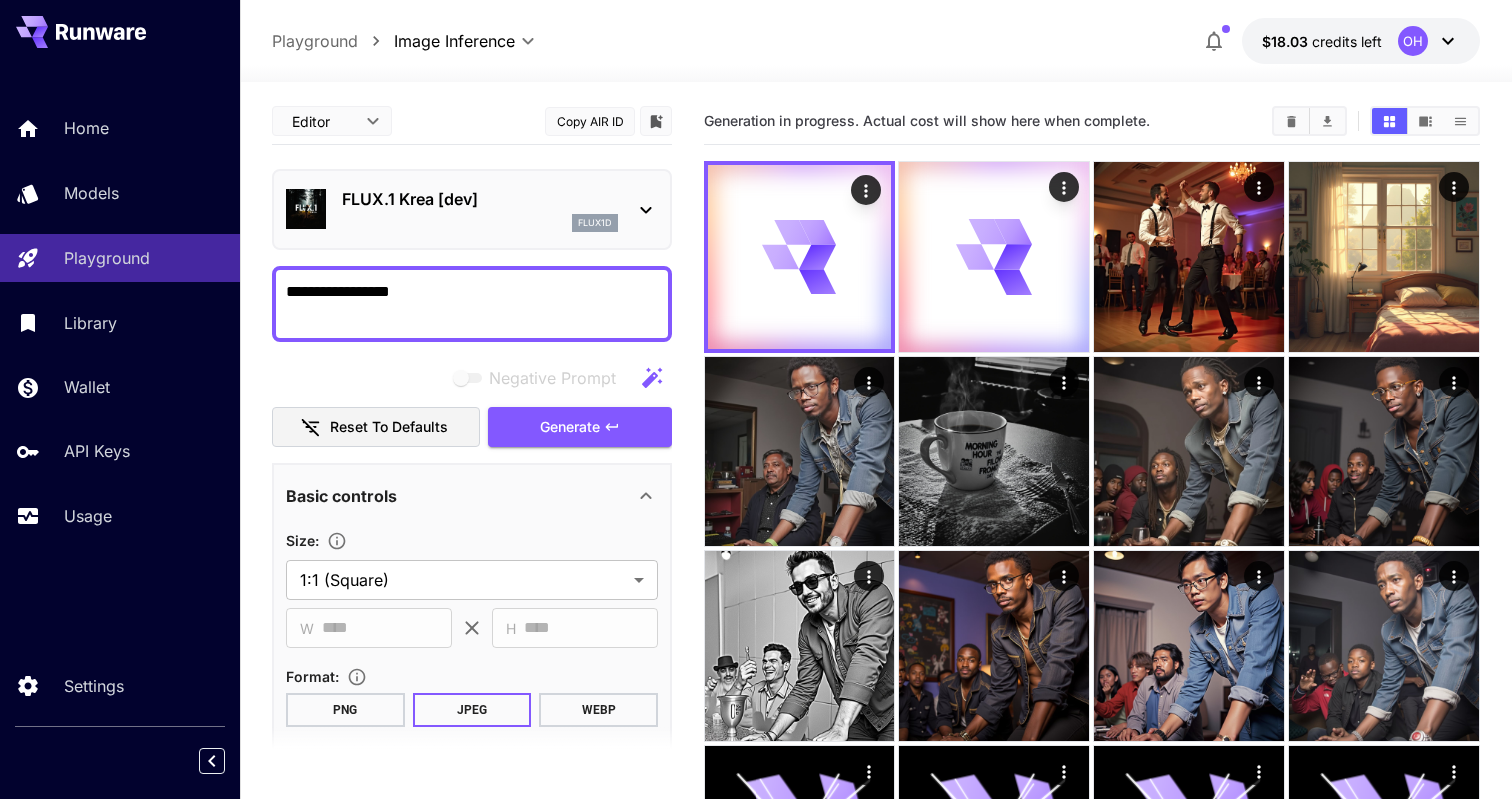 scroll, scrollTop: 0, scrollLeft: 0, axis: both 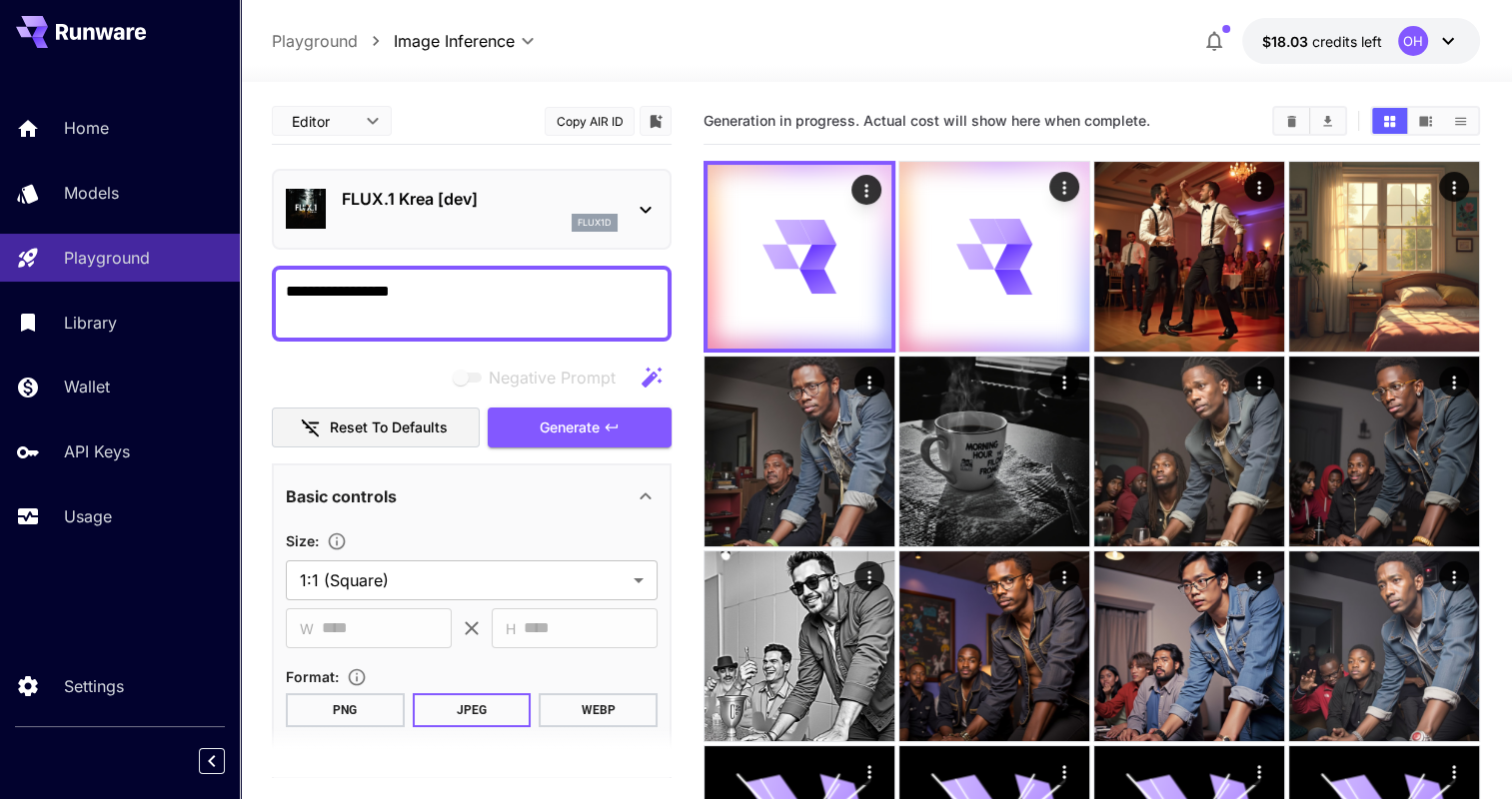 click 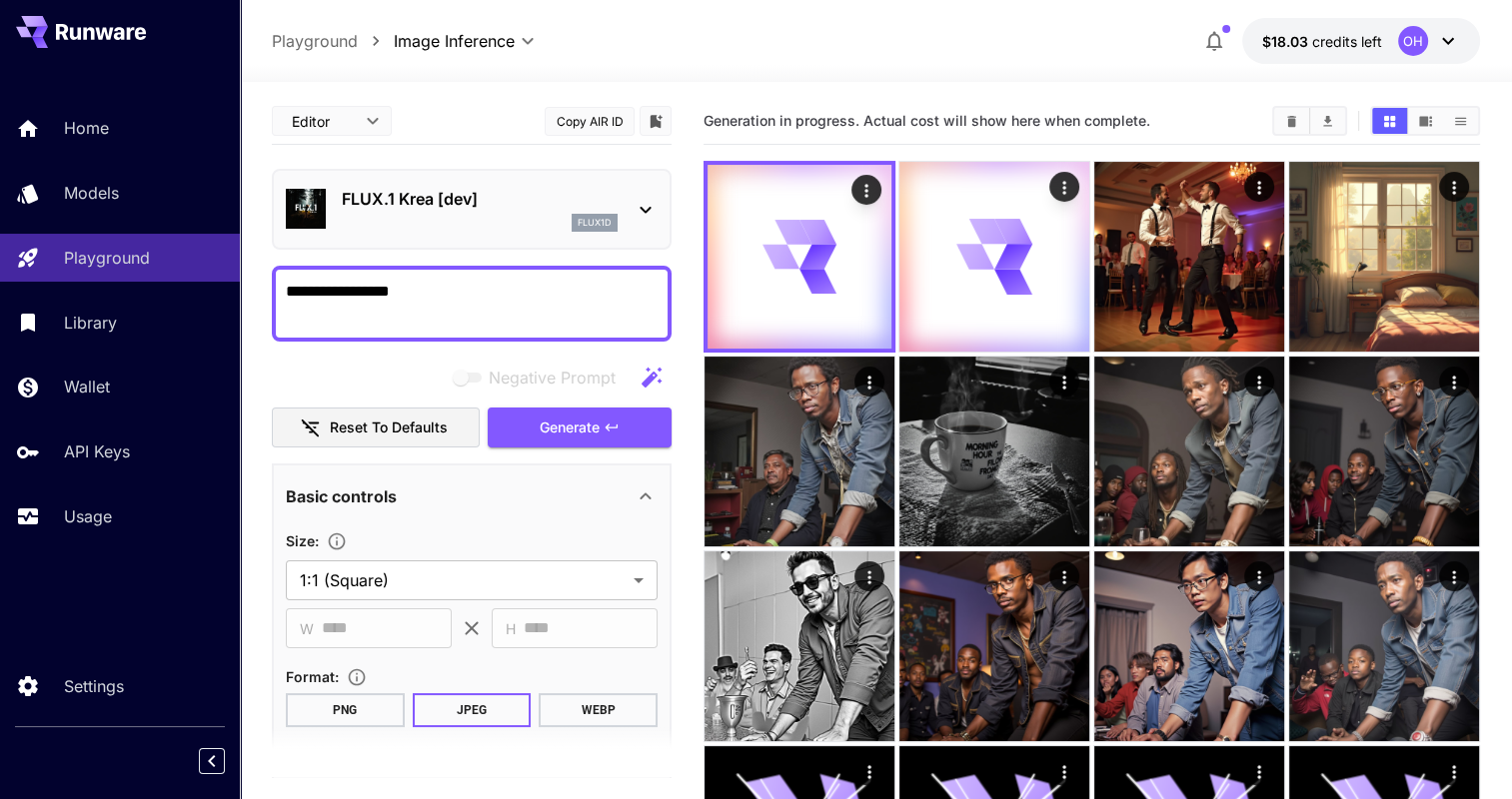 click on "Playground" at bounding box center [315, 41] 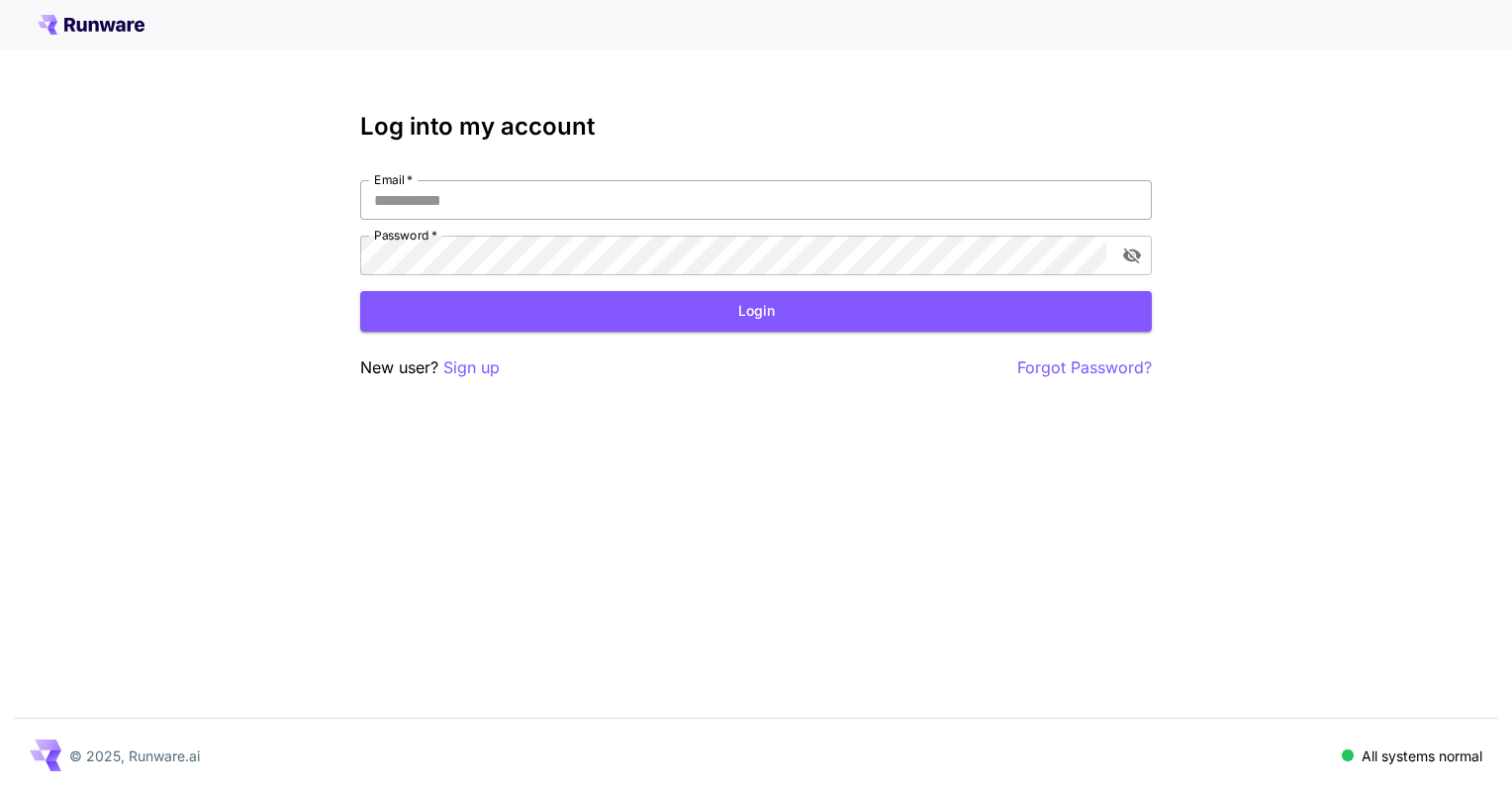 click on "Email   *" at bounding box center (756, 200) 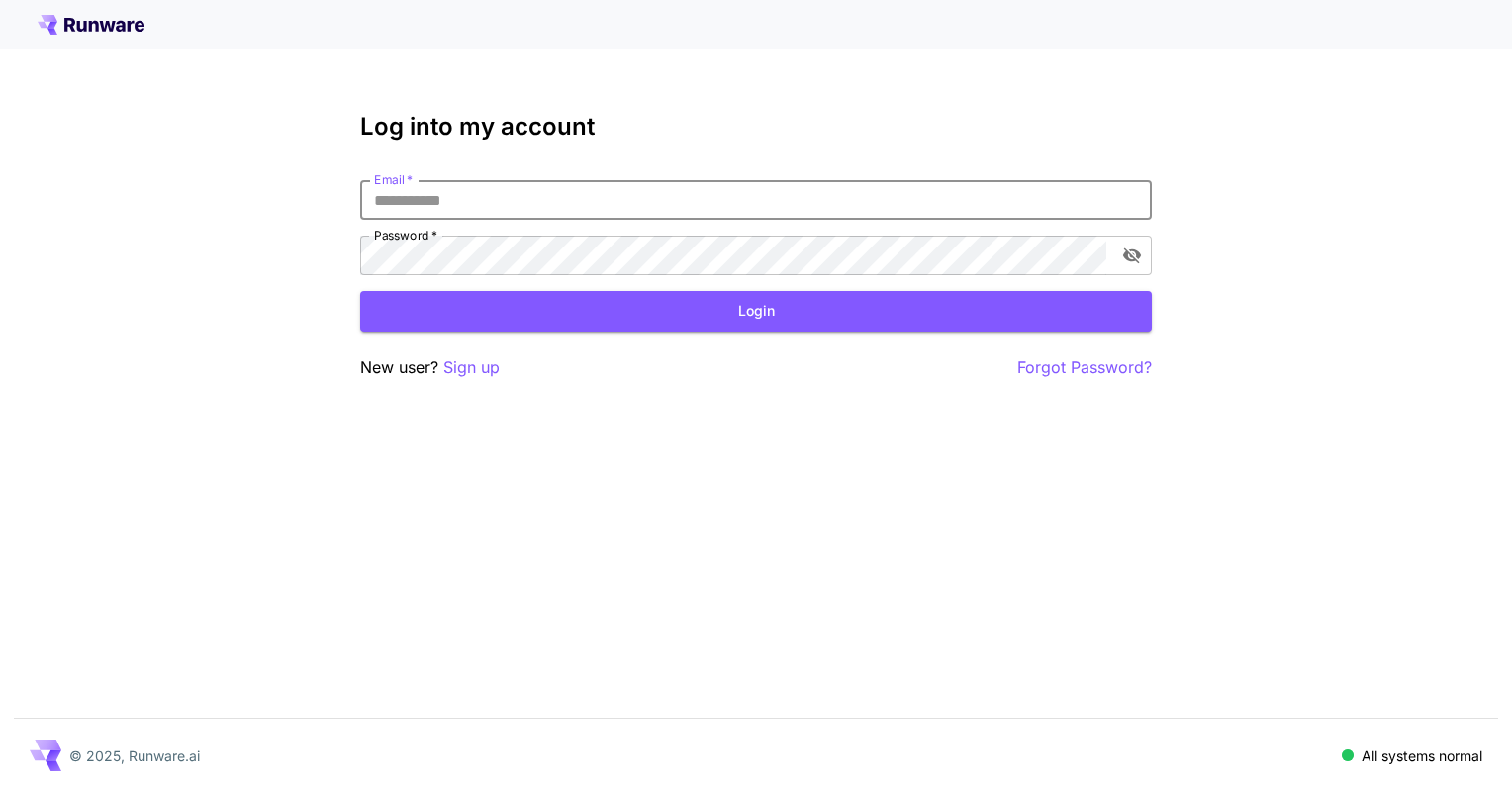 click on "Email   *" at bounding box center [756, 200] 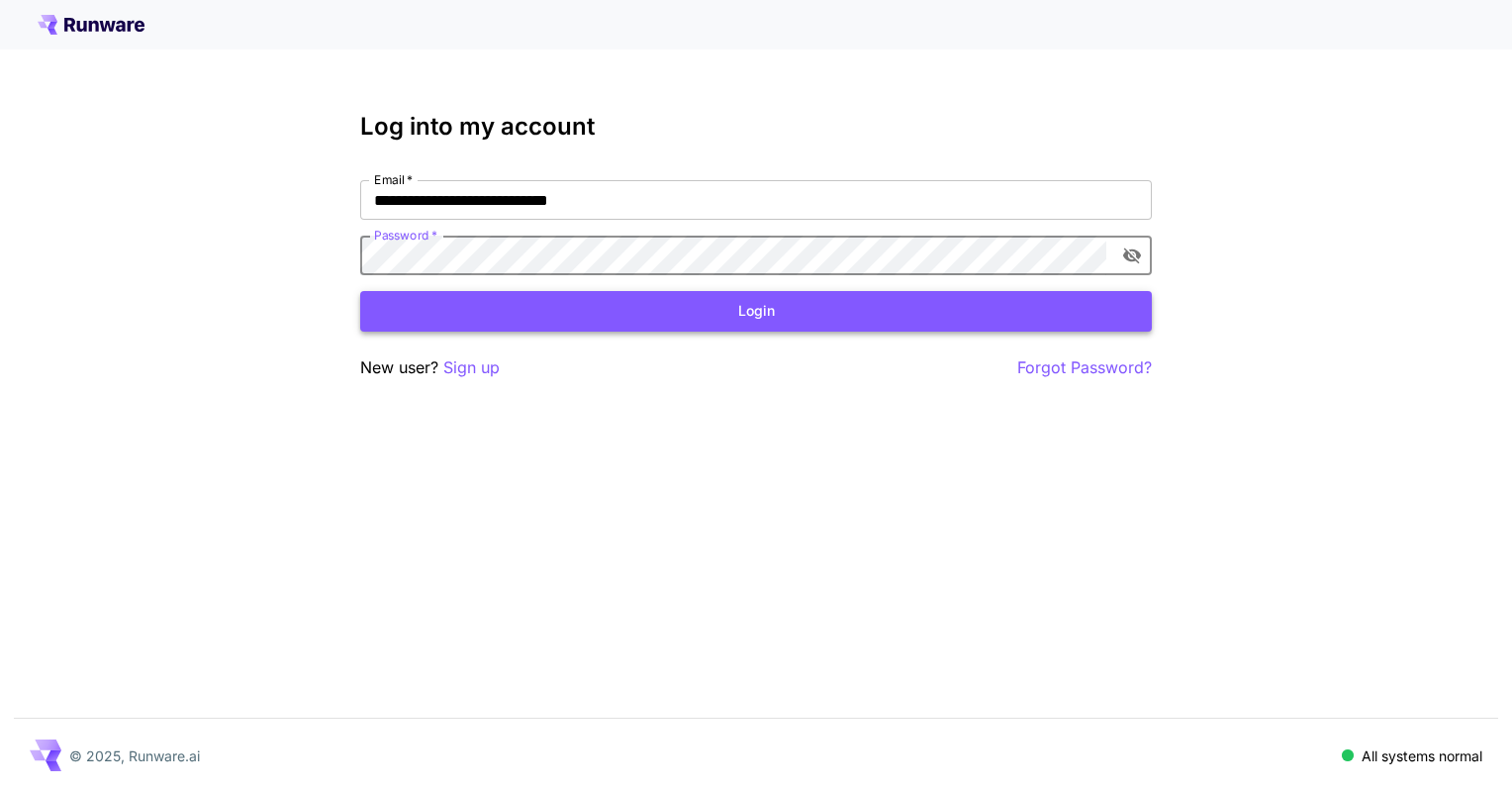 click on "Login" at bounding box center (756, 311) 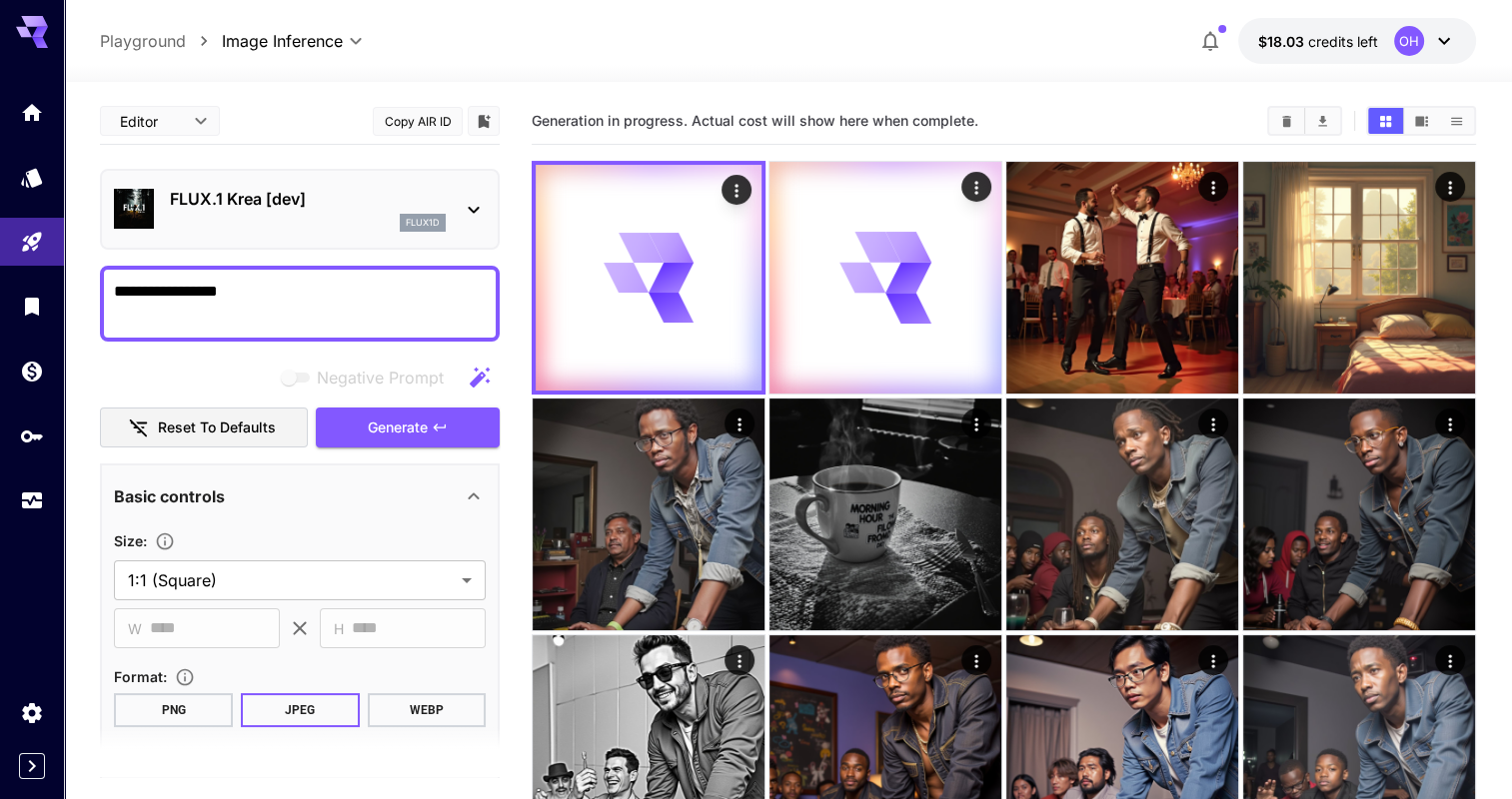 click on "Playground" at bounding box center (143, 41) 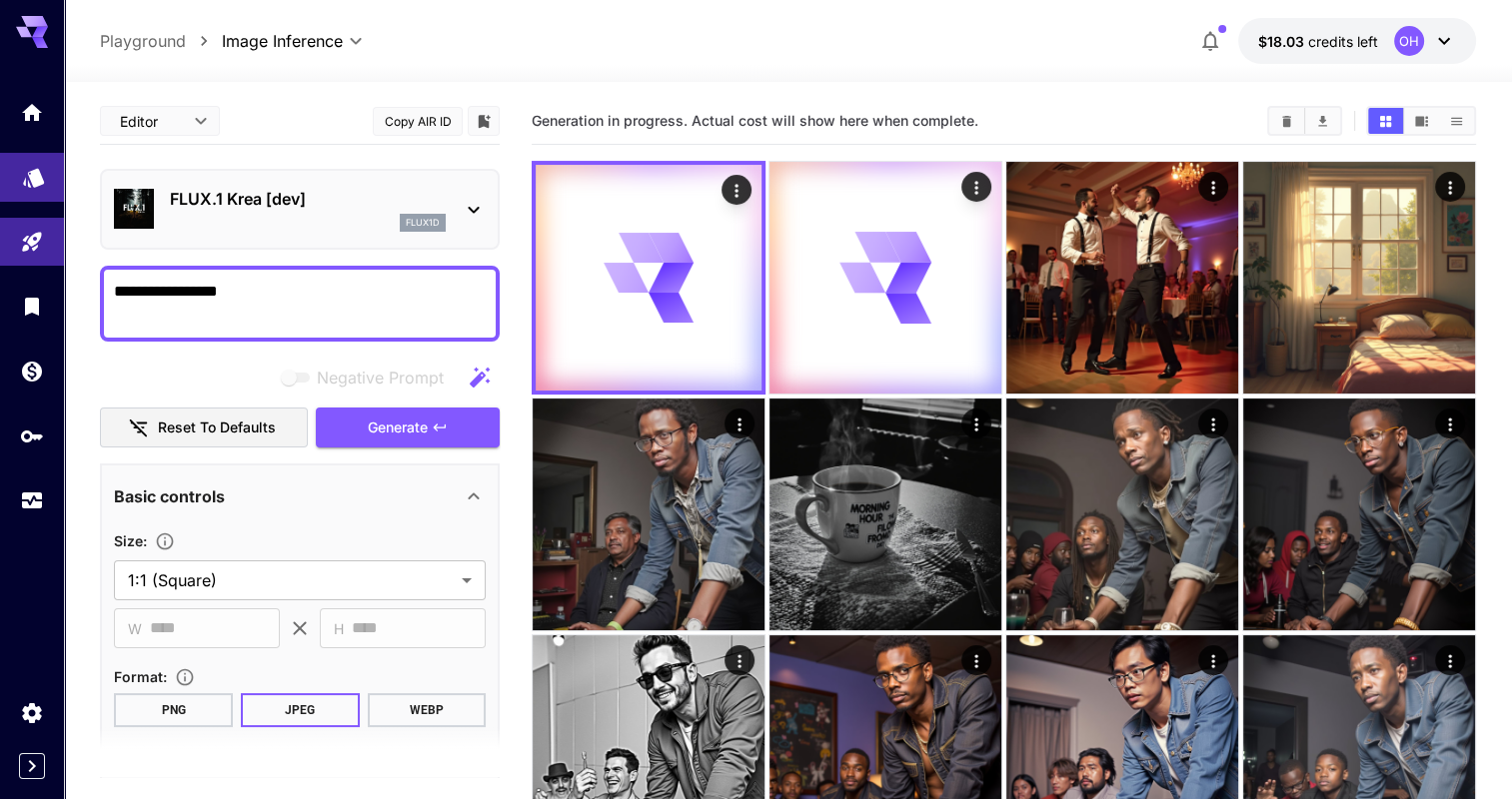 click 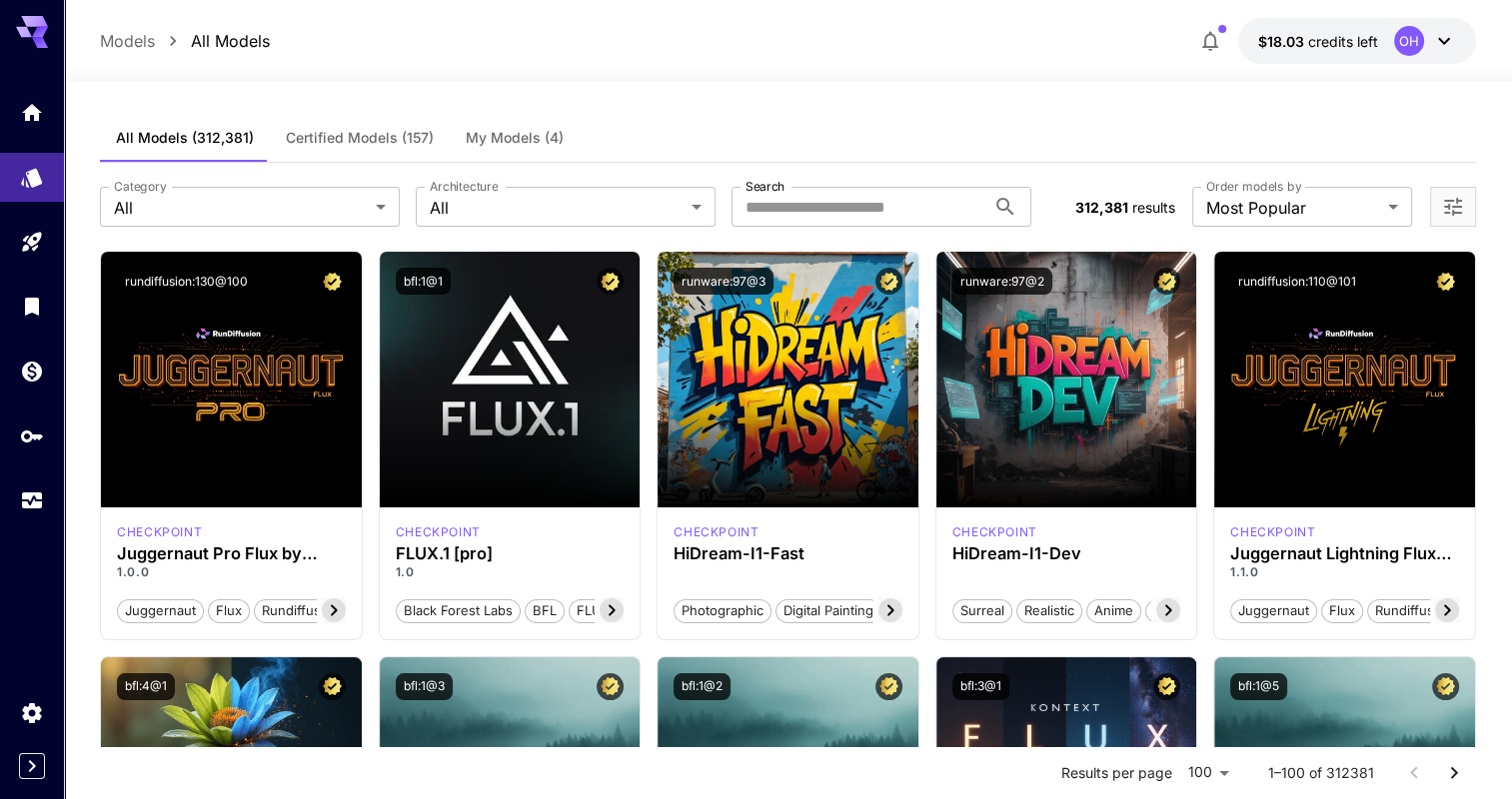 click on "My Models (4)" at bounding box center (515, 138) 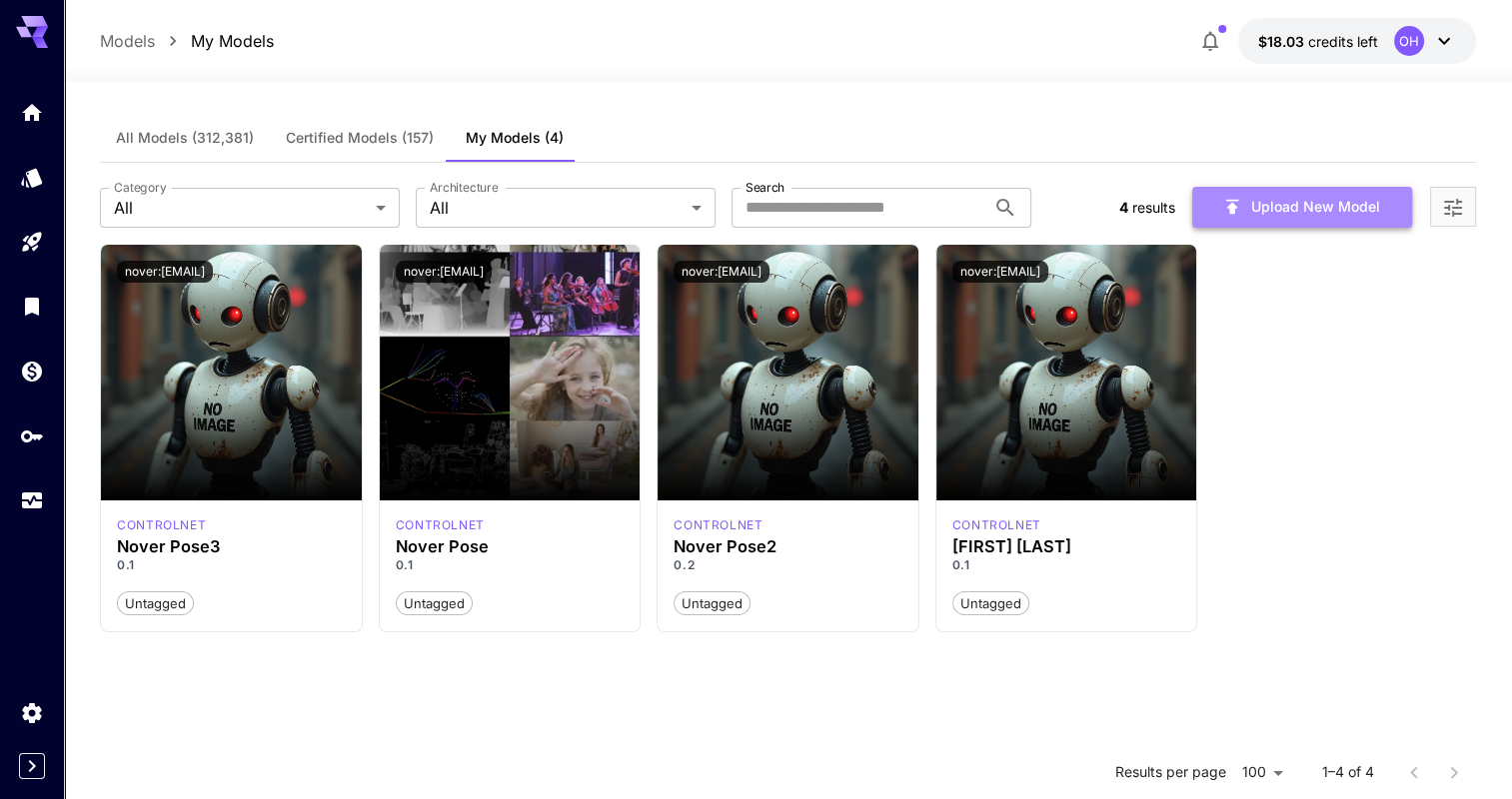 click on "Upload New Model" at bounding box center [1302, 207] 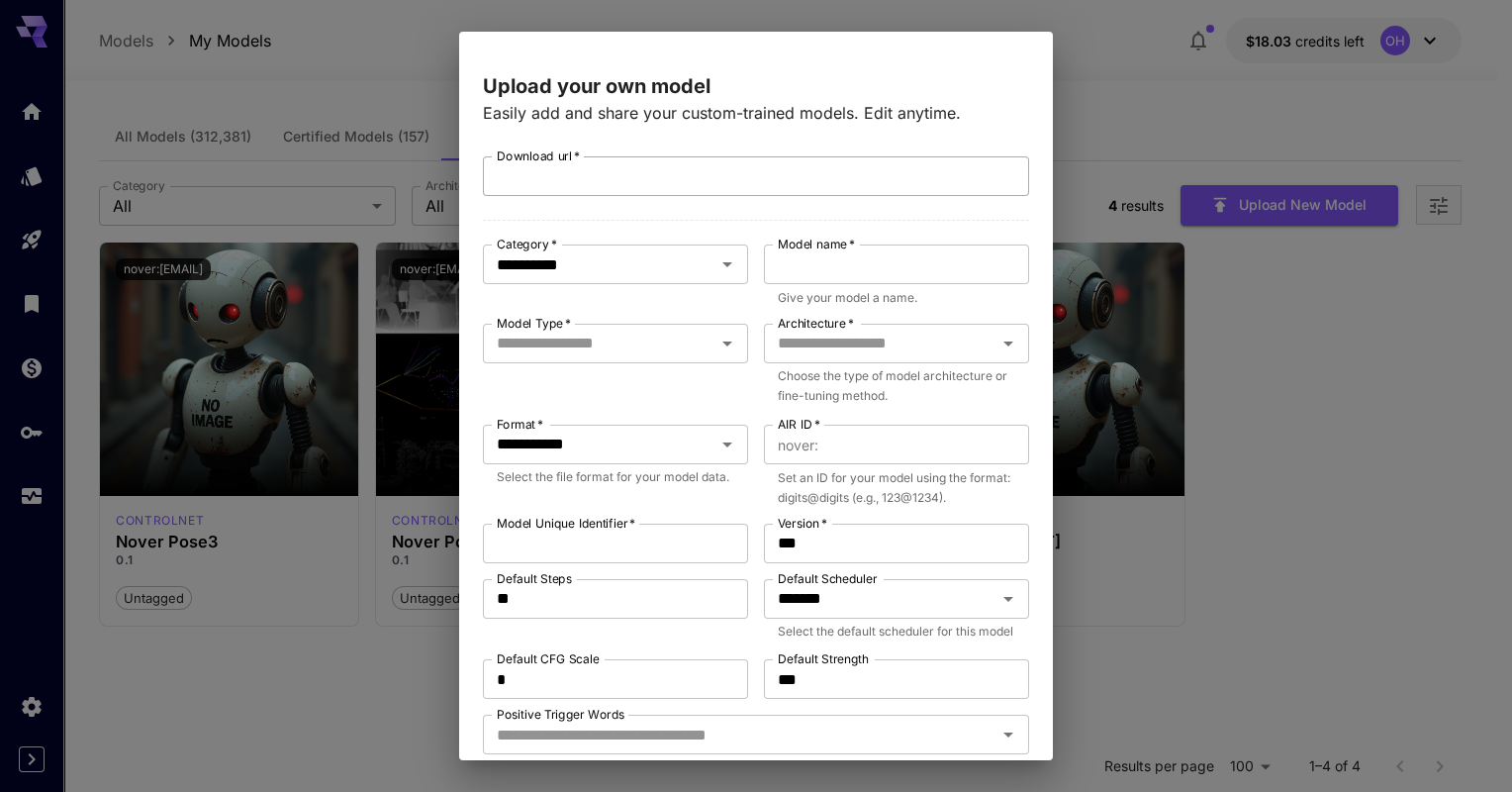 click on "Download url   *" at bounding box center [756, 176] 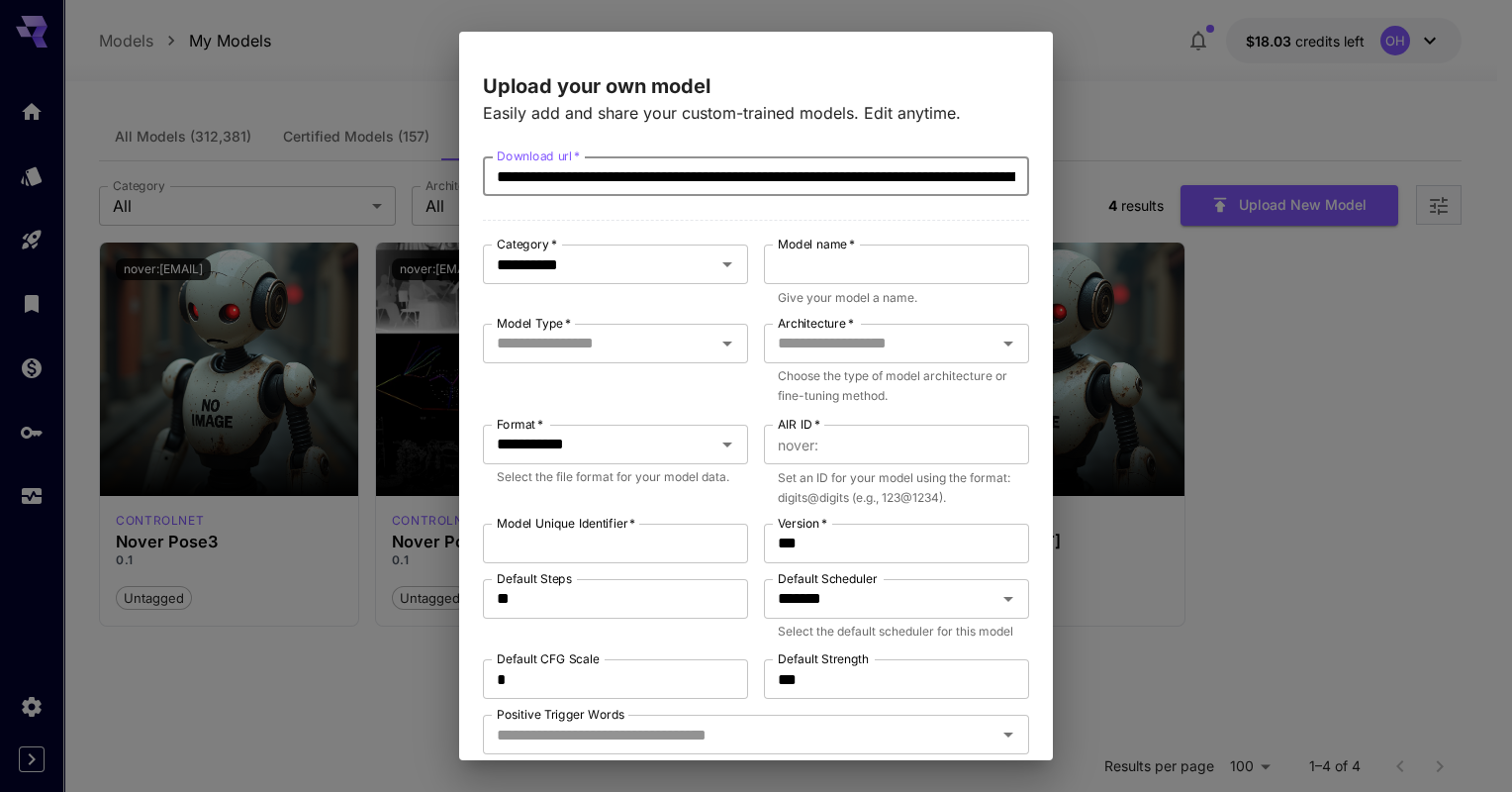 scroll, scrollTop: 0, scrollLeft: 574, axis: horizontal 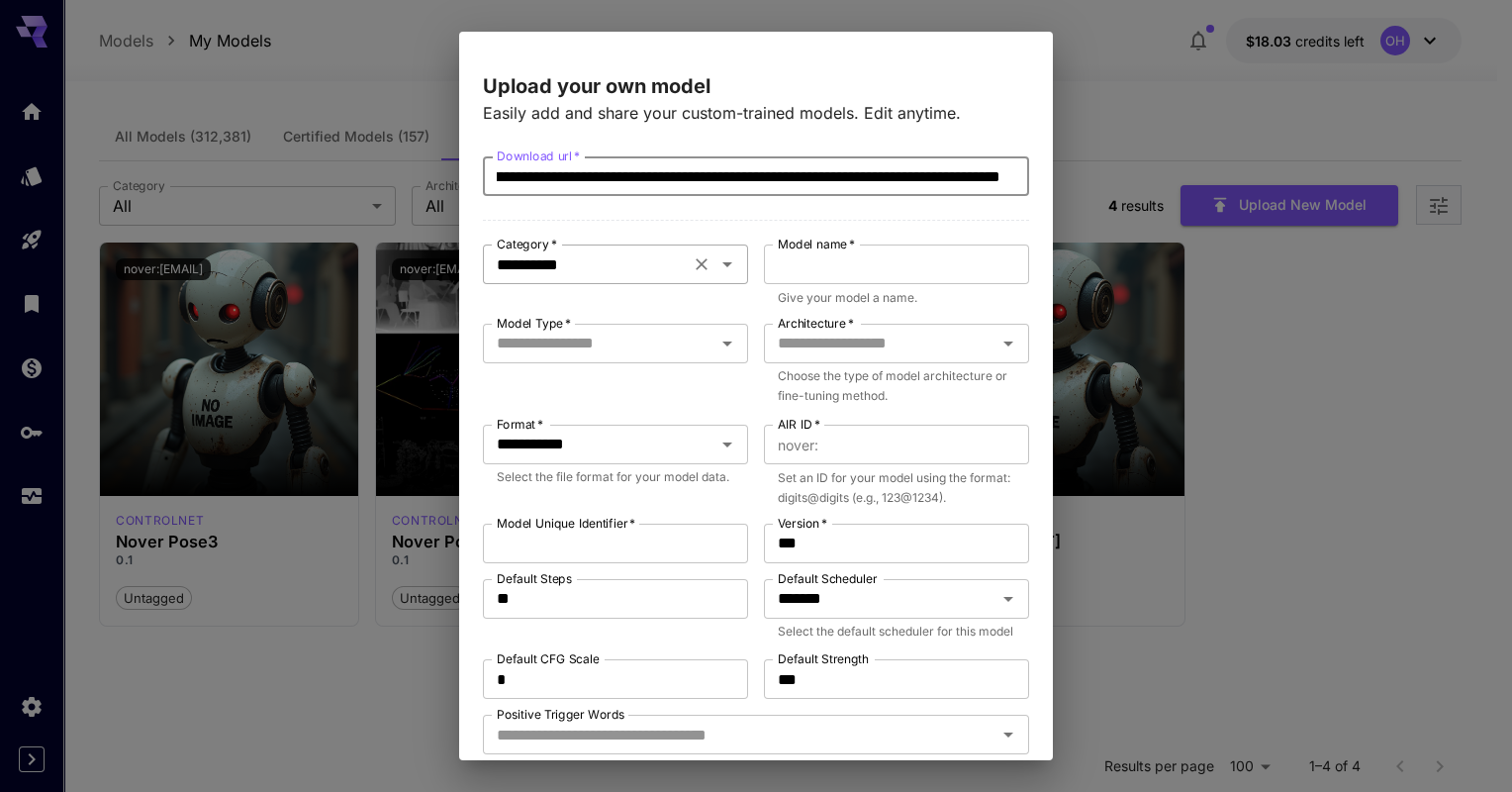 click at bounding box center (713, 264) 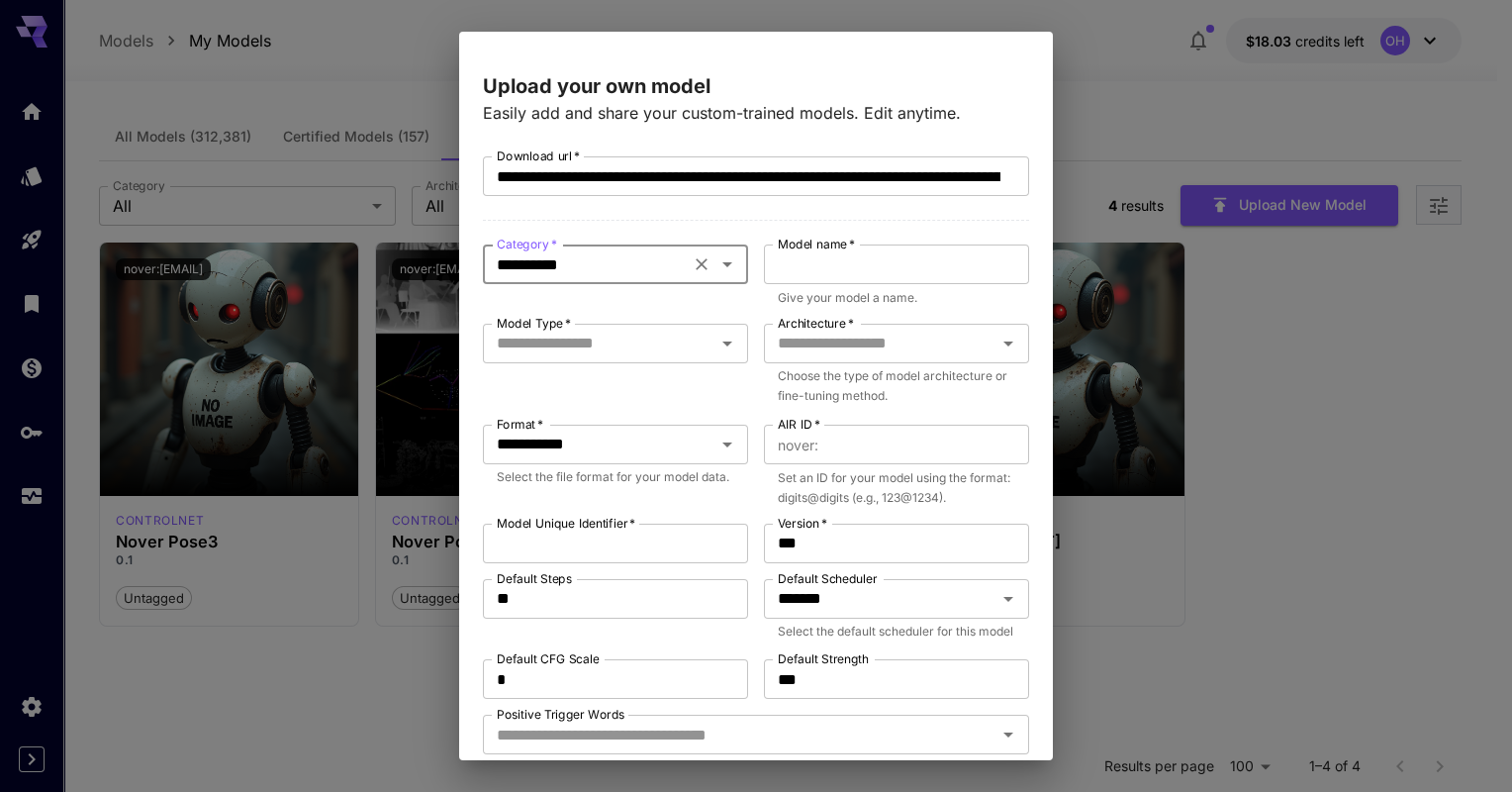 click at bounding box center [702, 264] 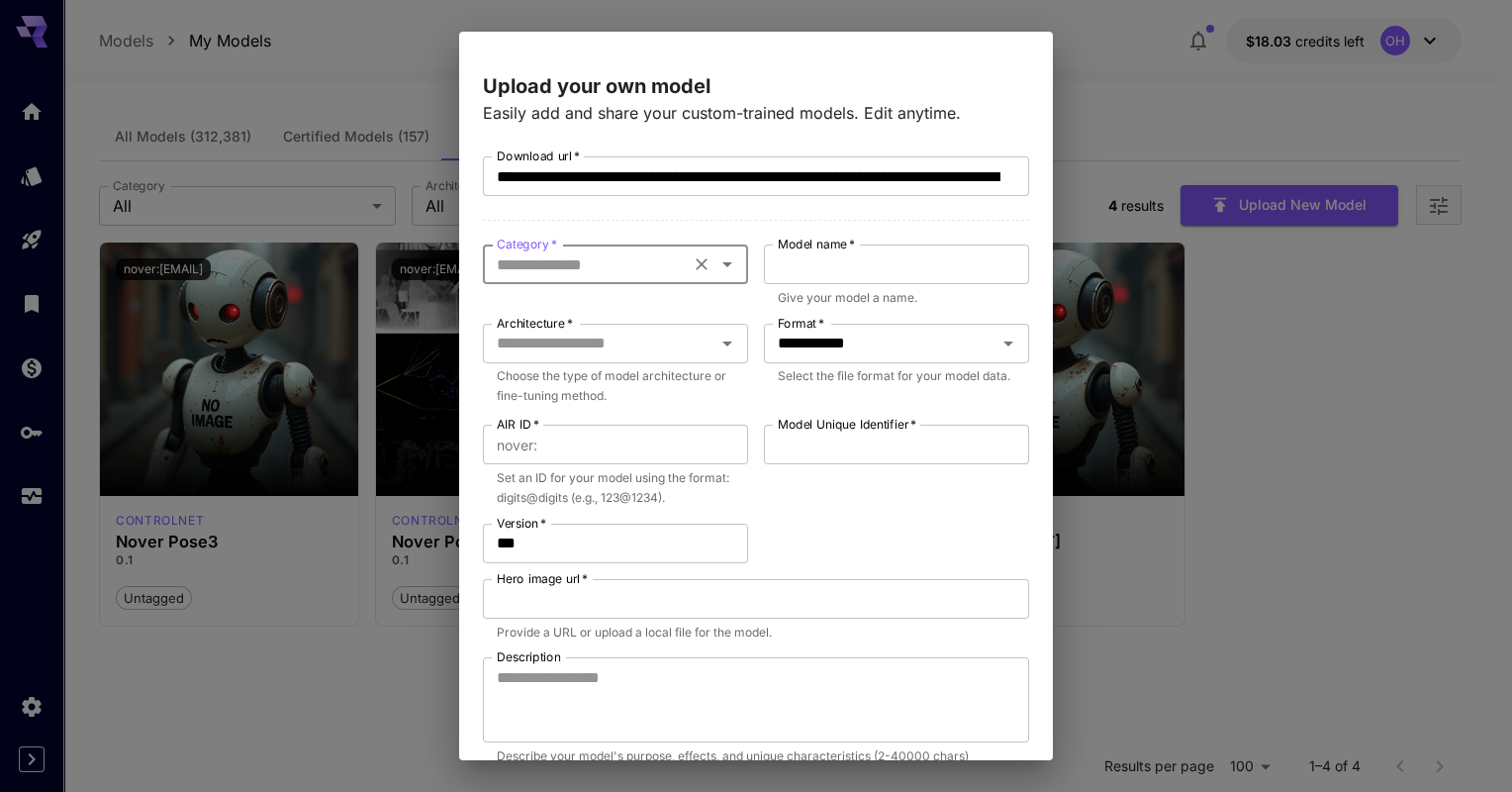 click at bounding box center (727, 264) 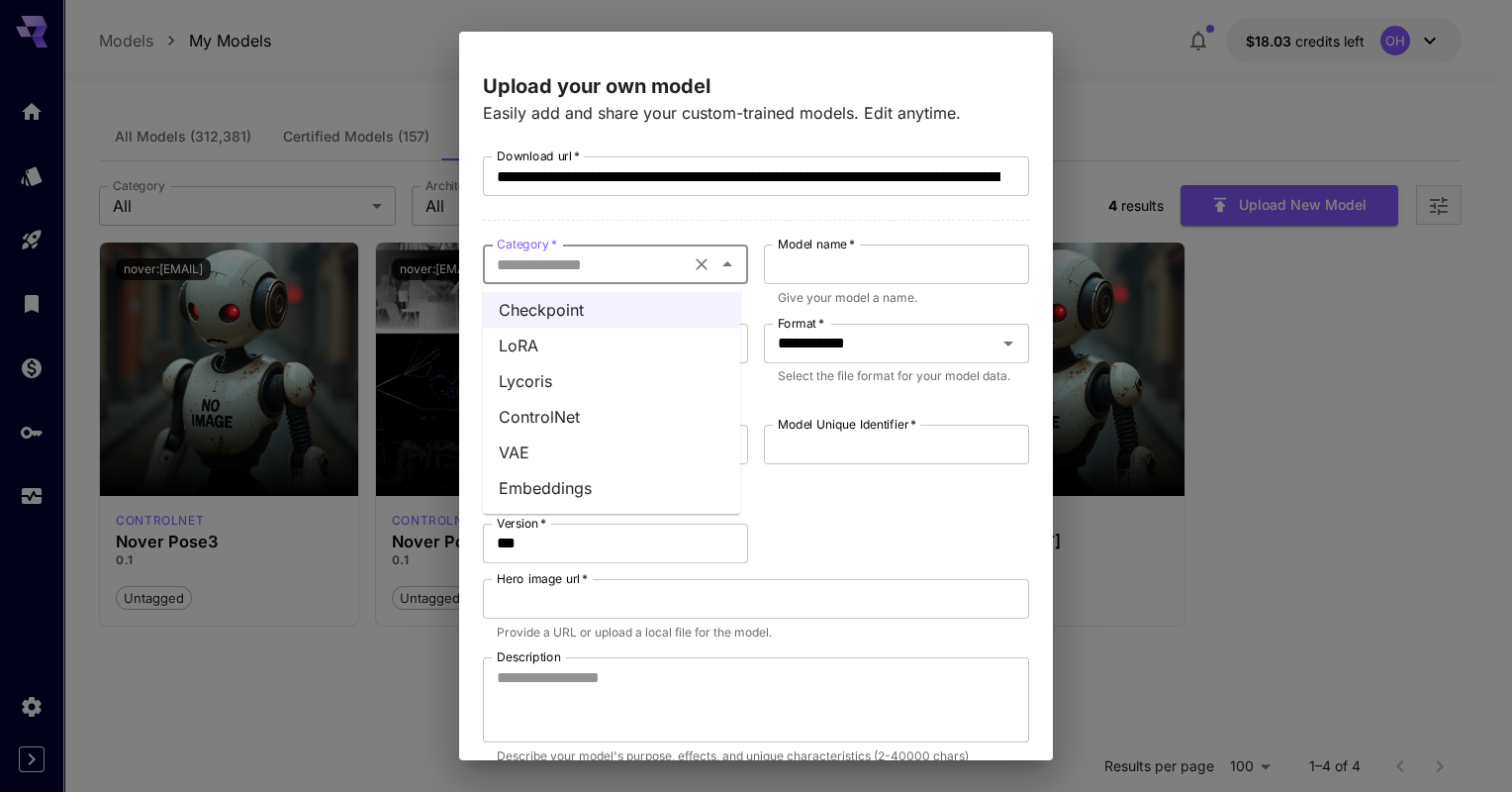 click on "ControlNet" at bounding box center [612, 417] 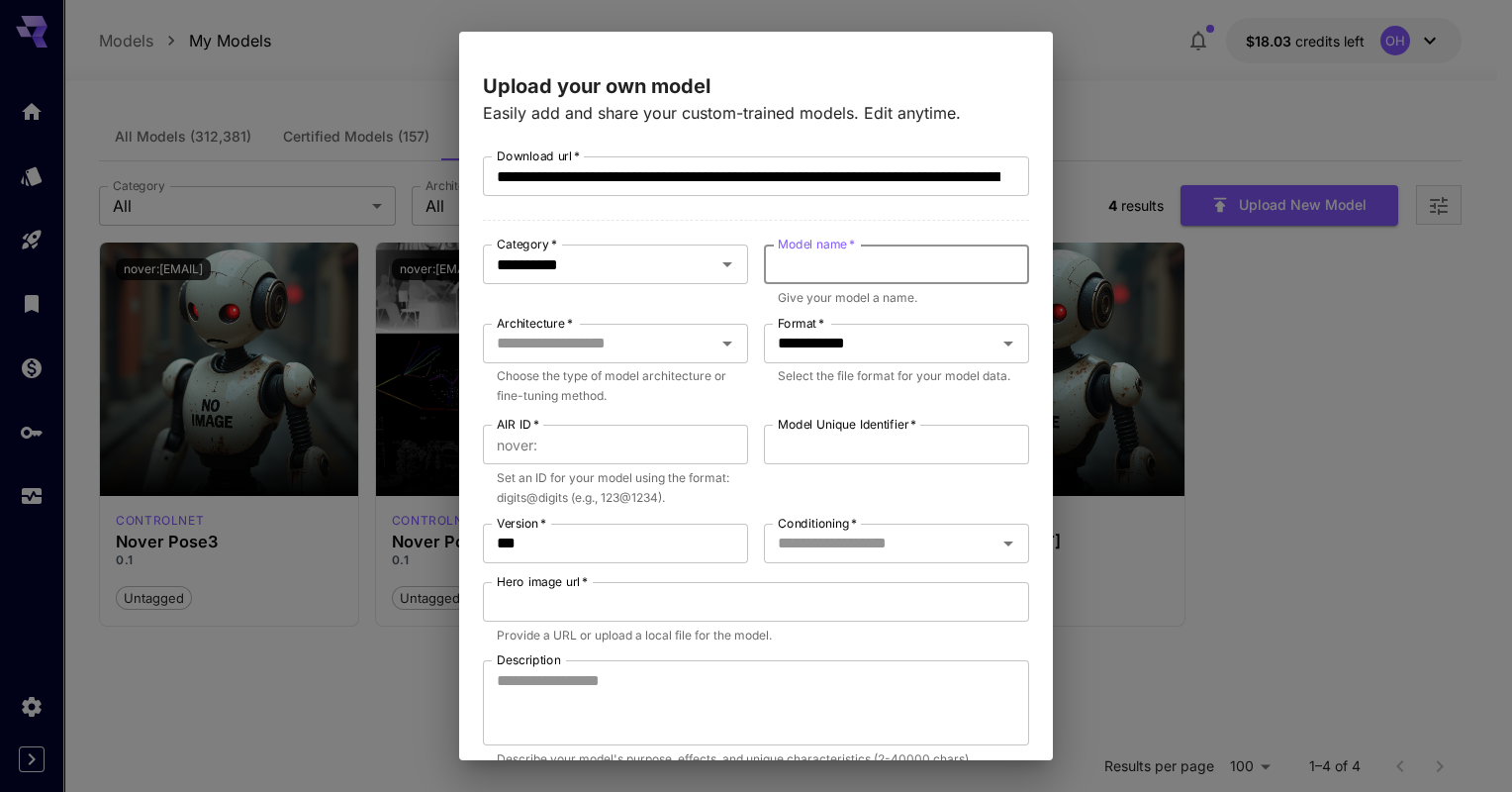 click on "Model name   *" at bounding box center (897, 264) 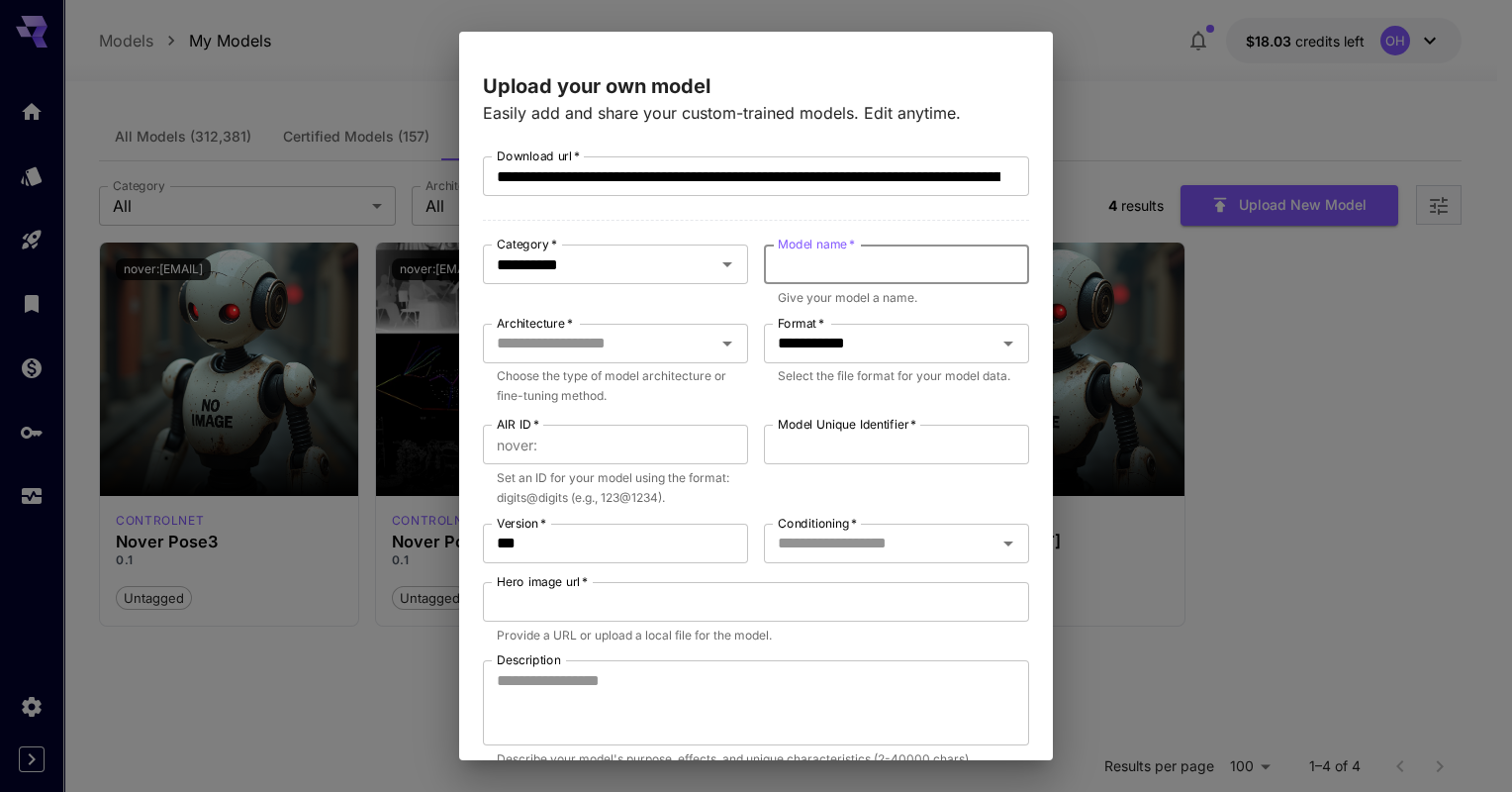 type on "**********" 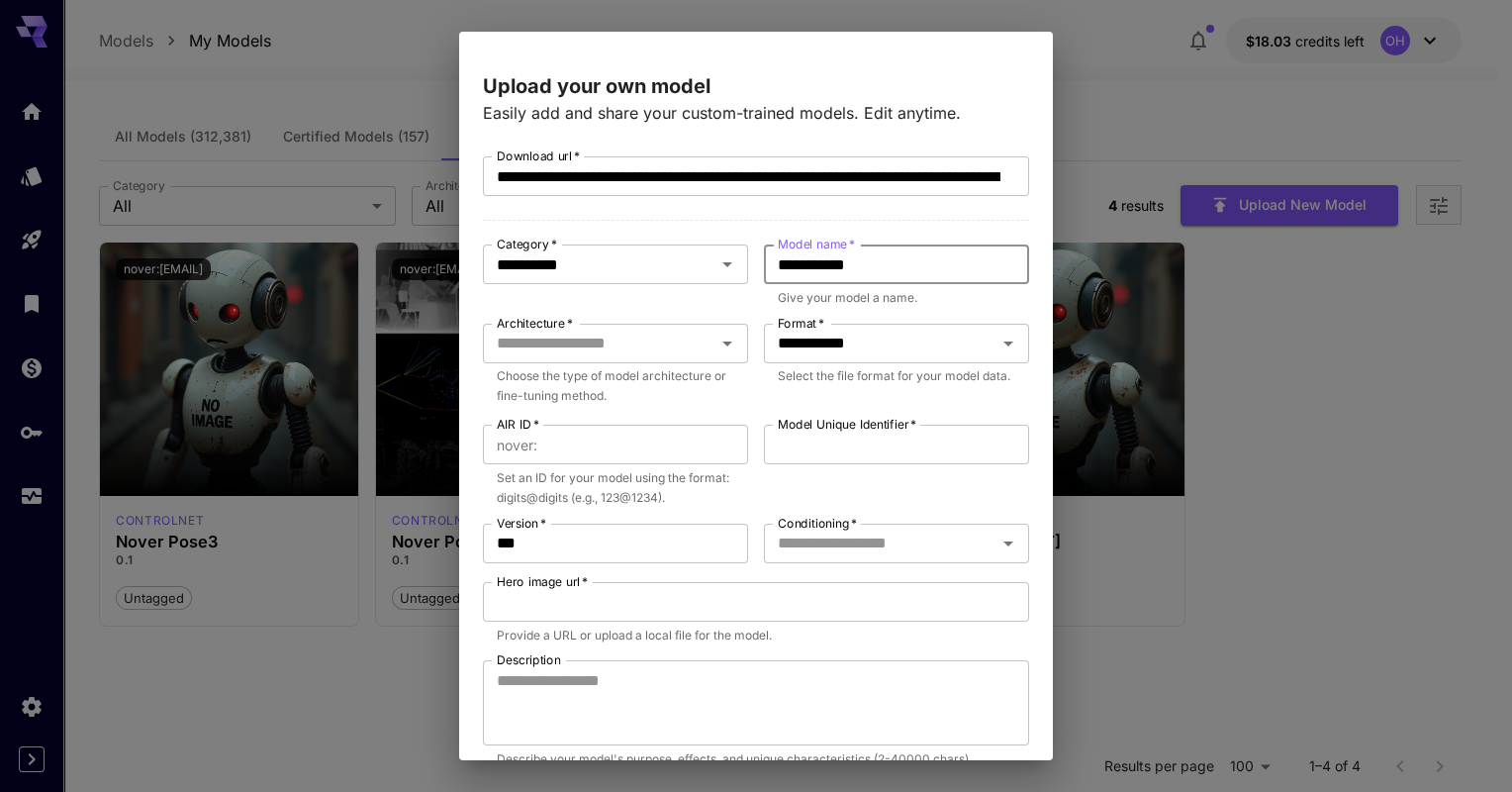 type on "********" 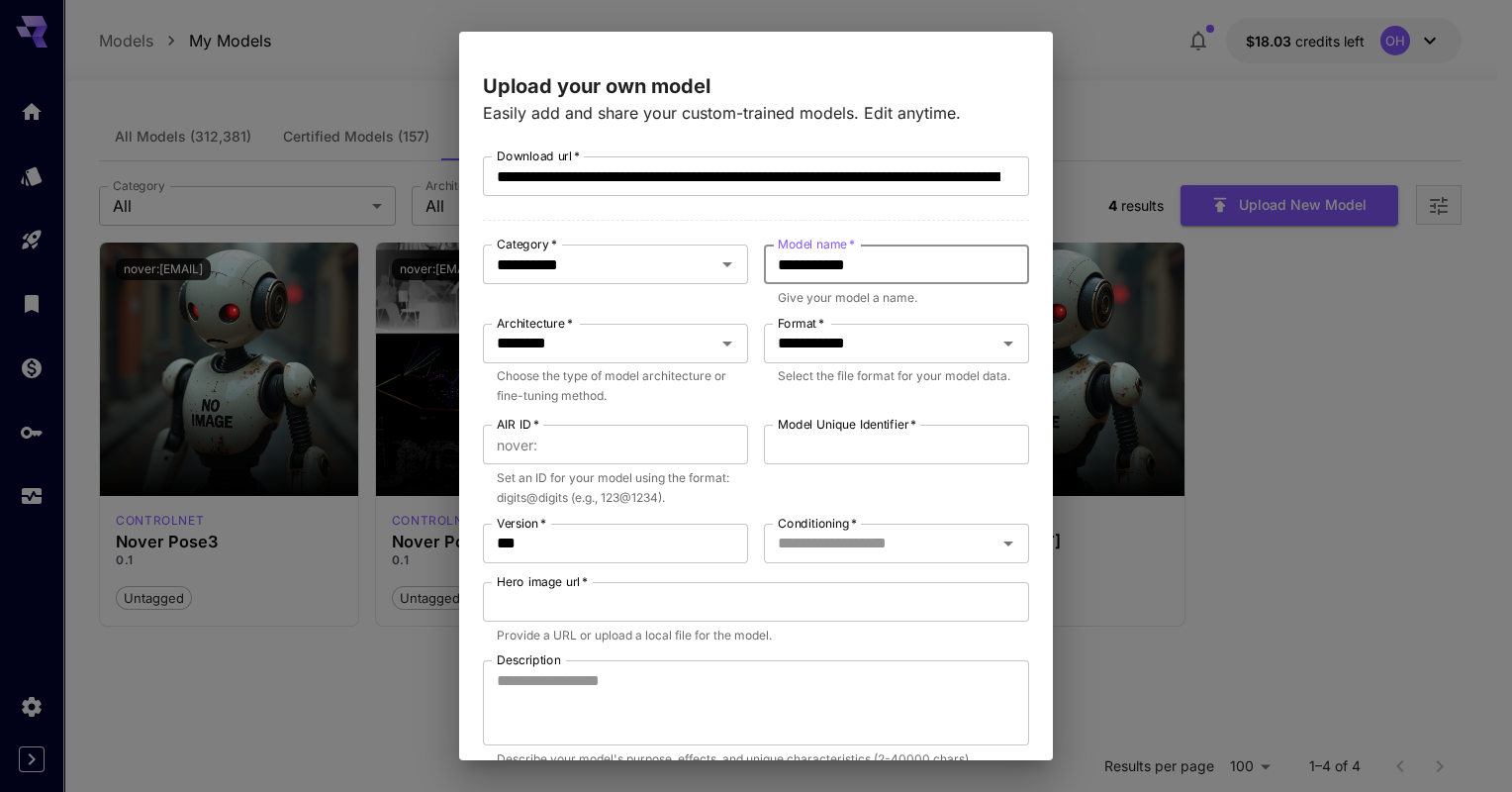type on "********" 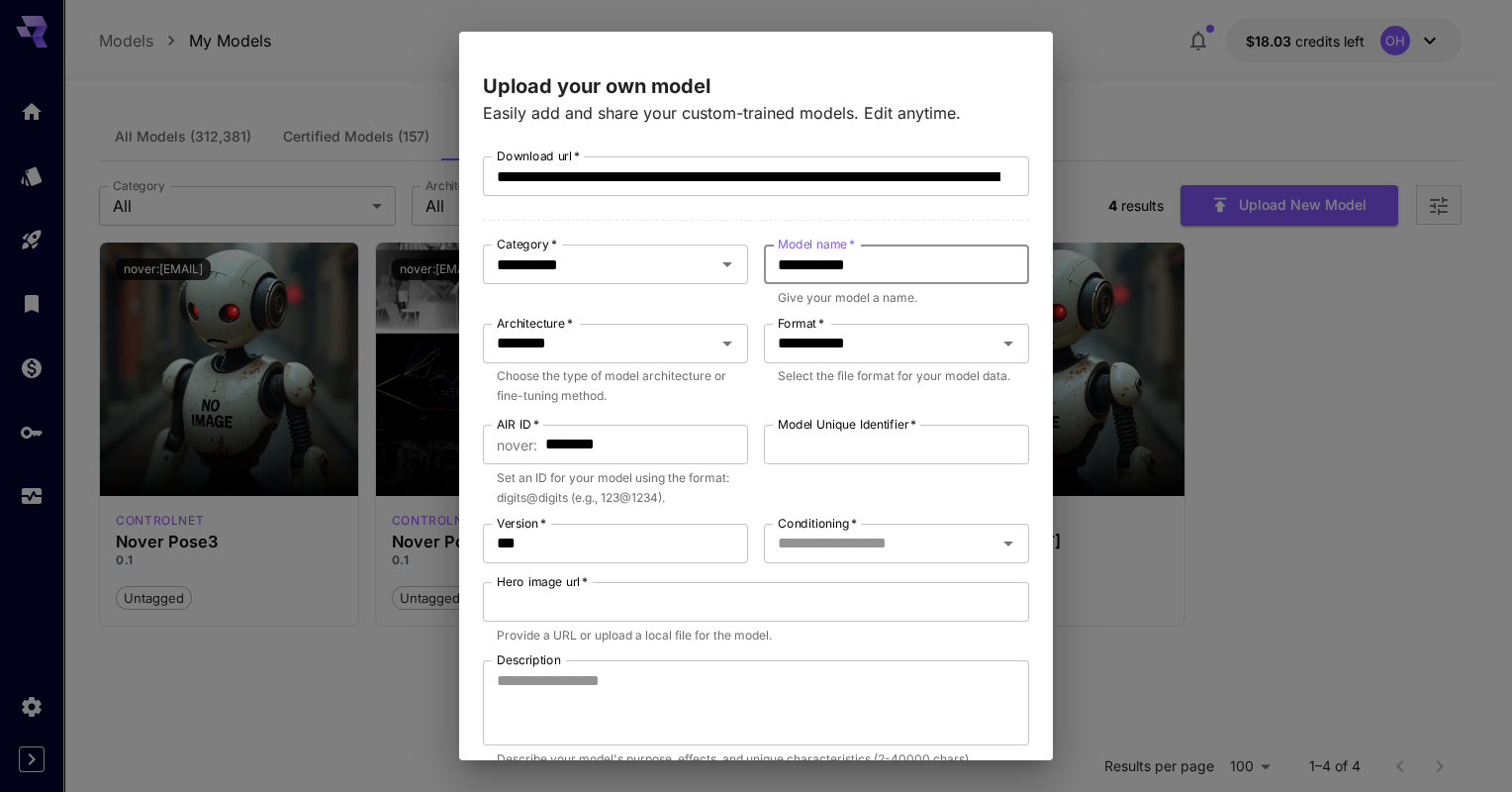 type on "*****" 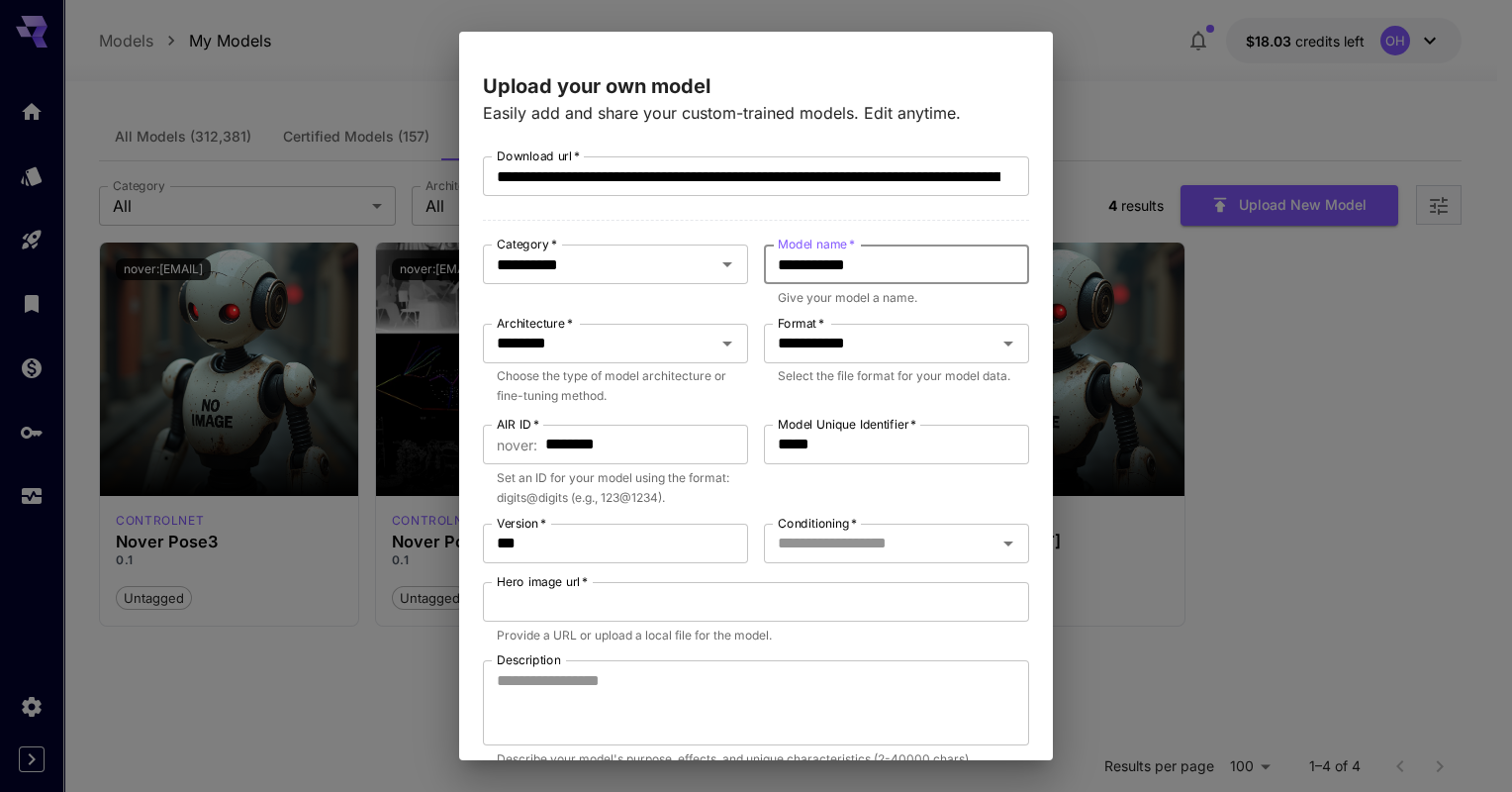 type on "*********" 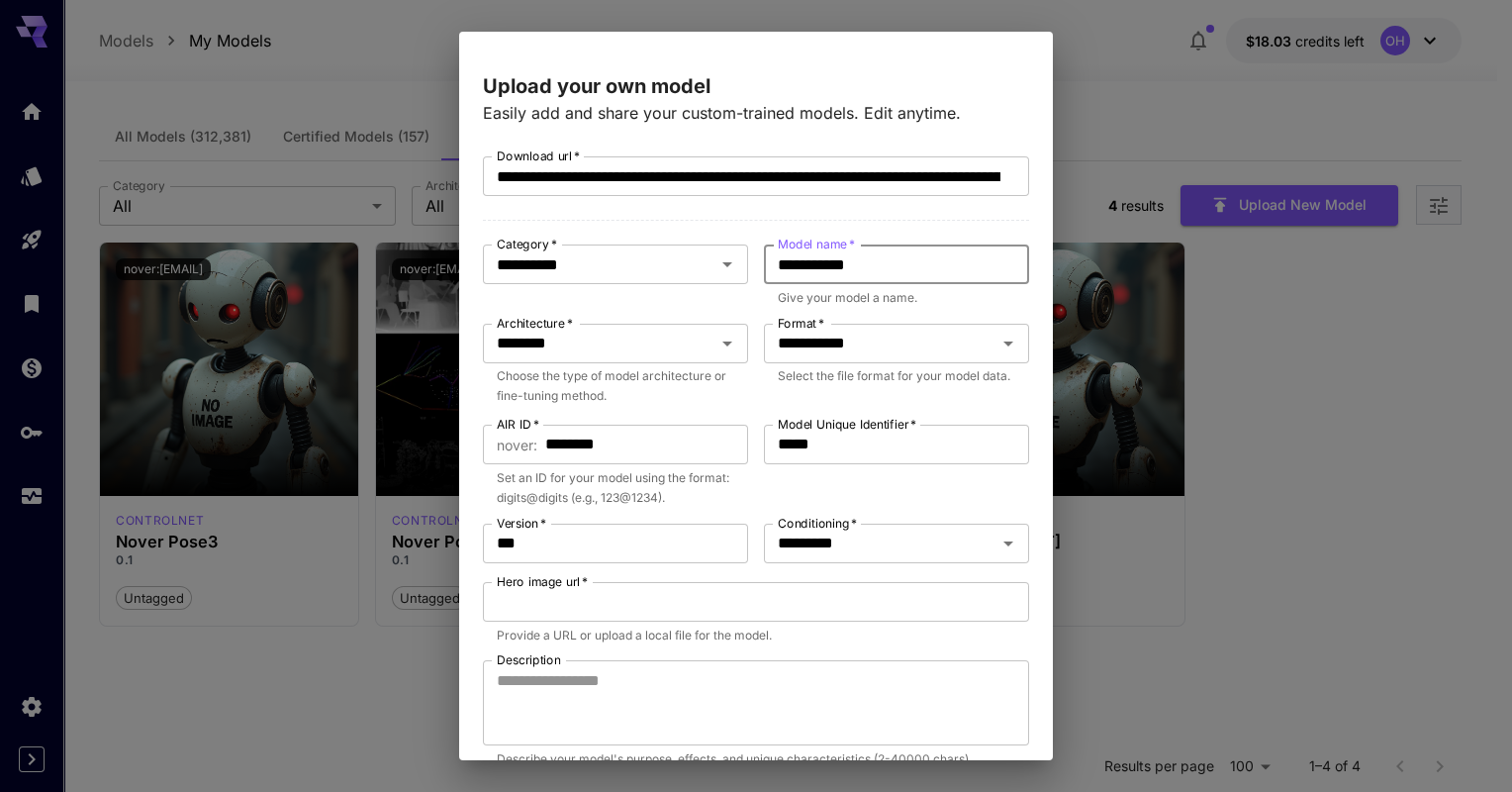 type on "**********" 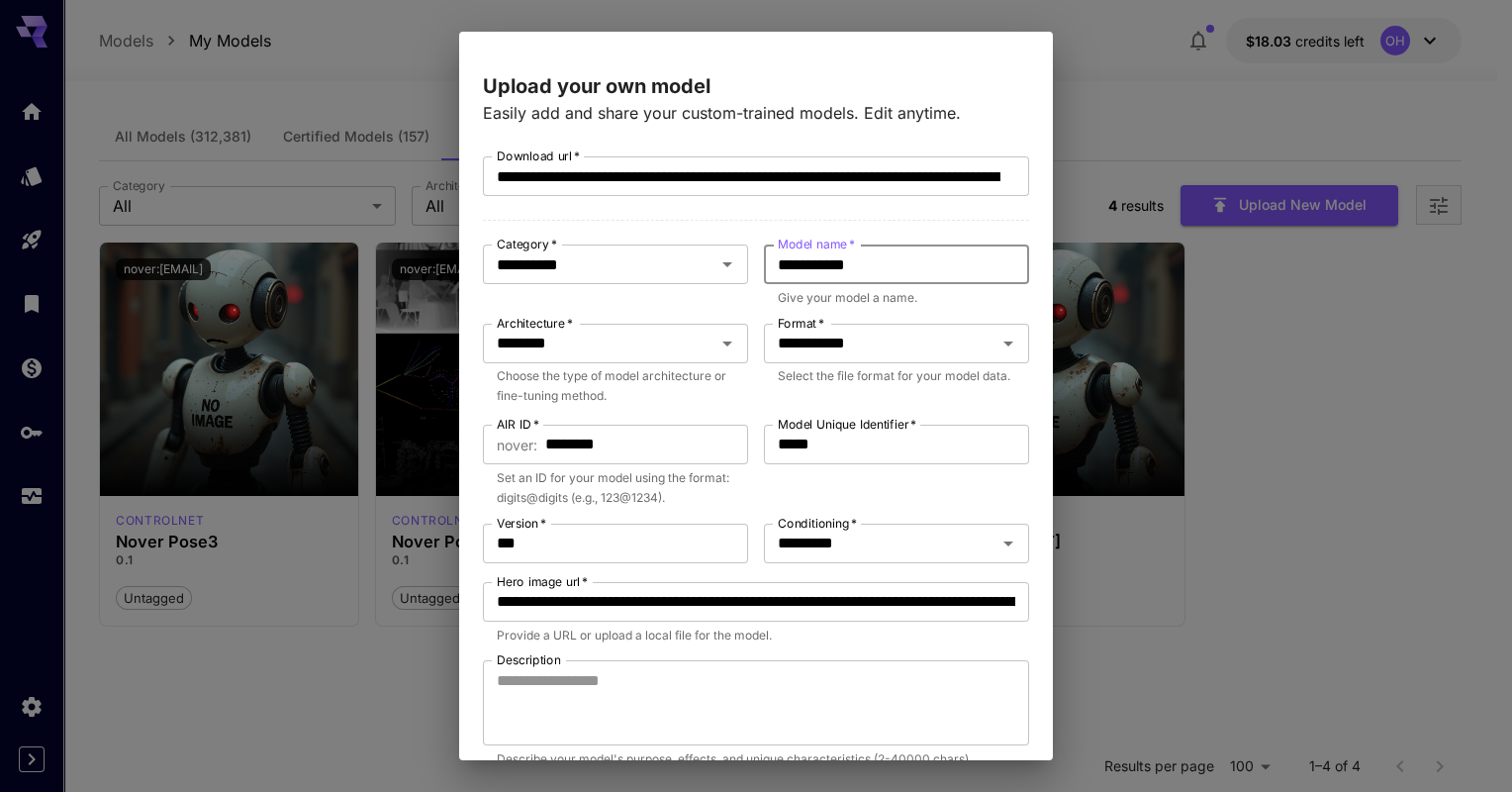 type 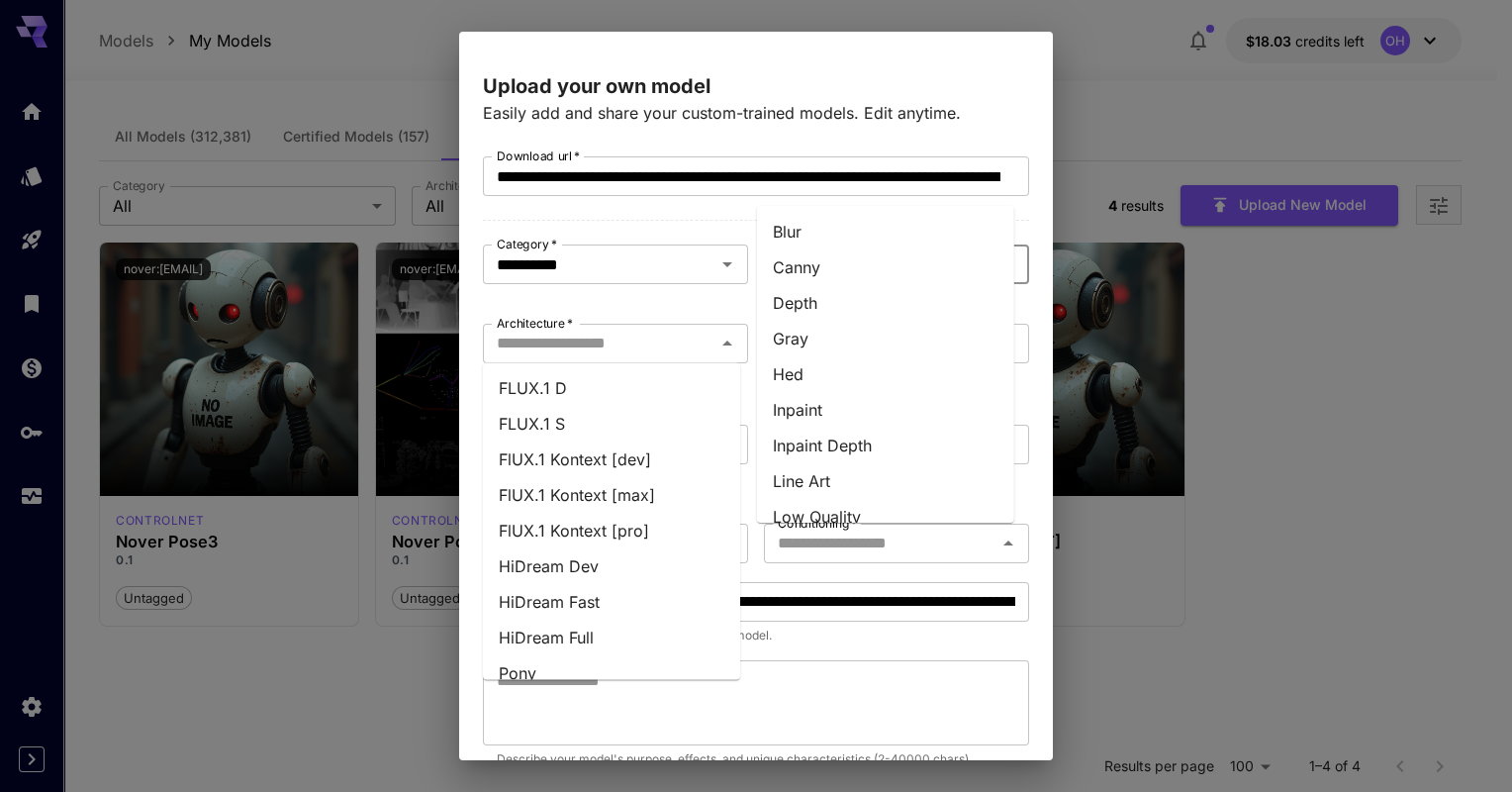 click on "**********" at bounding box center (756, 573) 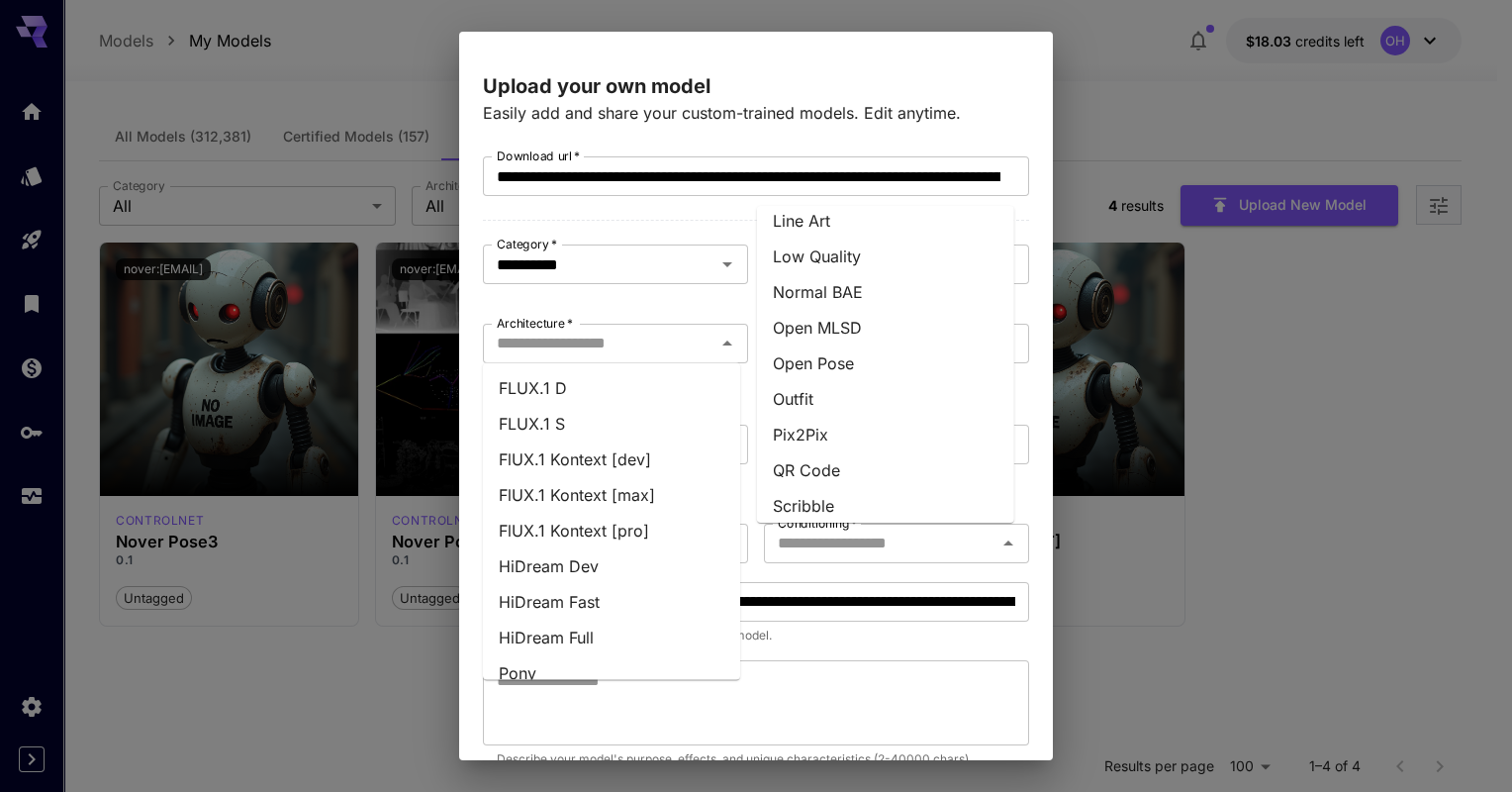 scroll, scrollTop: 261, scrollLeft: 0, axis: vertical 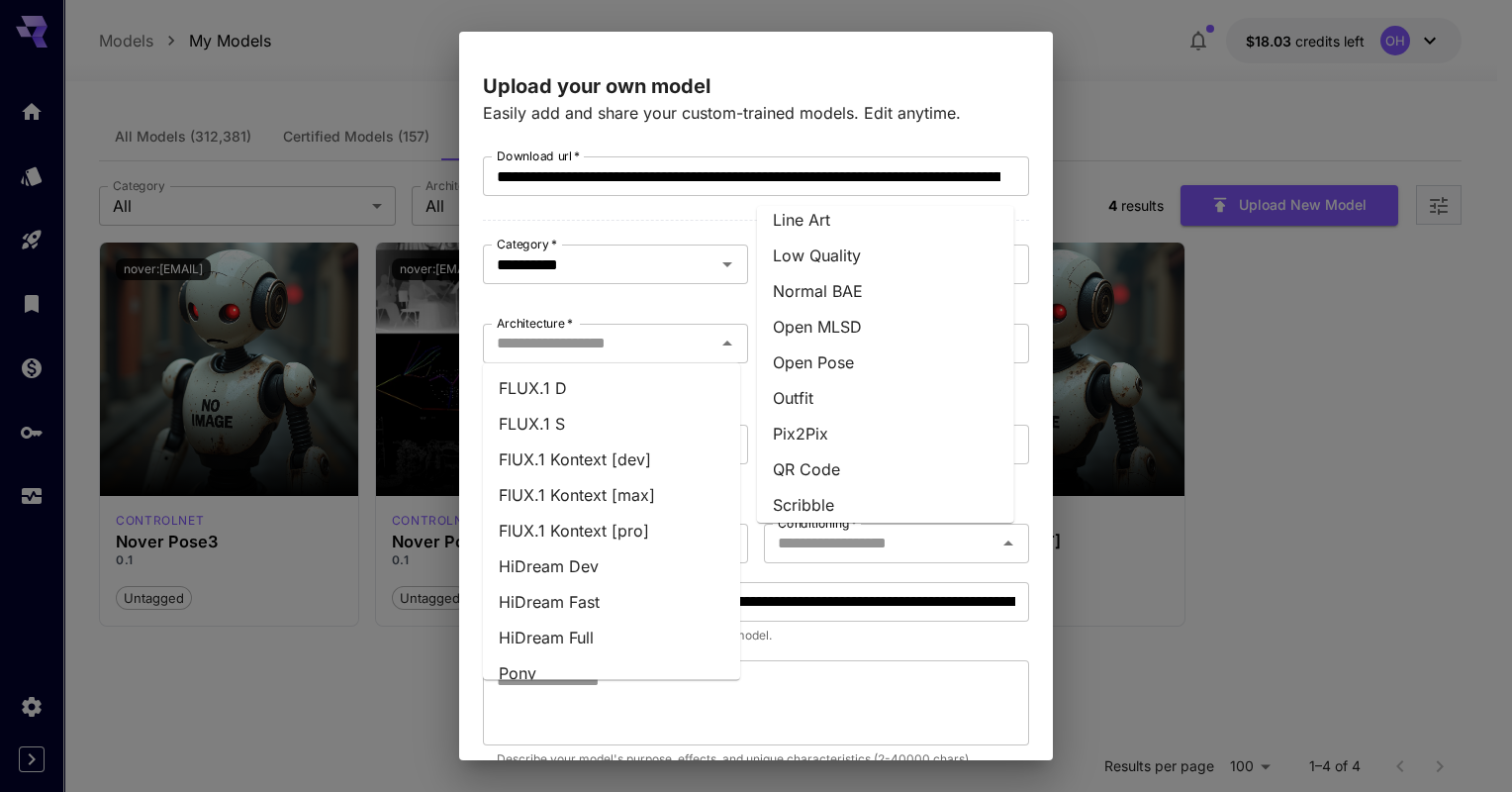 click on "Open Pose" at bounding box center [886, 362] 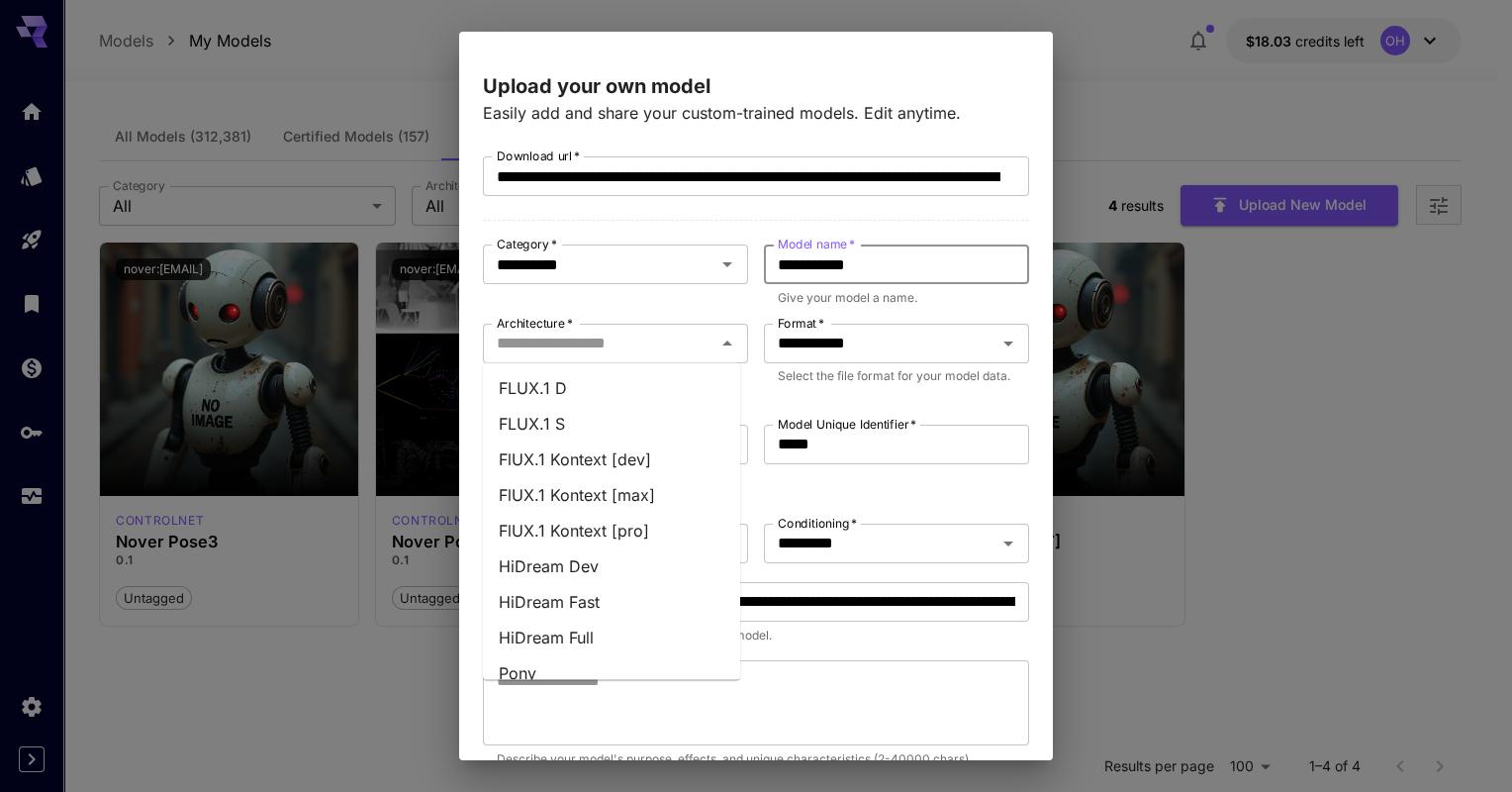click on "**********" at bounding box center [897, 264] 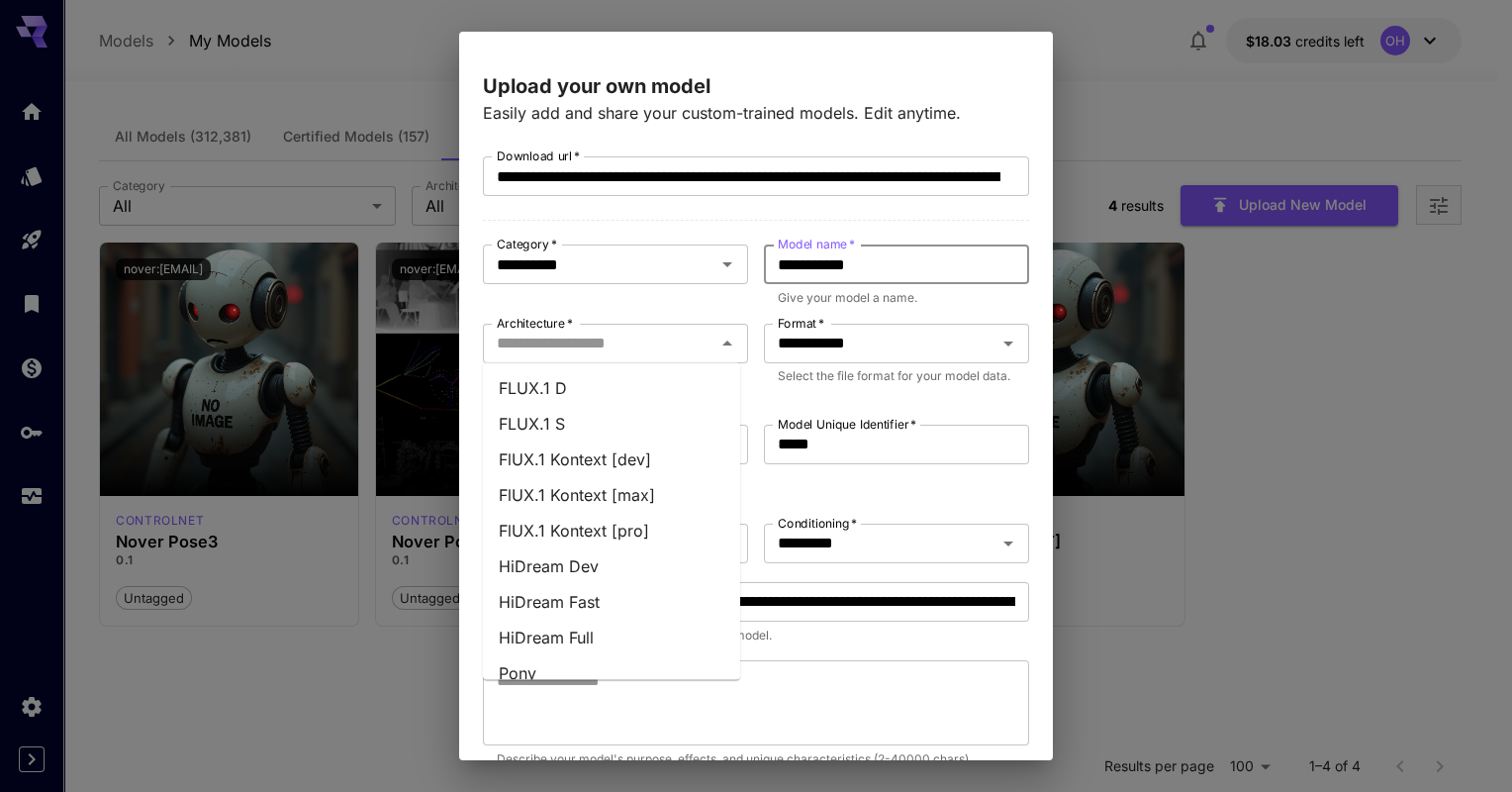 type on "**********" 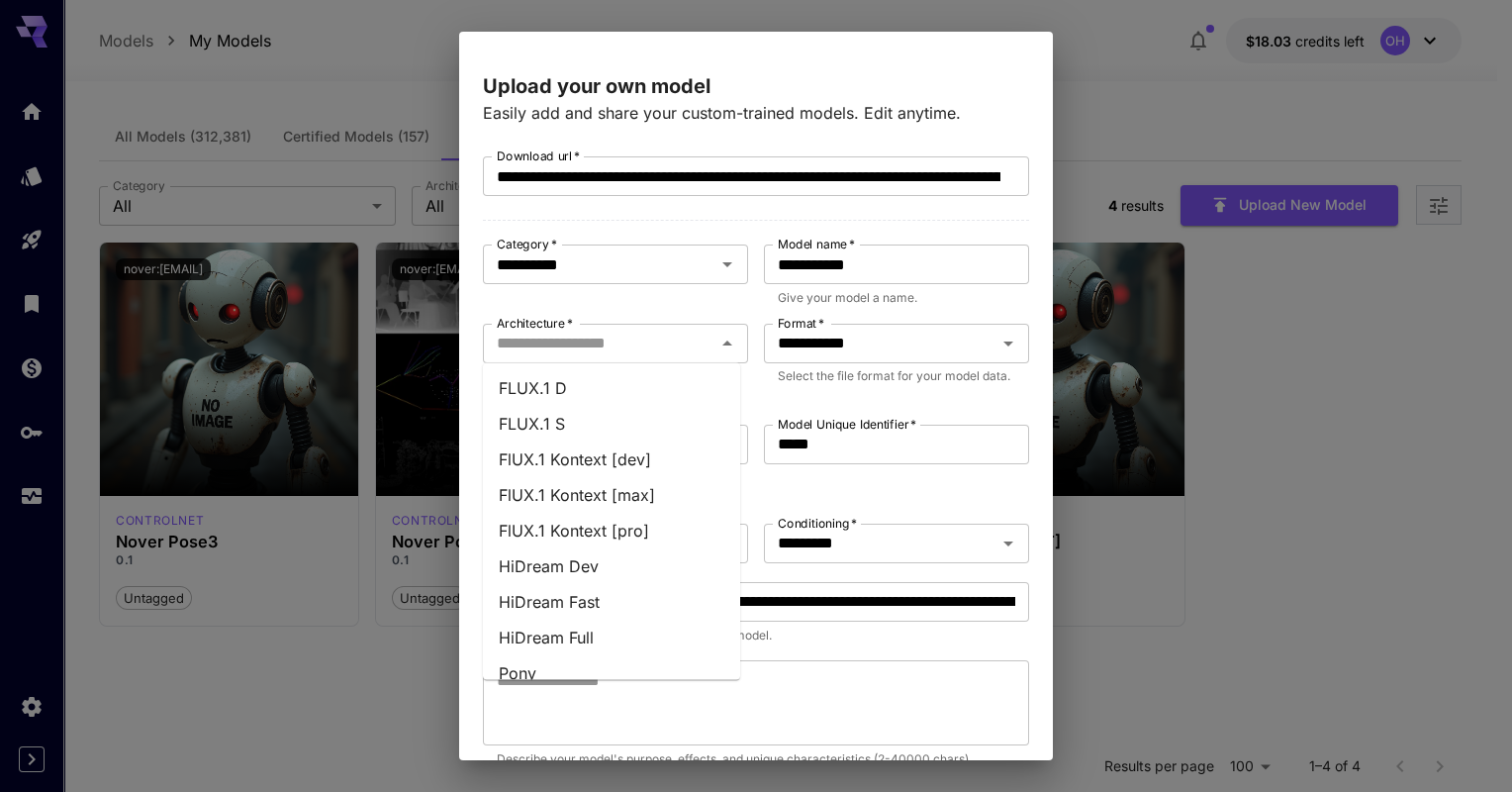 click on "**********" at bounding box center (756, 573) 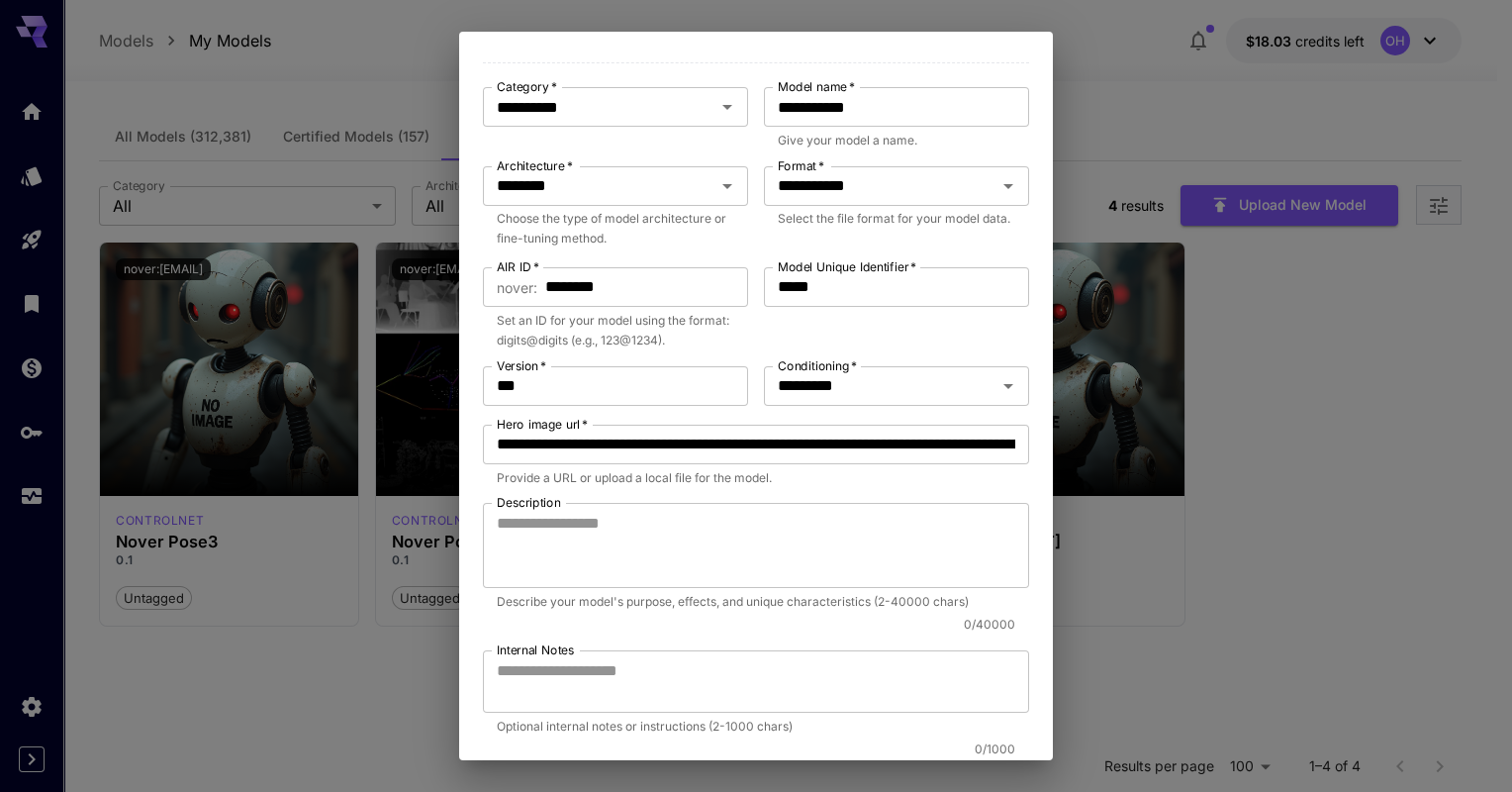 scroll, scrollTop: 166, scrollLeft: 0, axis: vertical 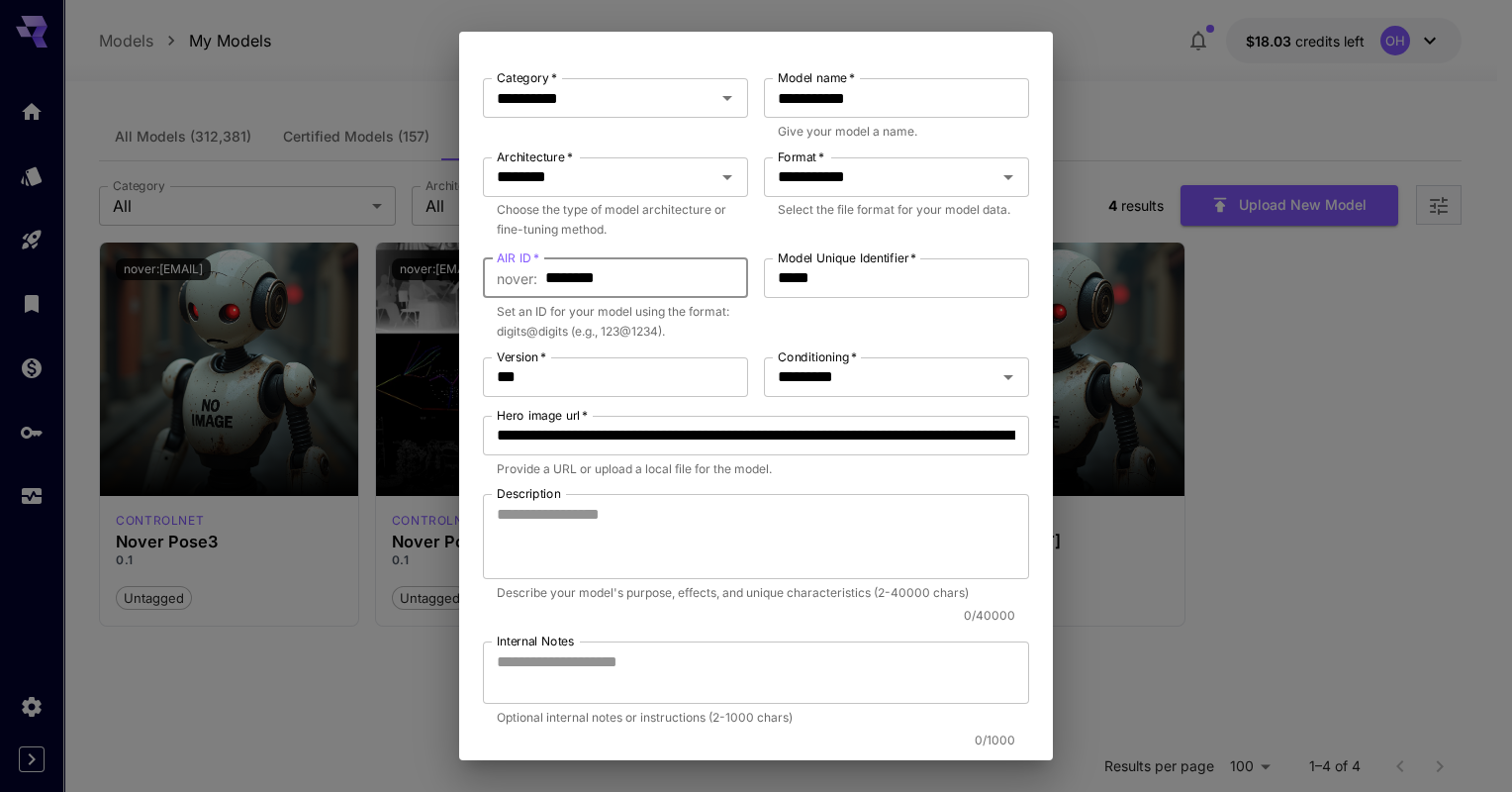 click on "********" at bounding box center [646, 278] 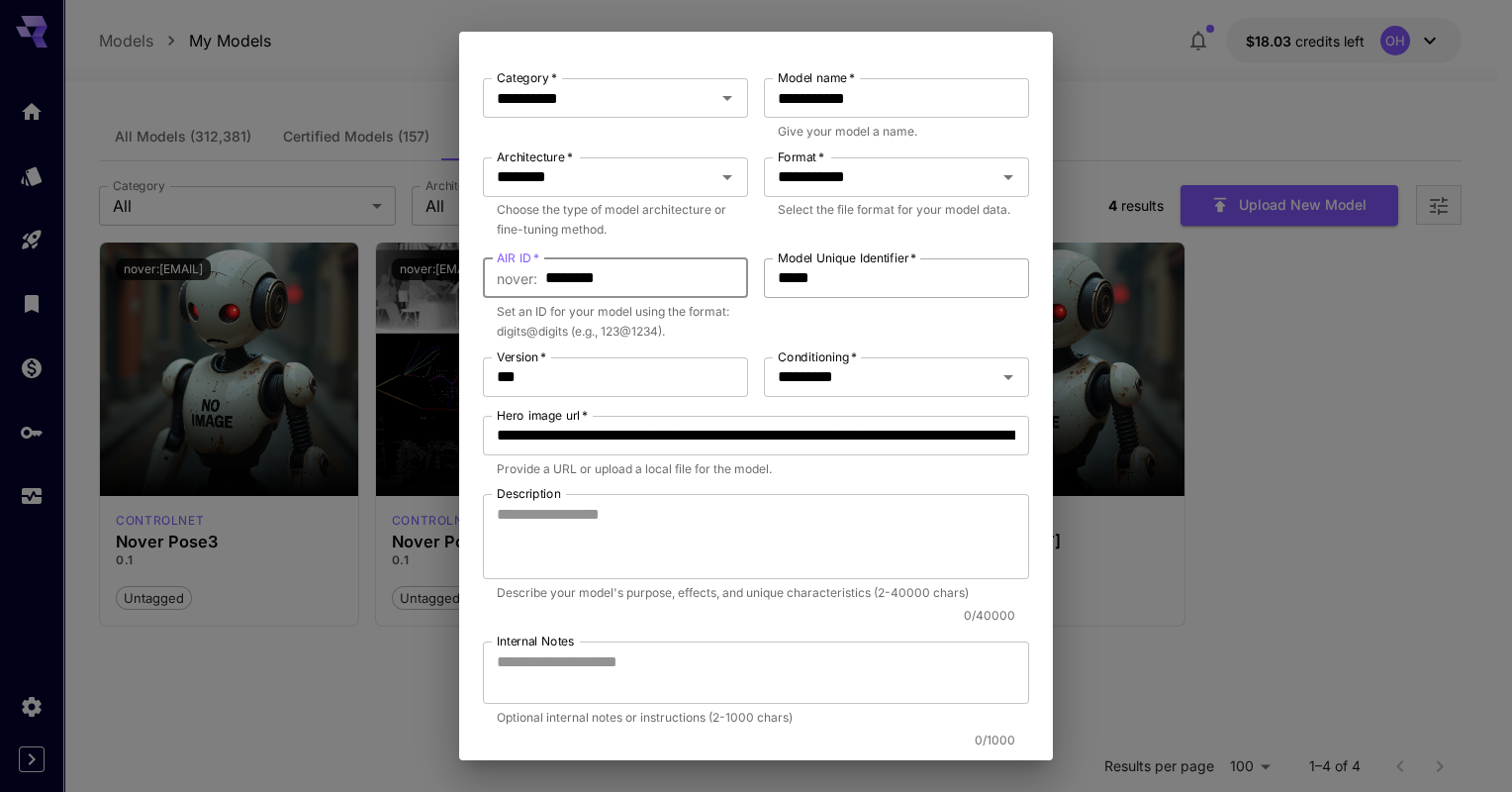 type on "********" 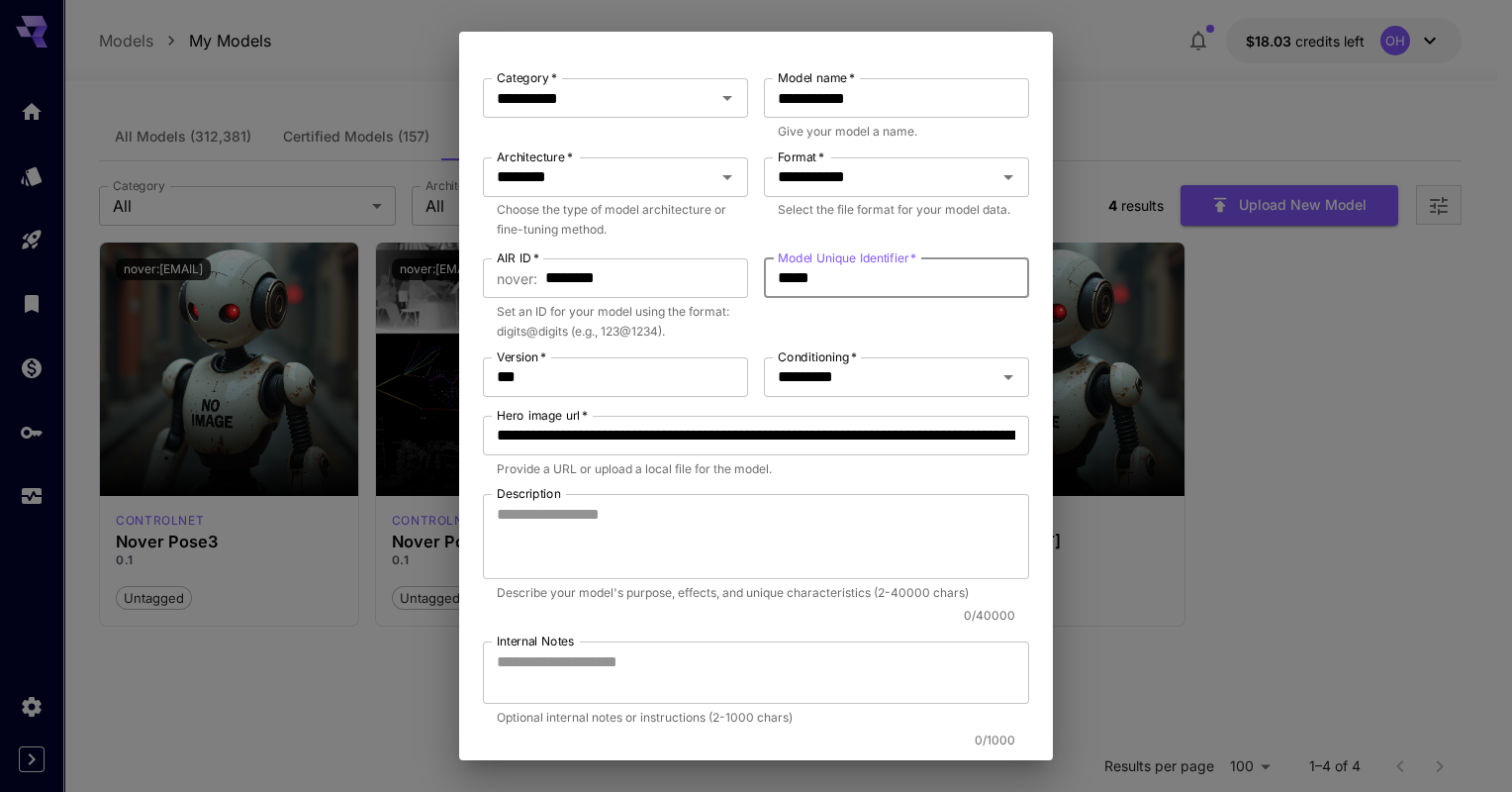 click on "*****" at bounding box center (897, 278) 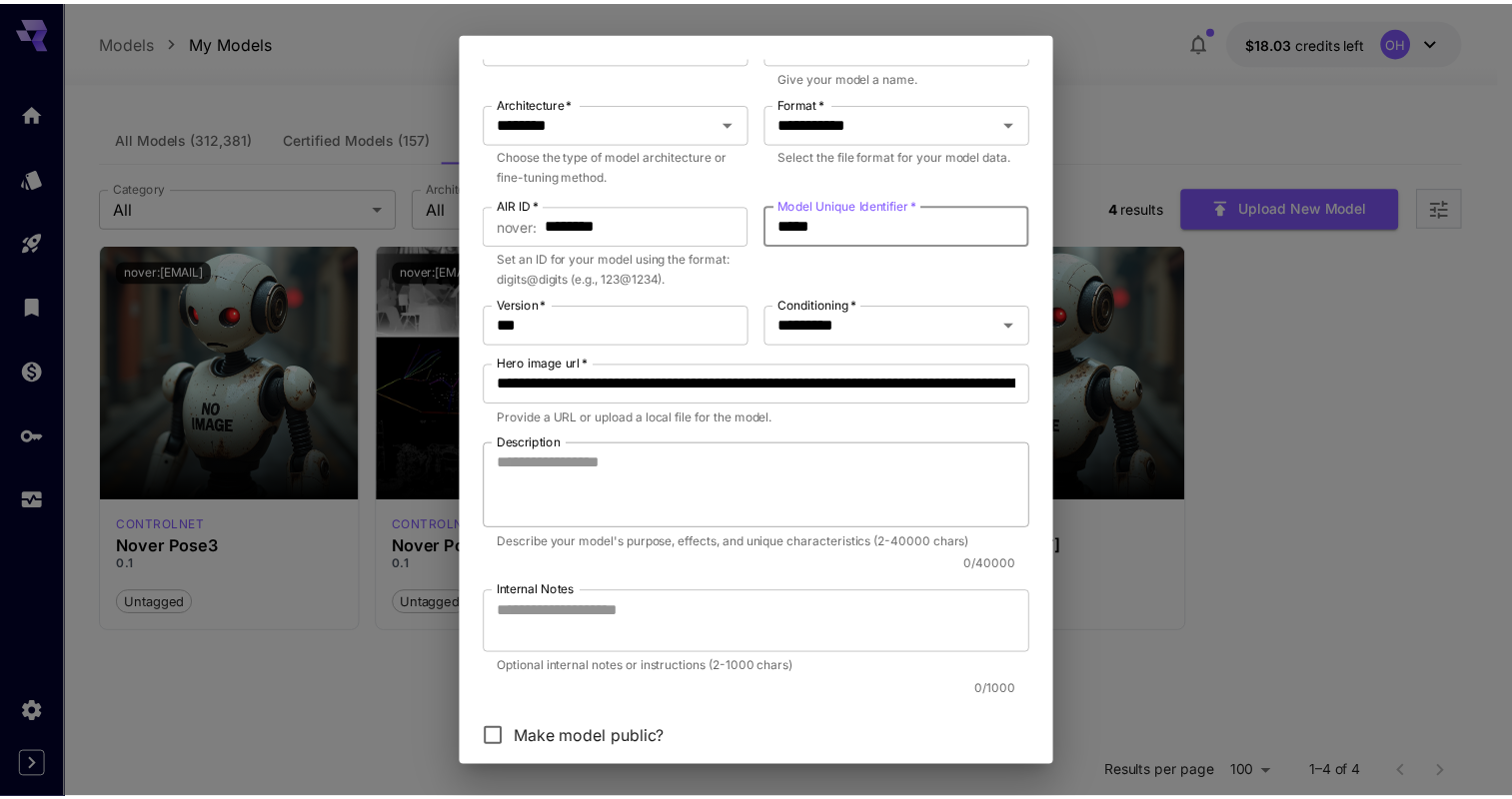 scroll, scrollTop: 325, scrollLeft: 0, axis: vertical 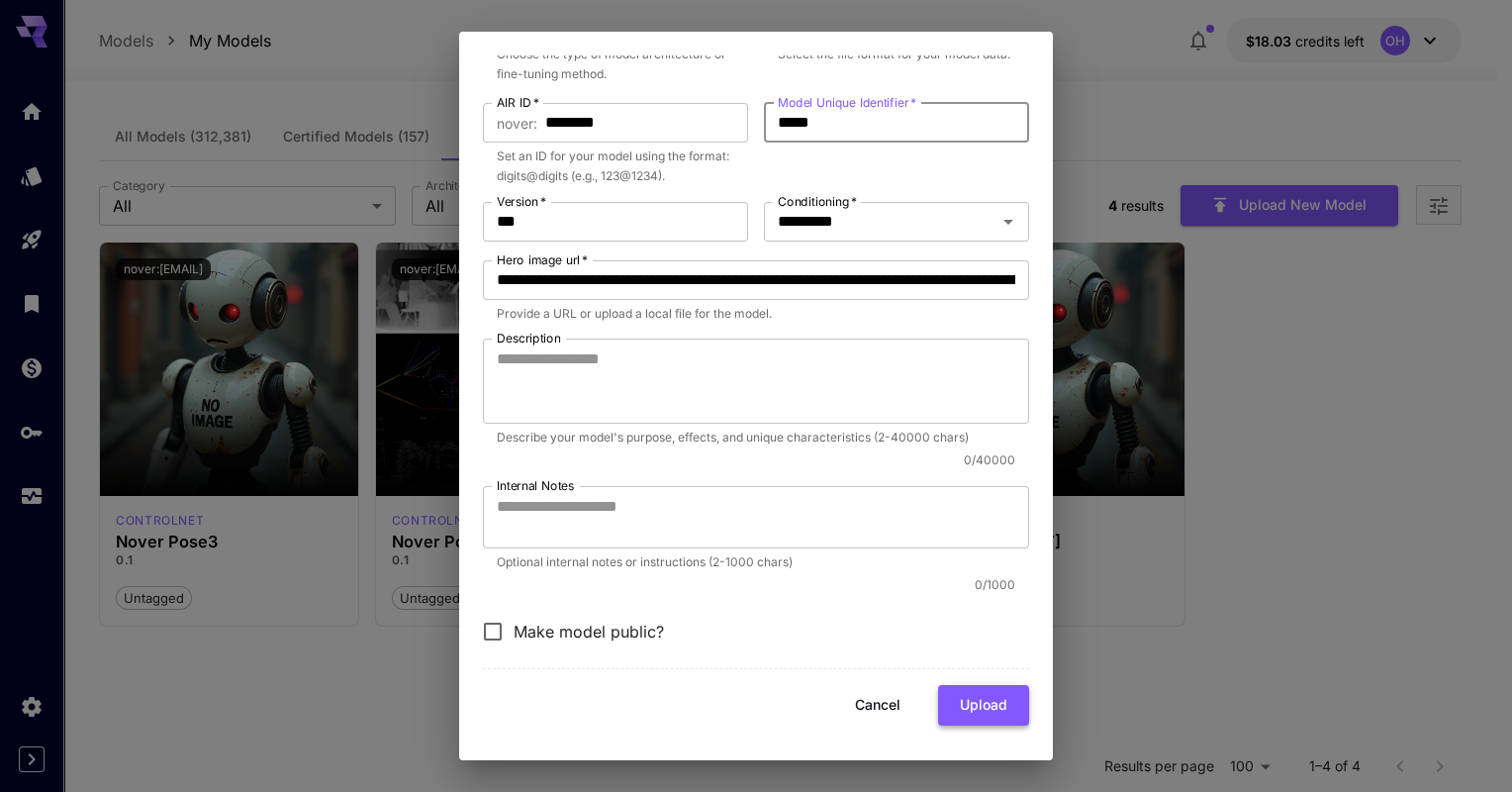 type on "*****" 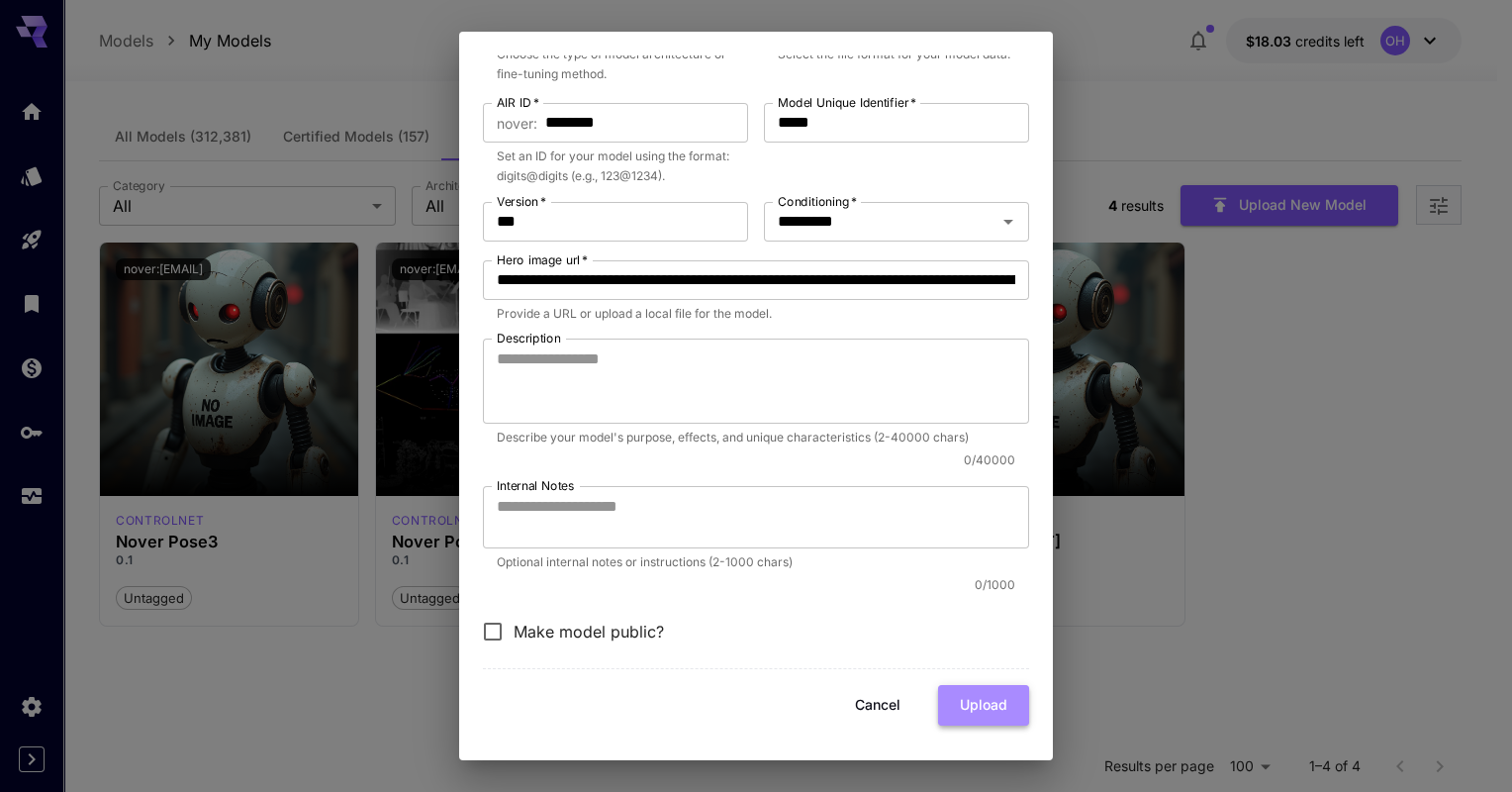 click on "Upload" at bounding box center [984, 705] 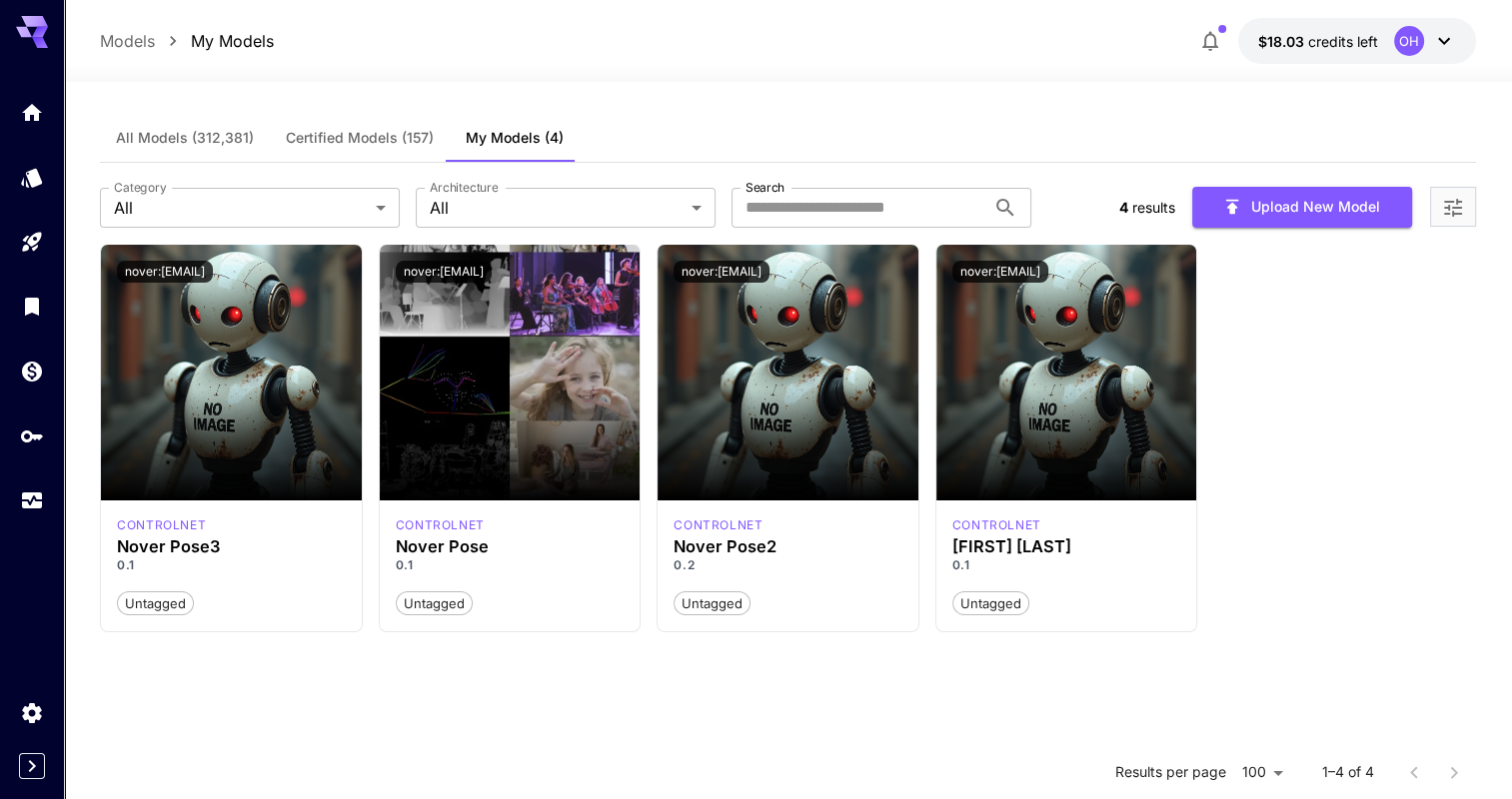 type 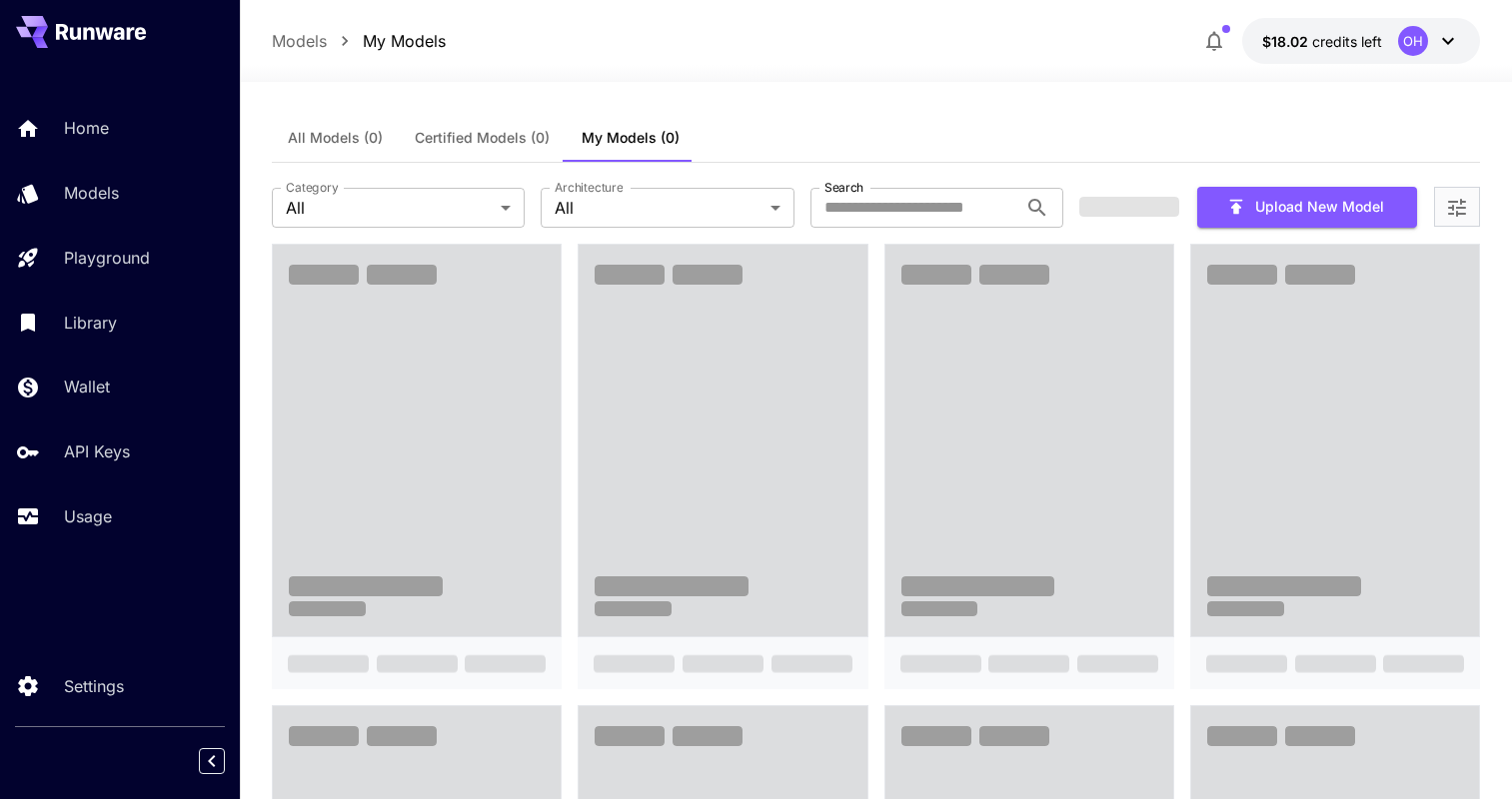 scroll, scrollTop: 0, scrollLeft: 0, axis: both 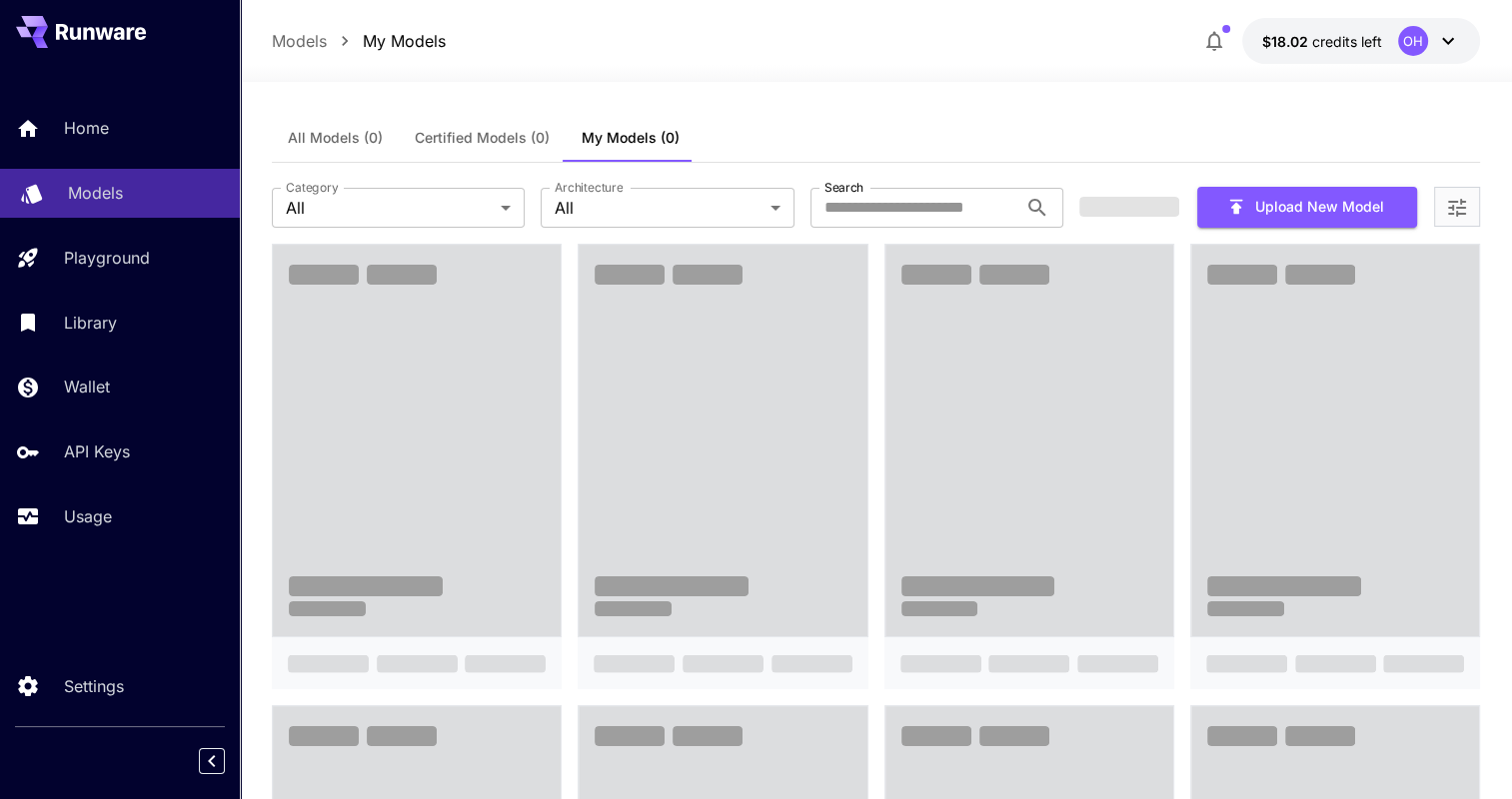click on "Models" at bounding box center (120, 193) 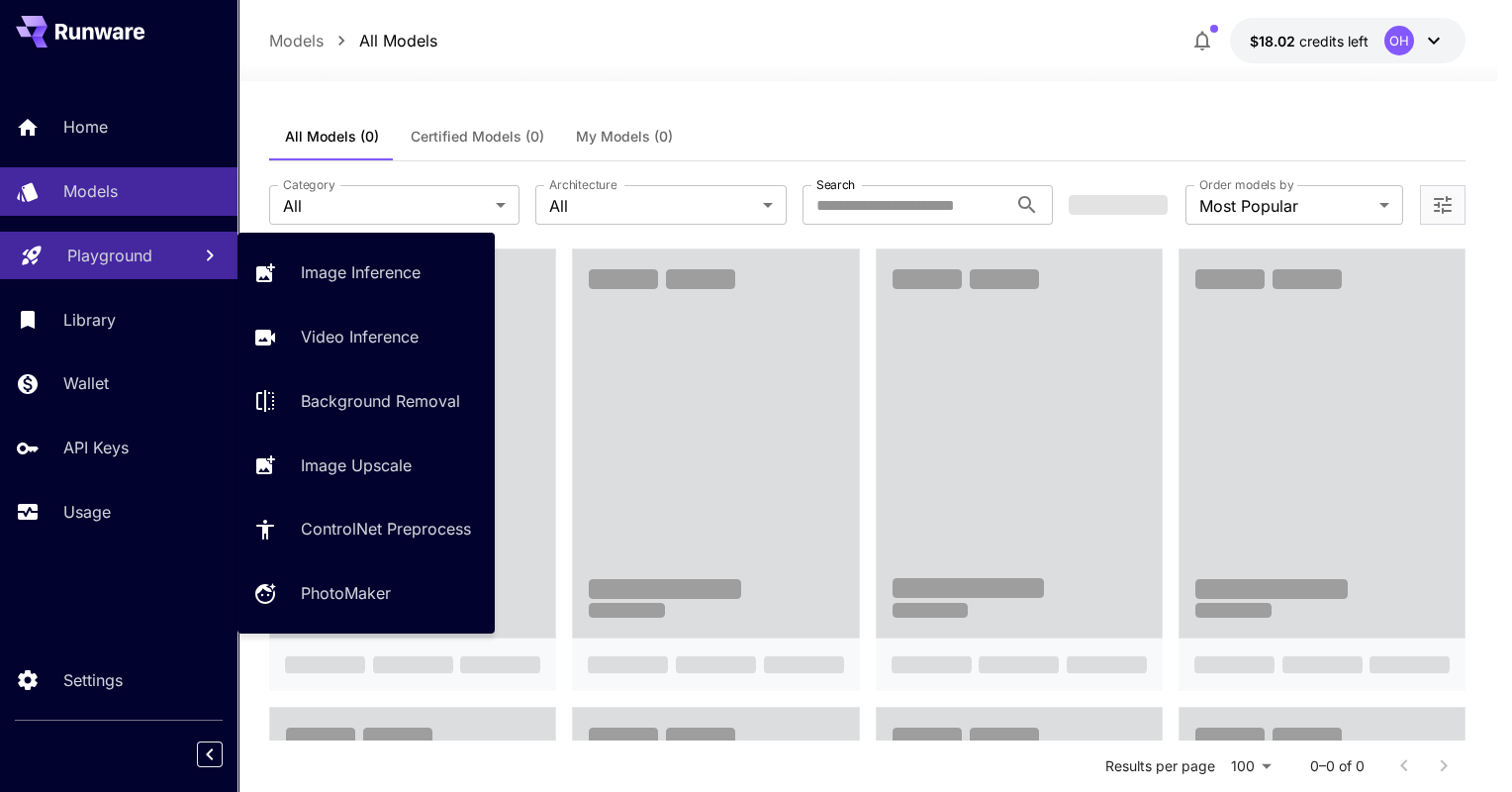 click on "Playground" at bounding box center (110, 255) 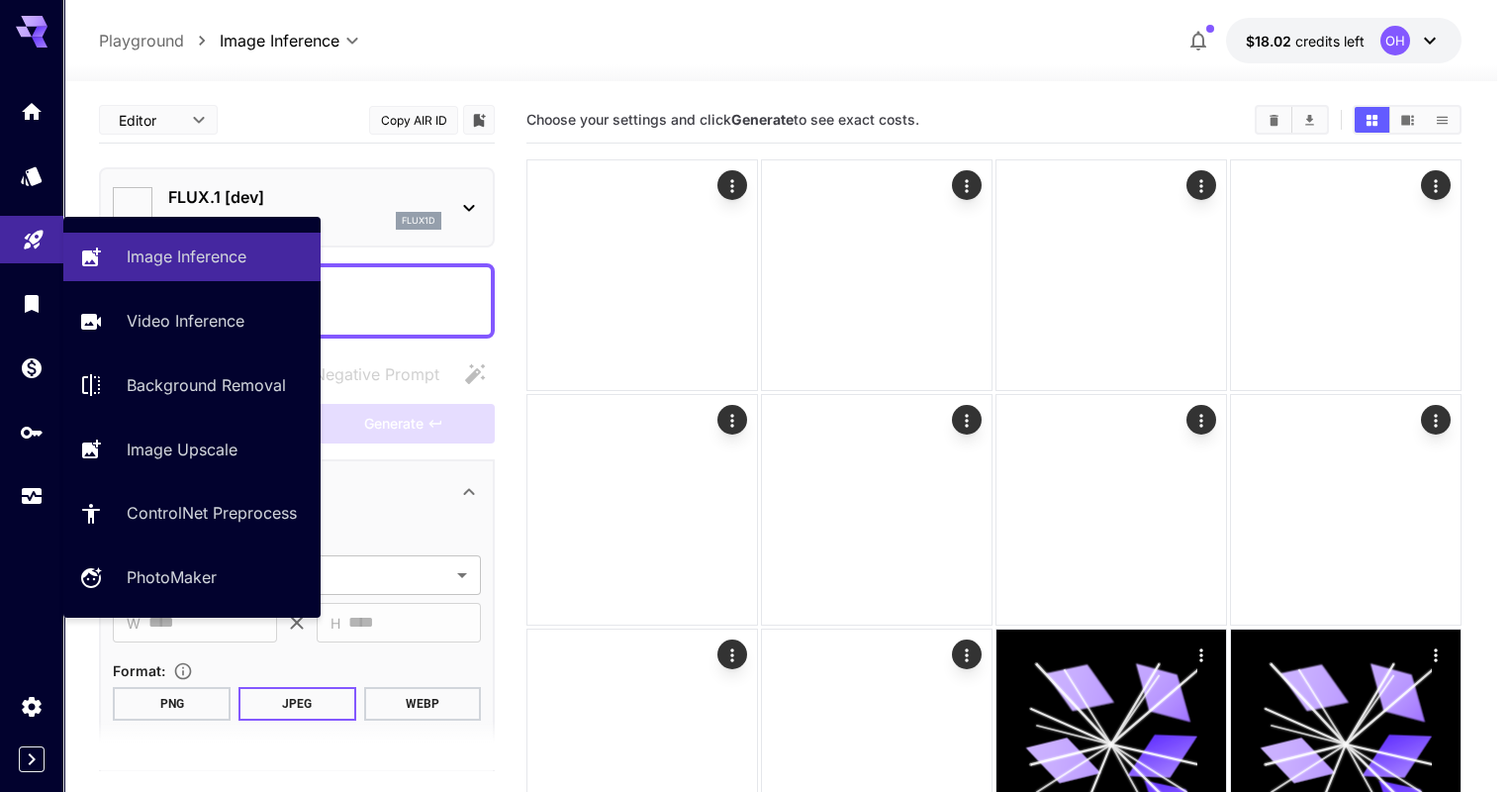 type on "**********" 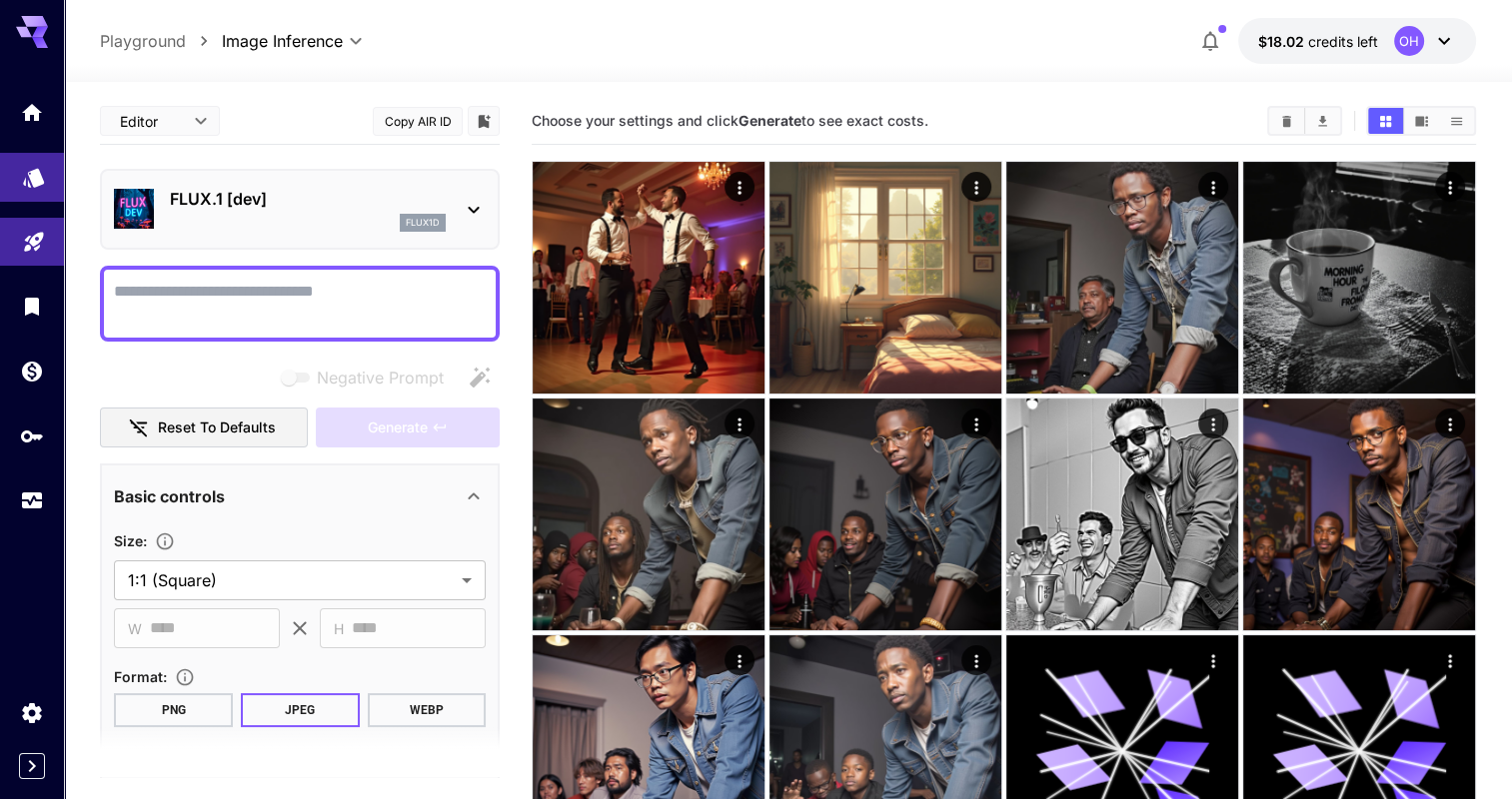 click at bounding box center [32, 177] 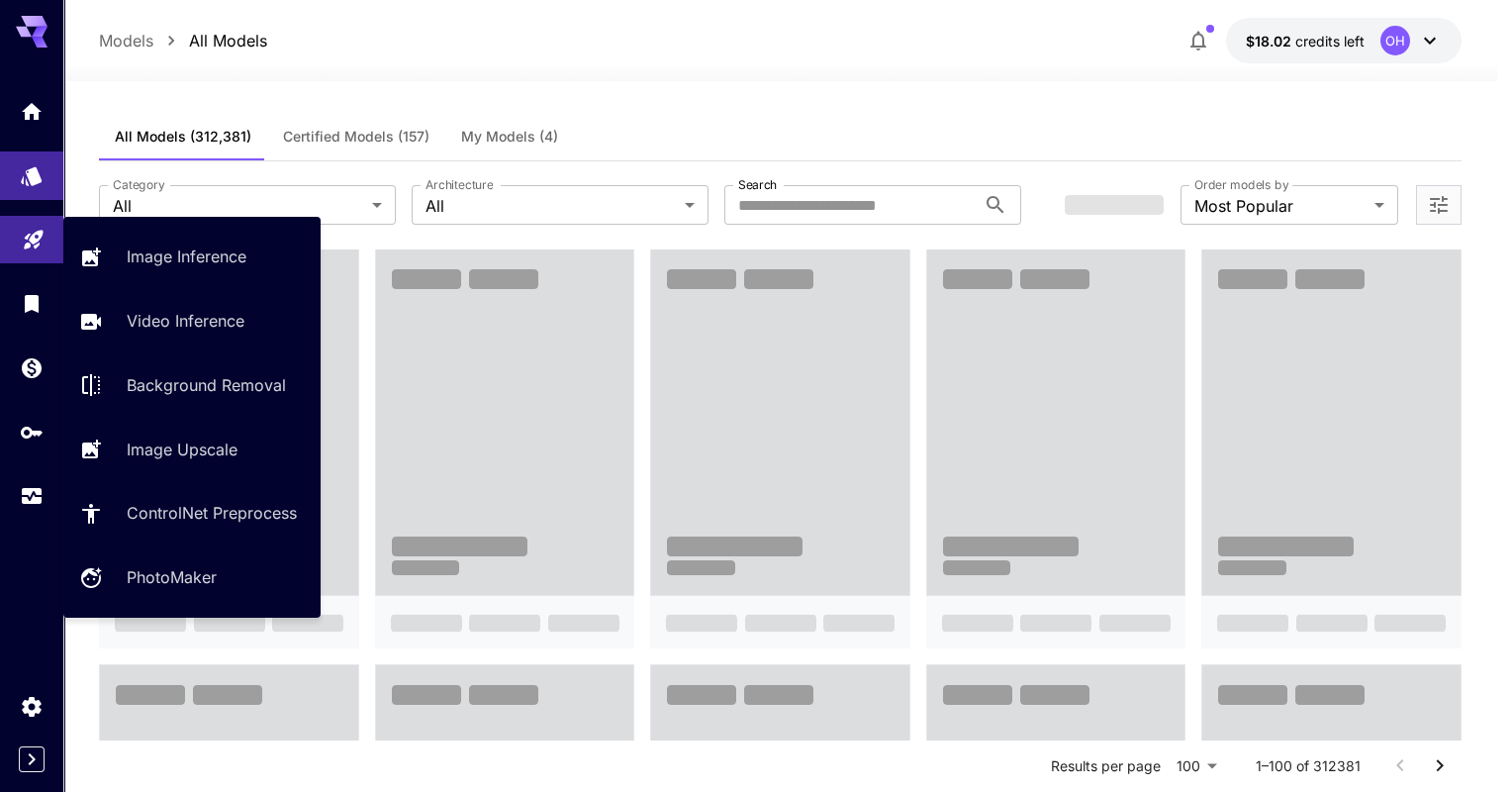 click 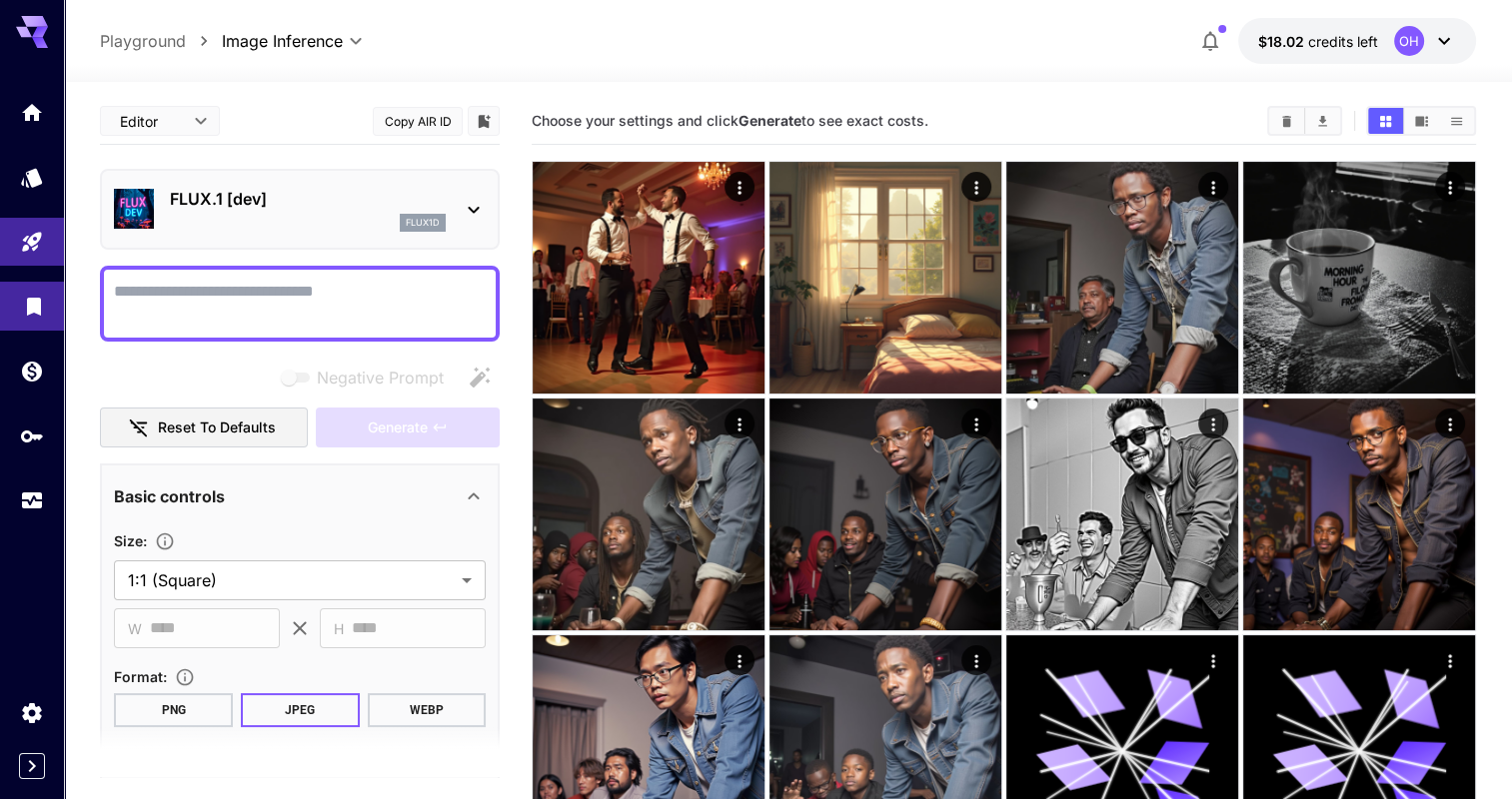 click 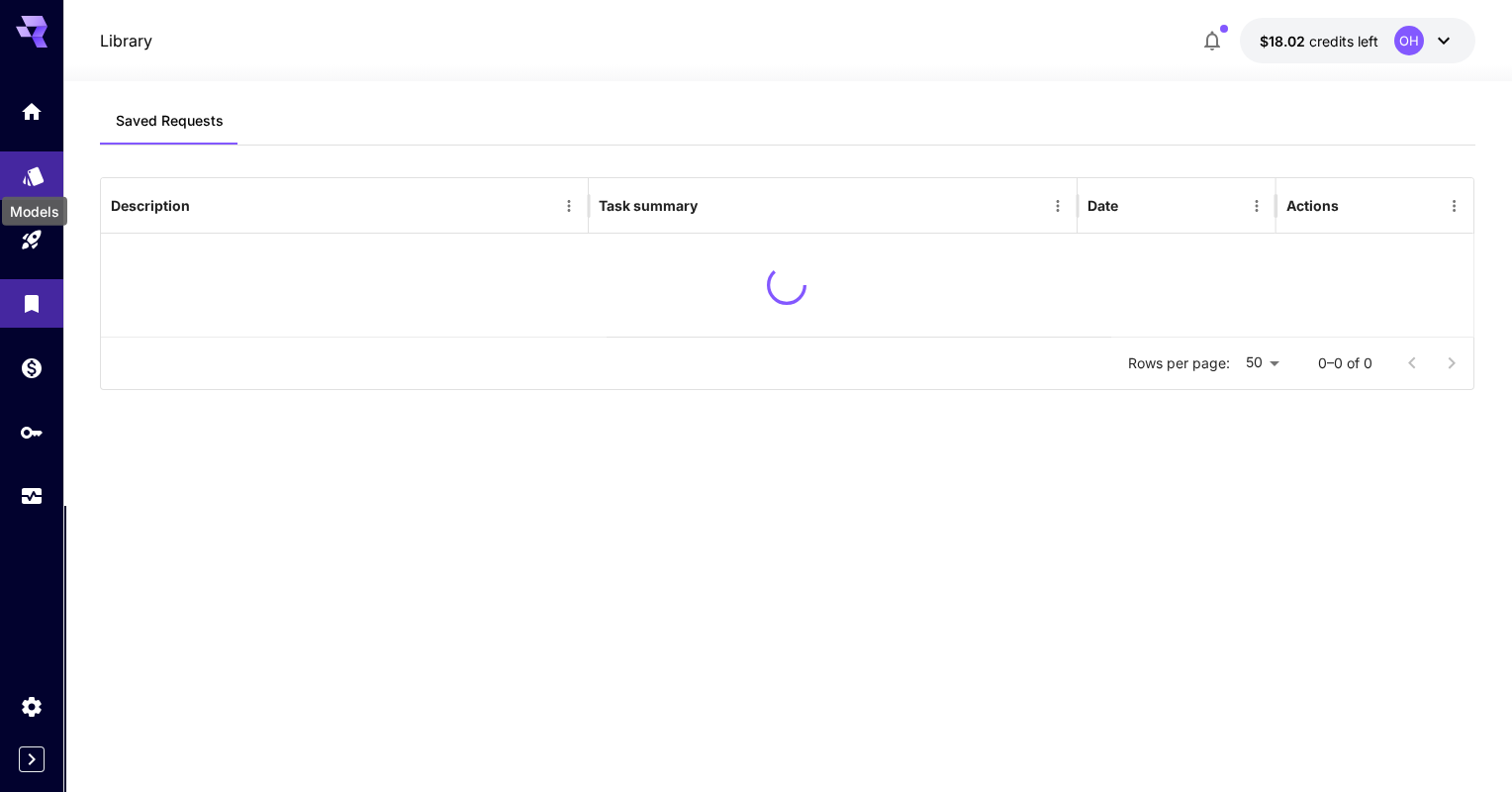 click 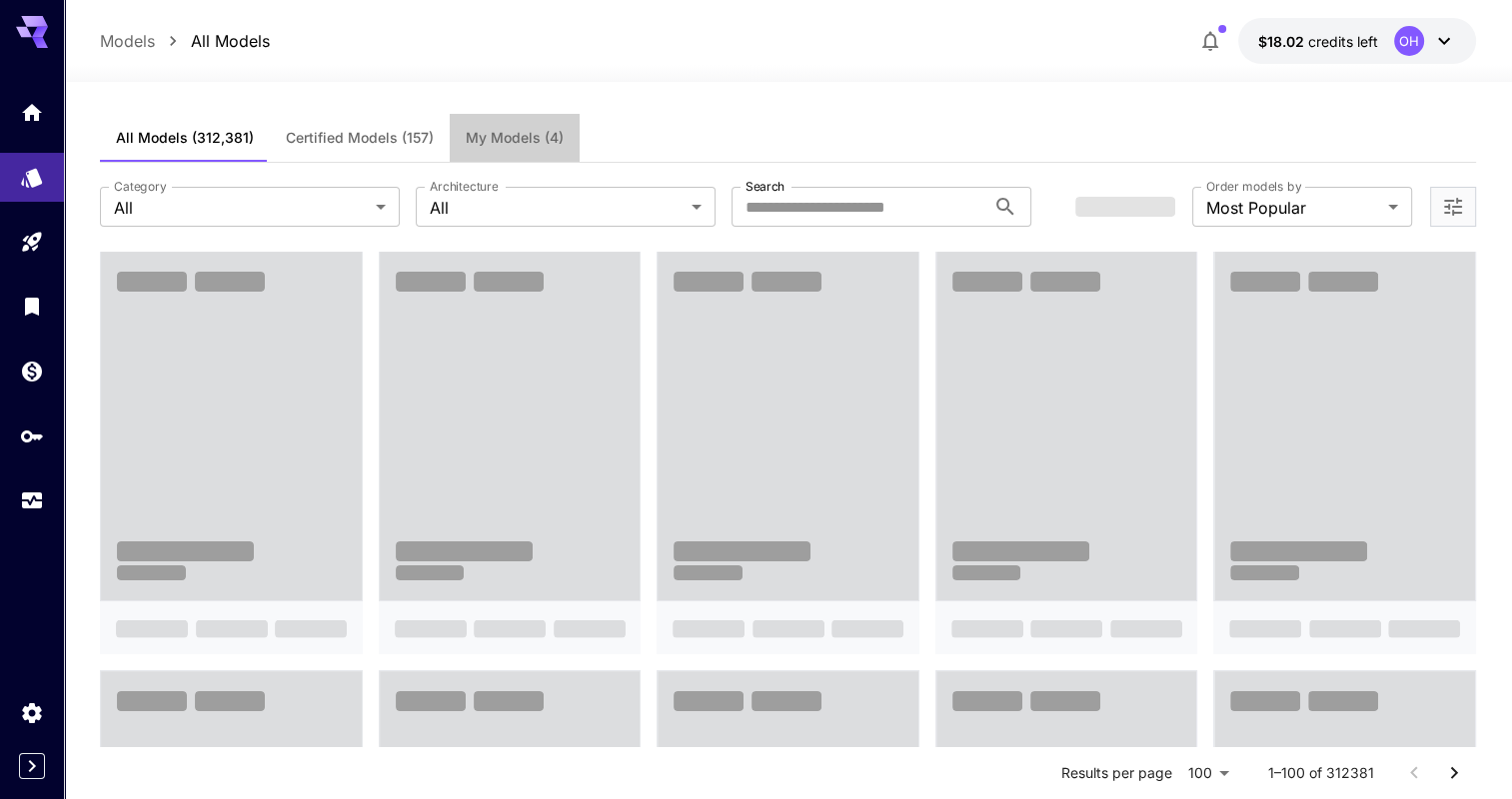 click on "My Models (4)" at bounding box center (515, 138) 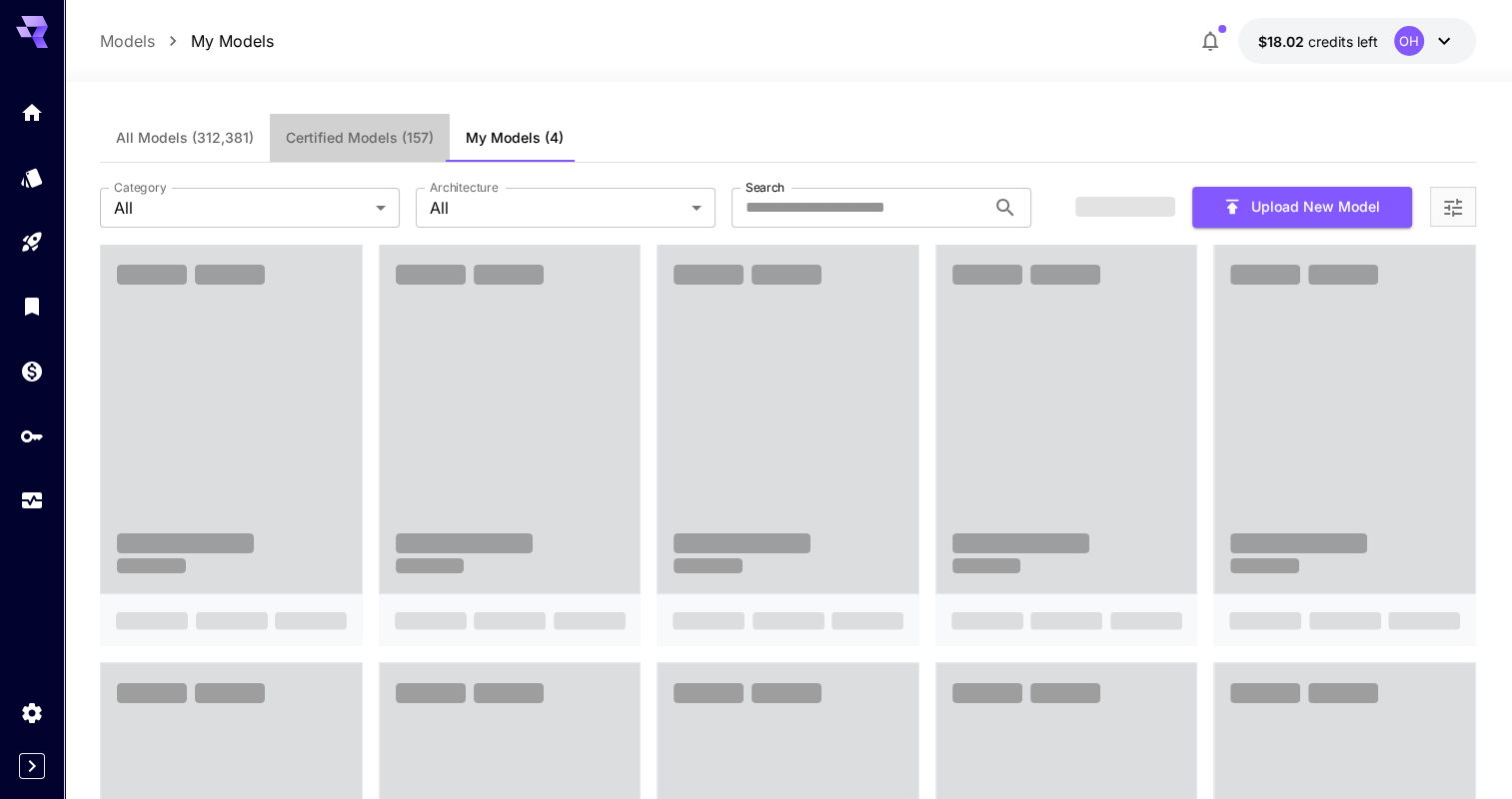 click on "Certified Models (157)" at bounding box center [360, 138] 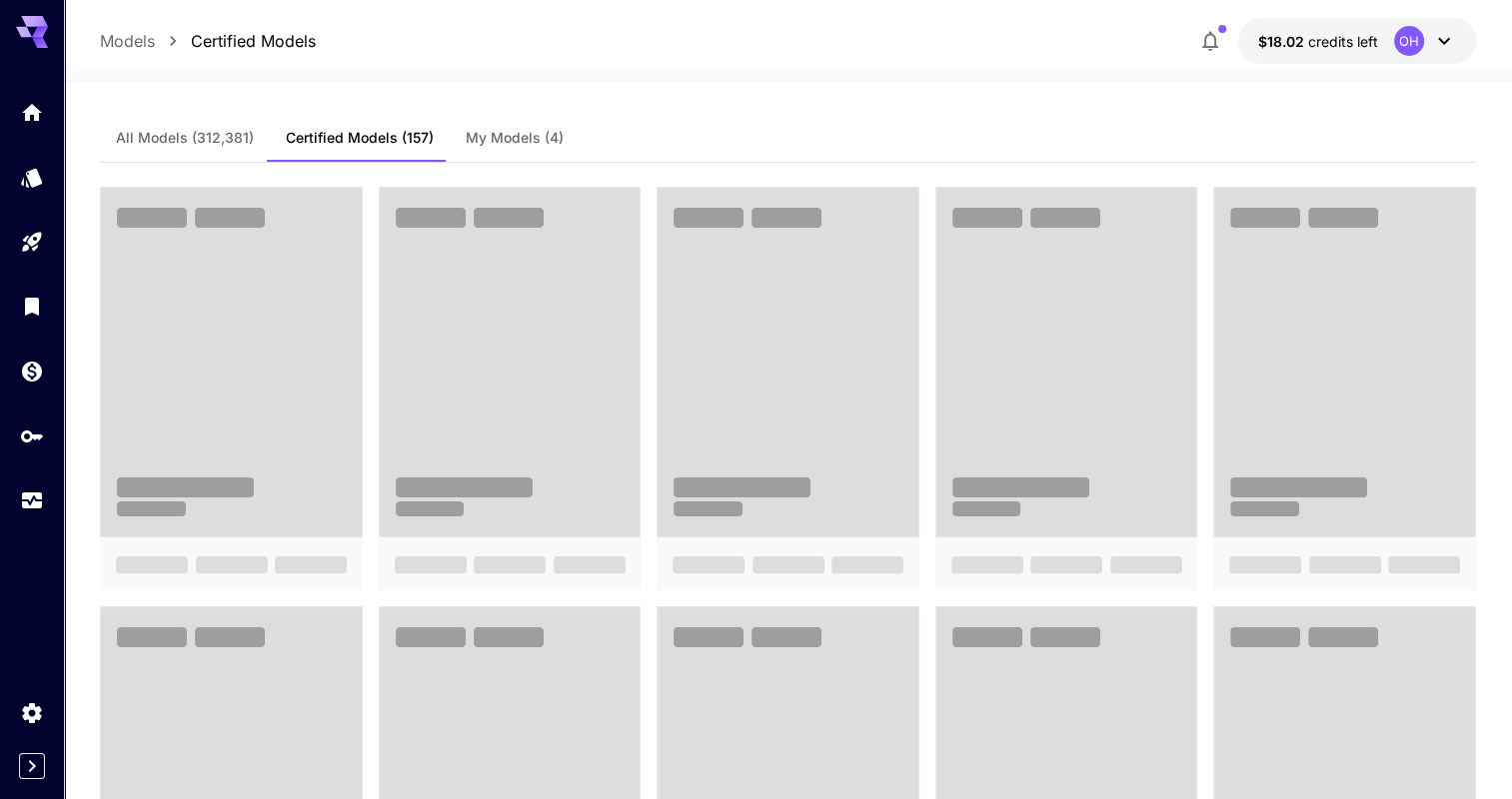 click on "My Models (4)" at bounding box center (515, 138) 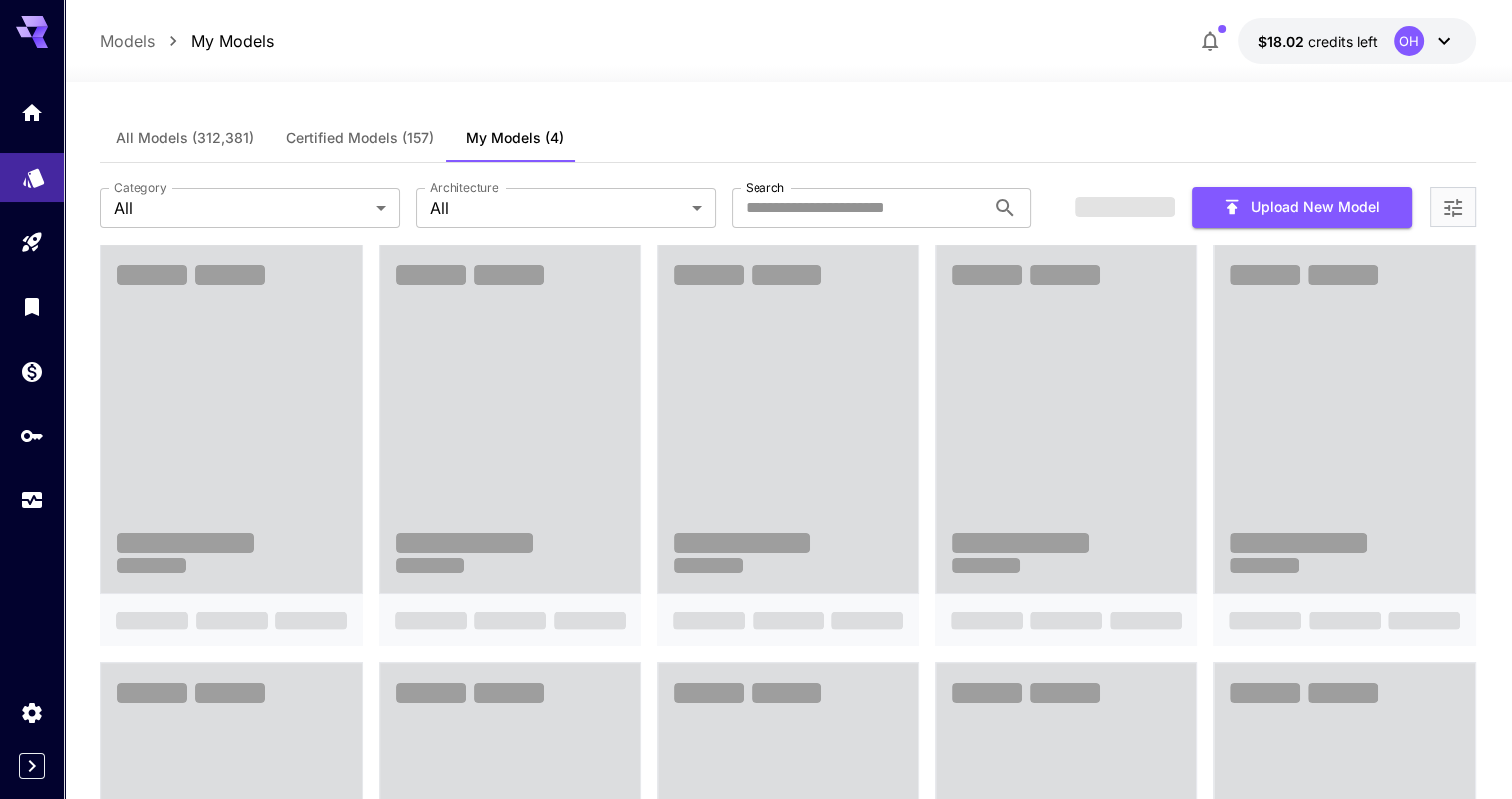 click at bounding box center [32, 177] 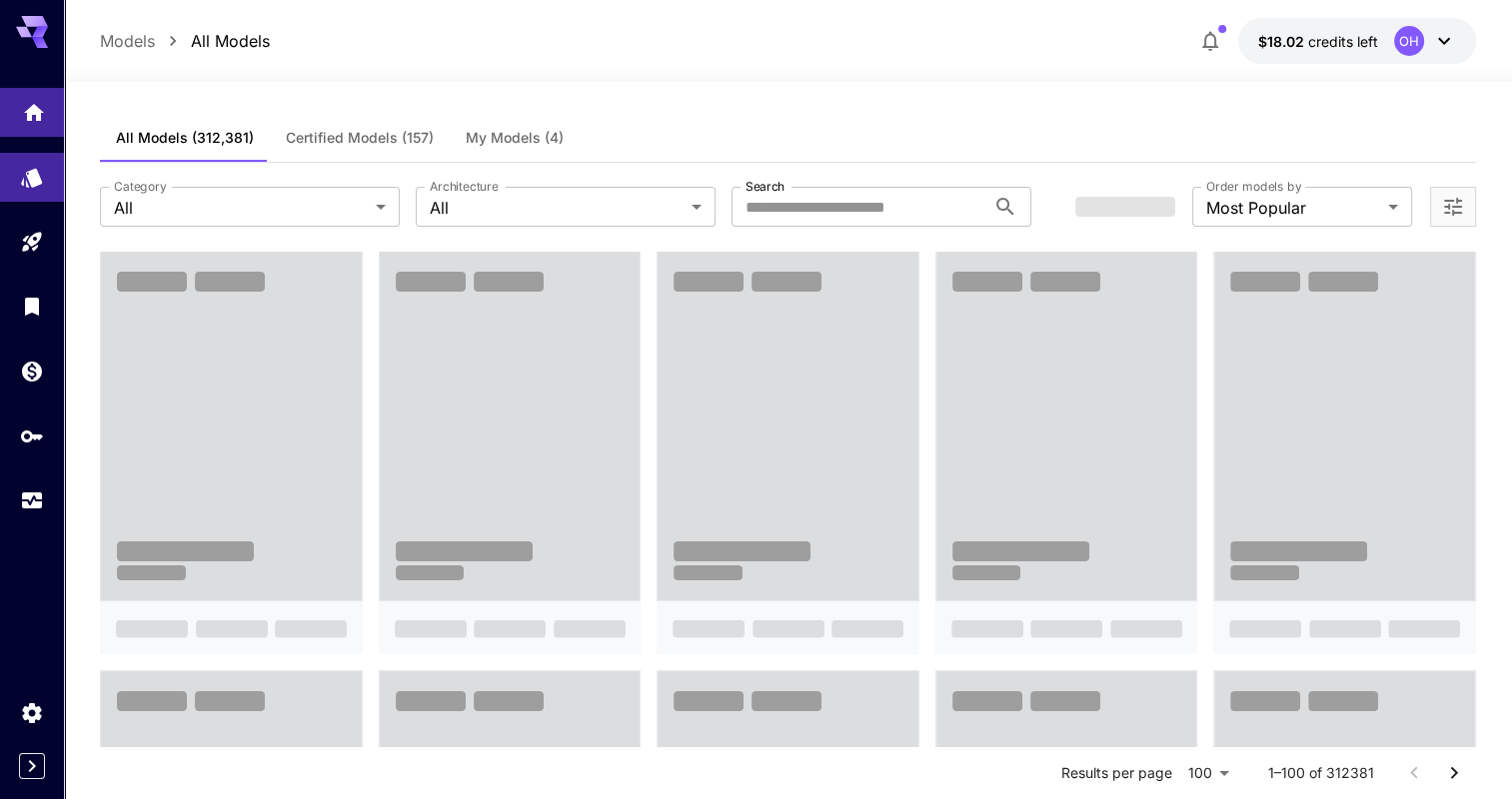 click at bounding box center (32, 112) 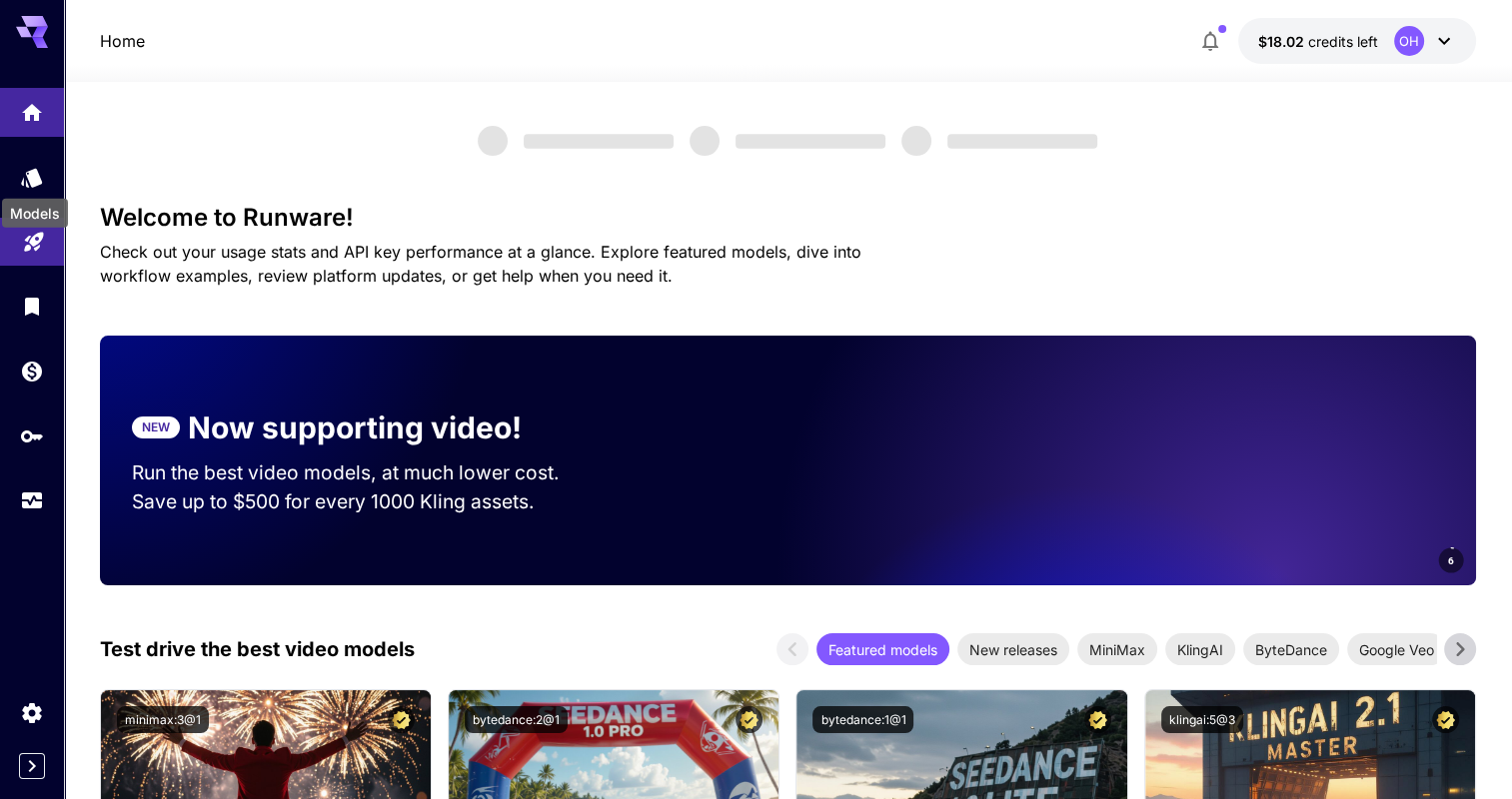 click 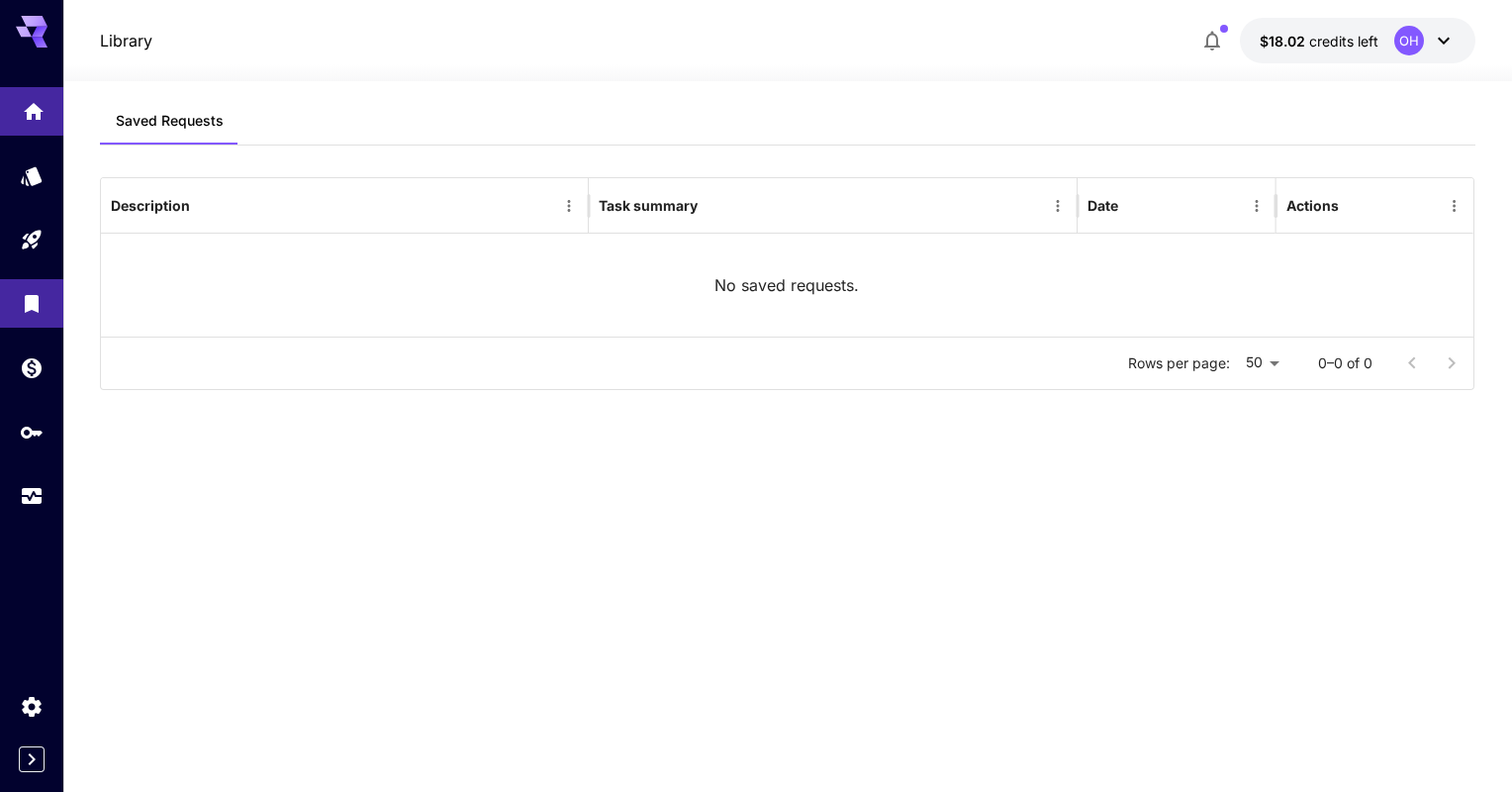 click at bounding box center [32, 111] 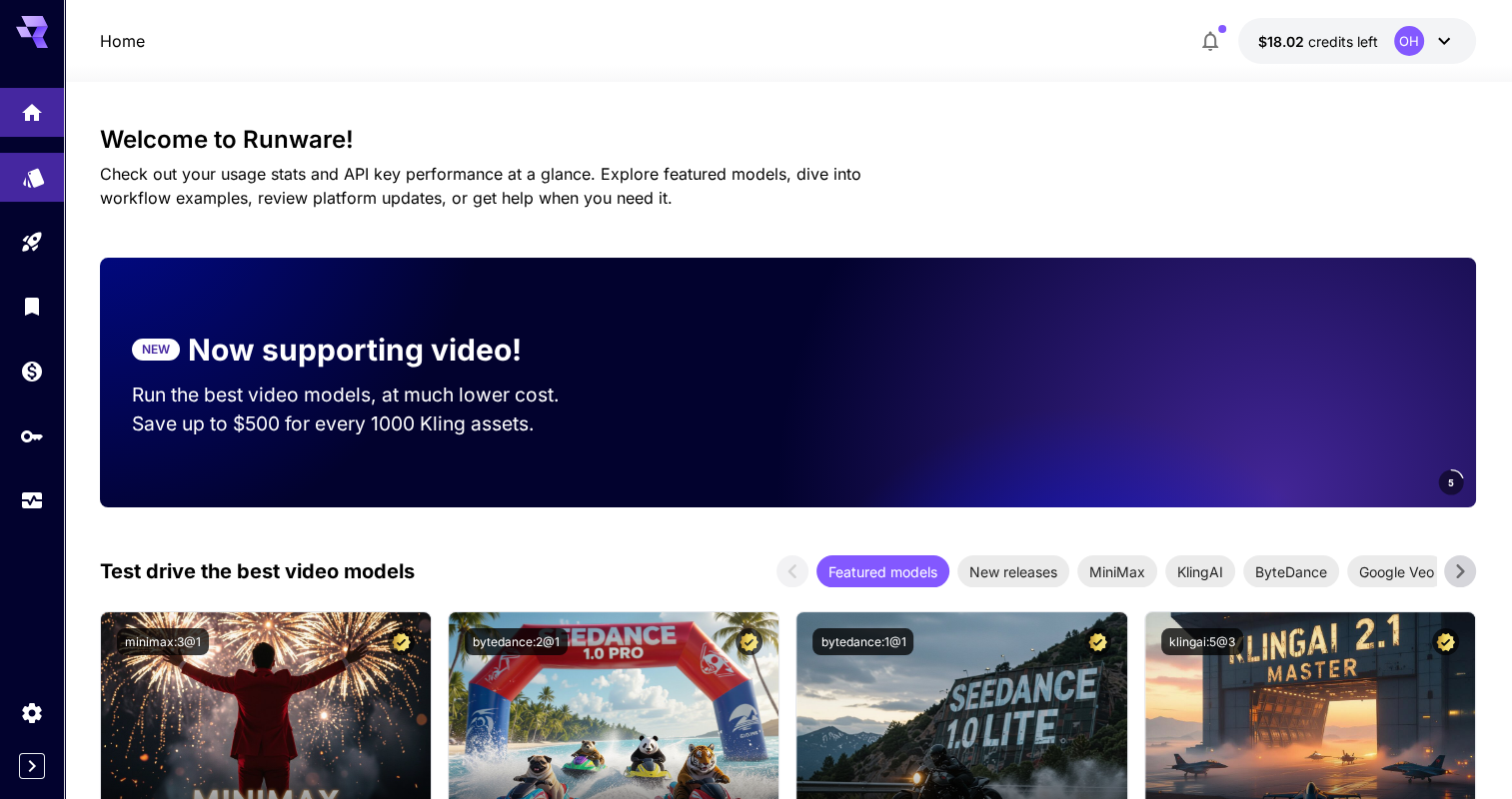 click 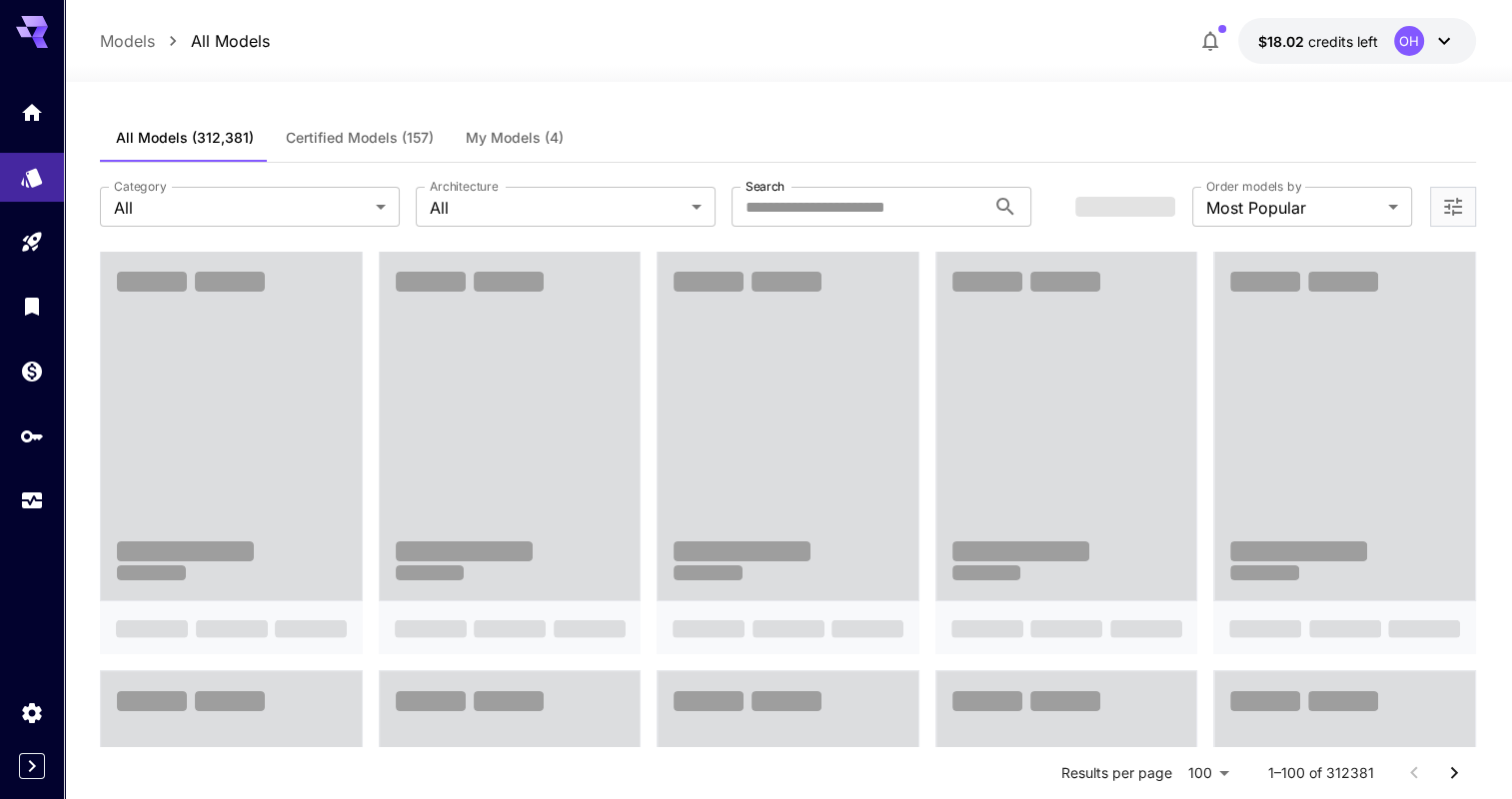 click on "My Models (4)" at bounding box center [515, 138] 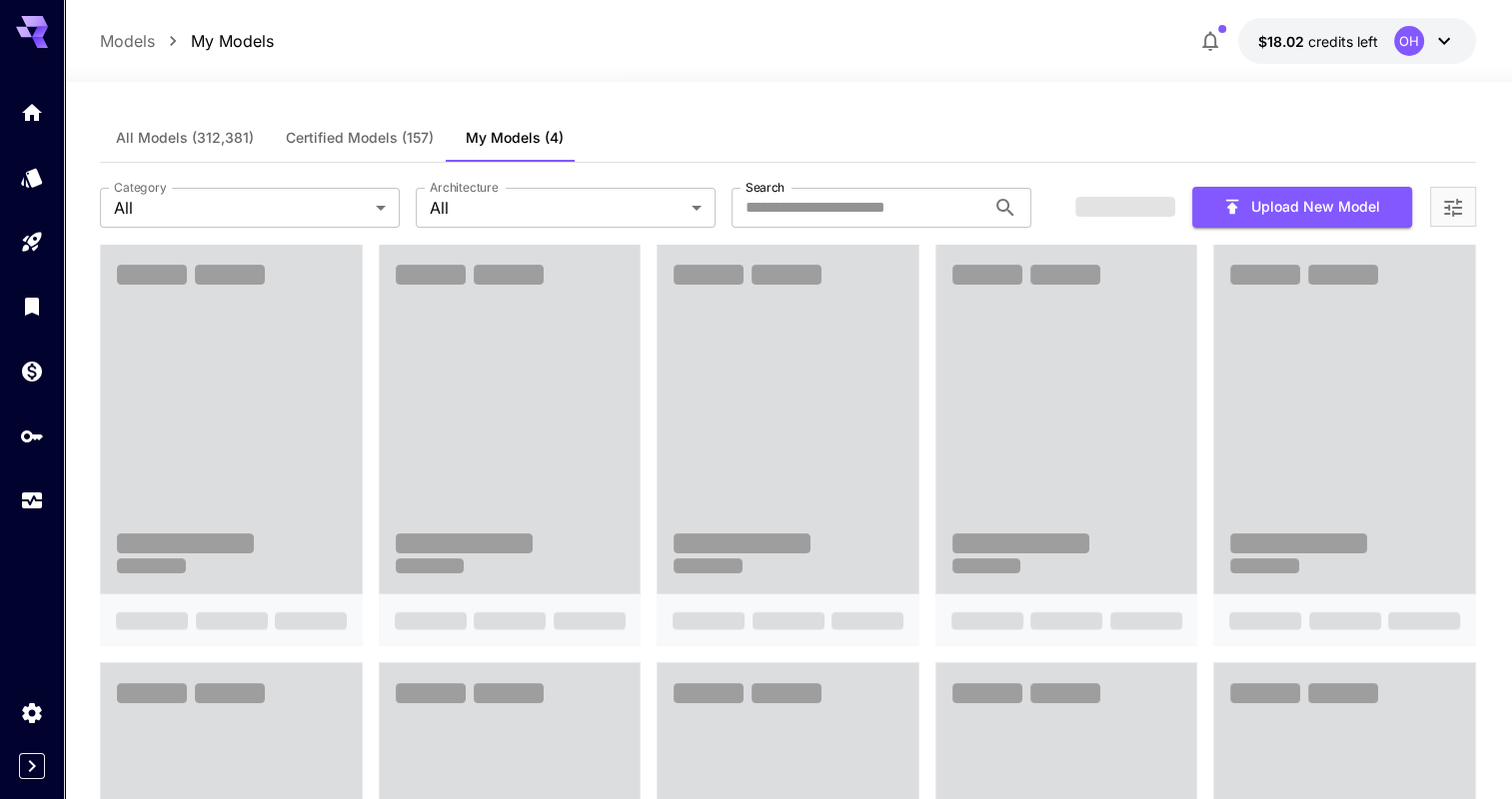type 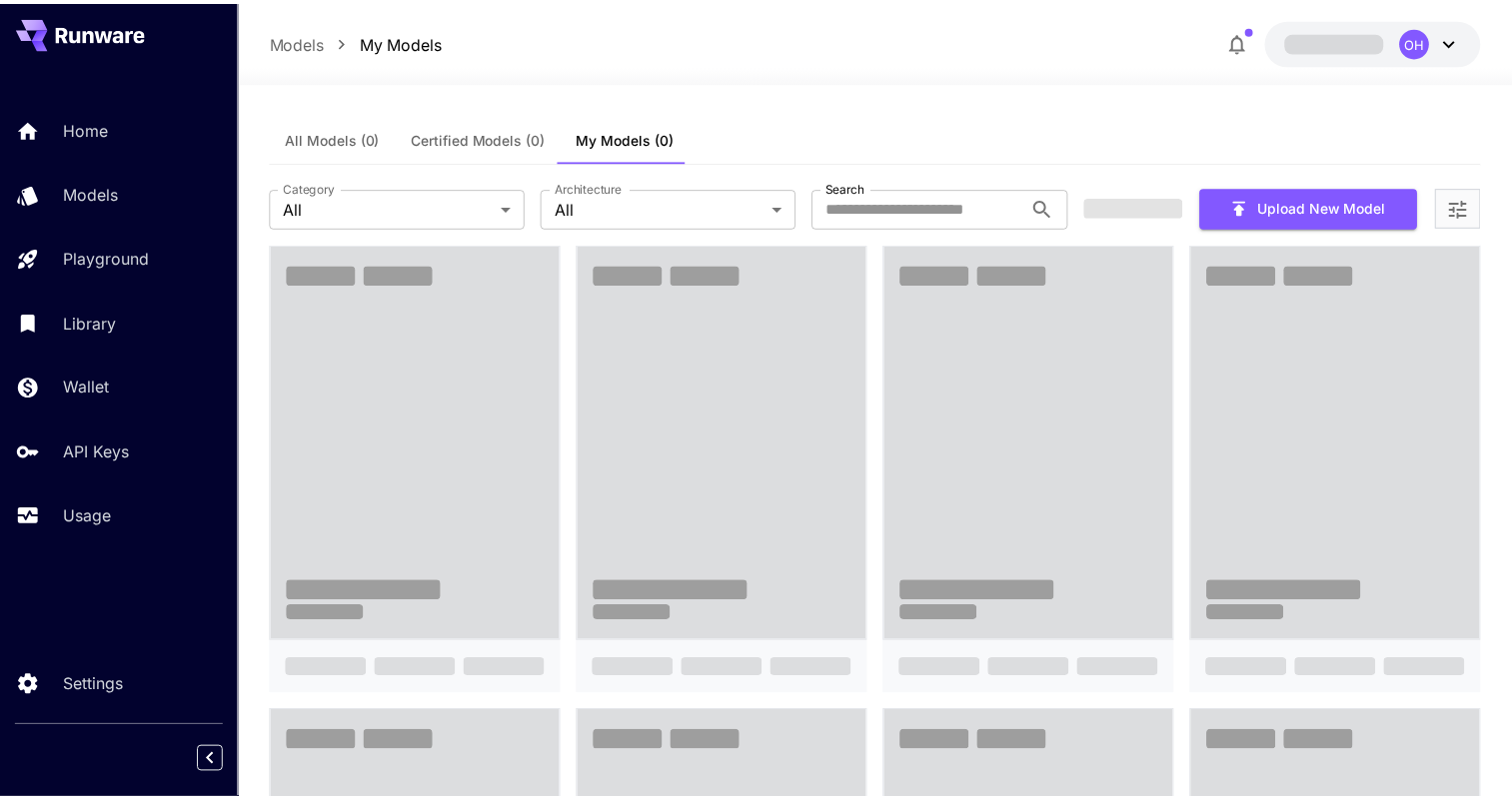 scroll, scrollTop: 0, scrollLeft: 0, axis: both 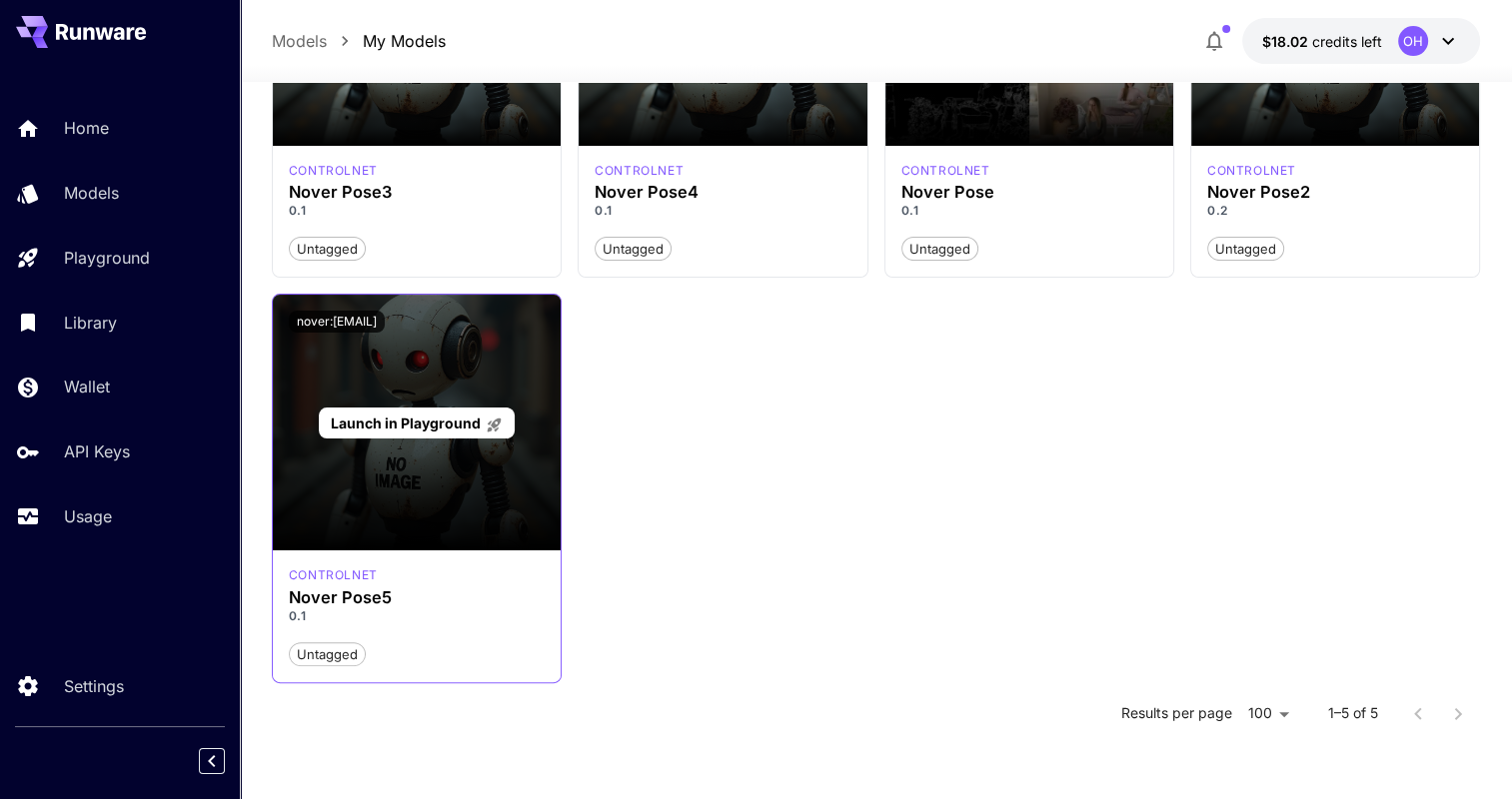 click on "Launch in Playground" at bounding box center [405, 422] 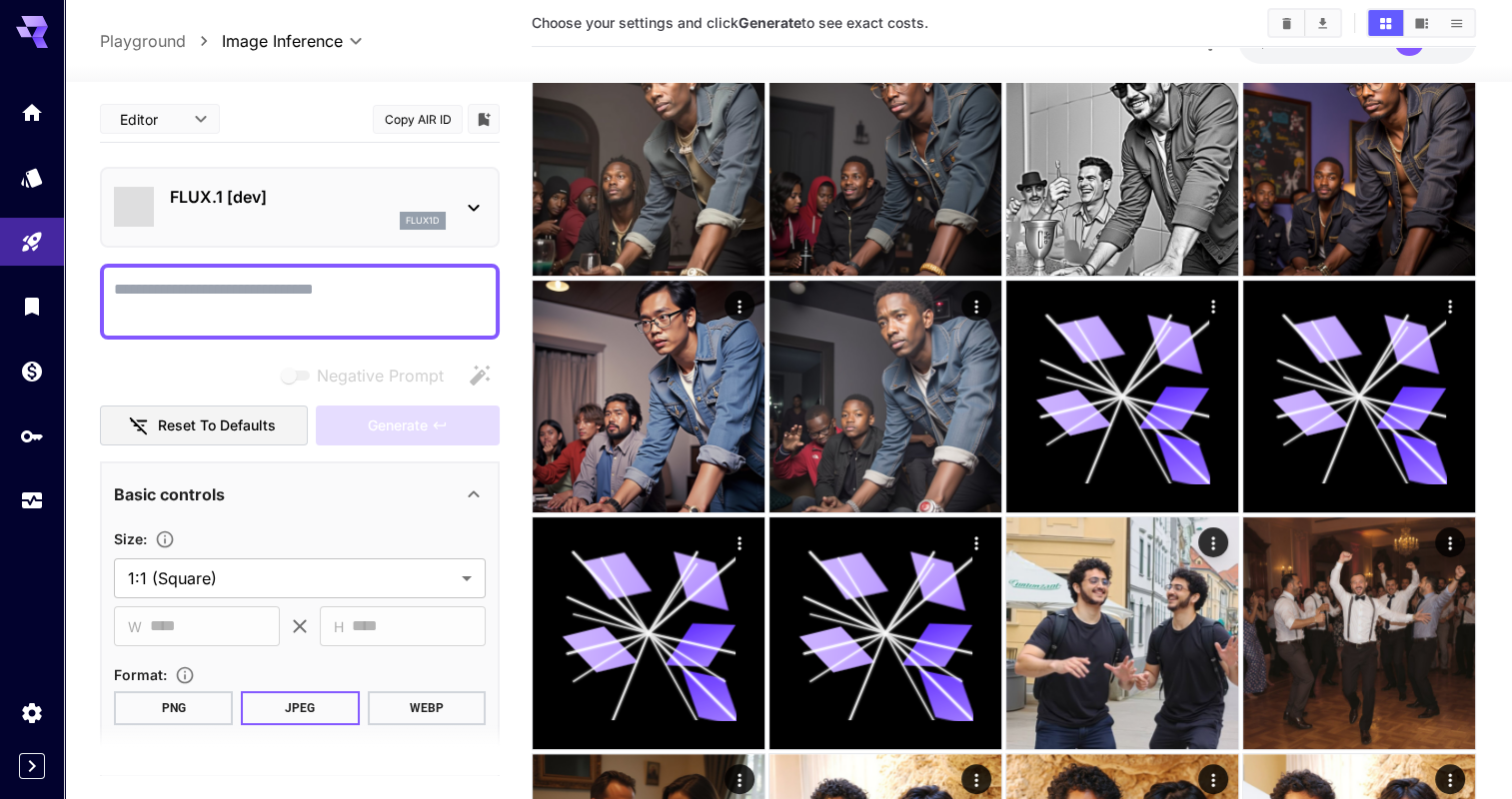 scroll, scrollTop: 0, scrollLeft: 0, axis: both 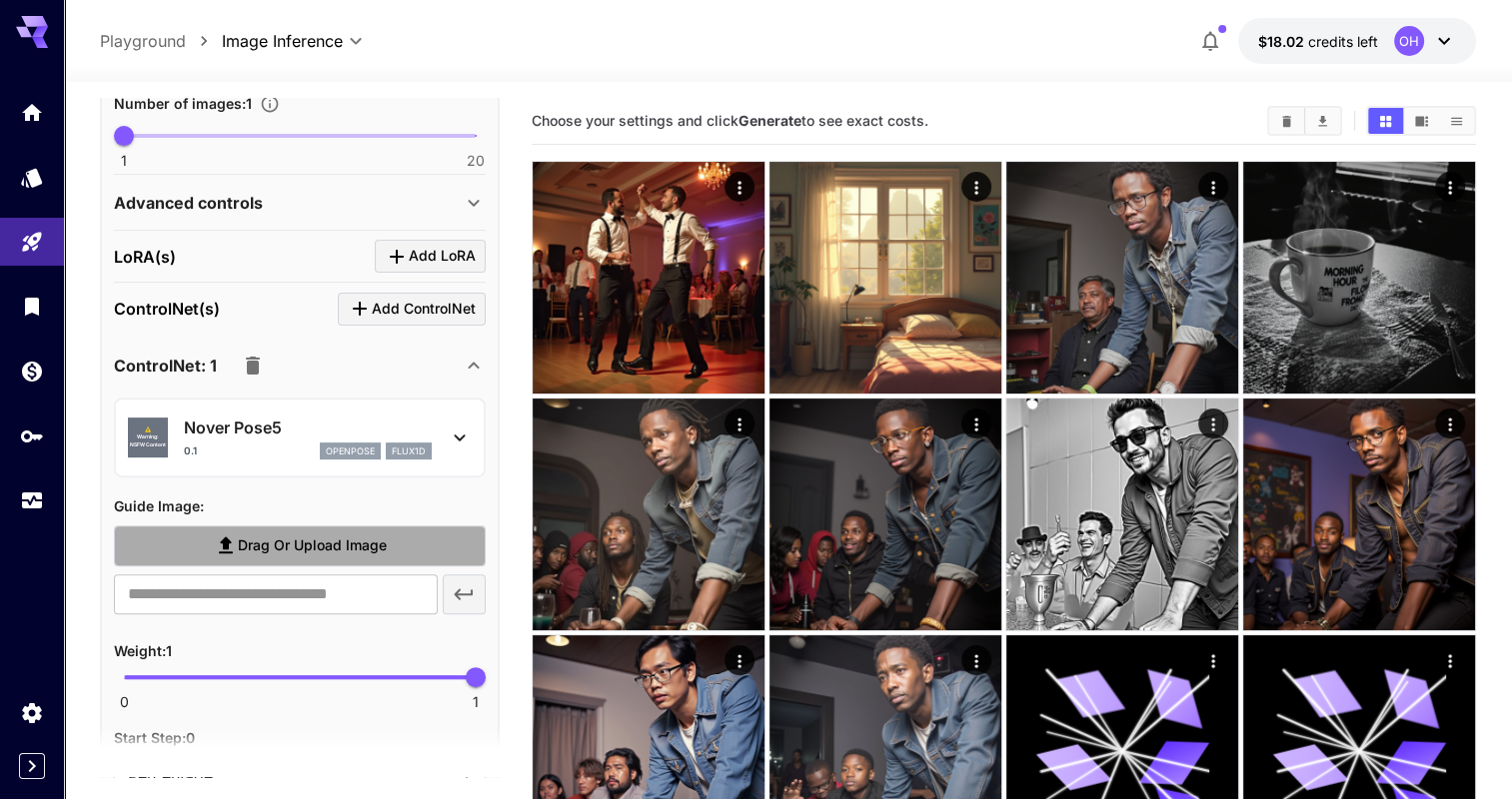 click on "Drag or upload image" at bounding box center [312, 545] 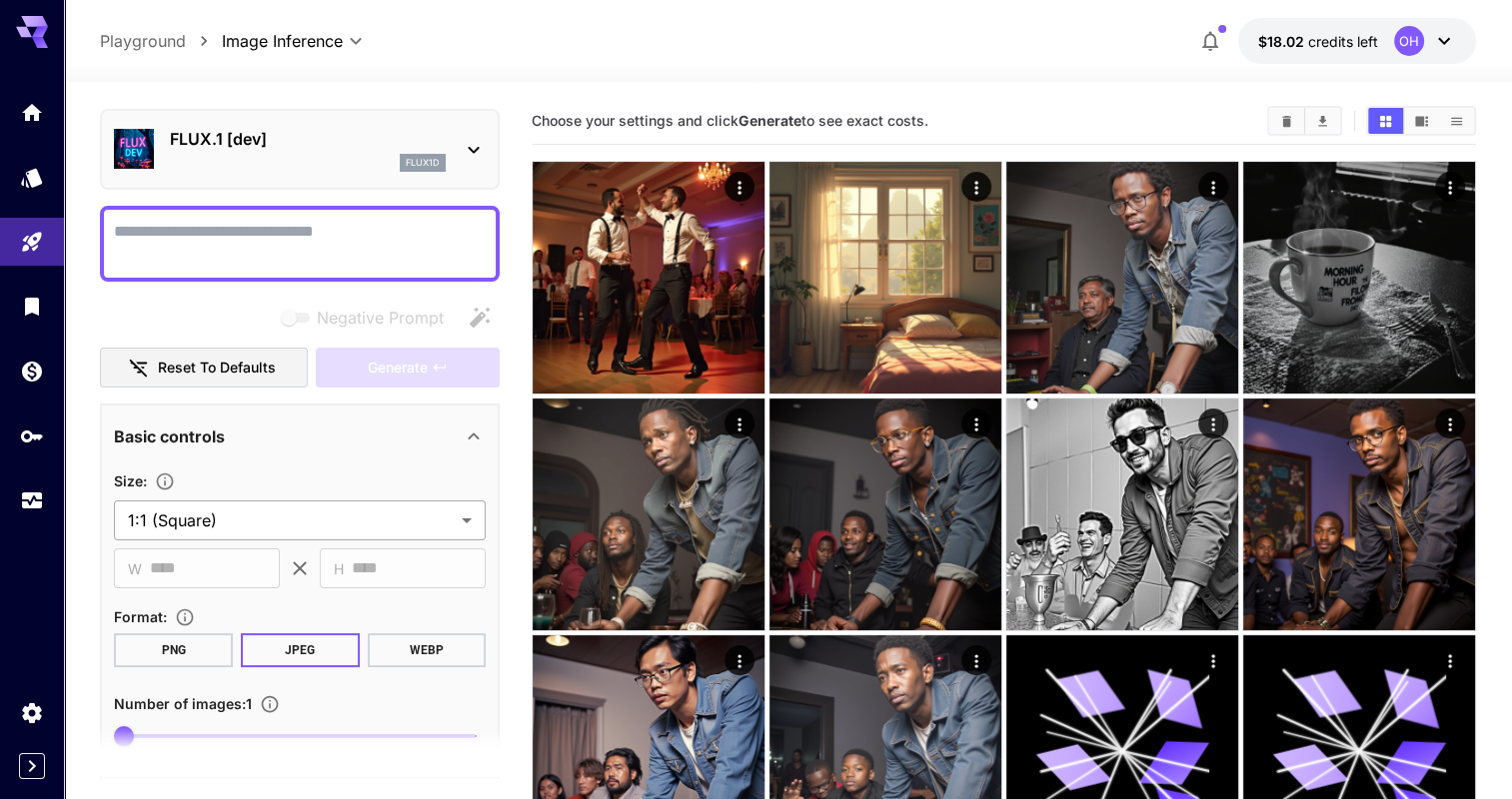 scroll, scrollTop: 41, scrollLeft: 0, axis: vertical 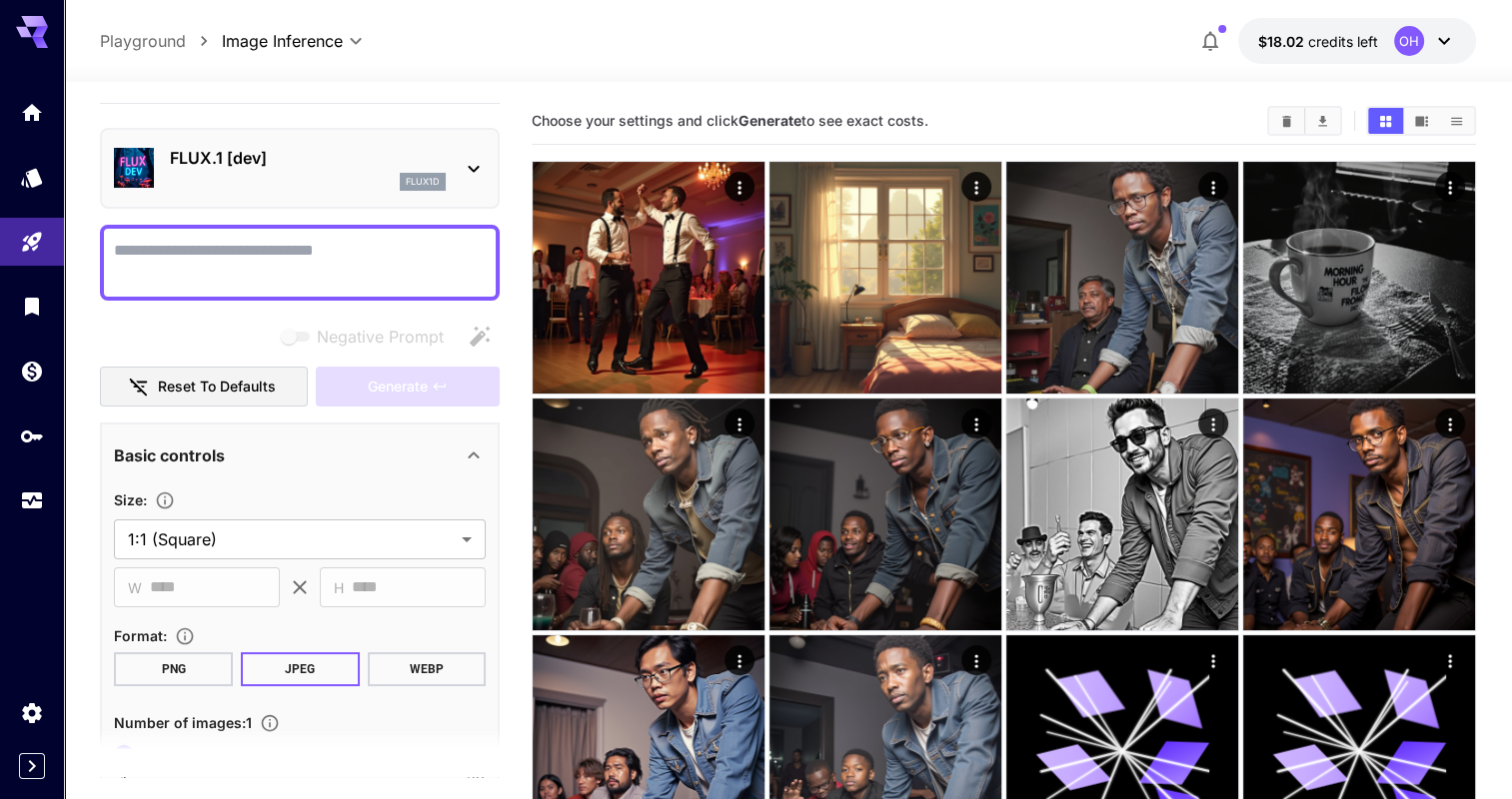 click on "Negative Prompt" at bounding box center (300, 263) 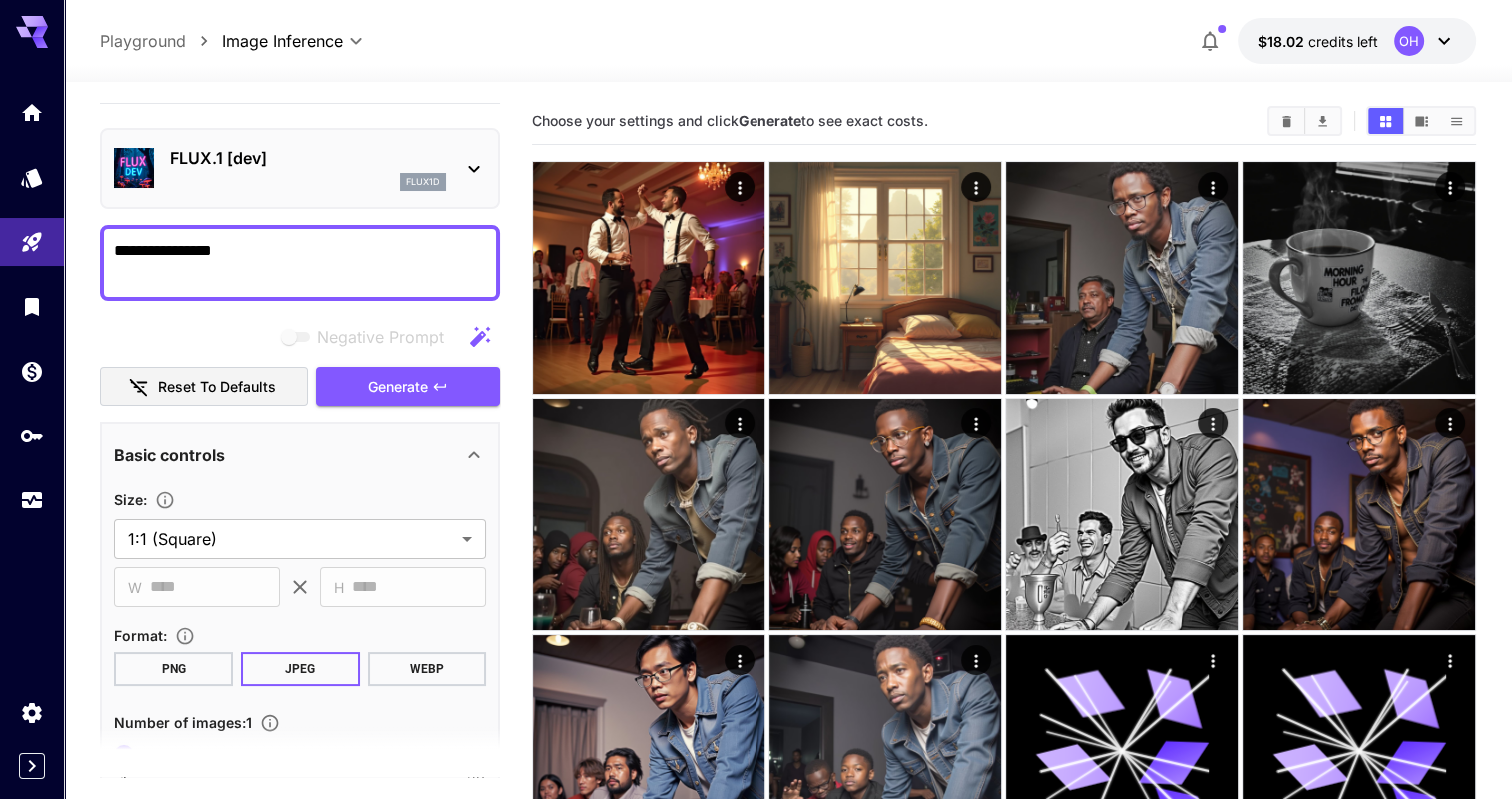 type on "**********" 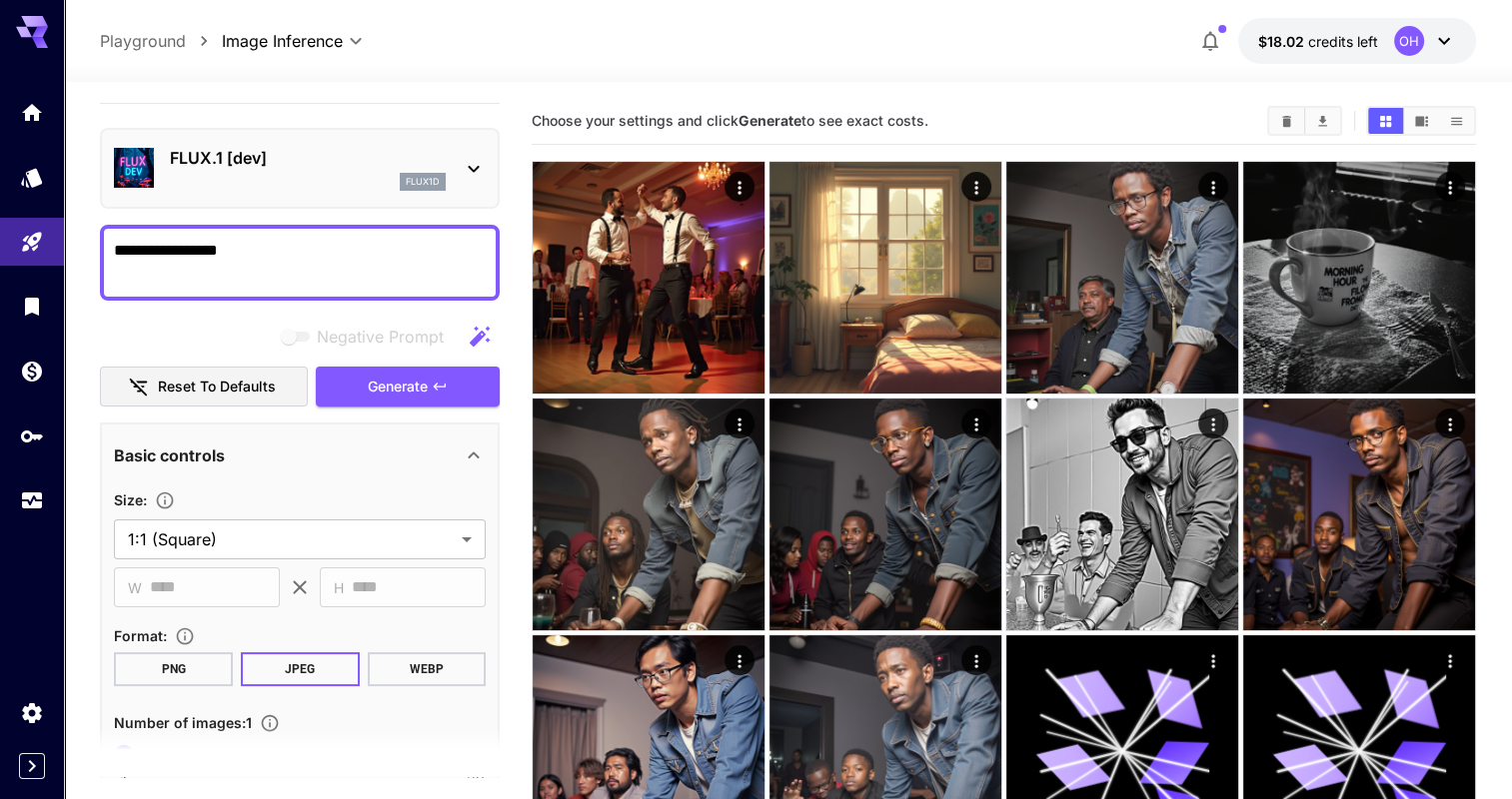 type on "**********" 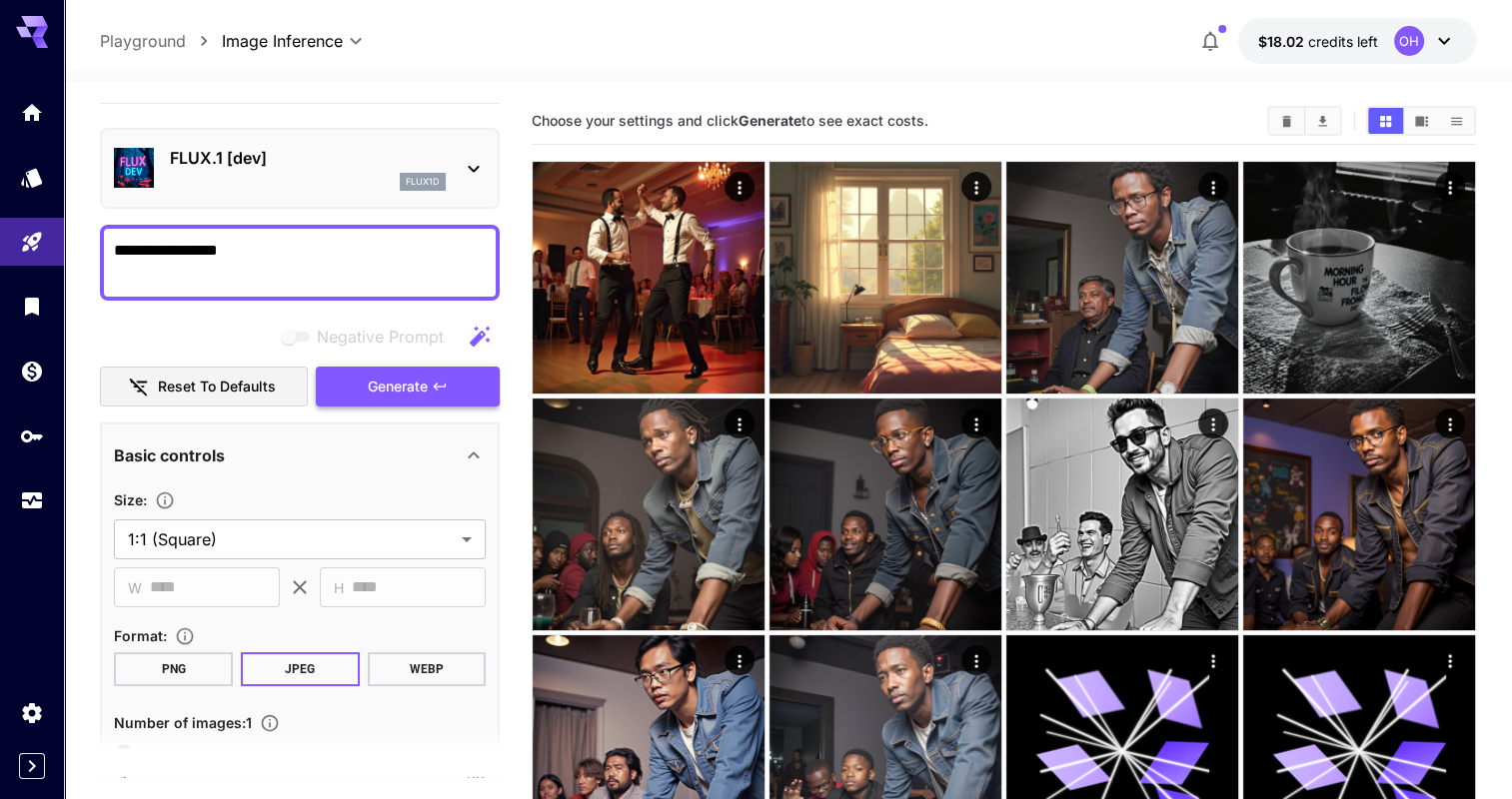 type on "**********" 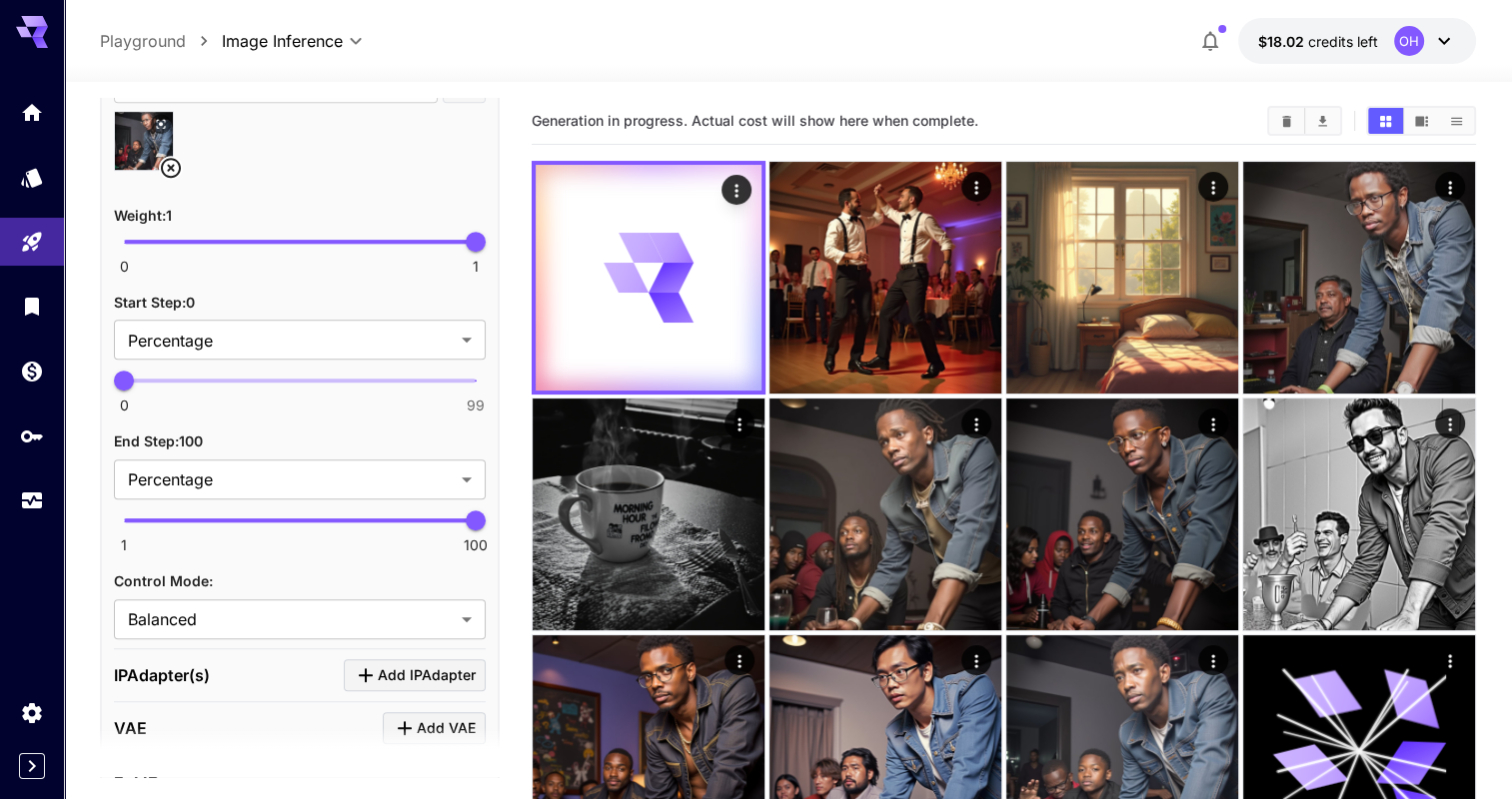 scroll, scrollTop: 1171, scrollLeft: 0, axis: vertical 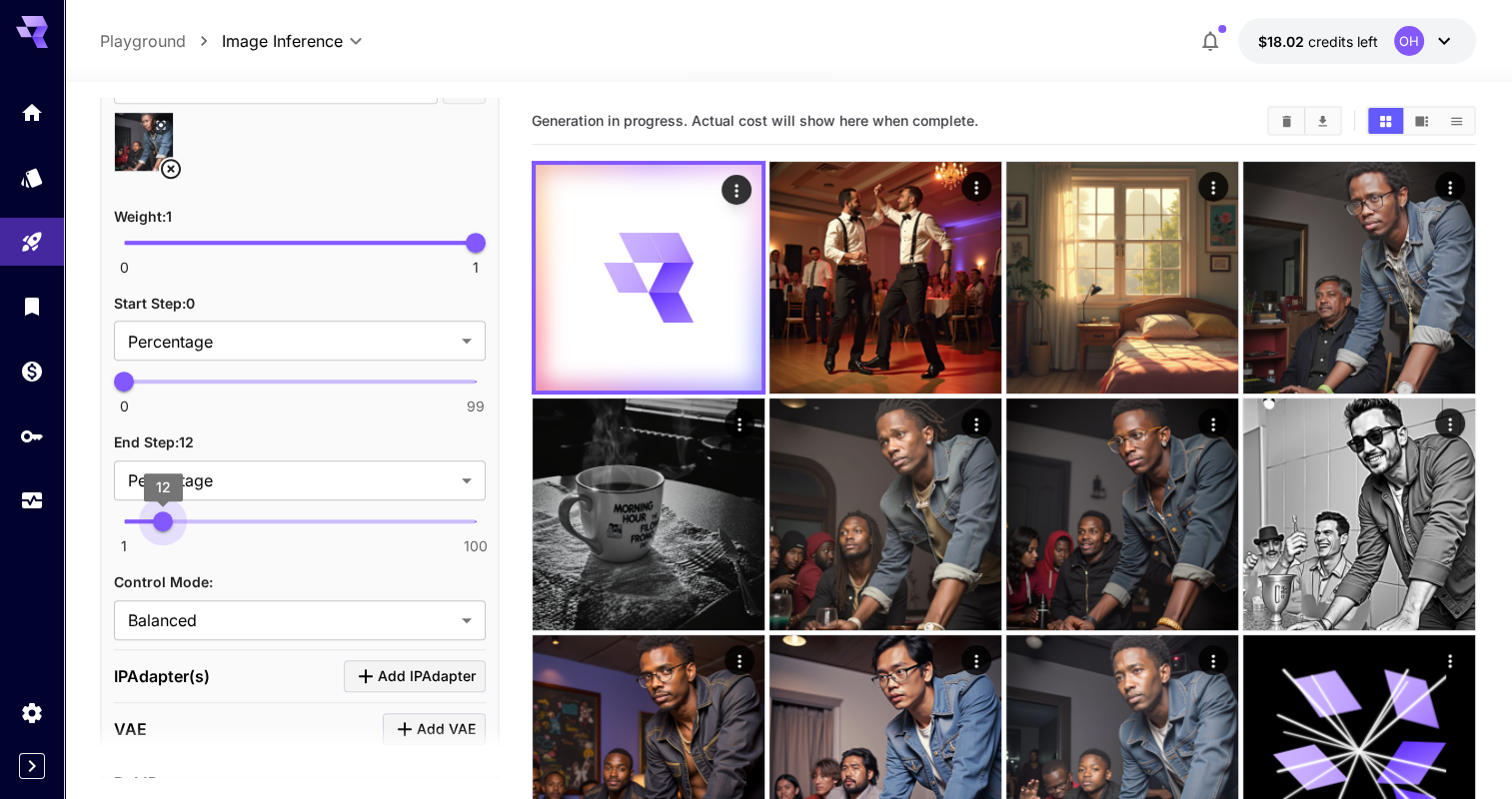 click on "1 100 12" at bounding box center (300, 521) 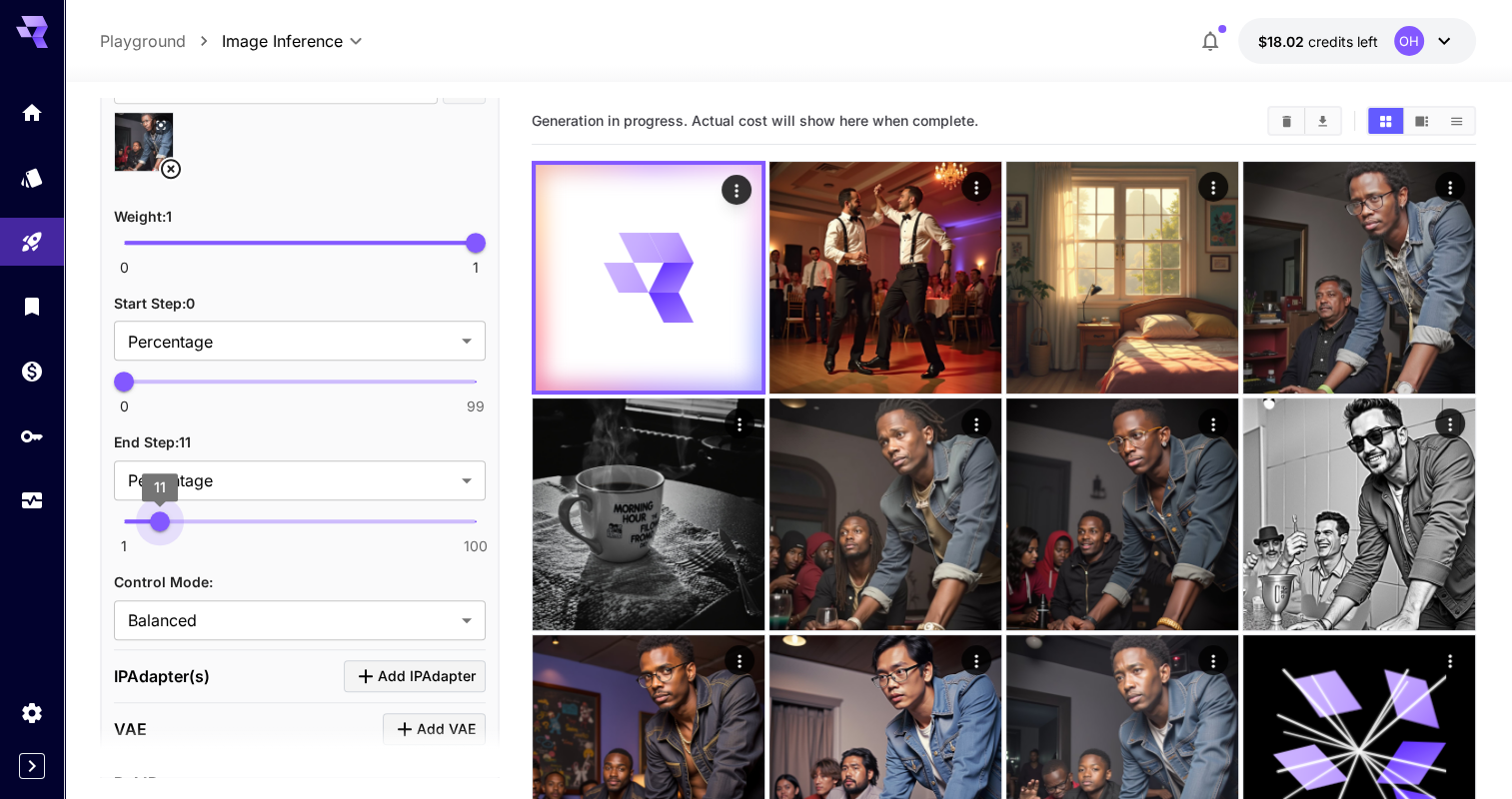 type on "**" 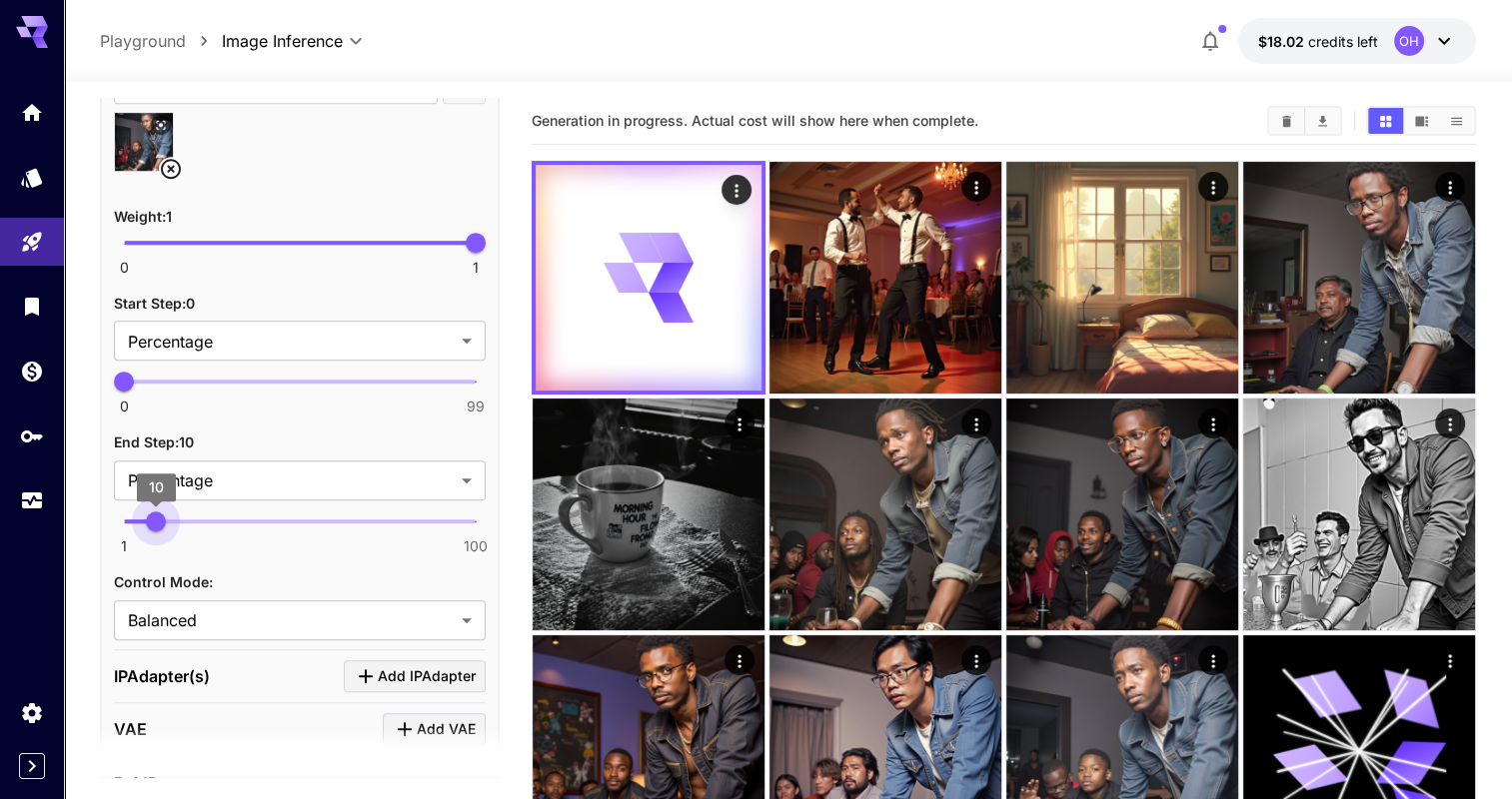 click on "10" at bounding box center [156, 521] 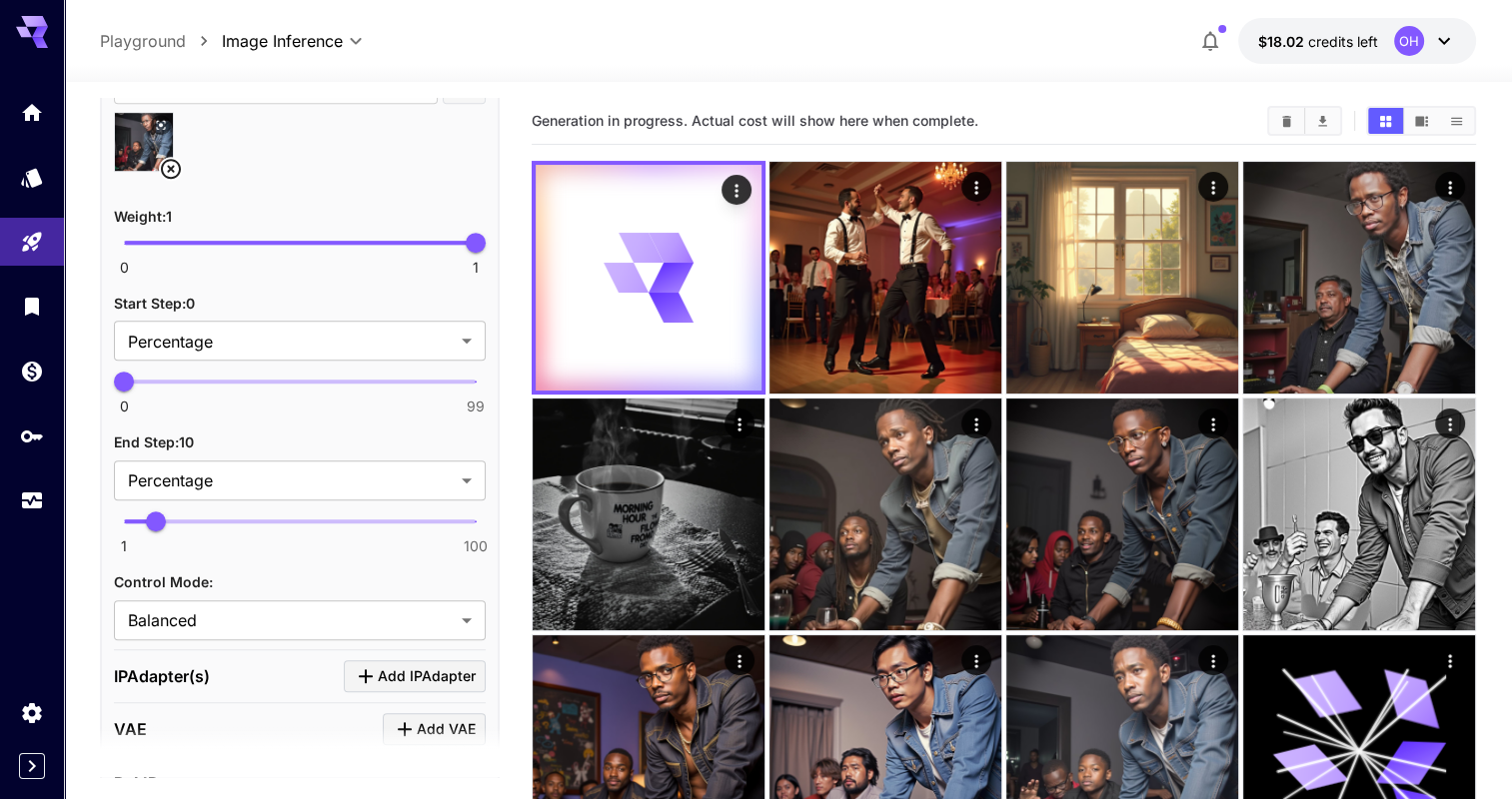 scroll, scrollTop: 1356, scrollLeft: 0, axis: vertical 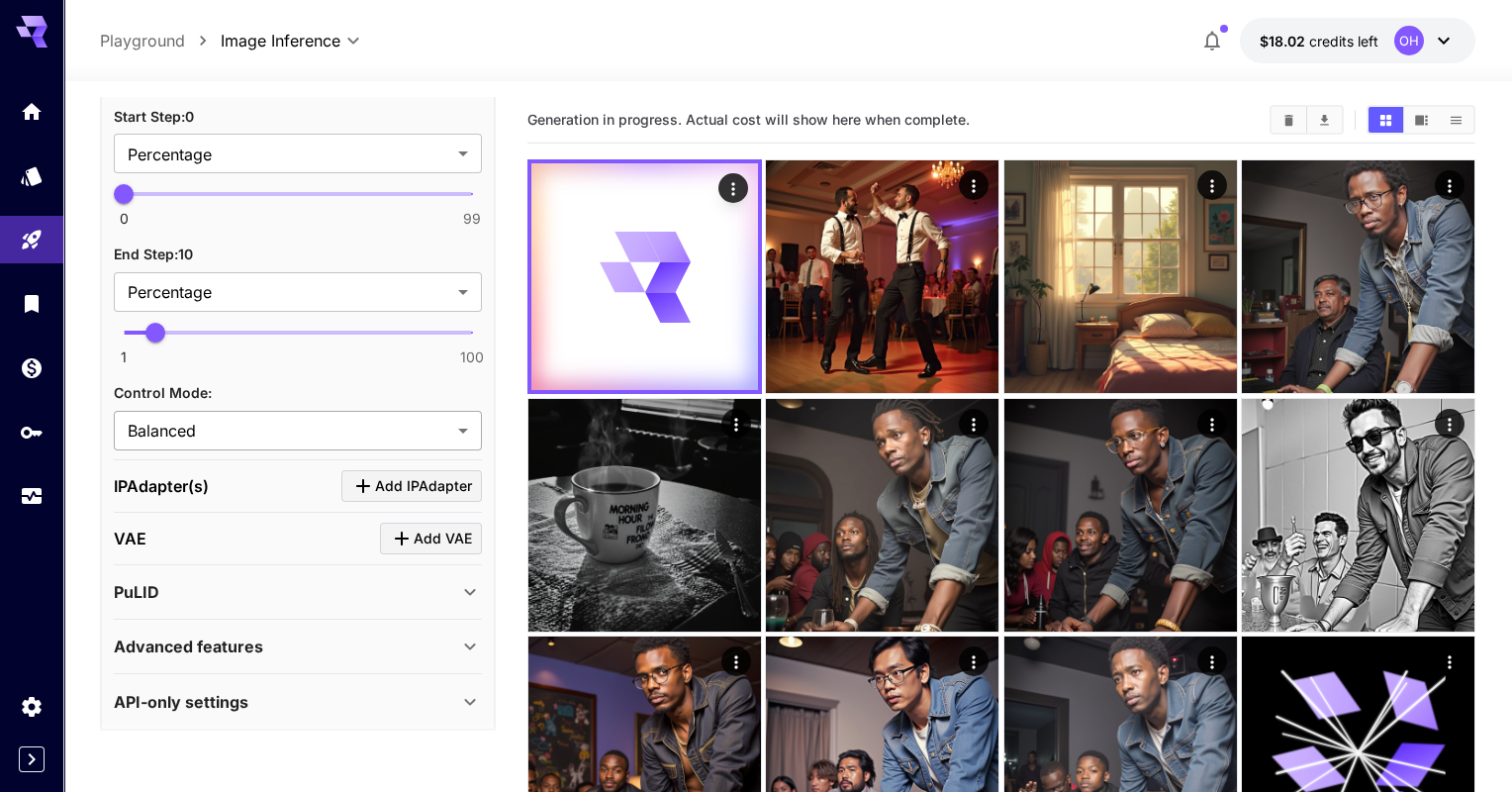click on "**********" at bounding box center (756, 1060) 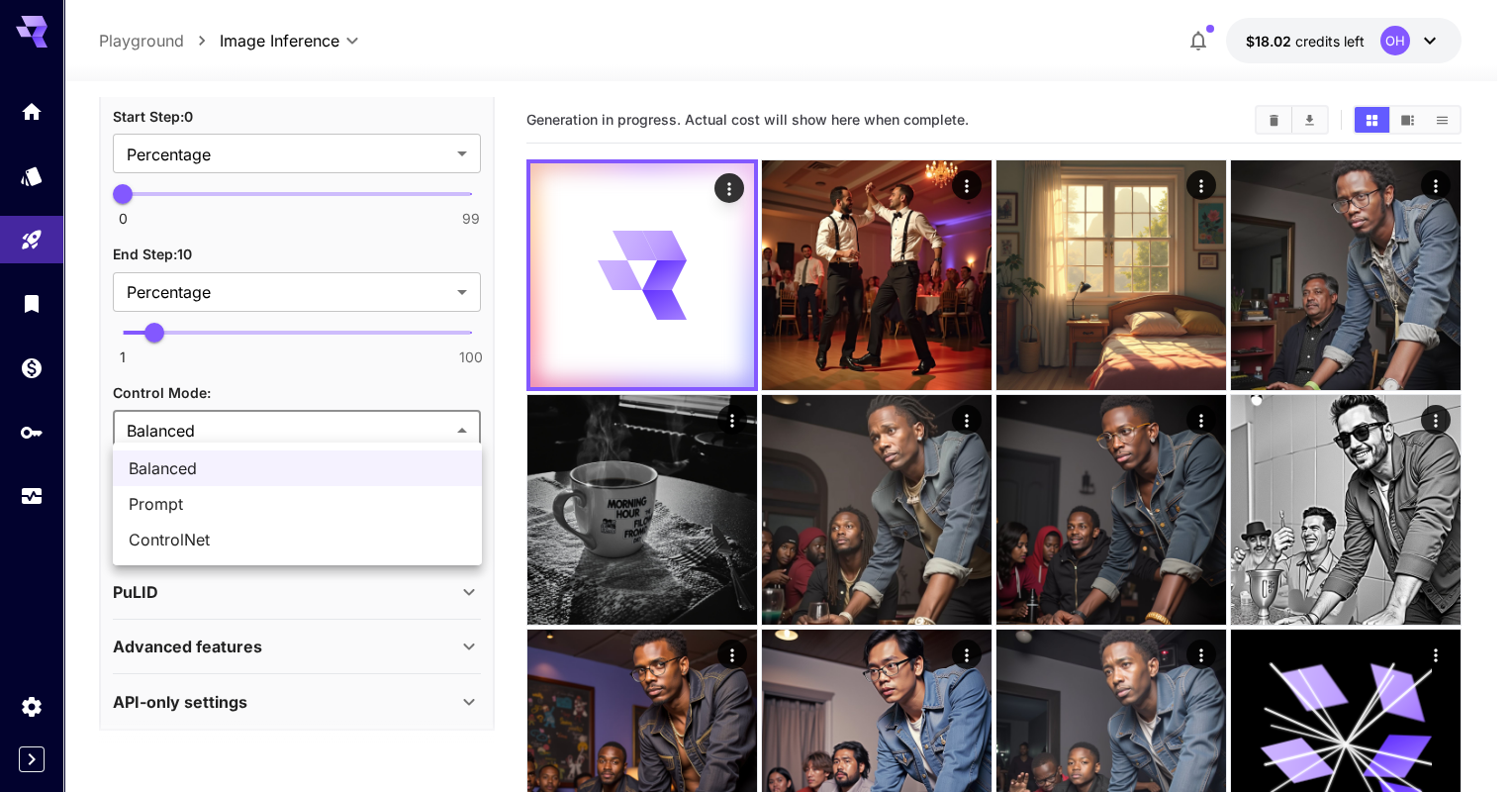 click on "Prompt" at bounding box center (297, 504) 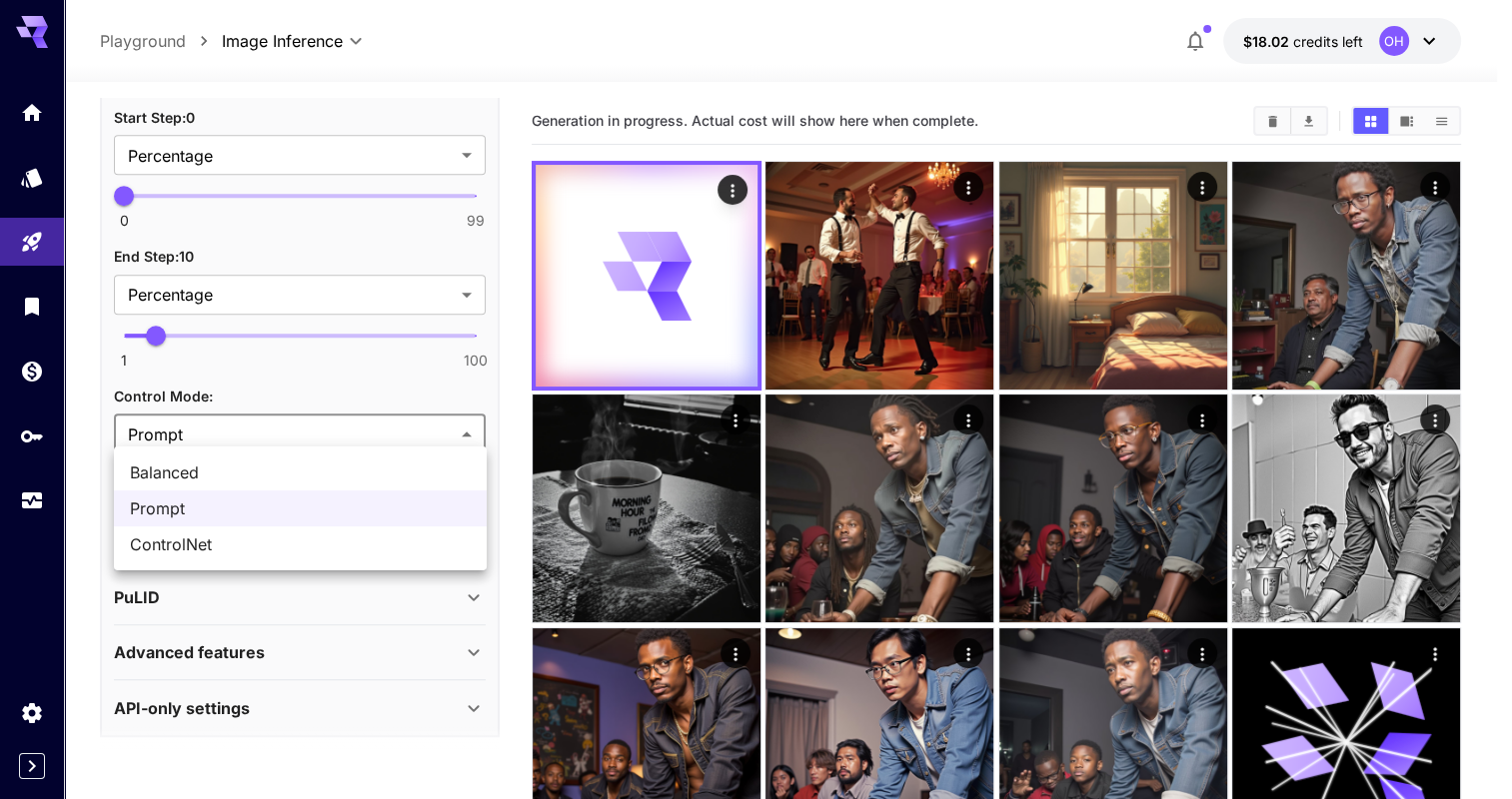 click on "**********" at bounding box center (756, 1047) 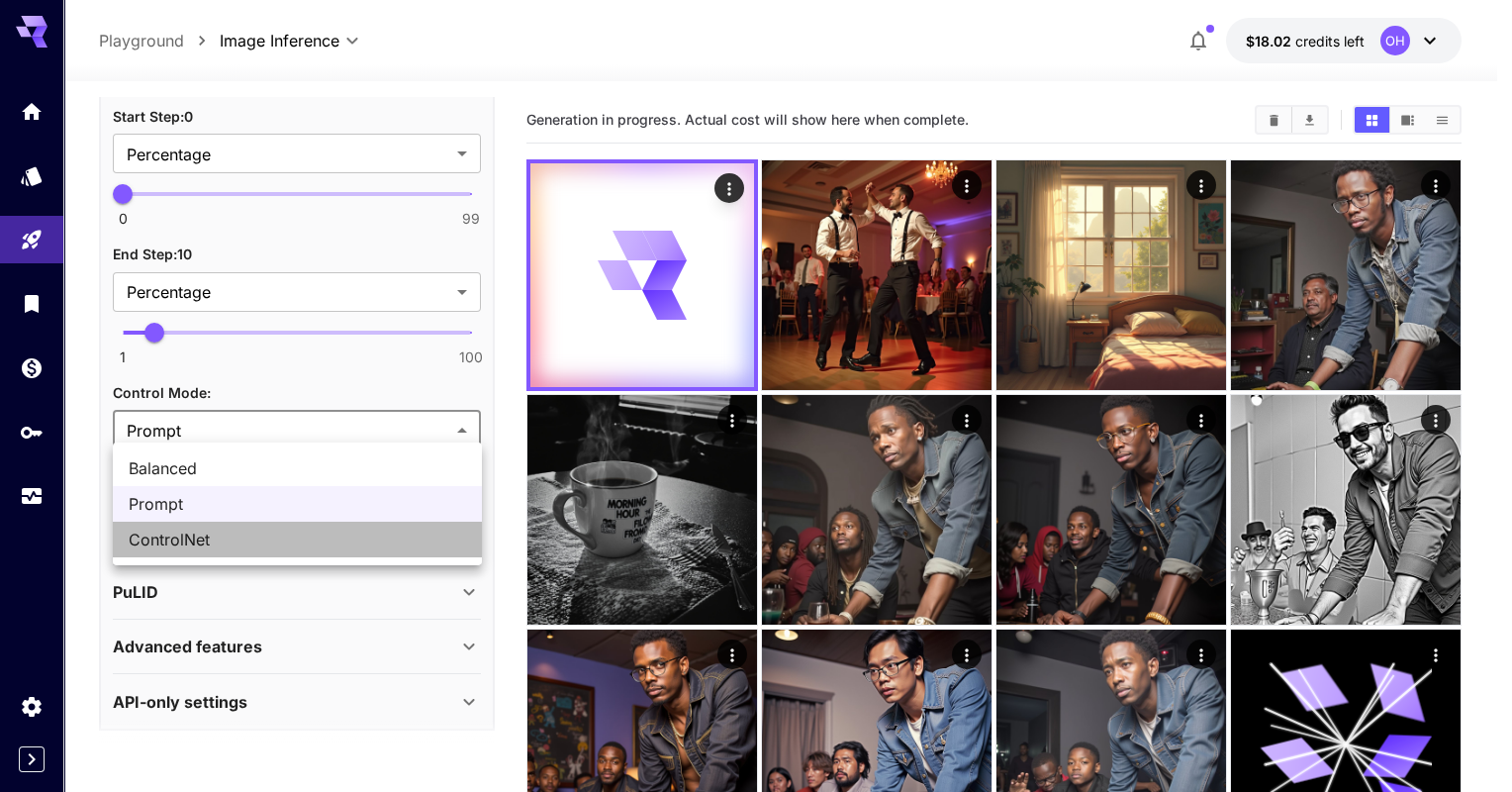 click on "ControlNet" at bounding box center (297, 540) 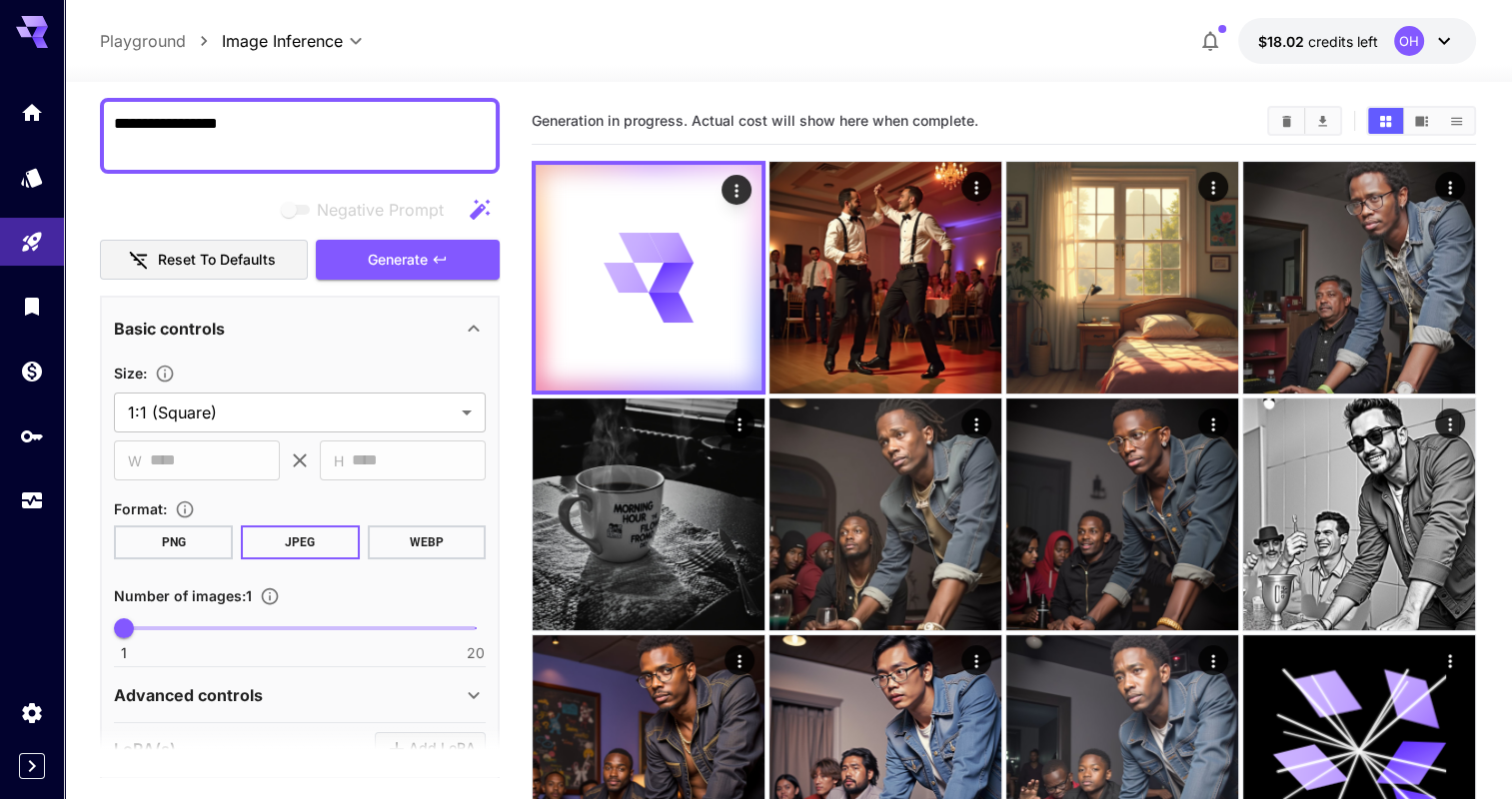 scroll, scrollTop: 168, scrollLeft: 0, axis: vertical 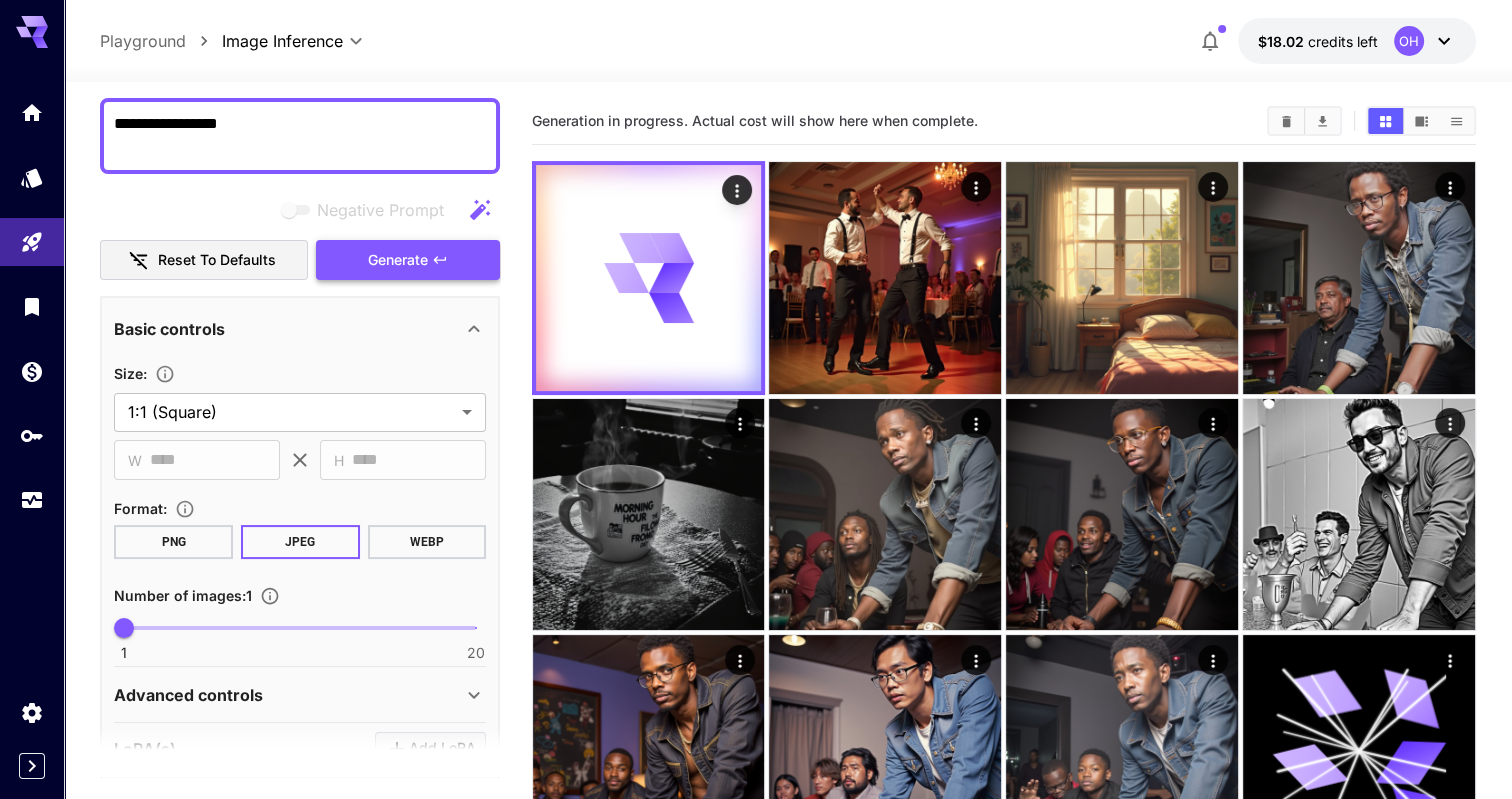 click on "Generate" at bounding box center [398, 260] 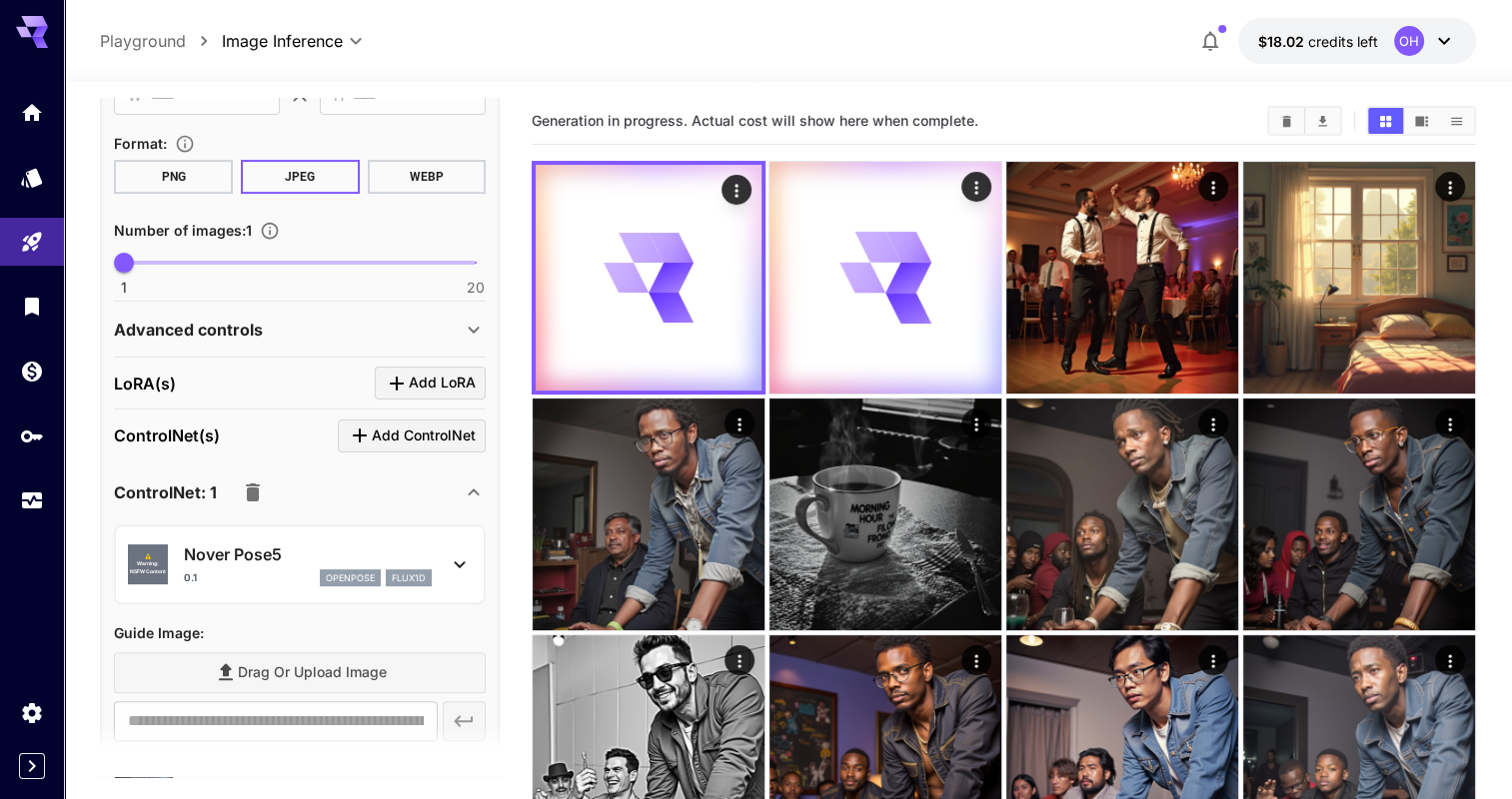 scroll, scrollTop: 532, scrollLeft: 0, axis: vertical 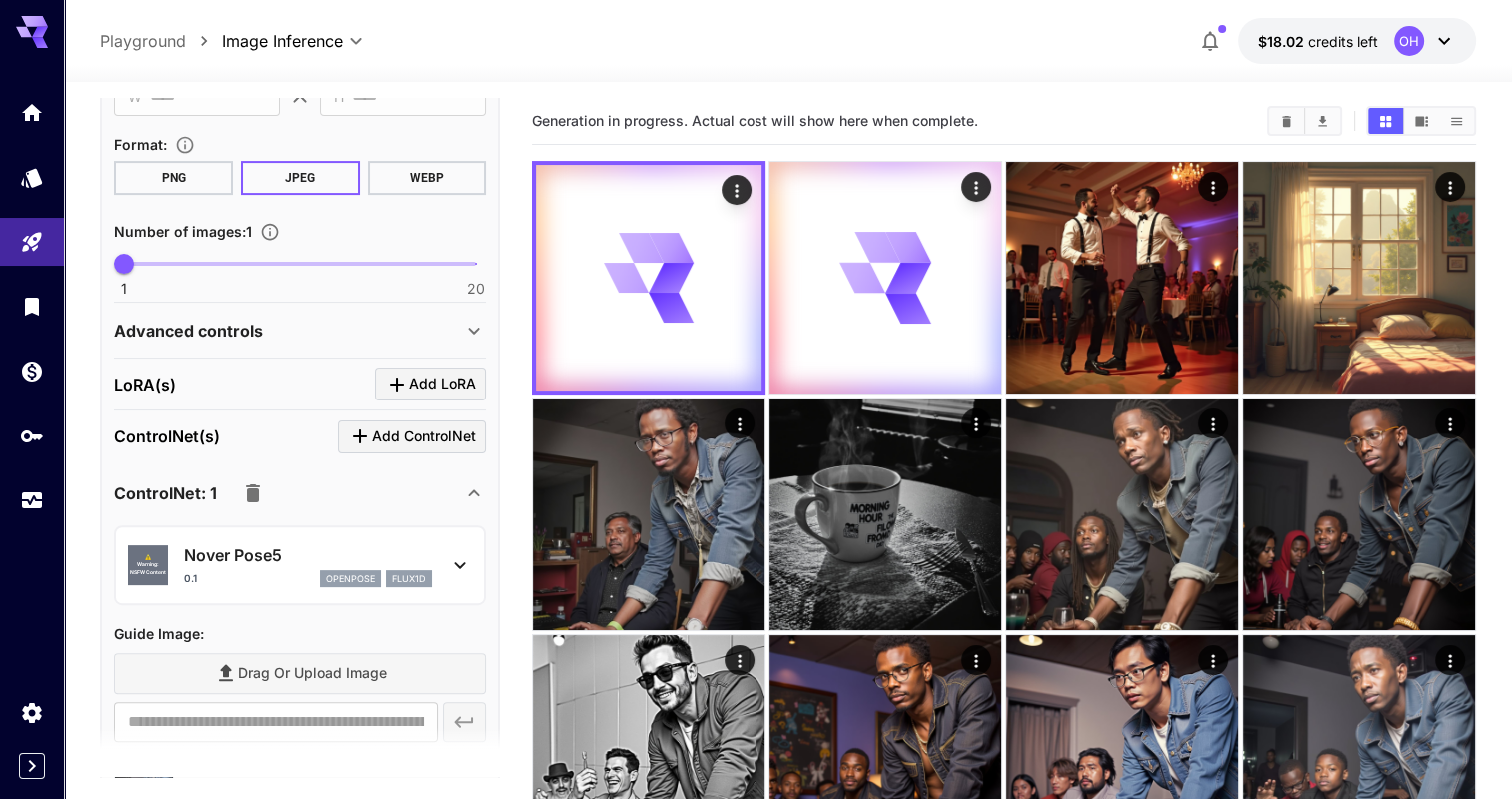 click on "Advanced controls" at bounding box center [288, 331] 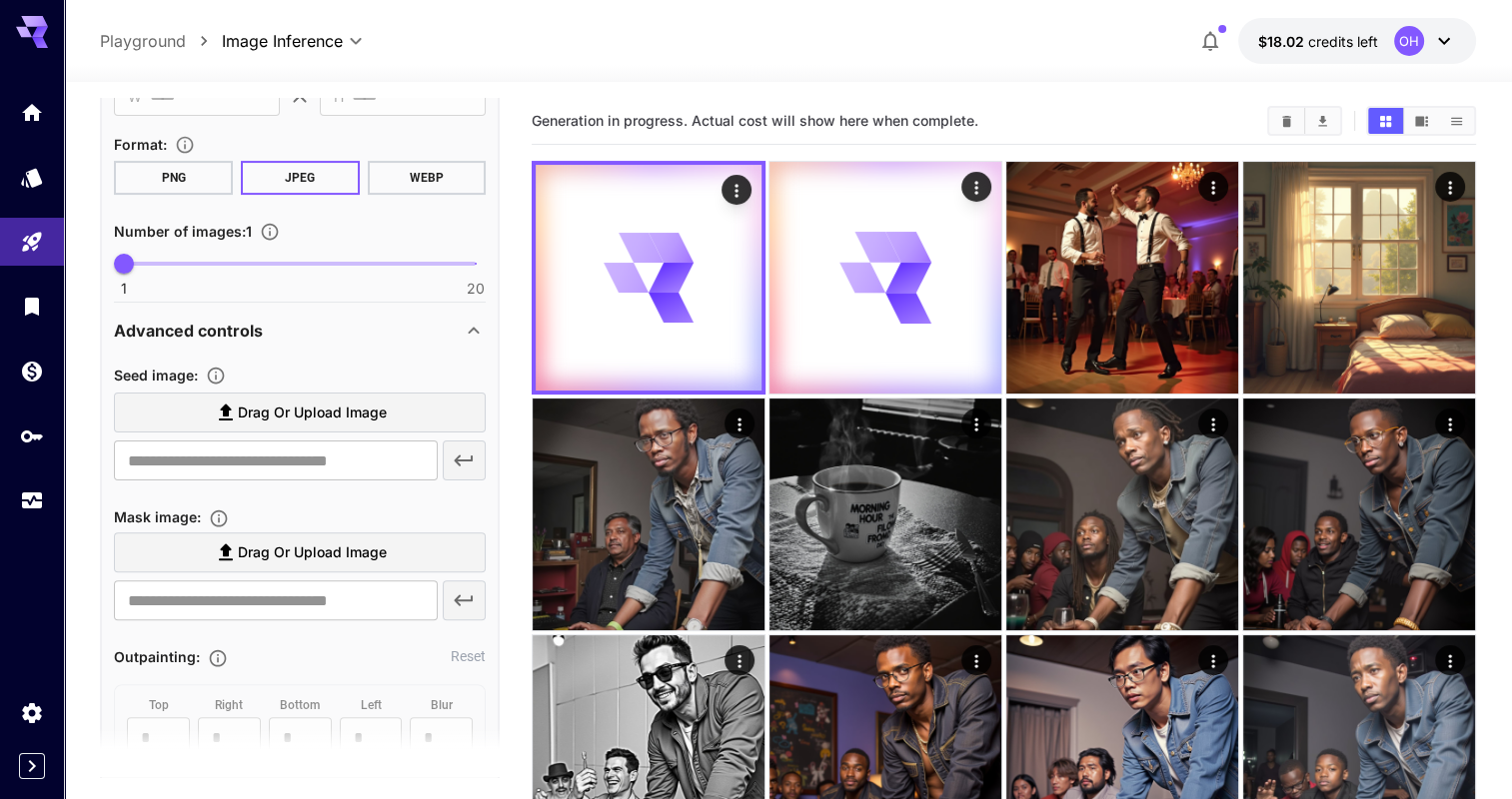 click on "Advanced controls" at bounding box center [288, 331] 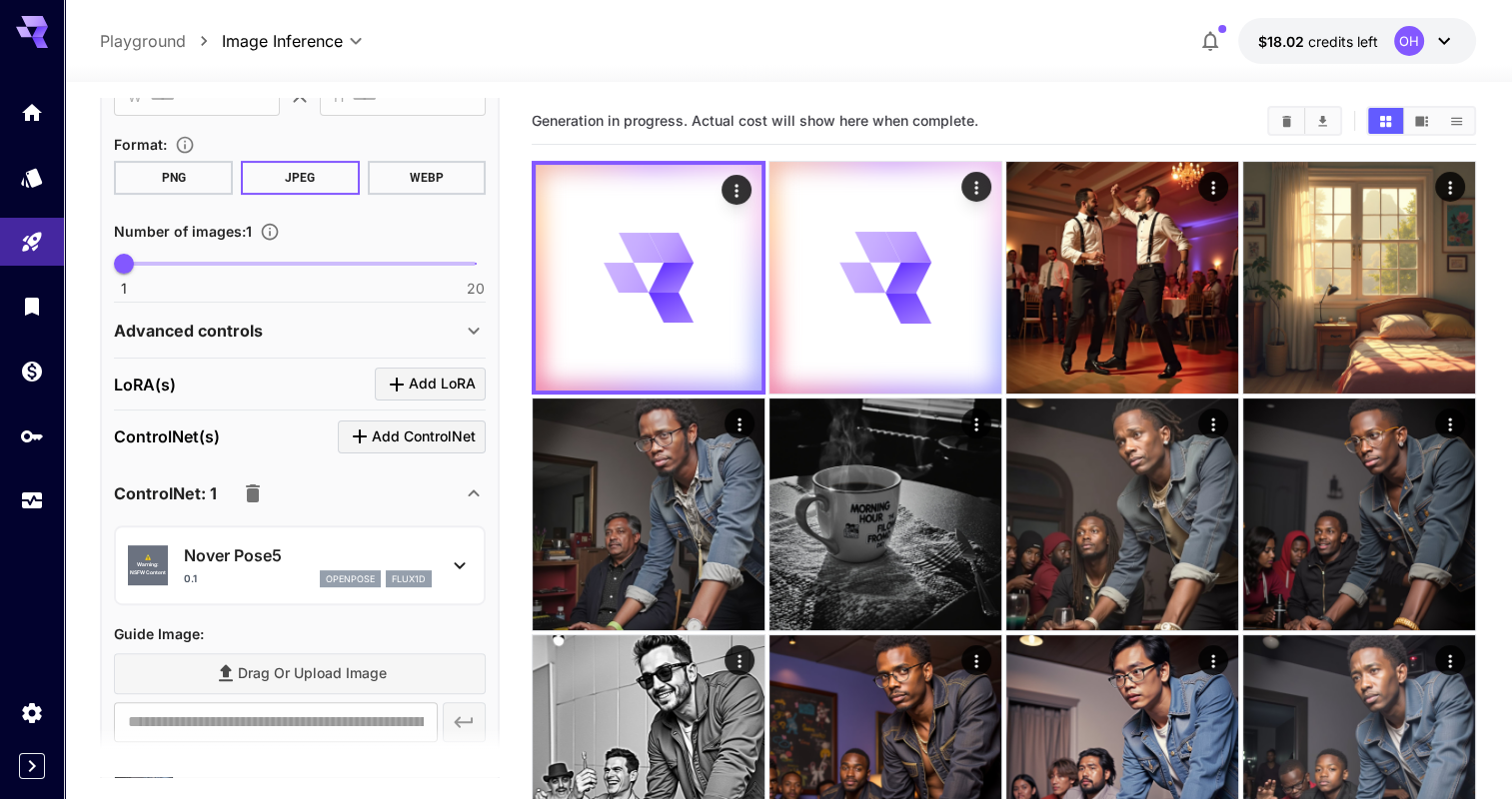 click on "LoRA(s) Add LoRA" at bounding box center [300, 384] 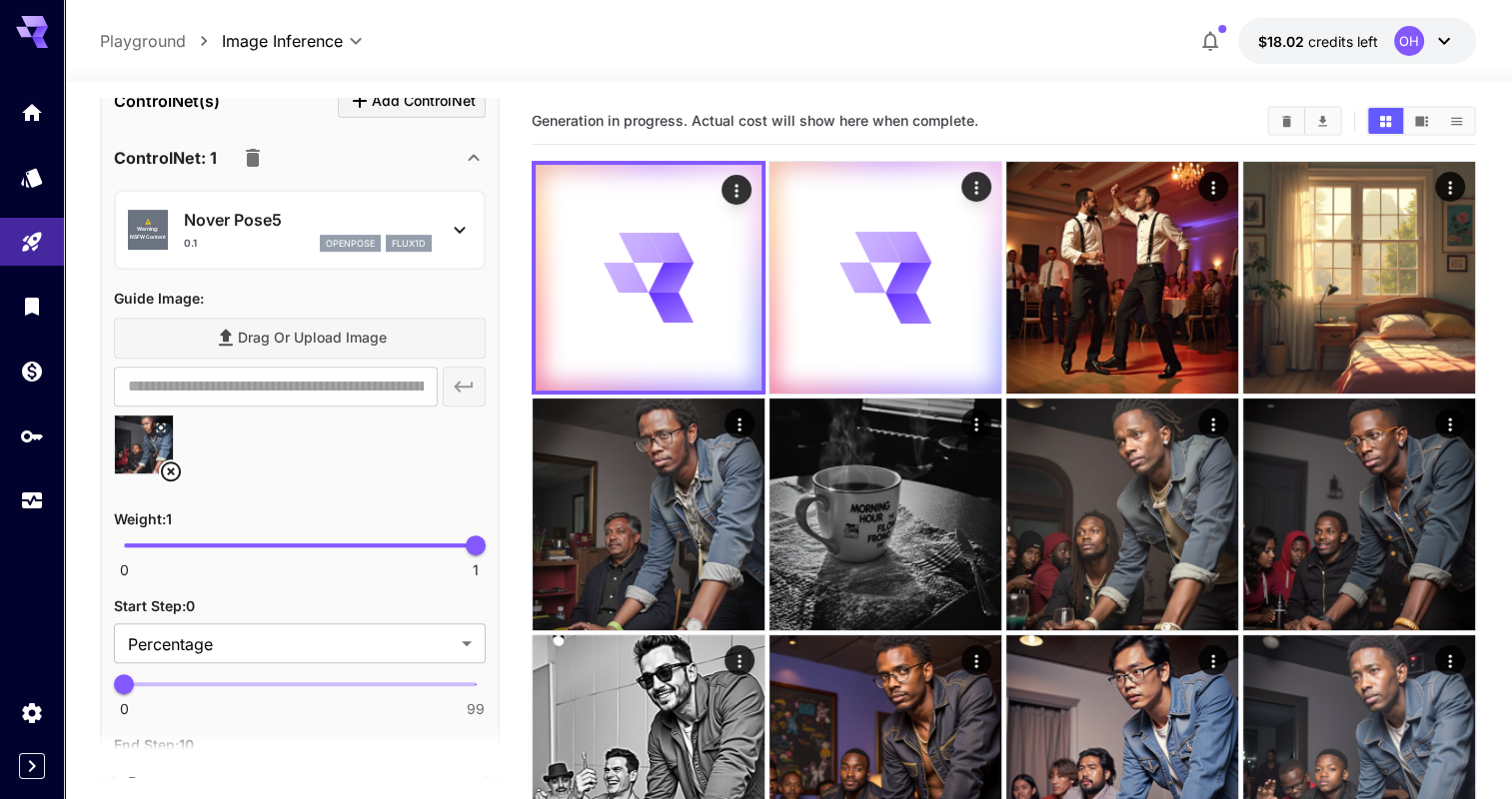 scroll, scrollTop: 704, scrollLeft: 0, axis: vertical 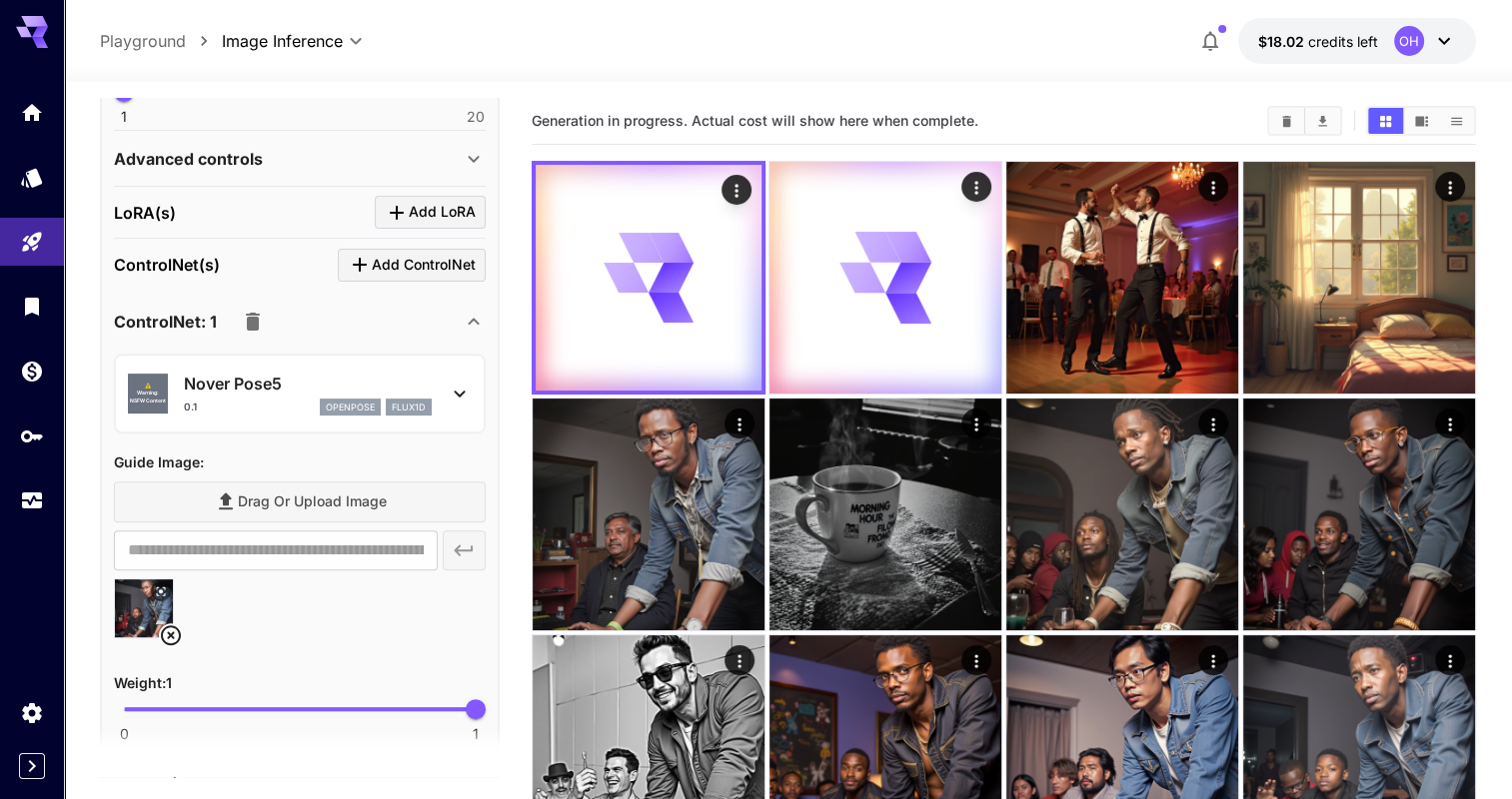 click on "Nover Pose5" at bounding box center [308, 384] 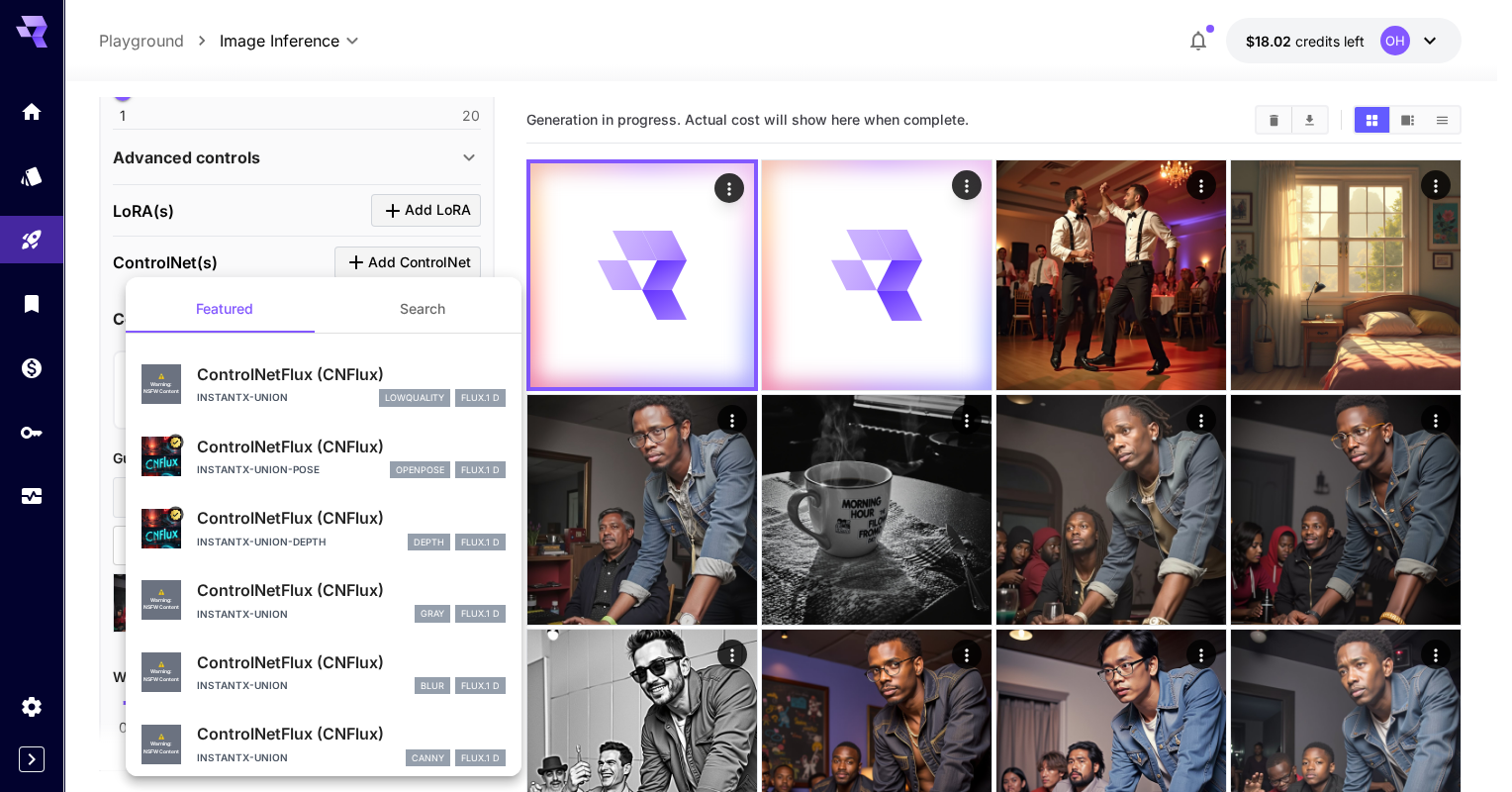 click on "instantx-union-pose openpose FLUX.1 D" at bounding box center (351, 470) 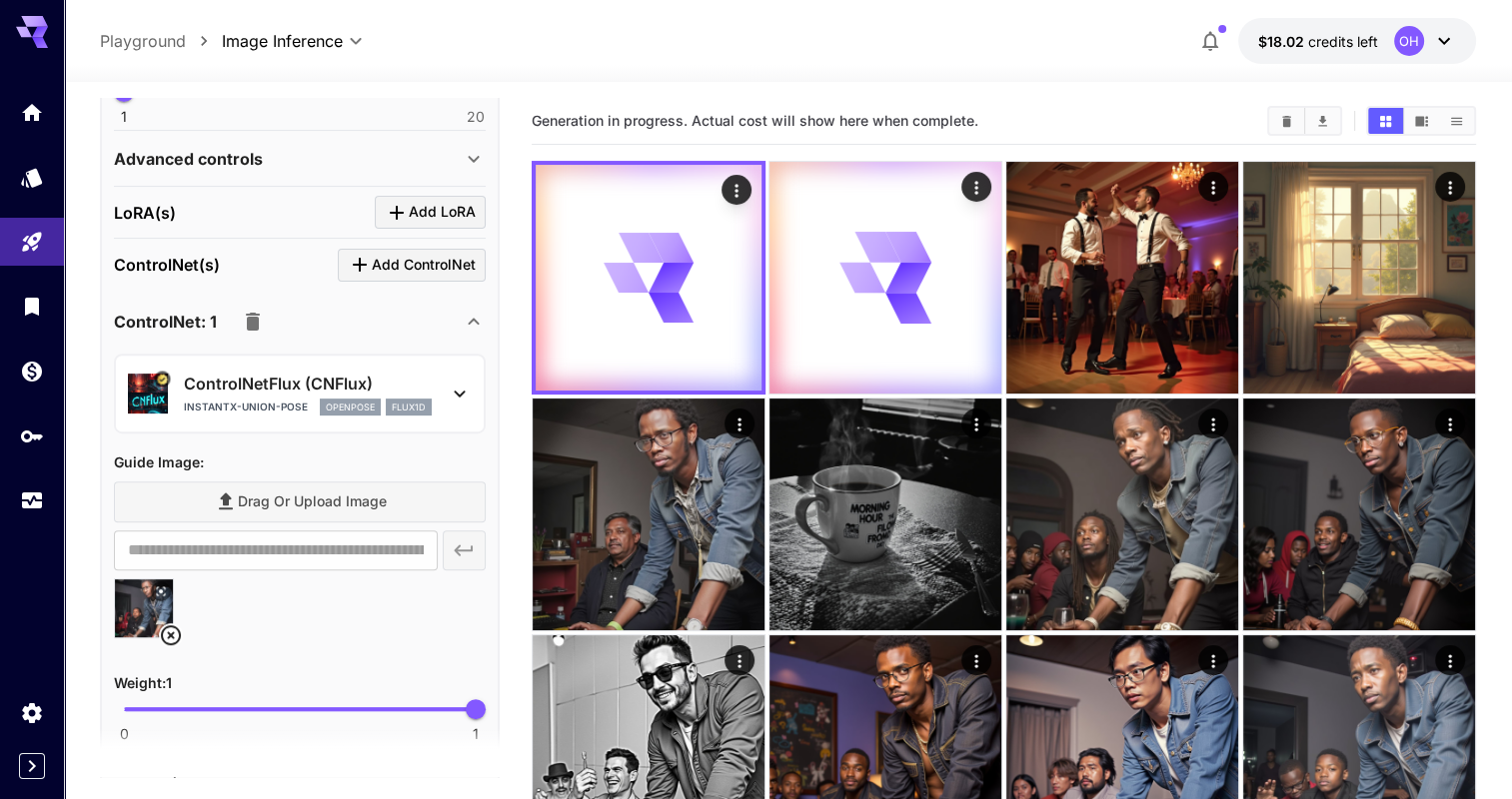 scroll, scrollTop: 1003, scrollLeft: 0, axis: vertical 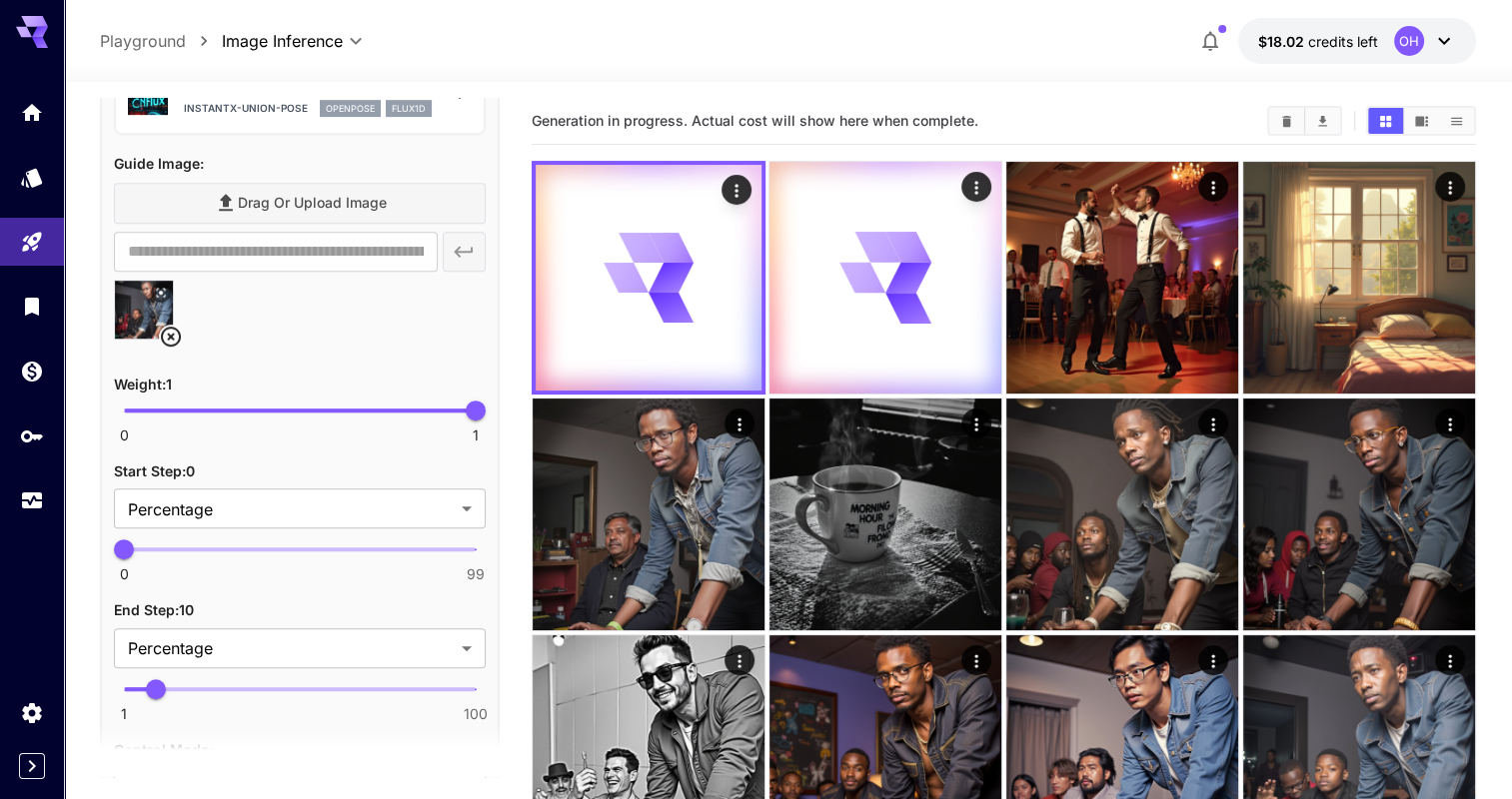 click 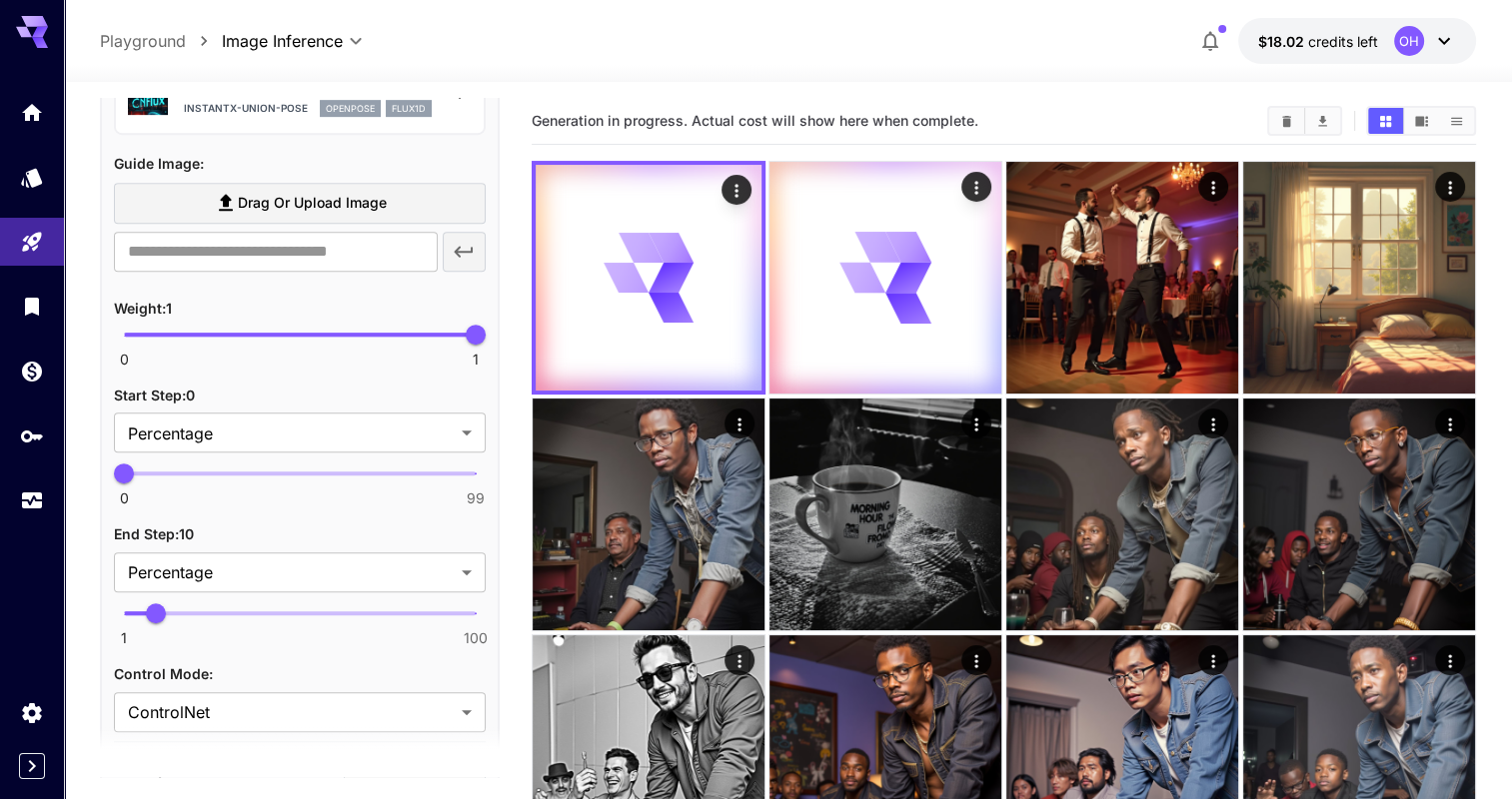 click on "Drag or upload image" at bounding box center [312, 203] 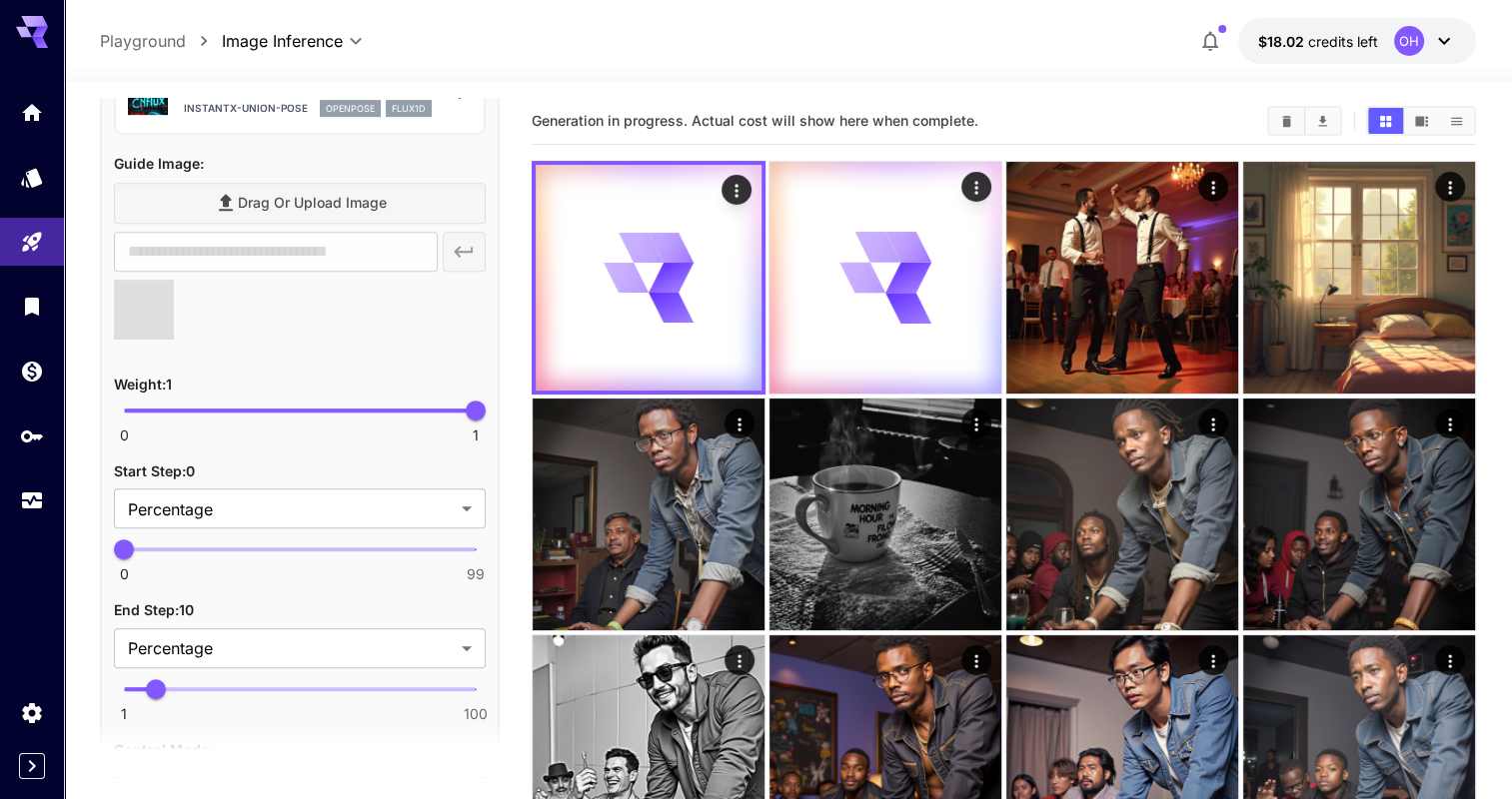 type on "**********" 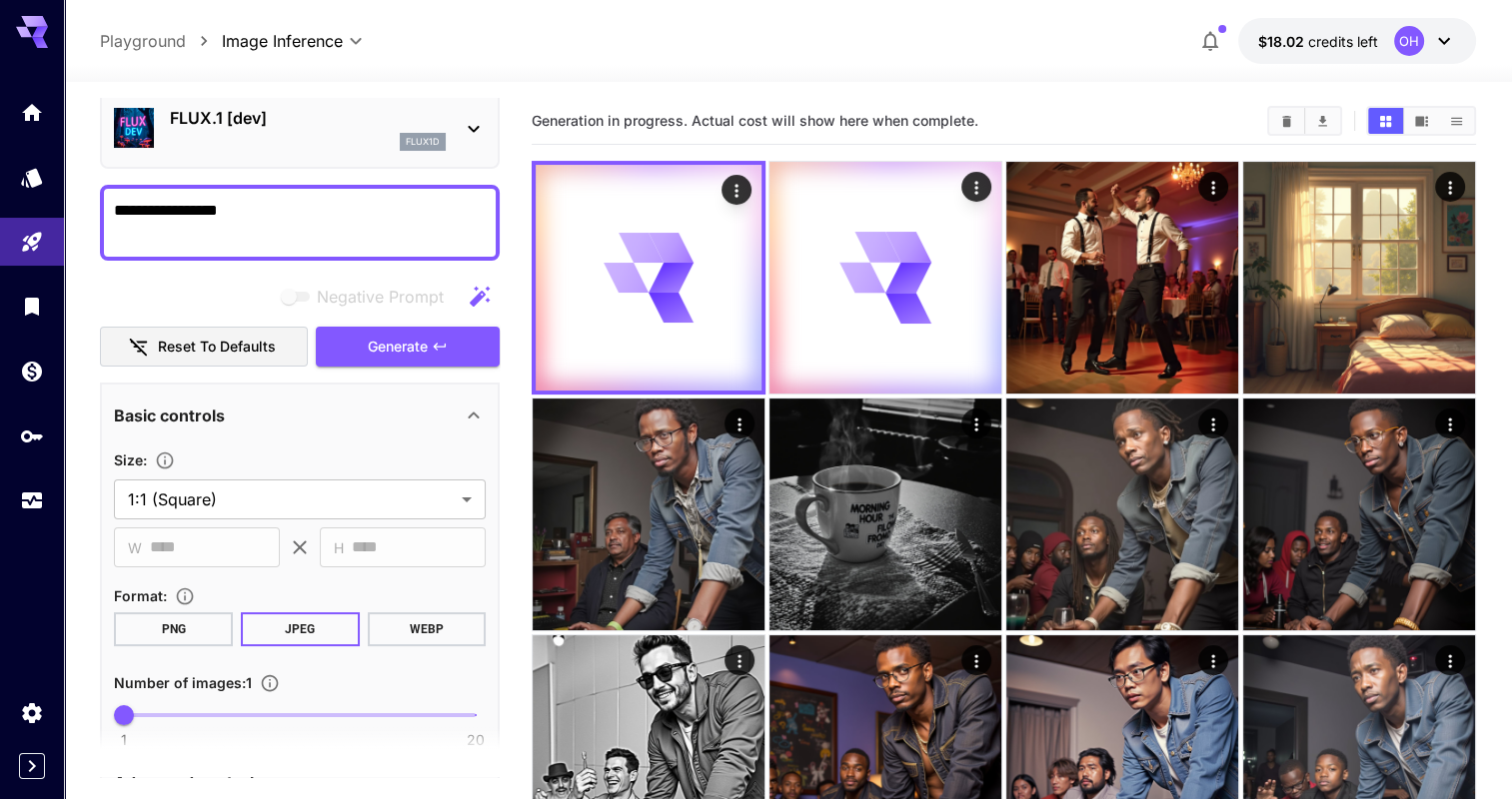 scroll, scrollTop: 78, scrollLeft: 0, axis: vertical 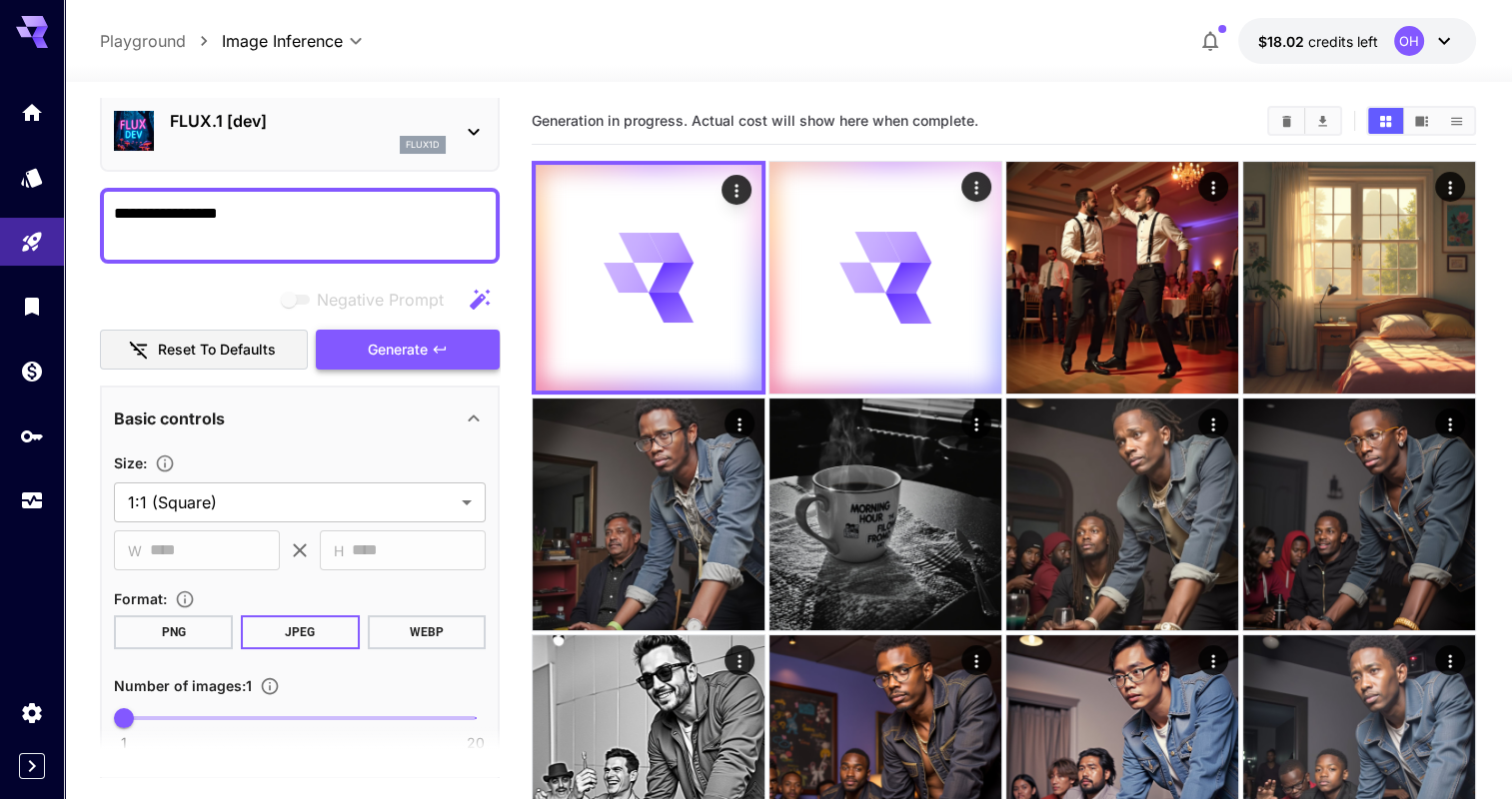 click on "Generate" at bounding box center [398, 350] 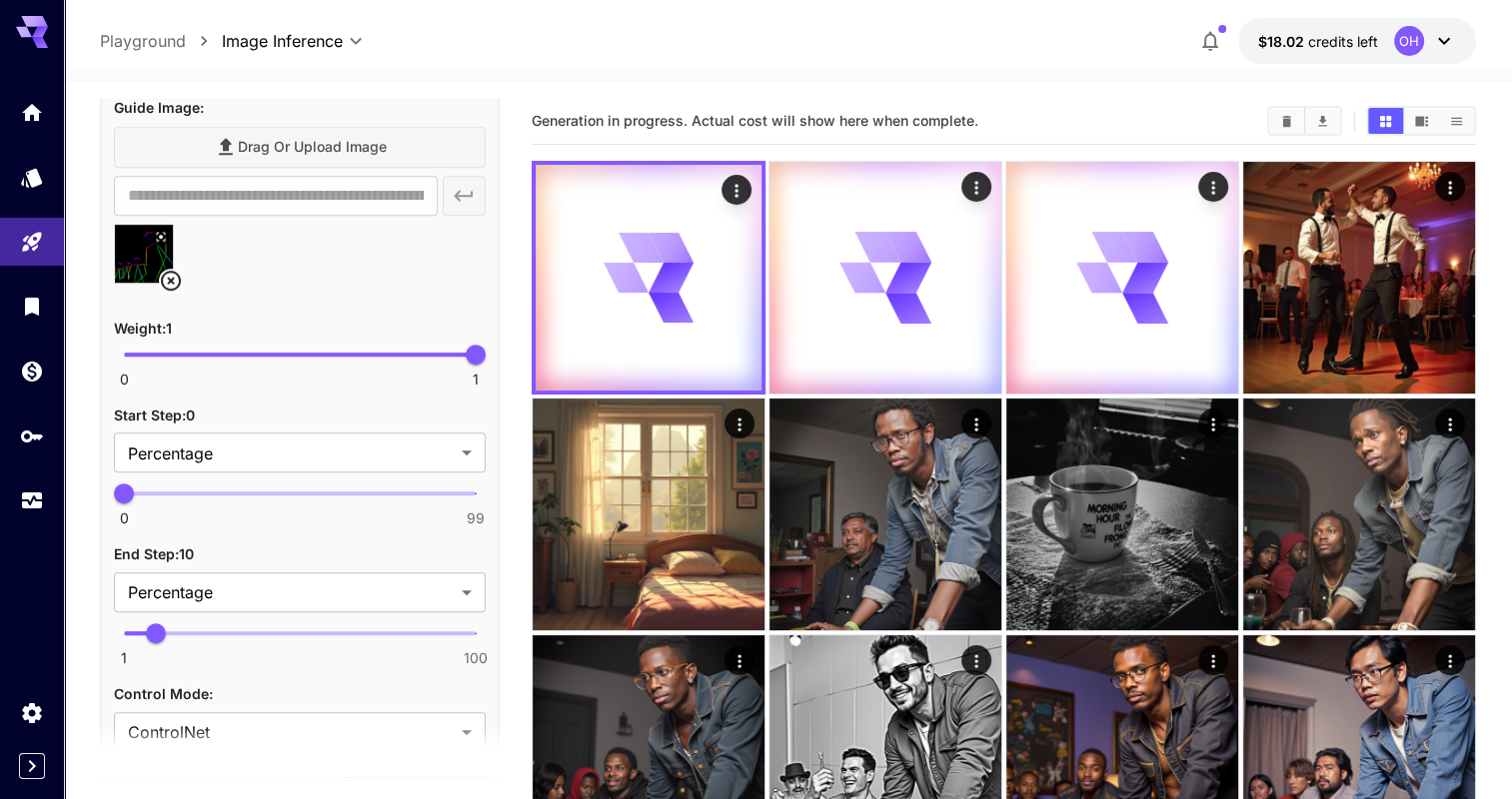 scroll, scrollTop: 1063, scrollLeft: 0, axis: vertical 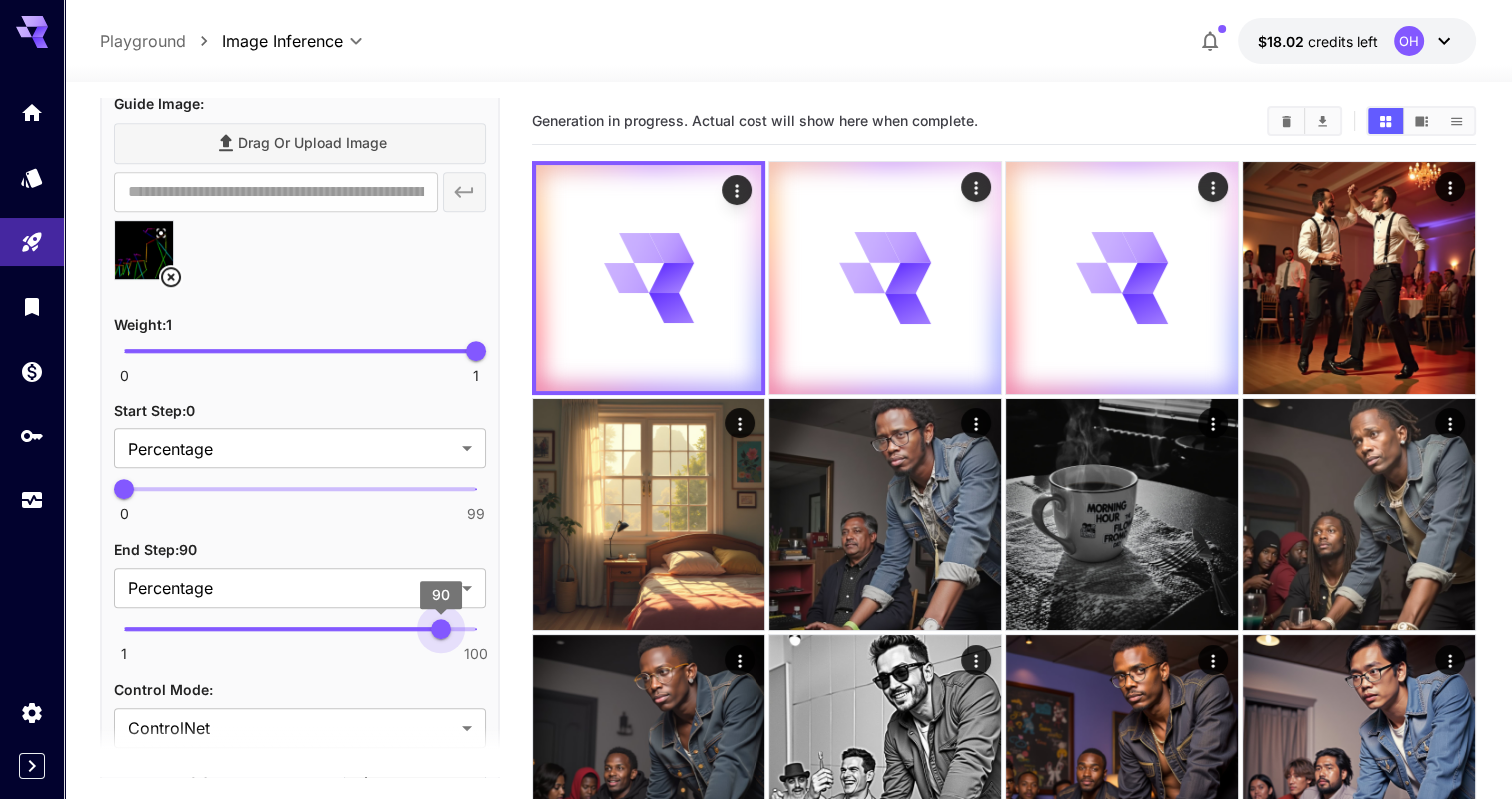 drag, startPoint x: 203, startPoint y: 618, endPoint x: 509, endPoint y: 607, distance: 306.19765 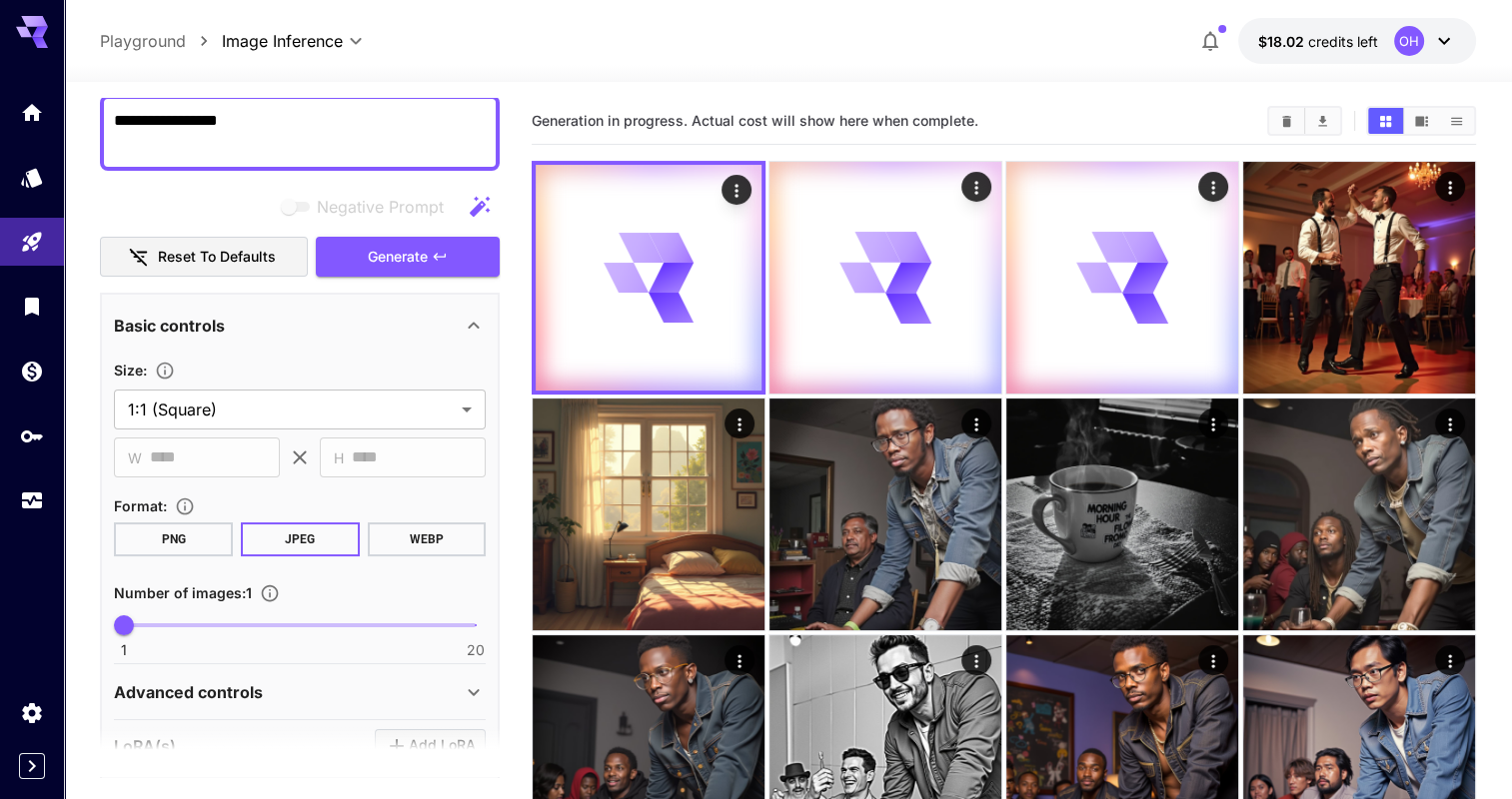 scroll, scrollTop: 170, scrollLeft: 0, axis: vertical 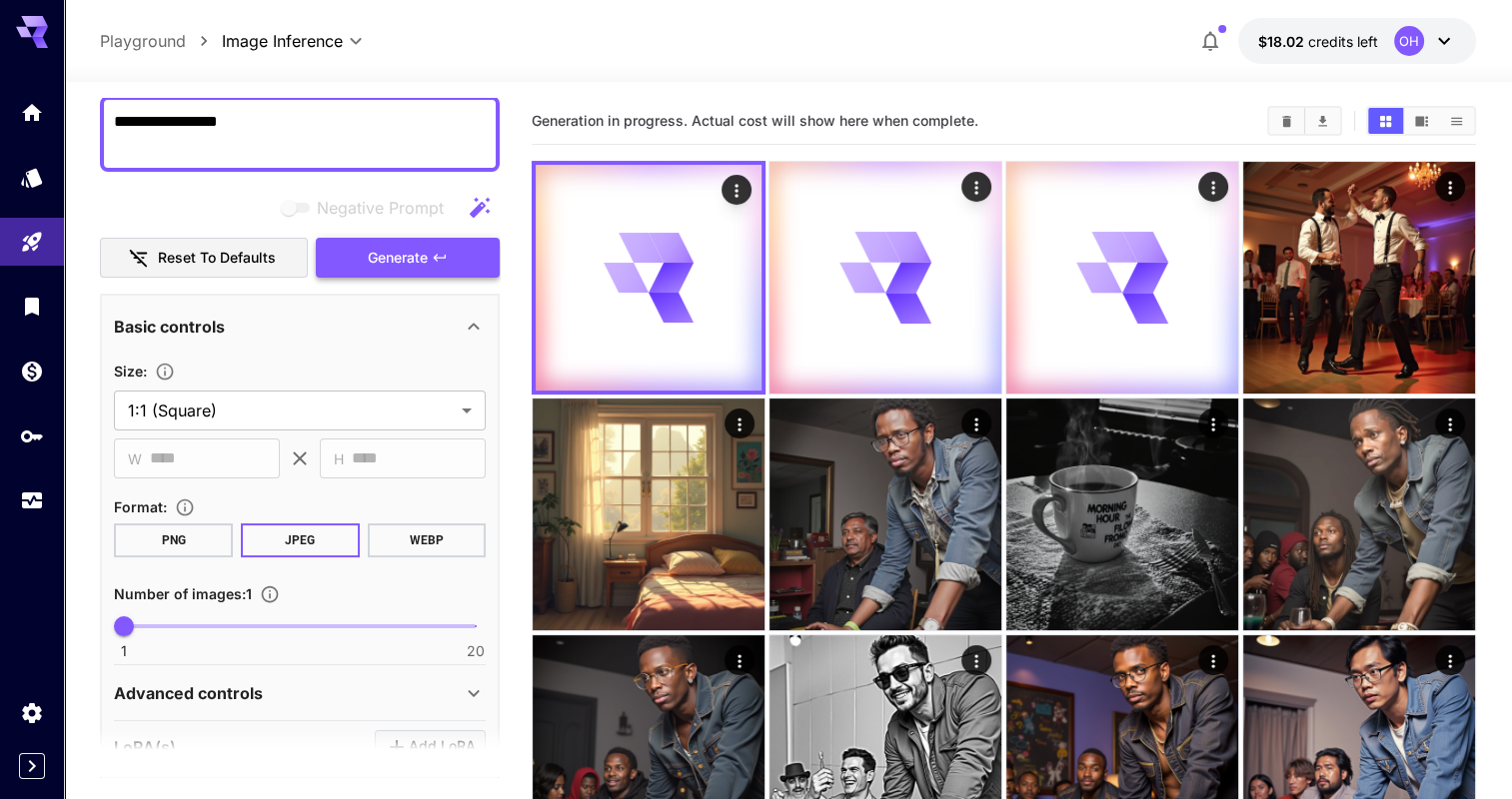 click on "Generate" at bounding box center (398, 258) 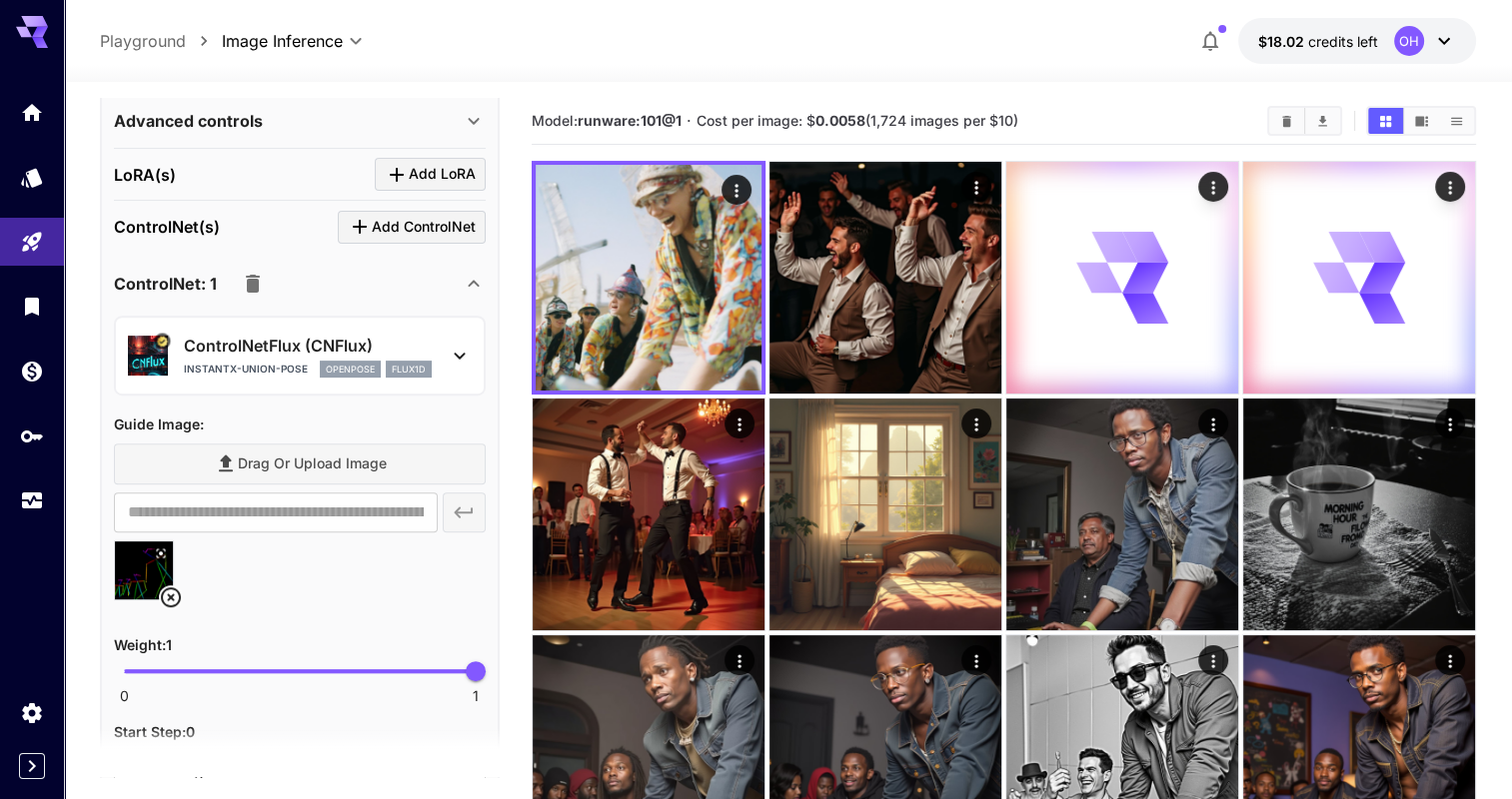 scroll, scrollTop: 754, scrollLeft: 0, axis: vertical 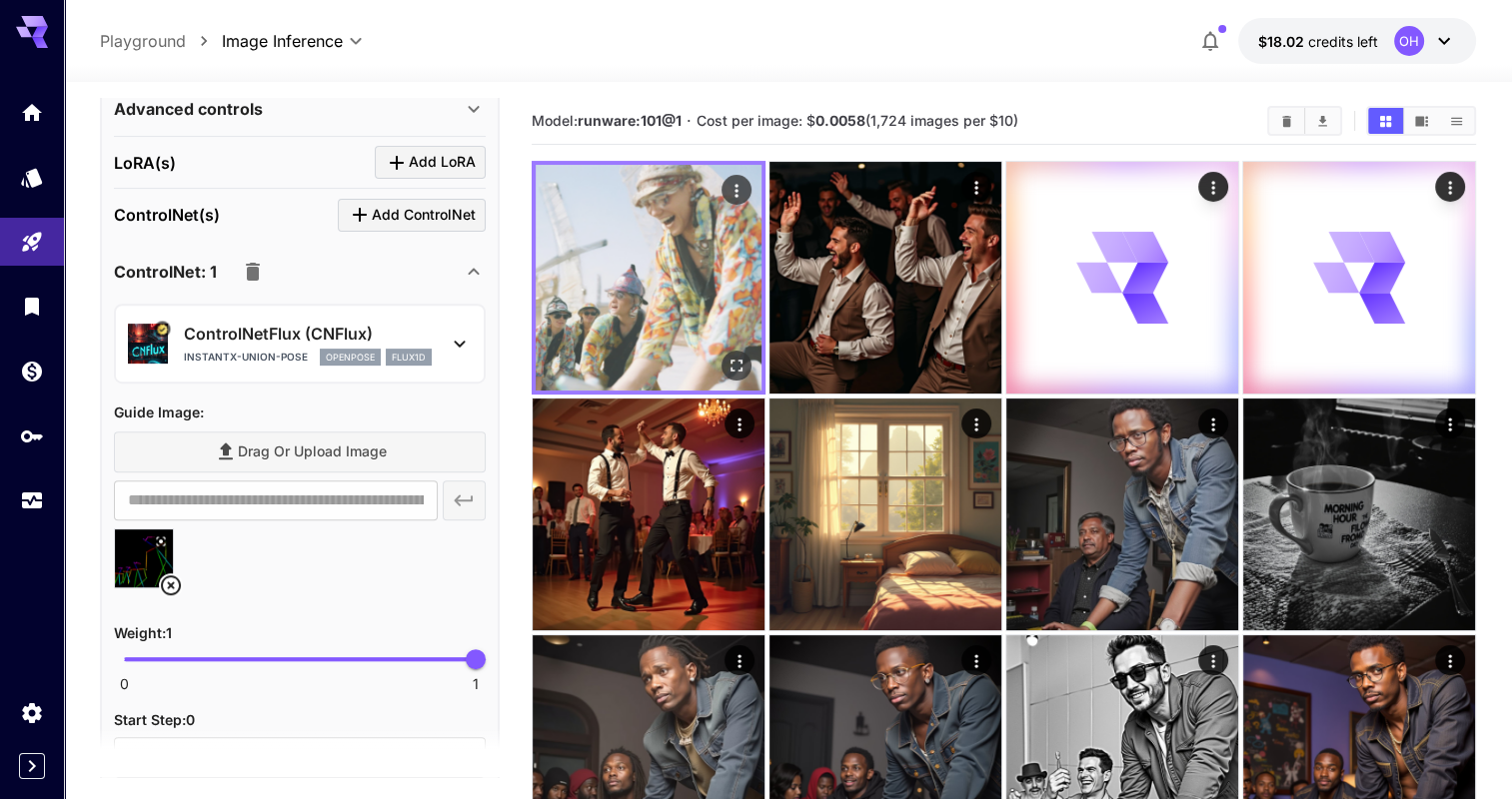 click at bounding box center [649, 278] 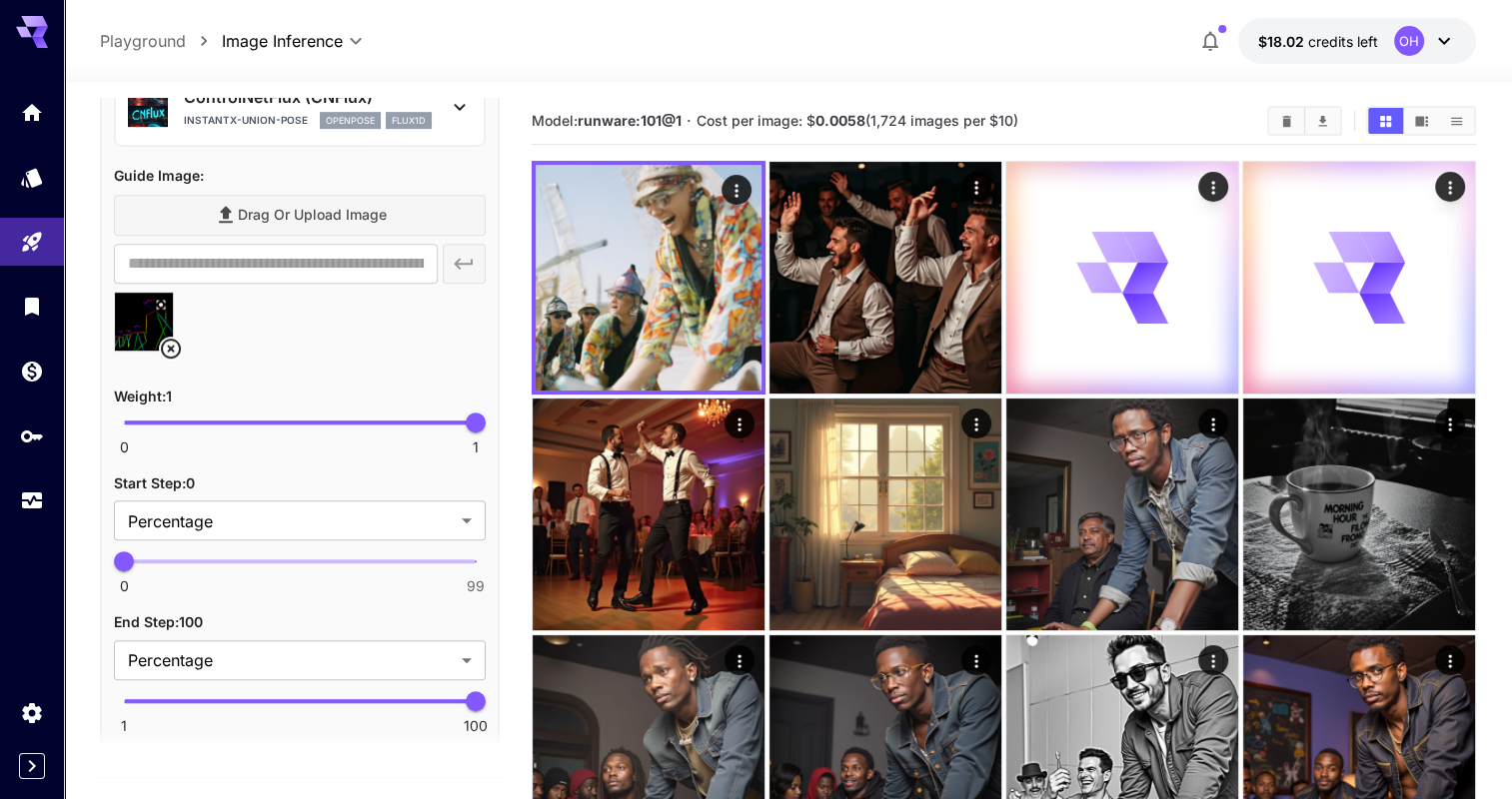 scroll, scrollTop: 990, scrollLeft: 0, axis: vertical 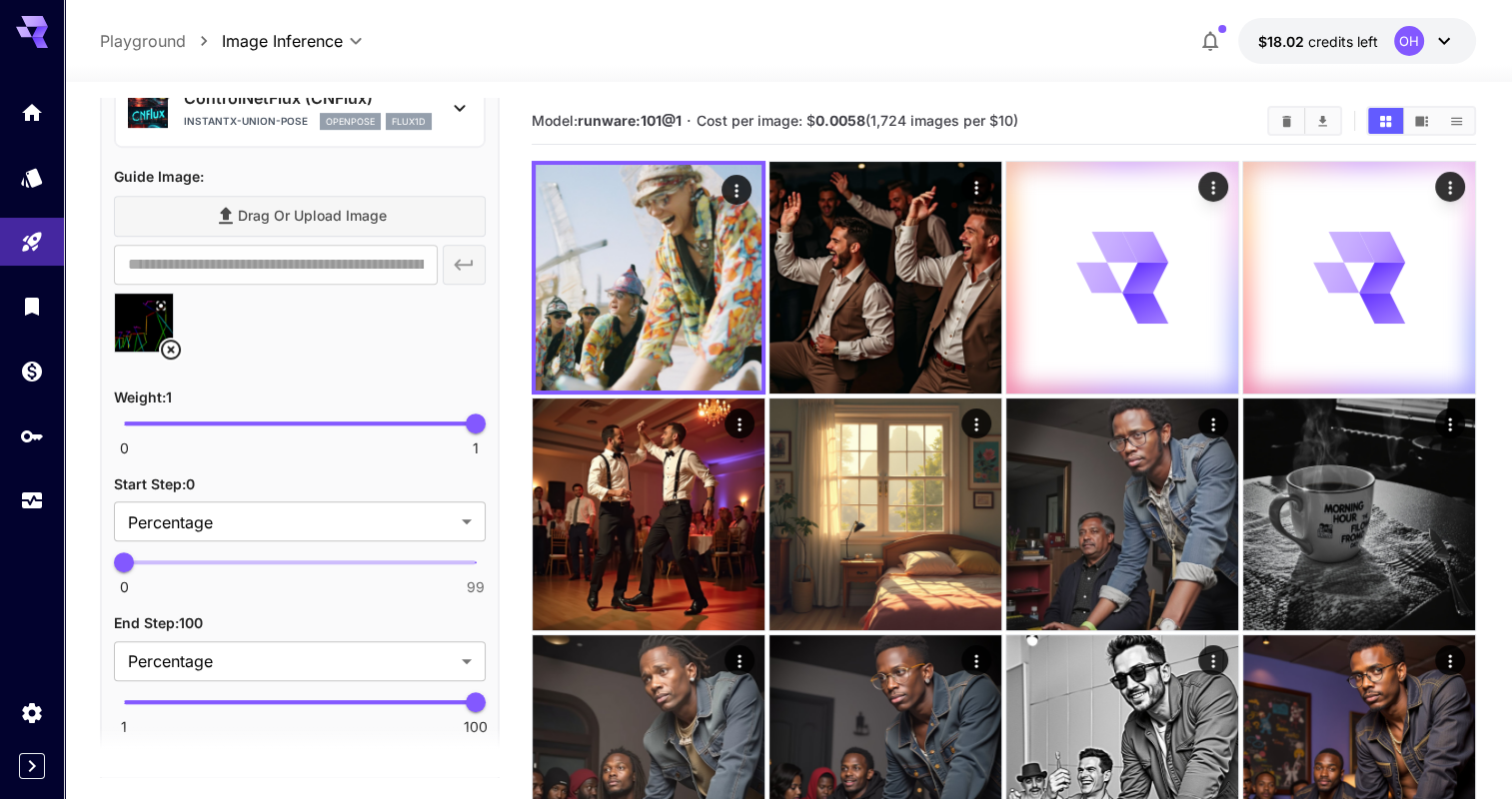 click on "1 100 100" at bounding box center [300, 702] 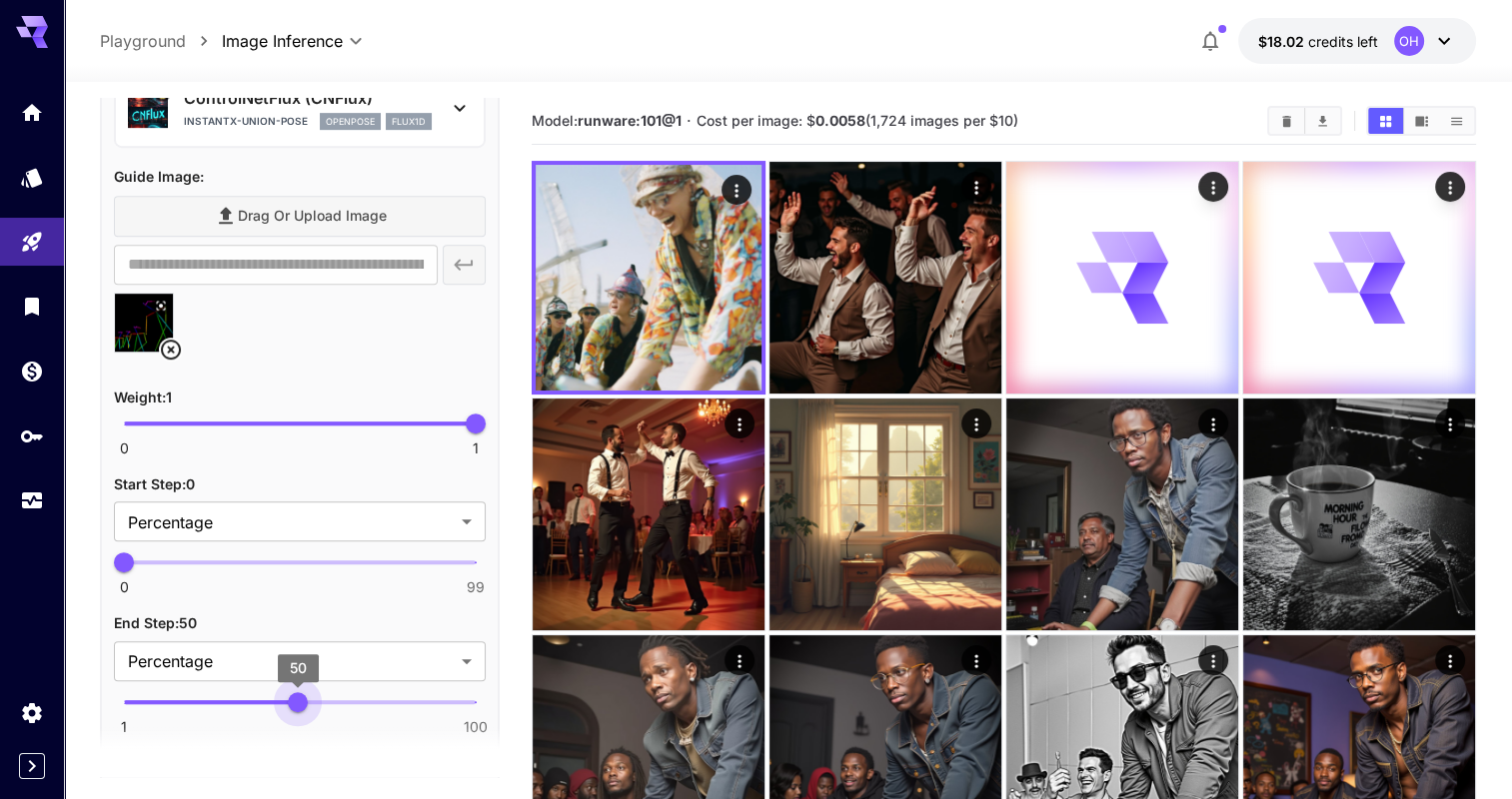 click on "50" at bounding box center (298, 702) 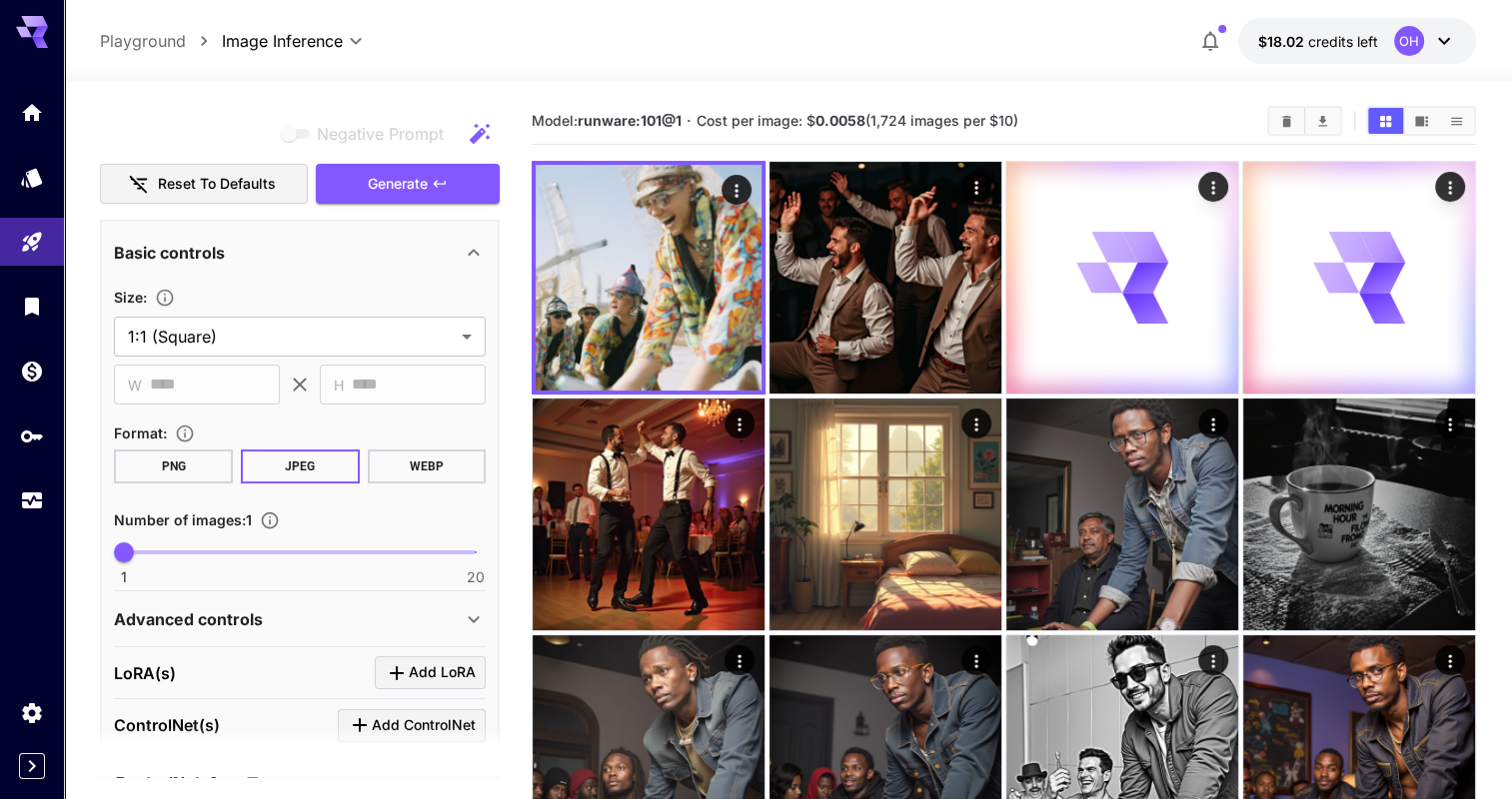 scroll, scrollTop: 0, scrollLeft: 0, axis: both 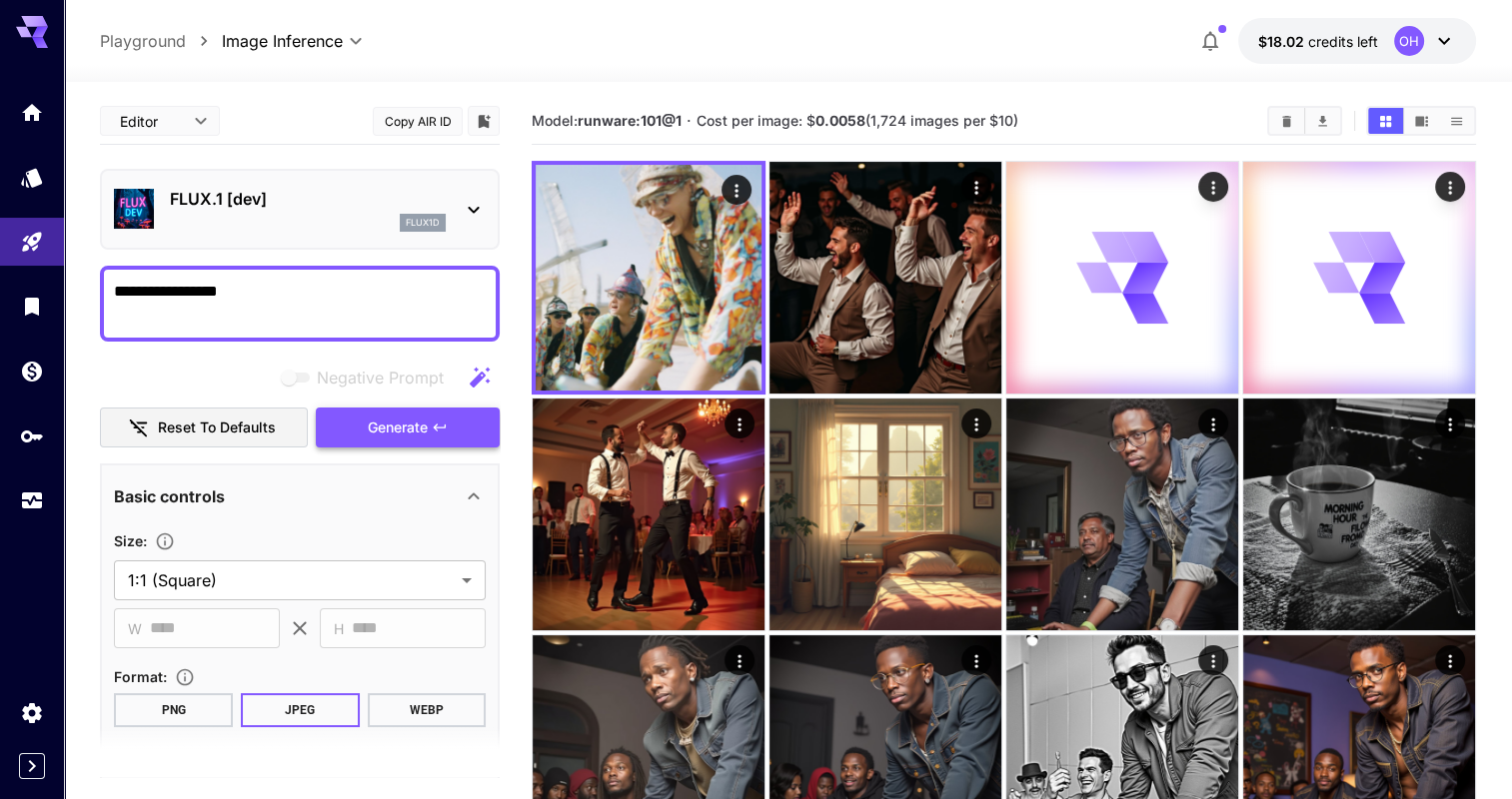 click on "Generate" at bounding box center [398, 427] 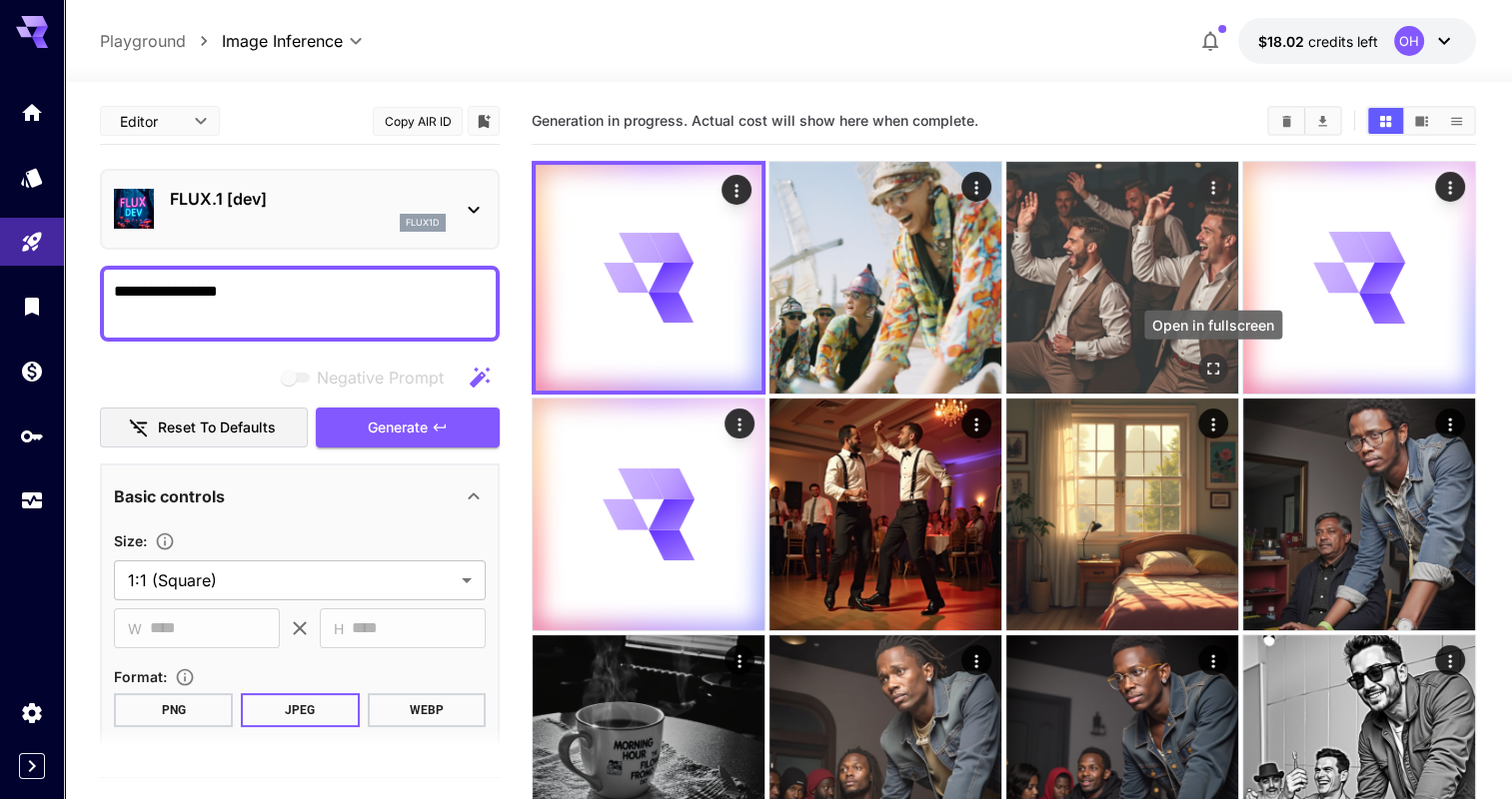 click 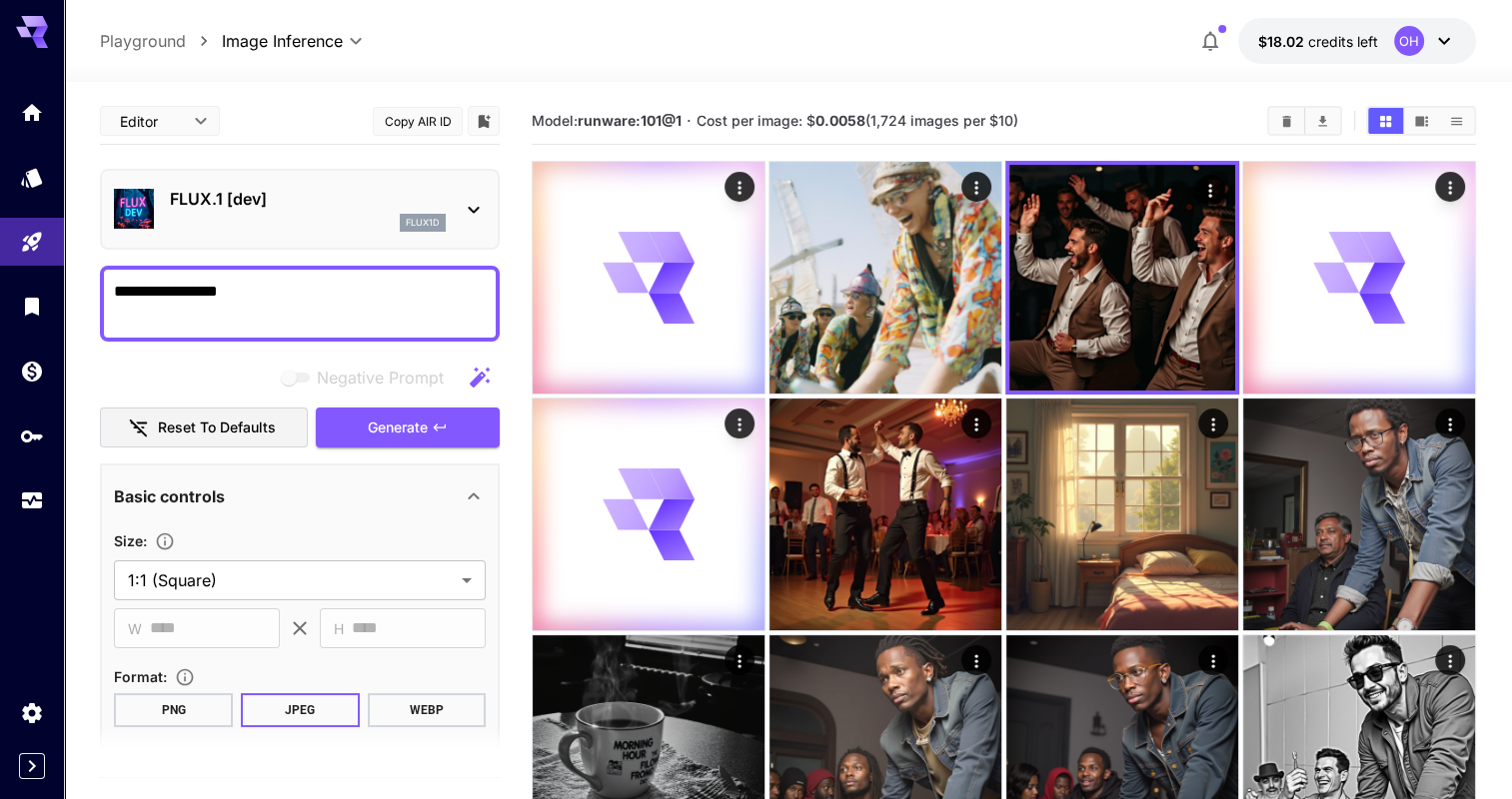 click on "FLUX.1 [dev] flux1d" at bounding box center (300, 209) 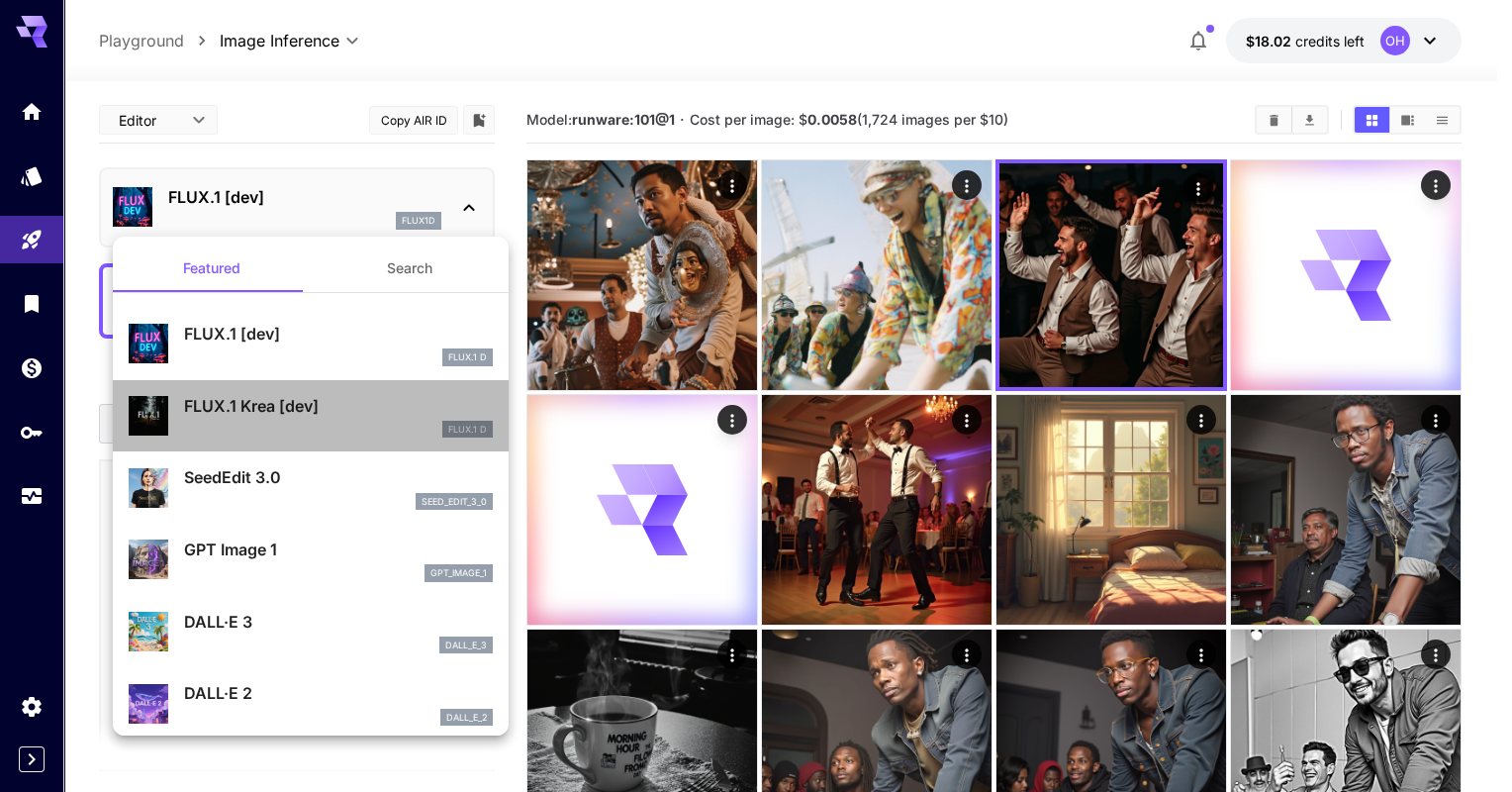 click on "FLUX.1 Krea [dev]" at bounding box center (338, 406) 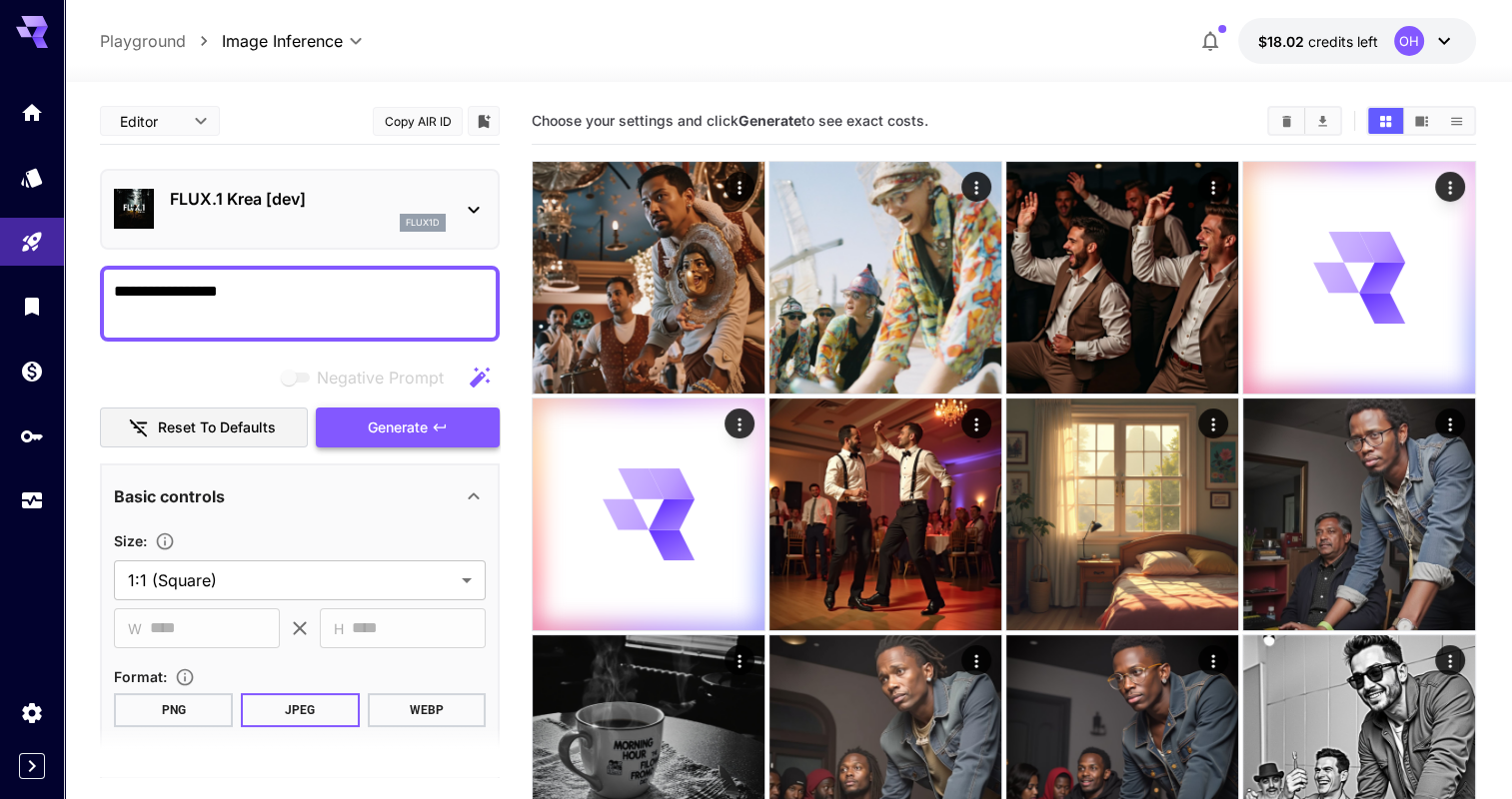 click on "Generate" at bounding box center (398, 427) 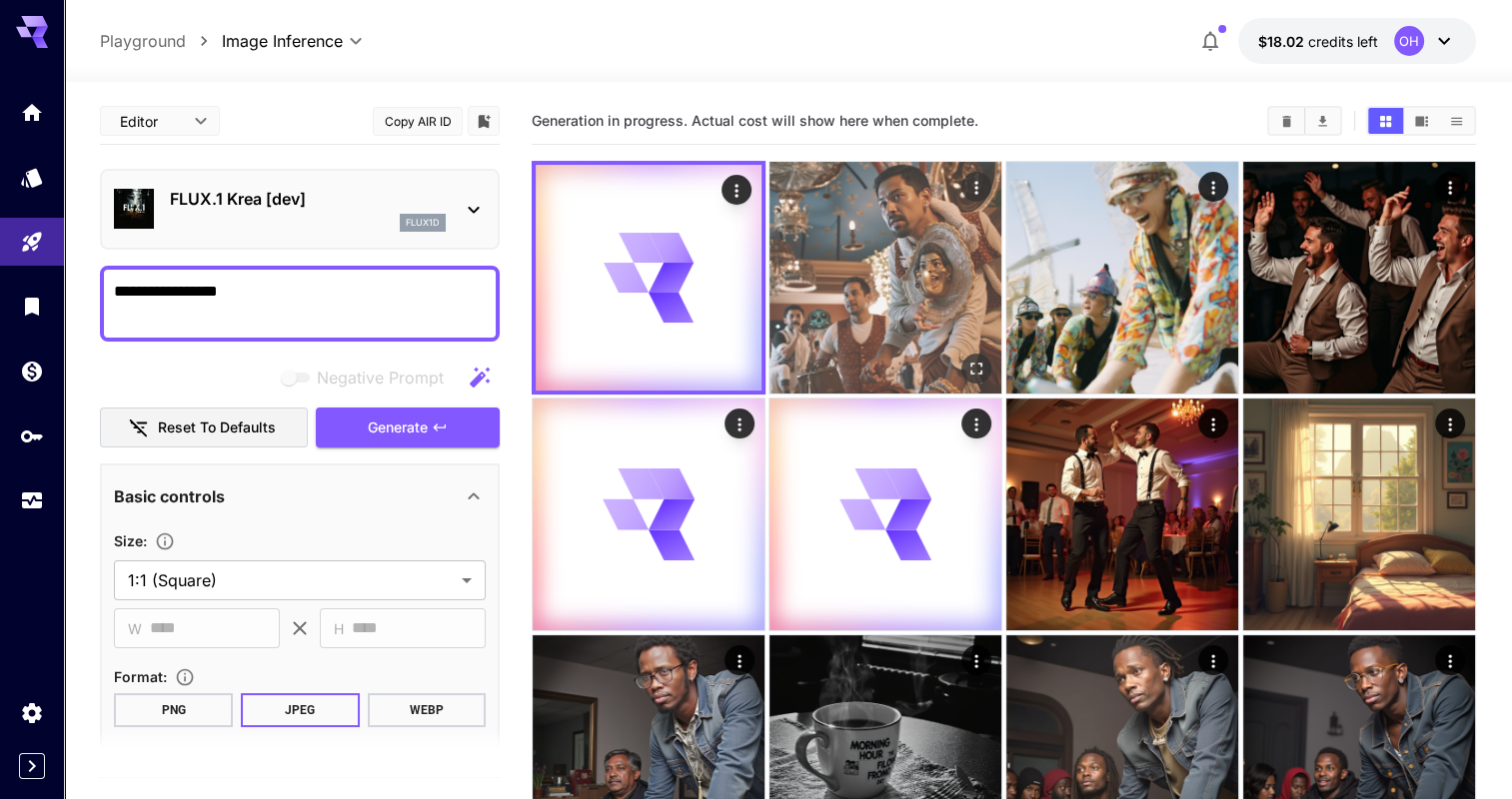 click 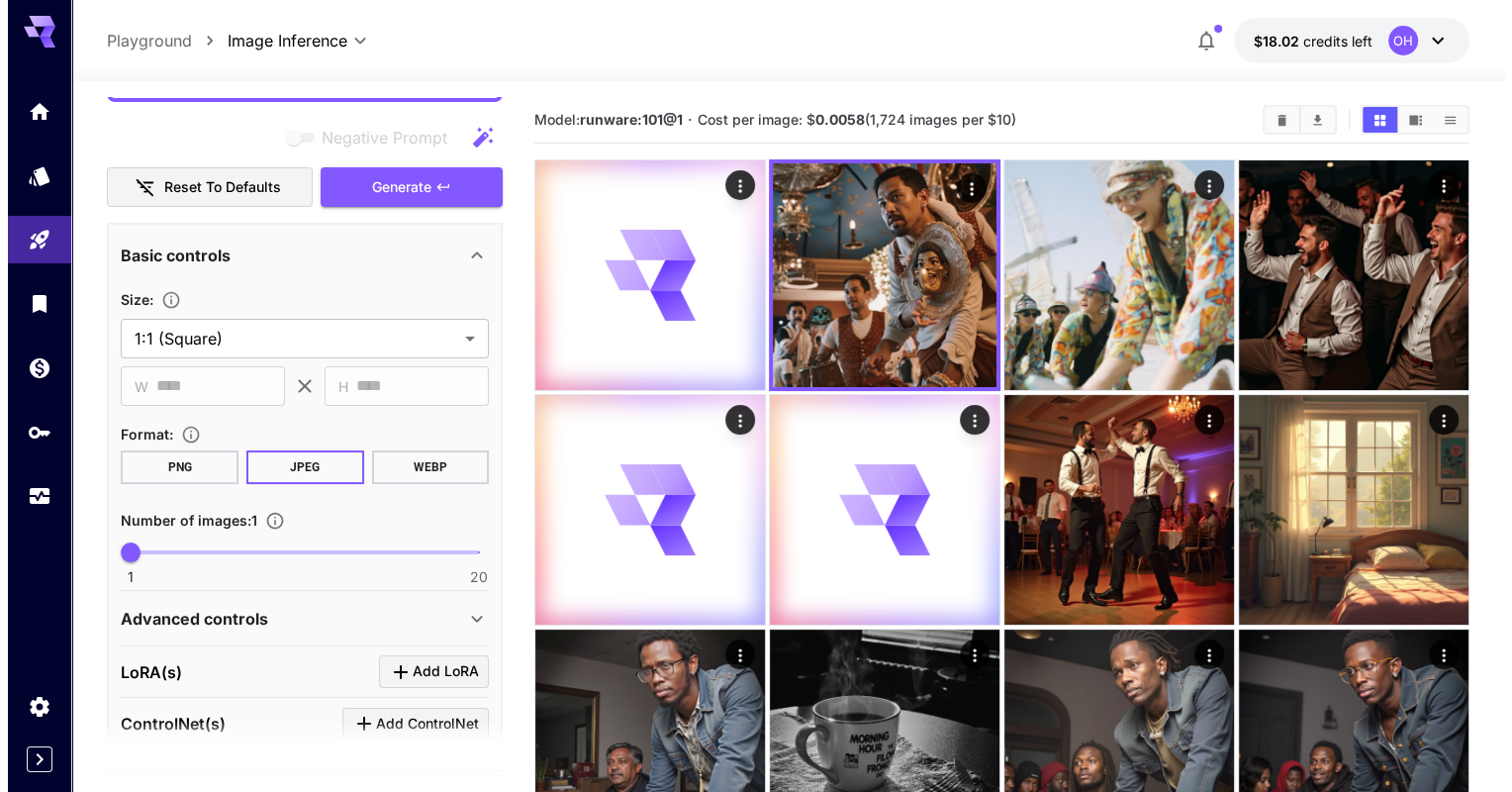 scroll, scrollTop: 0, scrollLeft: 0, axis: both 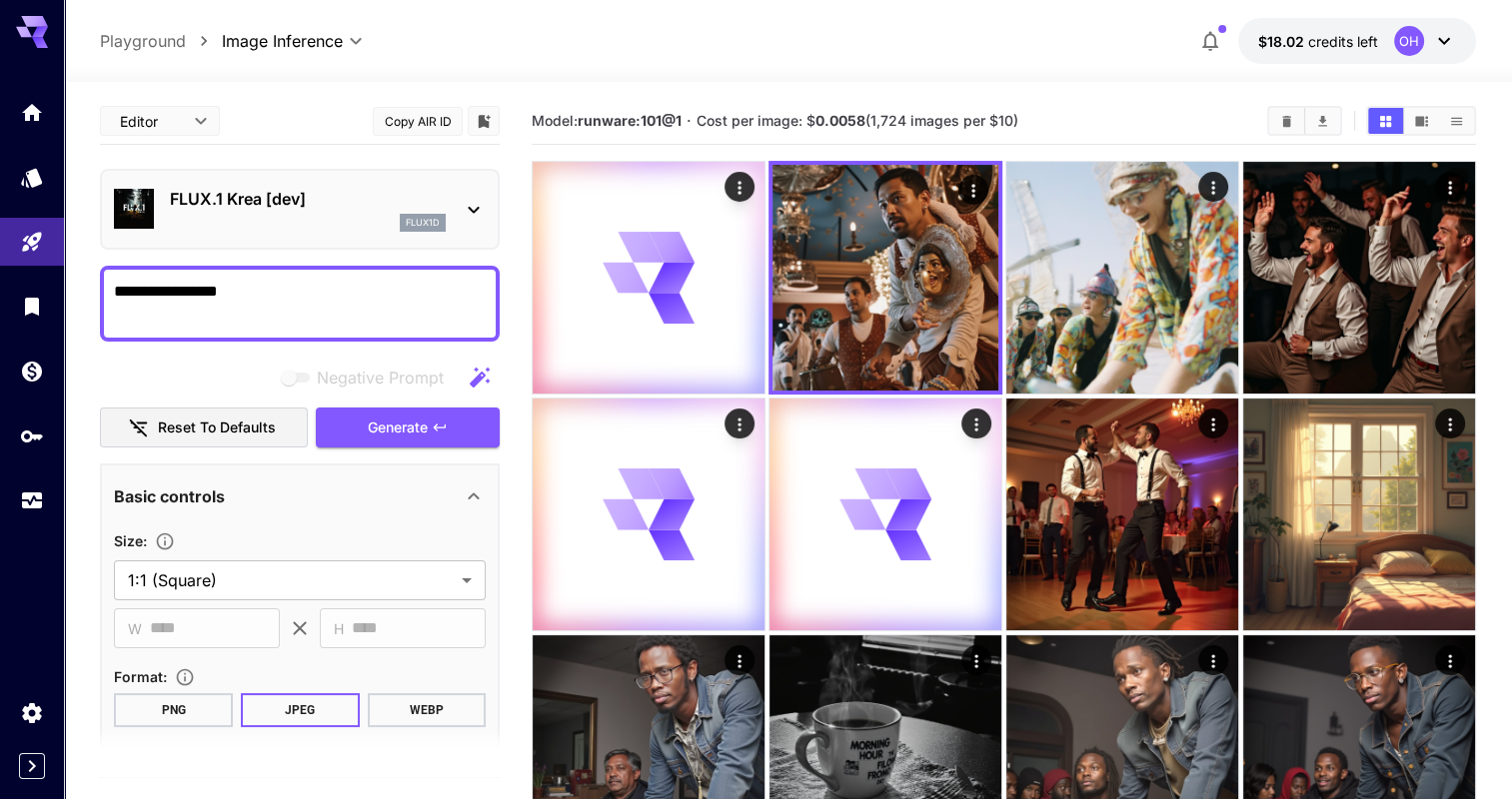click on "FLUX.1 Krea [dev] flux1d" at bounding box center (300, 209) 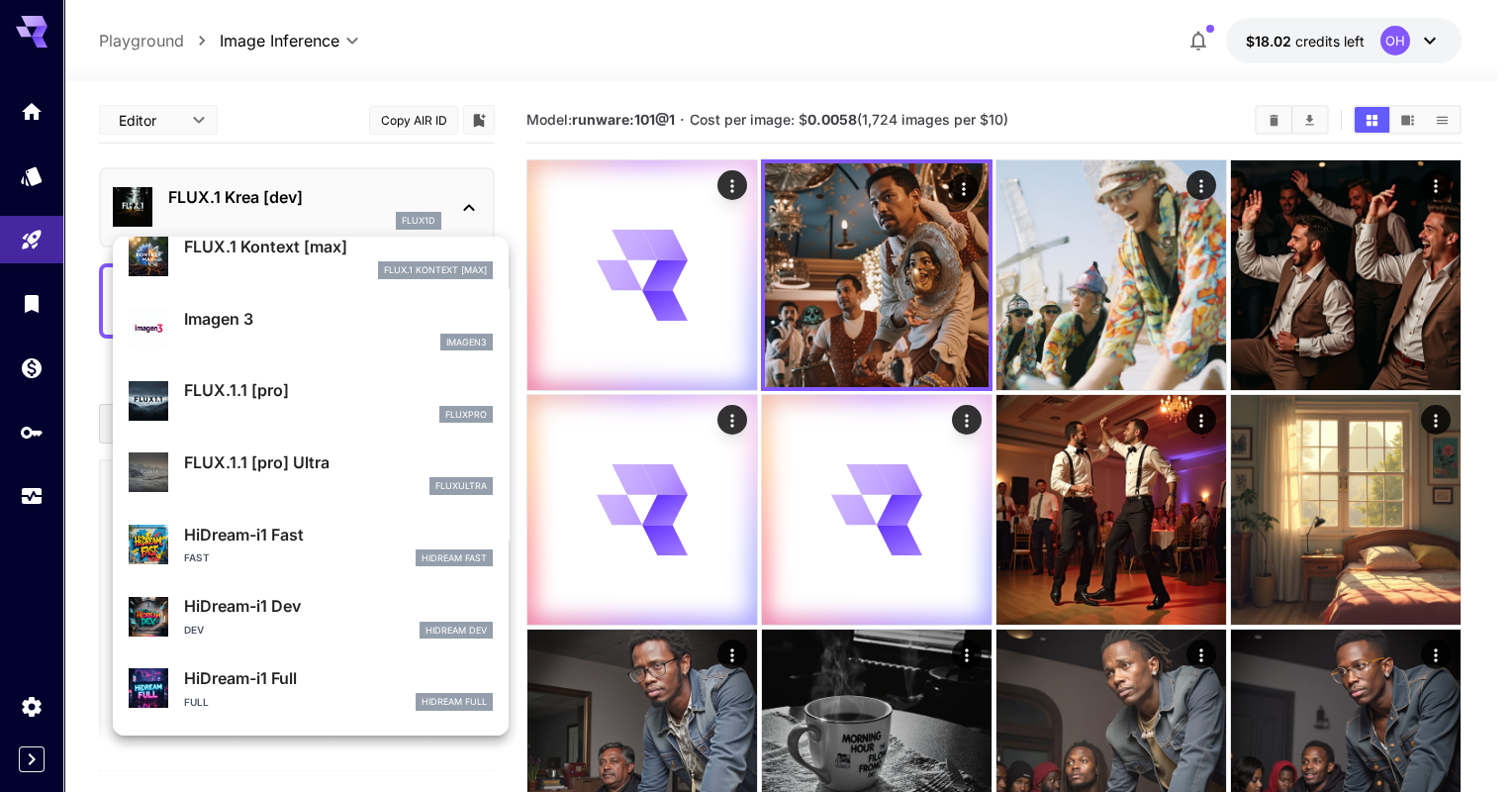 scroll, scrollTop: 954, scrollLeft: 0, axis: vertical 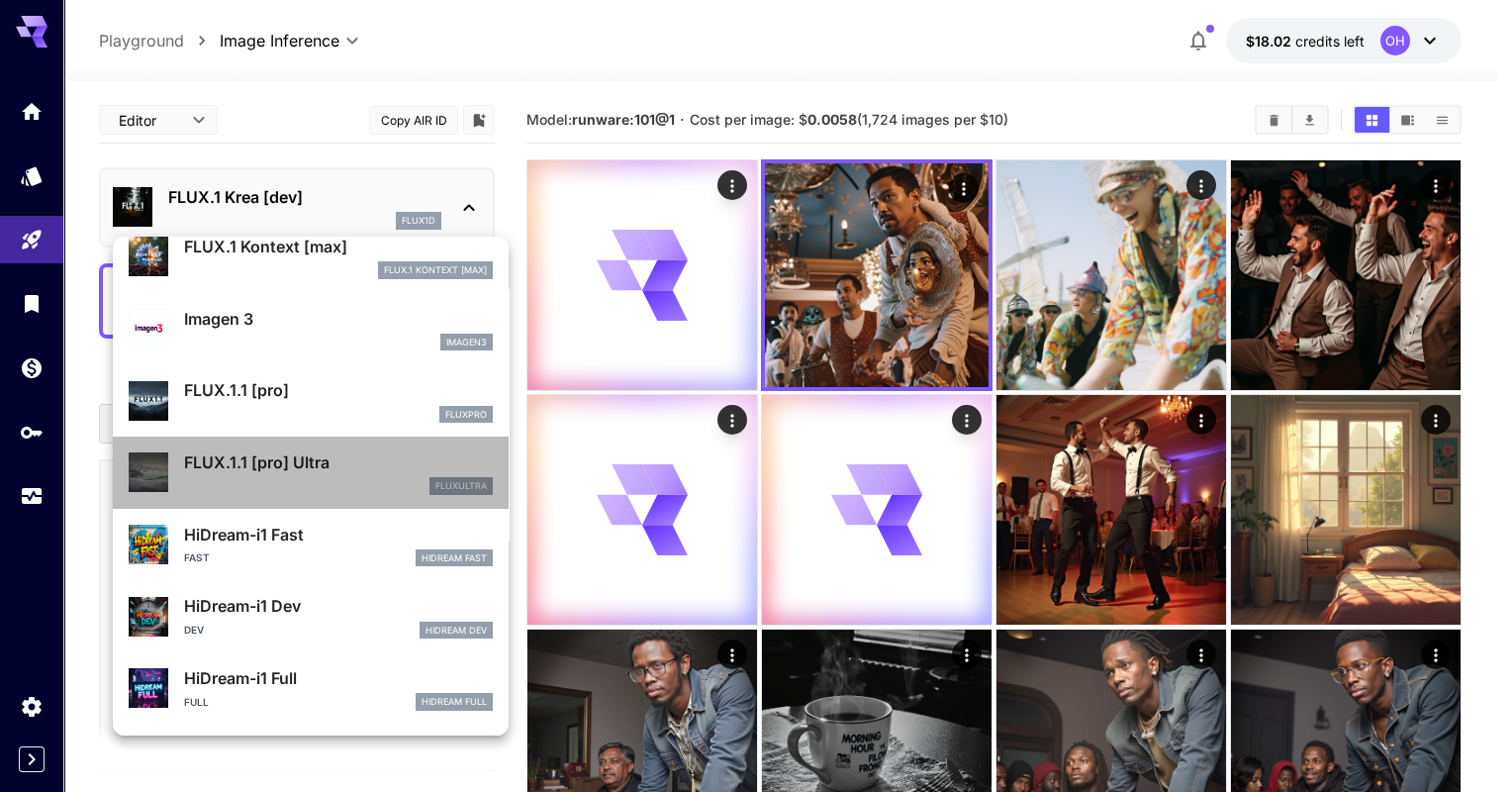 click on "FLUX.1.1 [pro] Ultra" at bounding box center (338, 462) 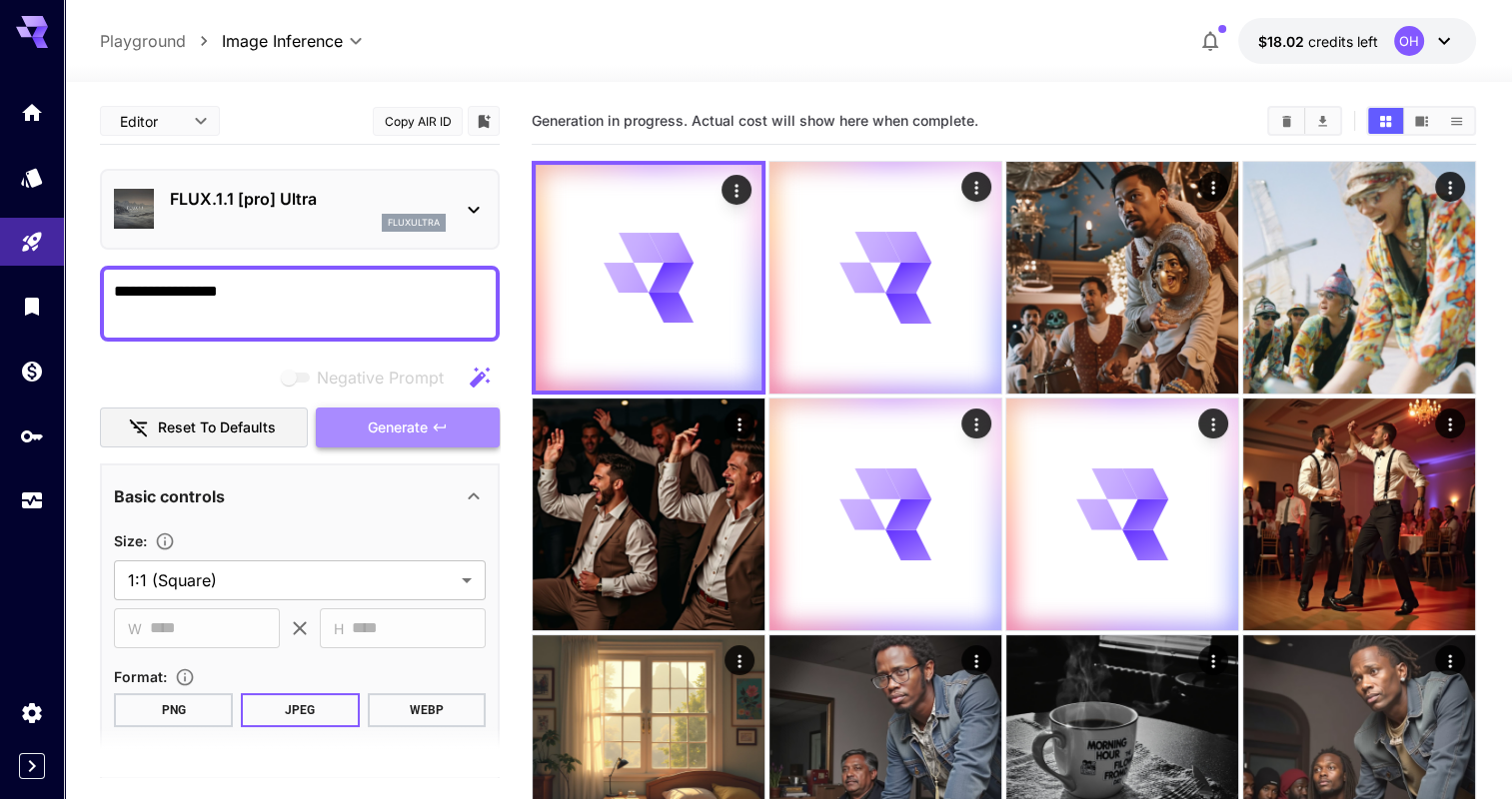 click on "Generate" at bounding box center (398, 427) 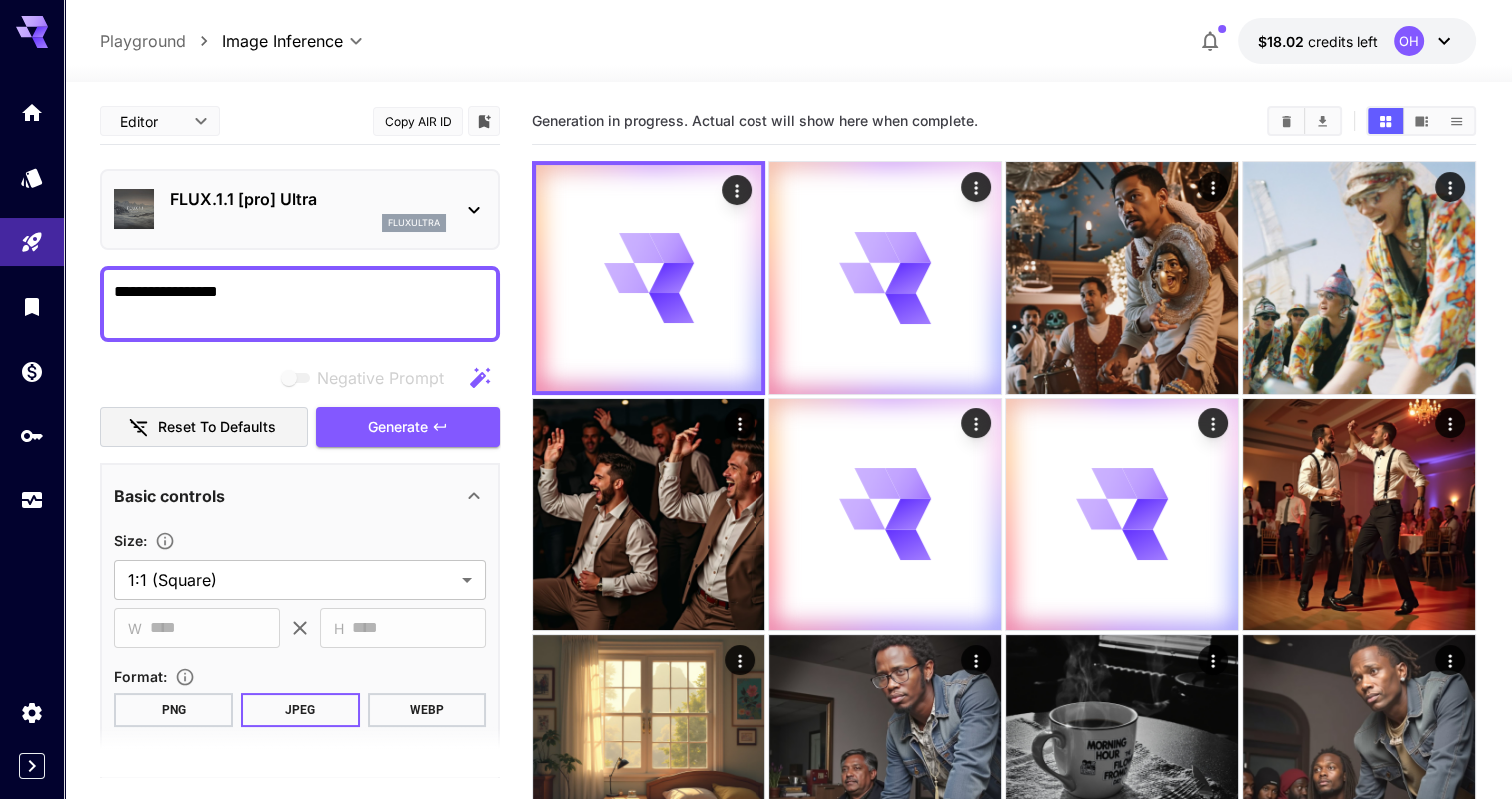 click on "FLUX.1.1 [pro] Ultra fluxultra" at bounding box center (300, 209) 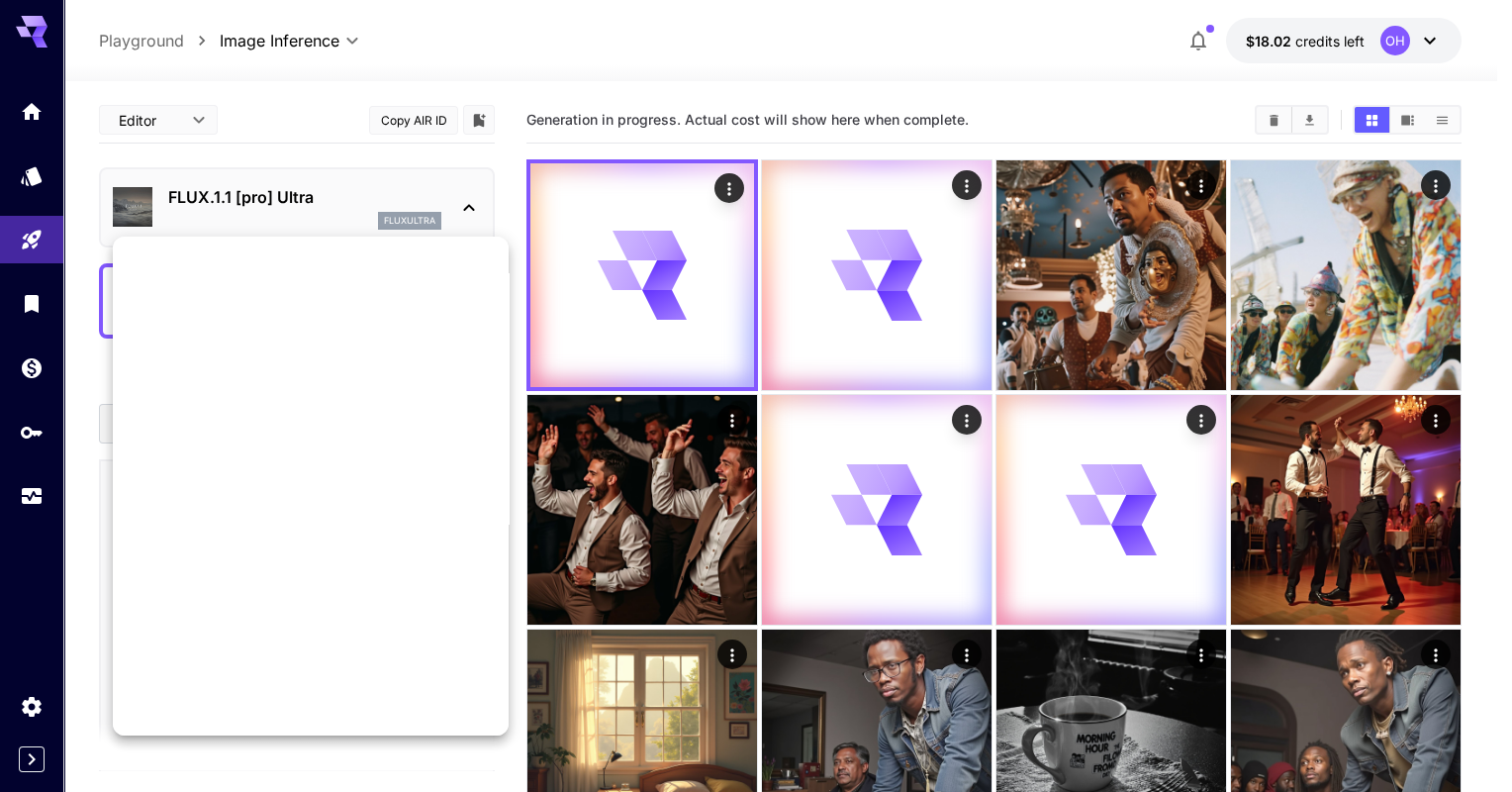 scroll, scrollTop: 1095, scrollLeft: 0, axis: vertical 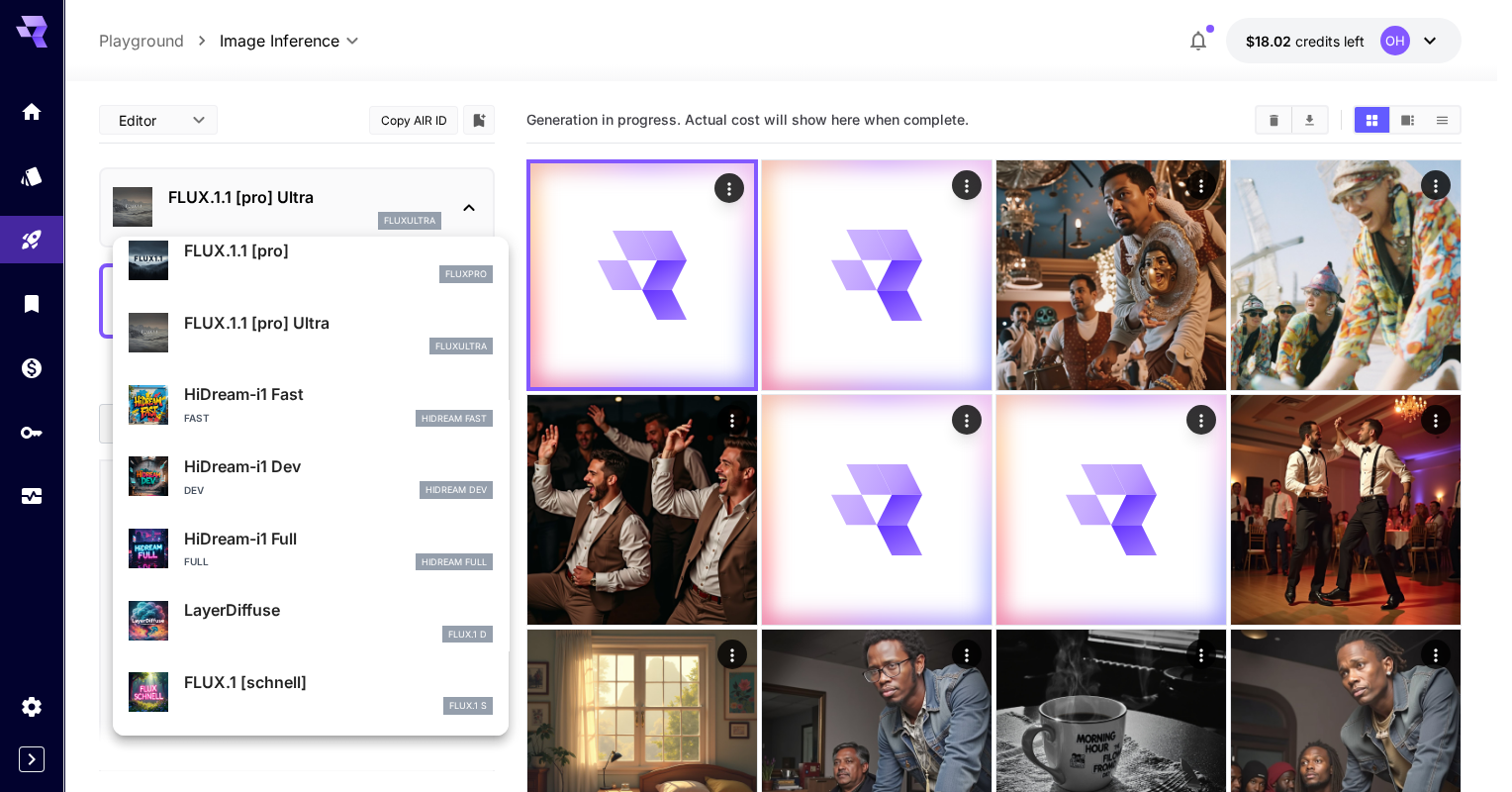 click on "FLUX.1 [schnell] FLUX.1 S" at bounding box center [338, 692] 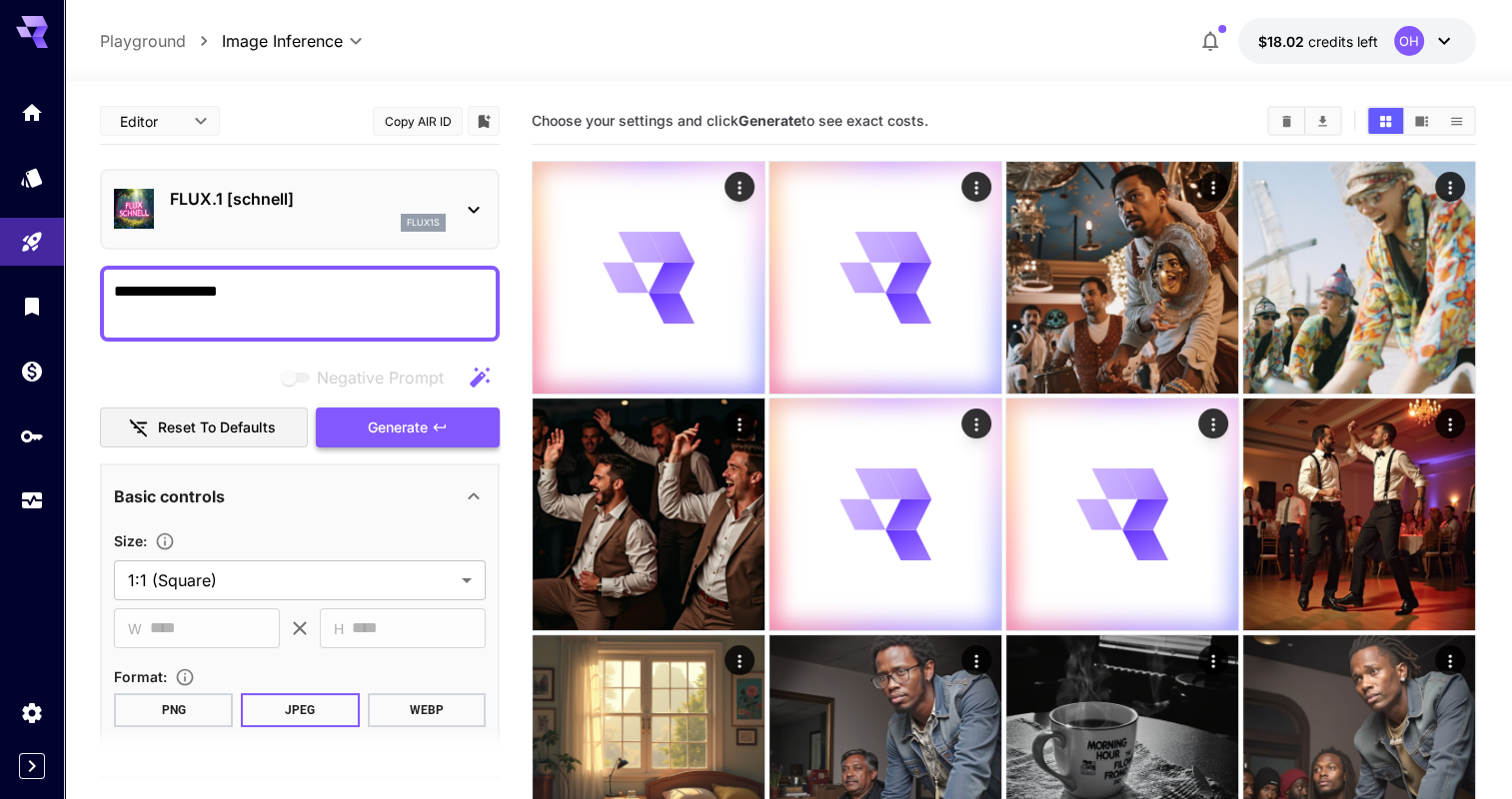 click 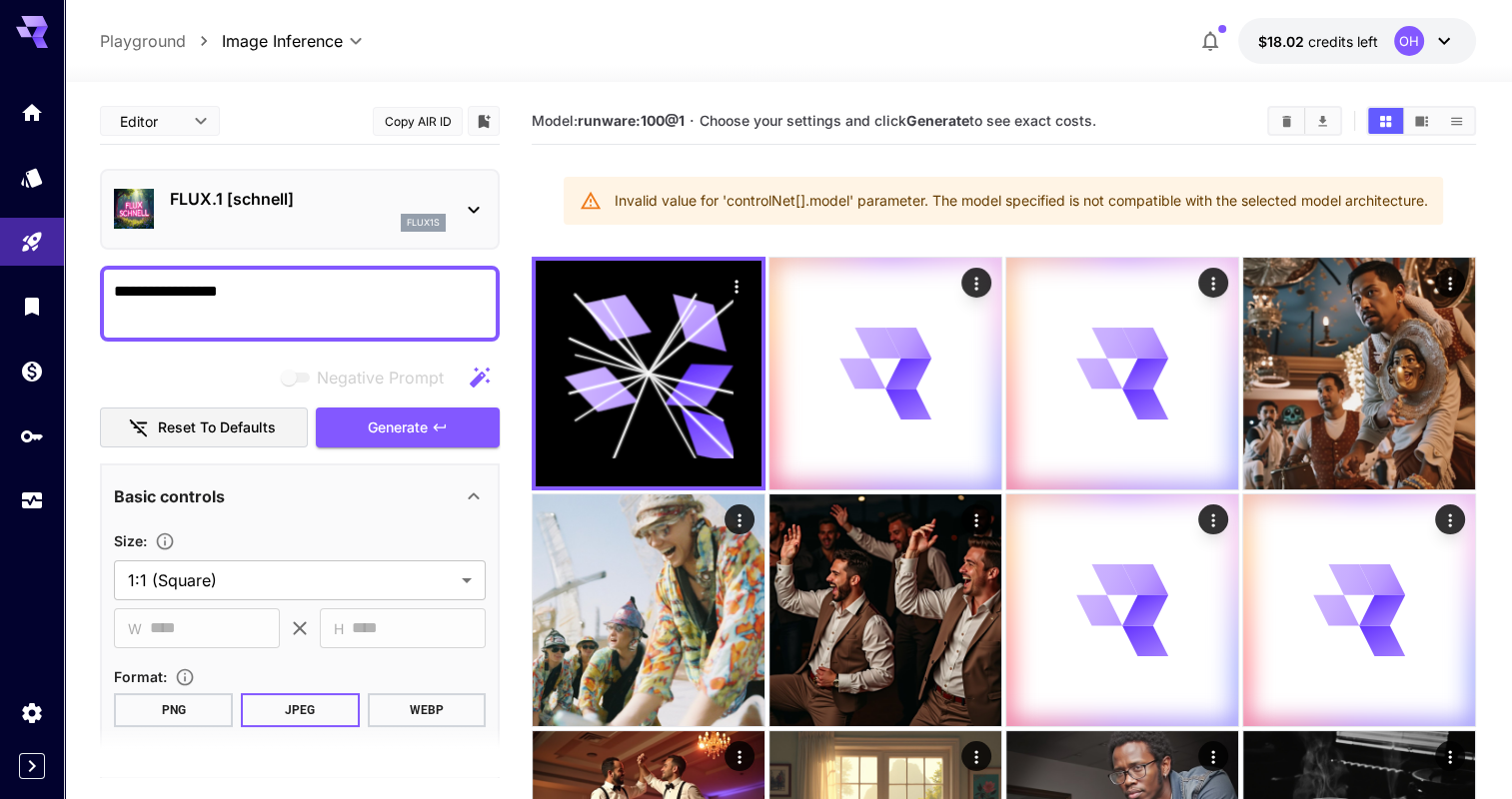 click on "FLUX.1 [schnell] flux1s" at bounding box center (300, 209) 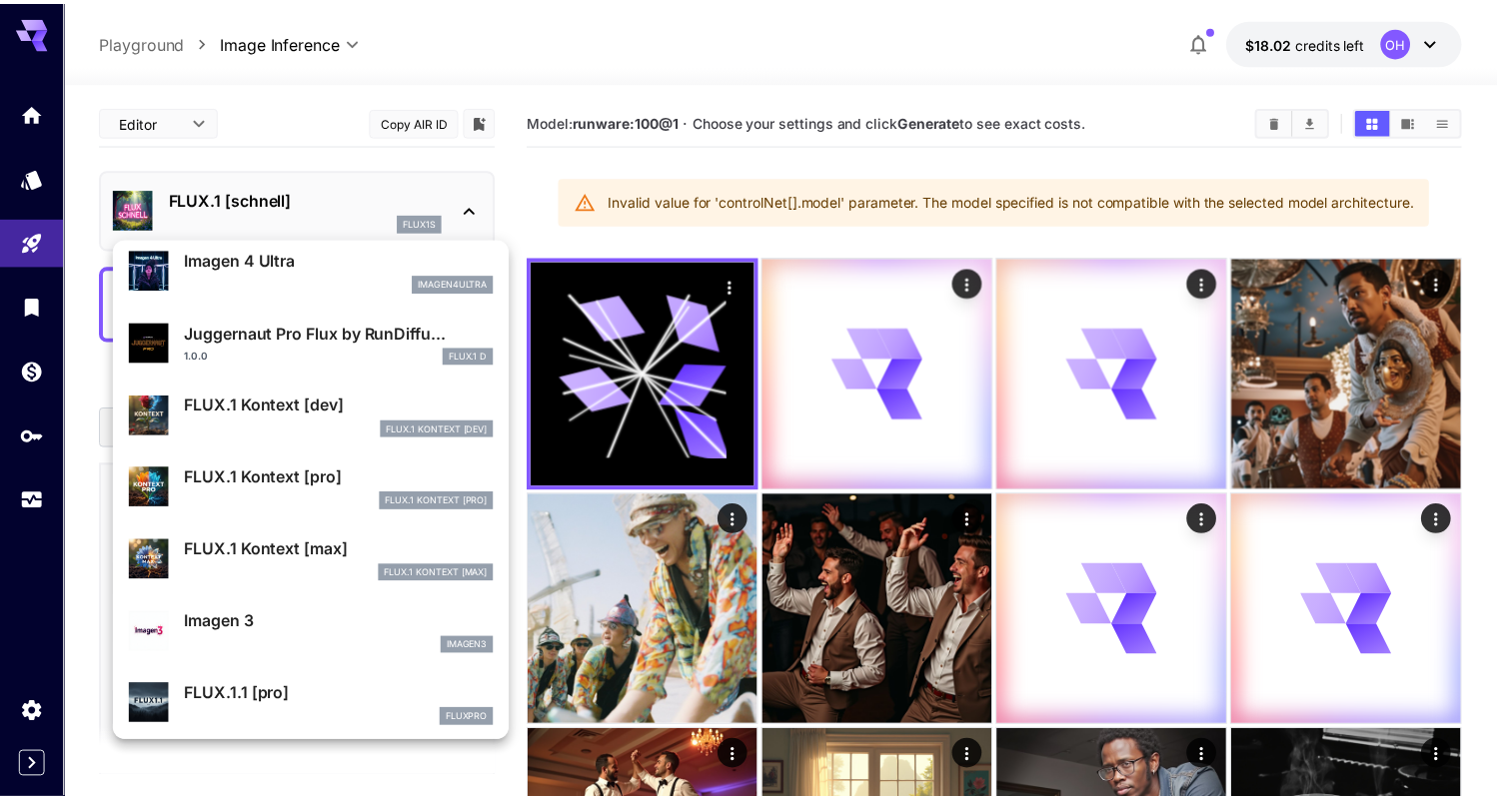 scroll, scrollTop: 865, scrollLeft: 0, axis: vertical 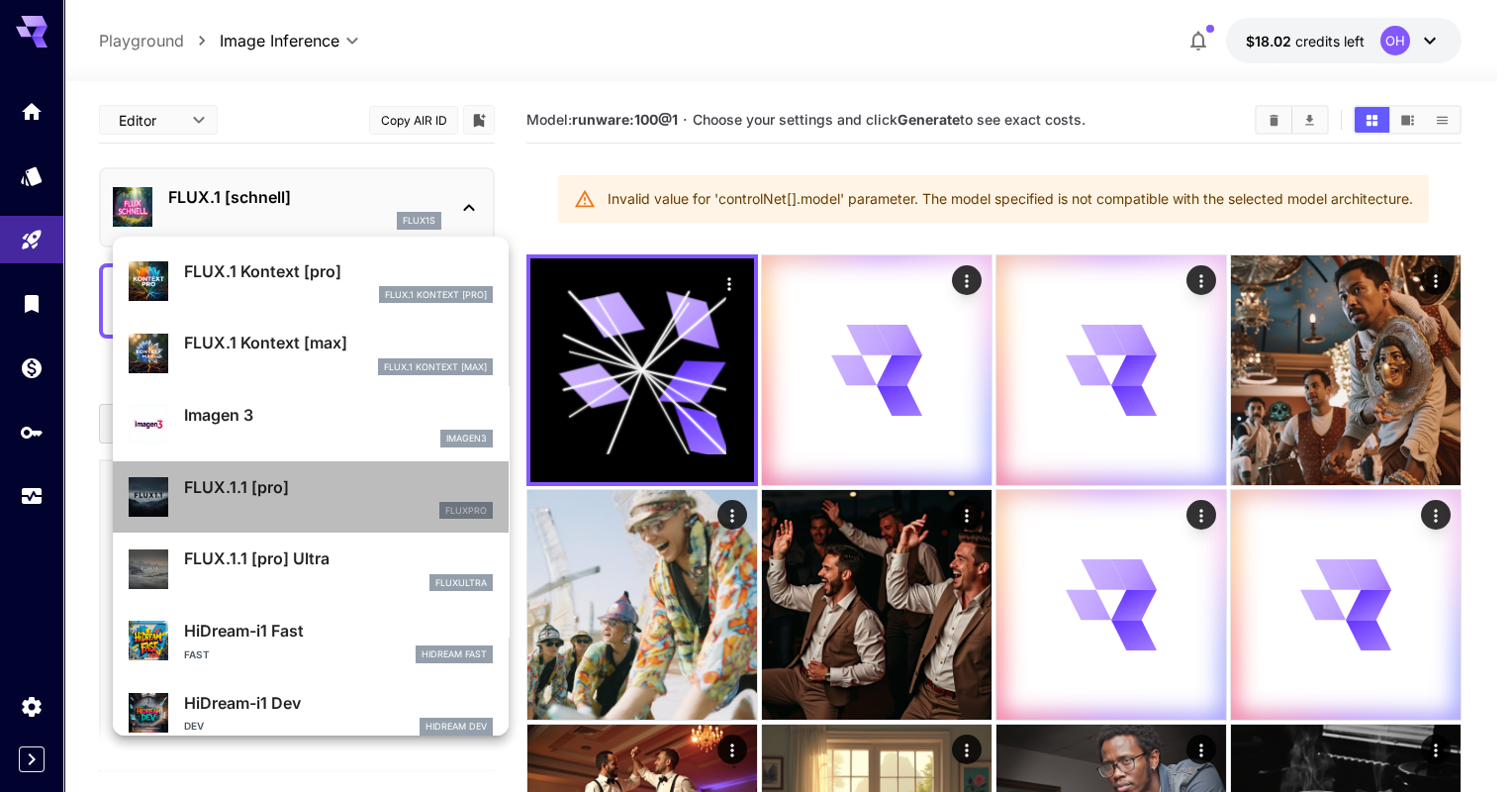 click on "fluxpro" at bounding box center (338, 511) 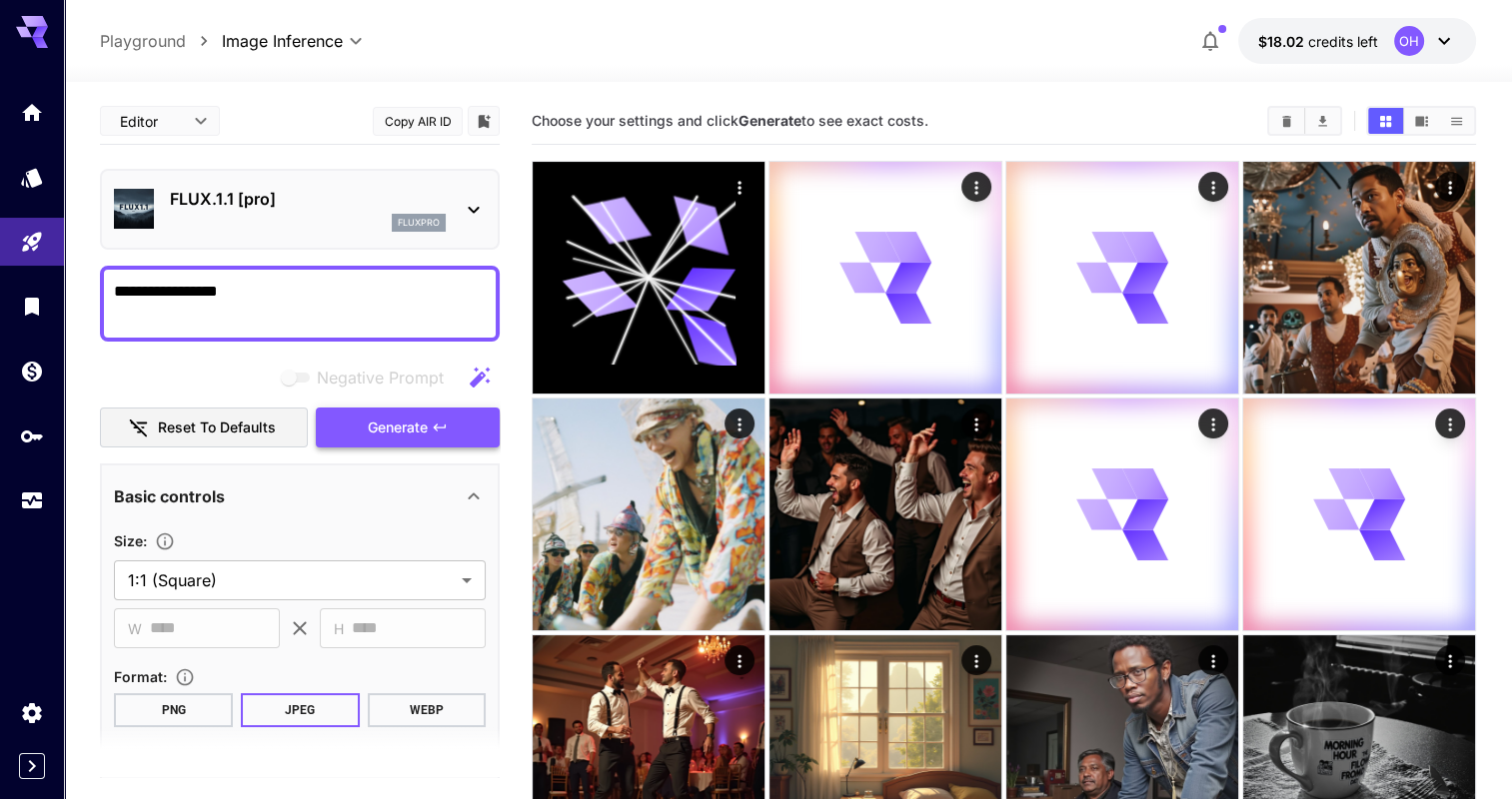 click on "Generate" at bounding box center [398, 427] 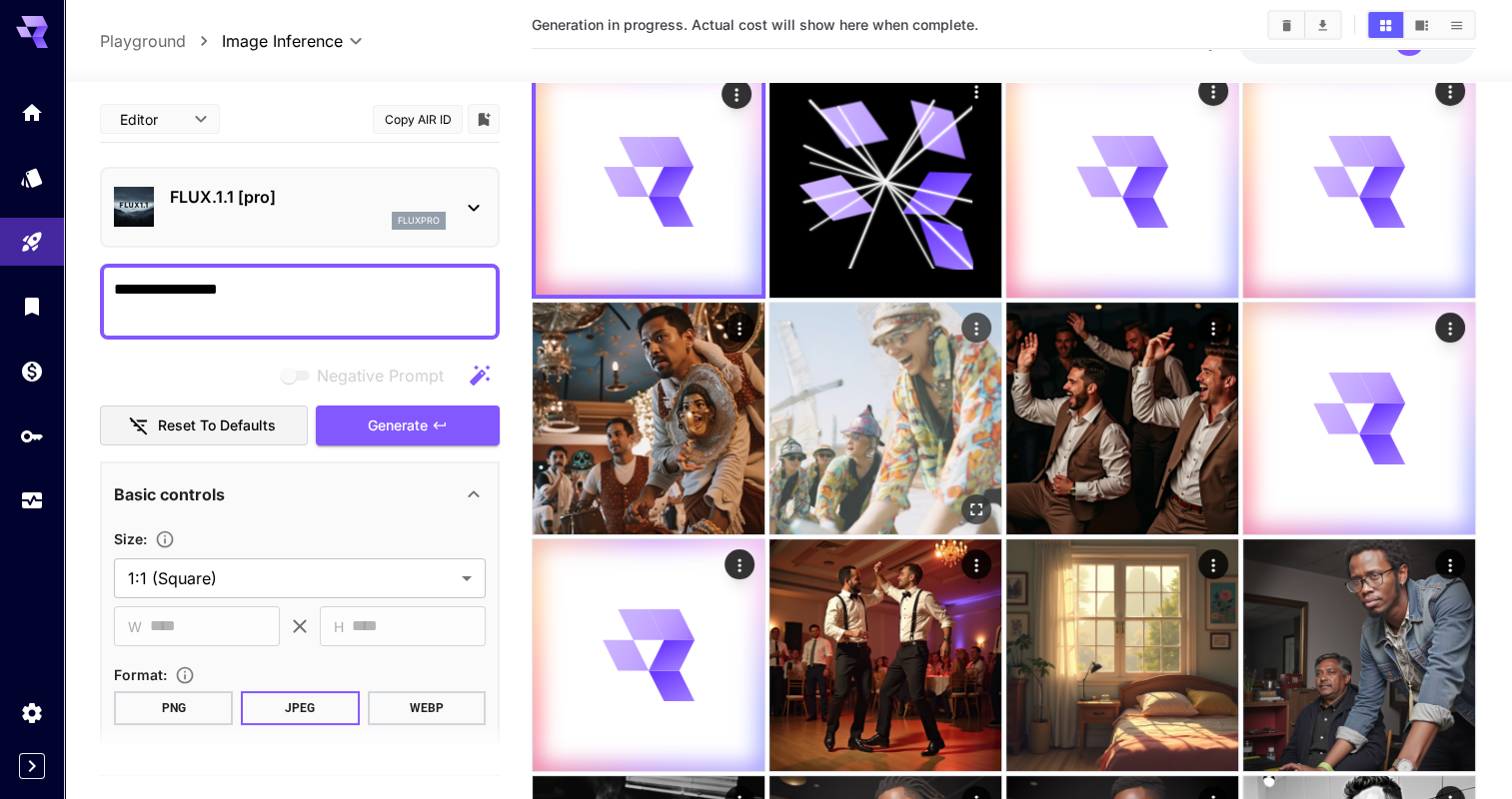scroll, scrollTop: 0, scrollLeft: 0, axis: both 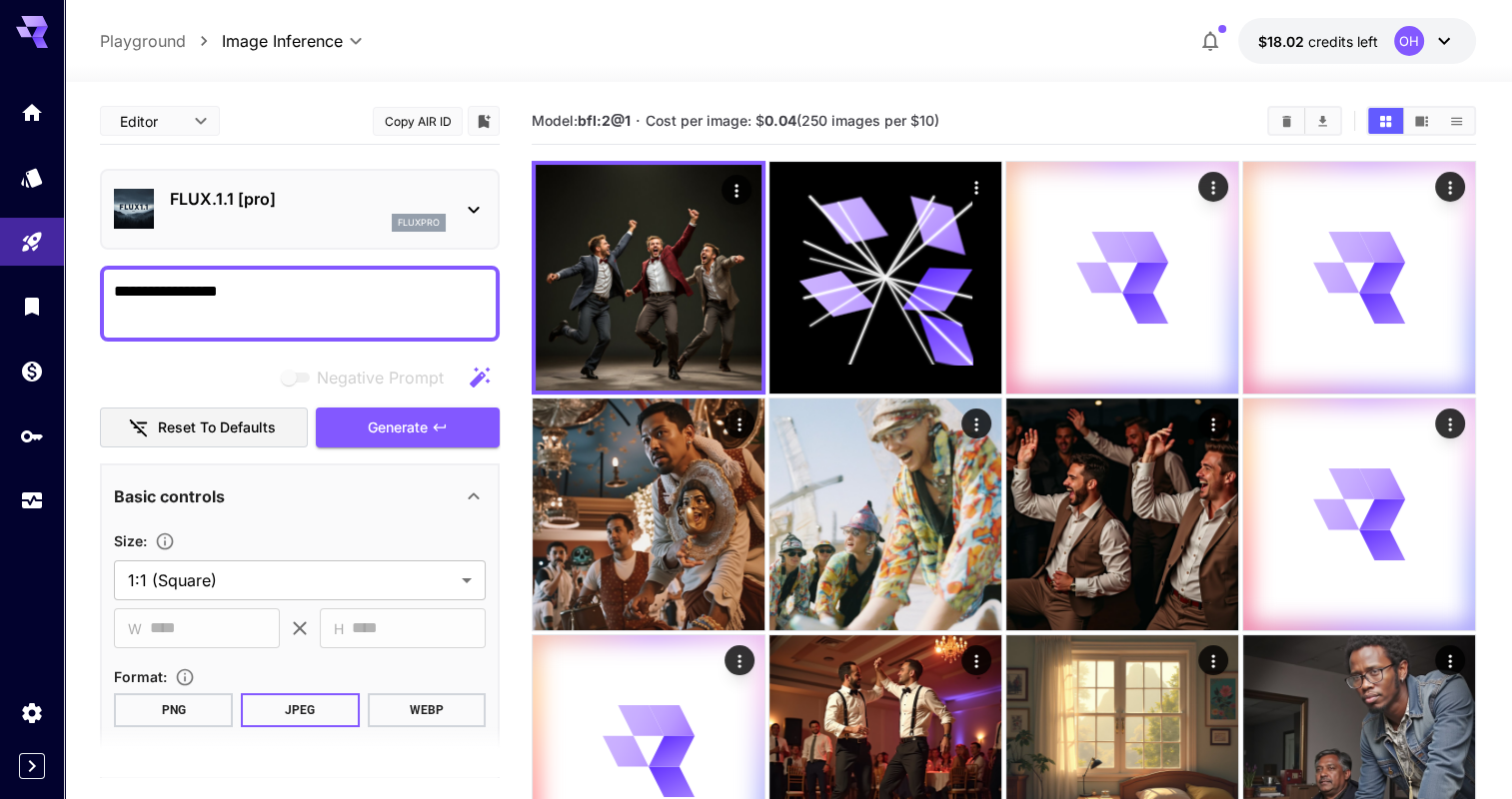 click on "FLUX.1.1 [pro] fluxpro" at bounding box center [300, 209] 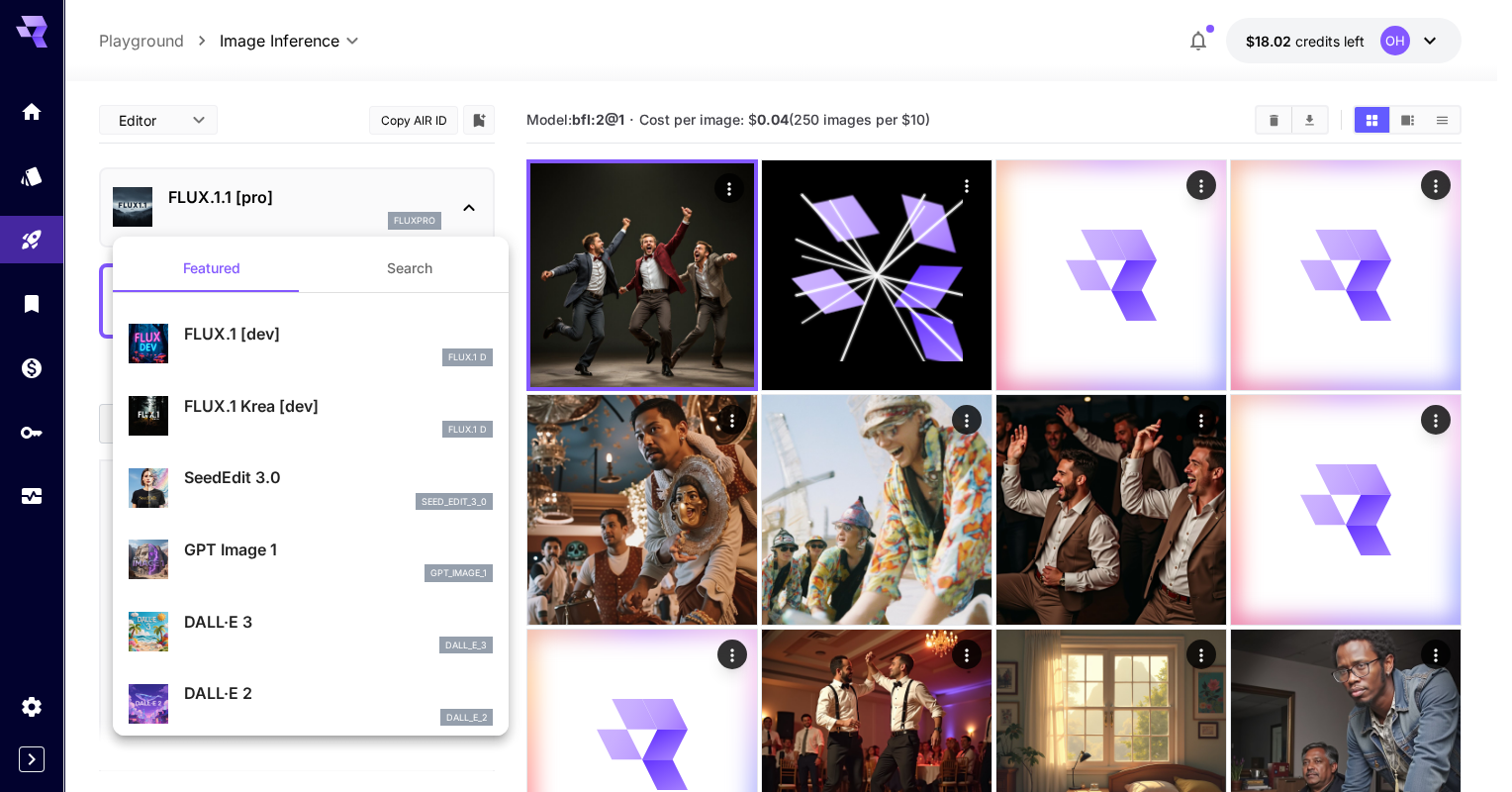 click on "FLUX.1 D" at bounding box center [338, 357] 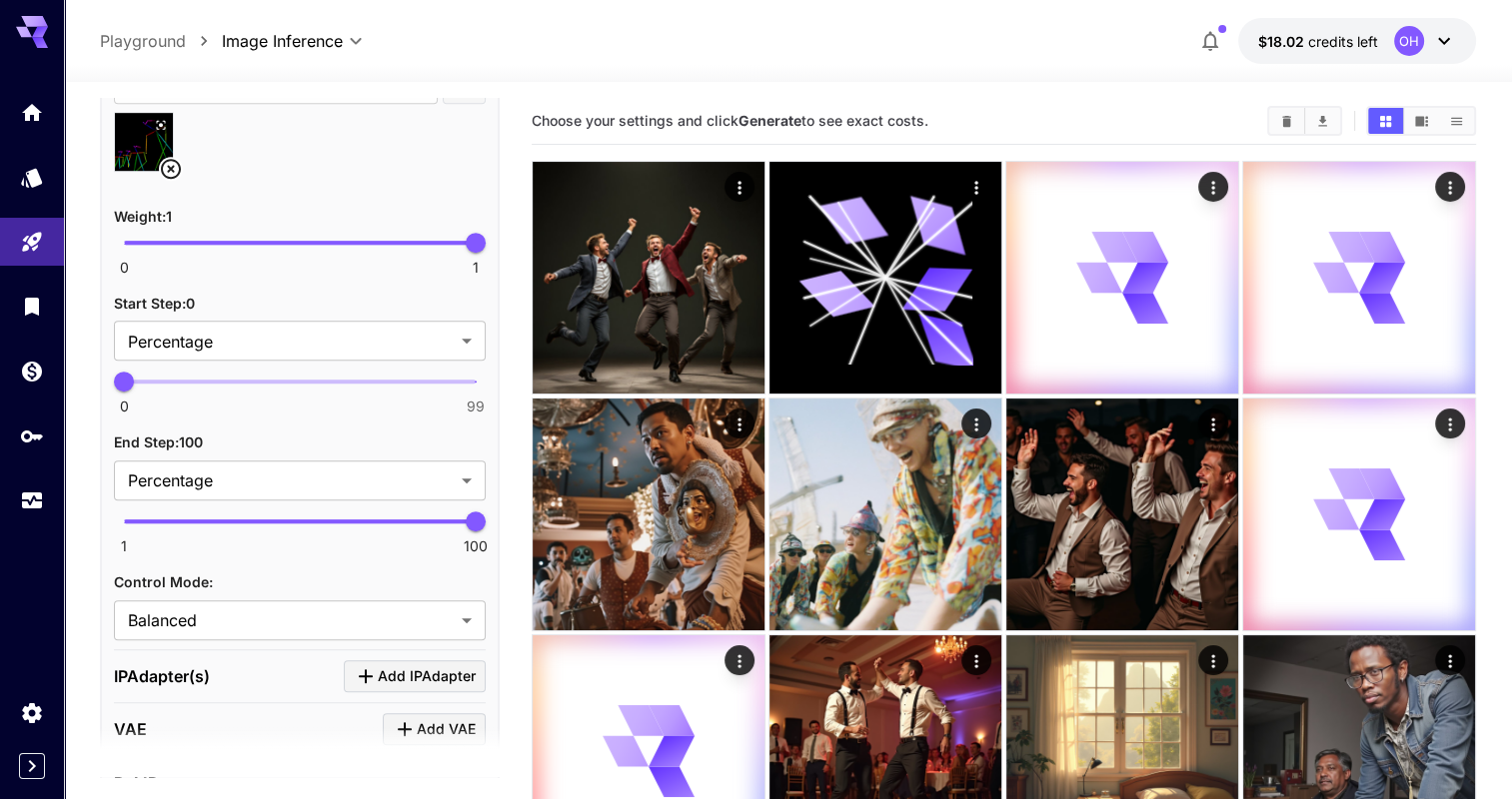 scroll, scrollTop: 1356, scrollLeft: 0, axis: vertical 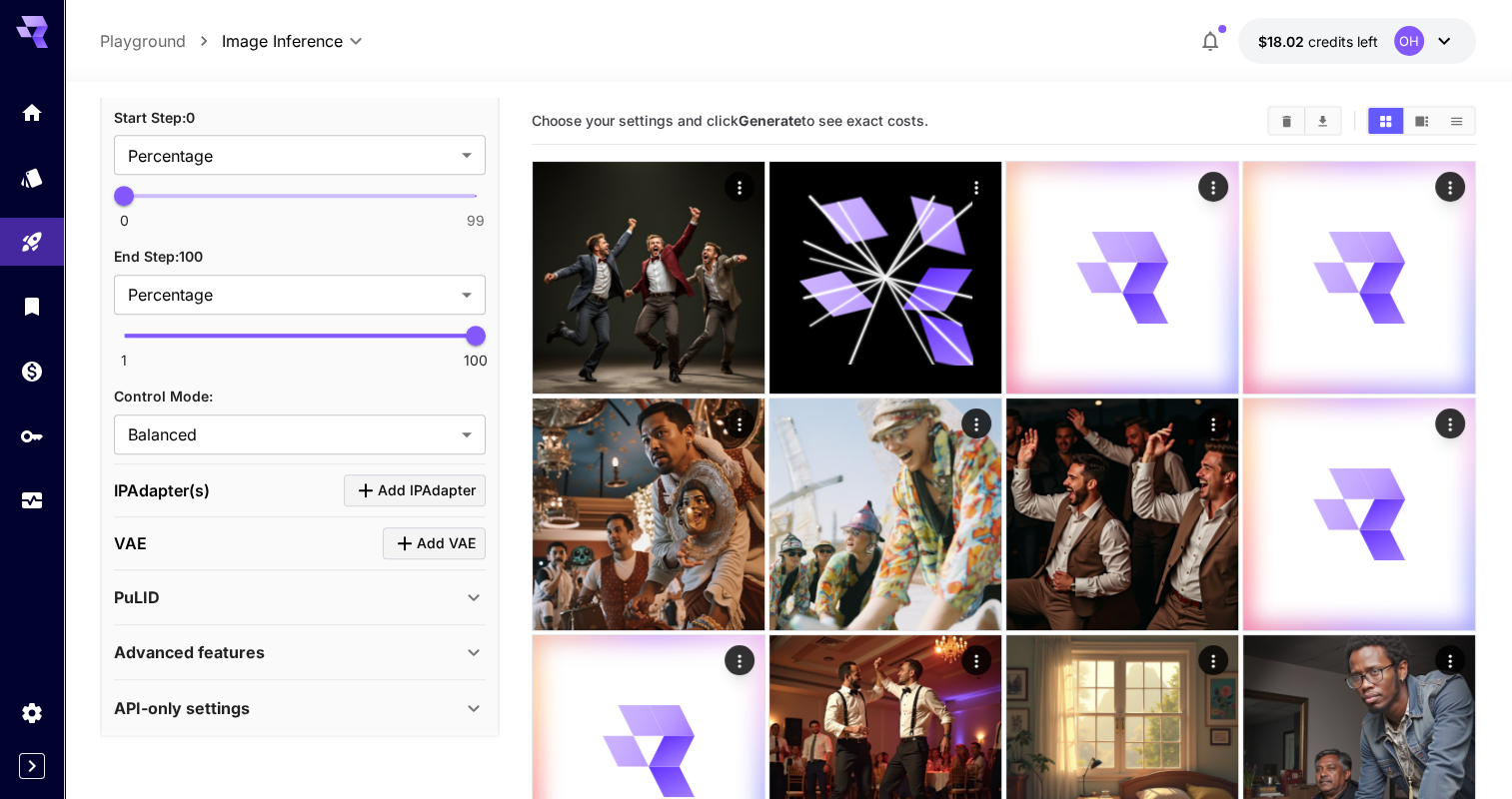 click on "API-only settings" at bounding box center [182, 708] 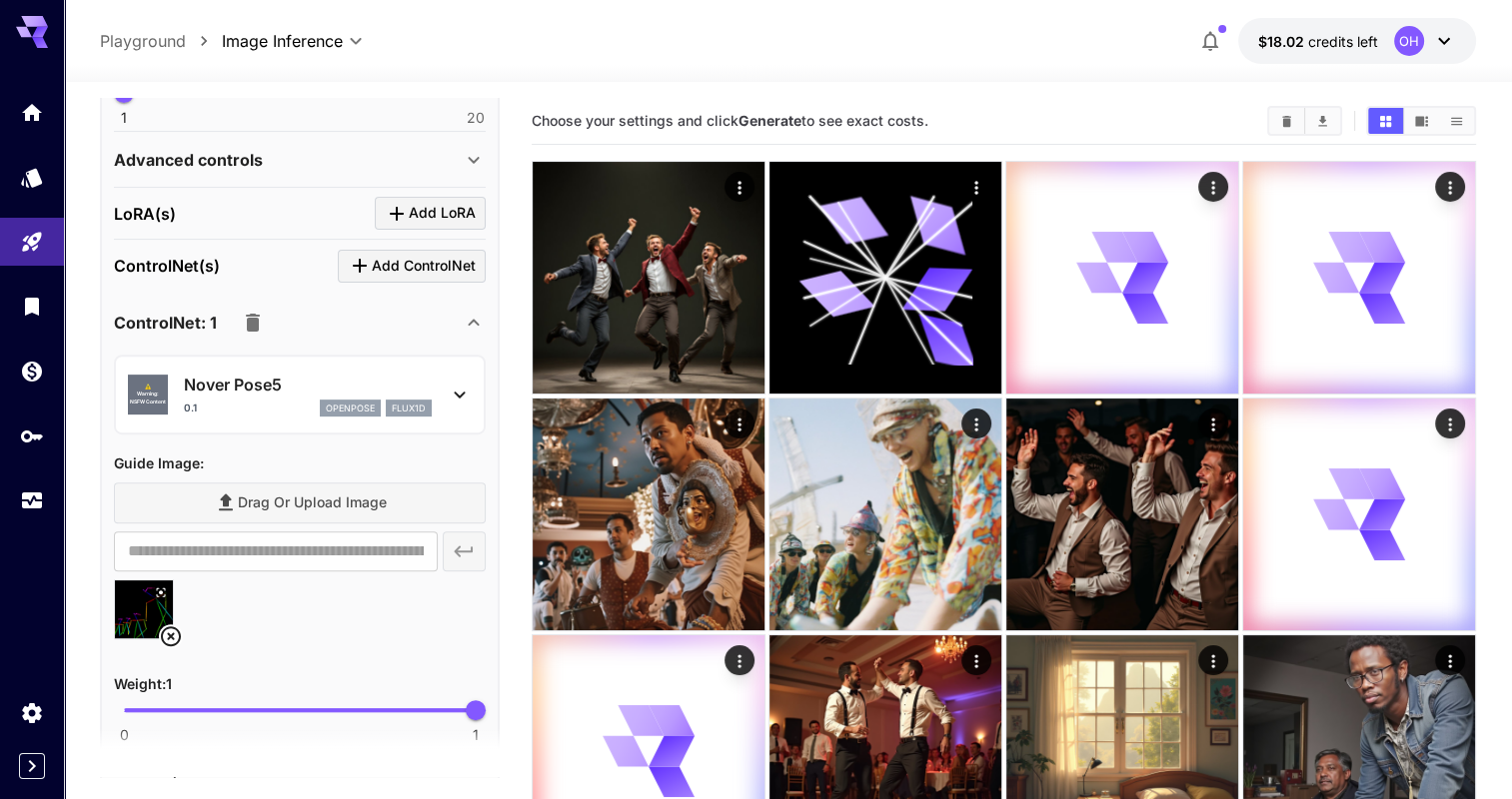 scroll, scrollTop: 703, scrollLeft: 0, axis: vertical 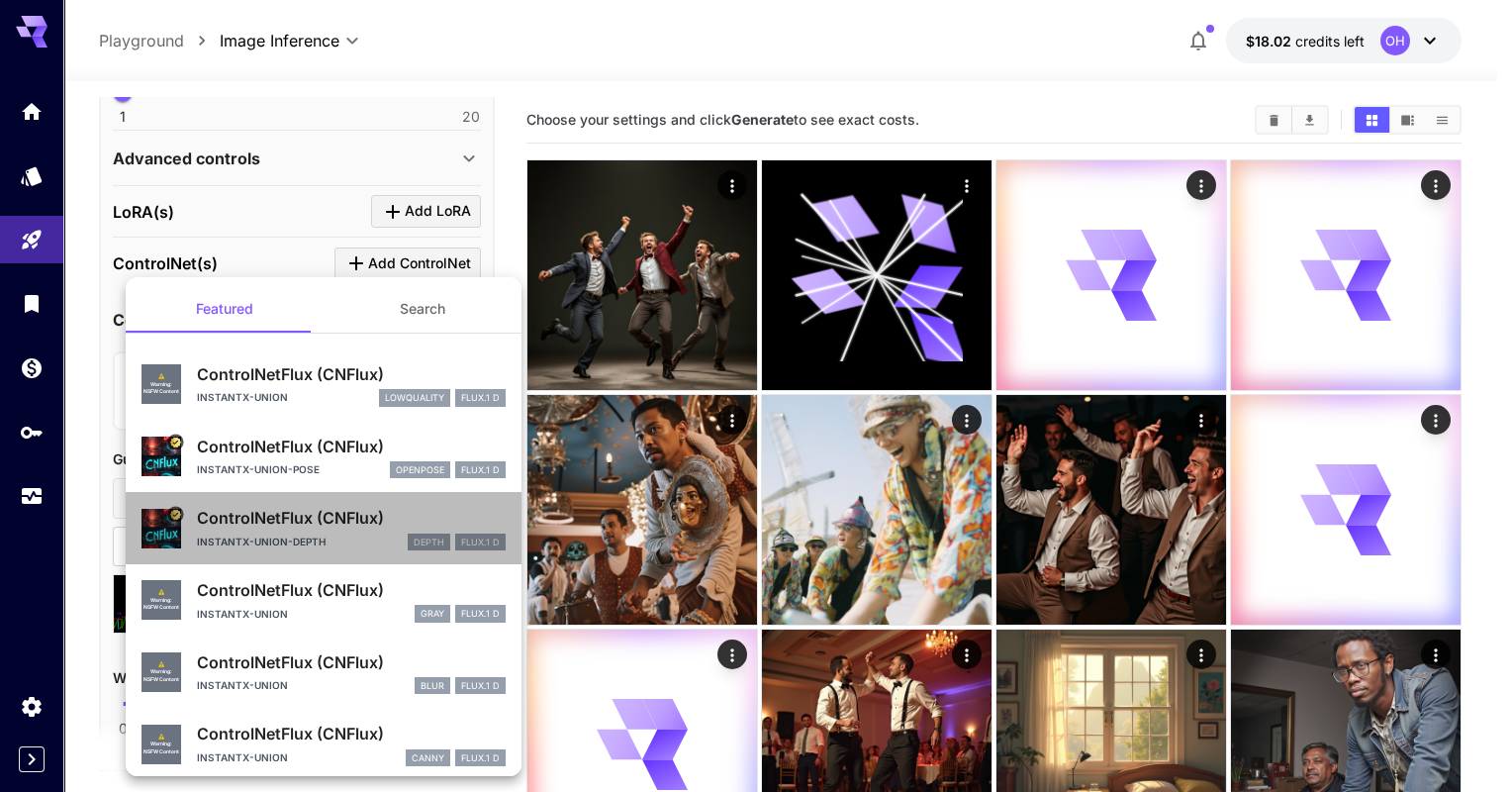 click on "ControlNetFlux (CNFlux)" at bounding box center (351, 518) 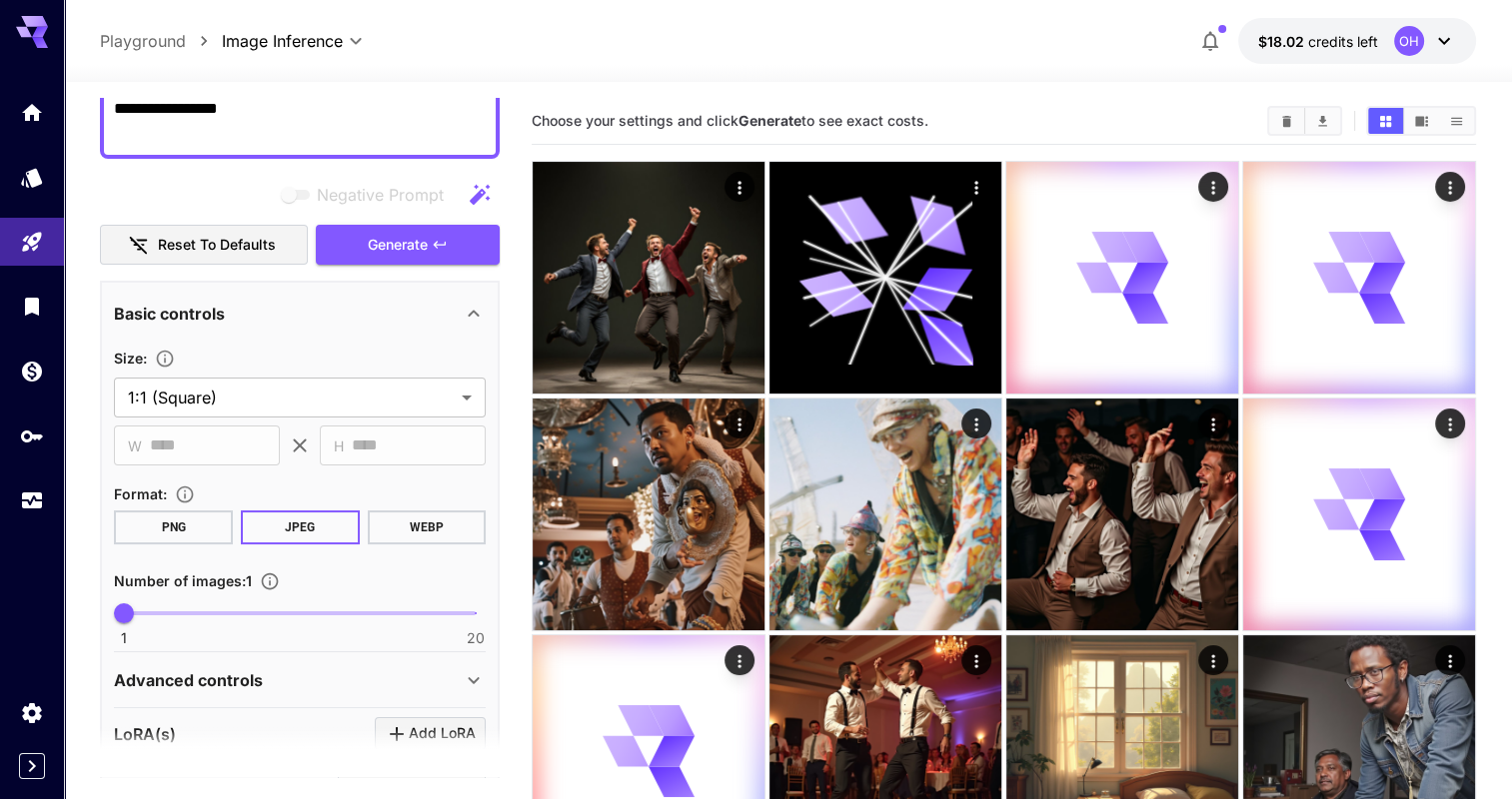 scroll, scrollTop: 0, scrollLeft: 0, axis: both 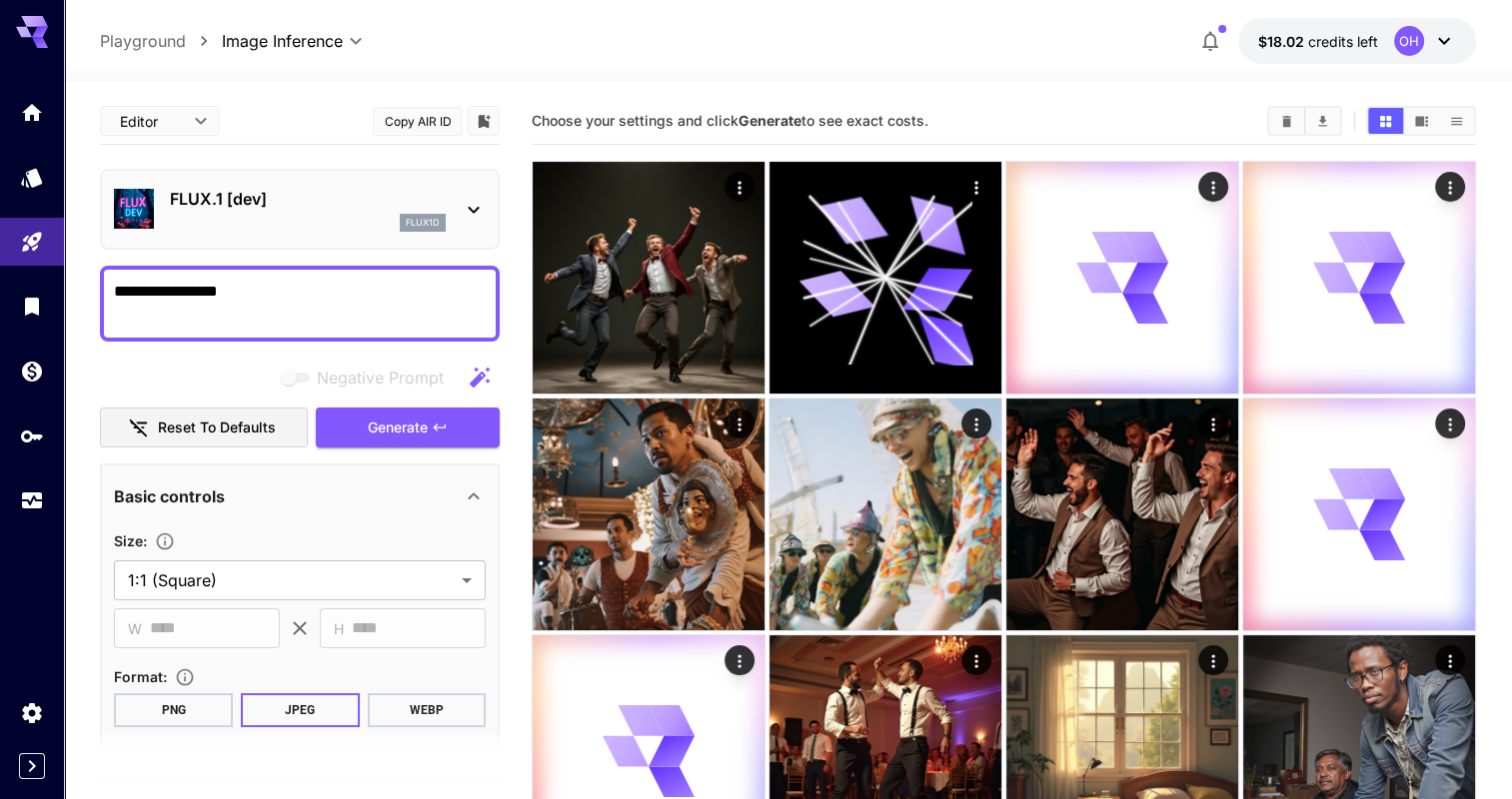 click on "FLUX.1 [dev] flux1d" at bounding box center [300, 209] 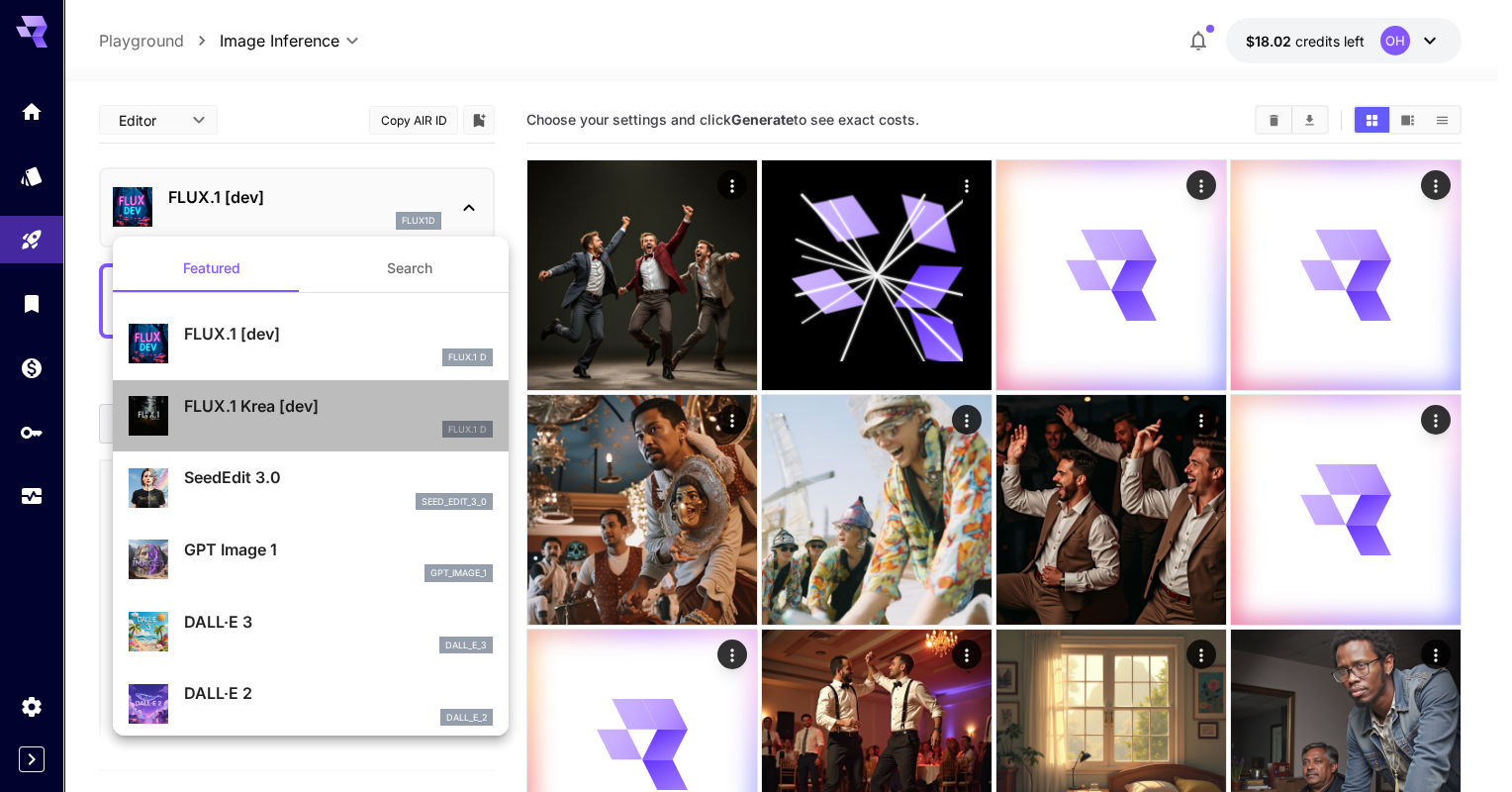 click on "FLUX.1 Krea [dev] FLUX.1 D" at bounding box center [311, 416] 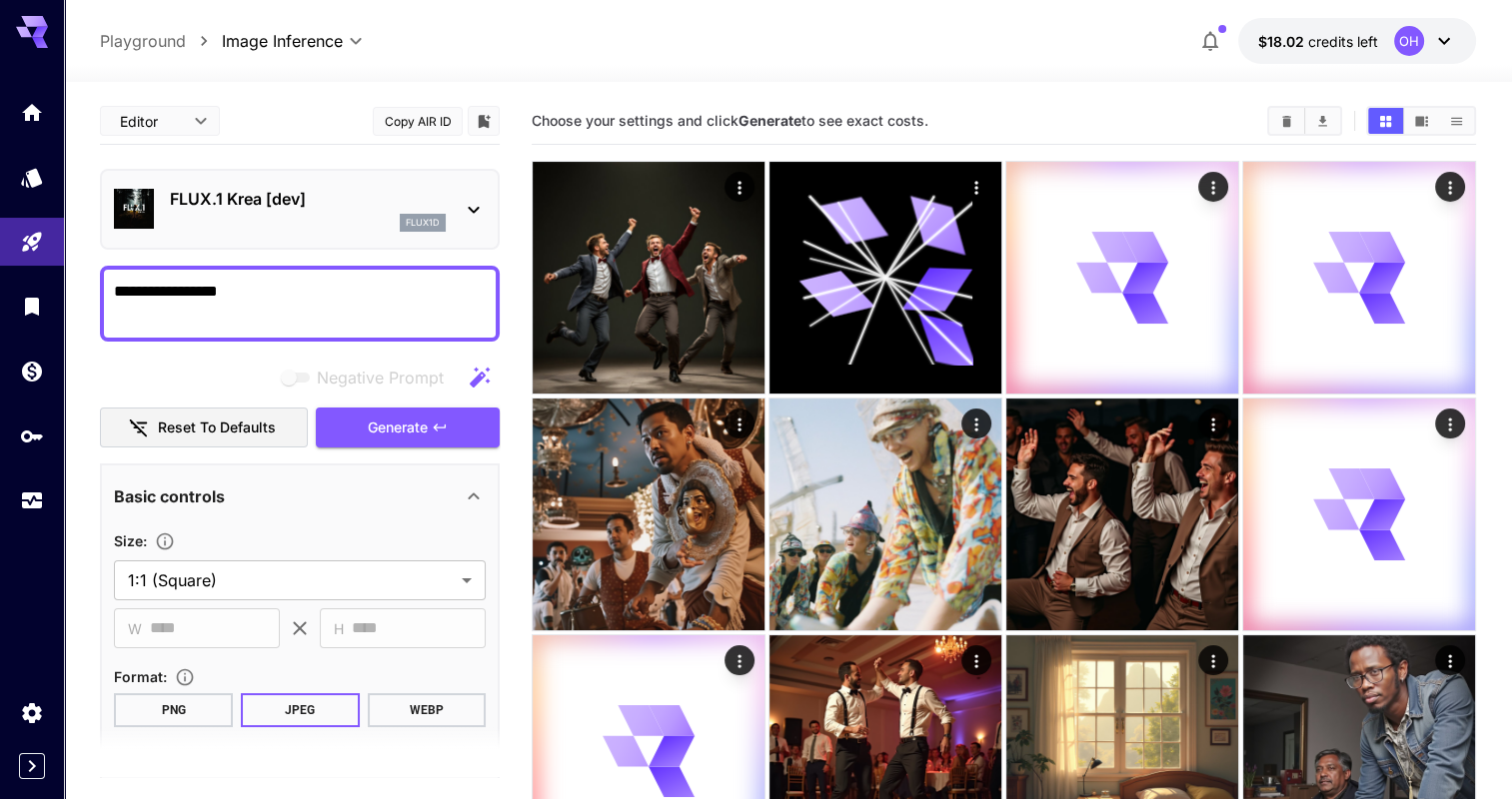 scroll, scrollTop: 0, scrollLeft: 0, axis: both 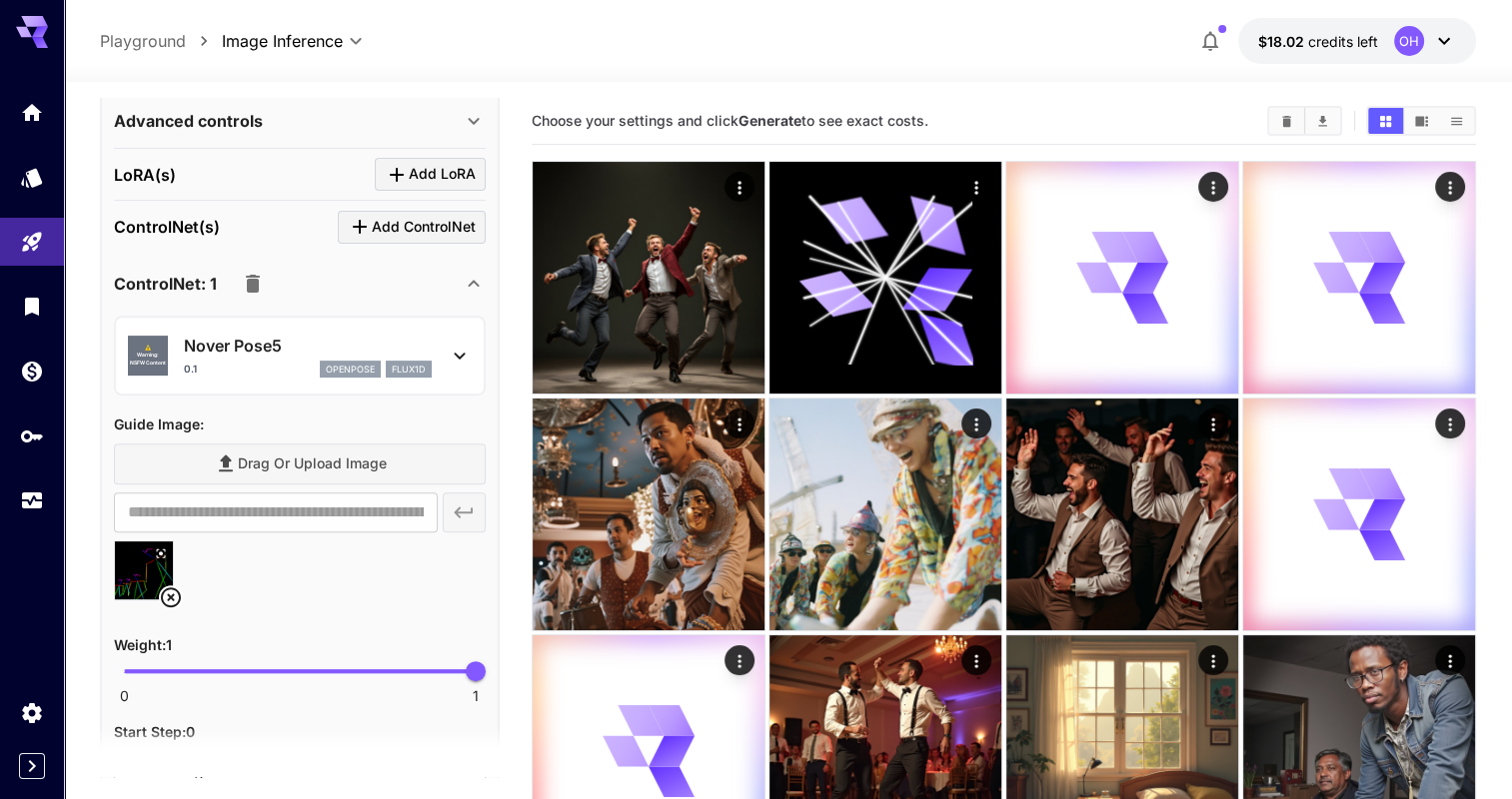click 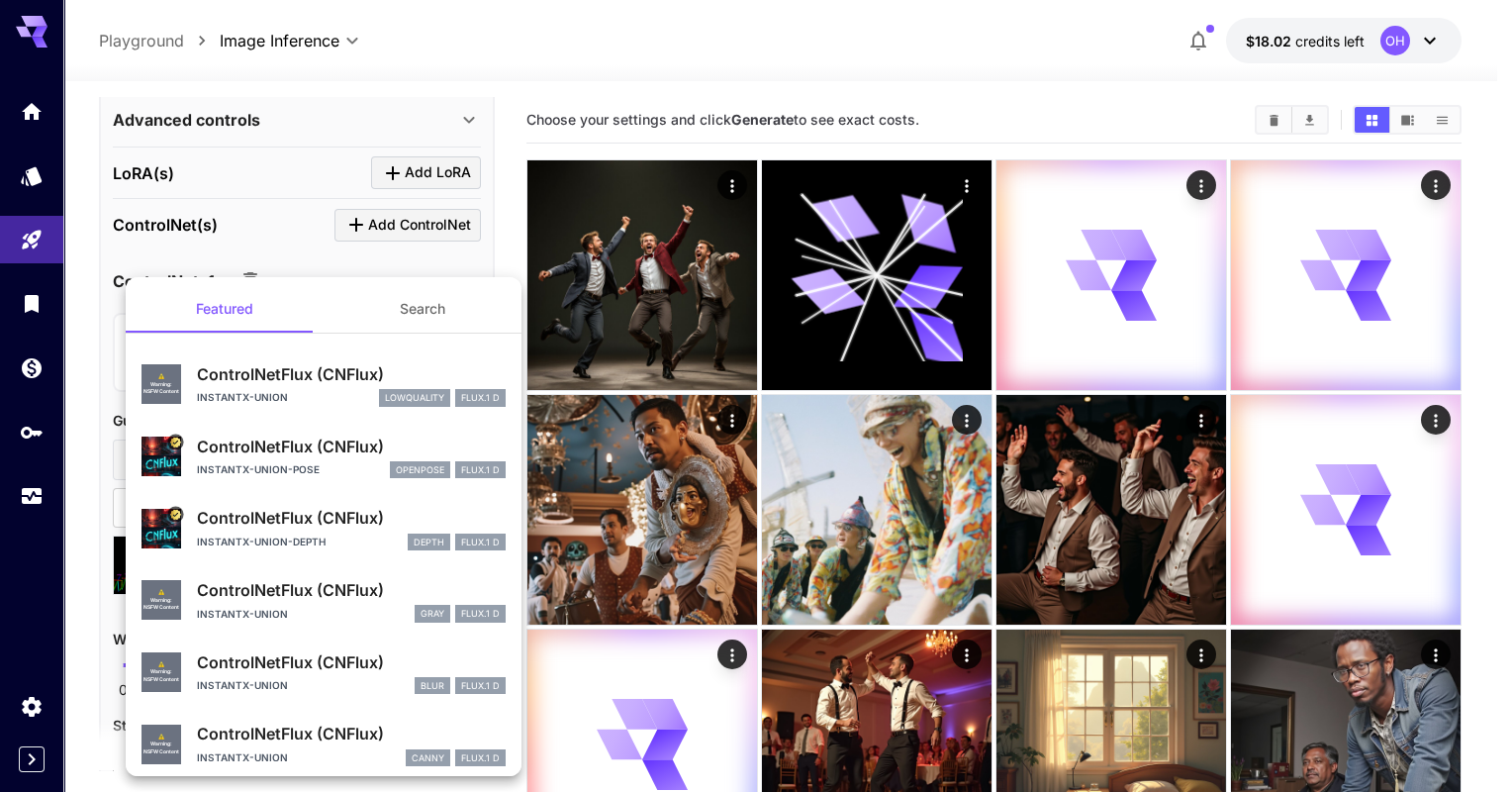 click on "instantx-union-pose openpose FLUX.1 D" at bounding box center (351, 470) 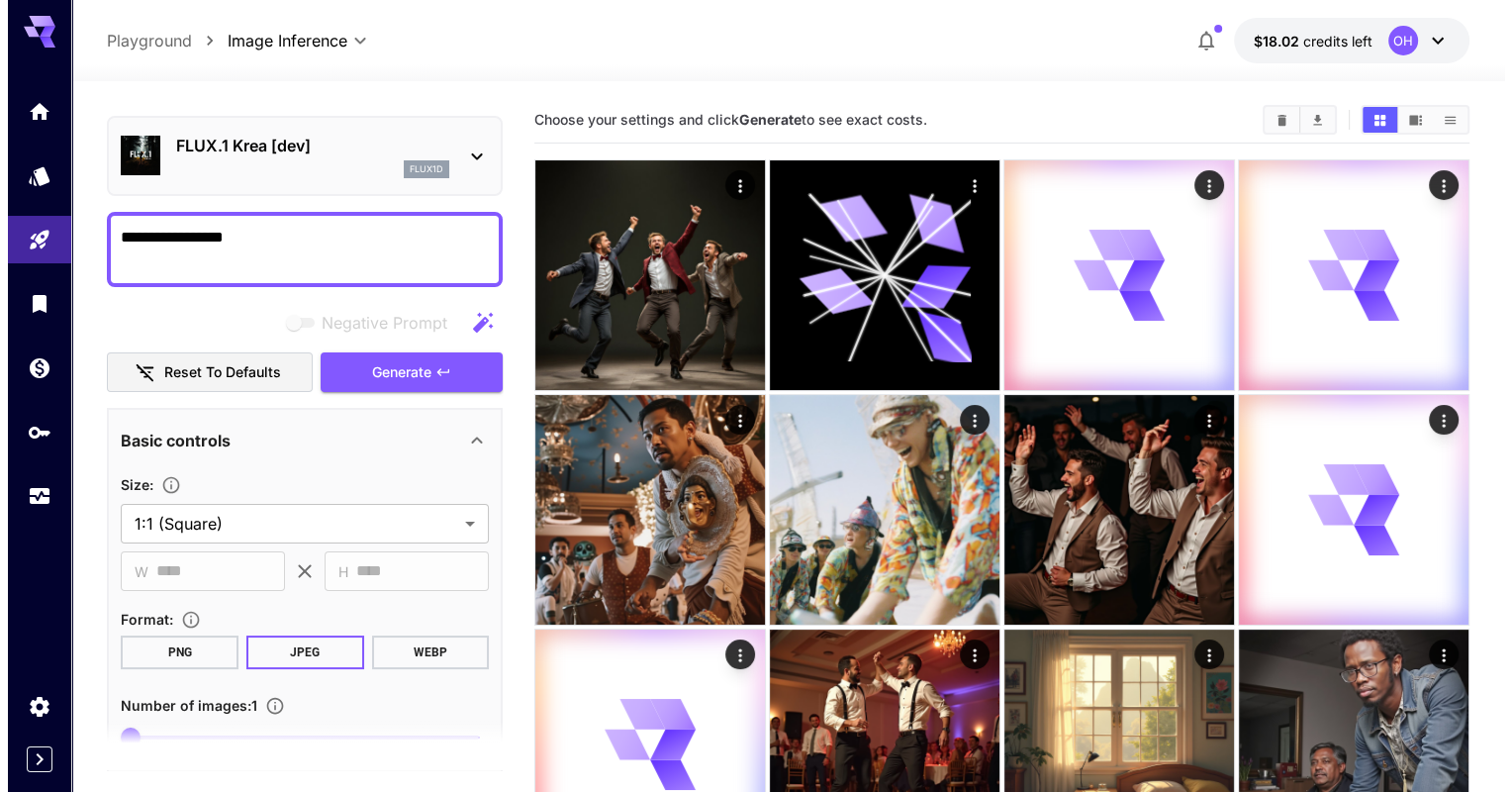 scroll, scrollTop: 0, scrollLeft: 0, axis: both 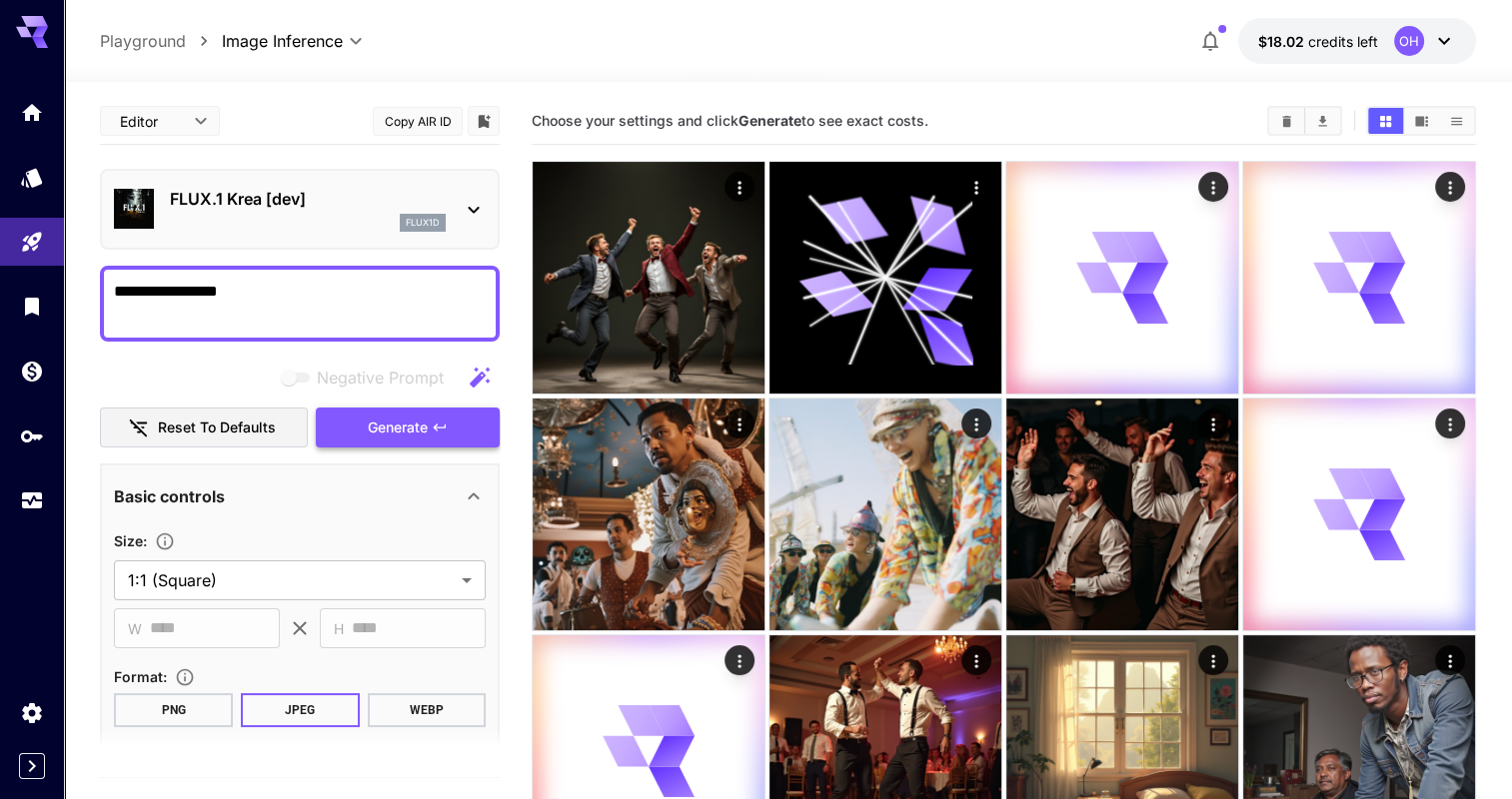 click on "Generate" at bounding box center [408, 427] 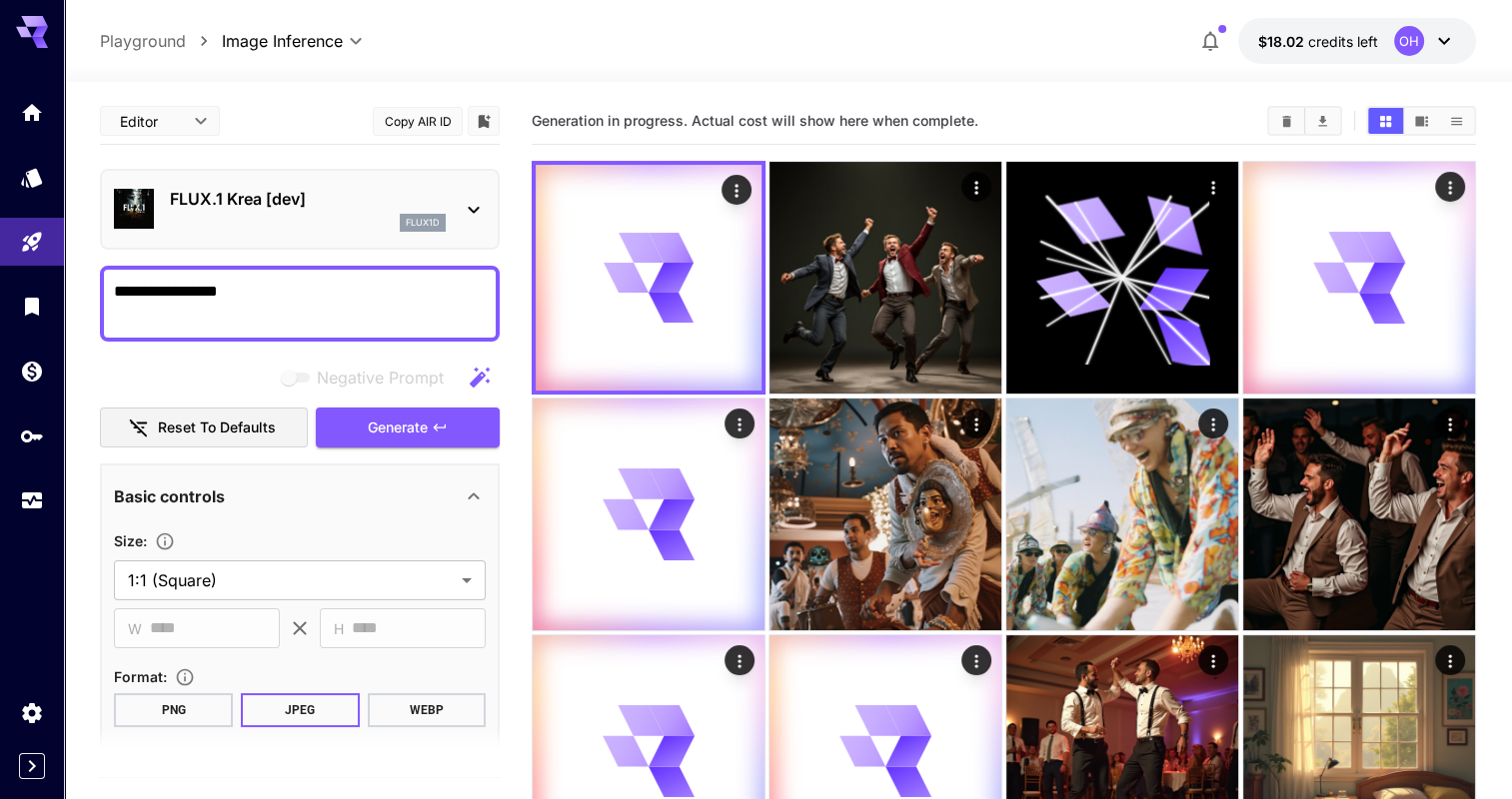 click on "FLUX.1 Krea [dev]" at bounding box center [308, 199] 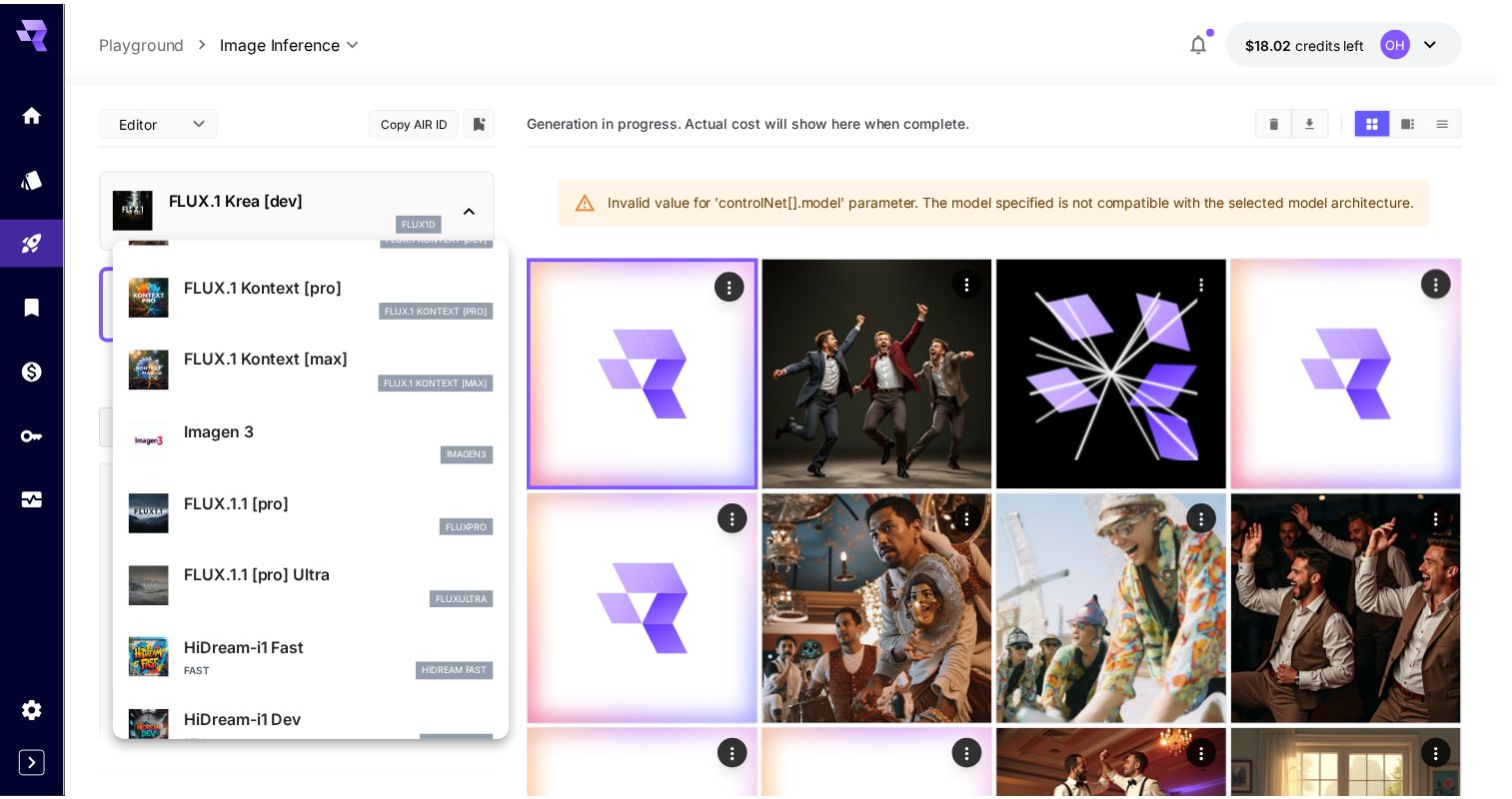 scroll, scrollTop: 857, scrollLeft: 0, axis: vertical 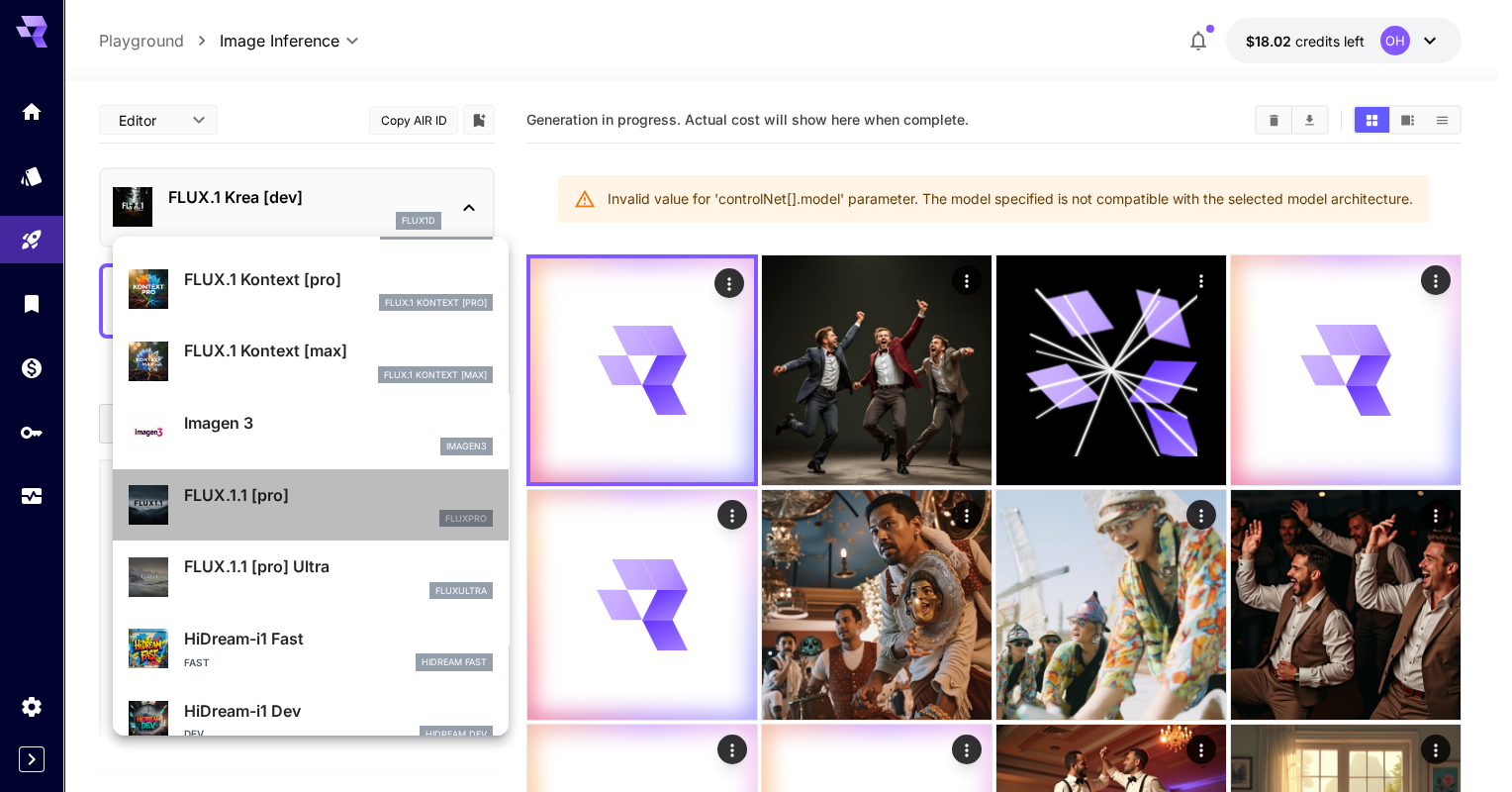 click on "FLUX.1.1 [pro] fluxpro" at bounding box center [311, 505] 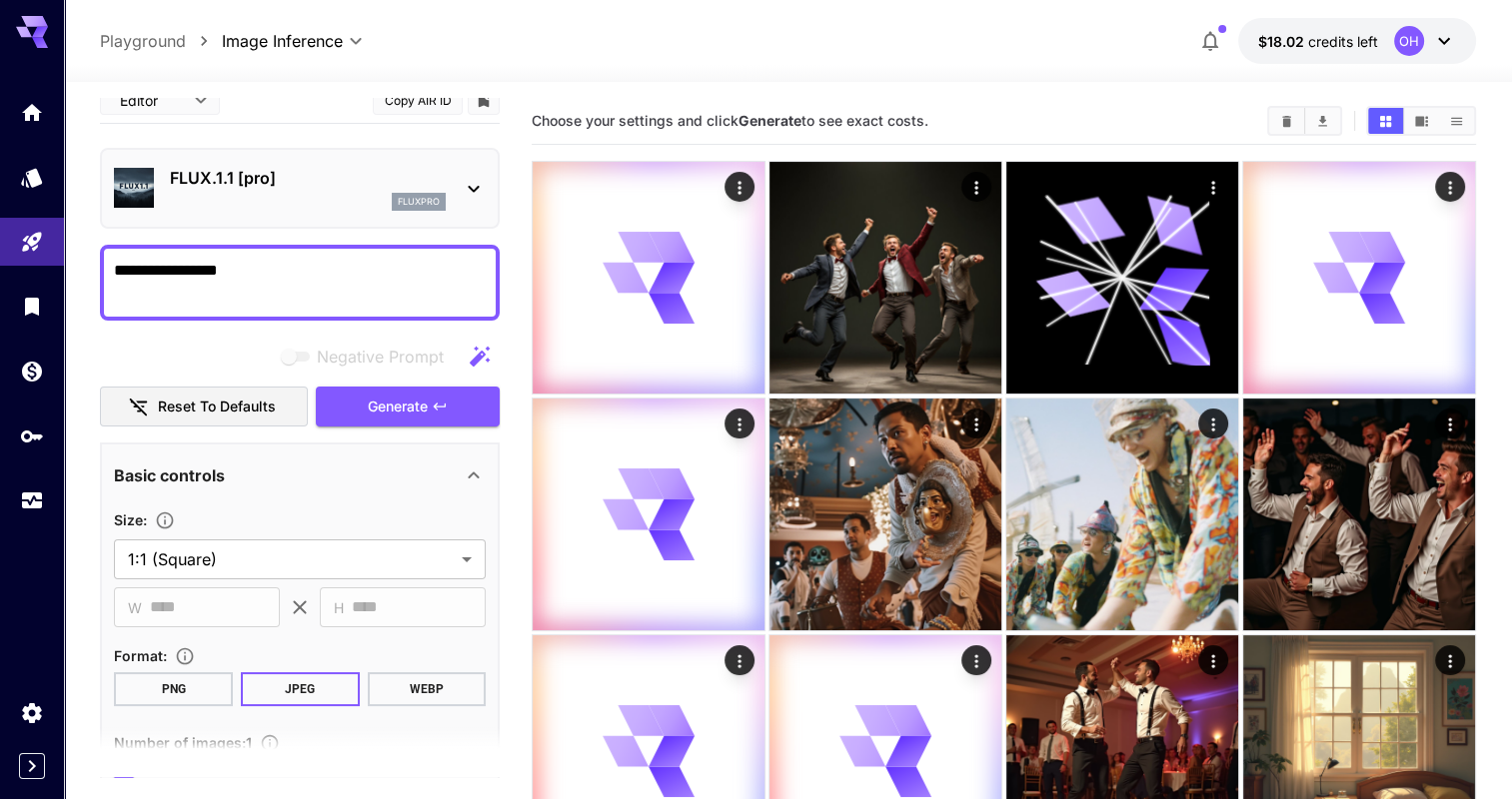 scroll, scrollTop: 0, scrollLeft: 0, axis: both 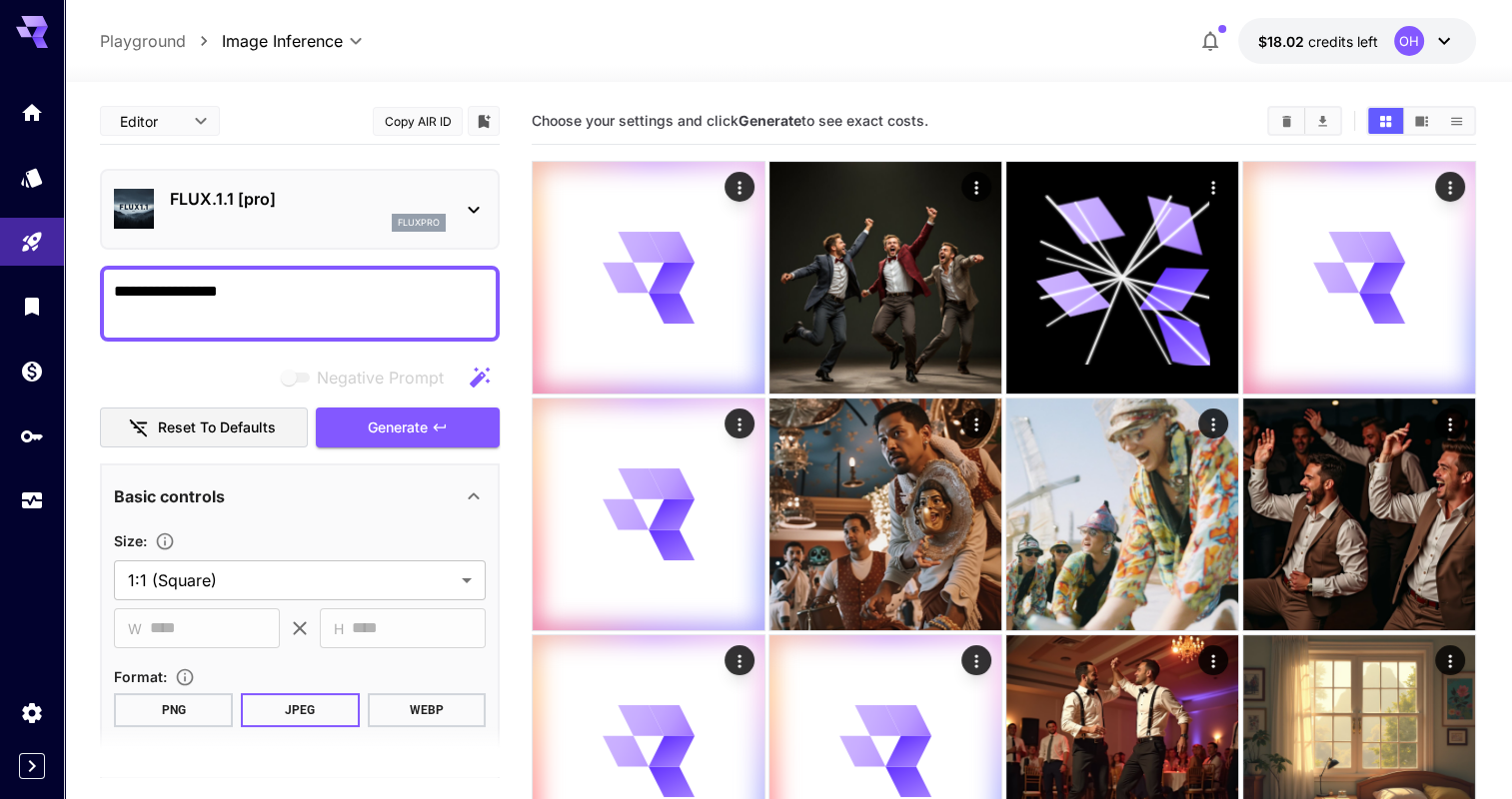 click on "fluxpro" at bounding box center [308, 223] 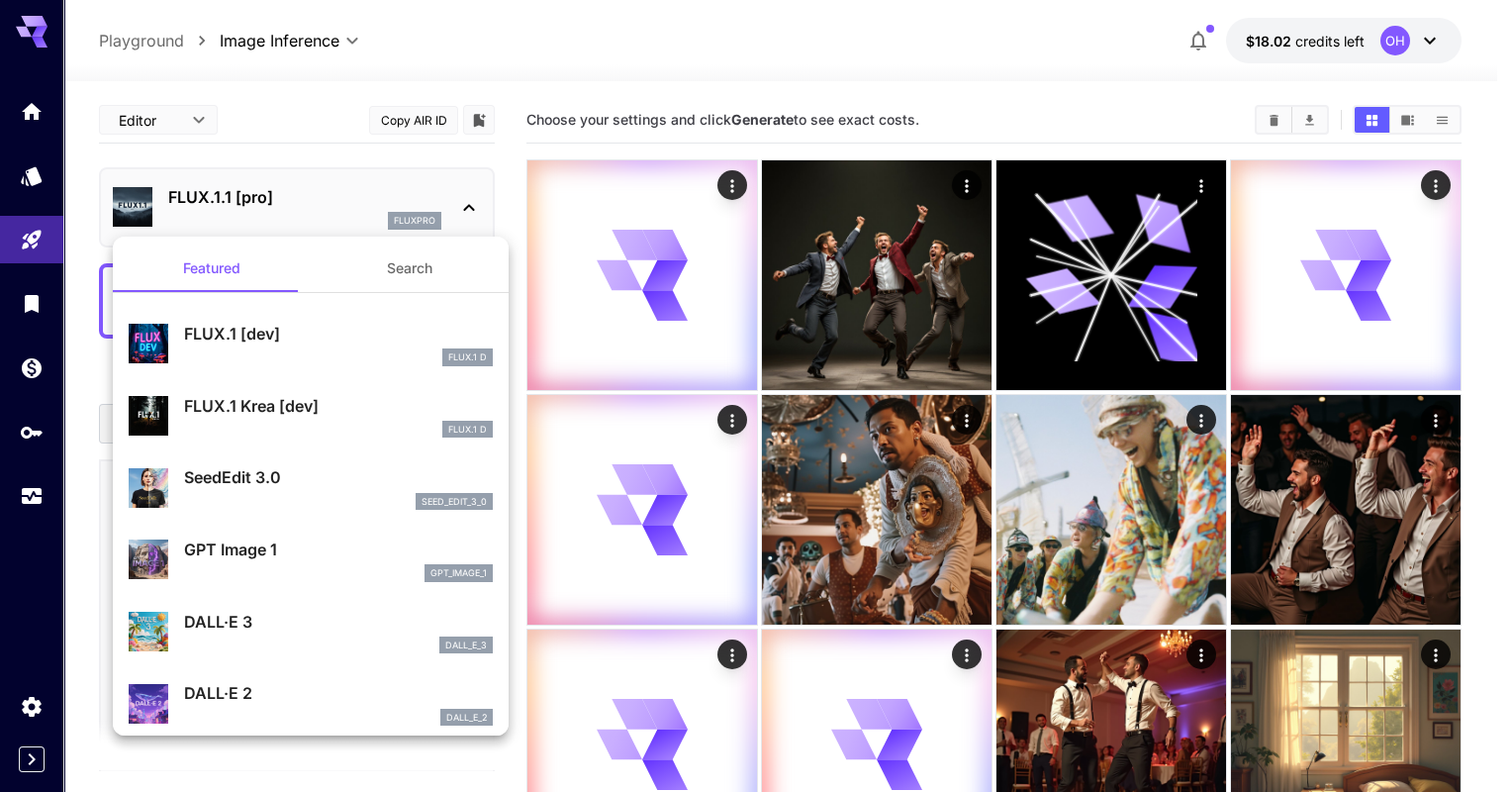 click on "FLUX.1 D" at bounding box center (338, 357) 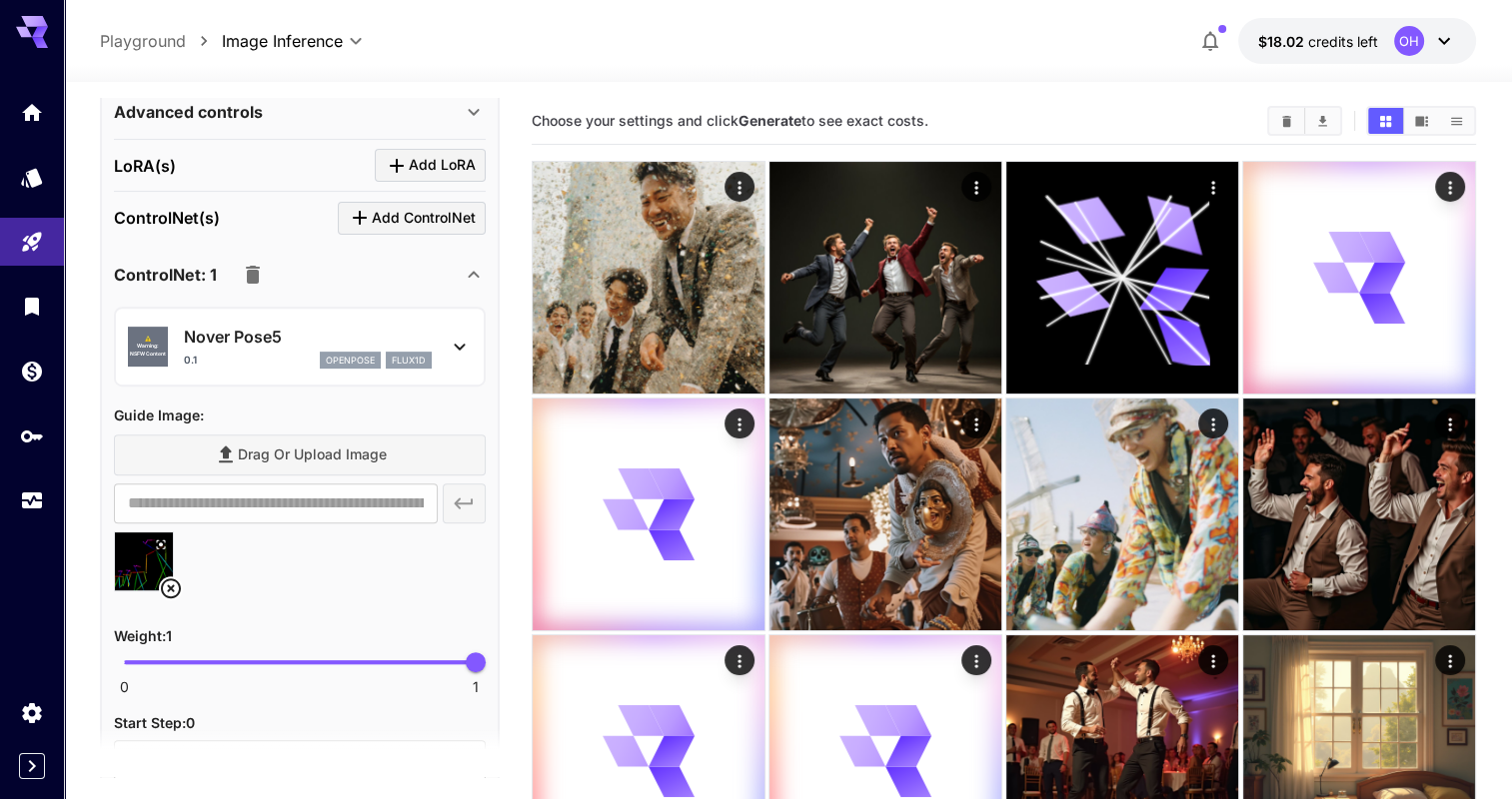 scroll, scrollTop: 751, scrollLeft: 0, axis: vertical 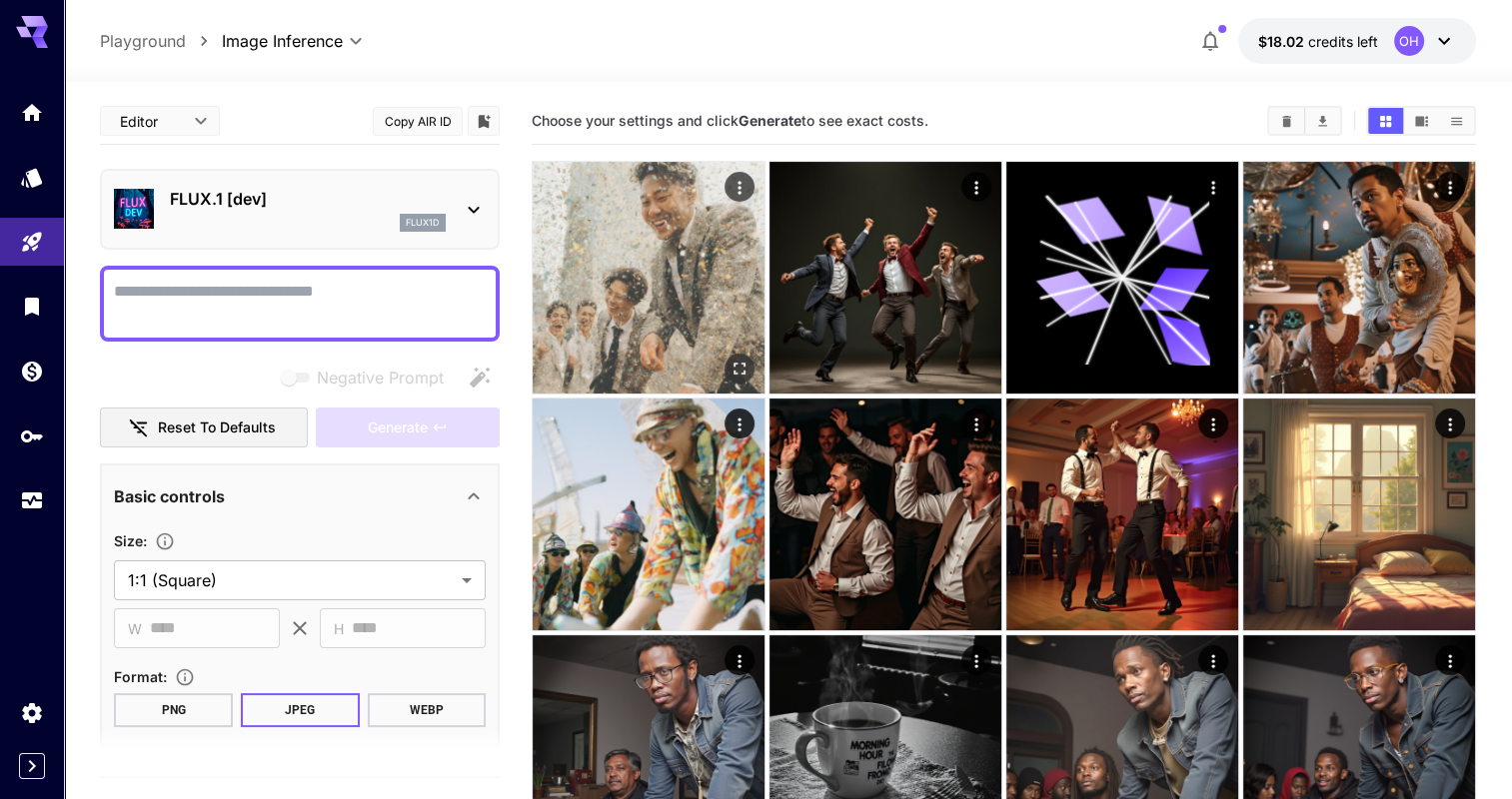 click 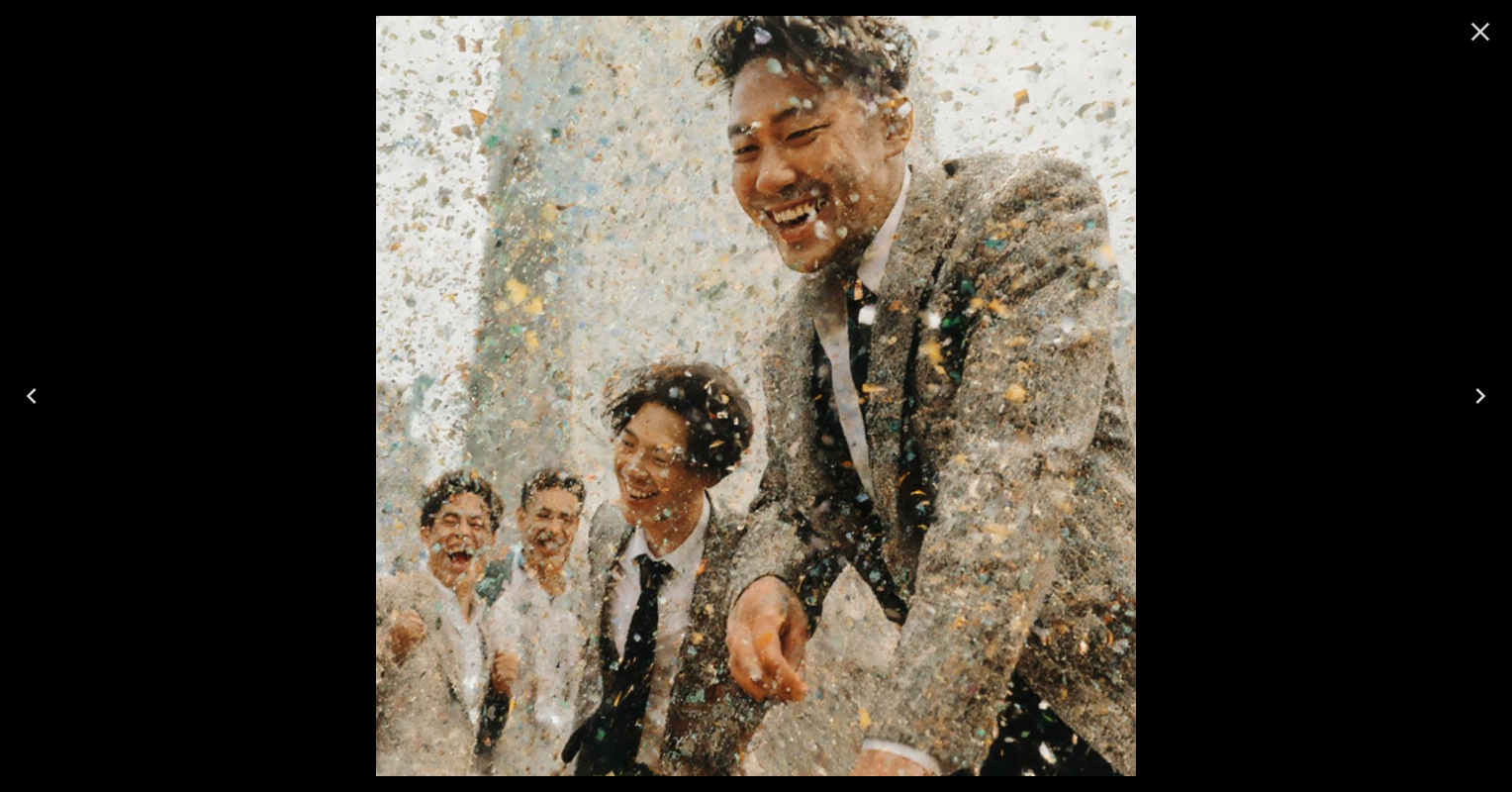 click 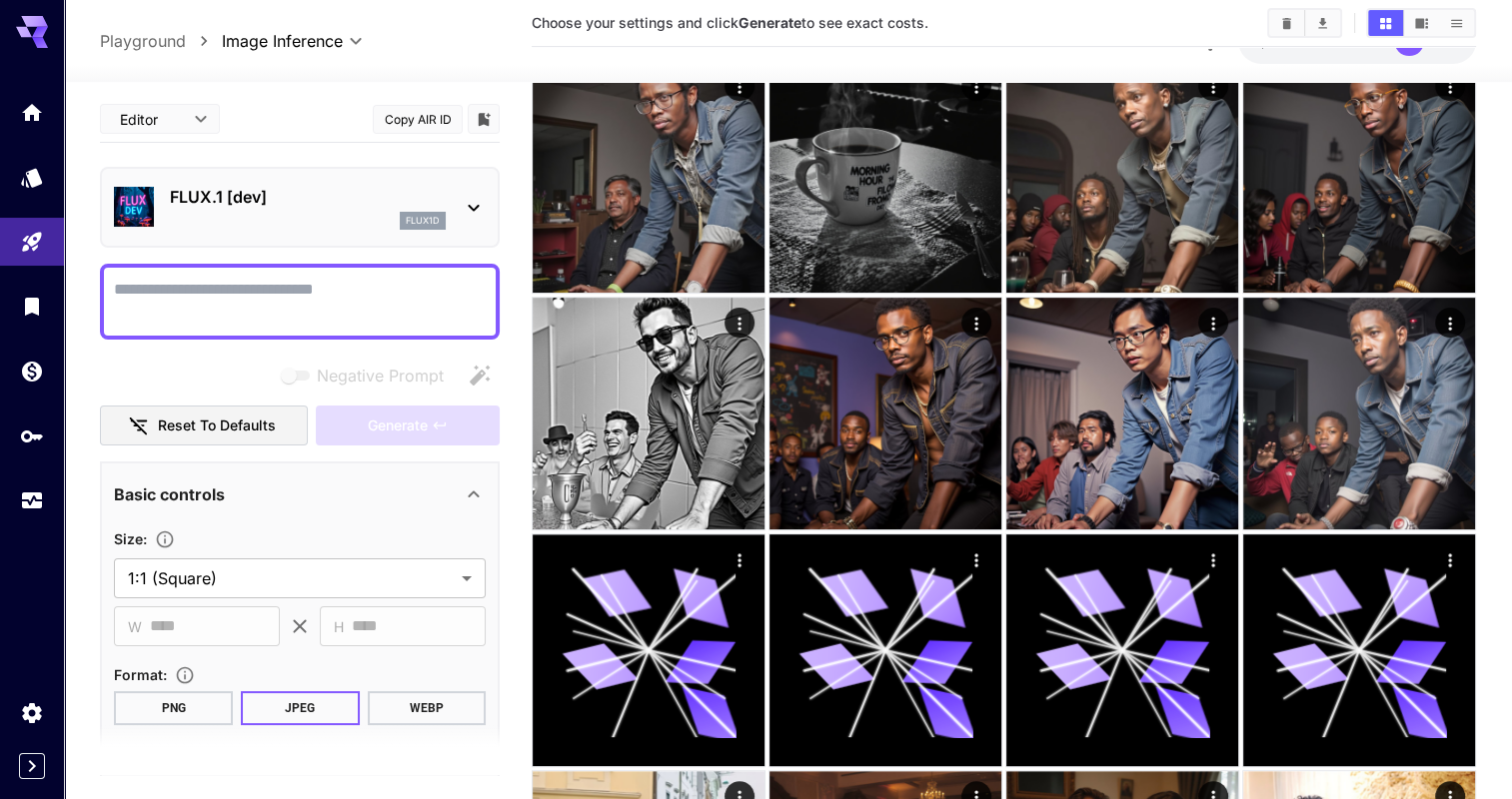 scroll, scrollTop: 572, scrollLeft: 0, axis: vertical 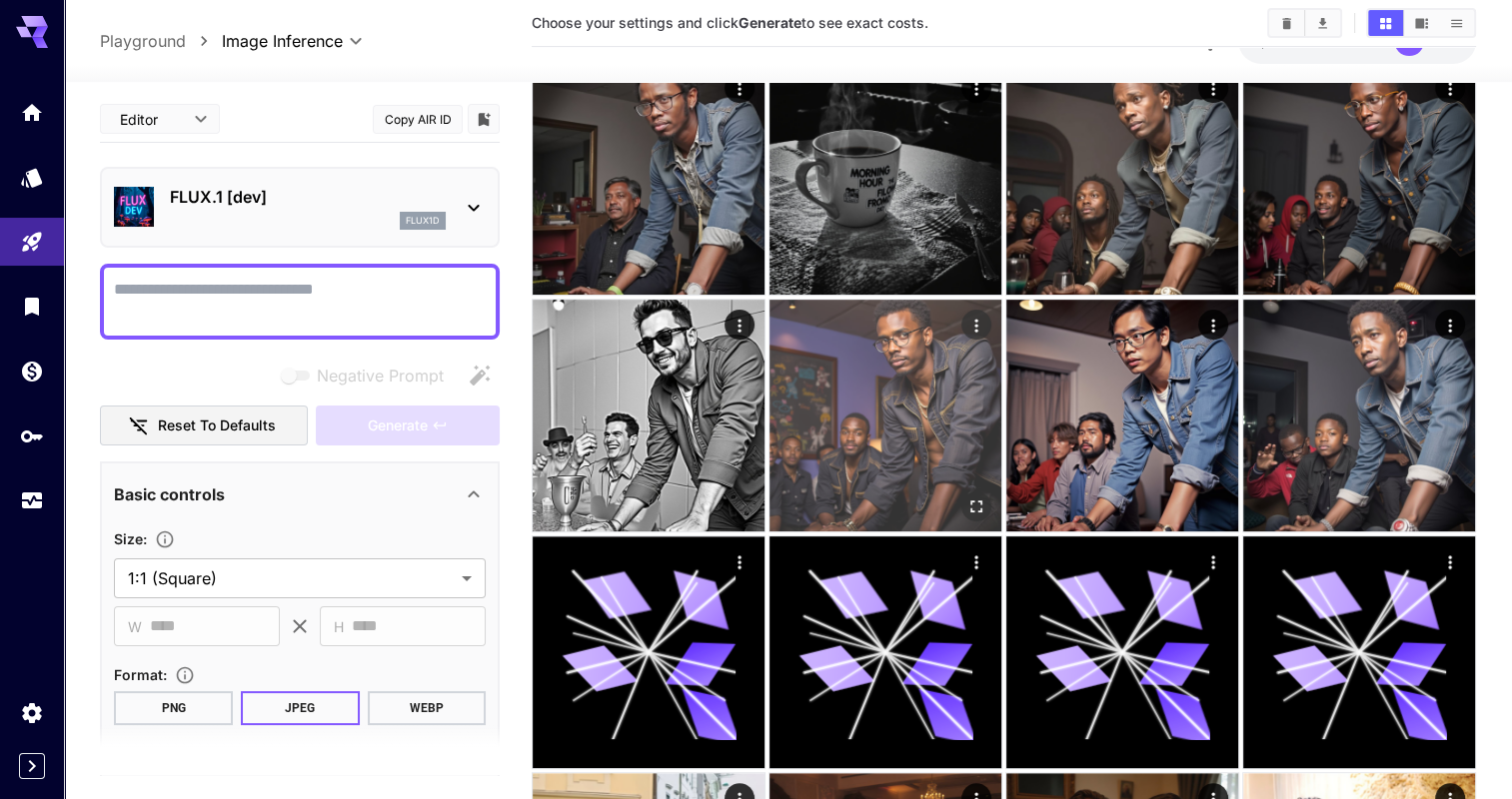 click at bounding box center (976, 506) 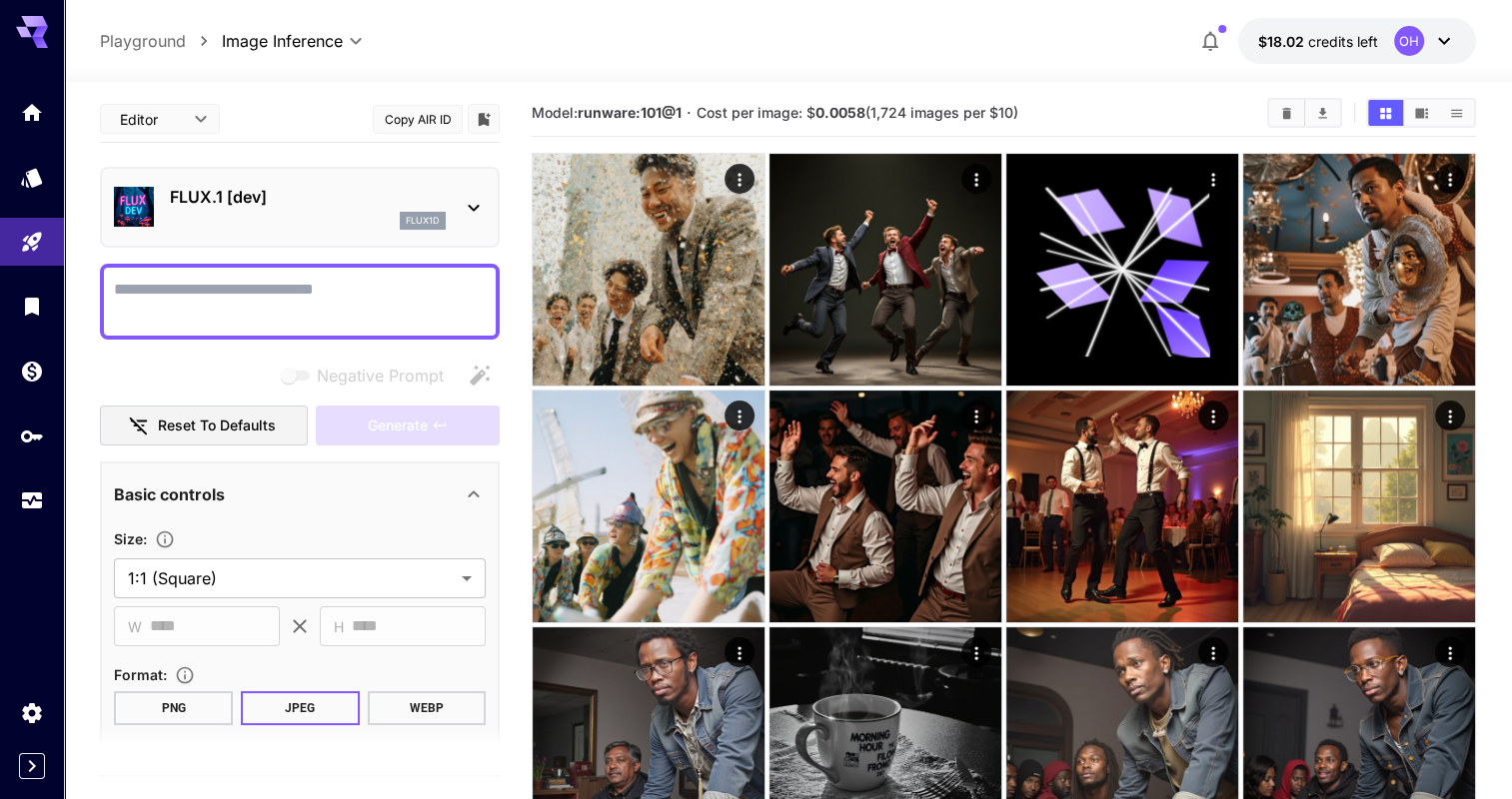 scroll, scrollTop: 0, scrollLeft: 0, axis: both 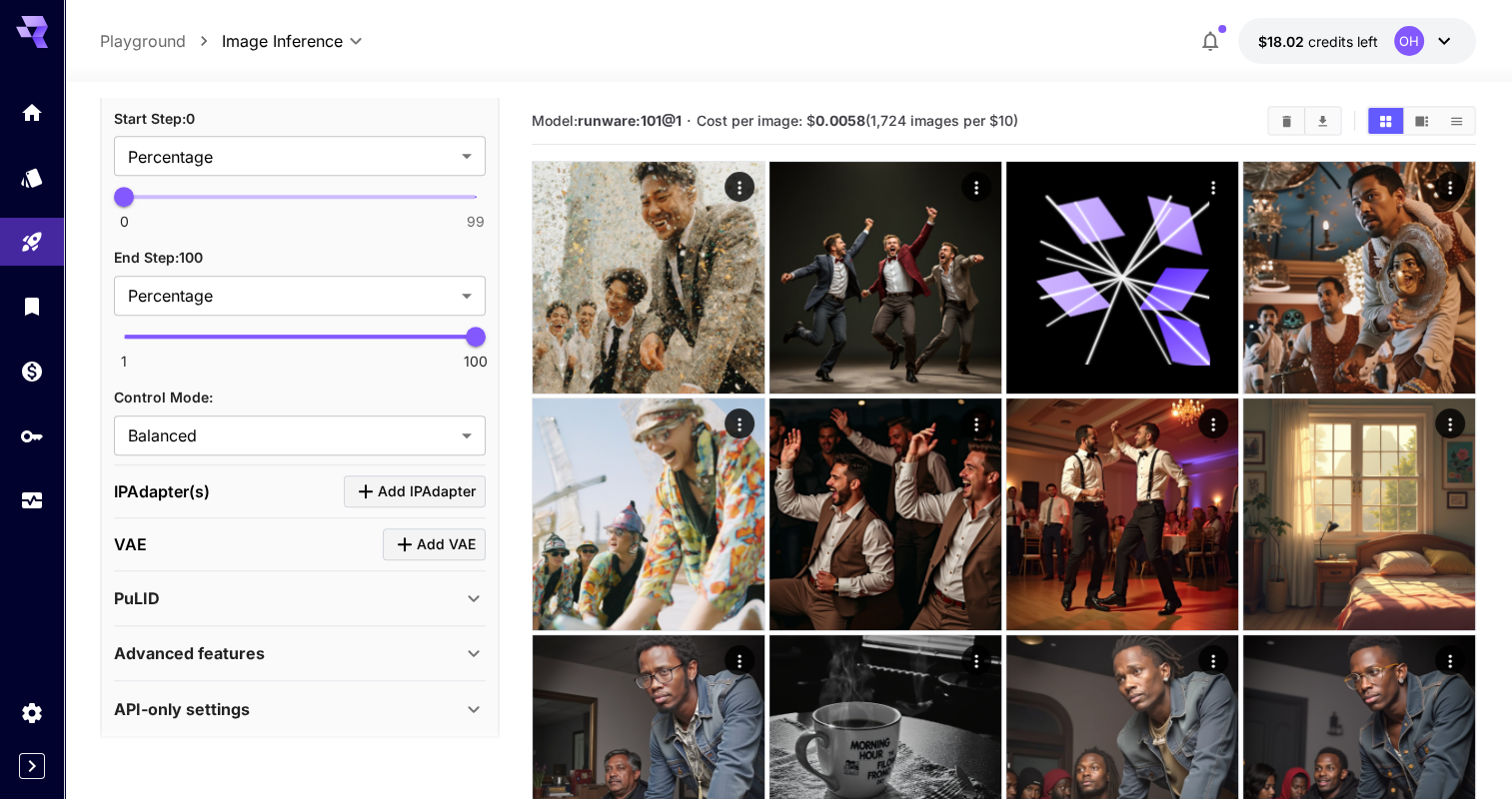 click on "PuLID" at bounding box center [300, 598] 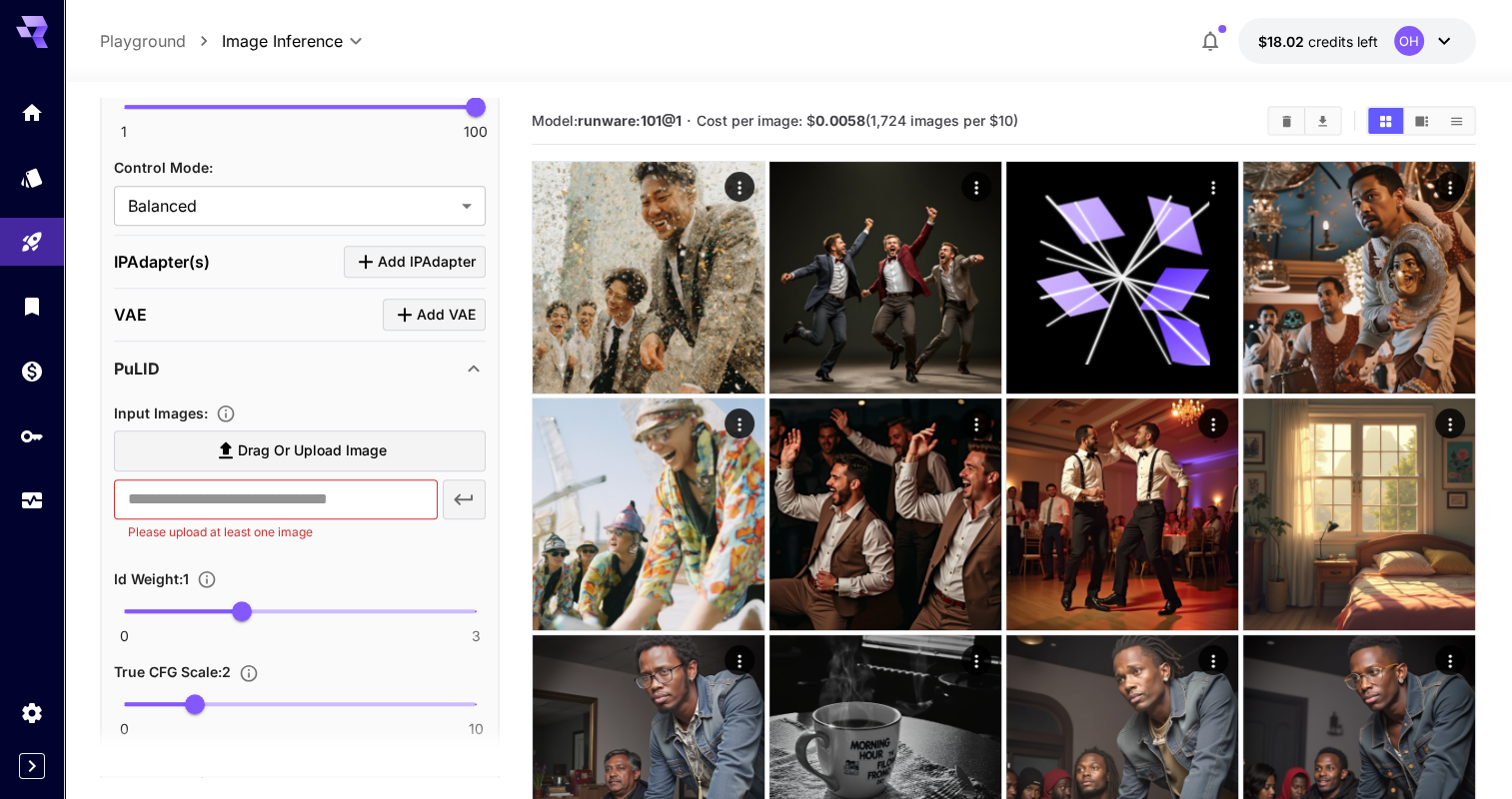 scroll, scrollTop: 1639, scrollLeft: 0, axis: vertical 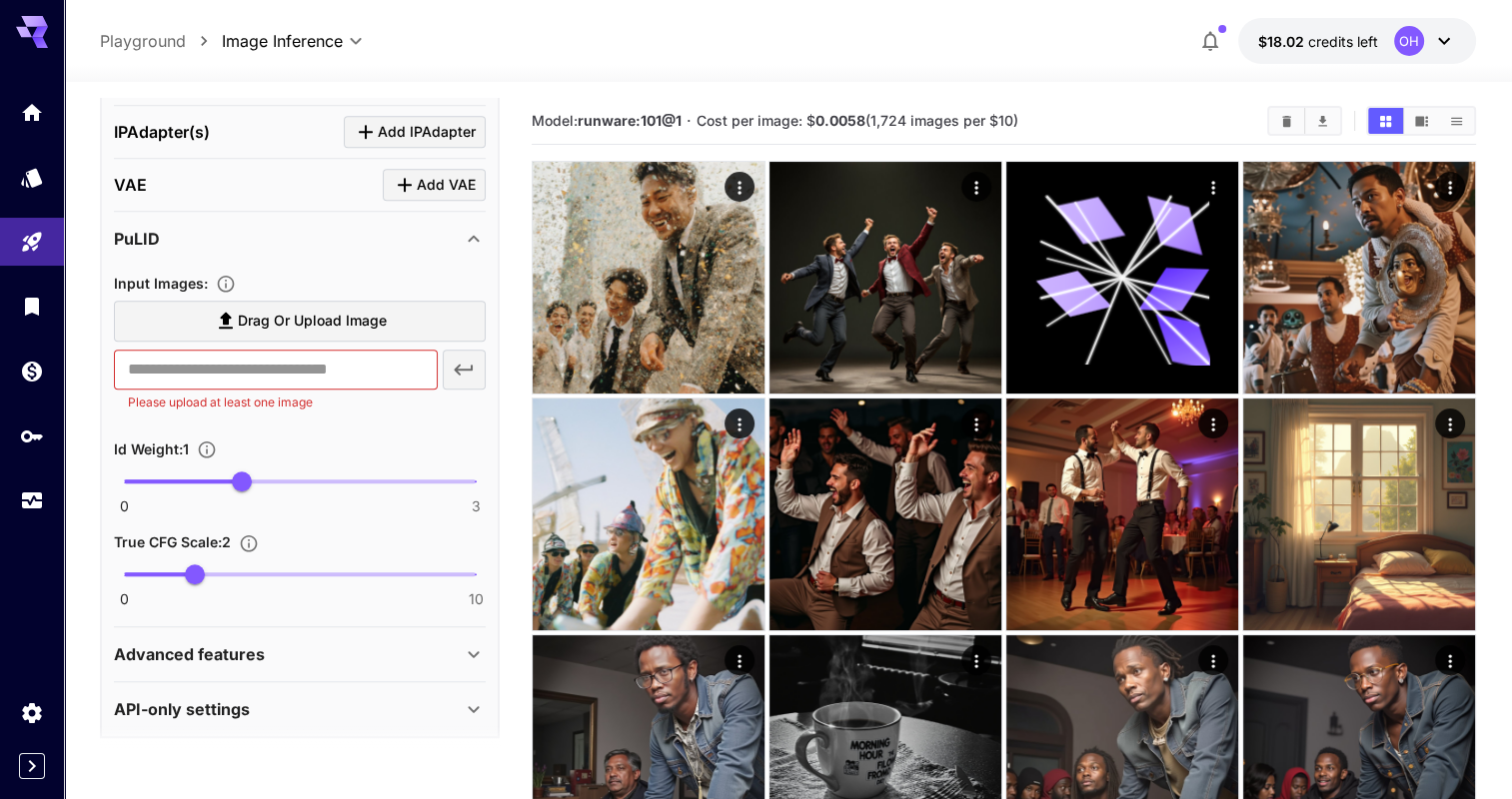 click on "Advanced features" at bounding box center (300, 654) 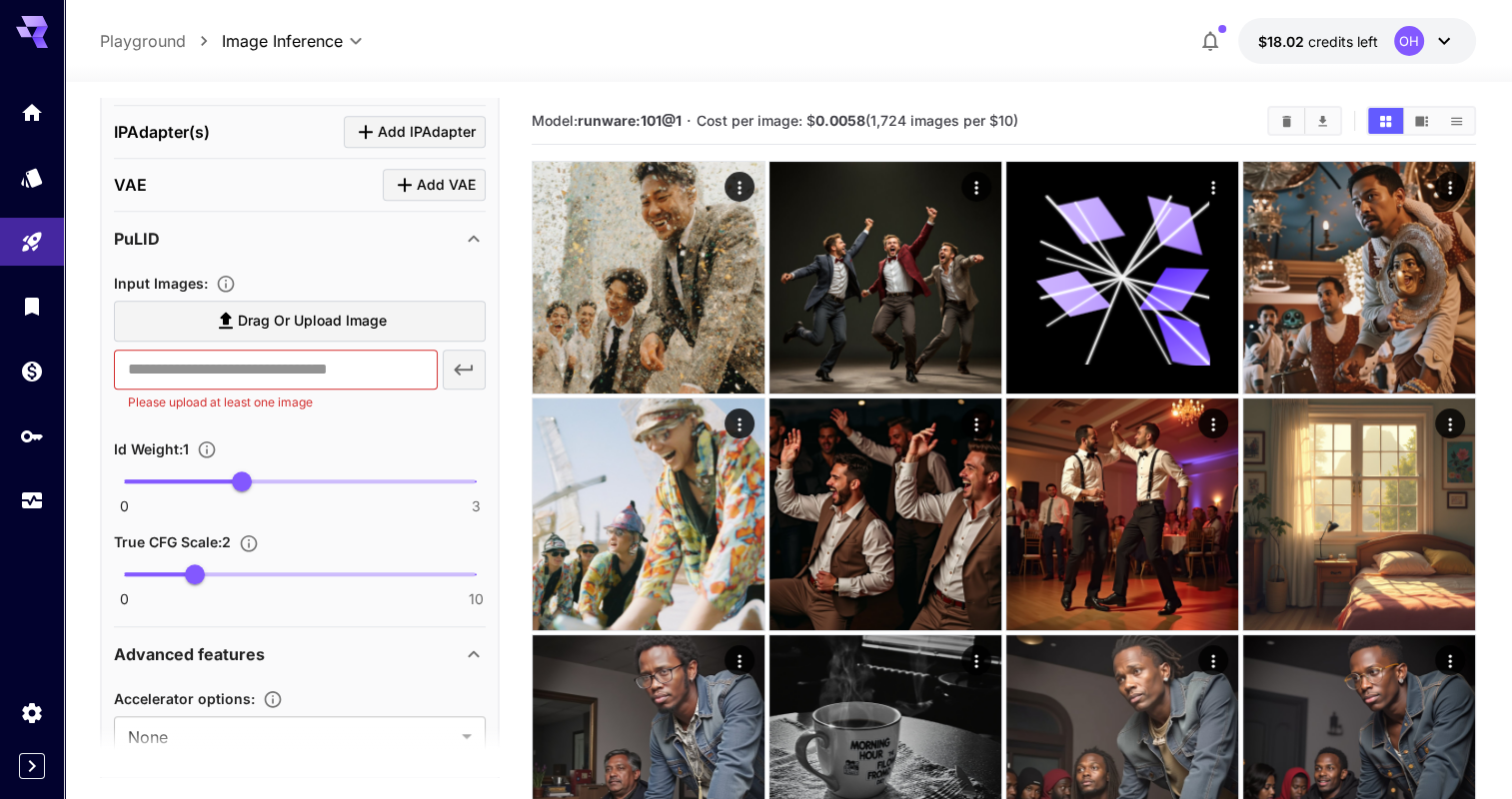 scroll, scrollTop: 1805, scrollLeft: 0, axis: vertical 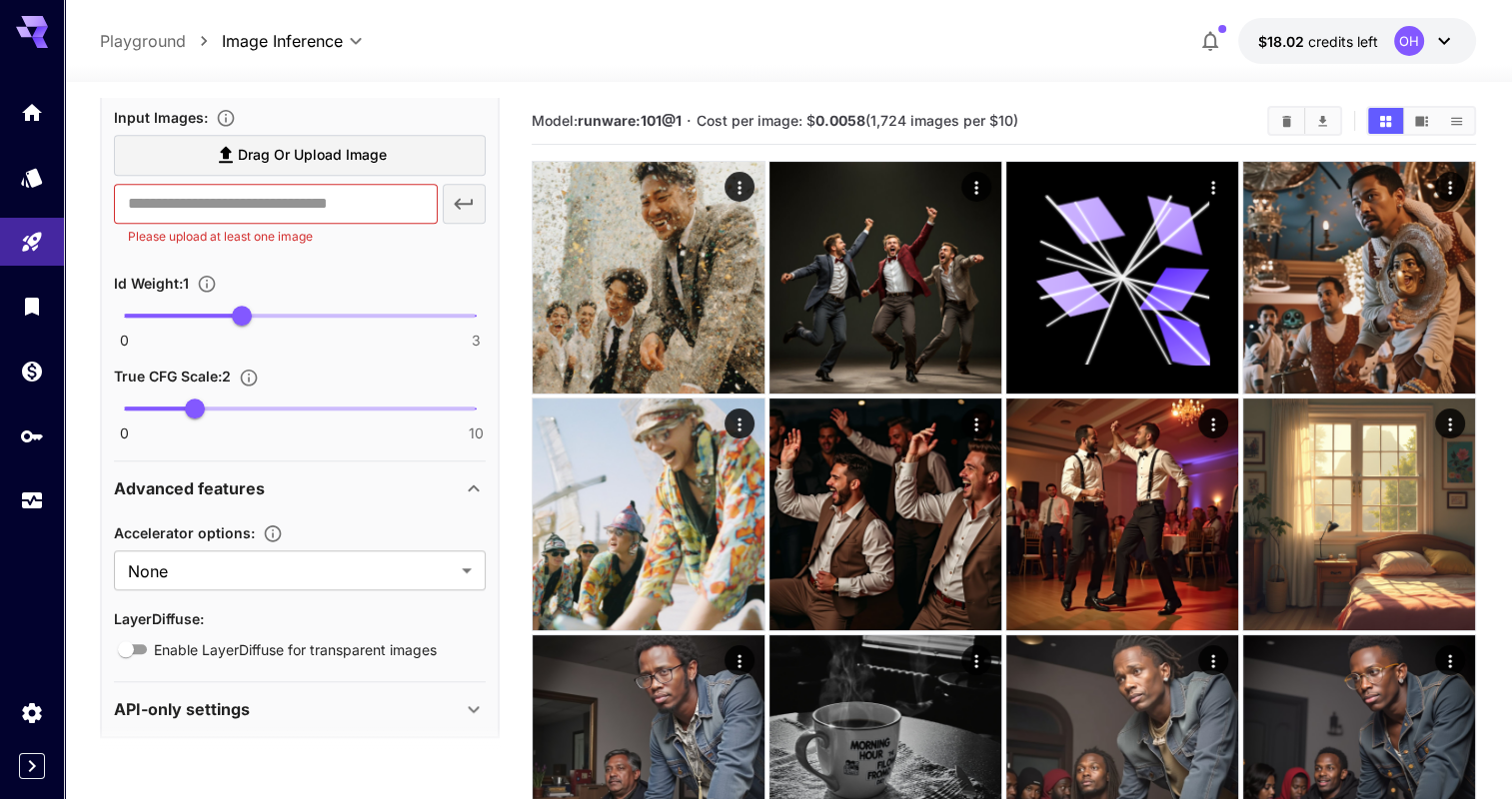 click on "API-only settings" at bounding box center (300, 709) 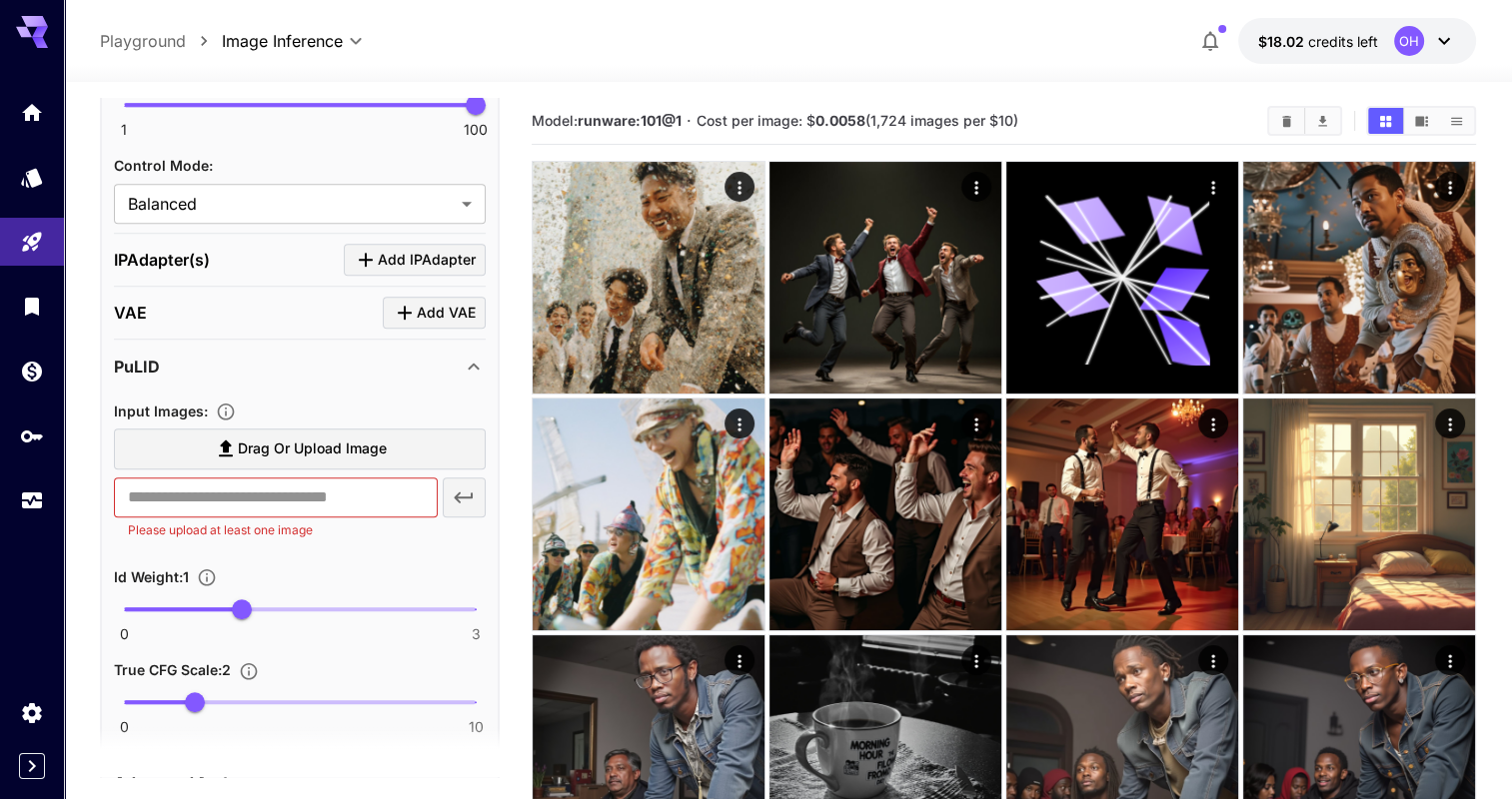 scroll, scrollTop: 1508, scrollLeft: 0, axis: vertical 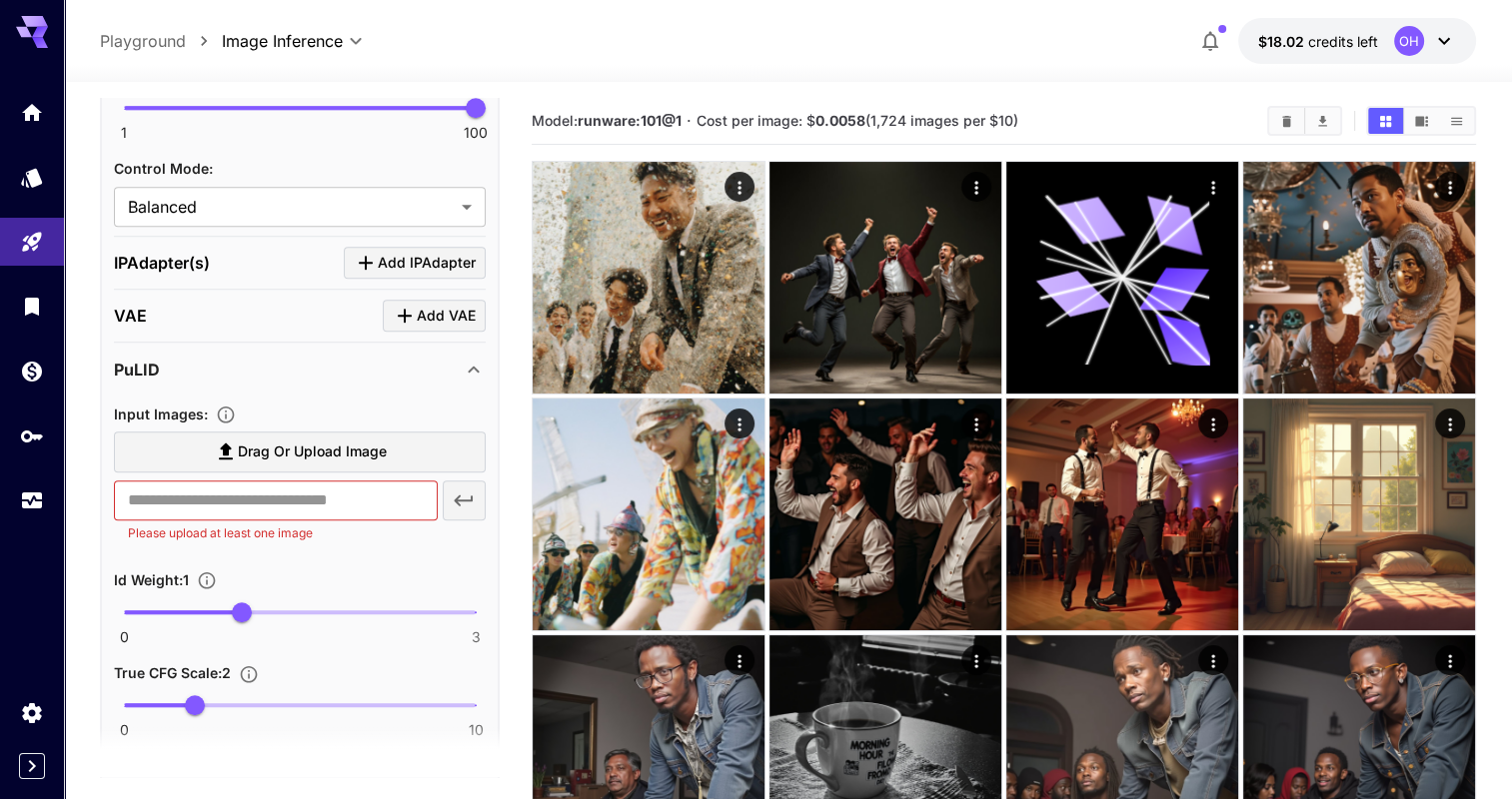 click on "Drag or upload image" at bounding box center (300, 451) 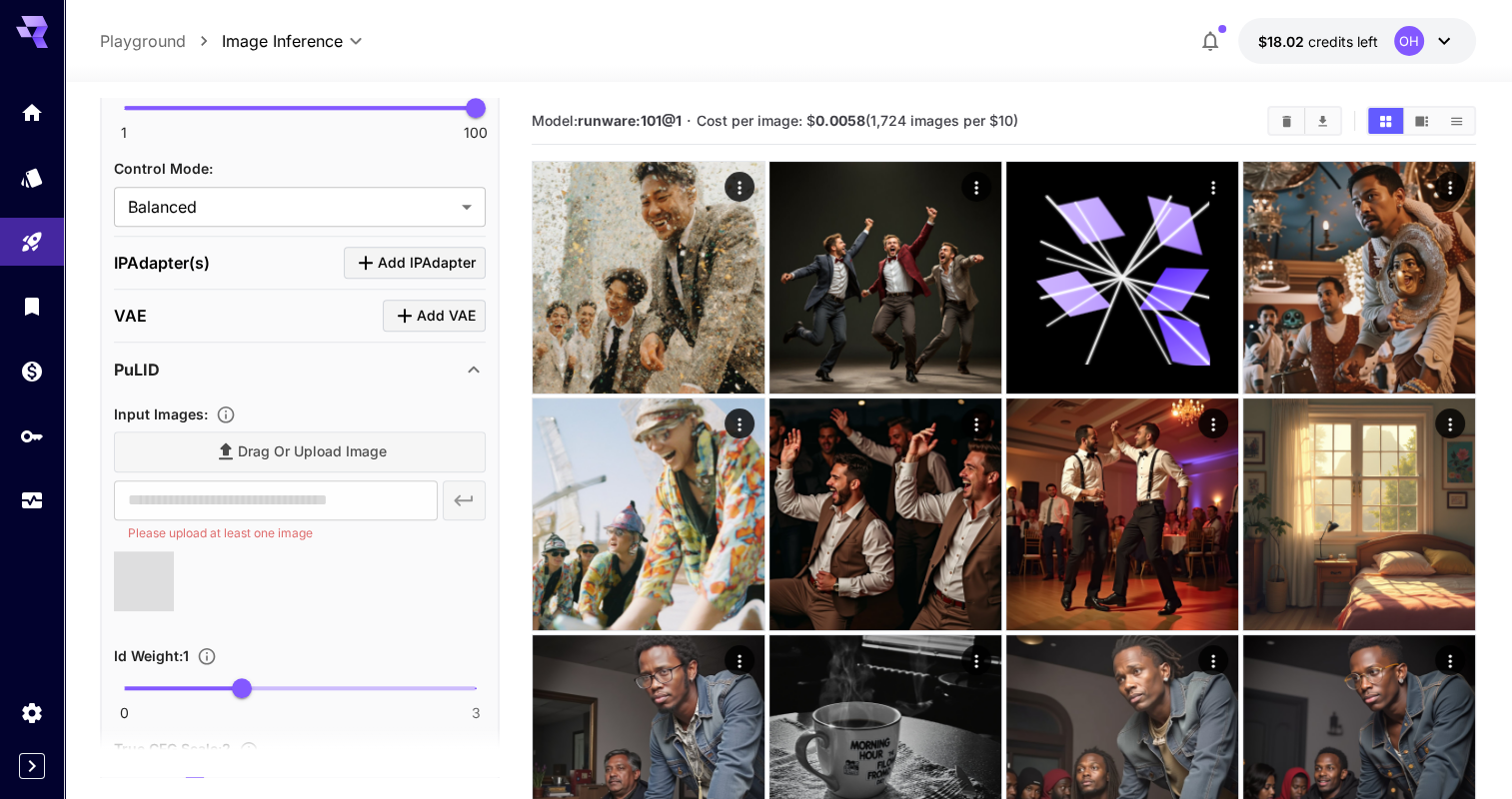 scroll, scrollTop: 1197, scrollLeft: 0, axis: vertical 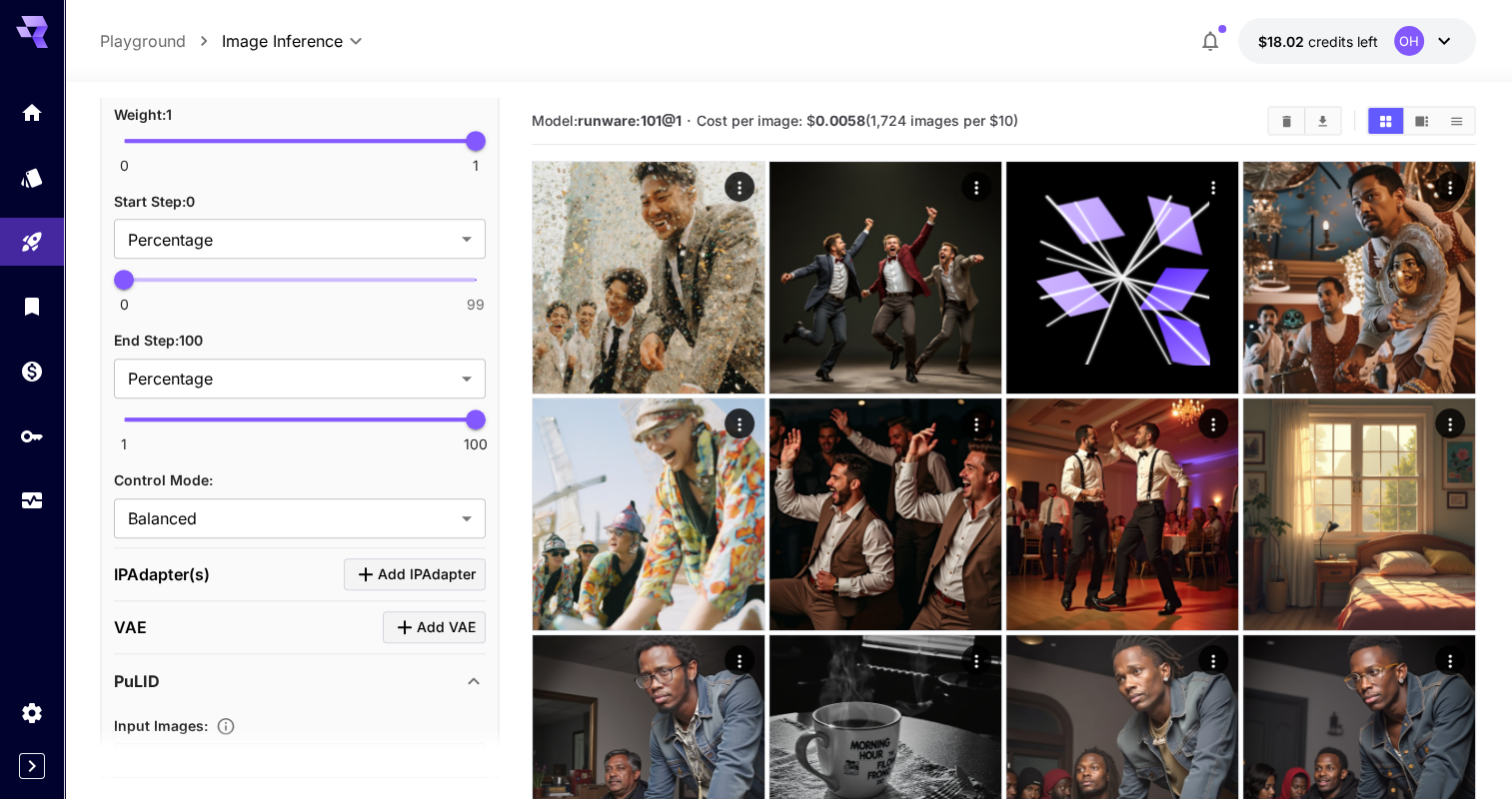 type on "**********" 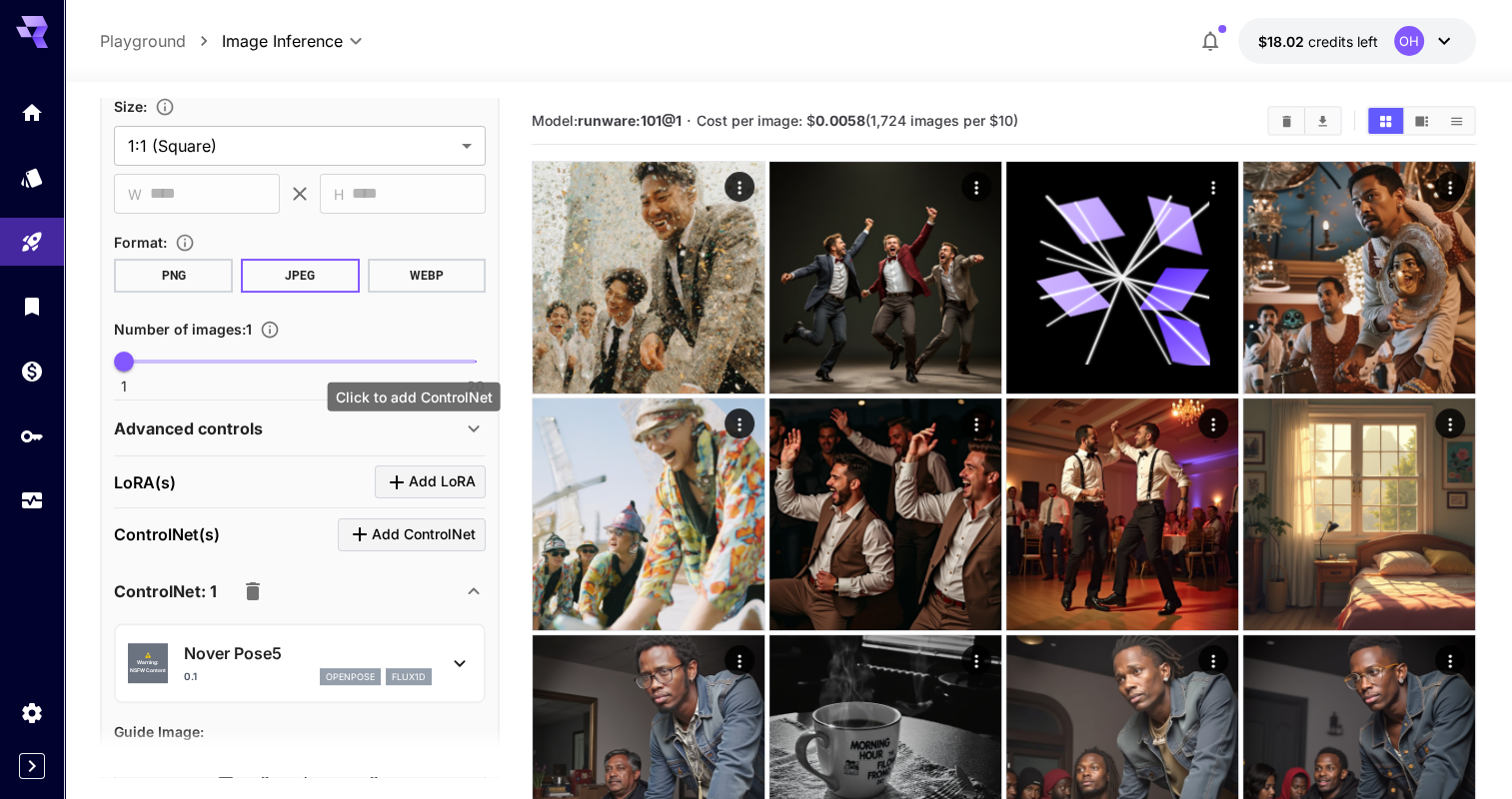 scroll, scrollTop: 623, scrollLeft: 0, axis: vertical 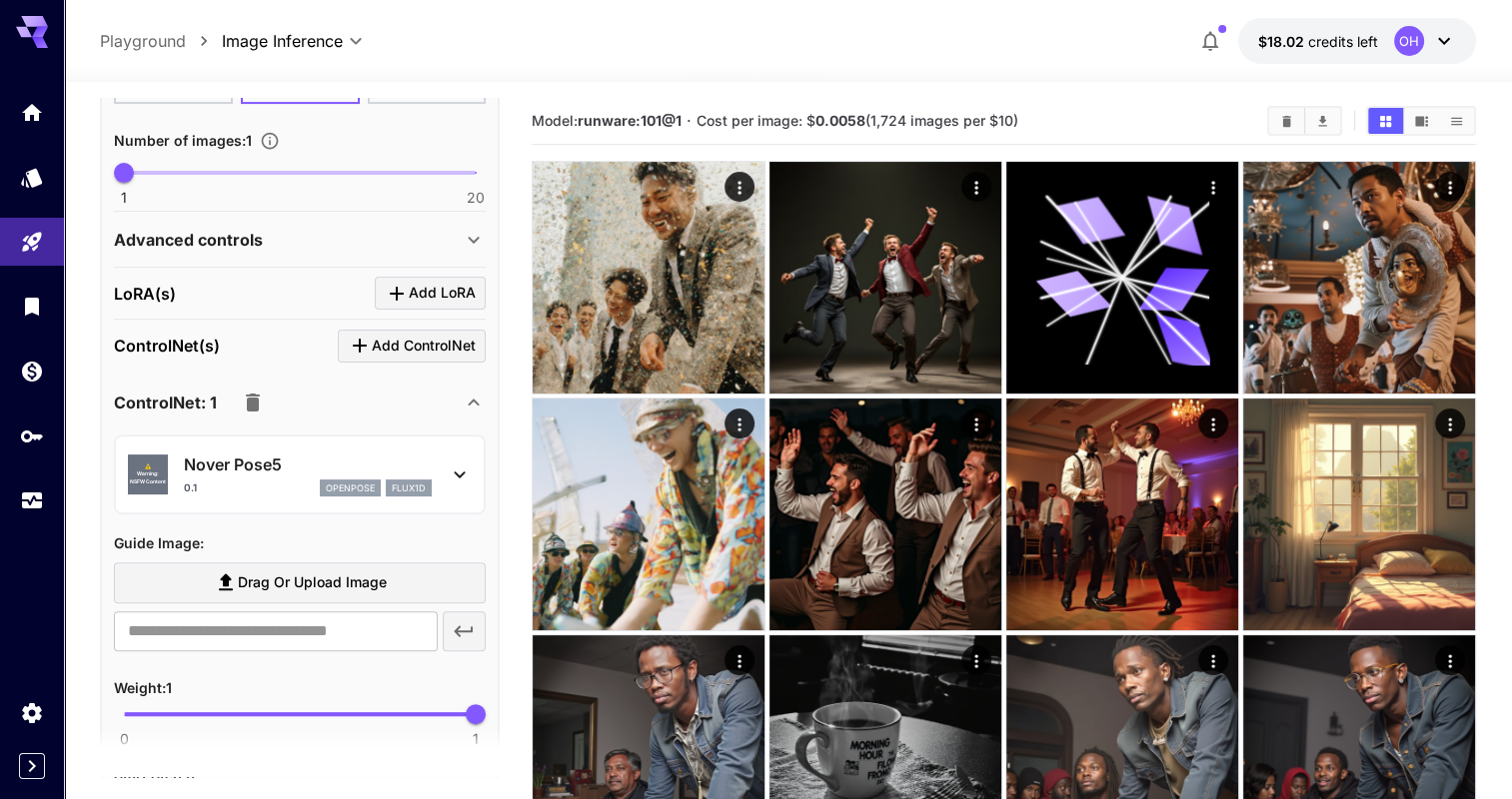 click on "Drag or upload image" at bounding box center (312, 582) 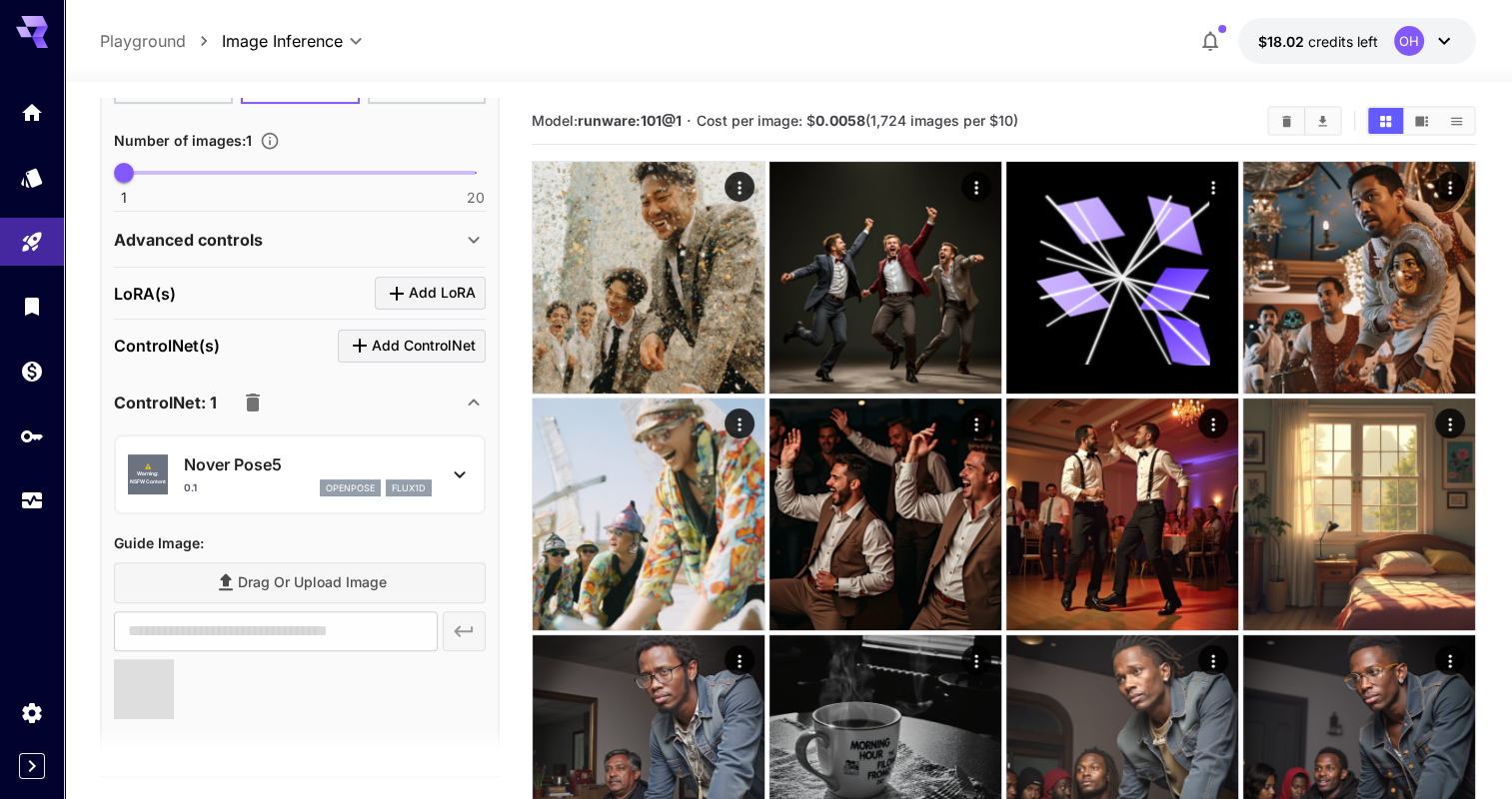 type on "**********" 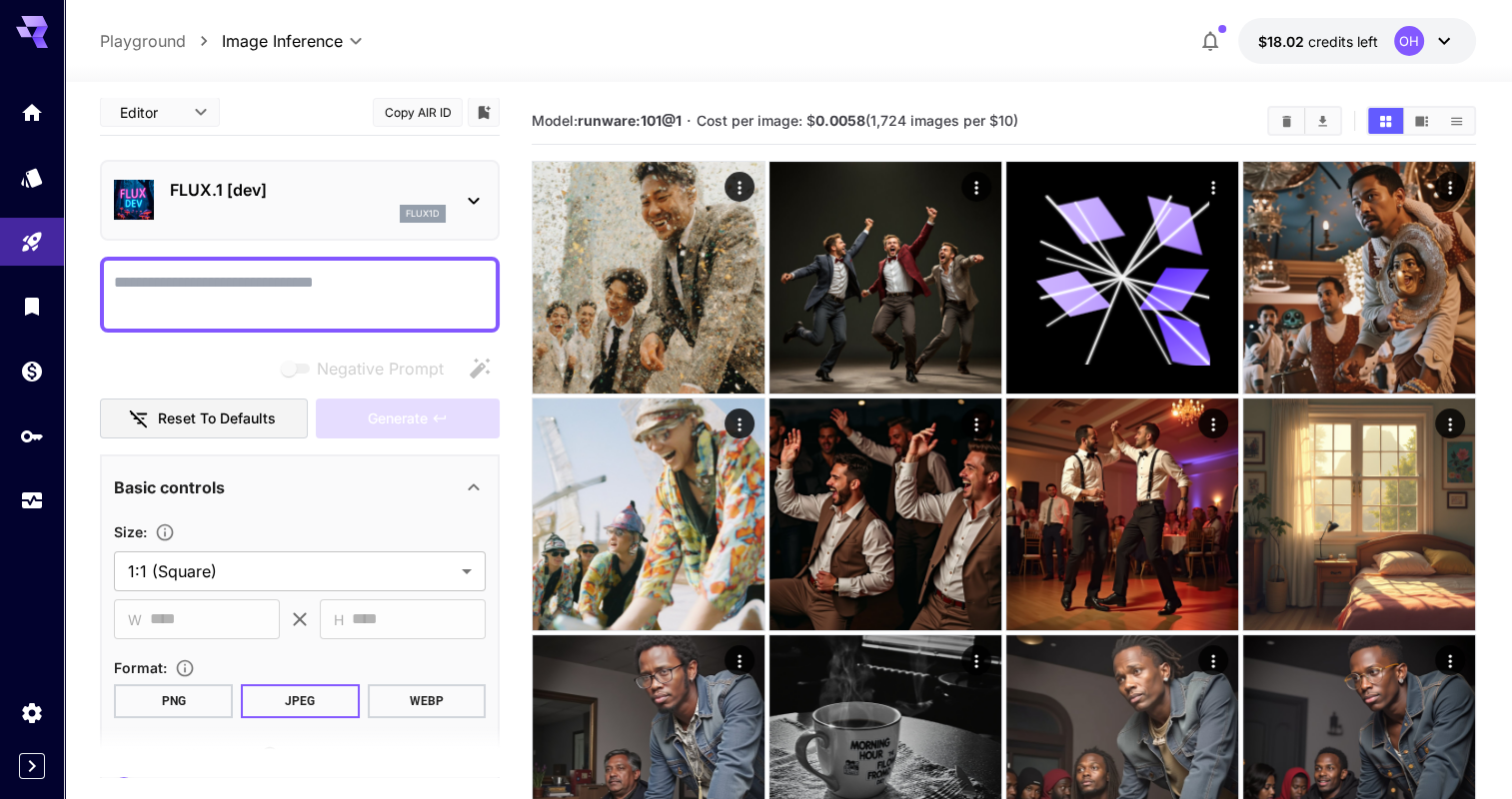scroll, scrollTop: 8, scrollLeft: 0, axis: vertical 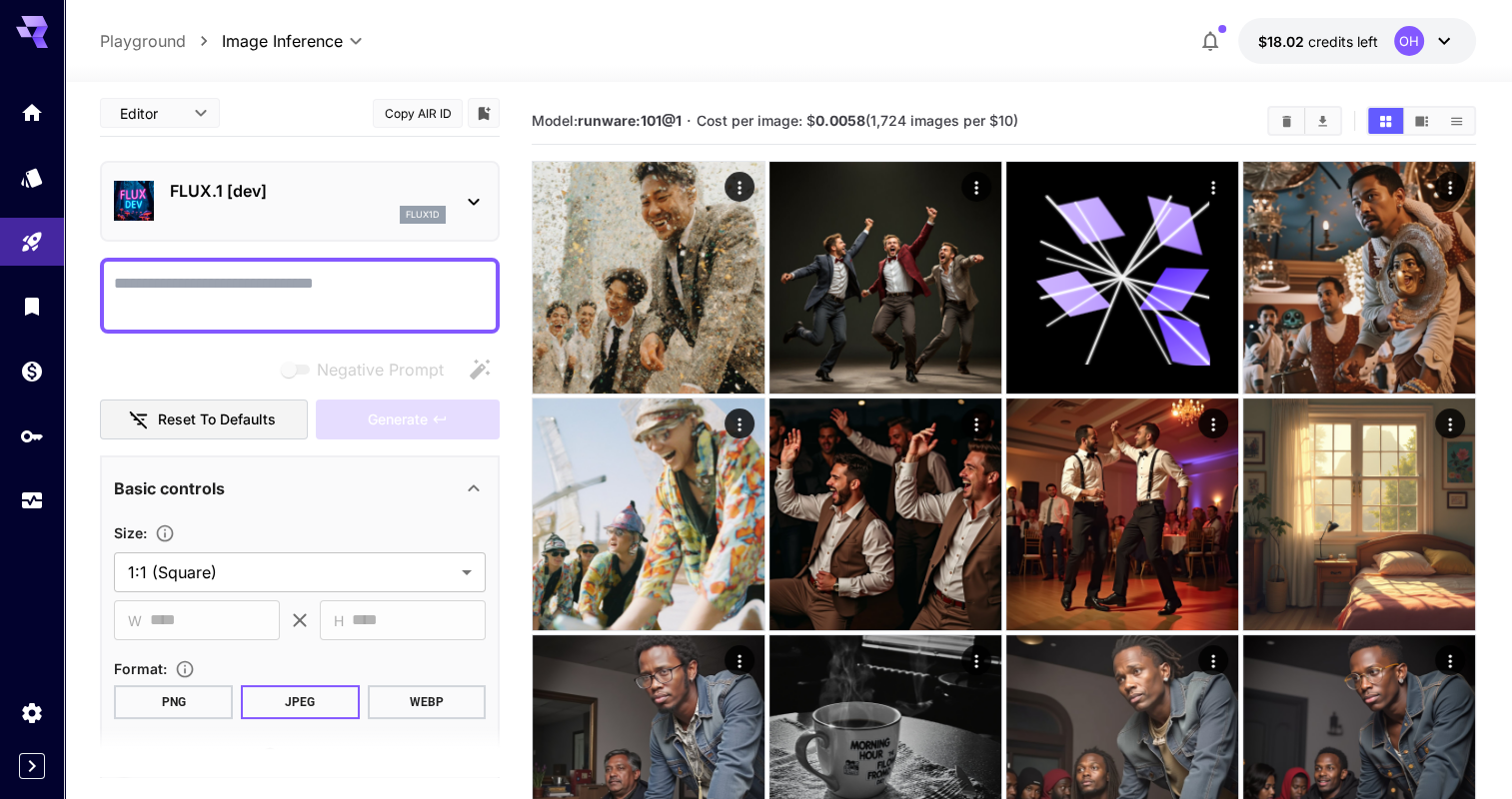 click on "Negative Prompt" at bounding box center (300, 296) 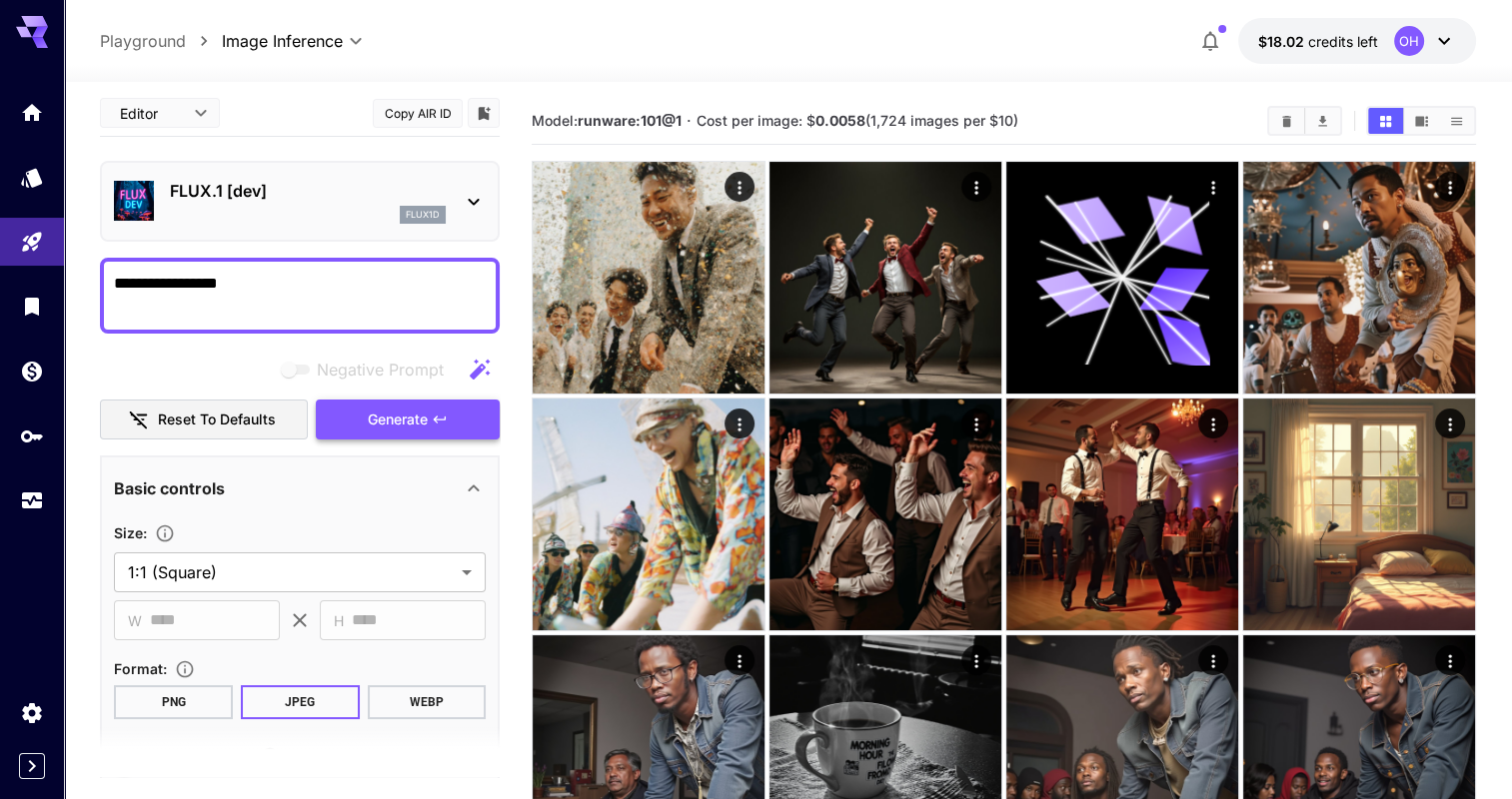type on "**********" 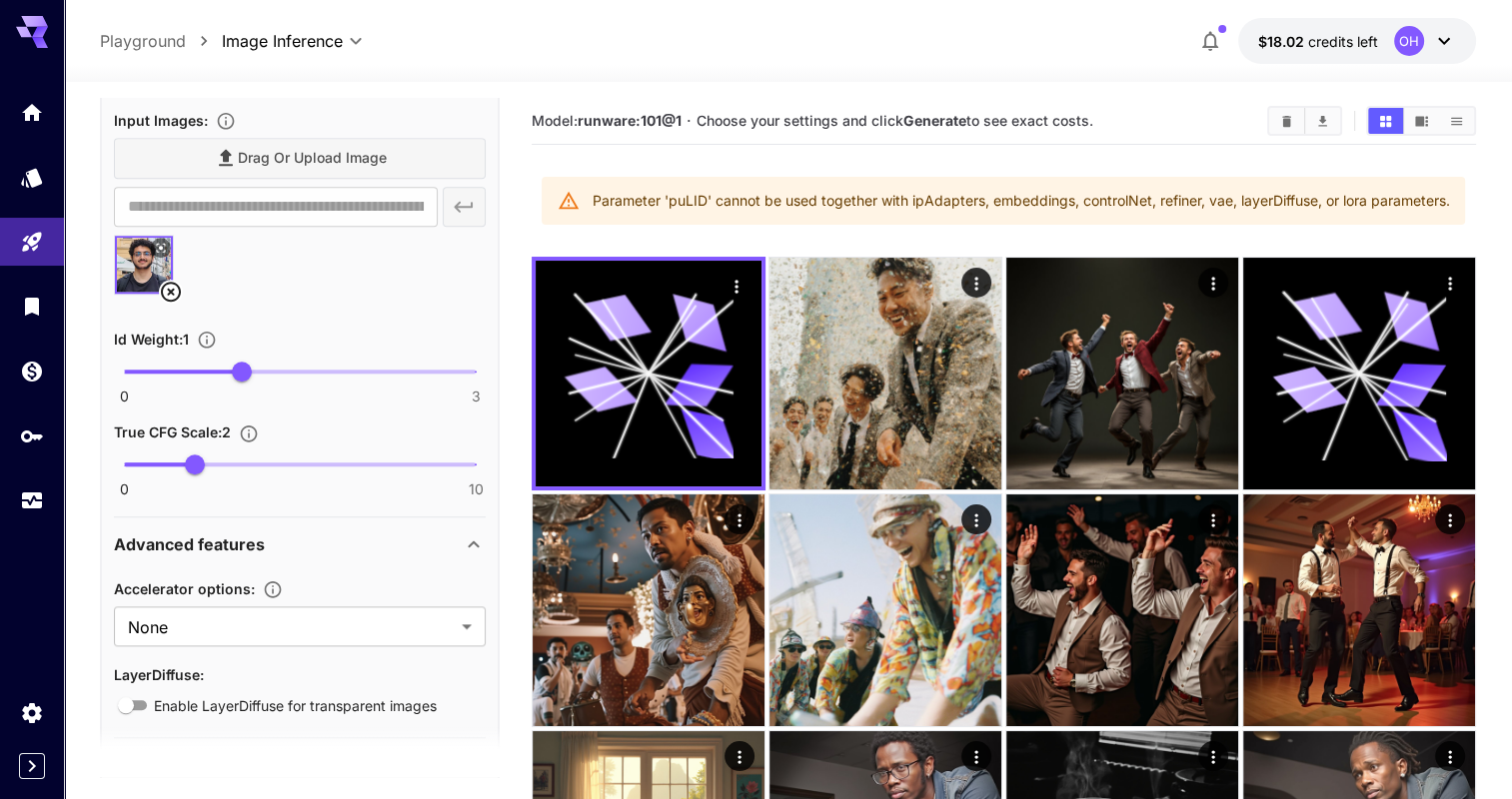 scroll, scrollTop: 1809, scrollLeft: 0, axis: vertical 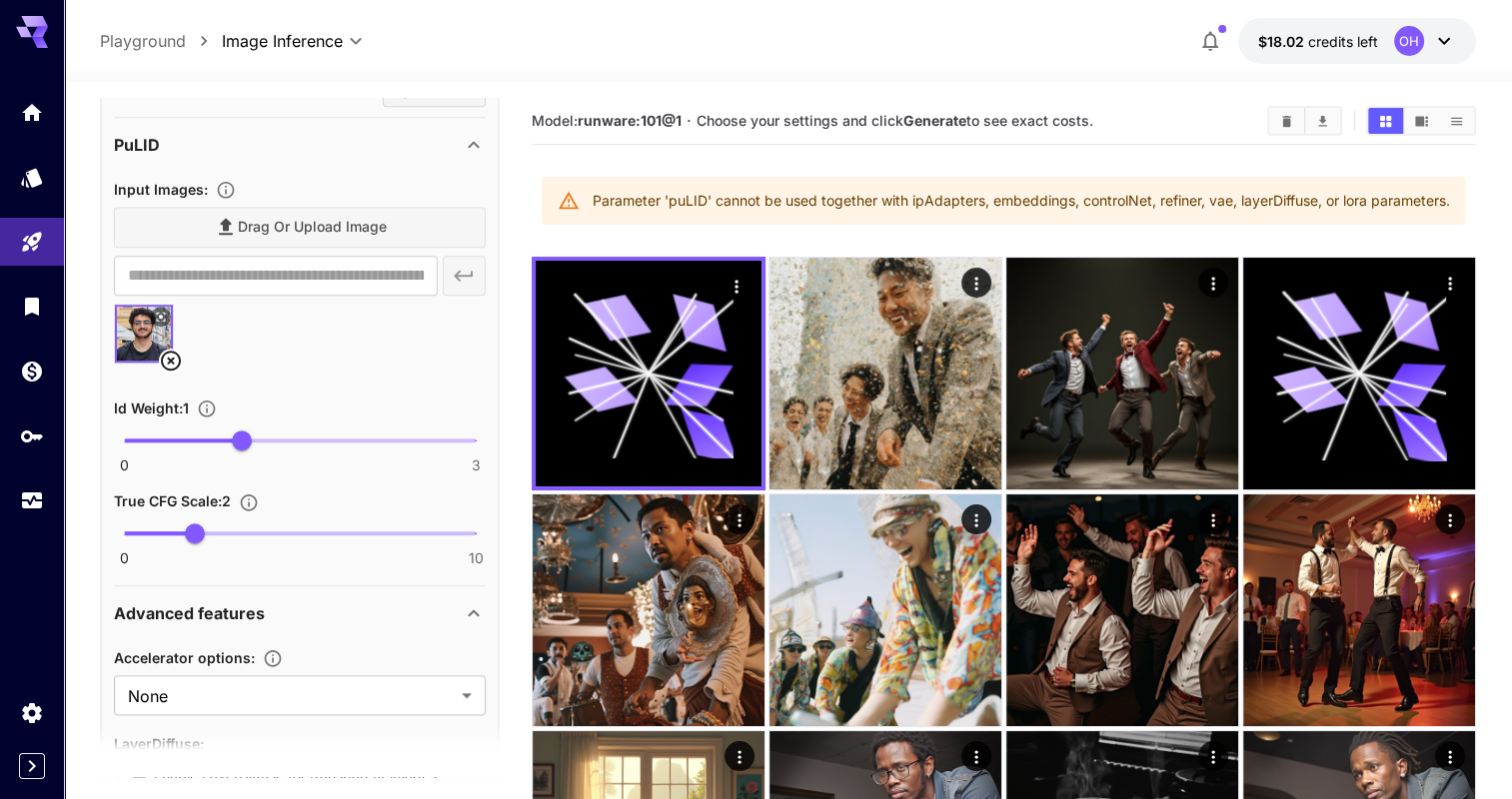 click 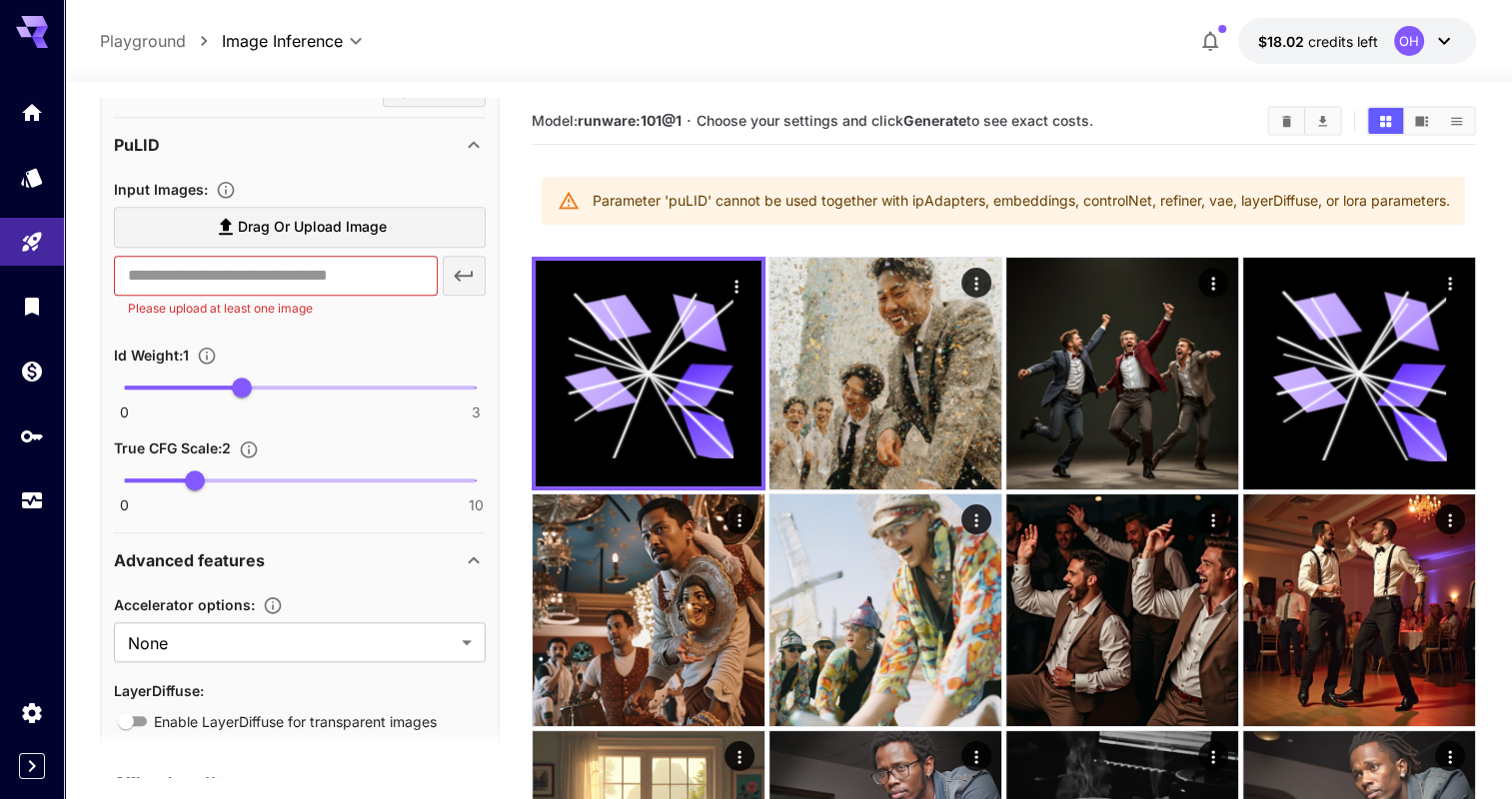 click on "PuLID" at bounding box center (300, 145) 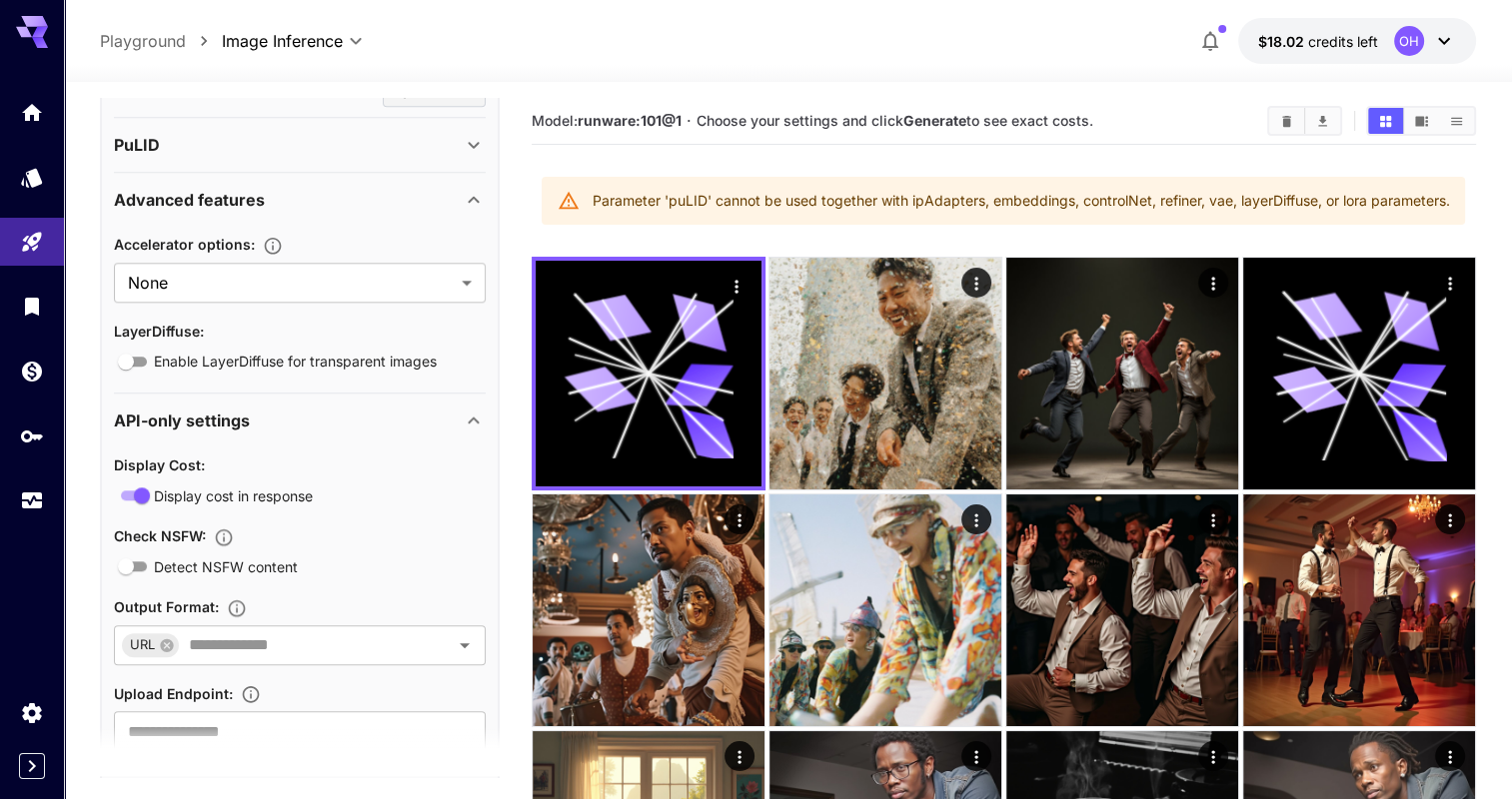 click on "Advanced features" at bounding box center [288, 200] 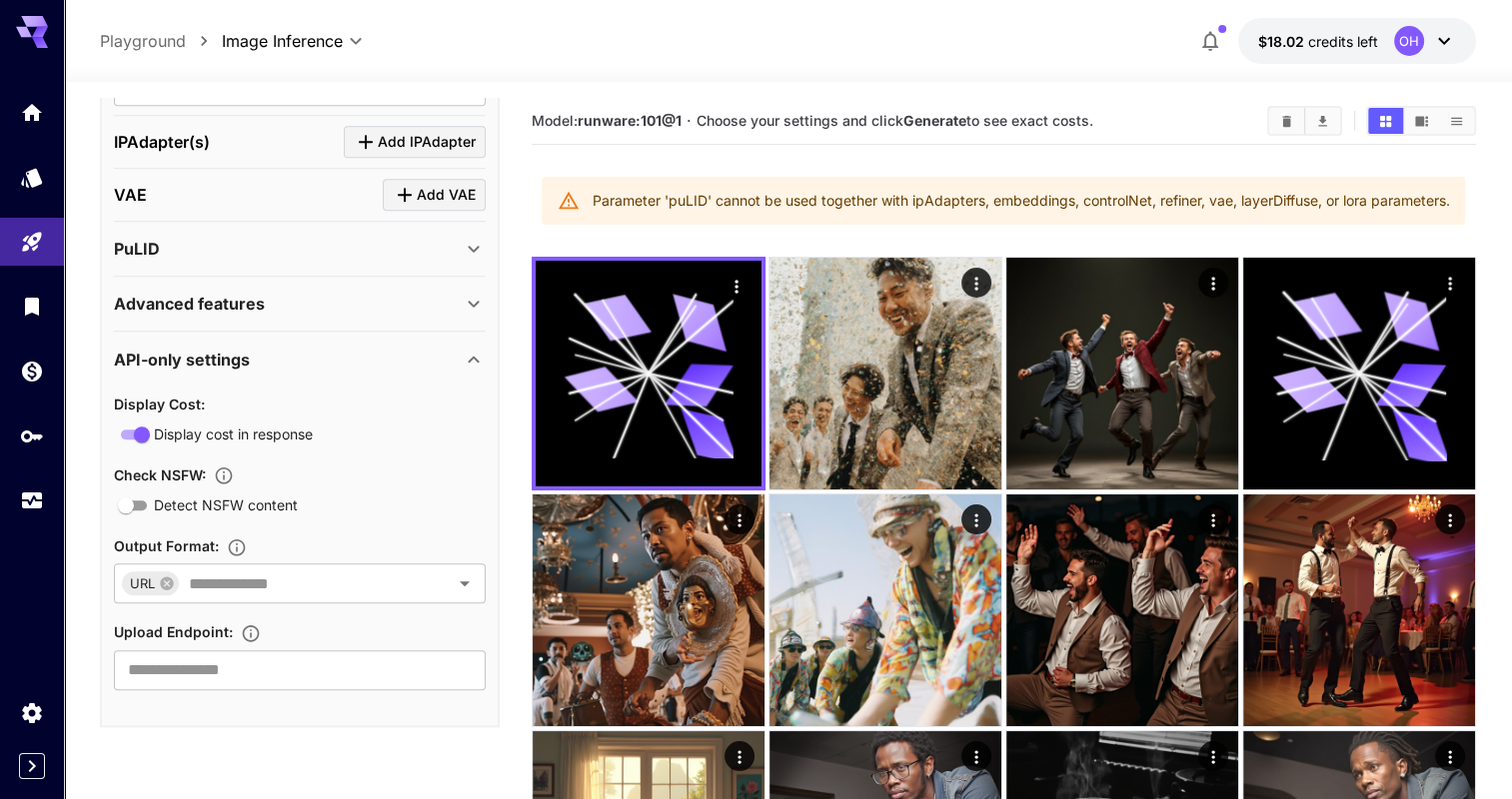 scroll, scrollTop: 1697, scrollLeft: 0, axis: vertical 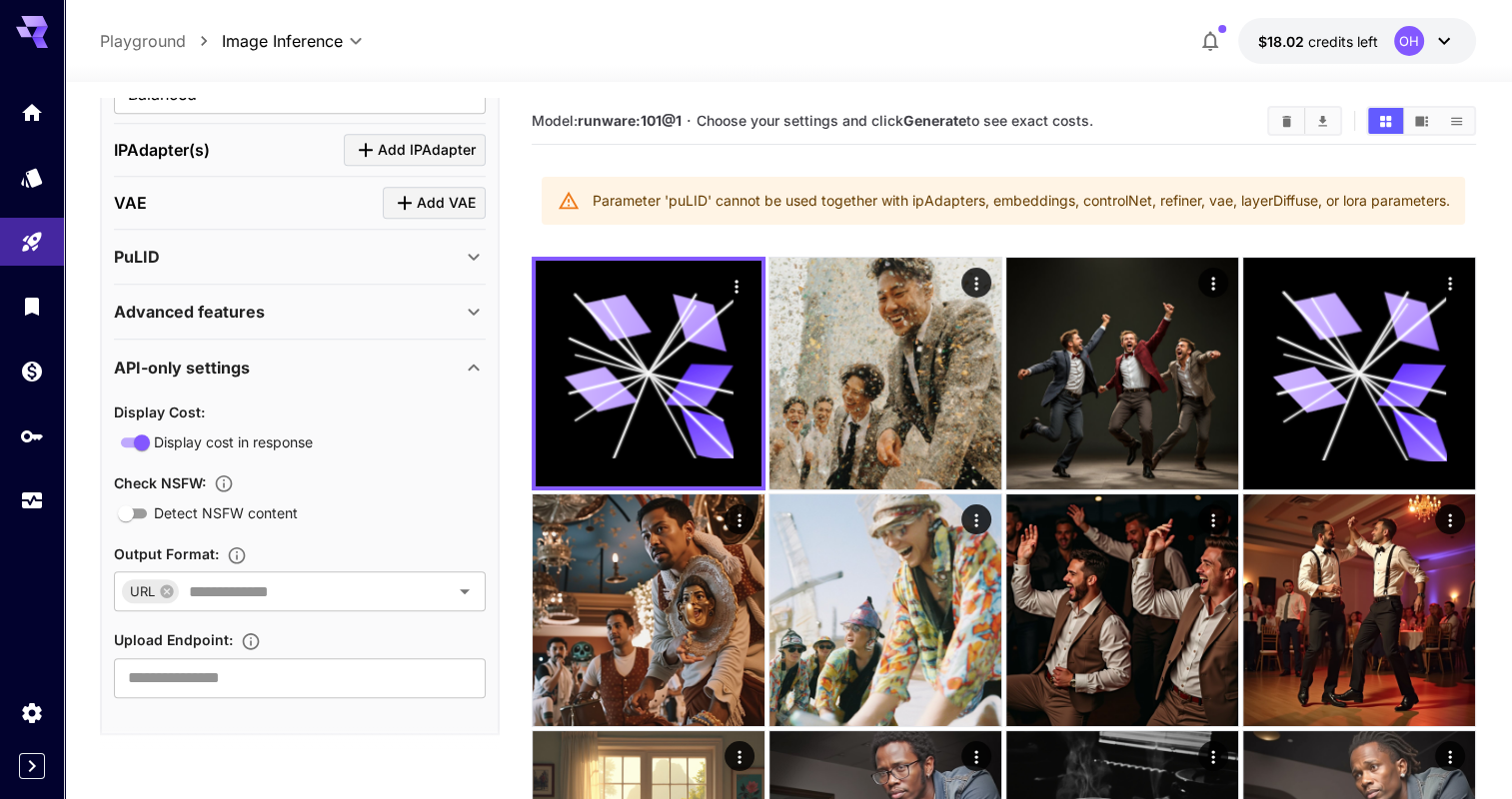 click on "API-only settings" at bounding box center (288, 368) 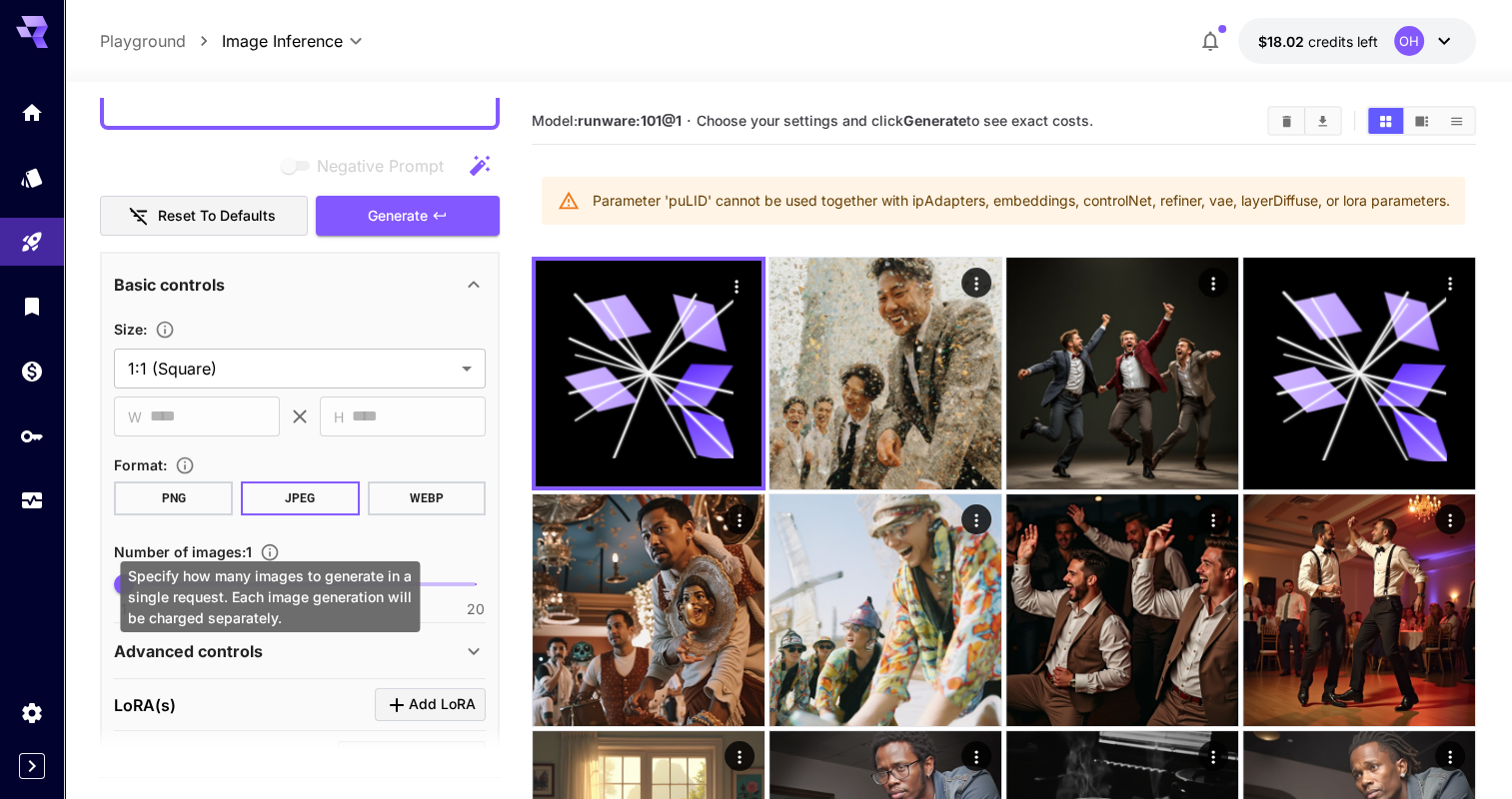 scroll, scrollTop: 150, scrollLeft: 0, axis: vertical 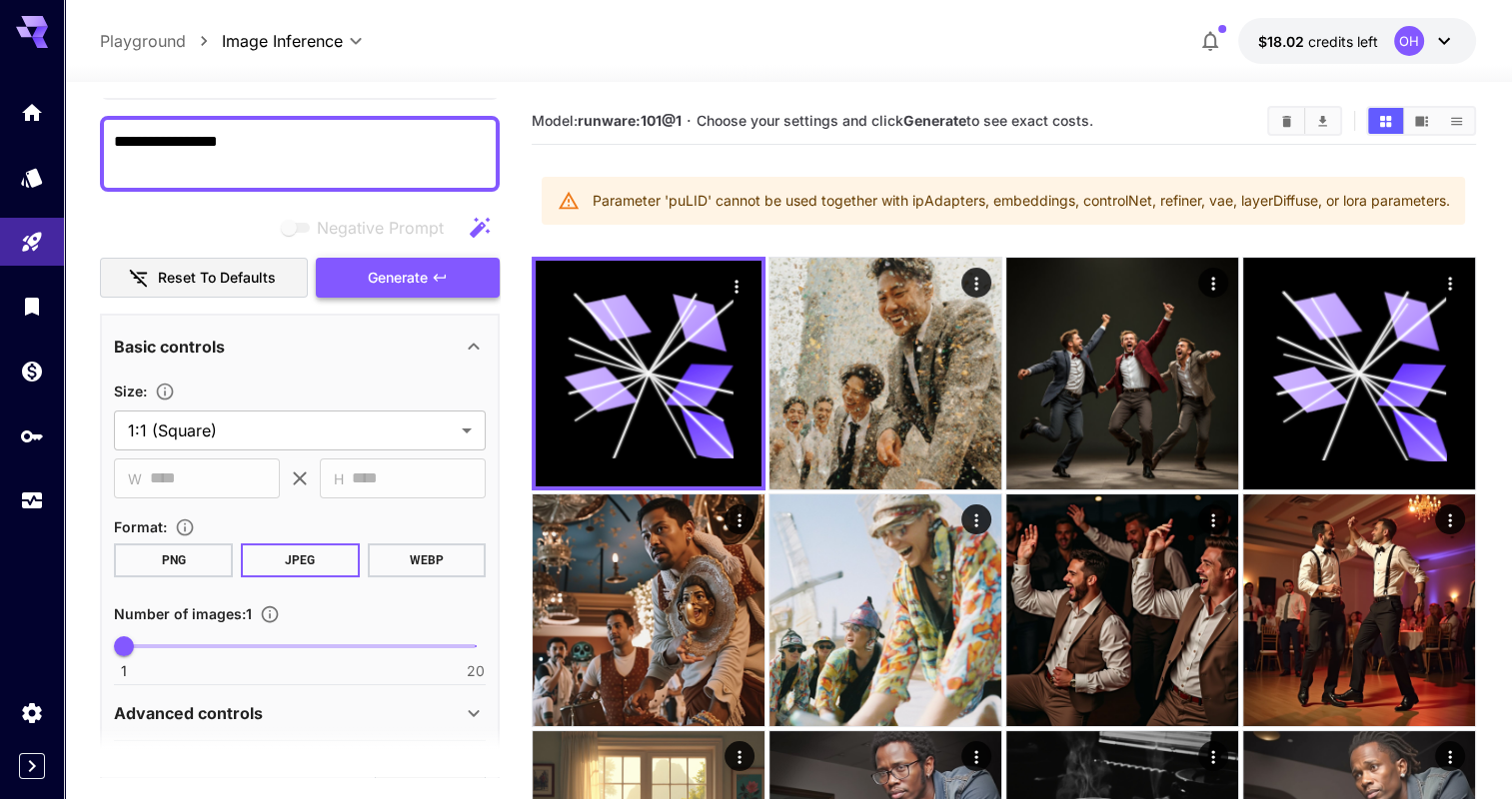 click on "Generate" at bounding box center (398, 278) 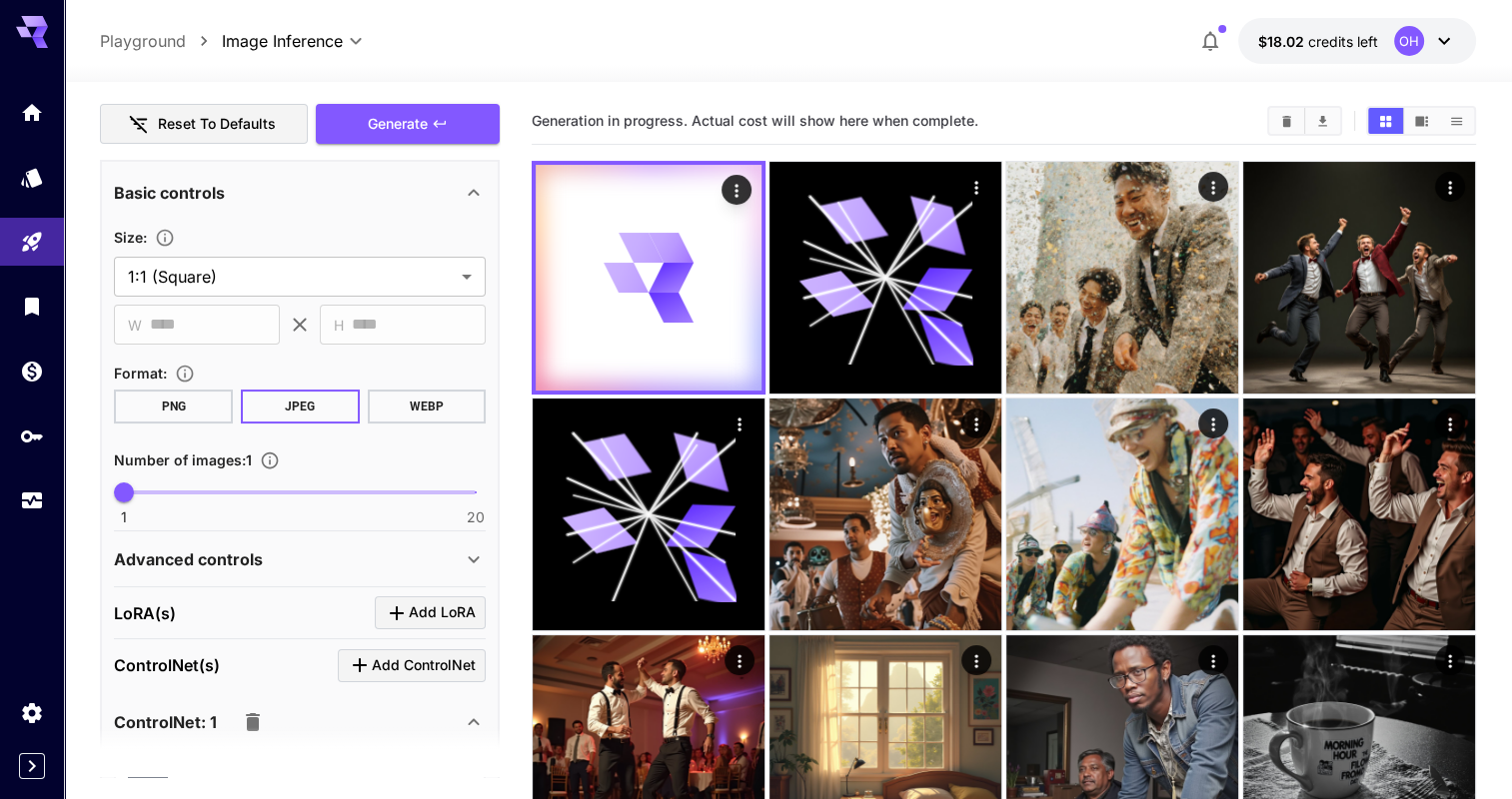 scroll, scrollTop: 304, scrollLeft: 0, axis: vertical 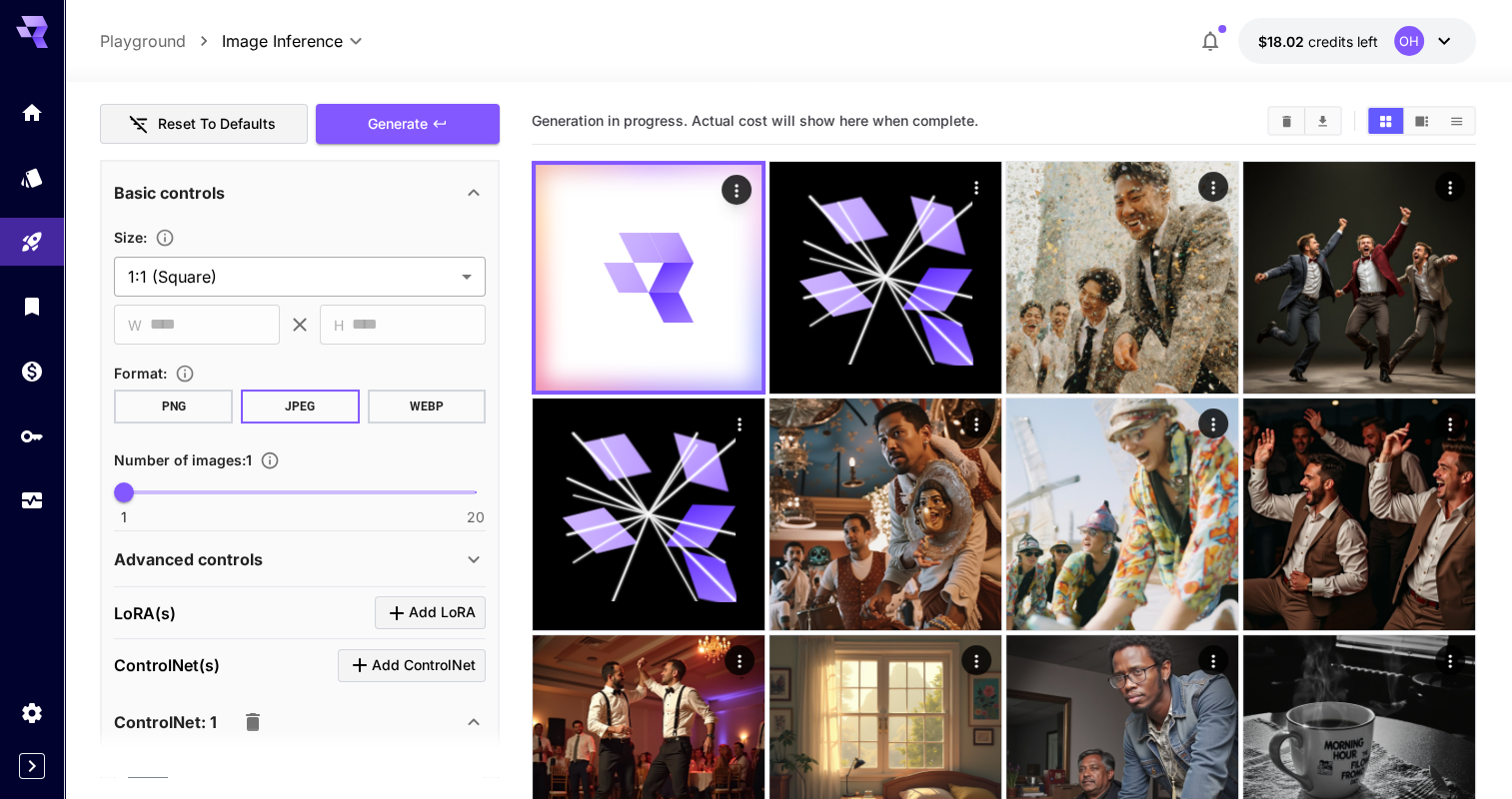 click on "**********" at bounding box center (756, 1291) 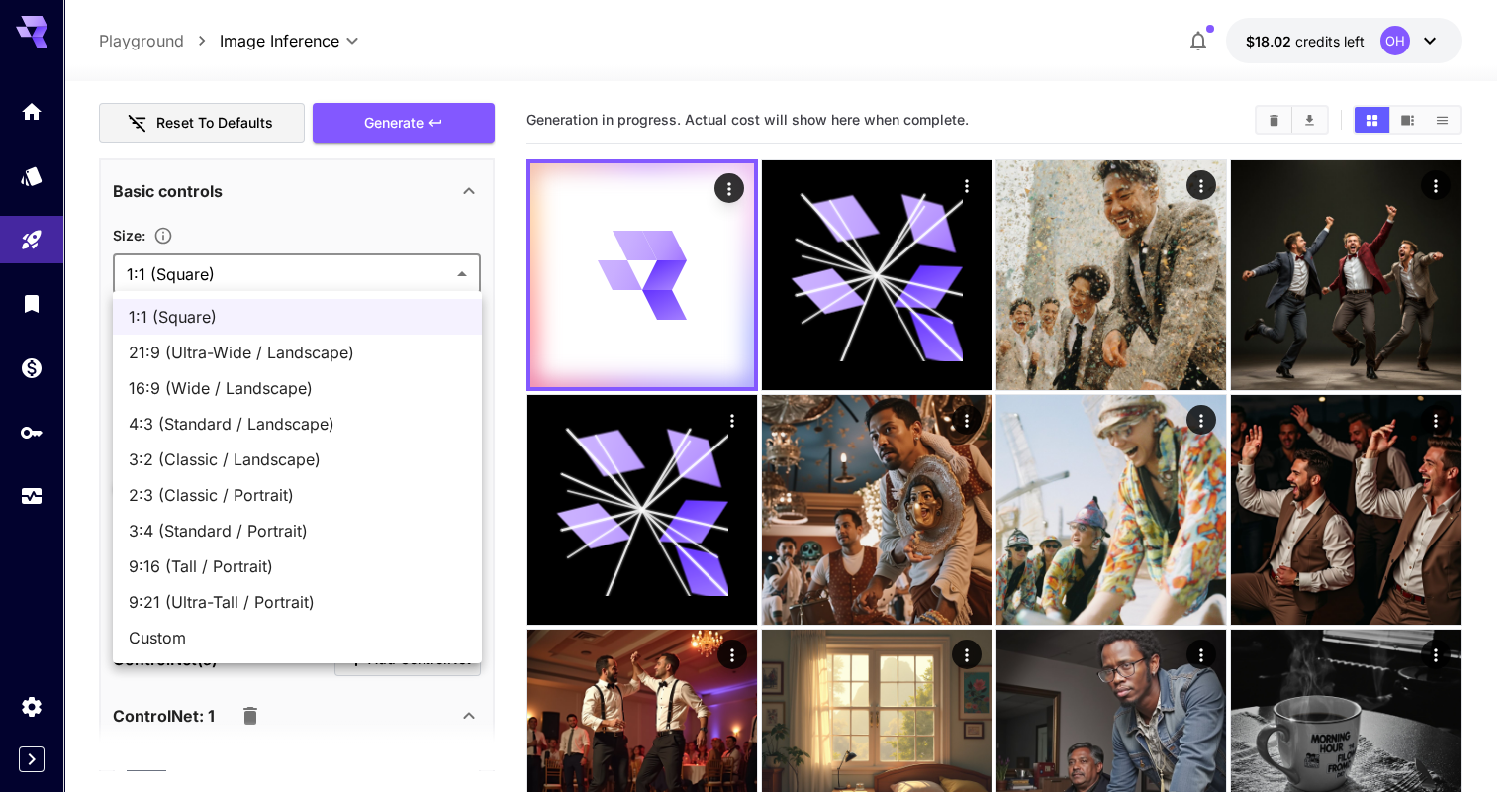 click on "21:9 (Ultra-Wide / Landscape)" at bounding box center [297, 352] 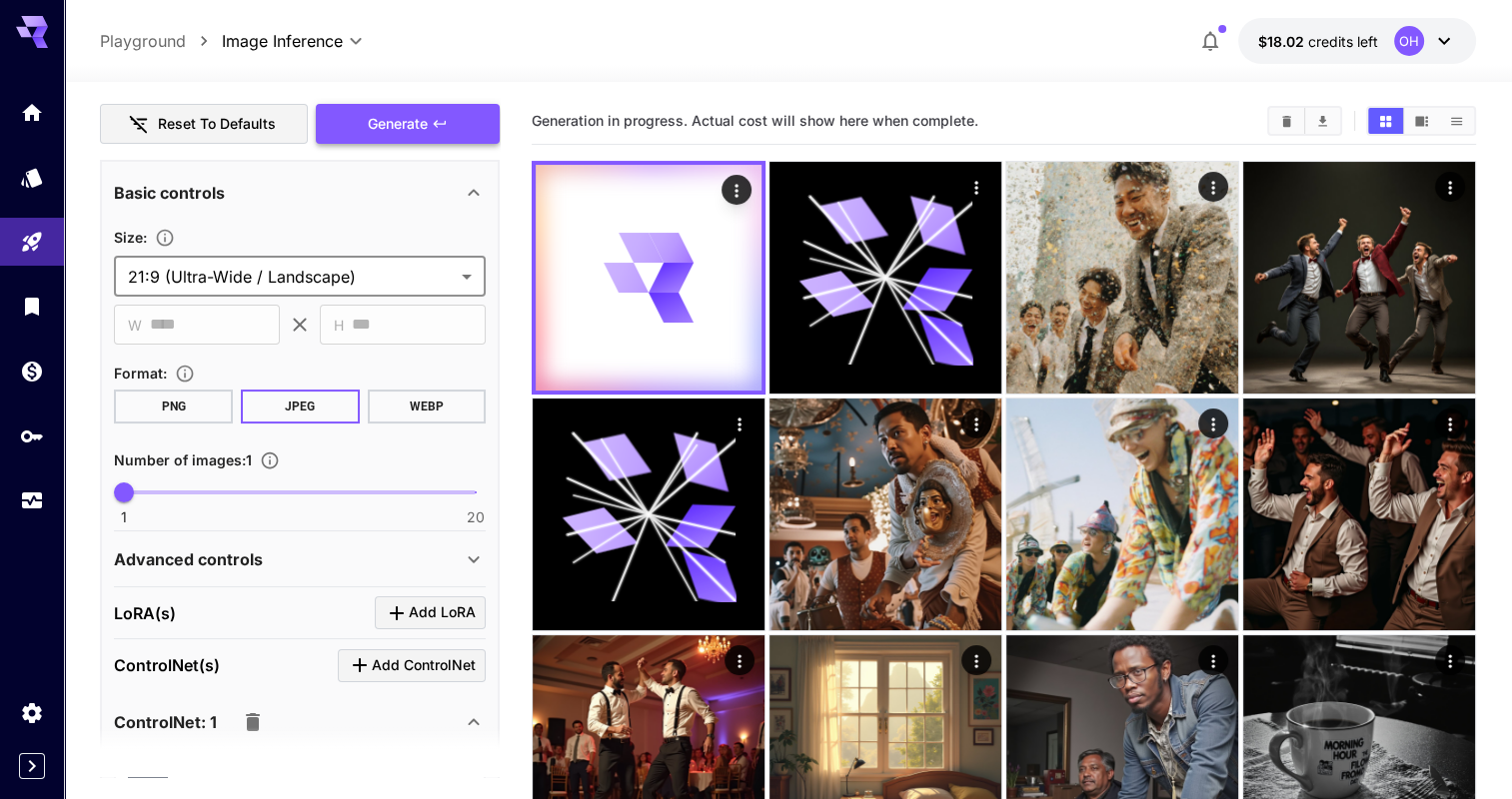 click on "Generate" at bounding box center (398, 124) 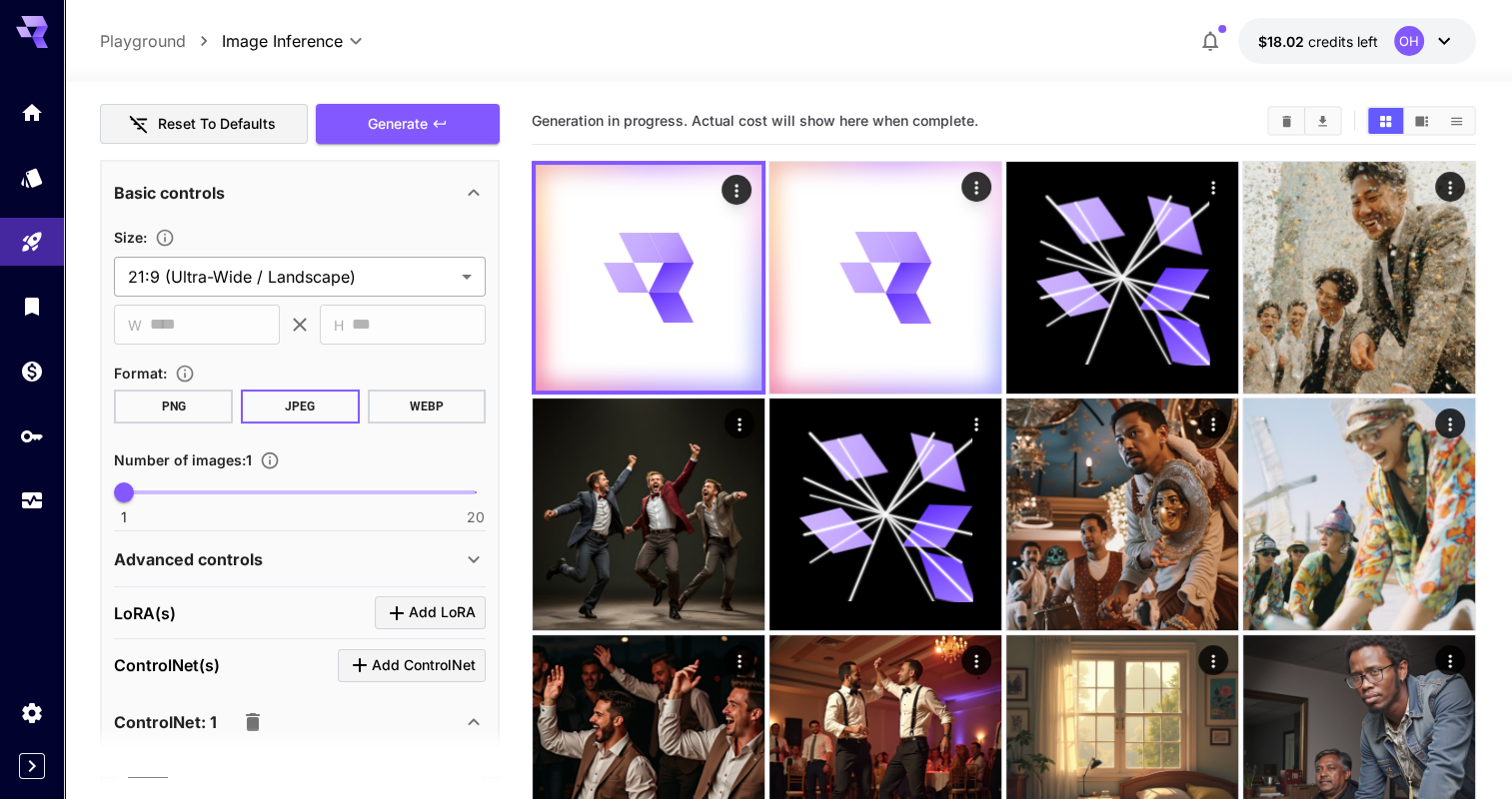 click on "**********" at bounding box center [756, 1291] 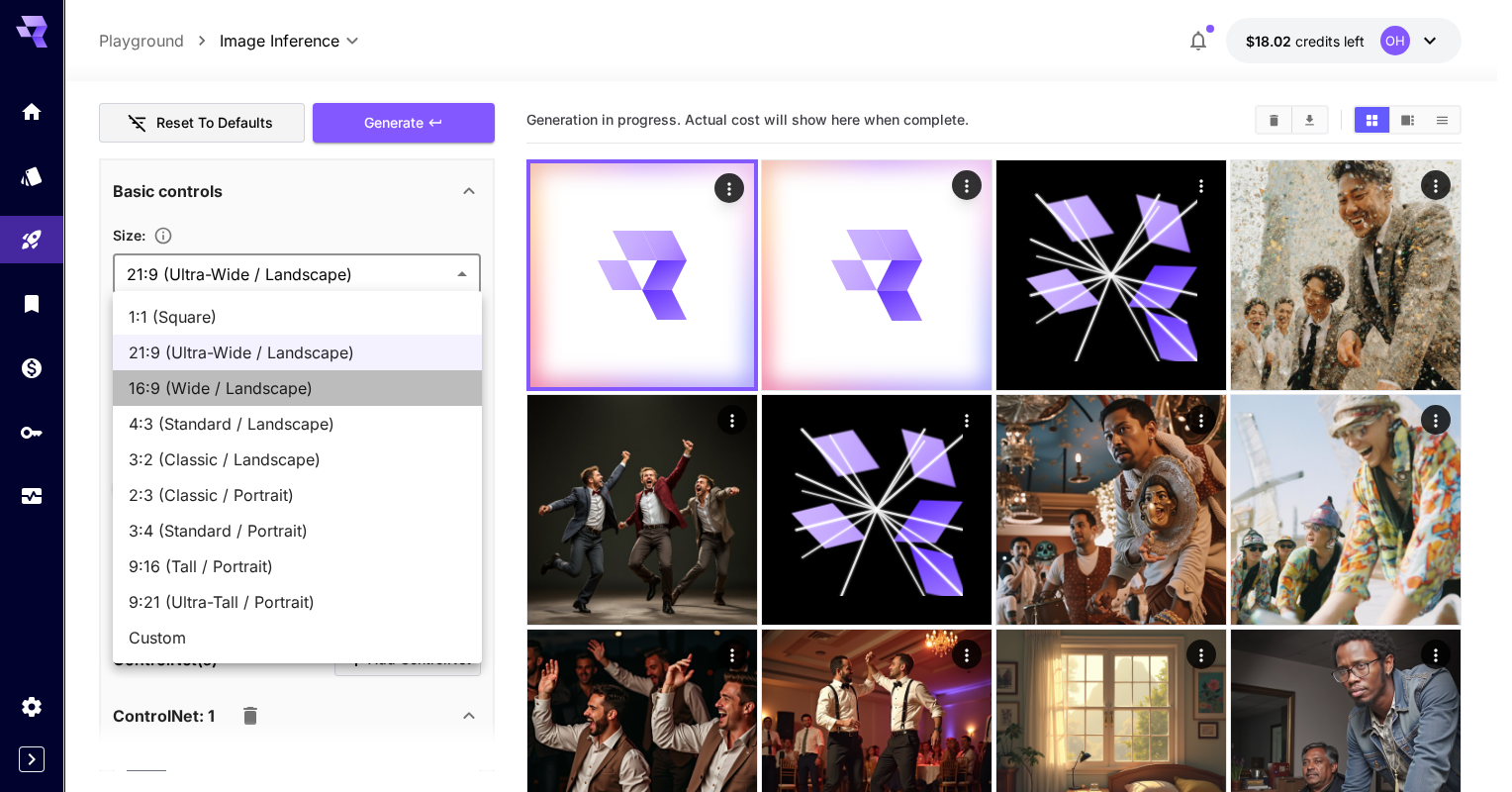 click on "16:9 (Wide / Landscape)" at bounding box center [297, 388] 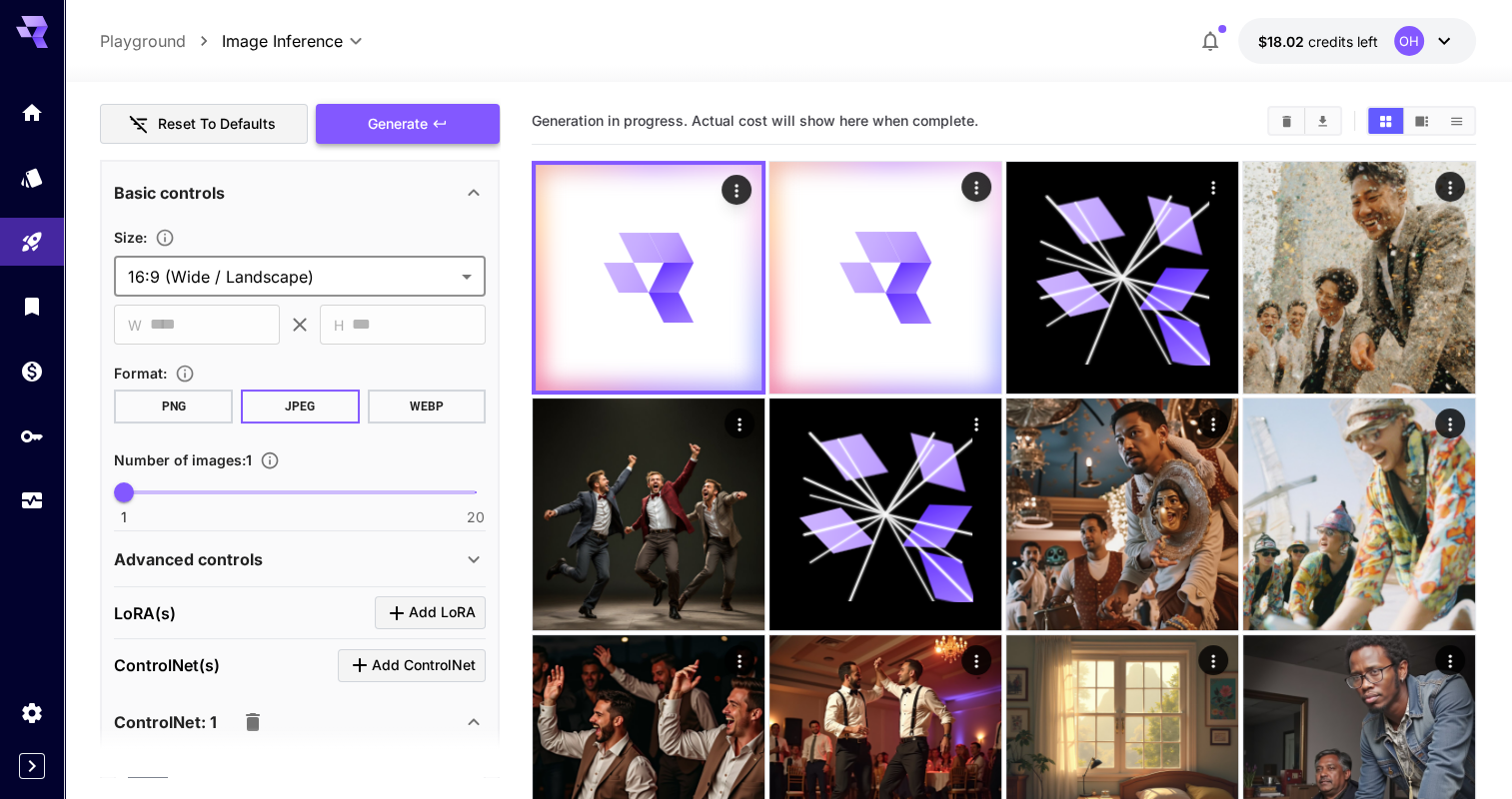 click on "Generate" at bounding box center (398, 124) 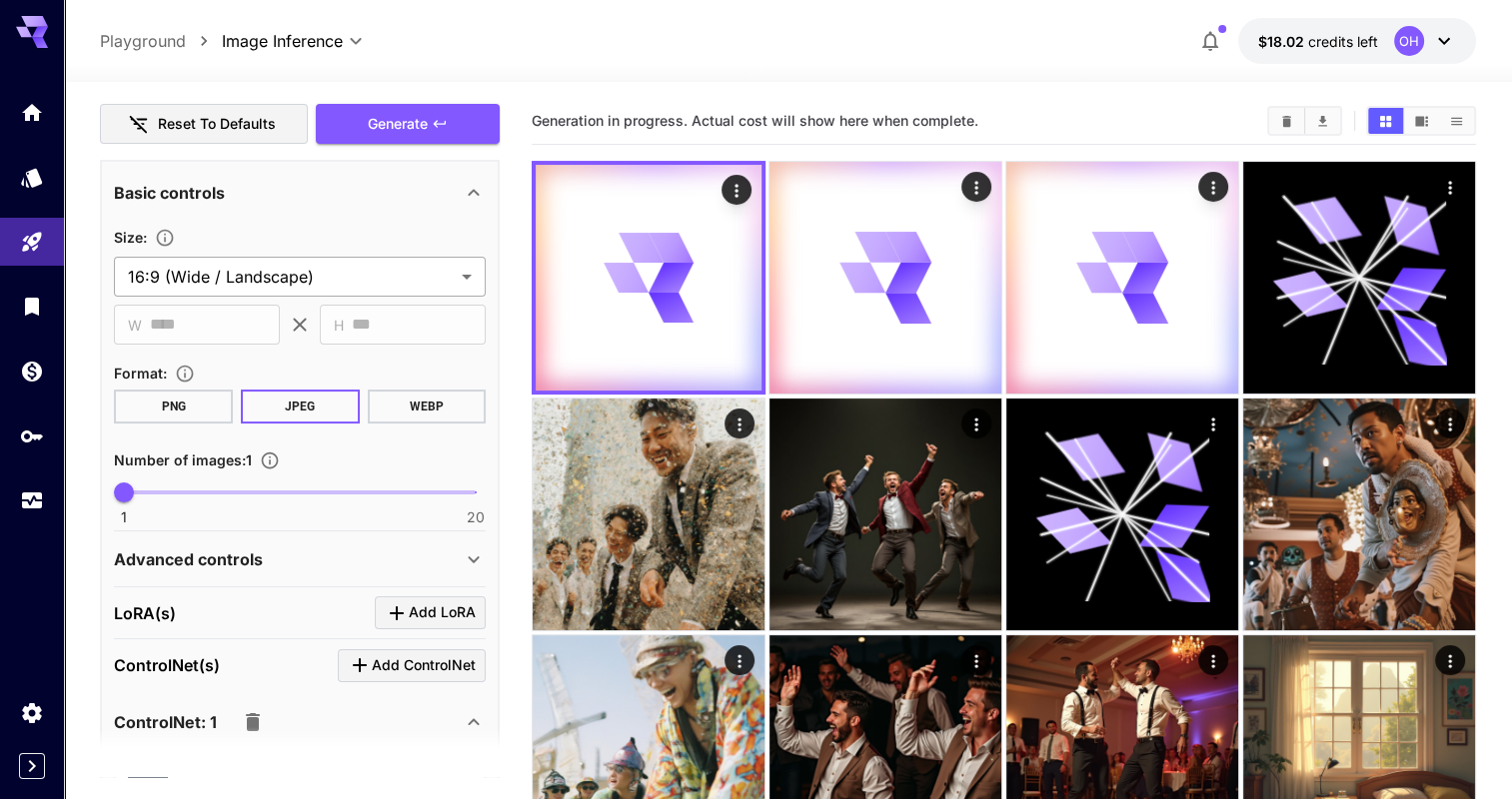click on "**********" at bounding box center (756, 1291) 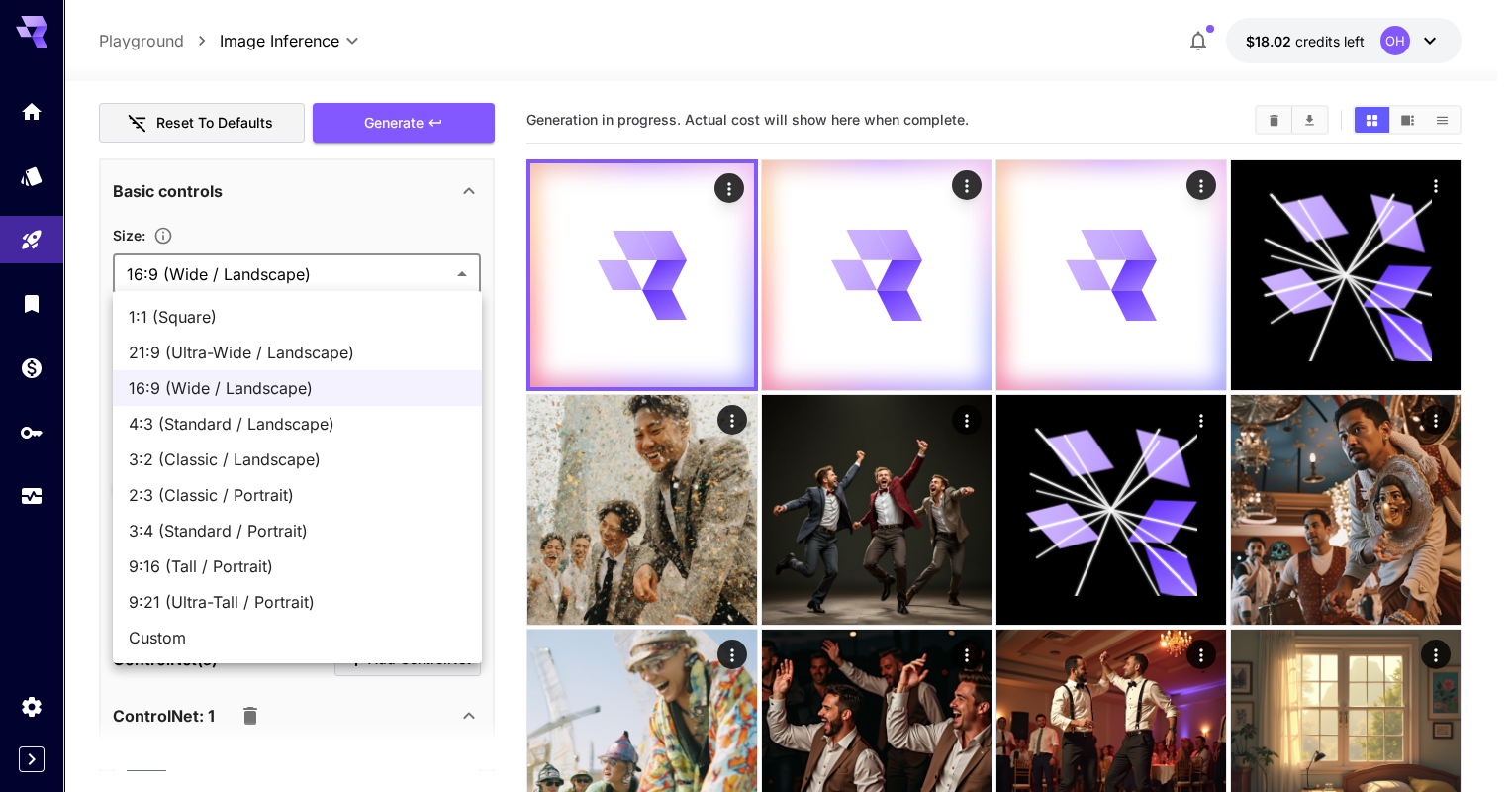 click on "1:1 (Square)" at bounding box center [297, 317] 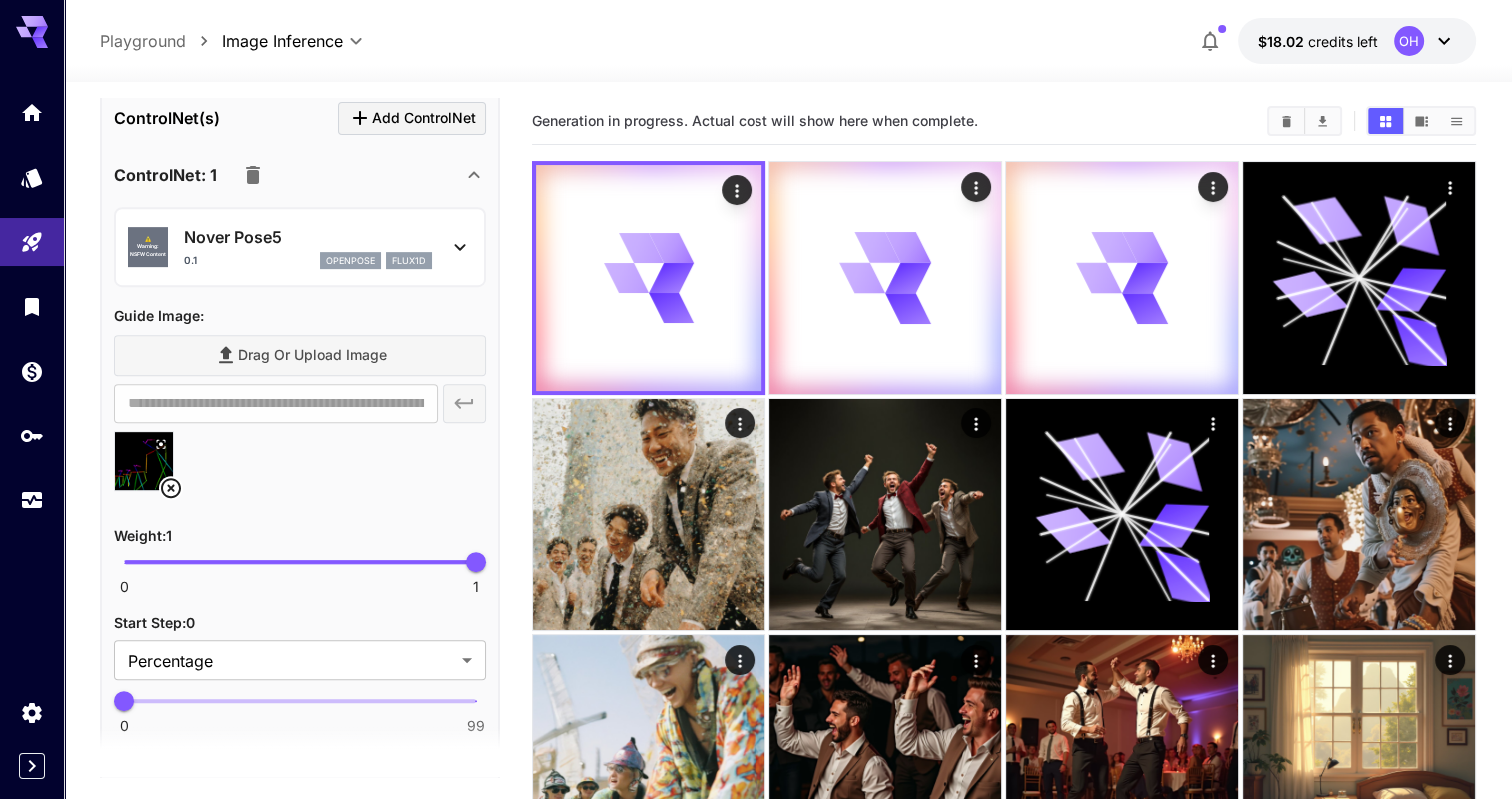 scroll, scrollTop: 853, scrollLeft: 0, axis: vertical 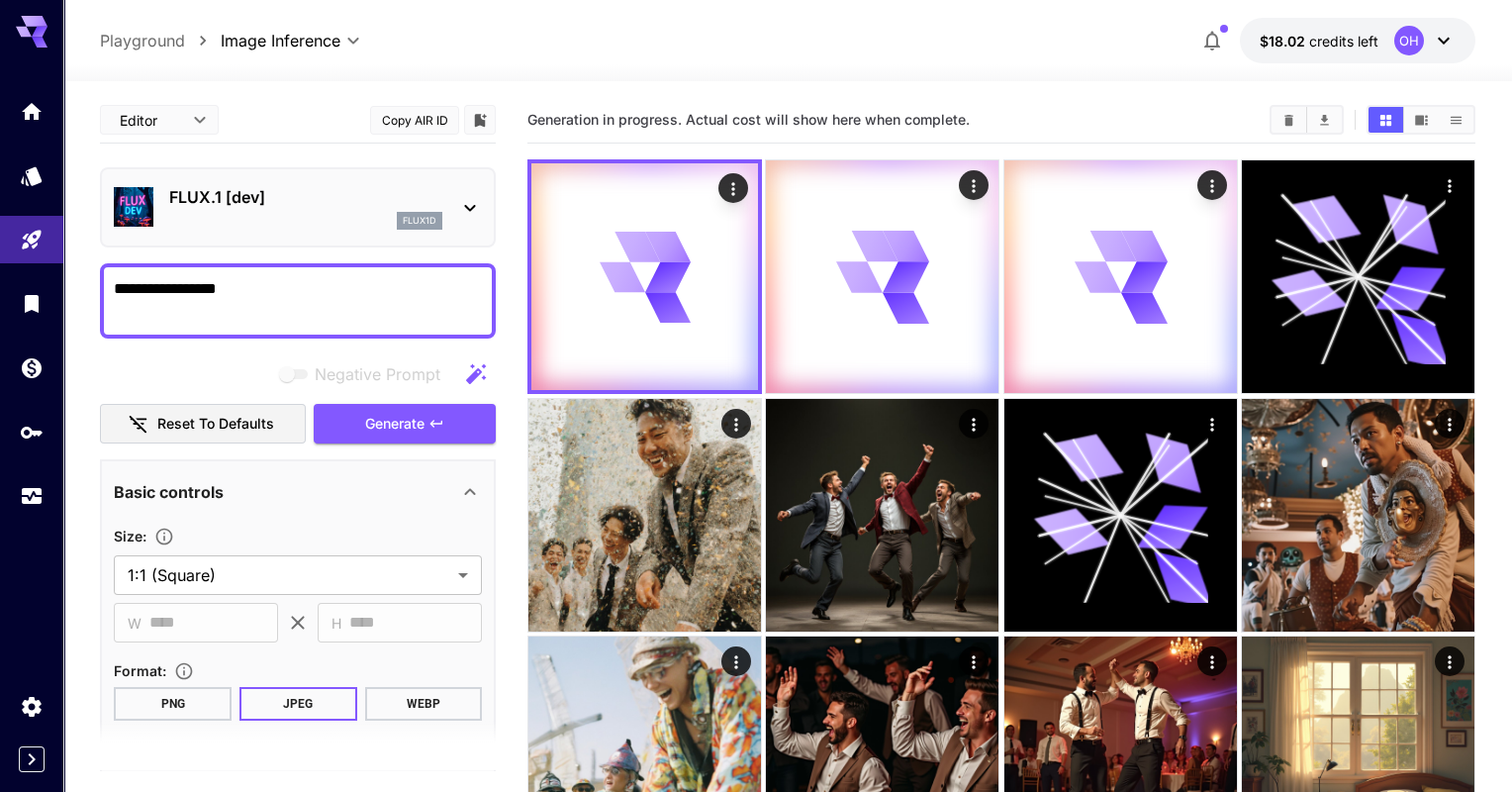 click at bounding box center (32, 303) 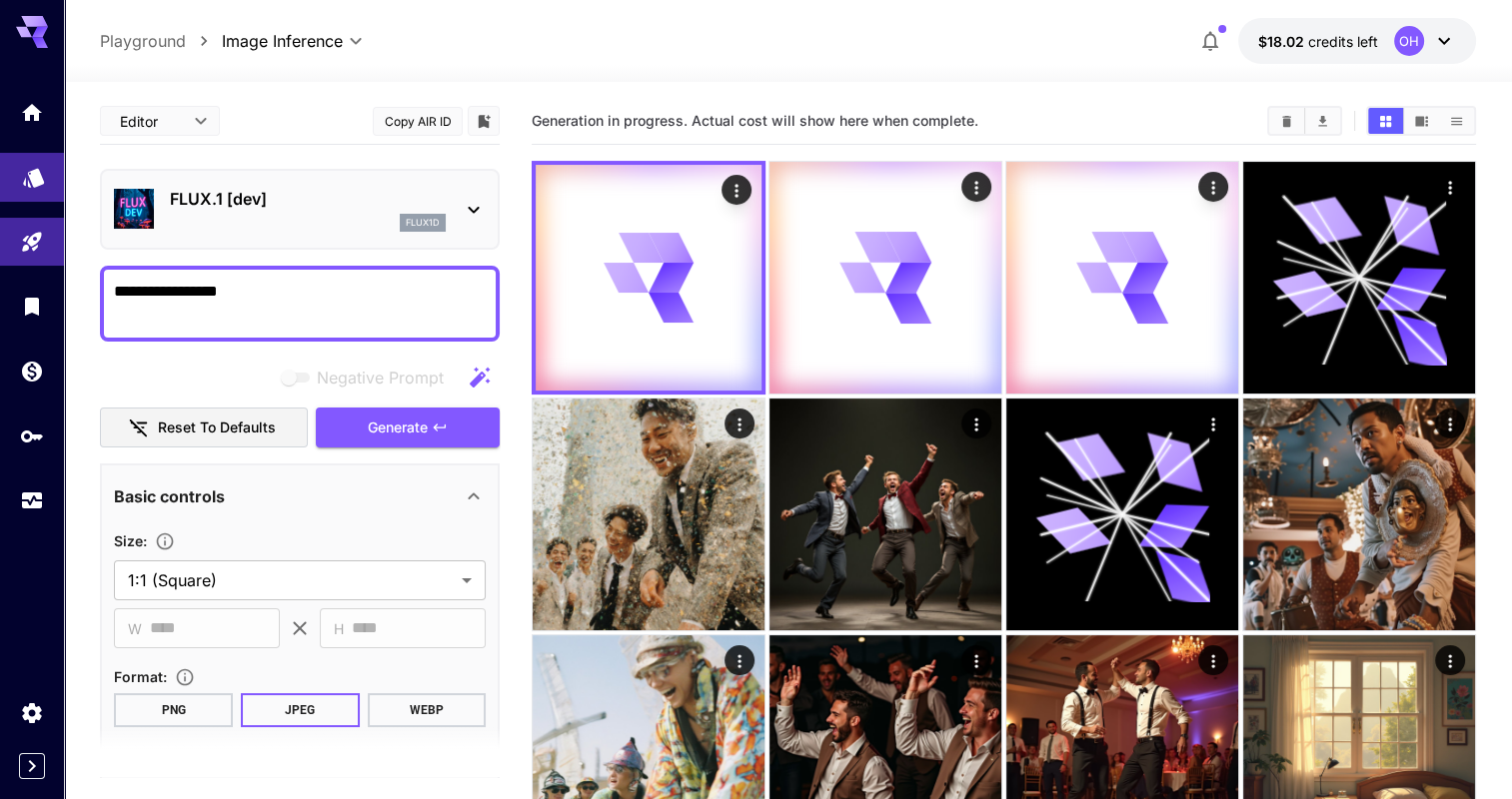 click at bounding box center [32, 177] 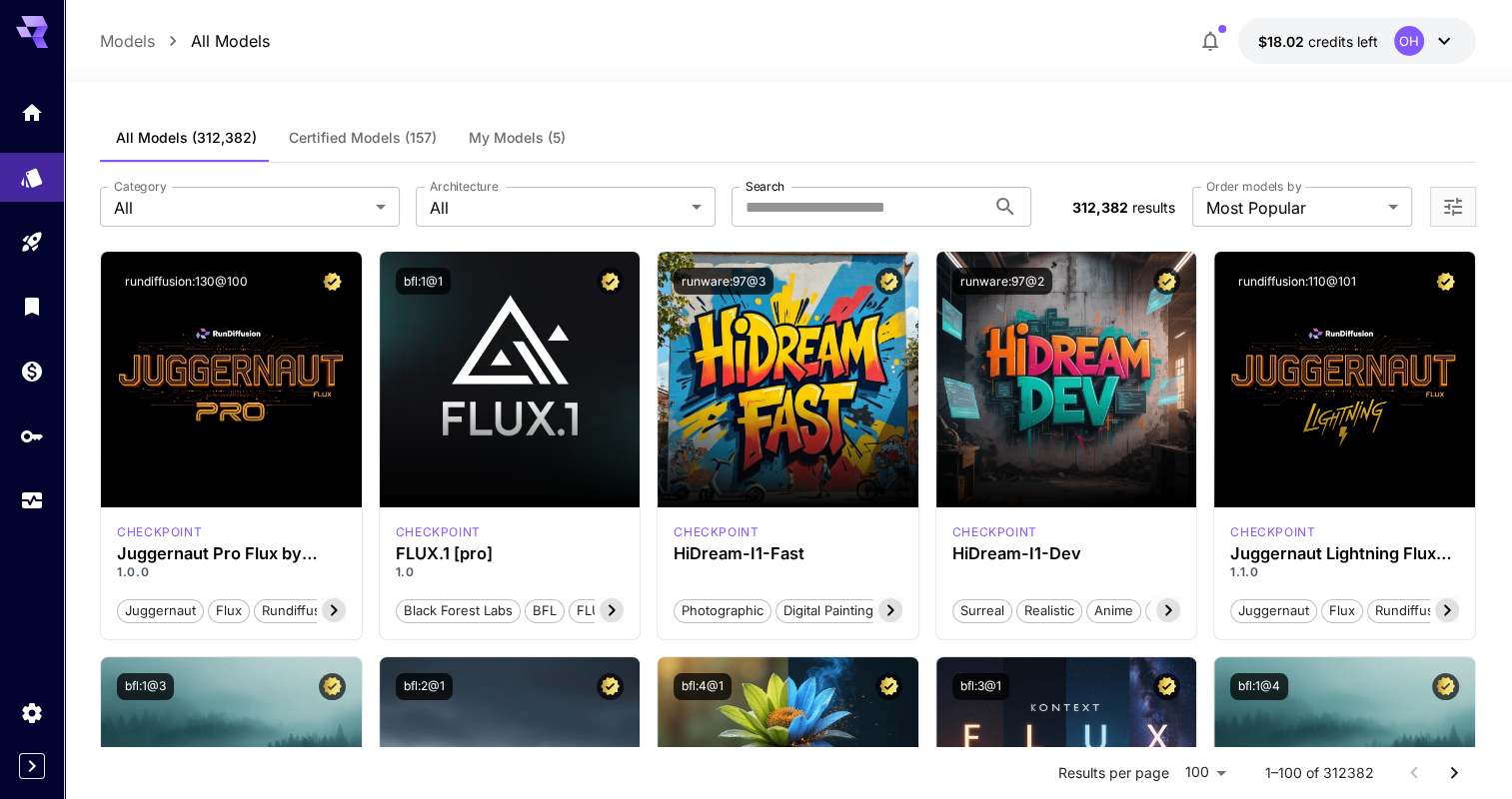 click on "My Models (5)" at bounding box center [517, 138] 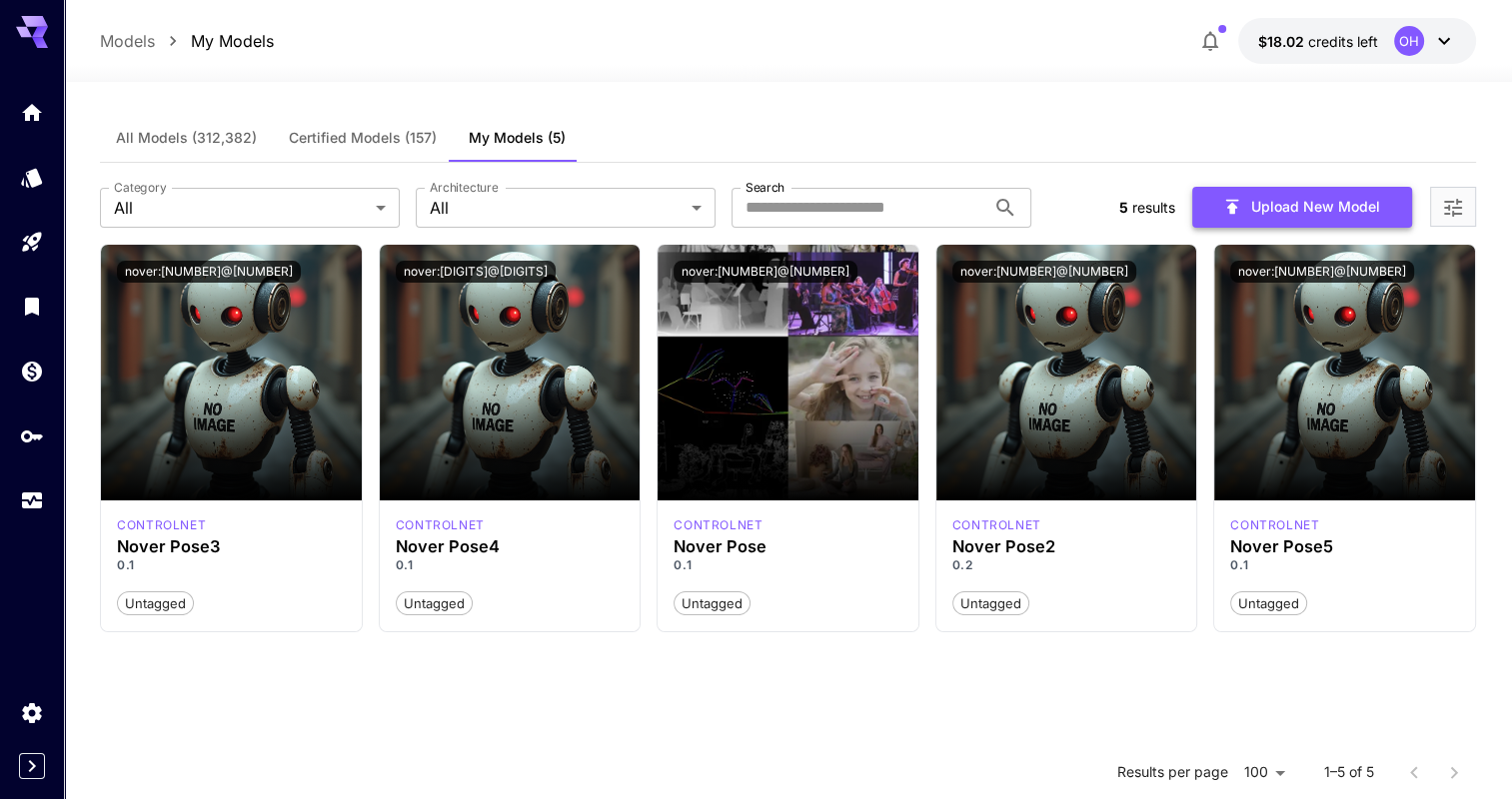 click on "Upload New Model" at bounding box center (1302, 207) 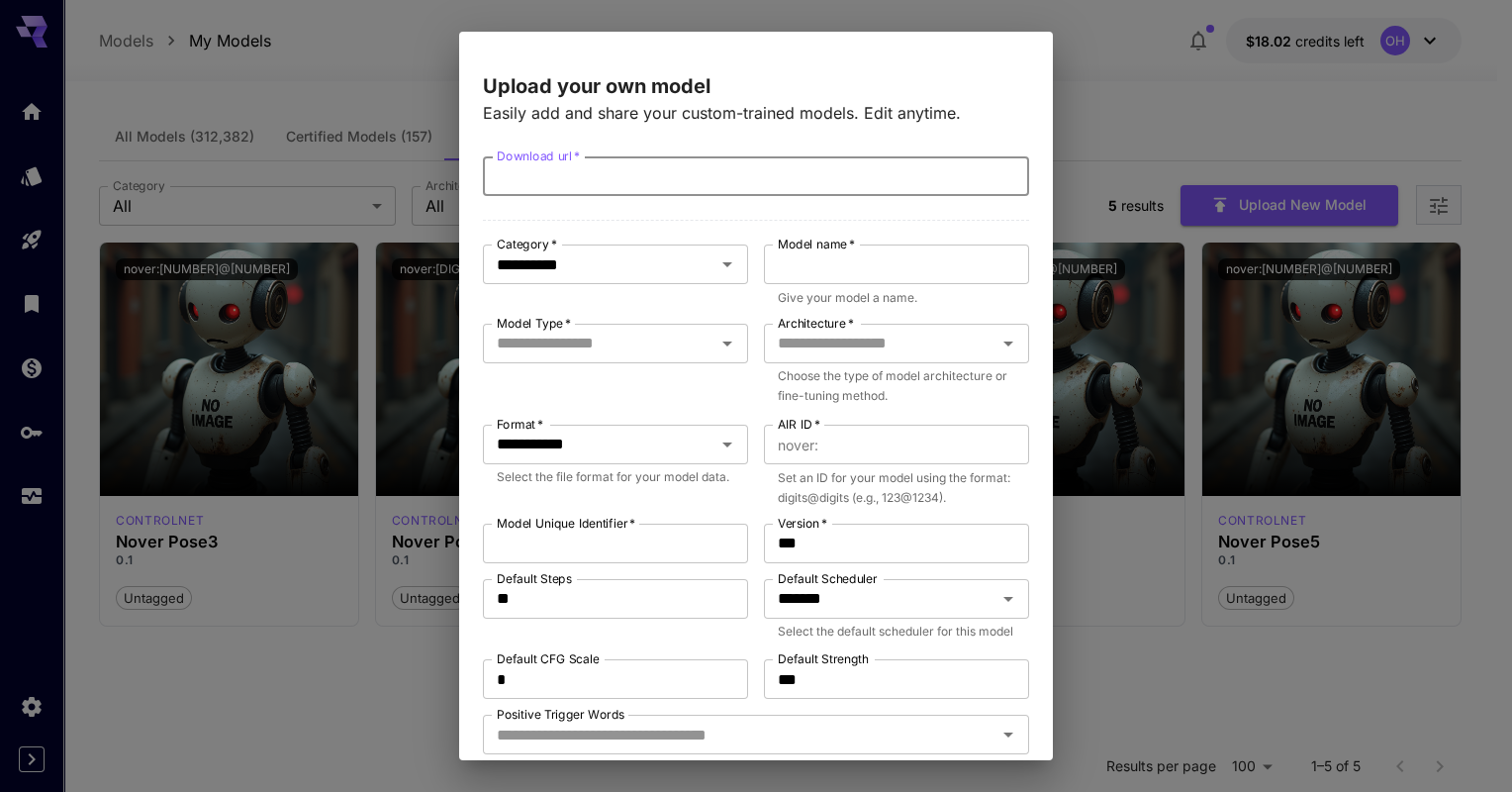 click on "Download url   *" at bounding box center [756, 176] 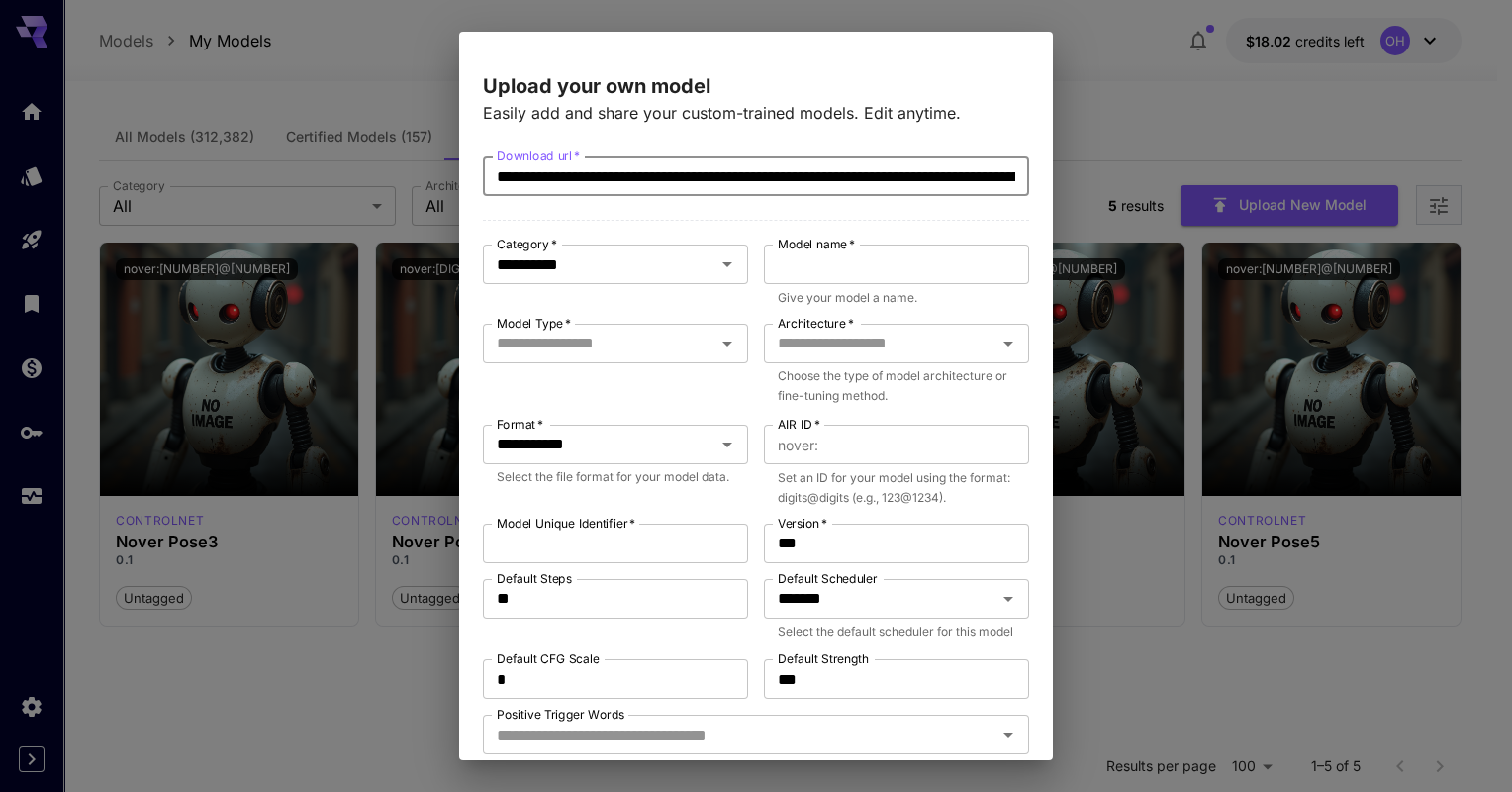 scroll, scrollTop: 0, scrollLeft: 574, axis: horizontal 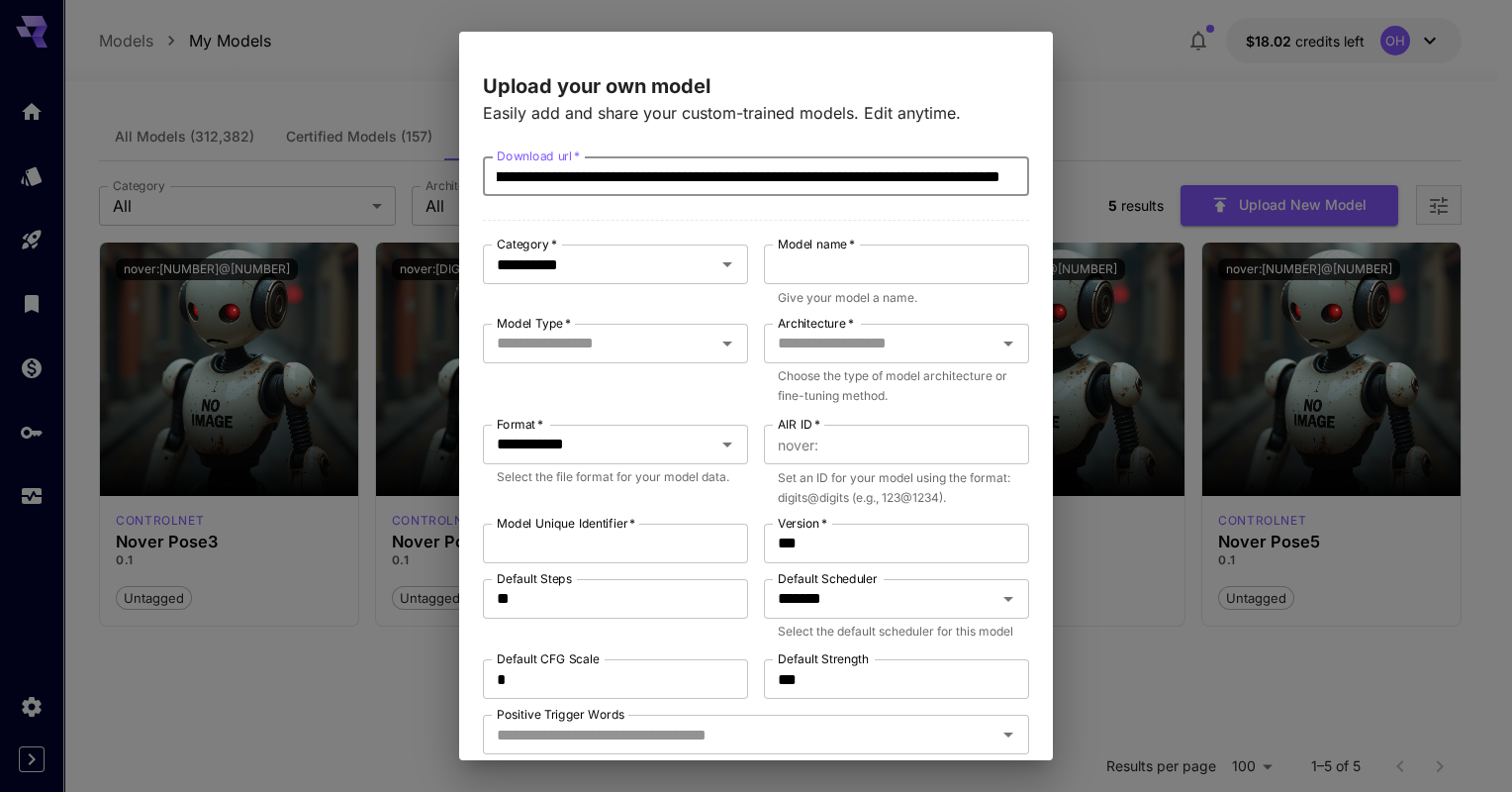 type on "**********" 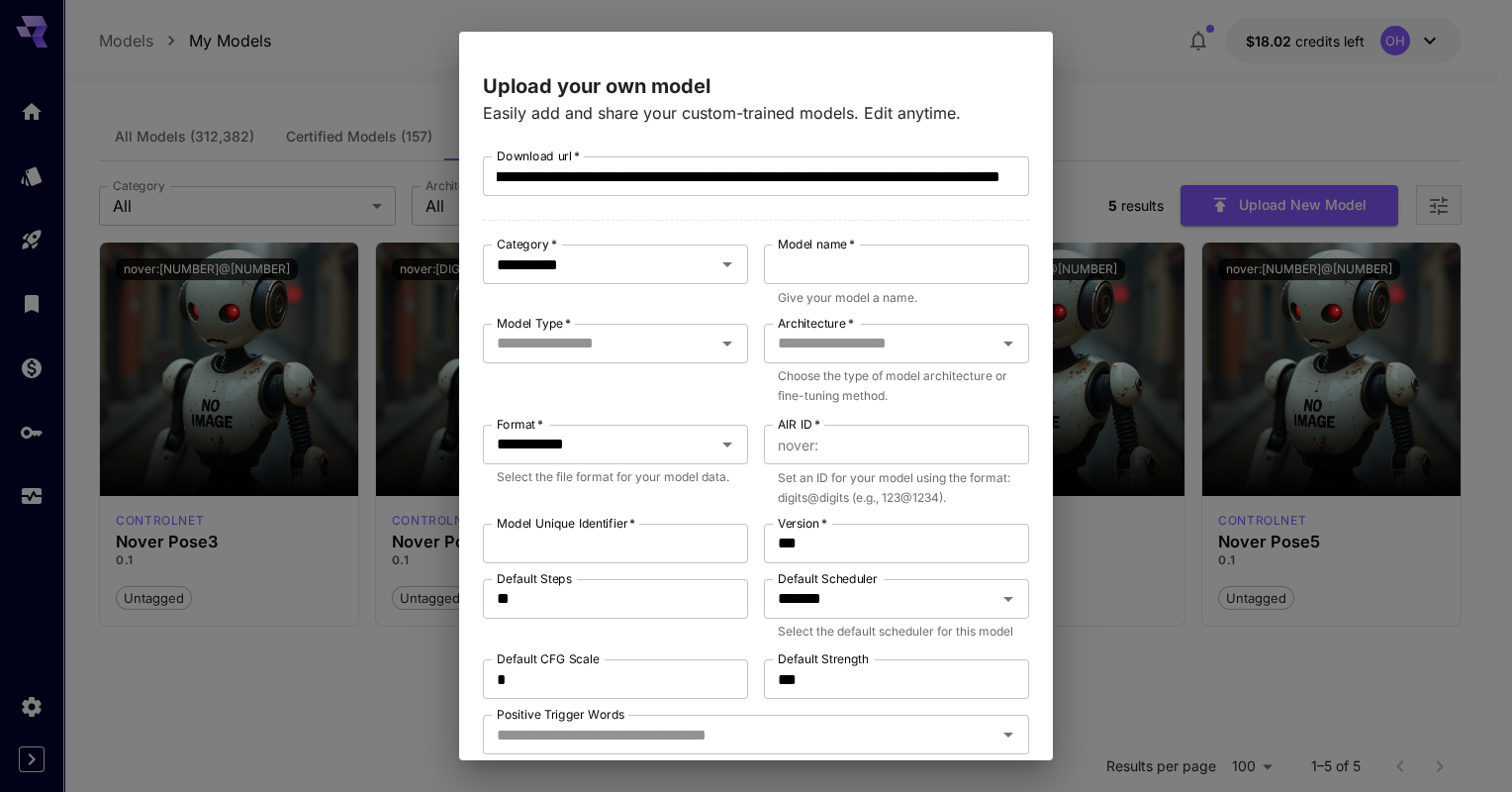 scroll, scrollTop: 0, scrollLeft: 0, axis: both 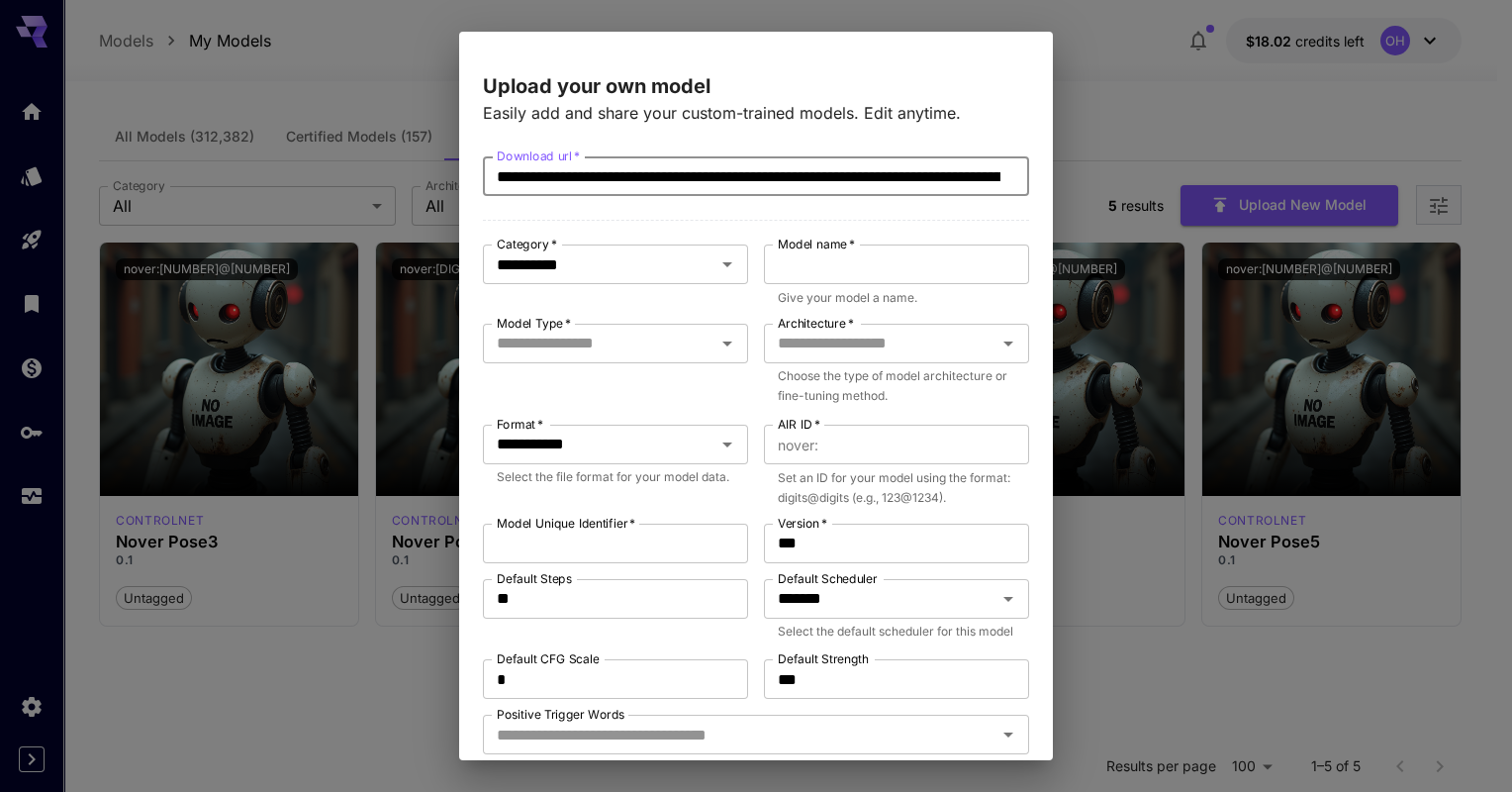 click on "Model name   *" at bounding box center (816, 244) 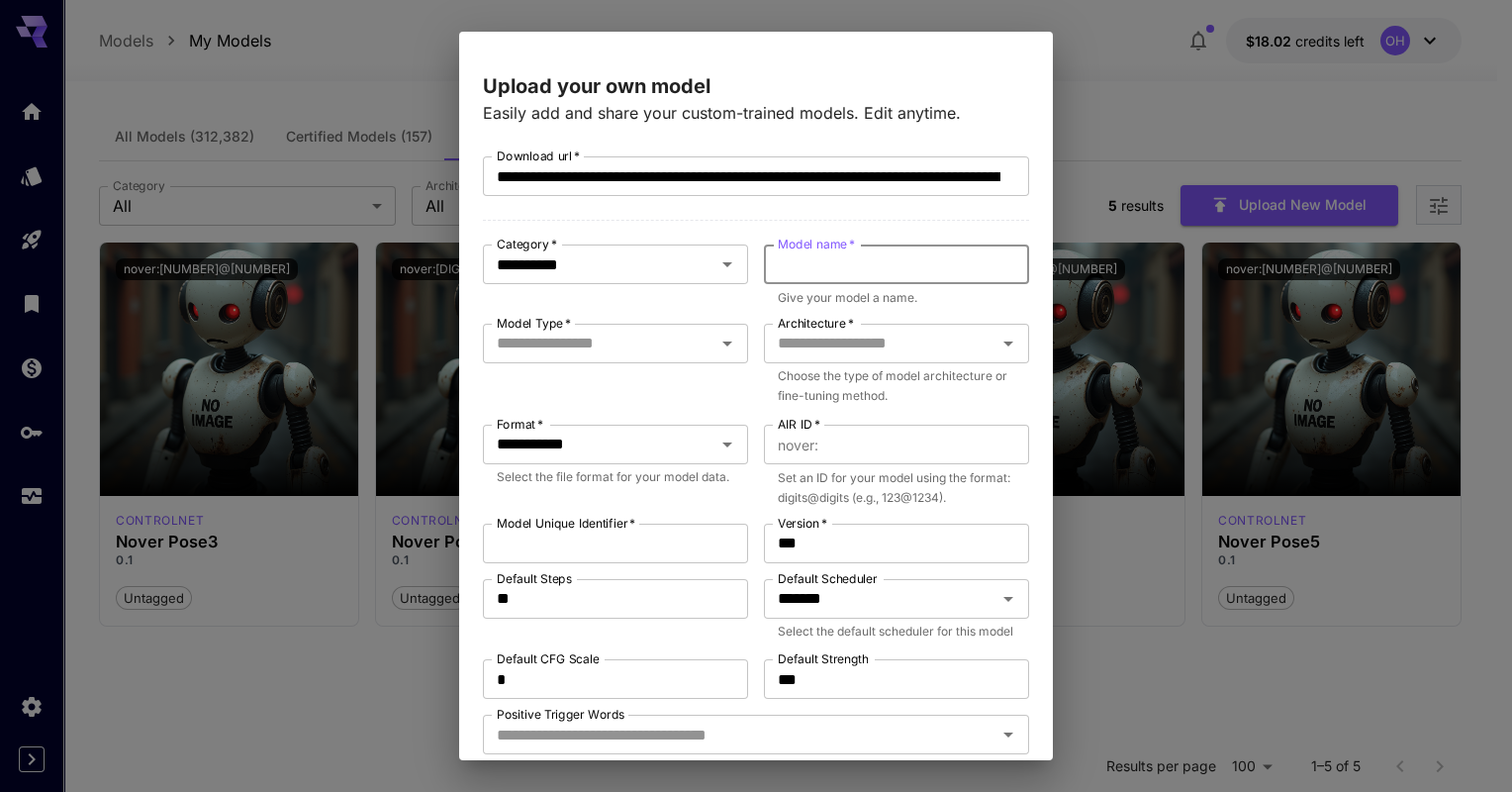 click on "Model name   *" at bounding box center [897, 264] 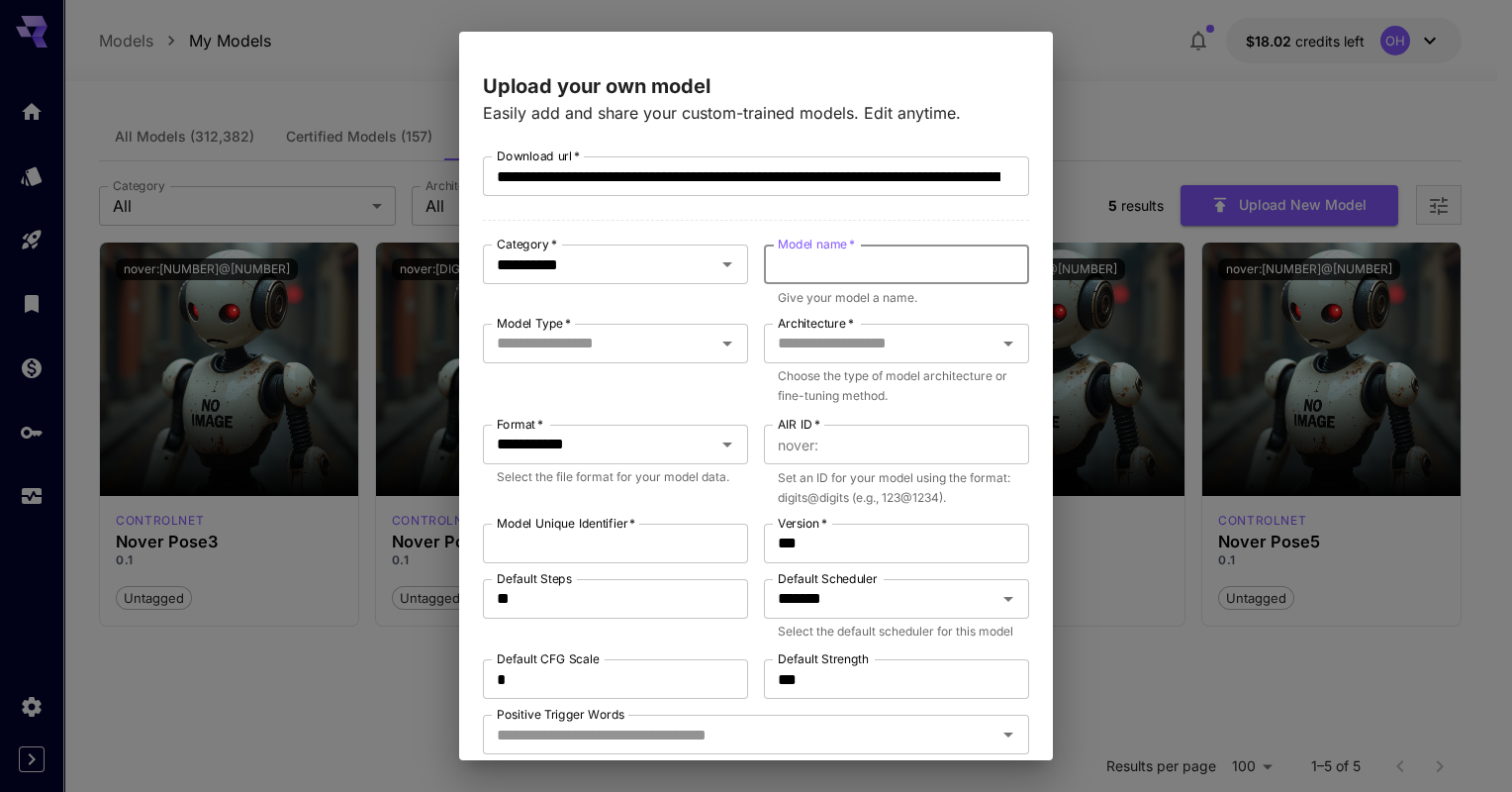 type on "**********" 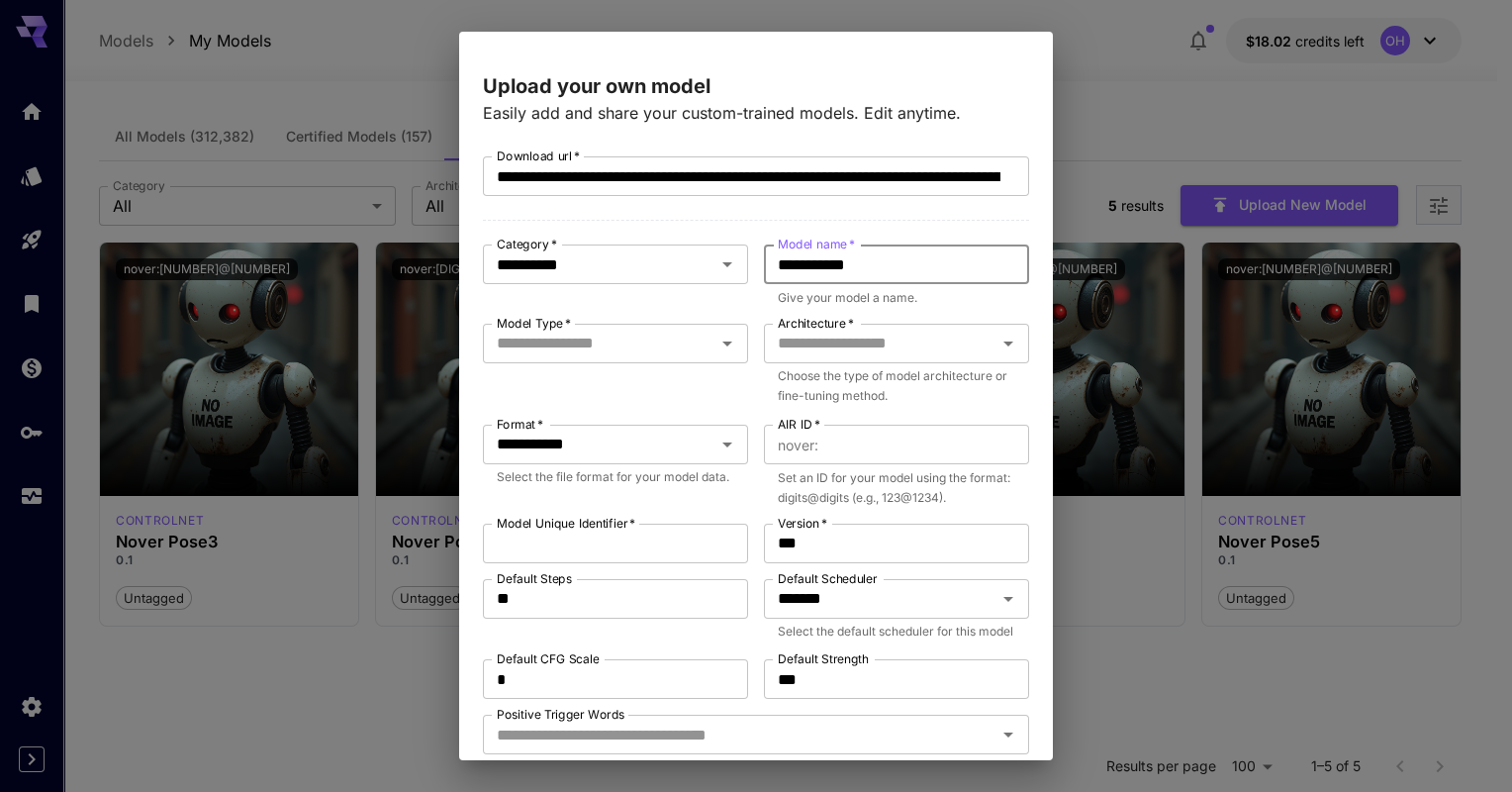 type on "********" 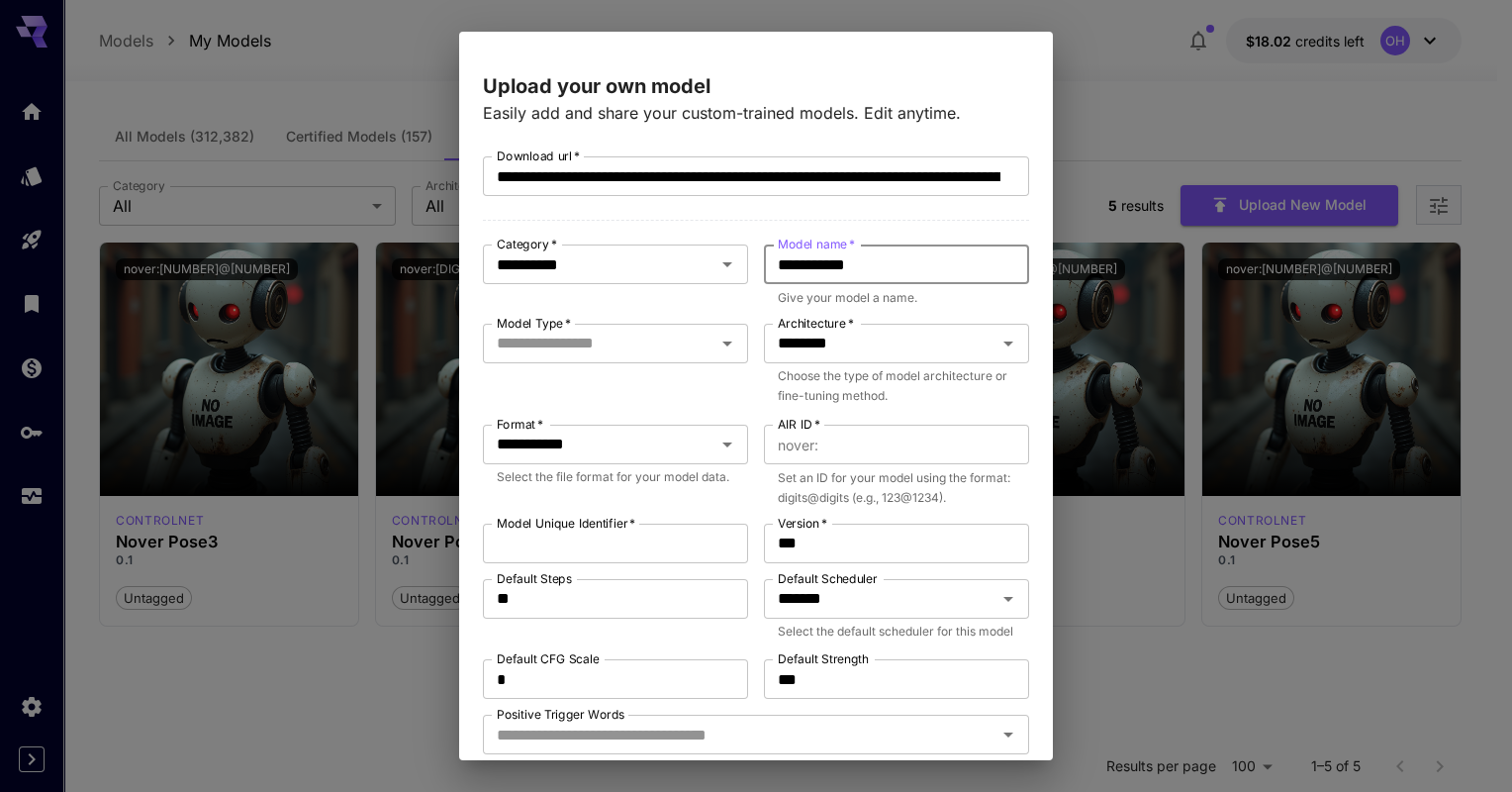 type on "********" 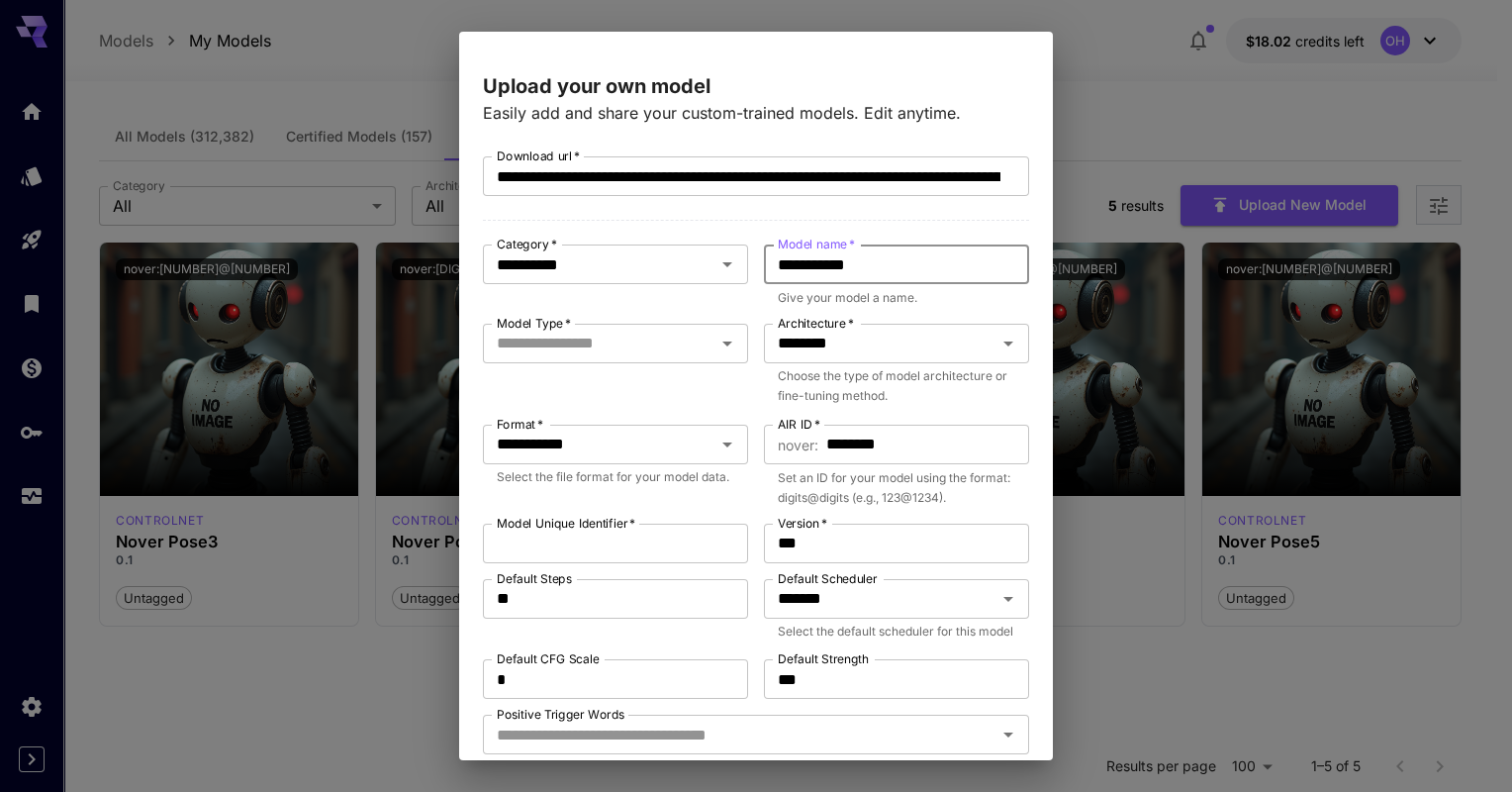type on "*****" 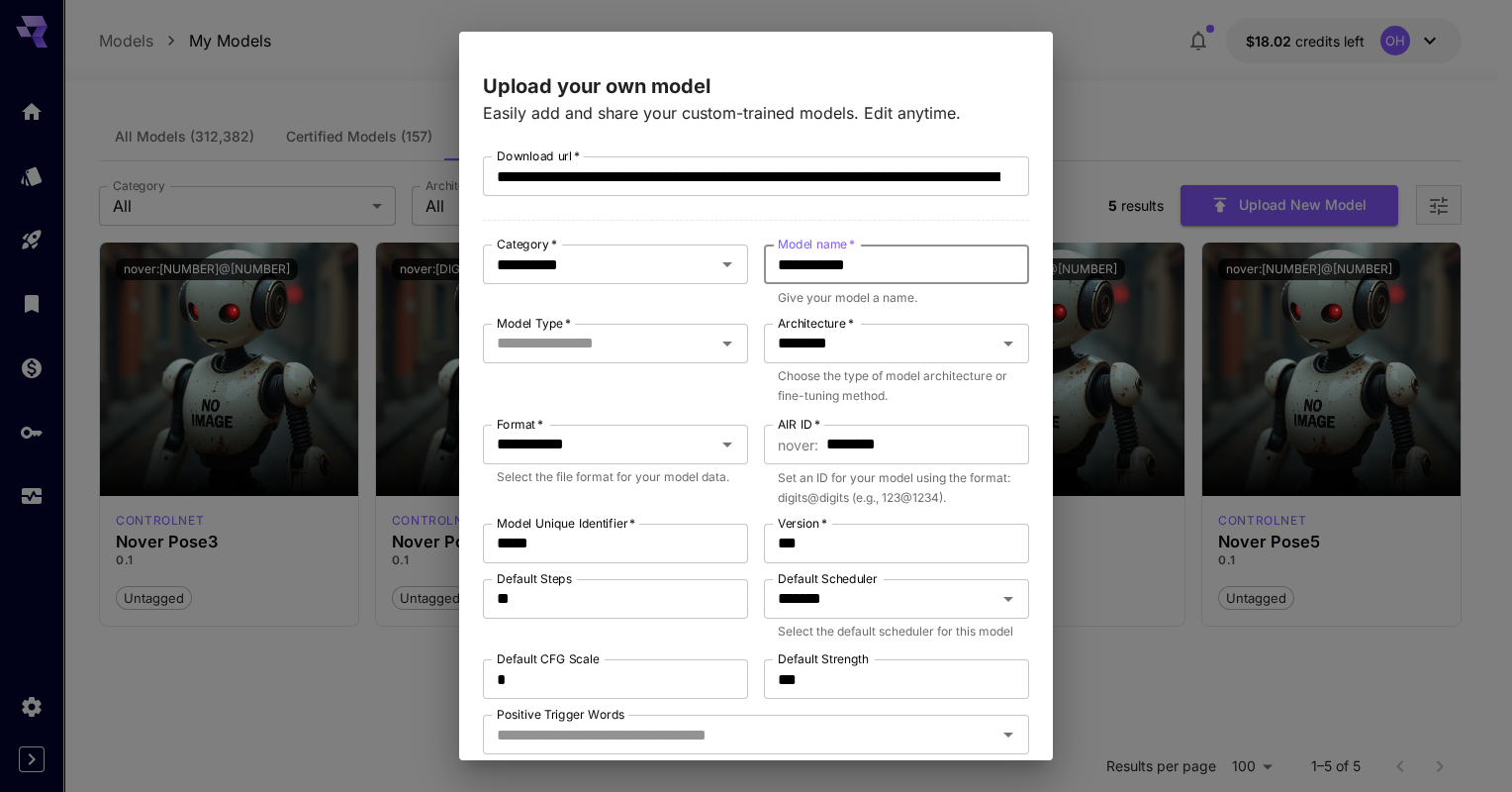type on "**********" 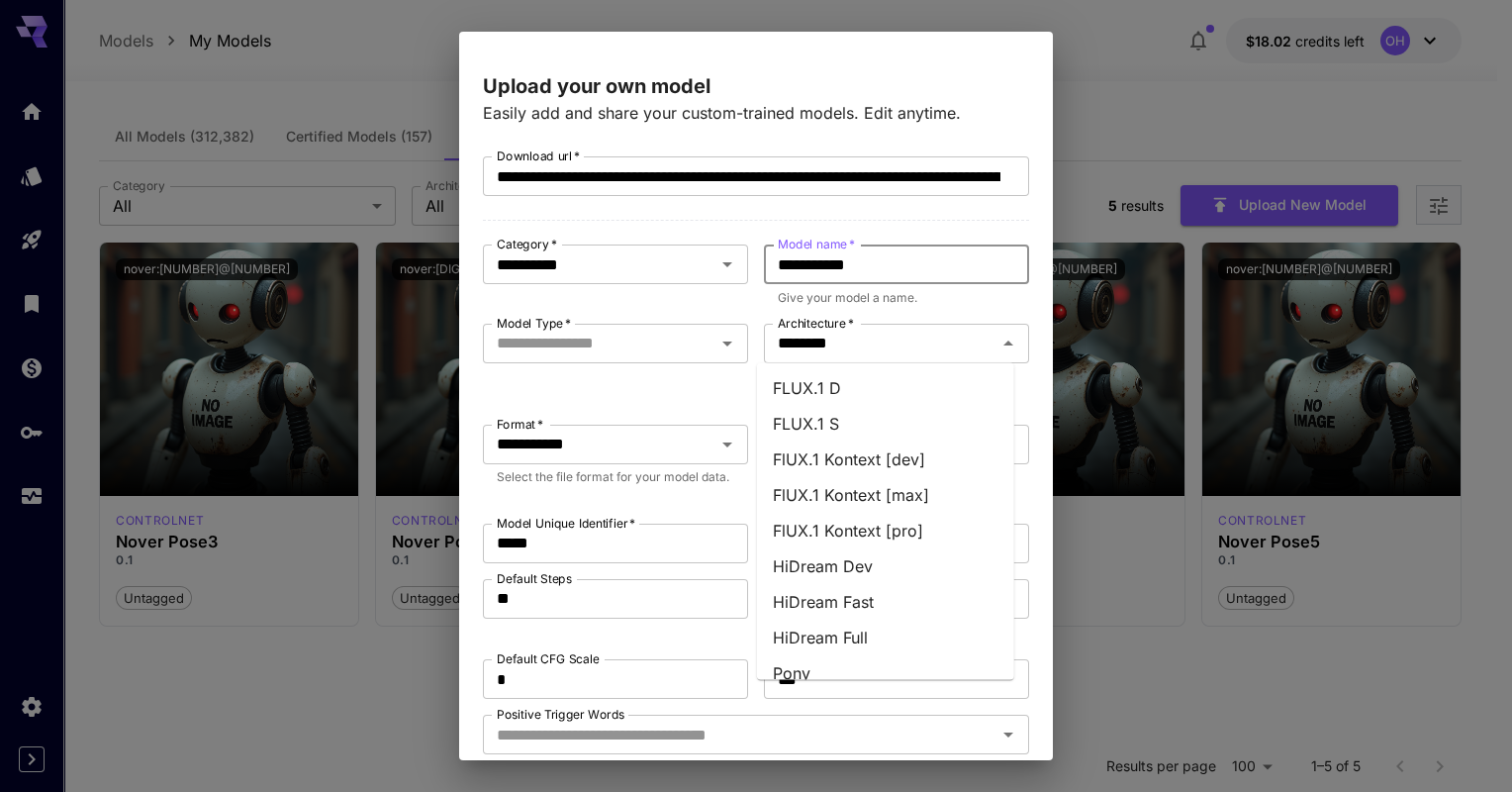 type 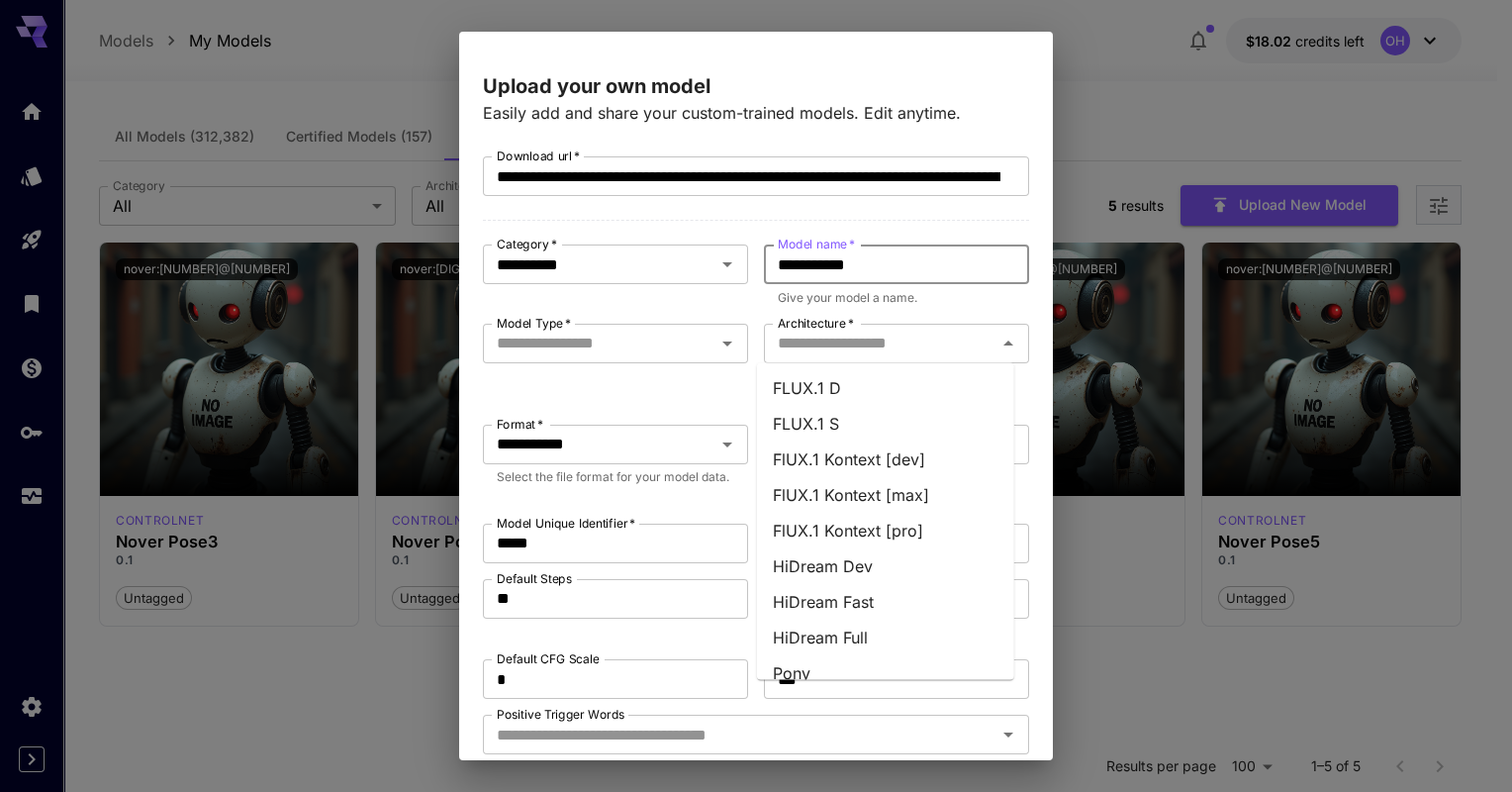 click on "**********" at bounding box center (897, 264) 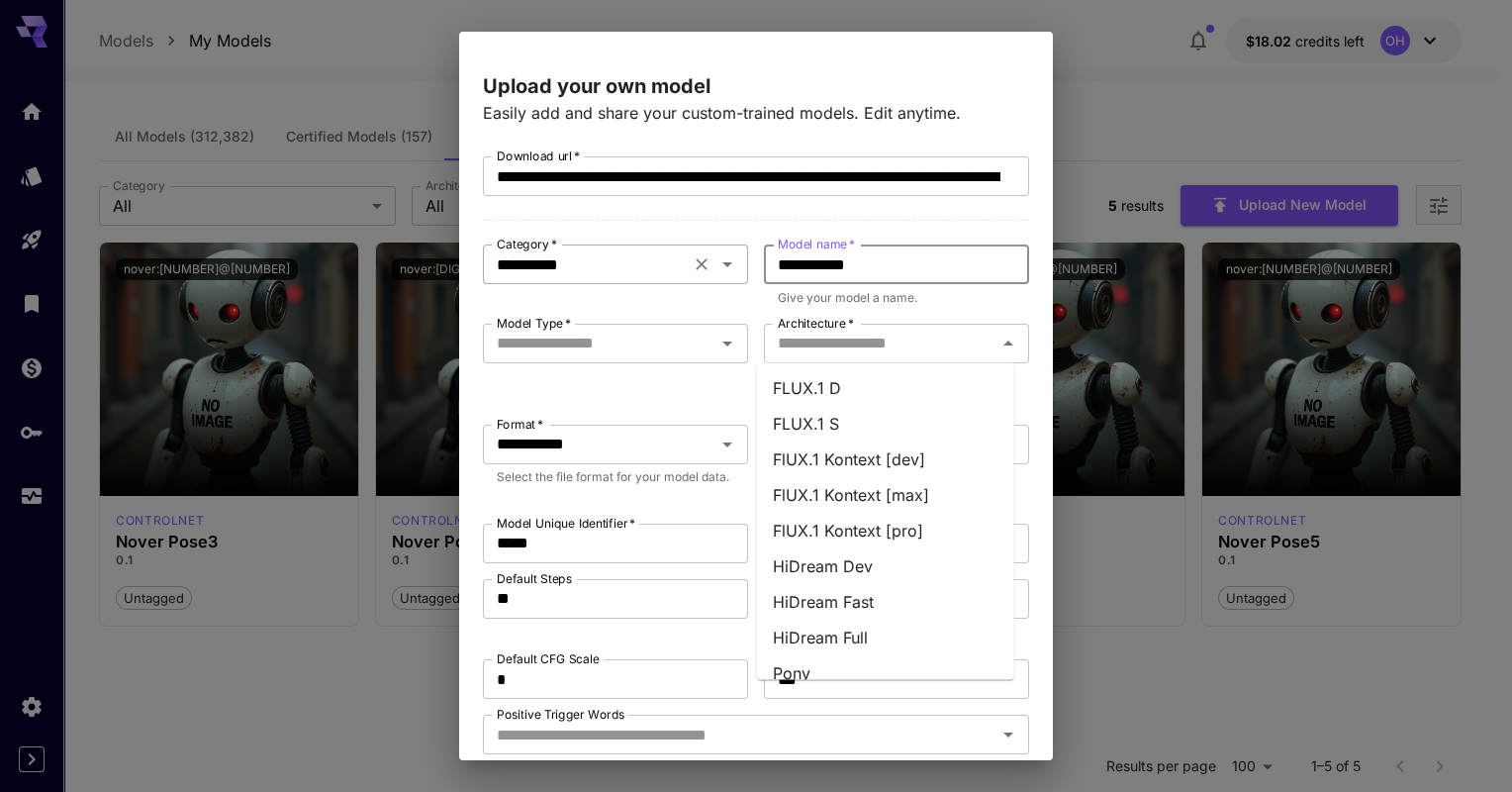 type on "**********" 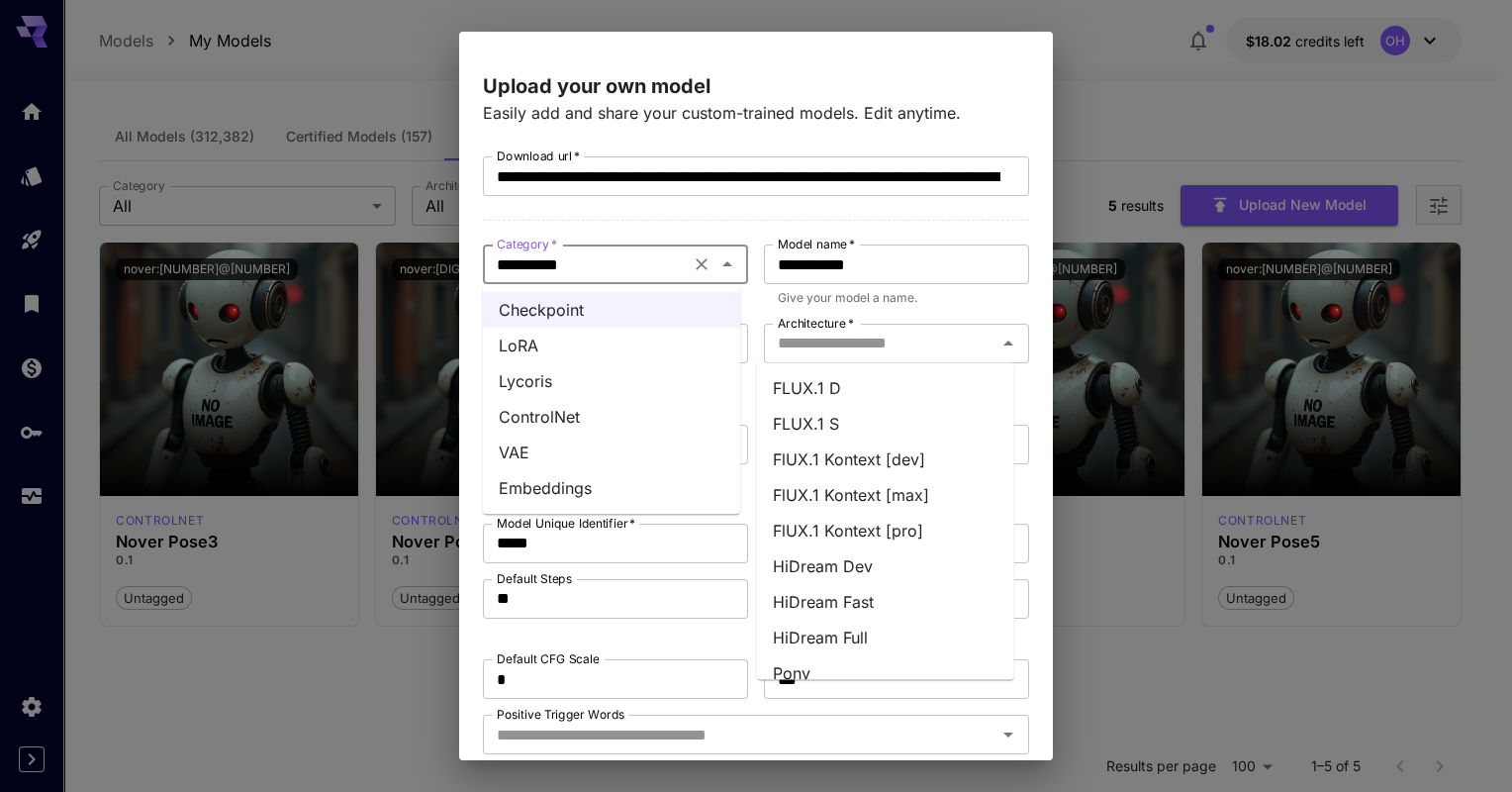 click on "ControlNet" at bounding box center [612, 417] 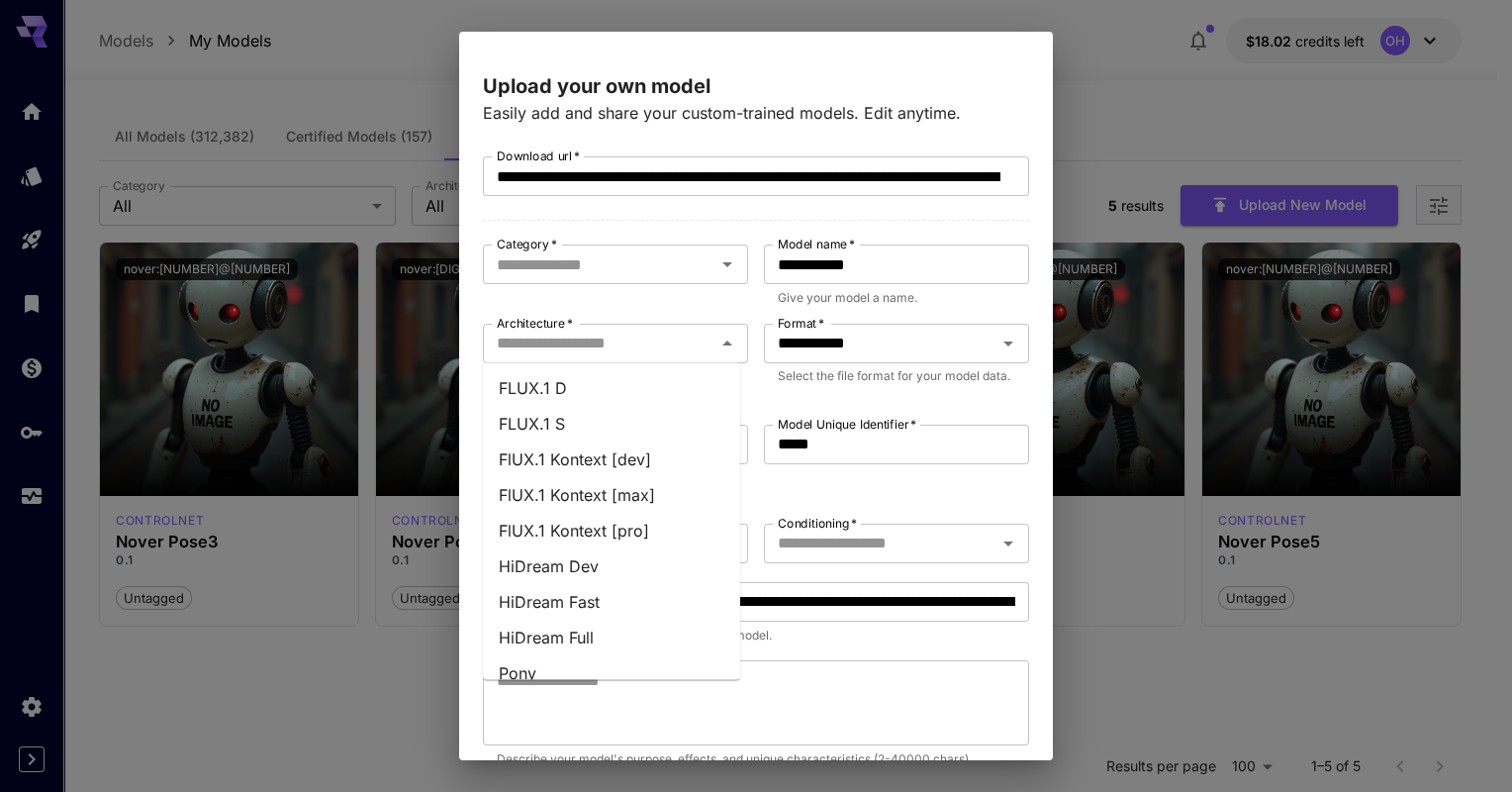 type on "**********" 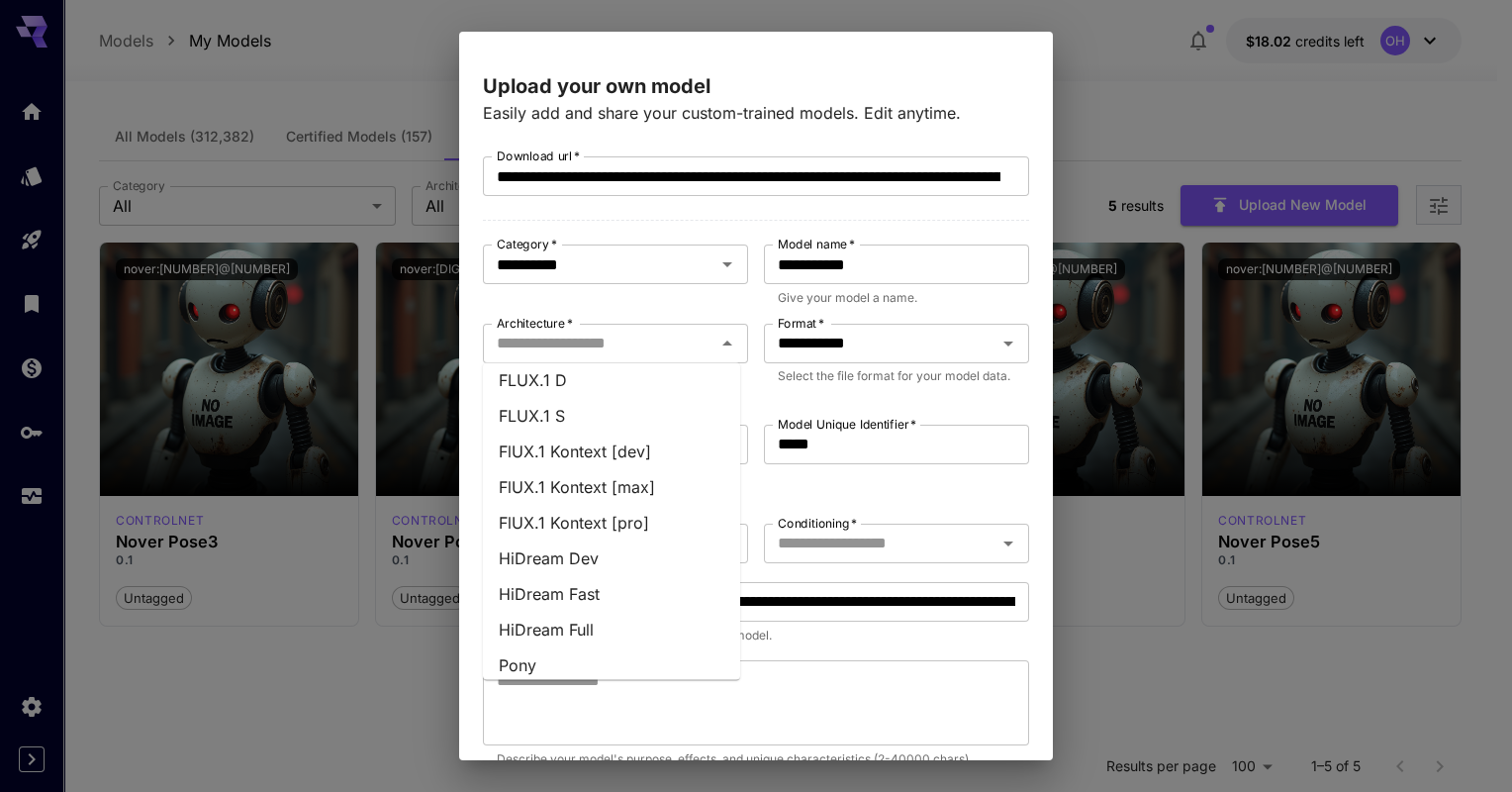 scroll, scrollTop: 0, scrollLeft: 0, axis: both 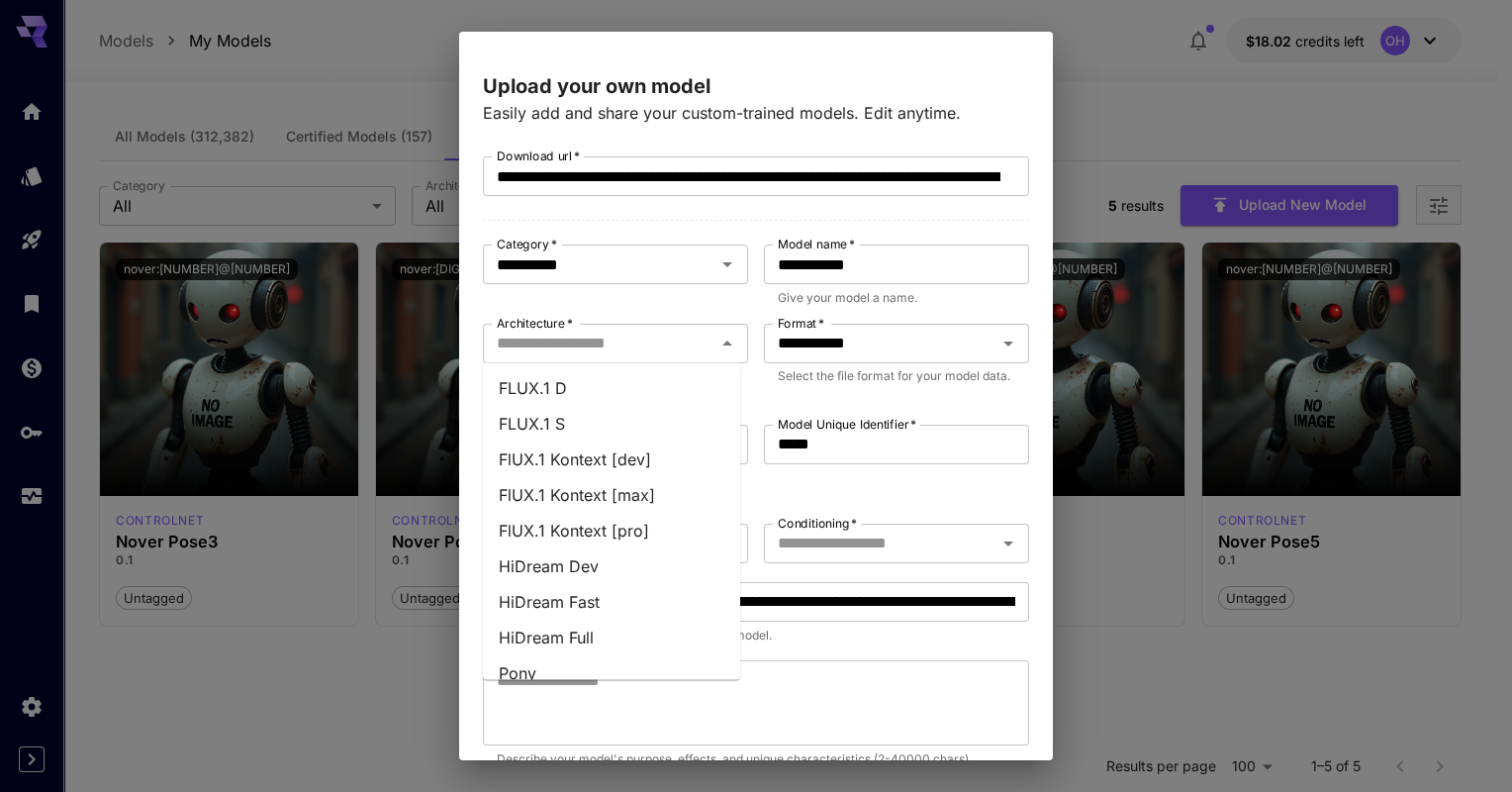 click on "FLUX.1 D" at bounding box center [612, 388] 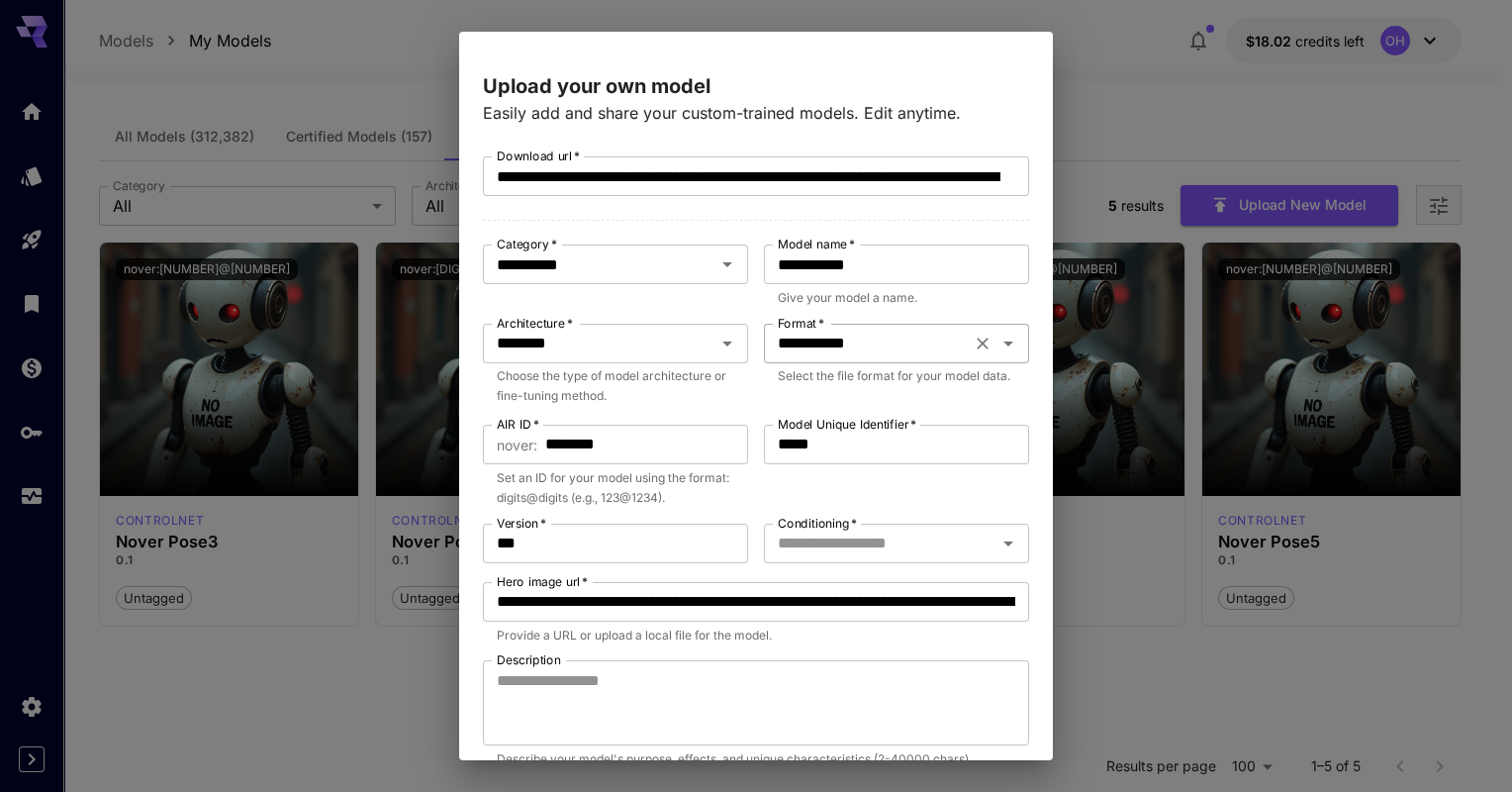 click on "**********" at bounding box center (867, 344) 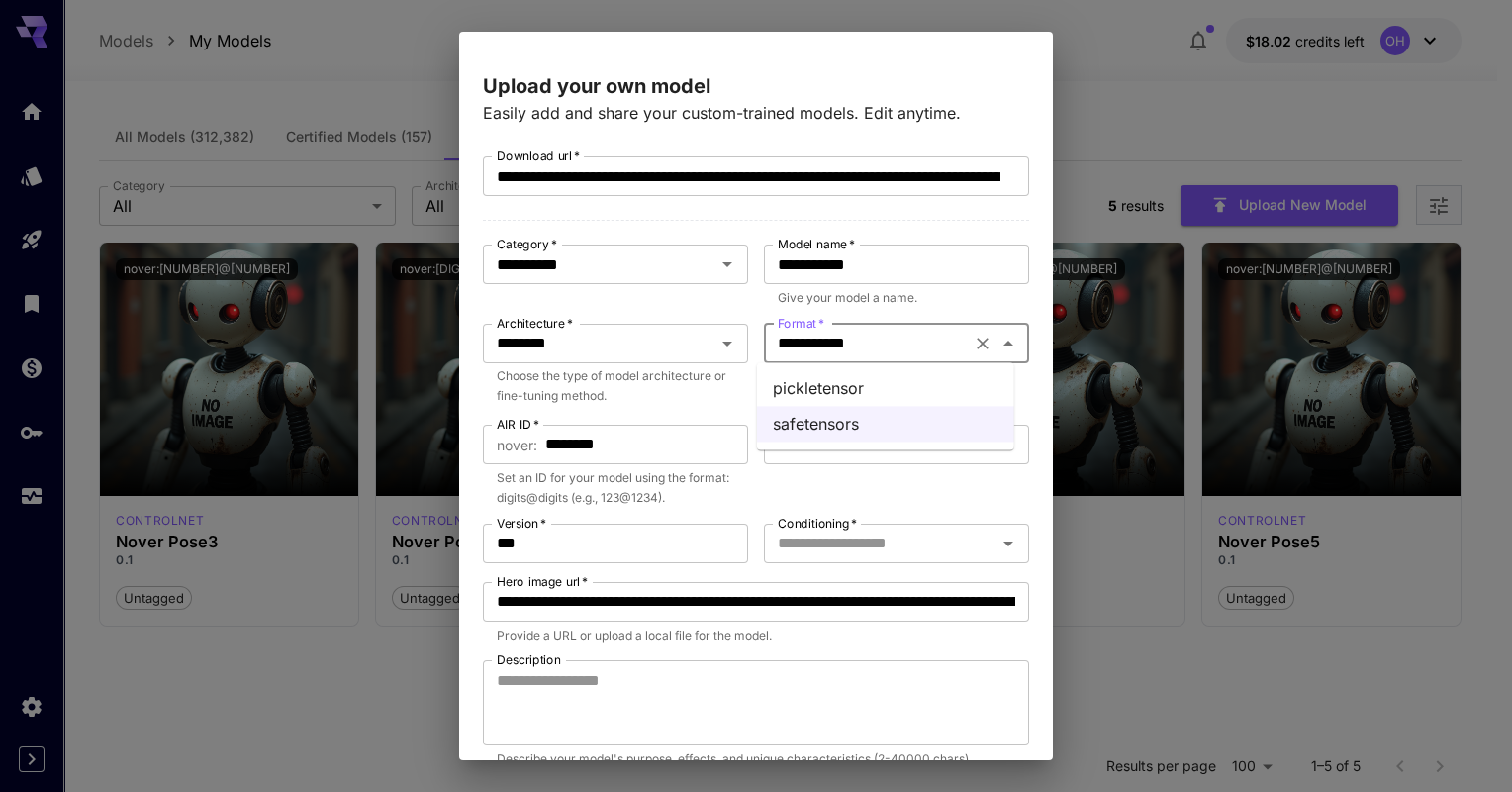 click on "Choose the type of model architecture or fine-tuning method." at bounding box center (615, 386) 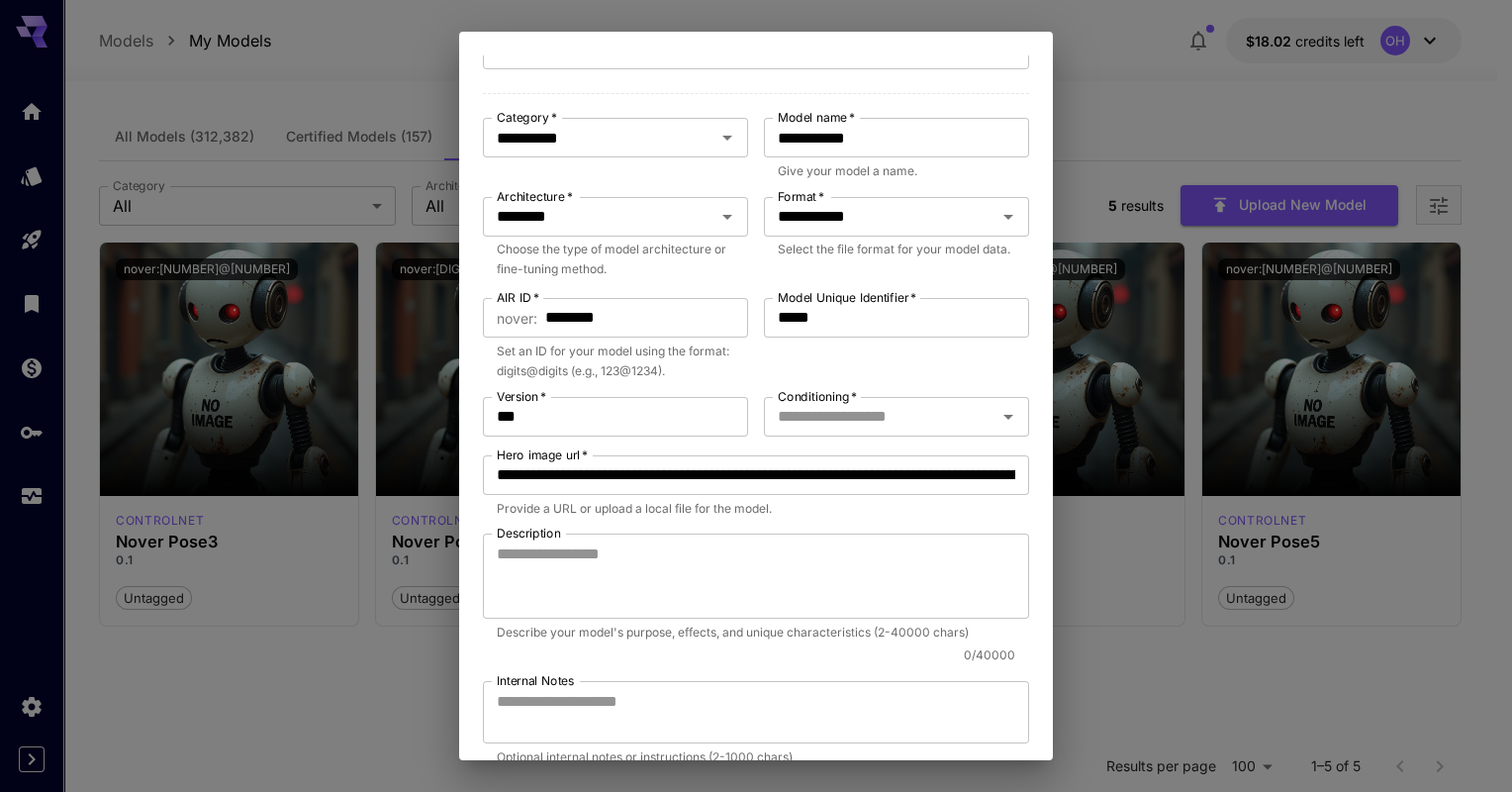 scroll, scrollTop: 128, scrollLeft: 0, axis: vertical 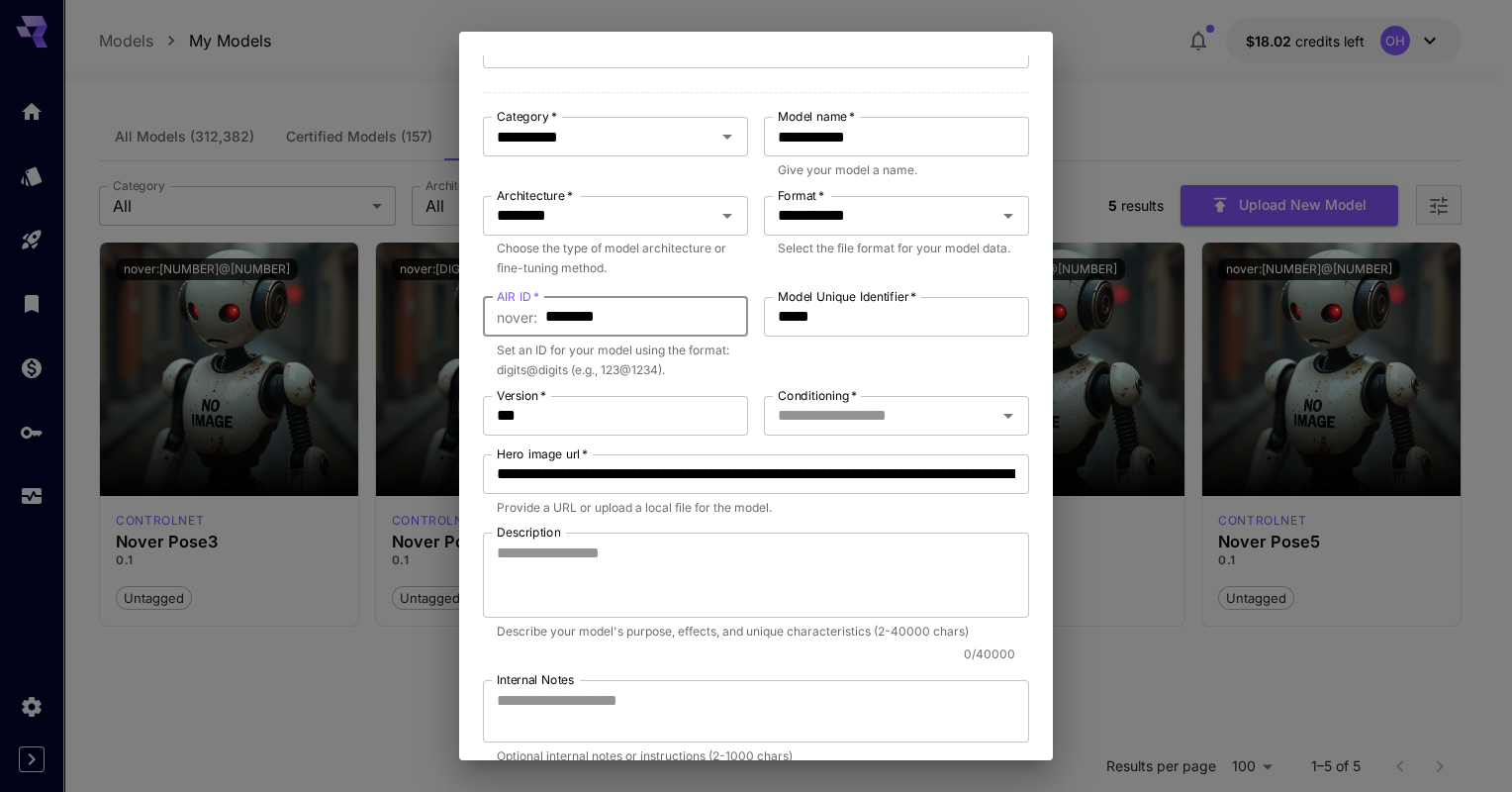 click on "********" at bounding box center (646, 317) 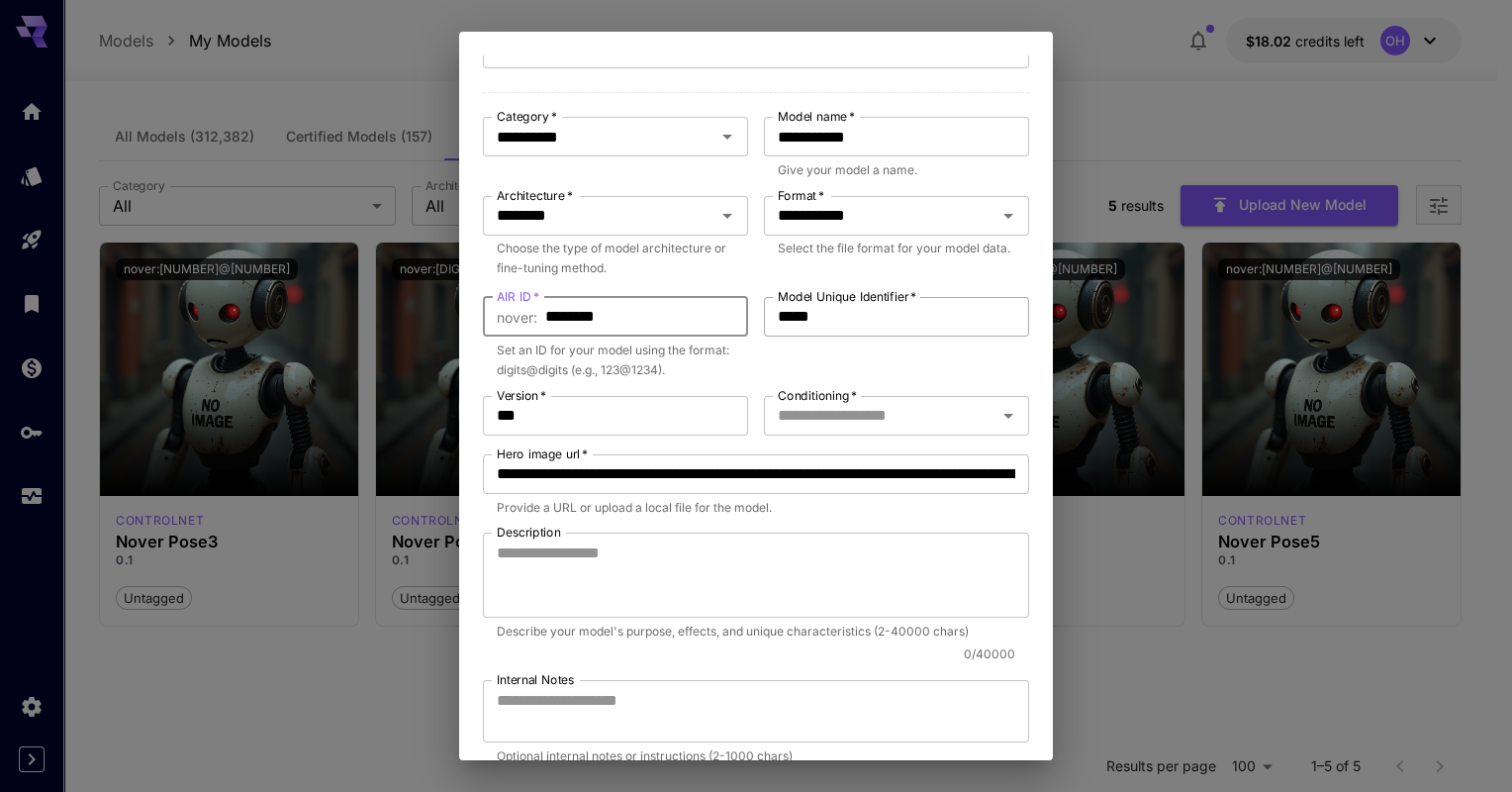 type on "********" 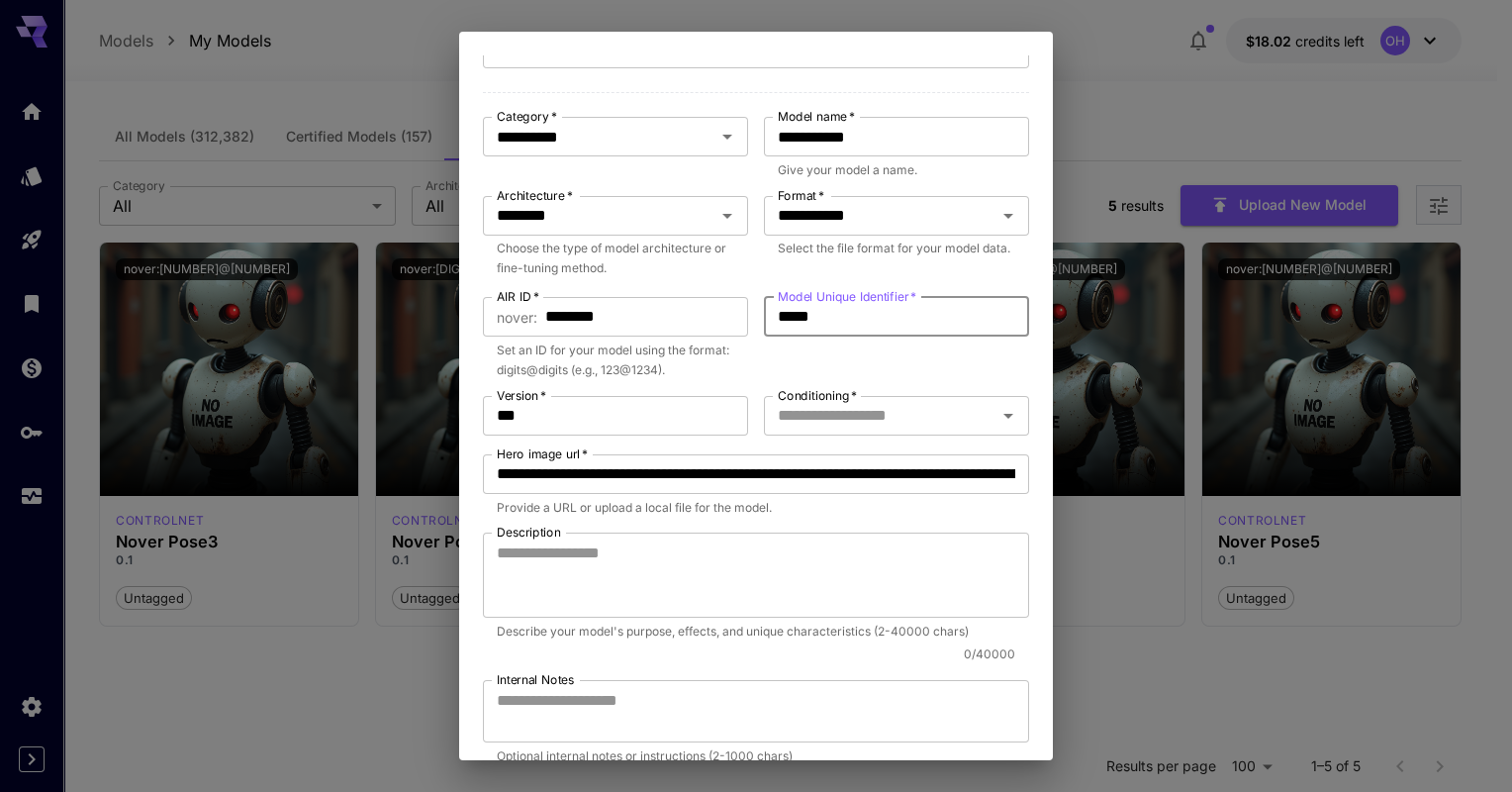 click on "*****" at bounding box center (897, 317) 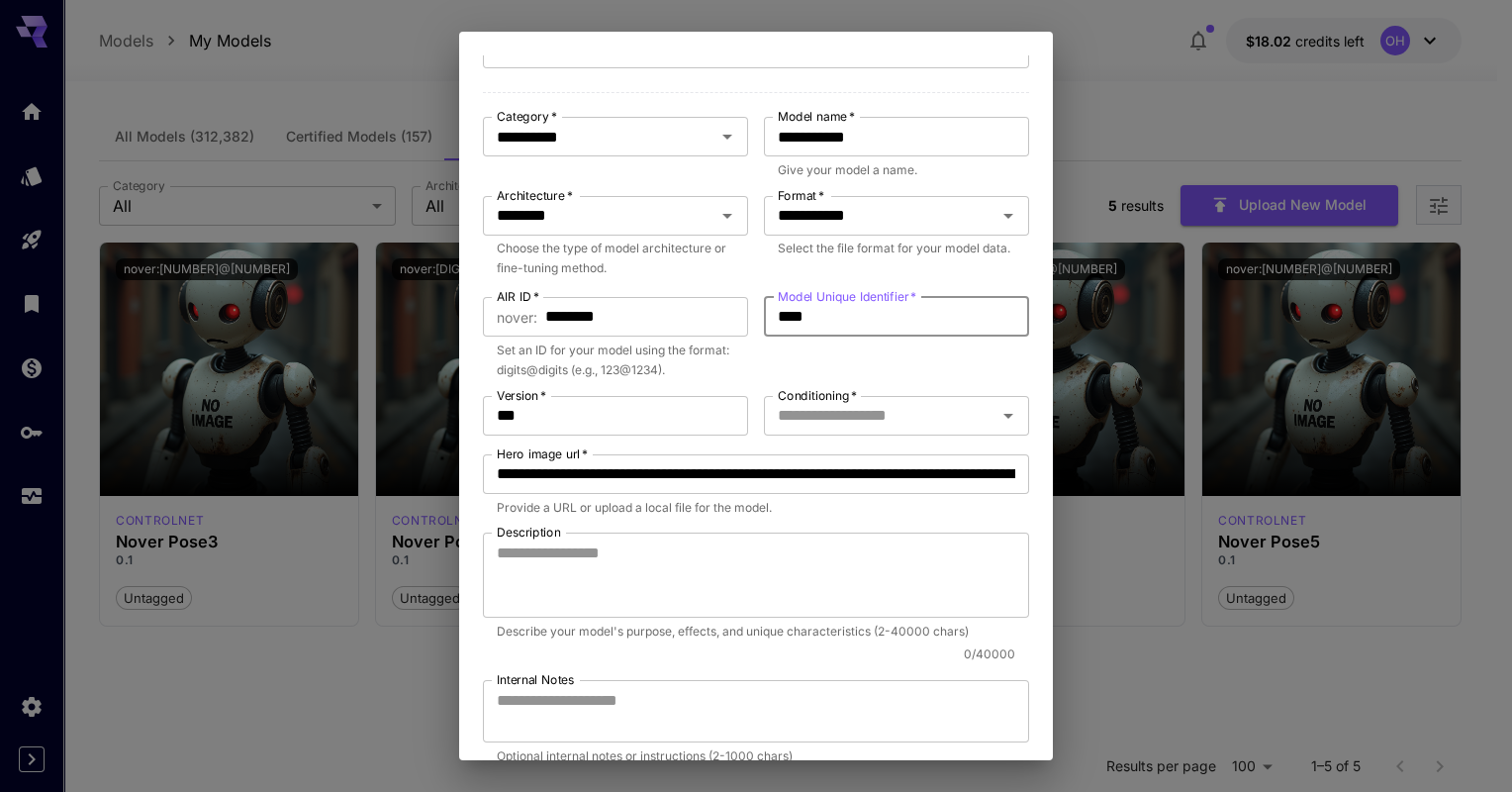 click on "****" at bounding box center [897, 317] 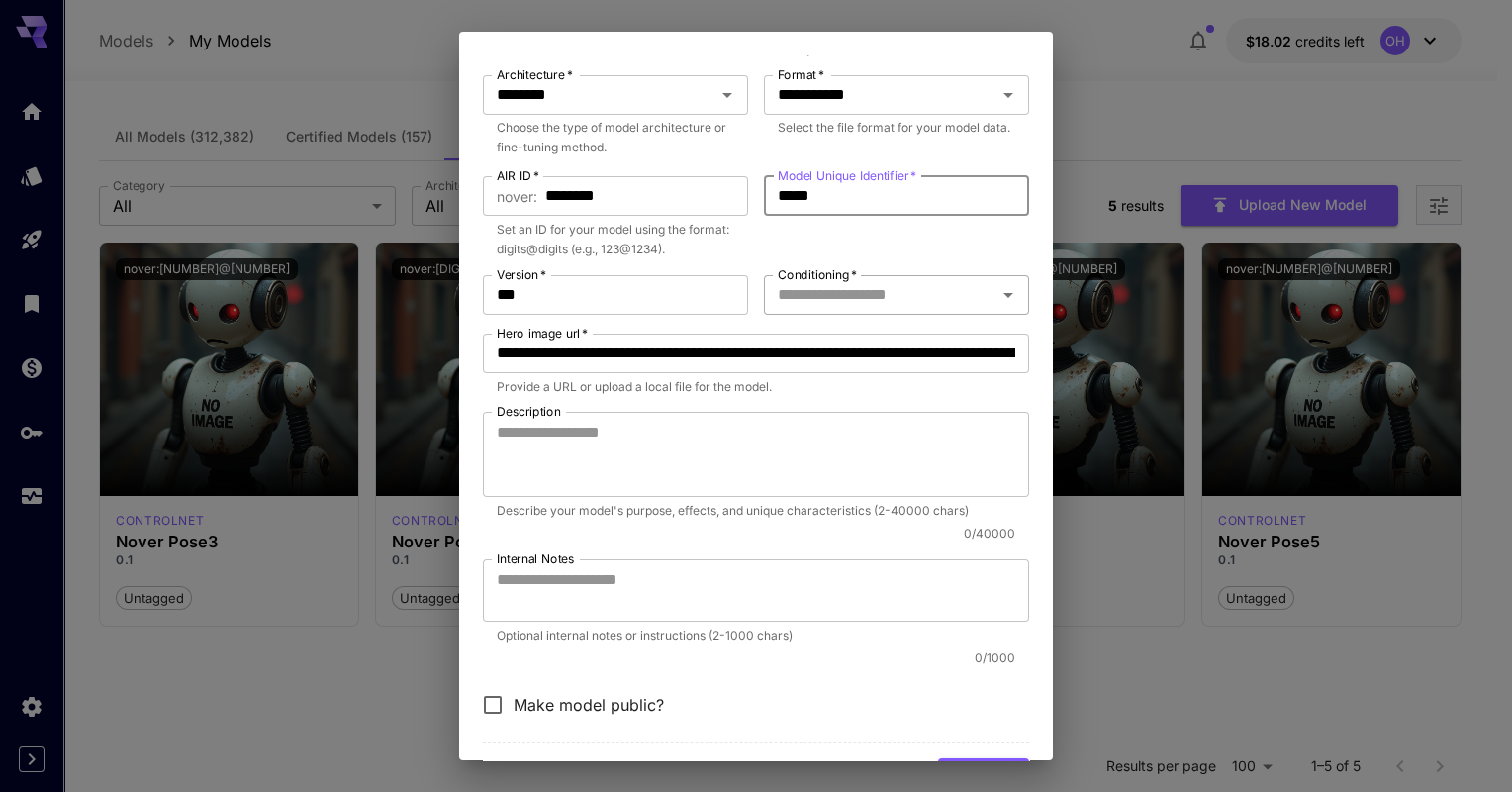 scroll, scrollTop: 154, scrollLeft: 0, axis: vertical 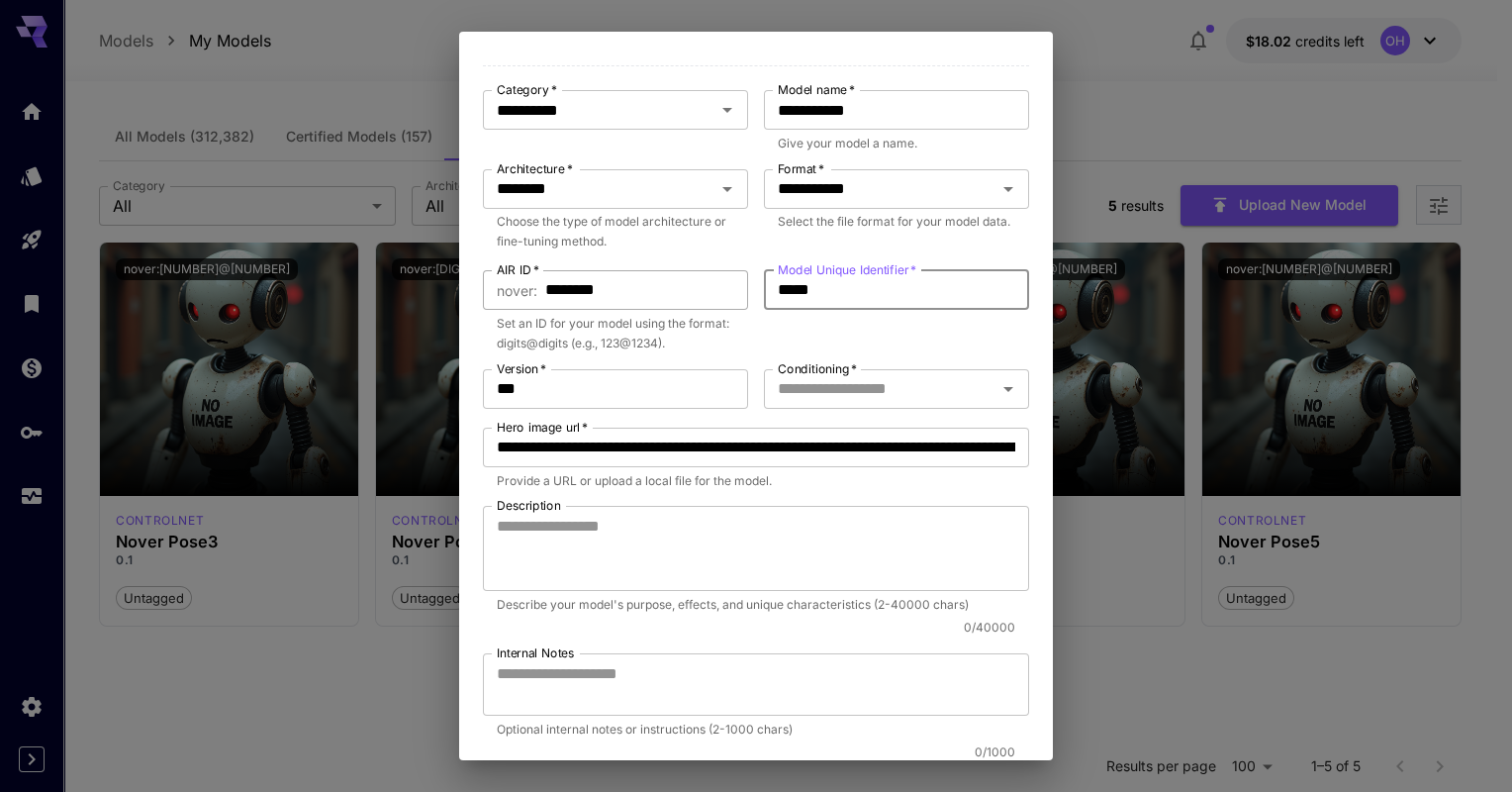 drag, startPoint x: 839, startPoint y: 296, endPoint x: 739, endPoint y: 297, distance: 100.005 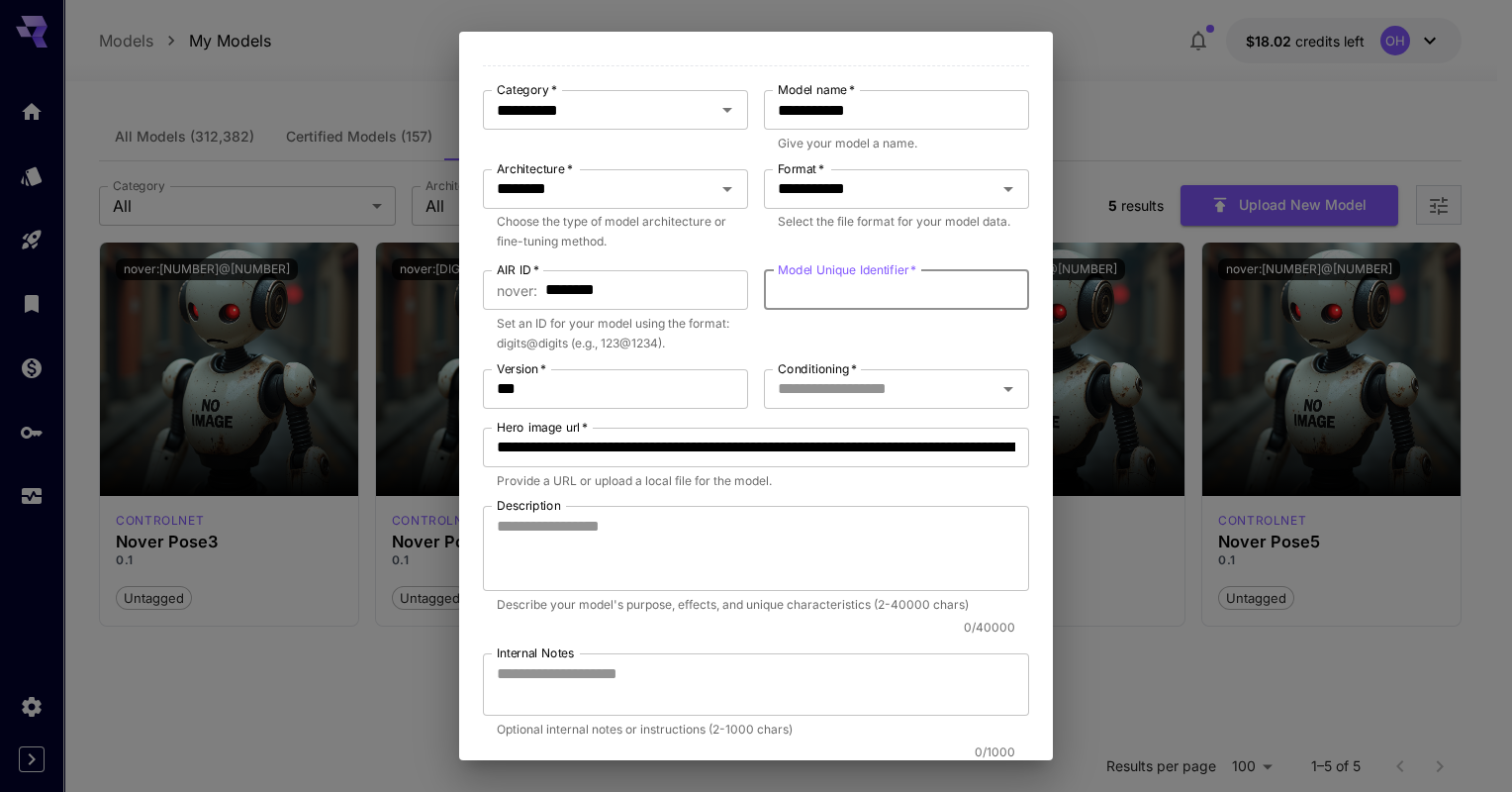 click on "Model Unique Identifier   * Model Unique Identifier   *" at bounding box center (897, 312) 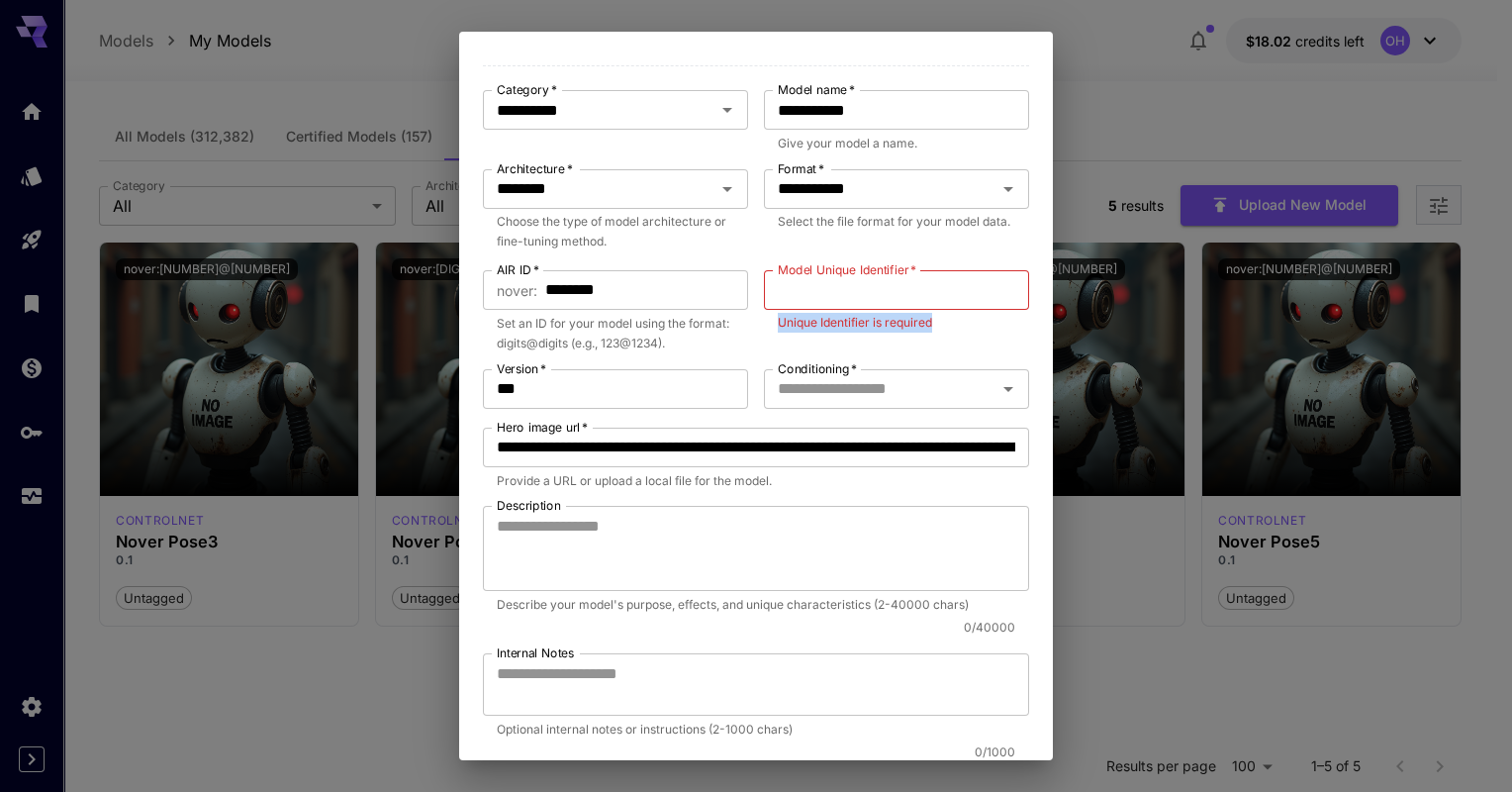 drag, startPoint x: 758, startPoint y: 316, endPoint x: 952, endPoint y: 331, distance: 194.57903 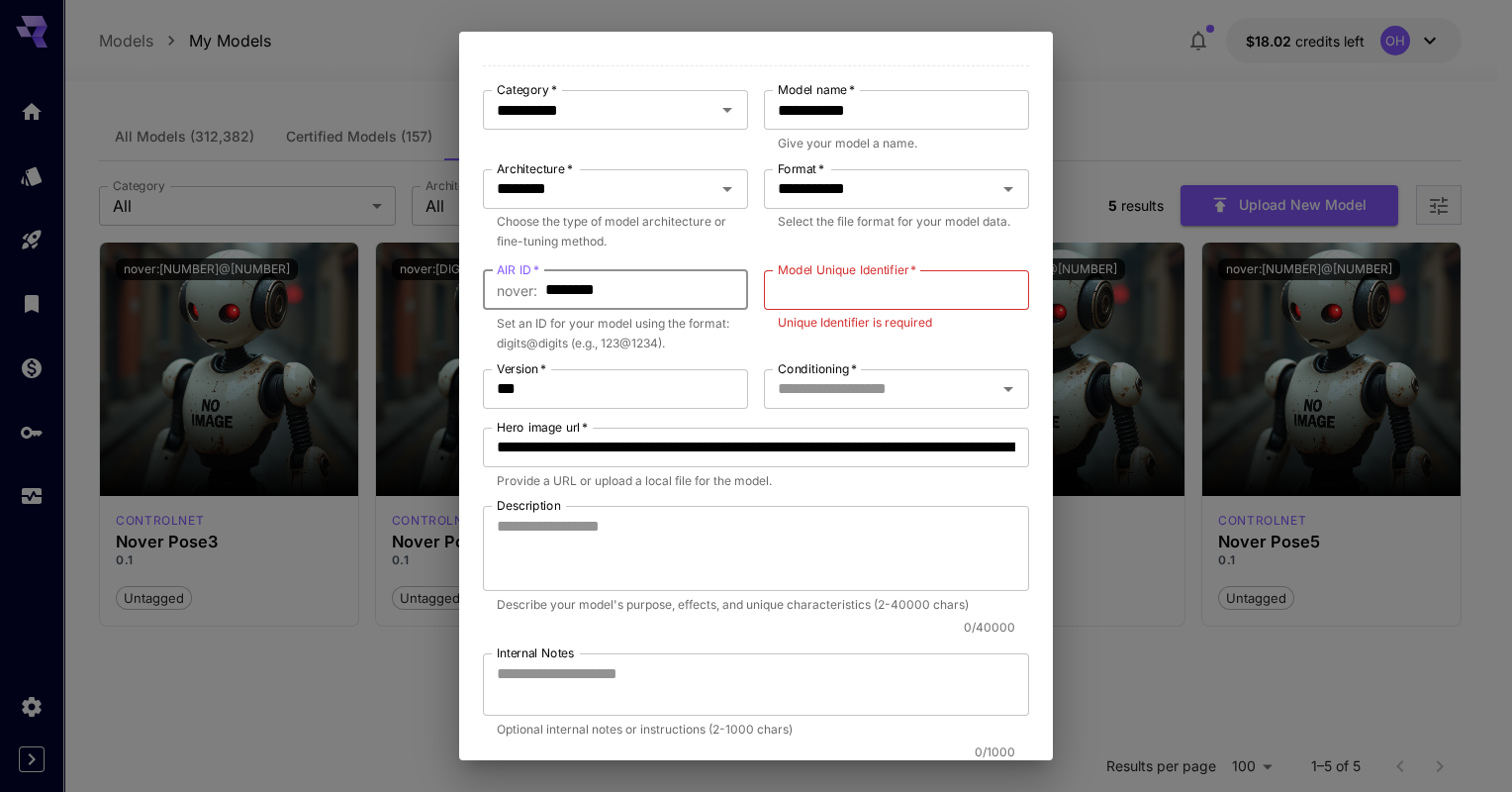 click on "********" at bounding box center [646, 290] 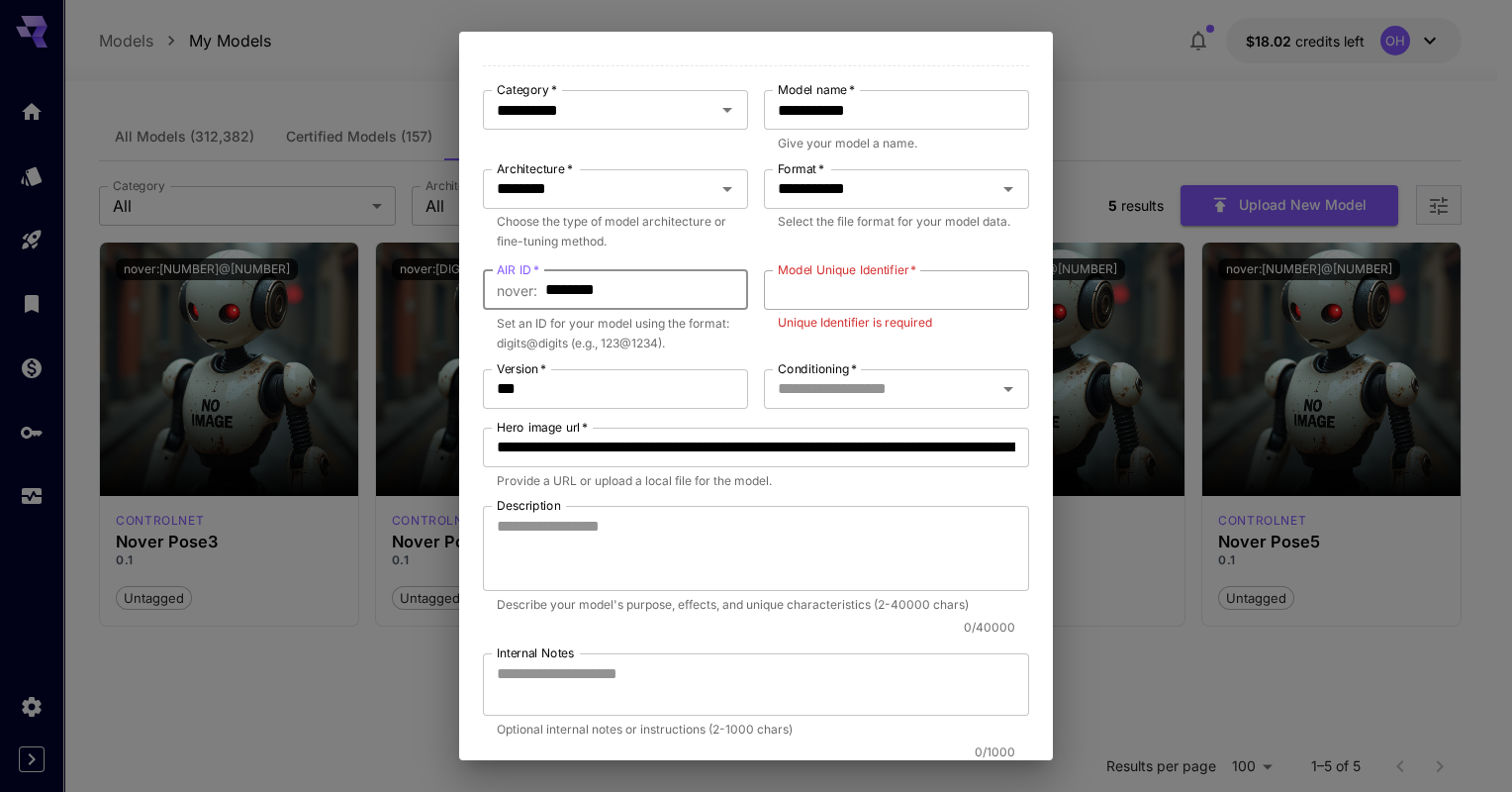 click on "Model Unique Identifier   *" at bounding box center (897, 290) 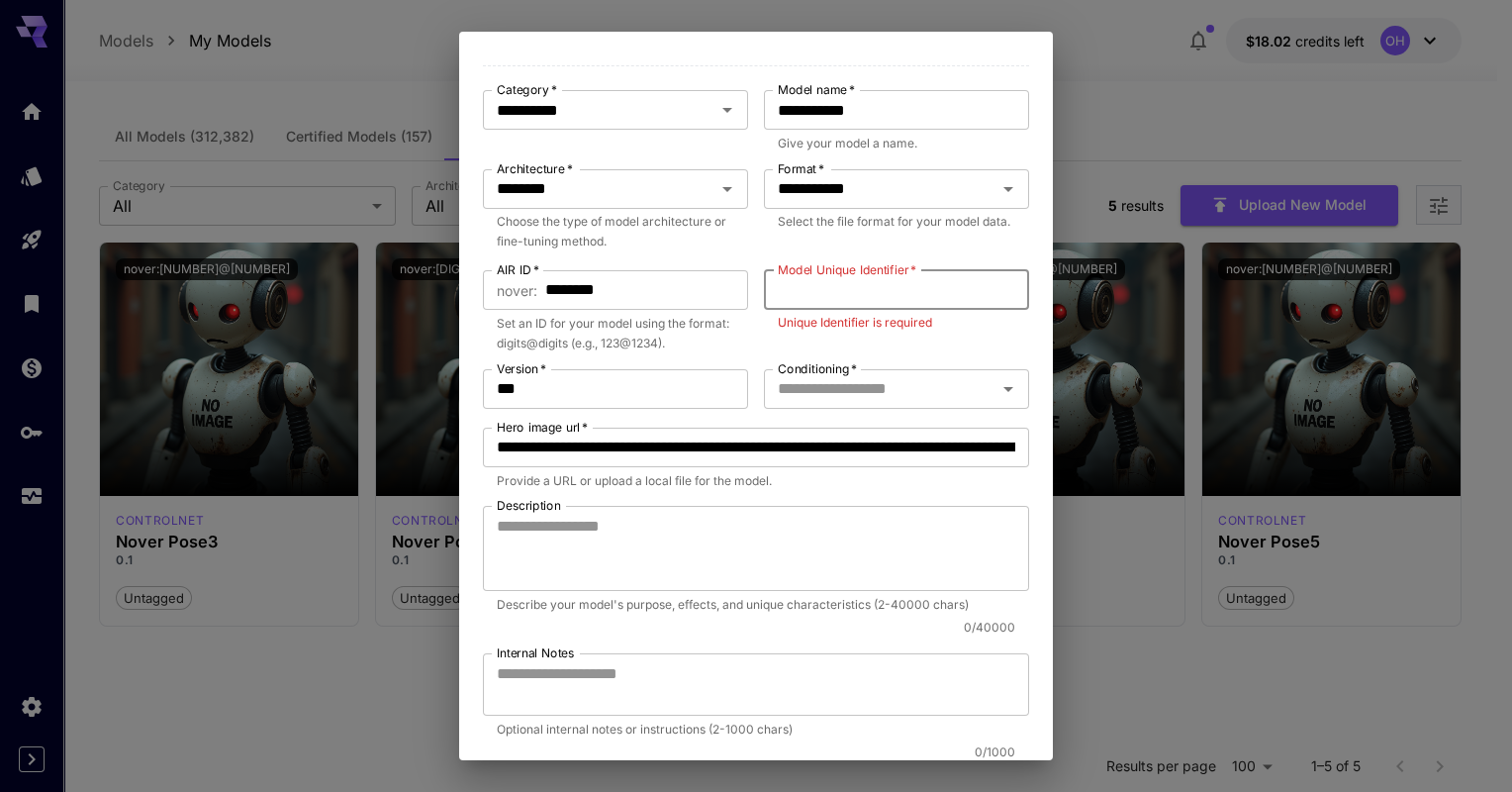 paste on "********" 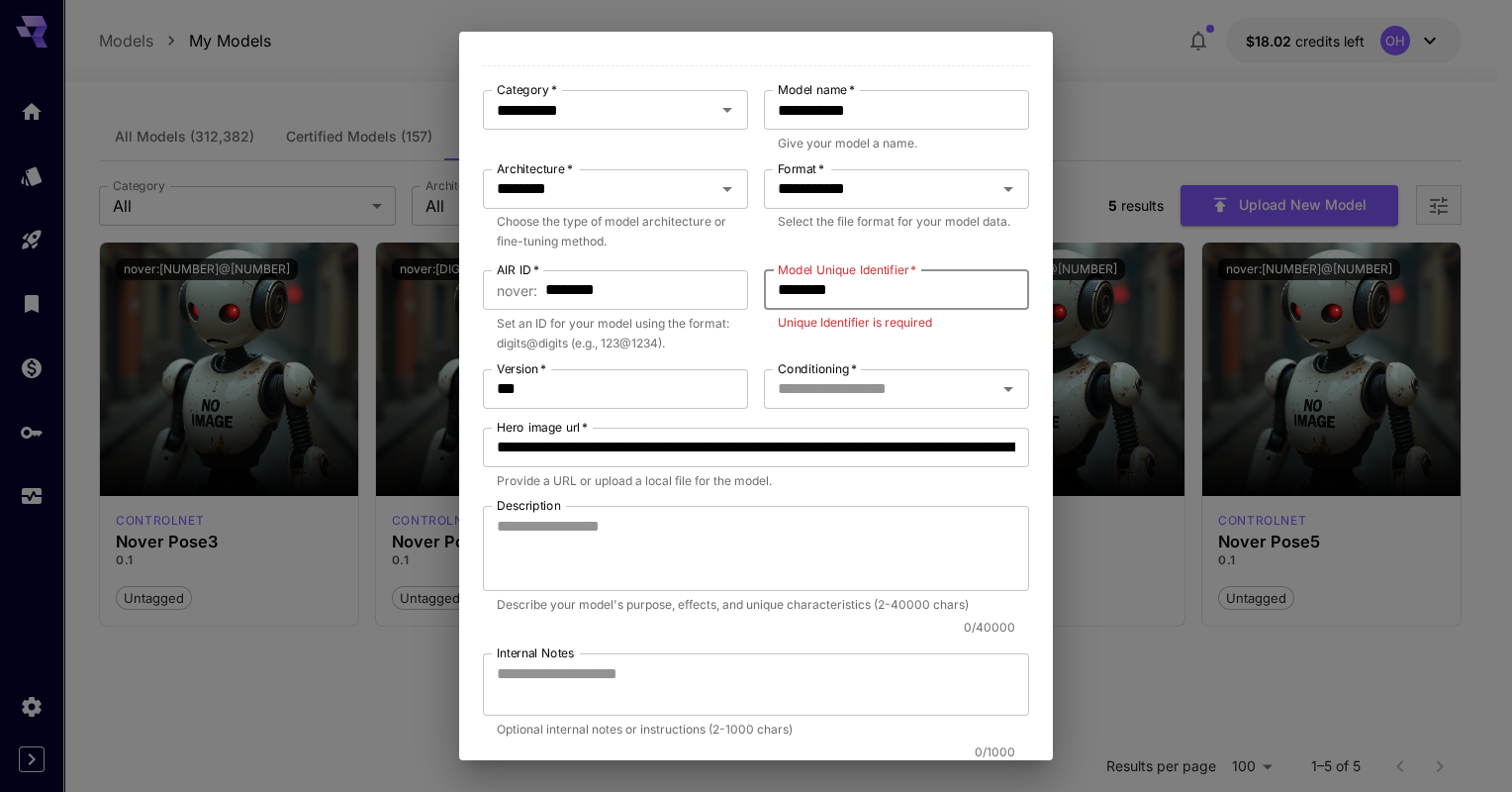 type on "********" 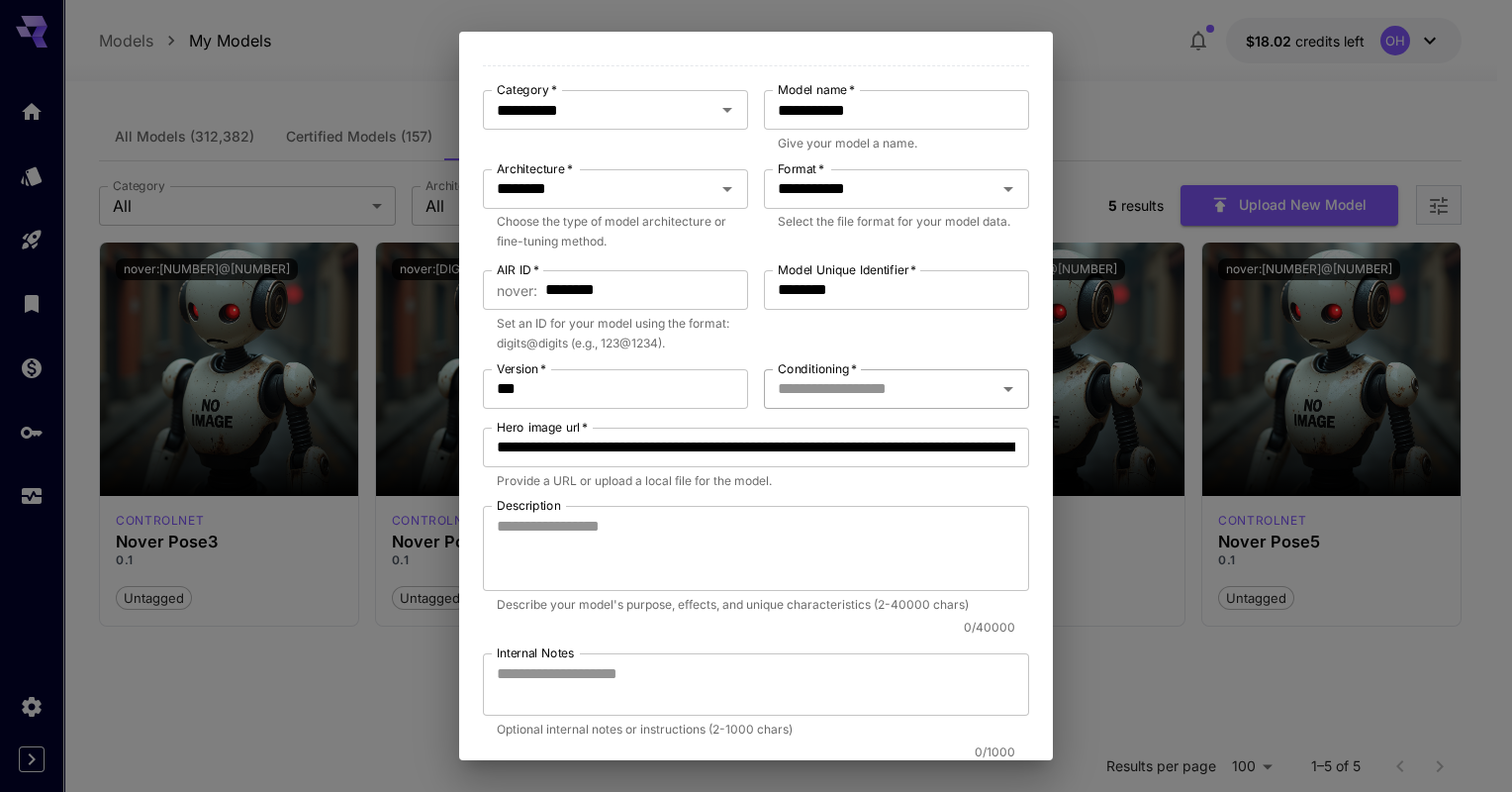 click on "Conditioning   *" at bounding box center [880, 389] 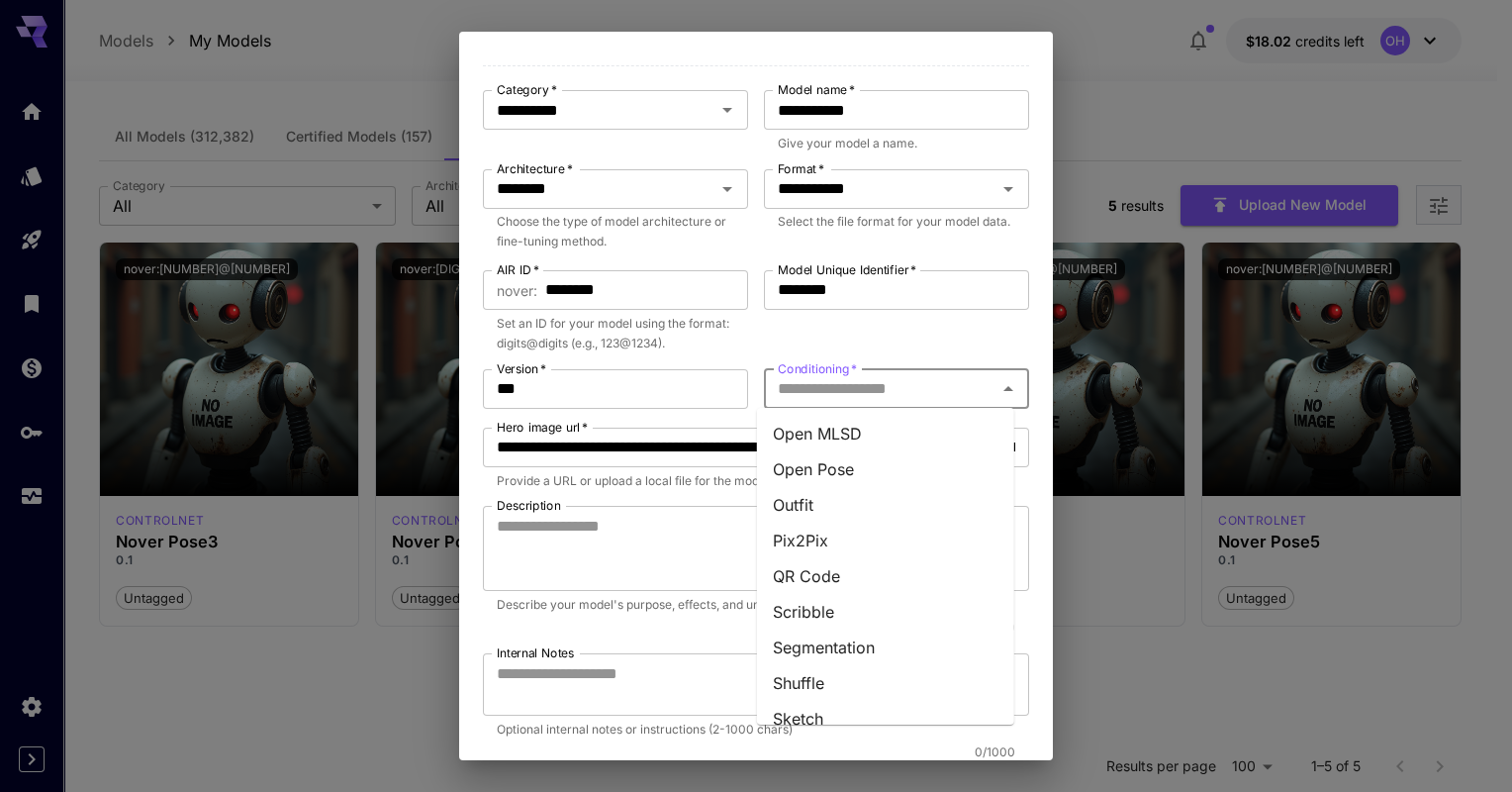 scroll, scrollTop: 357, scrollLeft: 0, axis: vertical 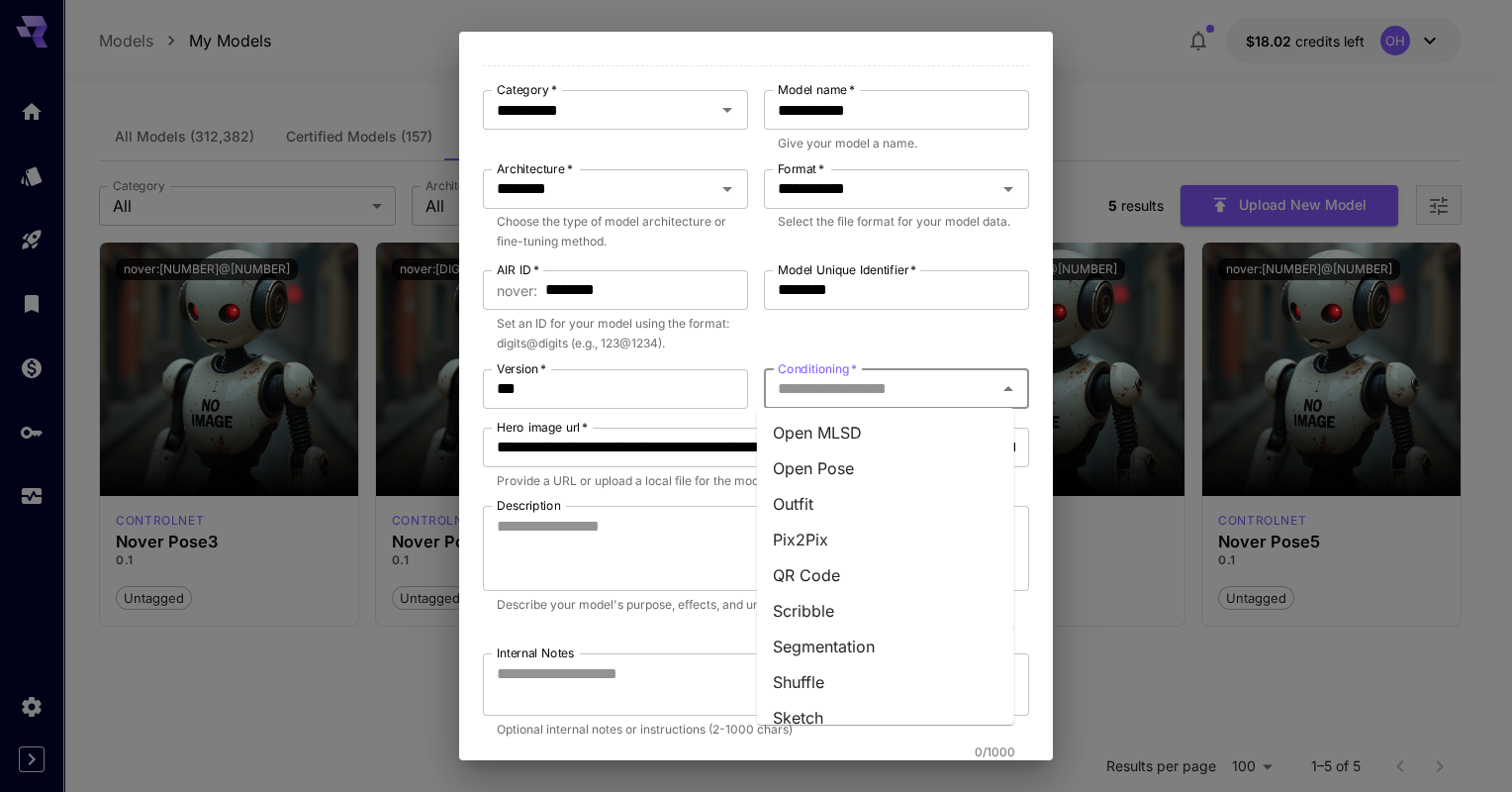 click on "Open Pose" at bounding box center (886, 468) 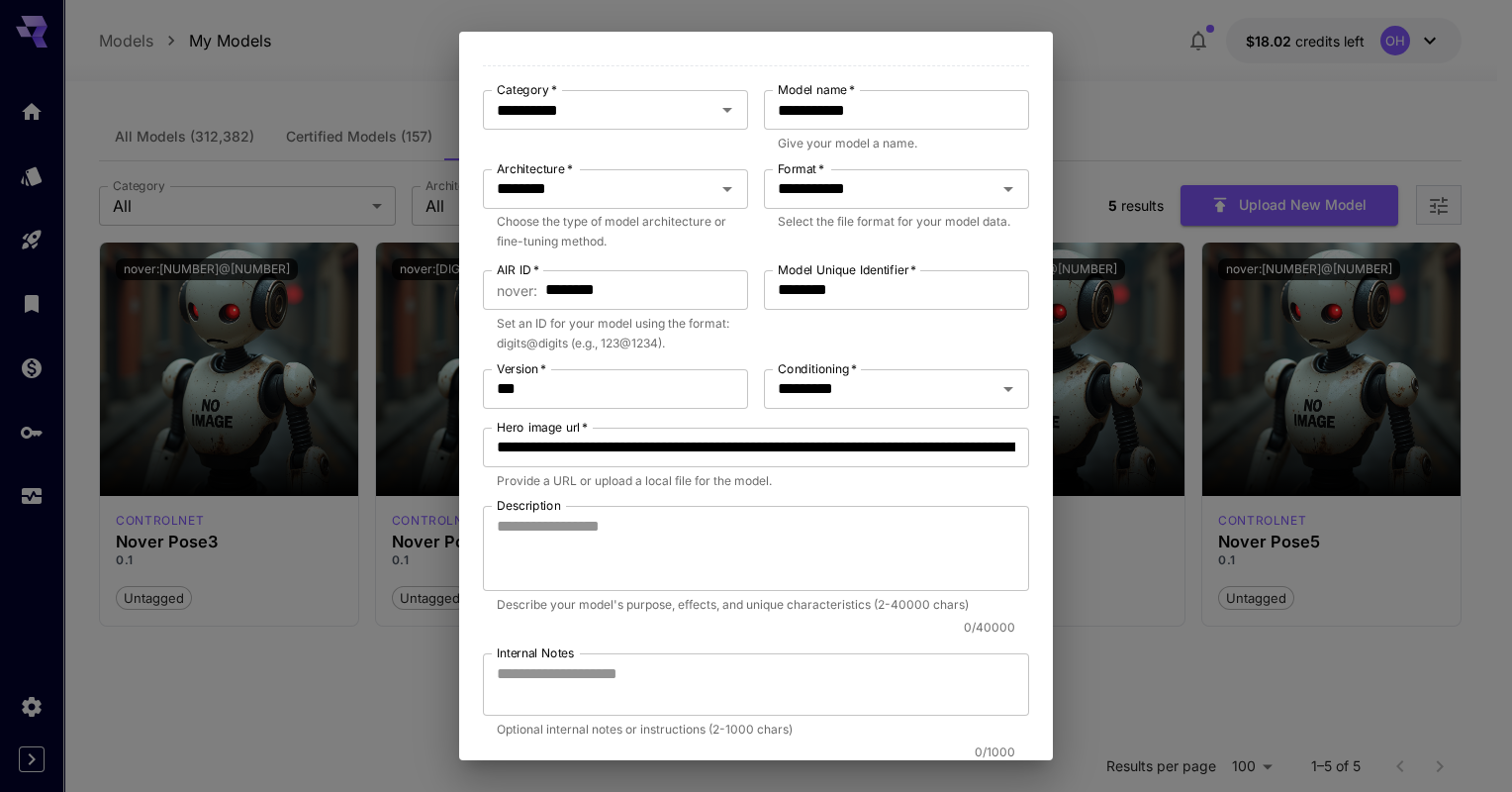 scroll, scrollTop: 0, scrollLeft: 0, axis: both 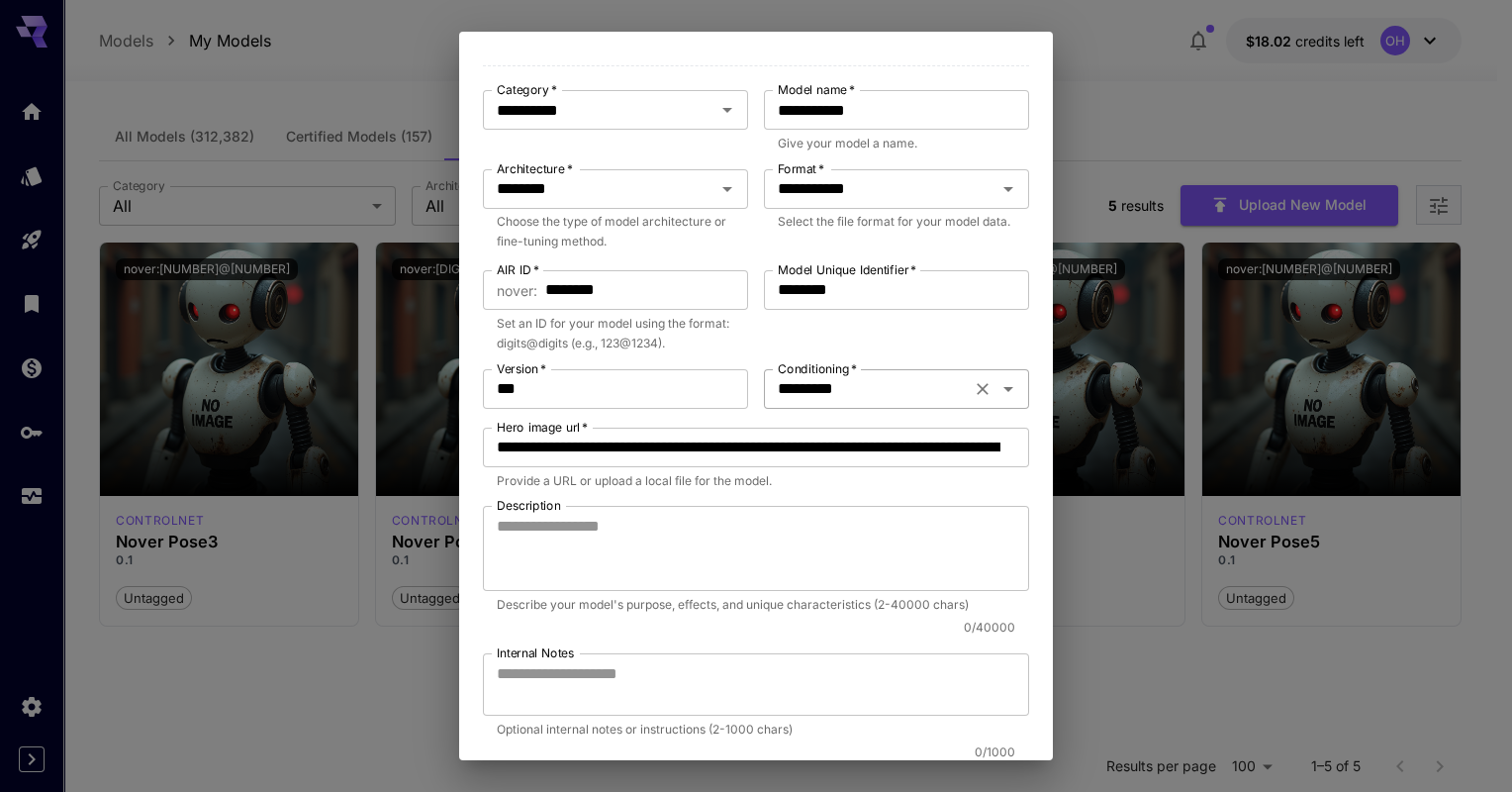 click on "*********" at bounding box center [867, 389] 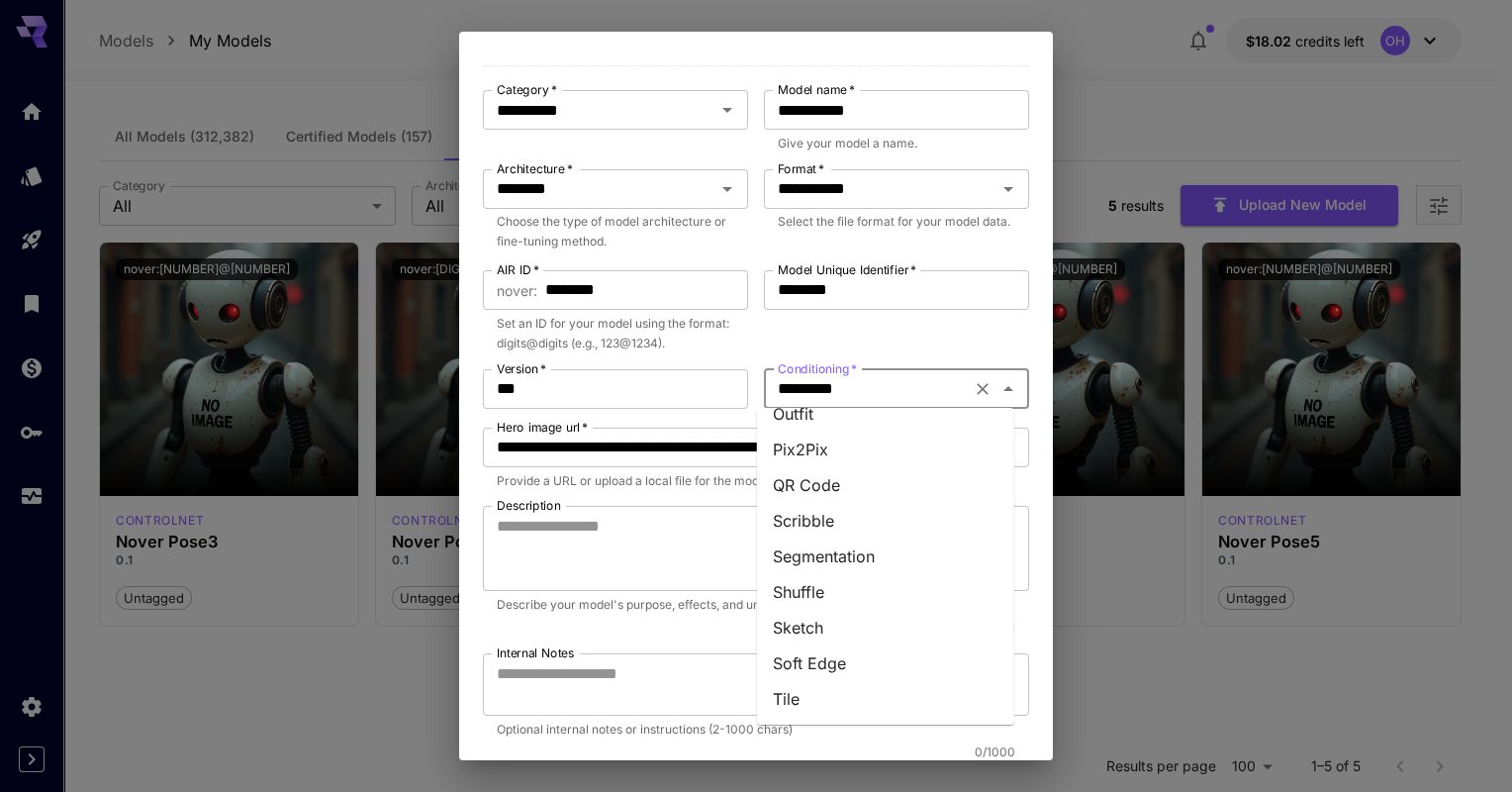 scroll, scrollTop: 0, scrollLeft: 0, axis: both 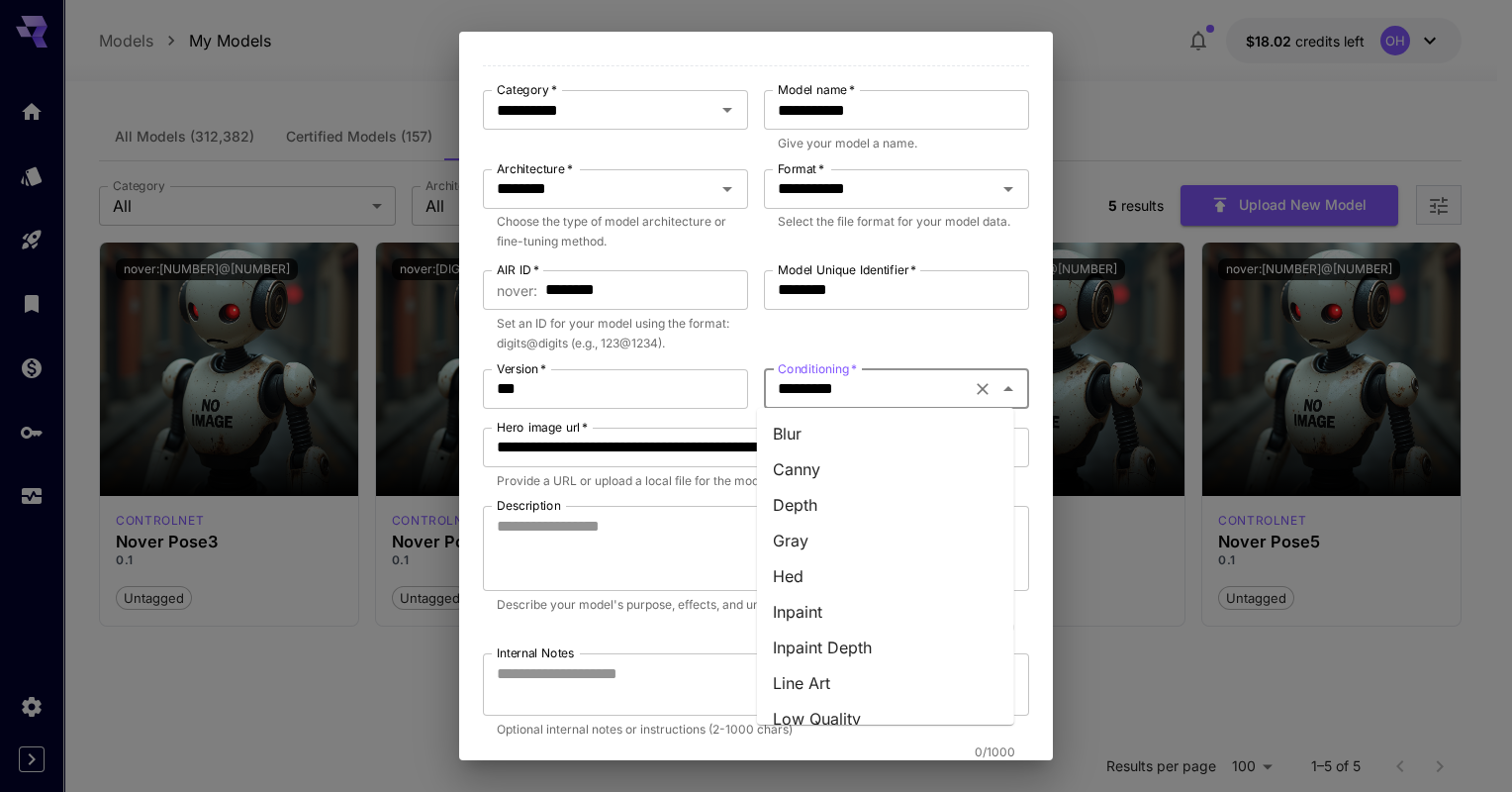 click on "**********" at bounding box center (756, 419) 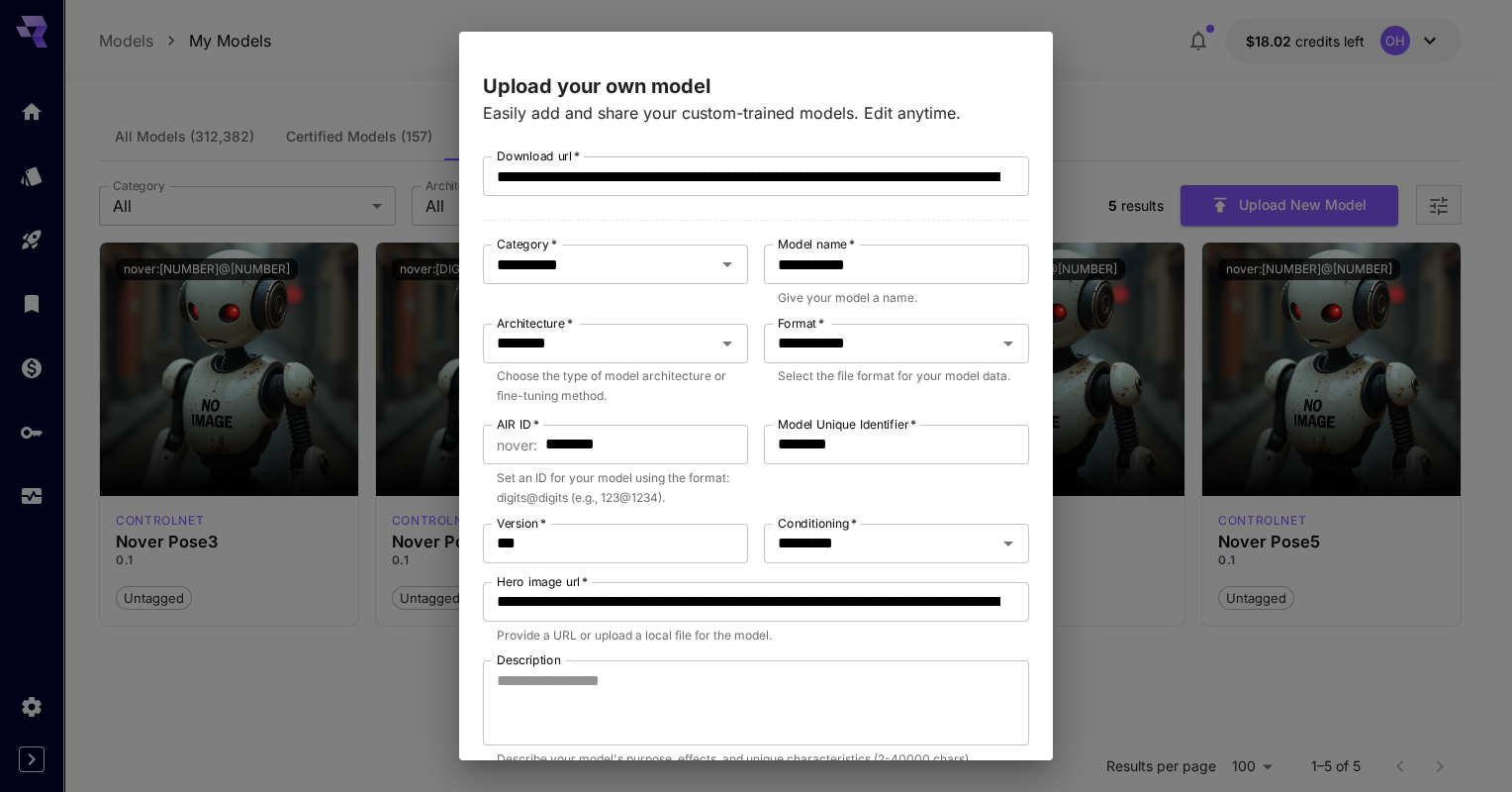 scroll, scrollTop: 0, scrollLeft: 0, axis: both 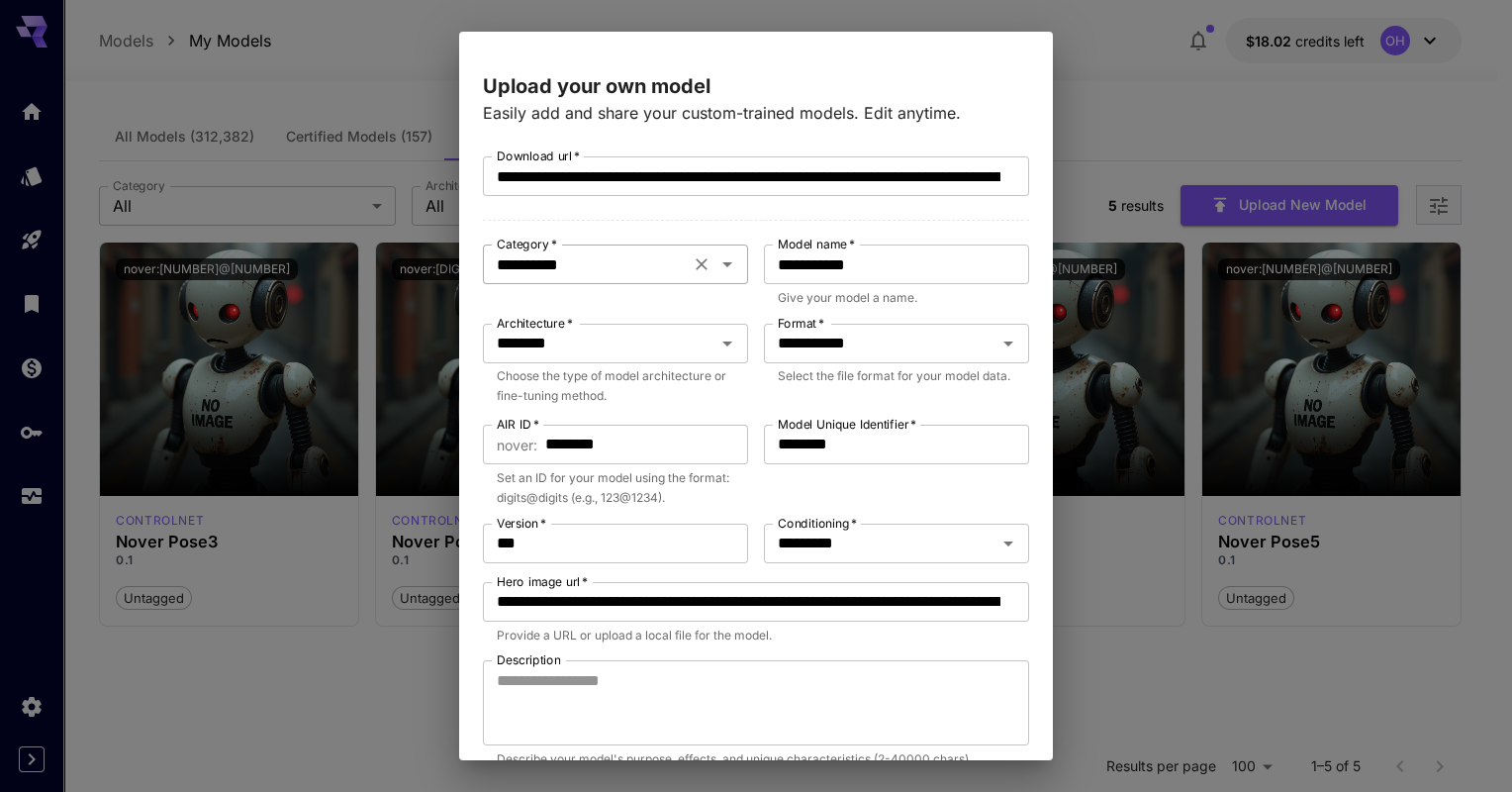 click 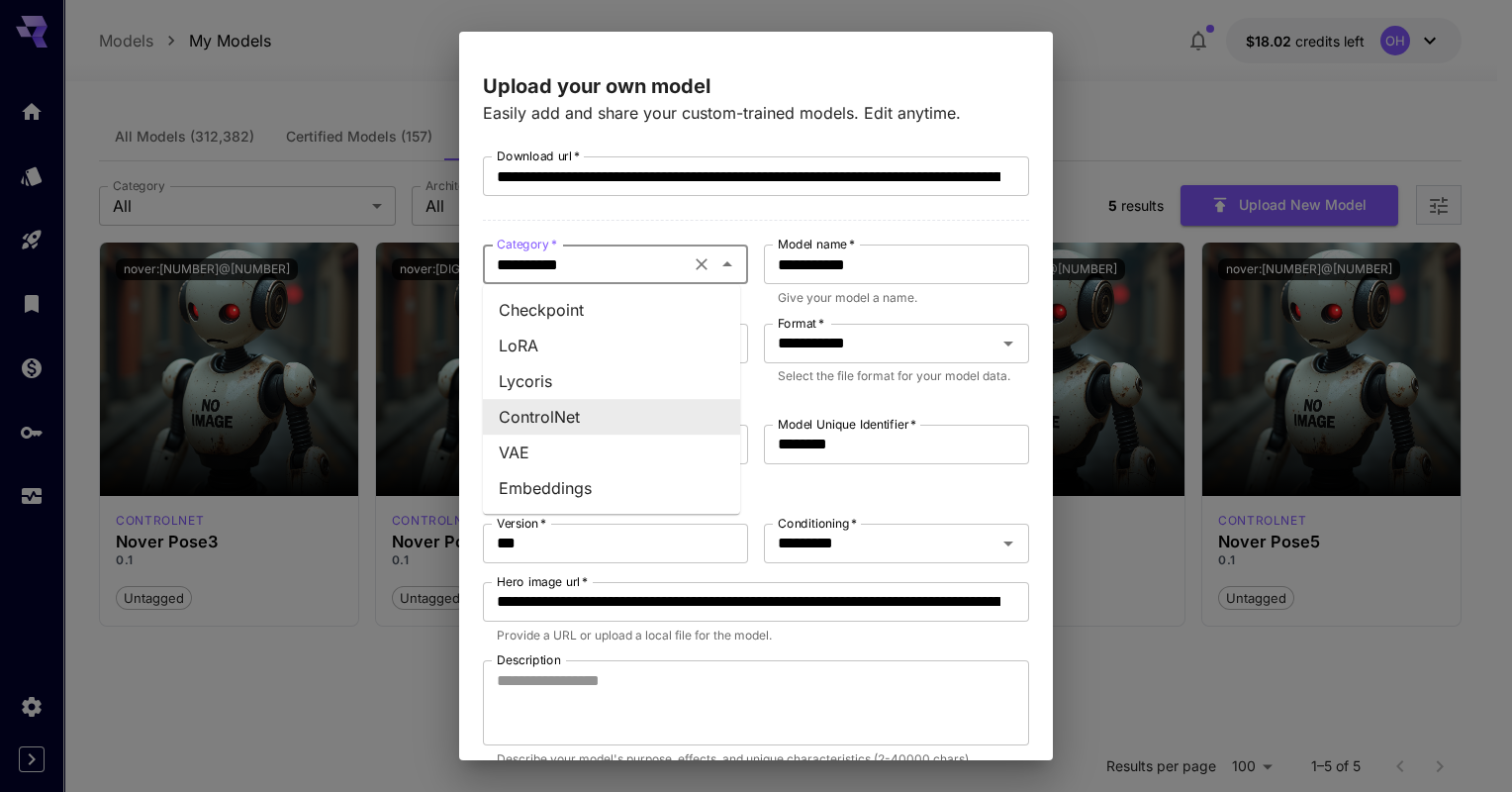 click 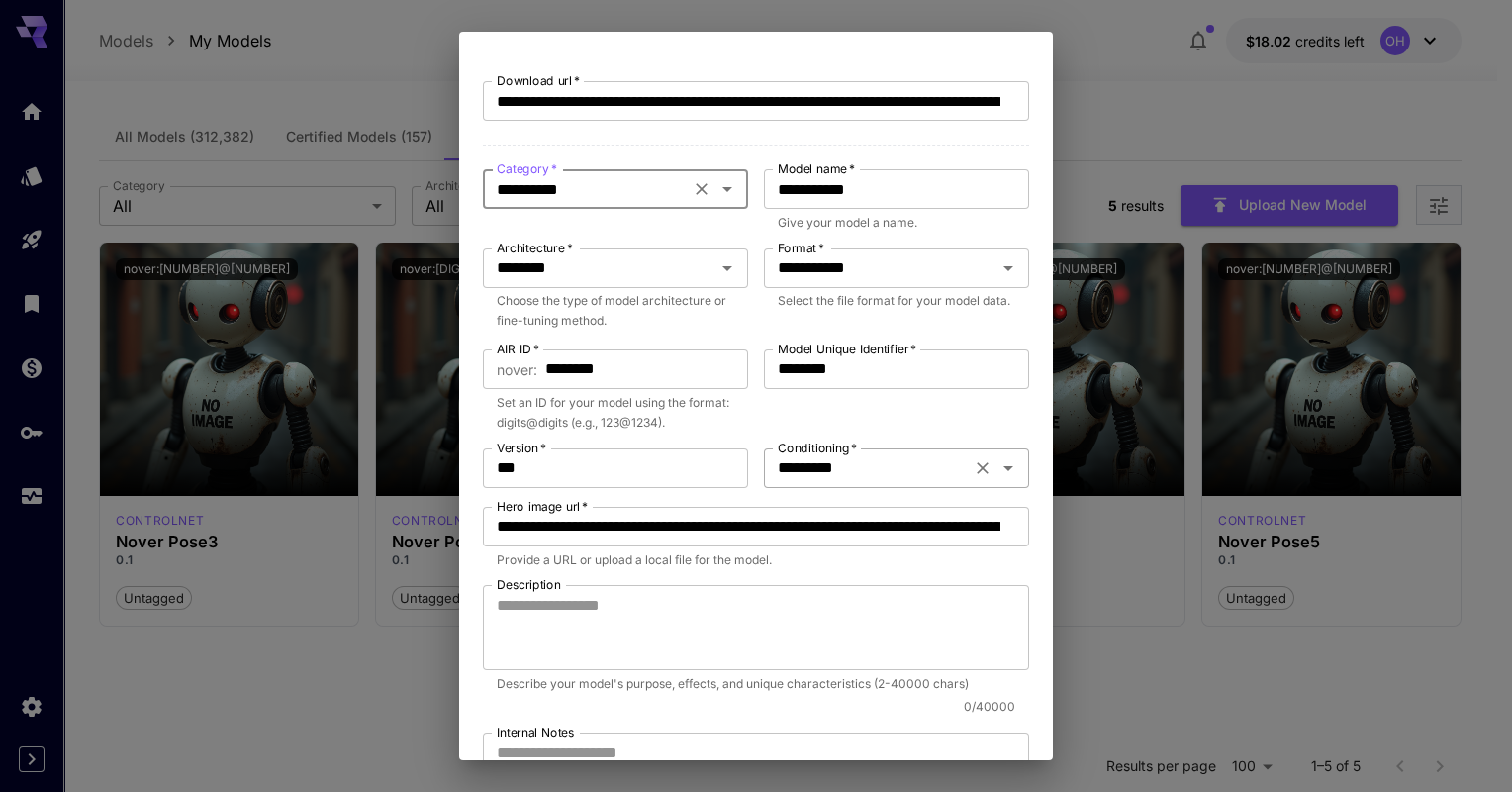scroll, scrollTop: 0, scrollLeft: 0, axis: both 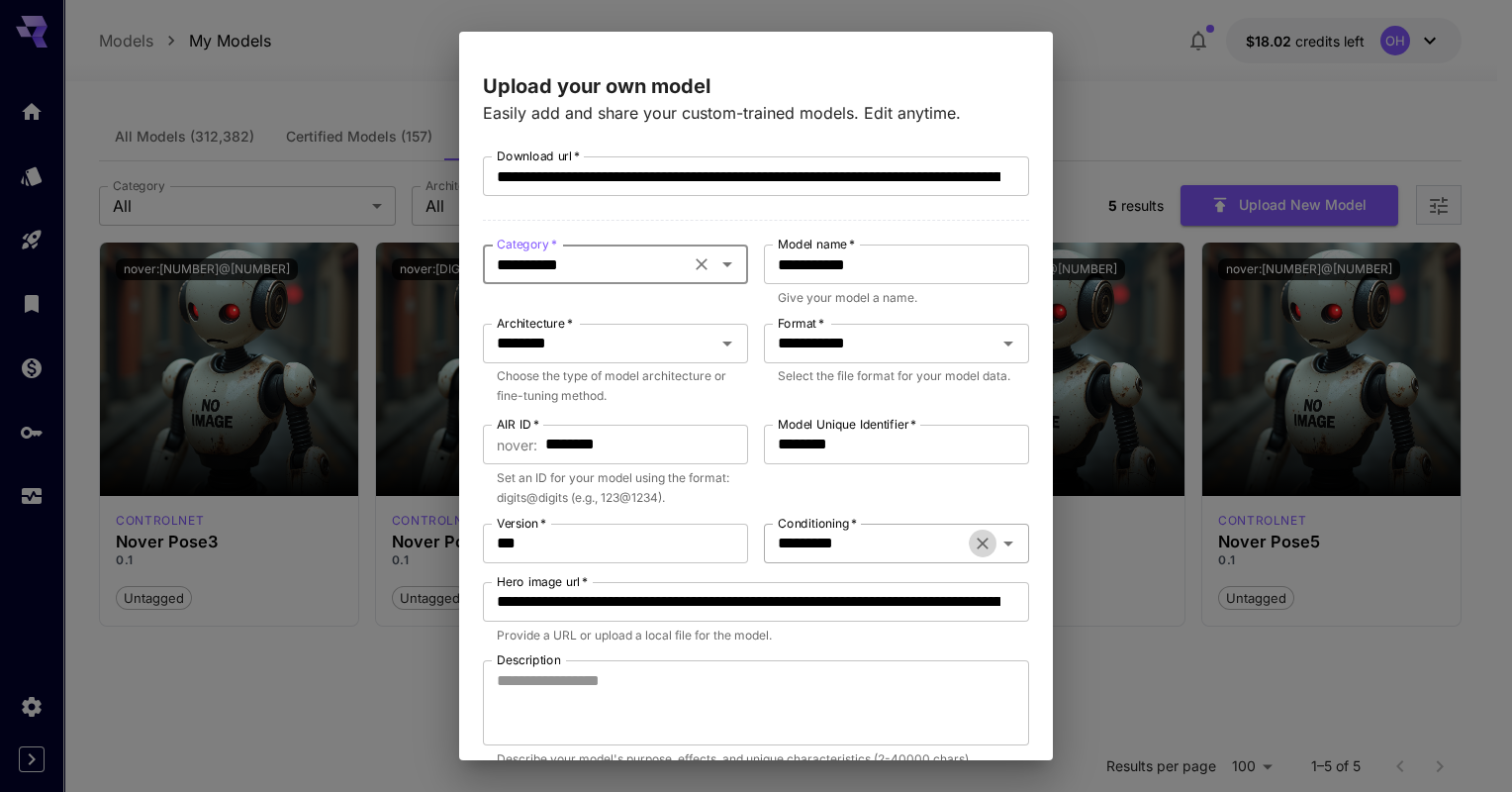 click 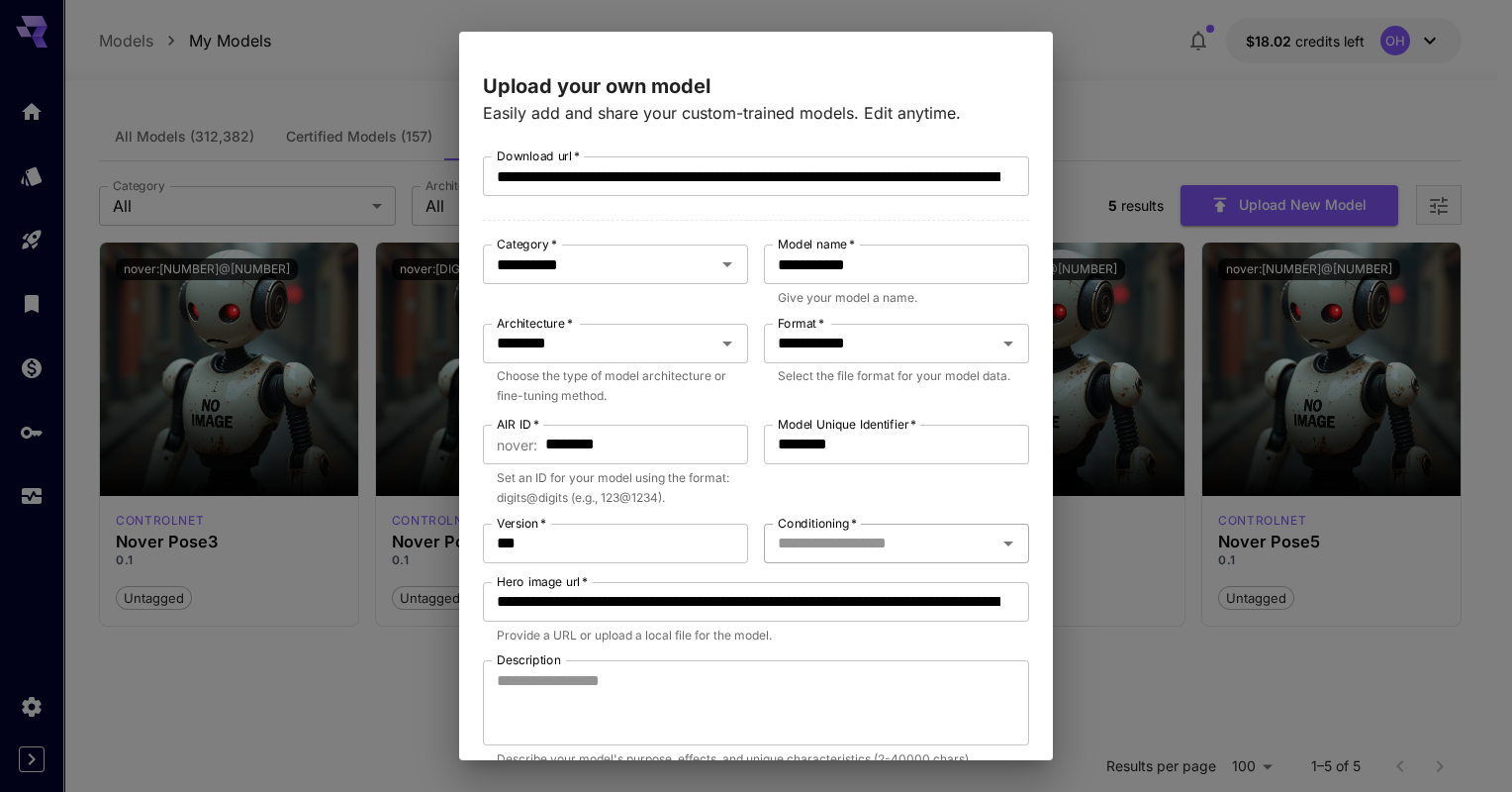 click on "Conditioning   *" at bounding box center (880, 544) 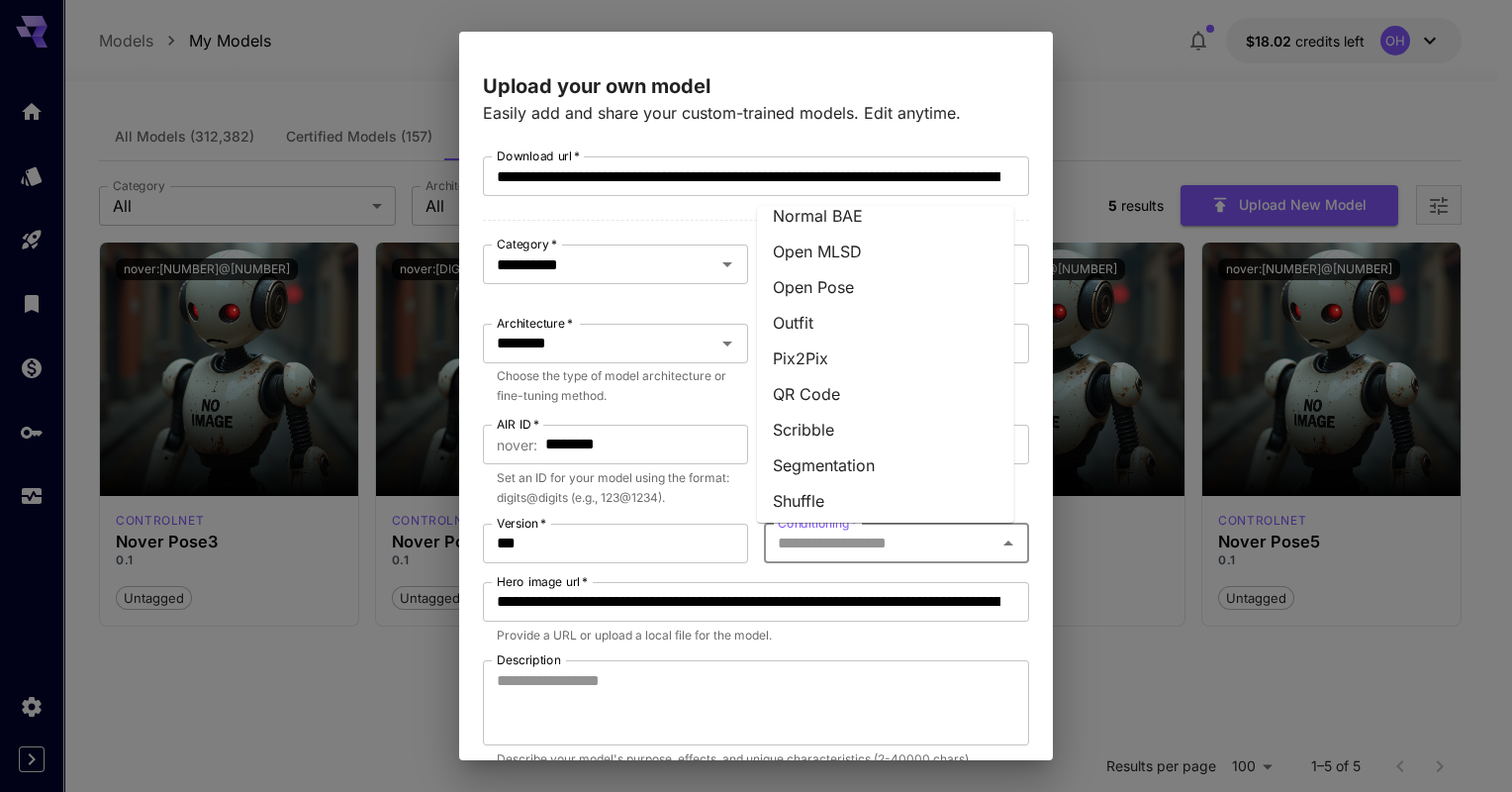 scroll, scrollTop: 447, scrollLeft: 0, axis: vertical 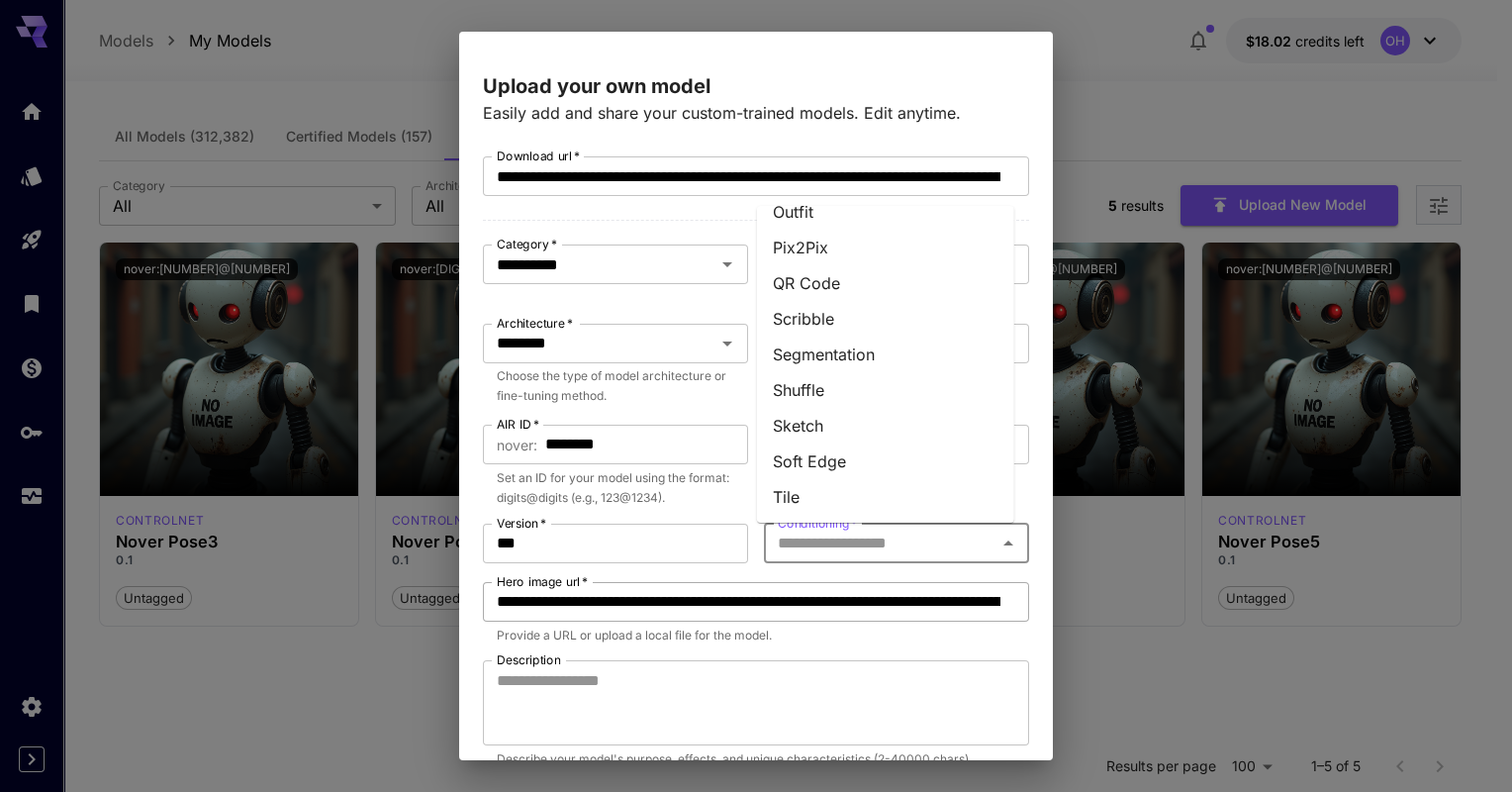 click on "**********" at bounding box center (748, 602) 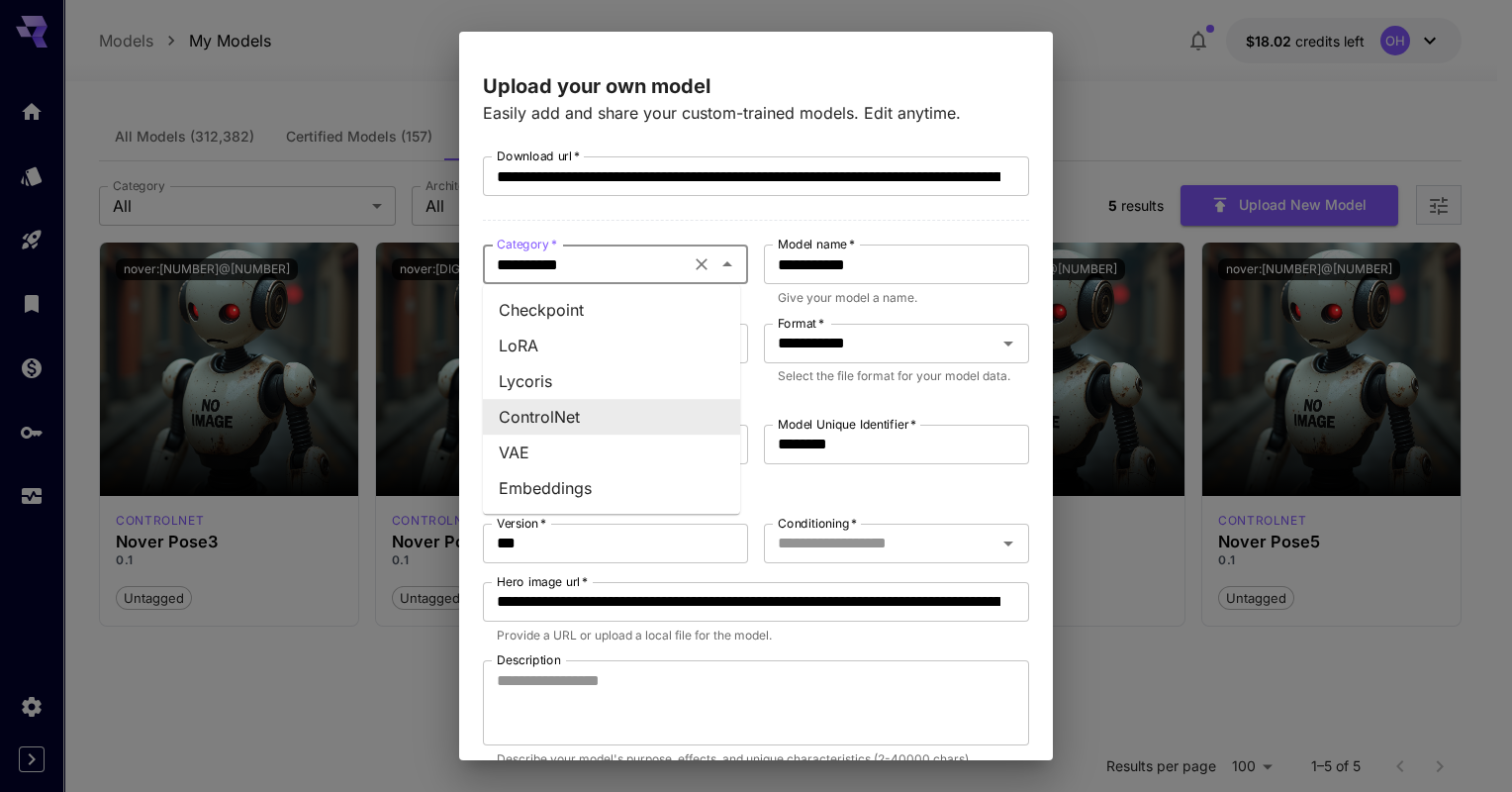 click on "**********" at bounding box center [586, 264] 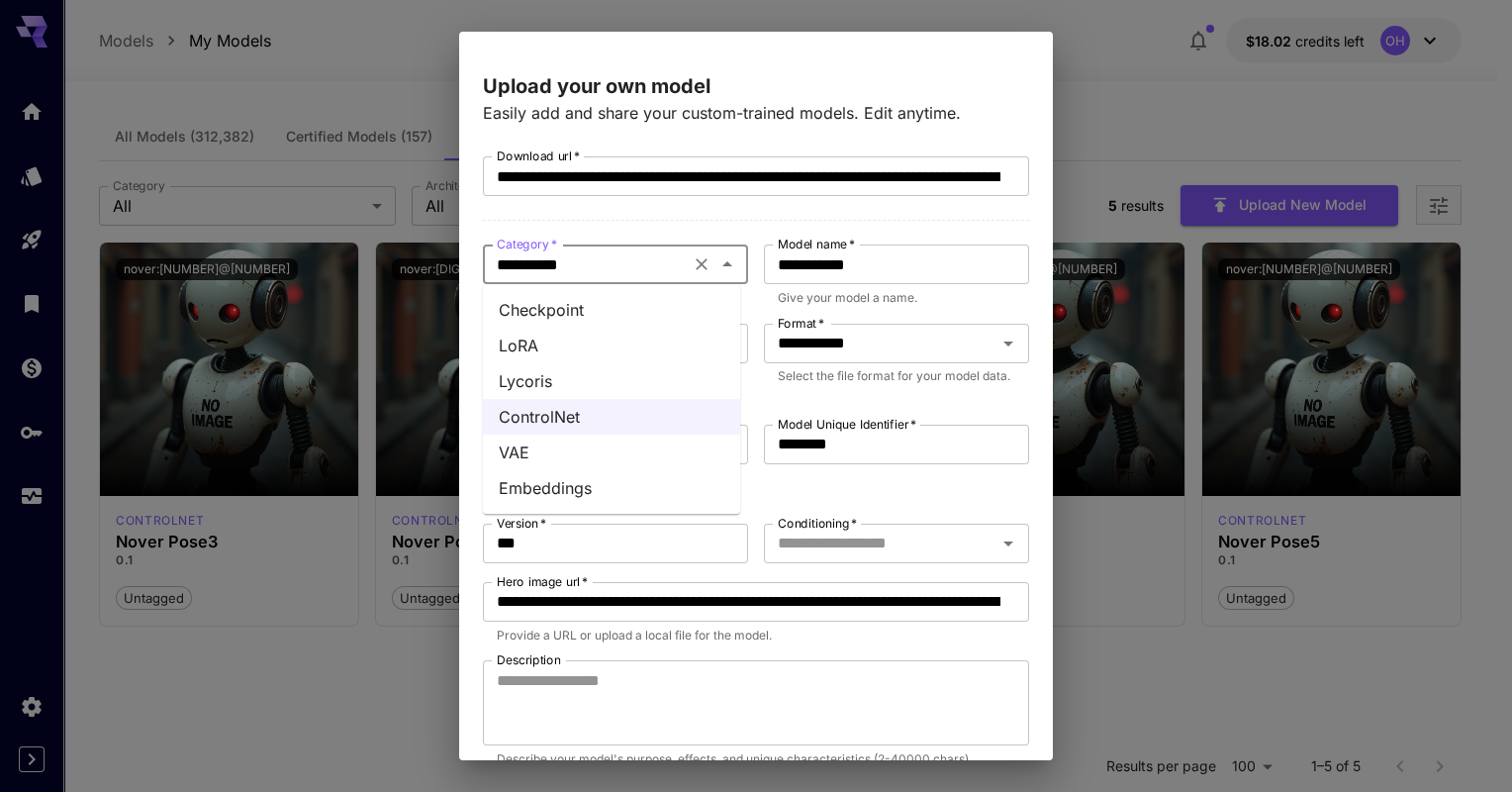 click on "Checkpoint" at bounding box center (612, 310) 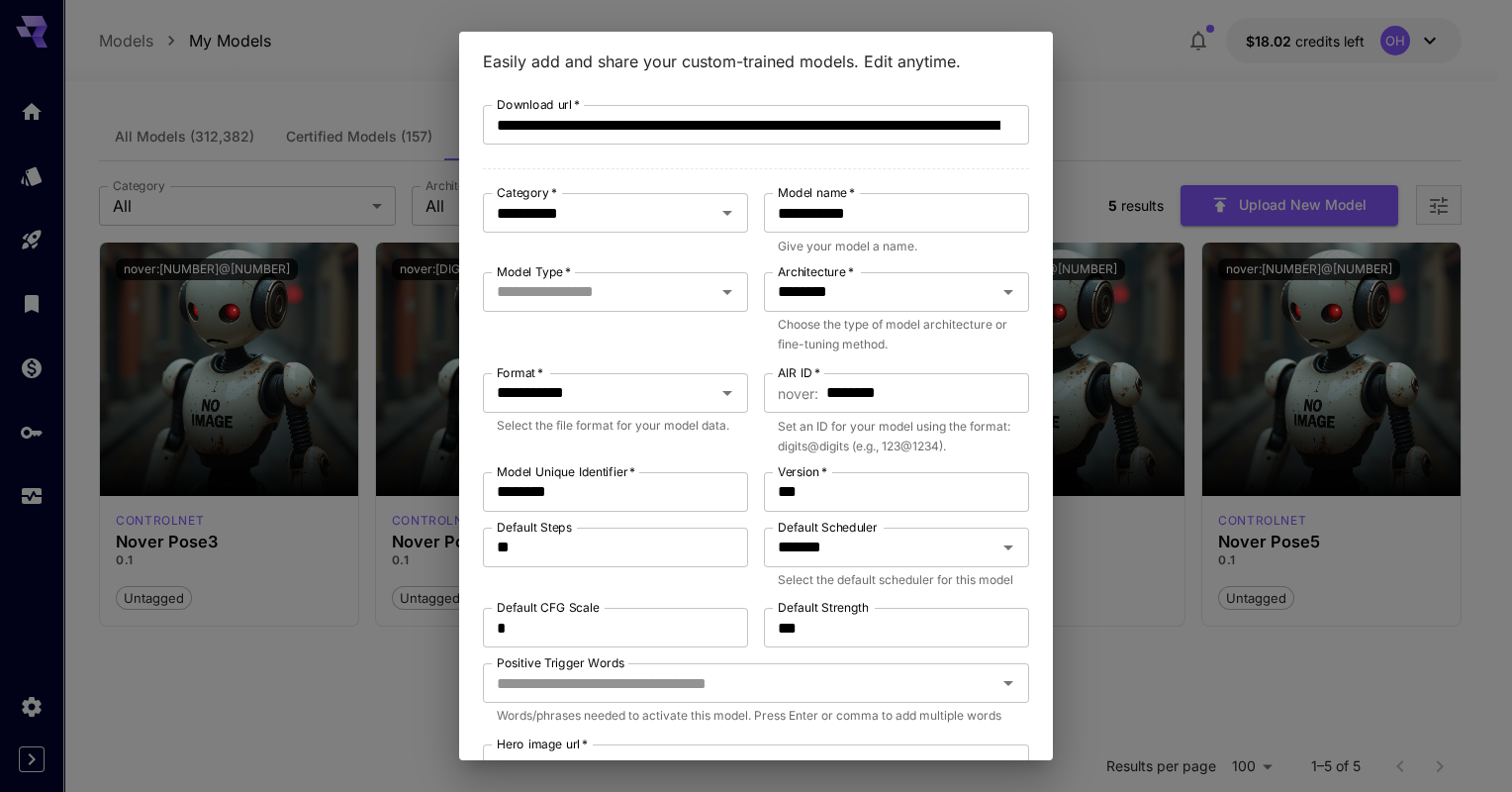 scroll, scrollTop: 0, scrollLeft: 0, axis: both 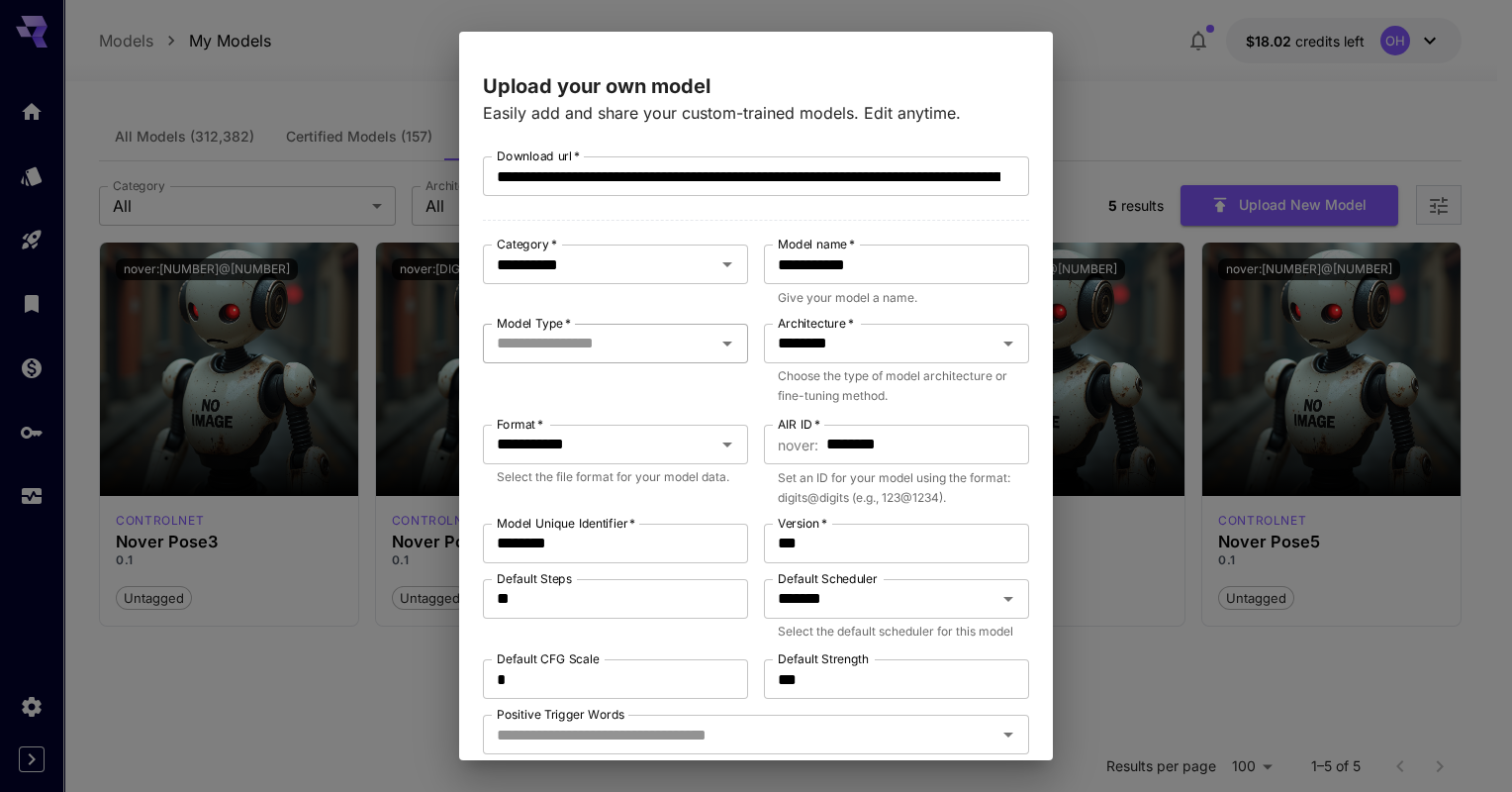 click on "Model Type   *" at bounding box center [599, 344] 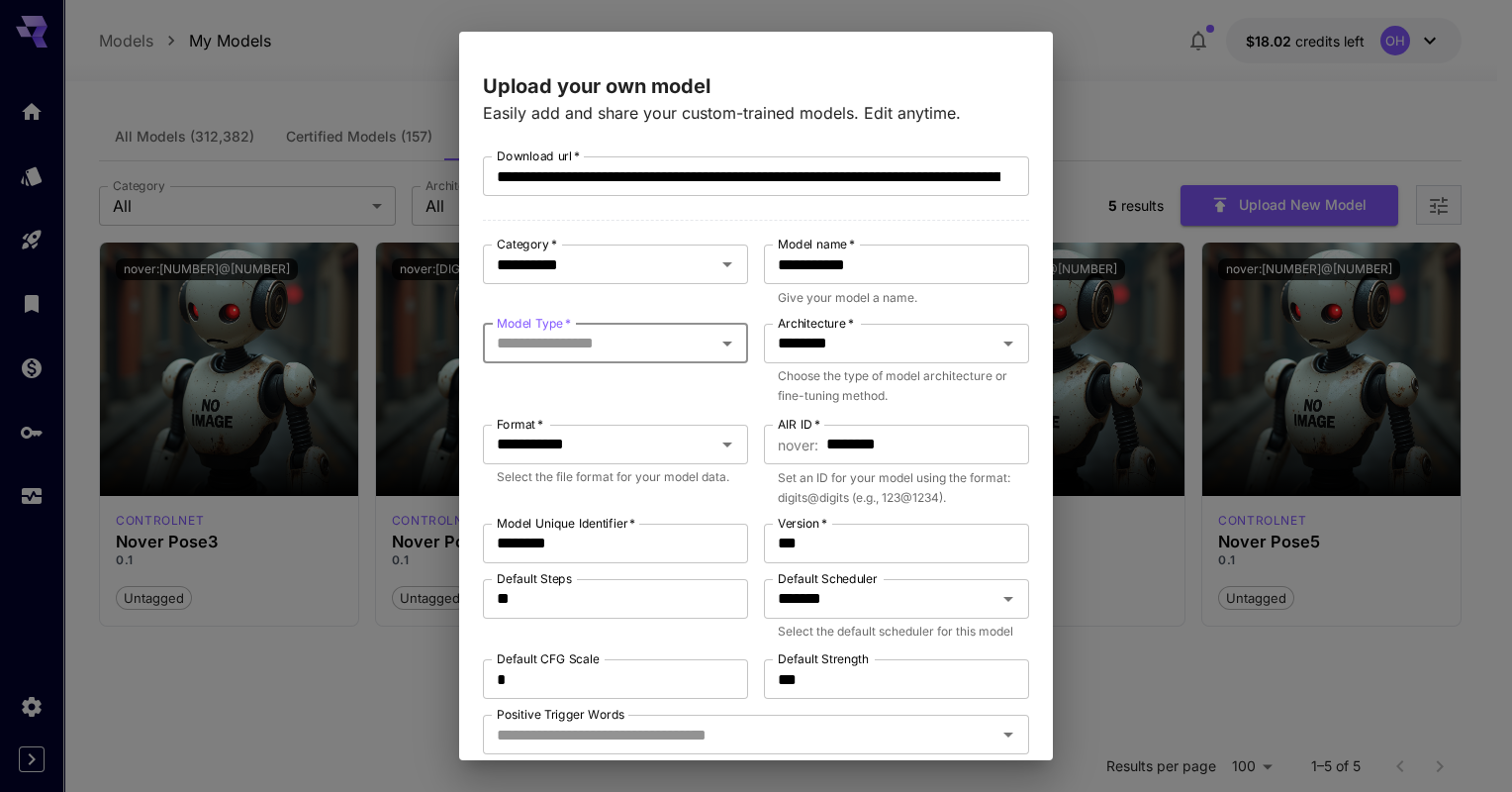 click on "Model Type   *" at bounding box center [599, 344] 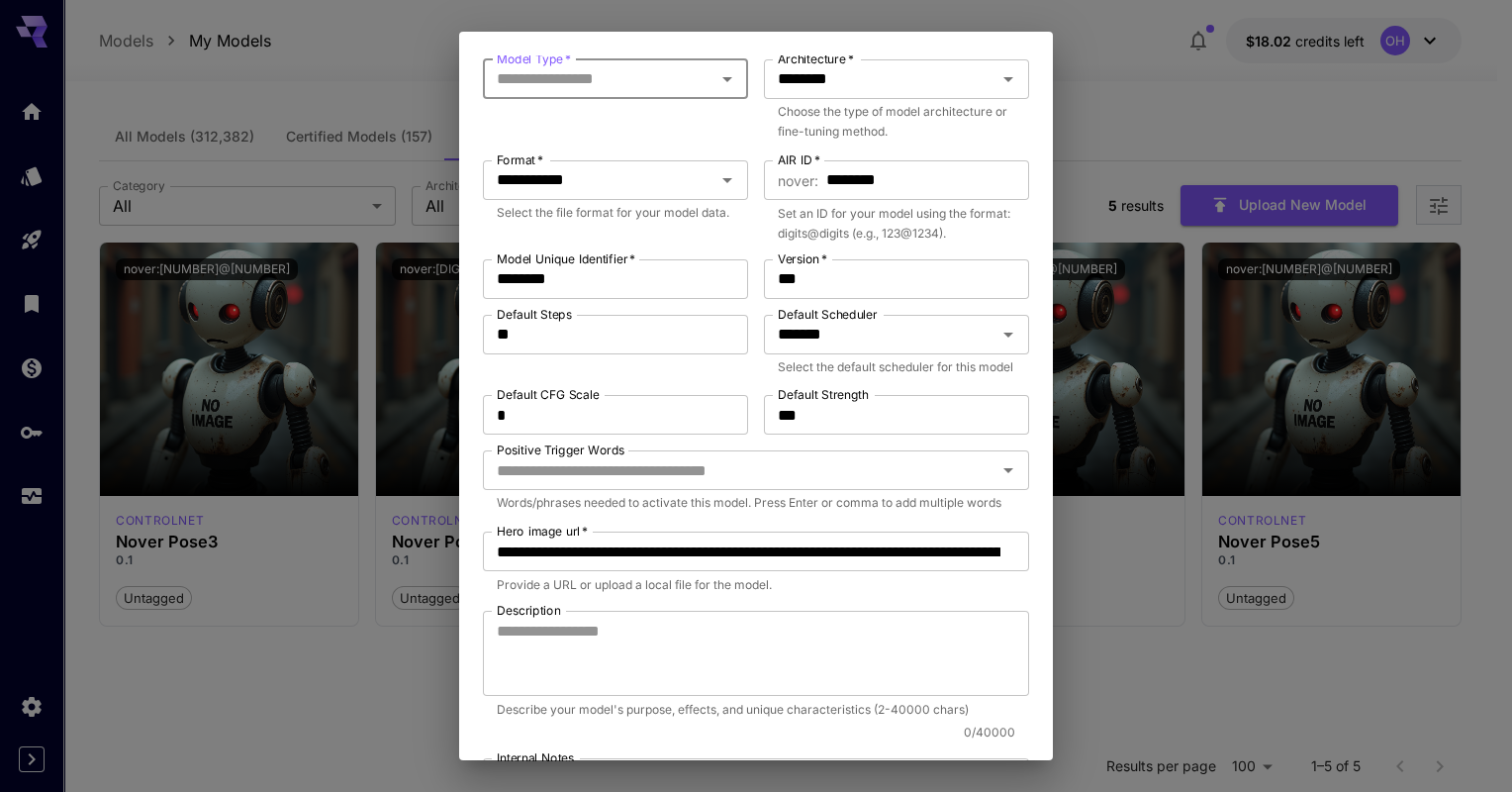 scroll, scrollTop: 0, scrollLeft: 0, axis: both 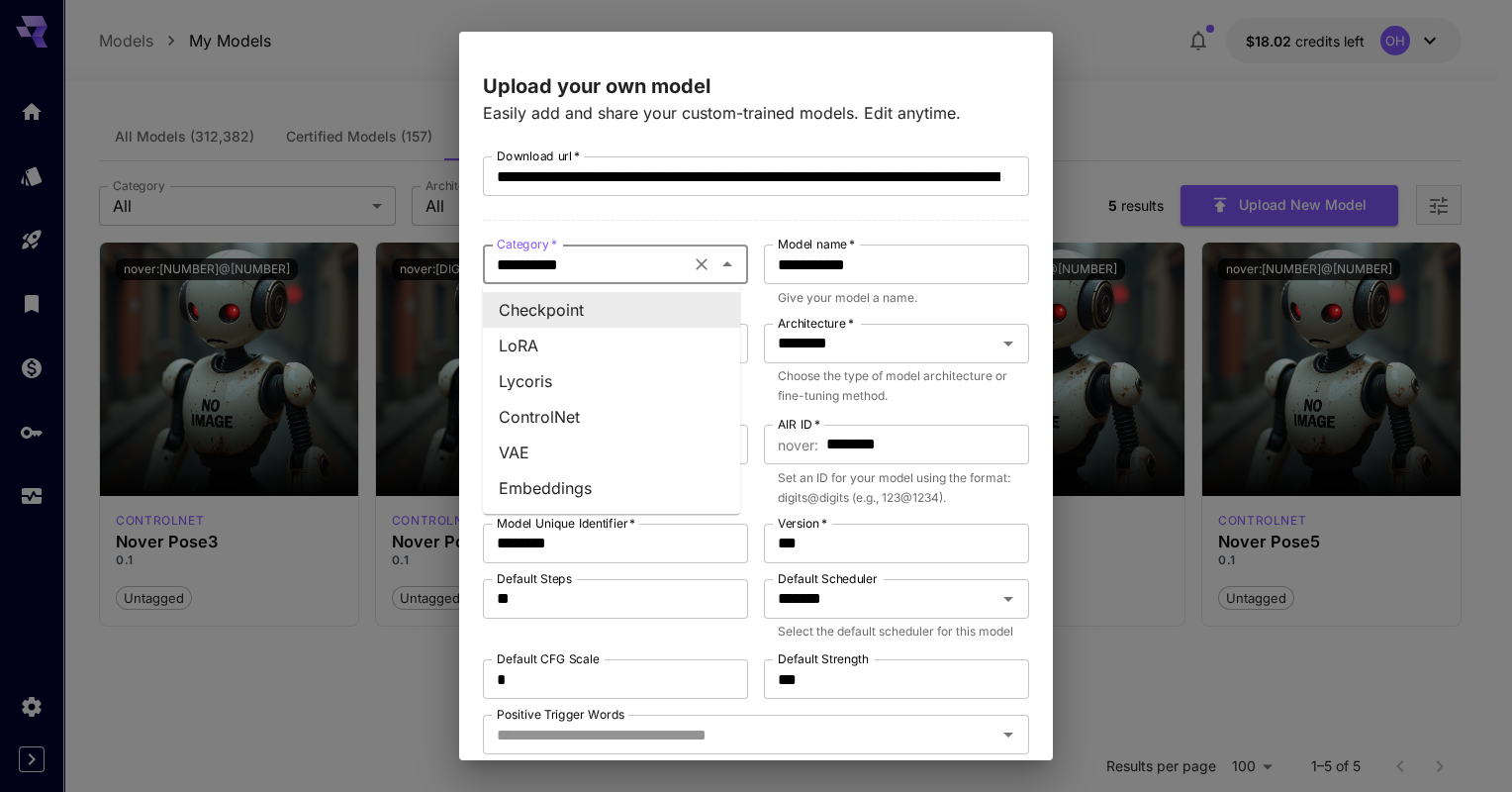 click on "**********" at bounding box center [586, 264] 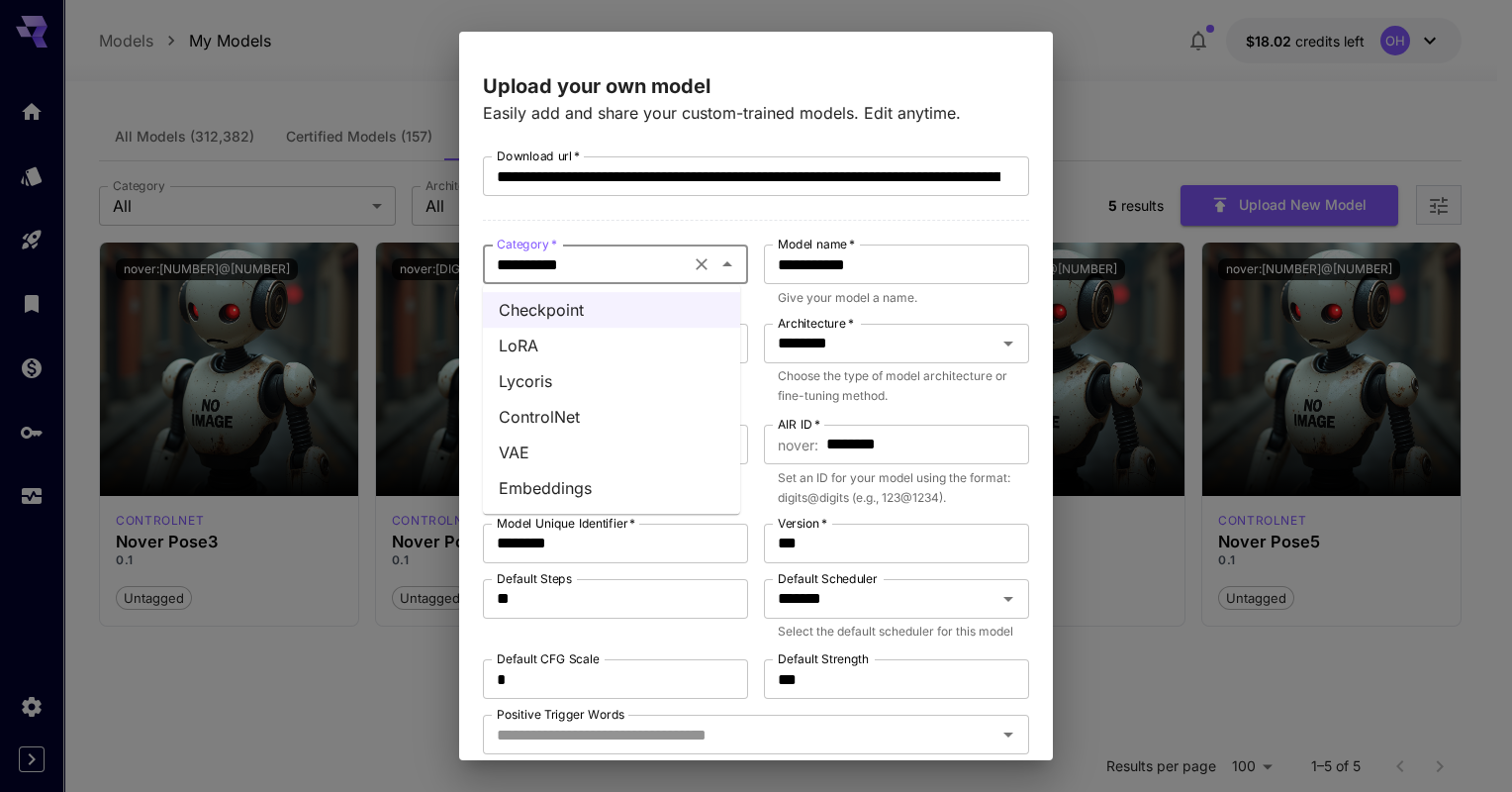 click on "ControlNet" at bounding box center (612, 417) 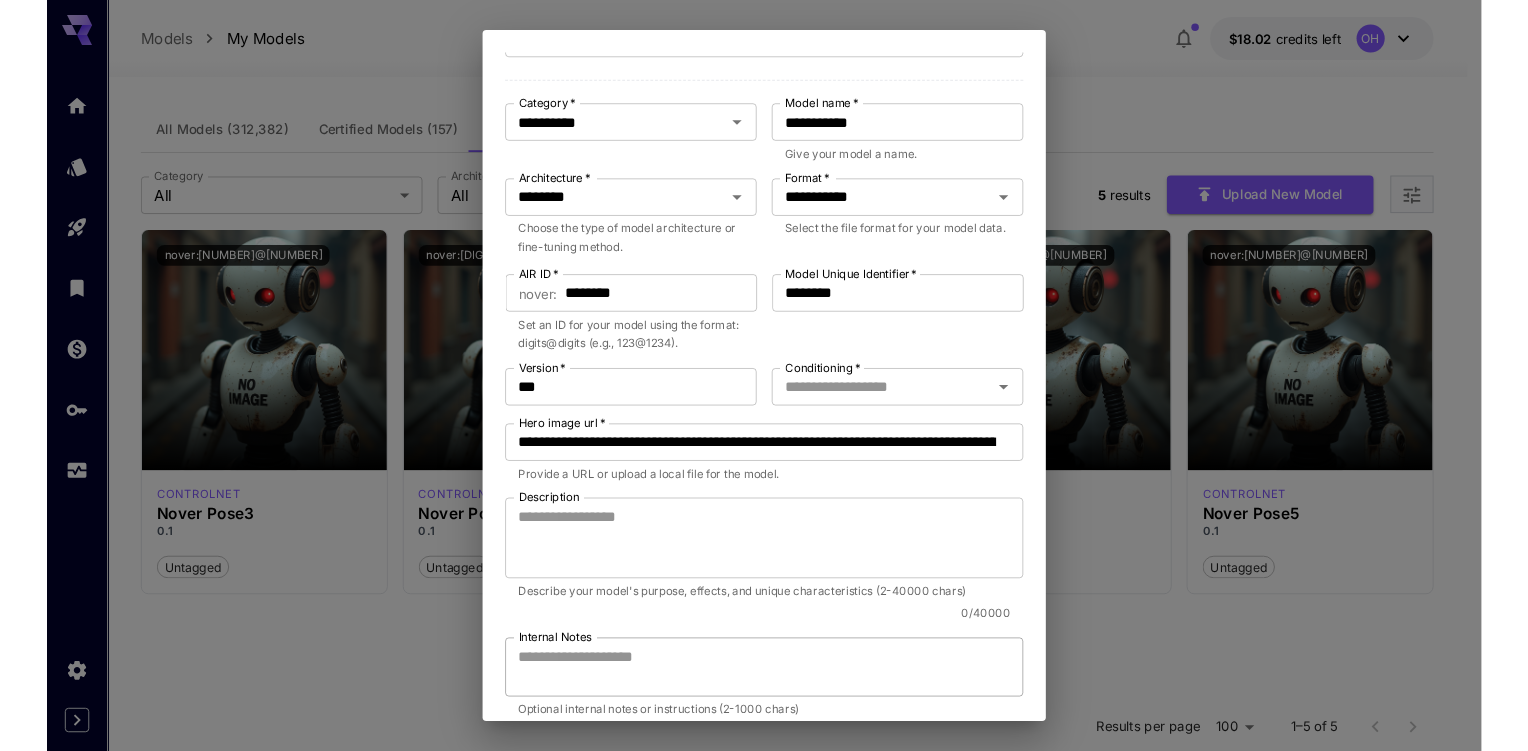 scroll, scrollTop: 0, scrollLeft: 0, axis: both 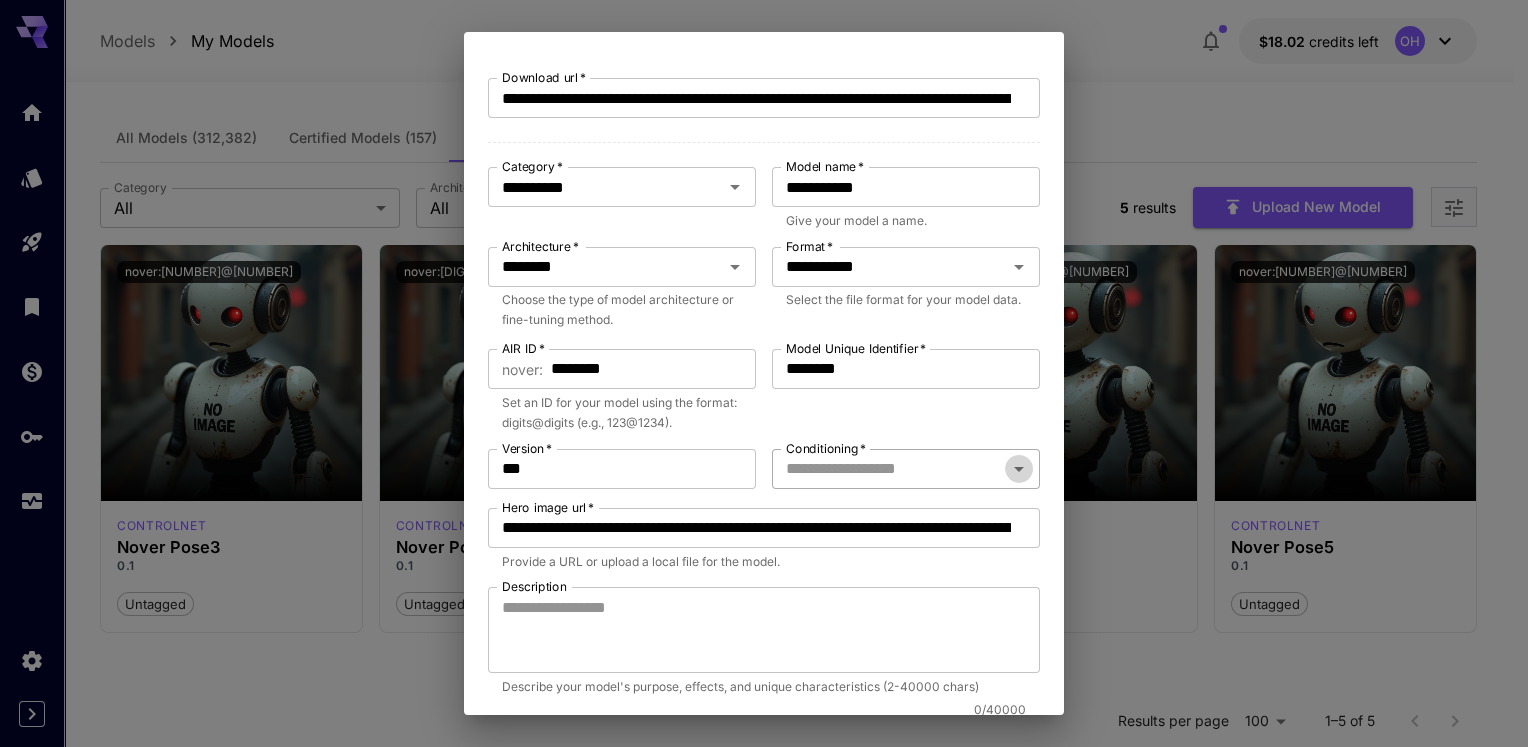 click 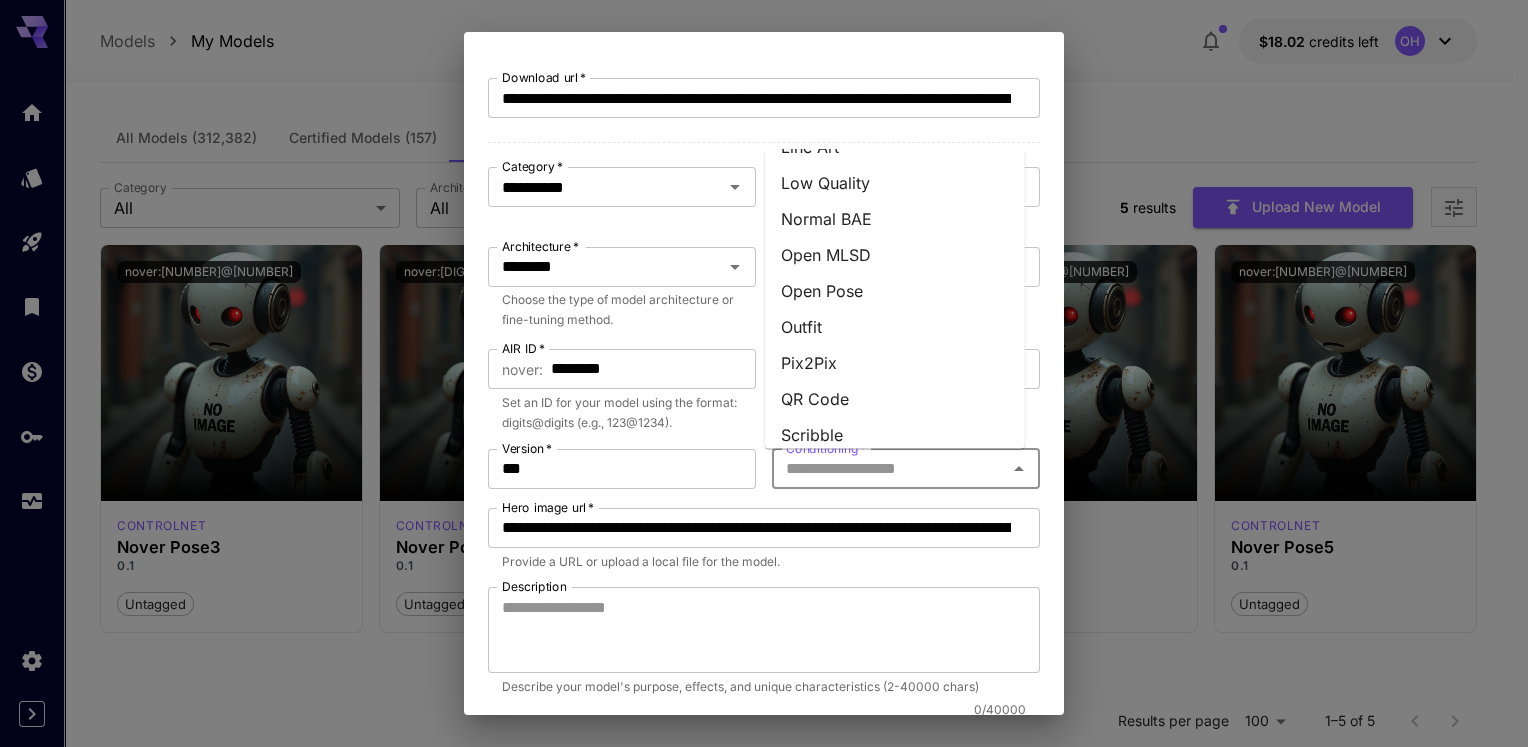 scroll, scrollTop: 472, scrollLeft: 0, axis: vertical 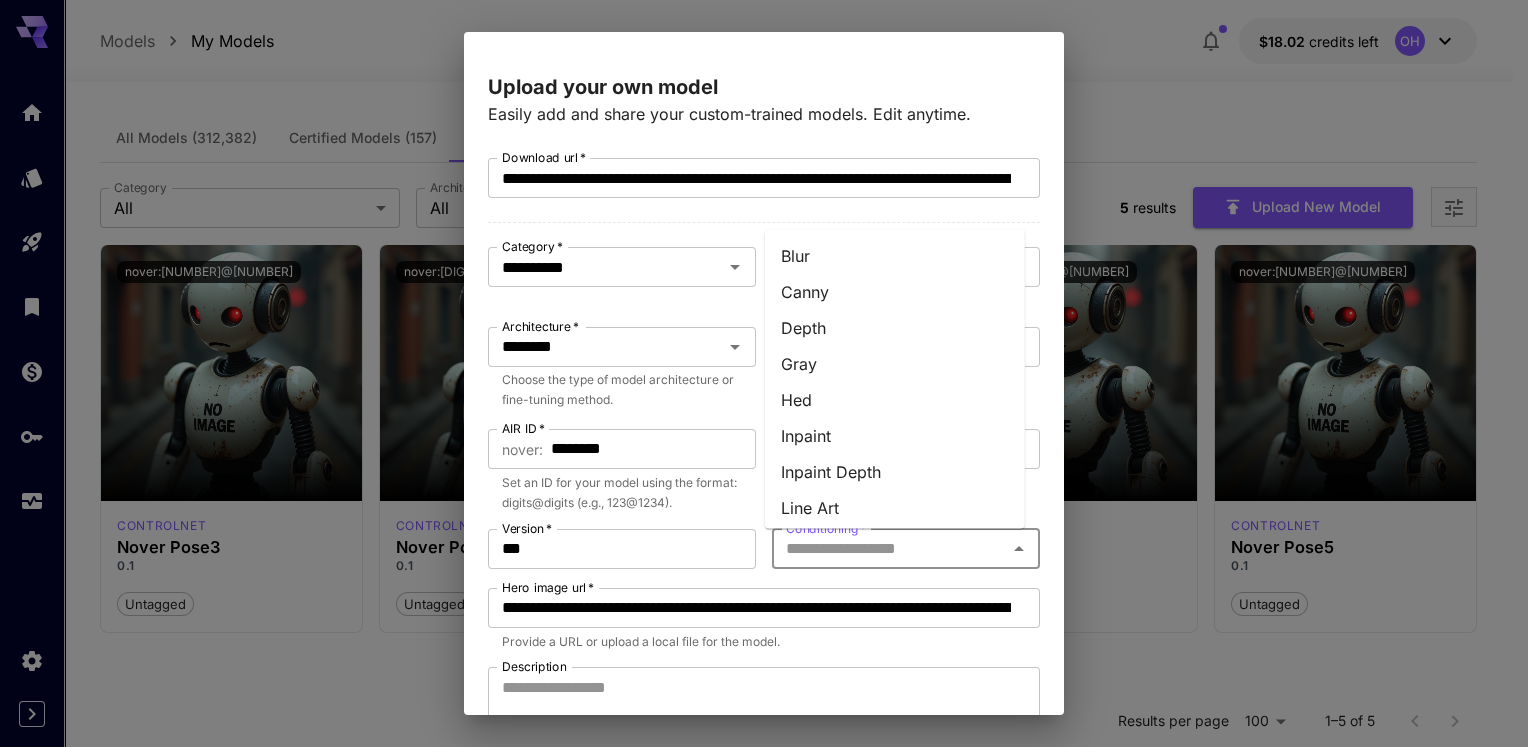 click on "Conditioning   *" at bounding box center (889, 549) 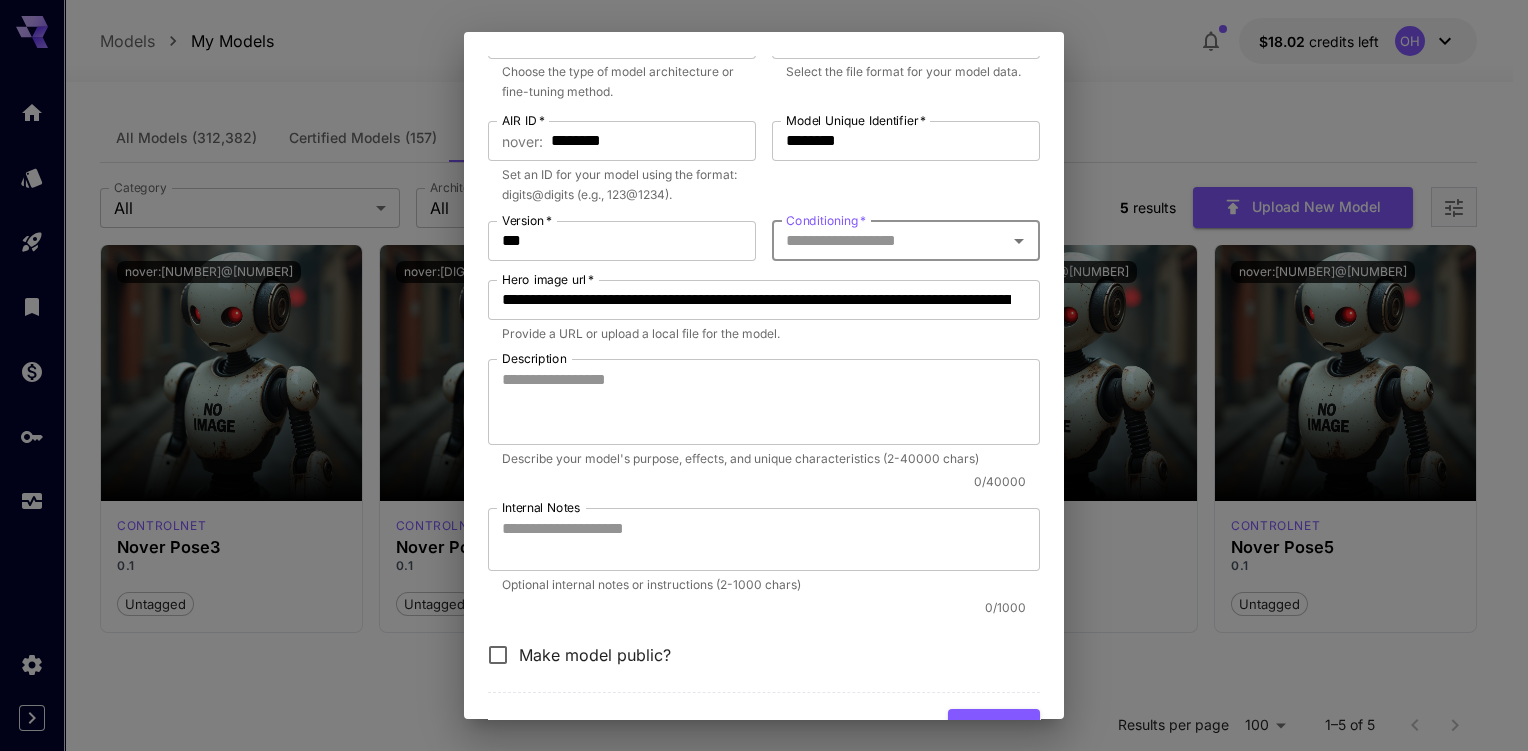 scroll, scrollTop: 308, scrollLeft: 0, axis: vertical 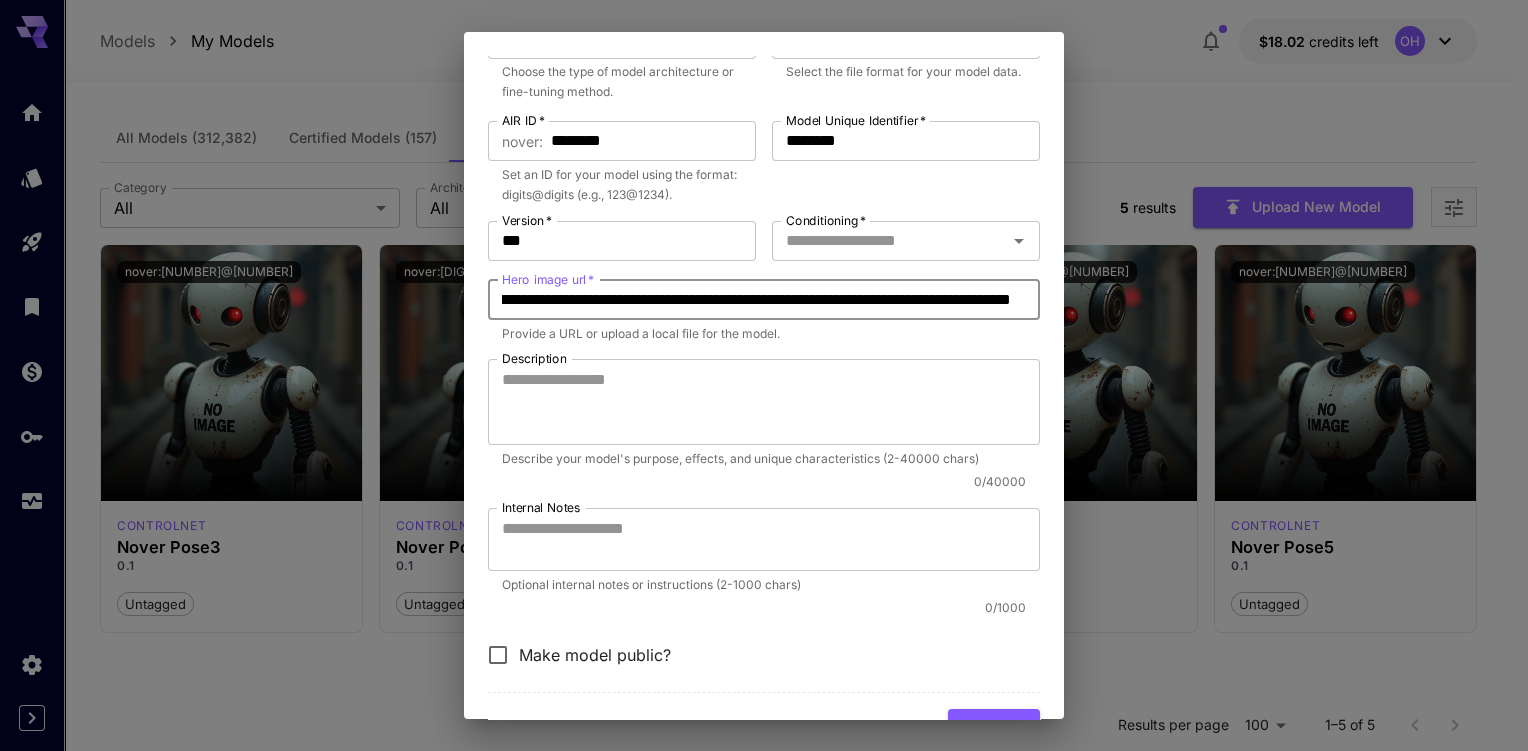 drag, startPoint x: 840, startPoint y: 290, endPoint x: 1115, endPoint y: 303, distance: 275.3071 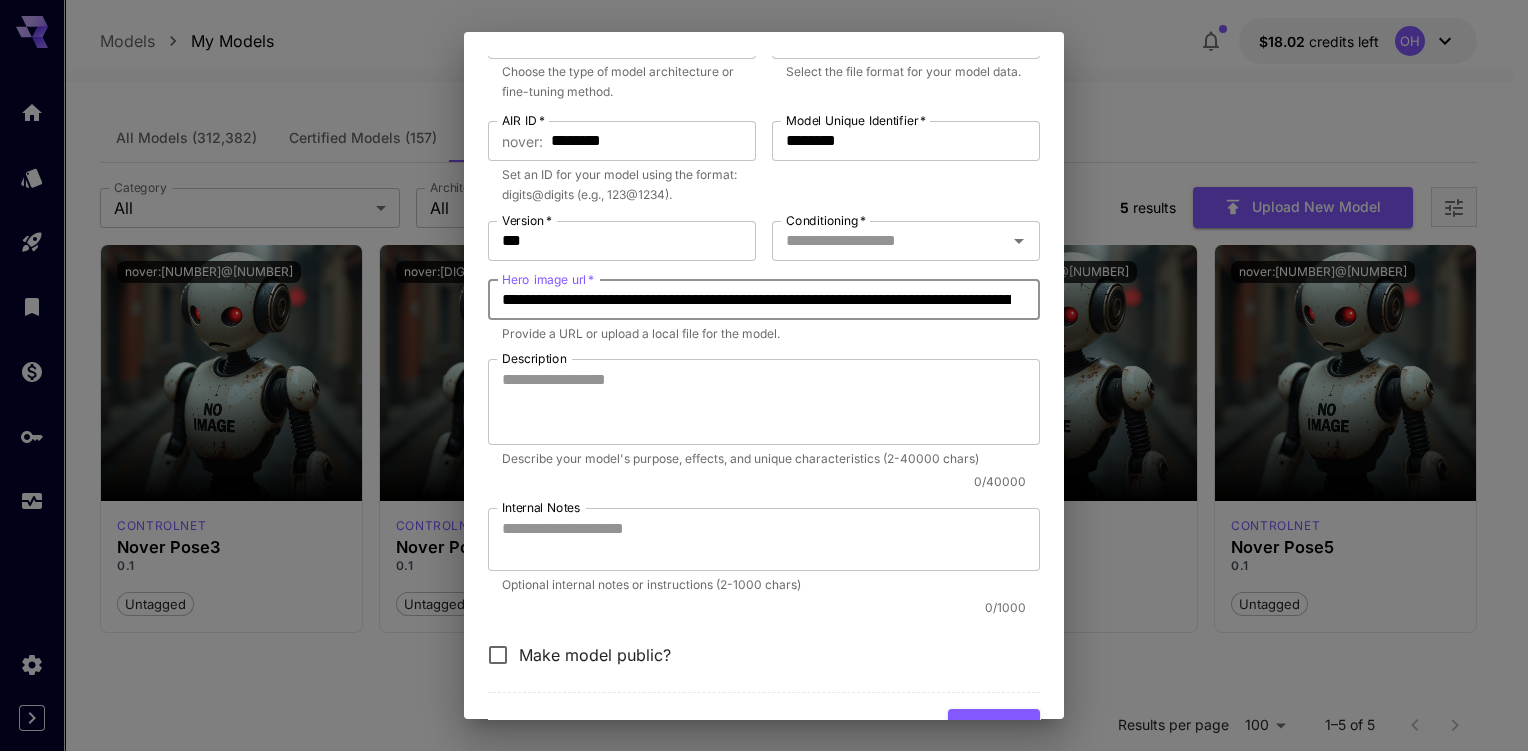 drag, startPoint x: 1007, startPoint y: 293, endPoint x: 387, endPoint y: 298, distance: 620.02014 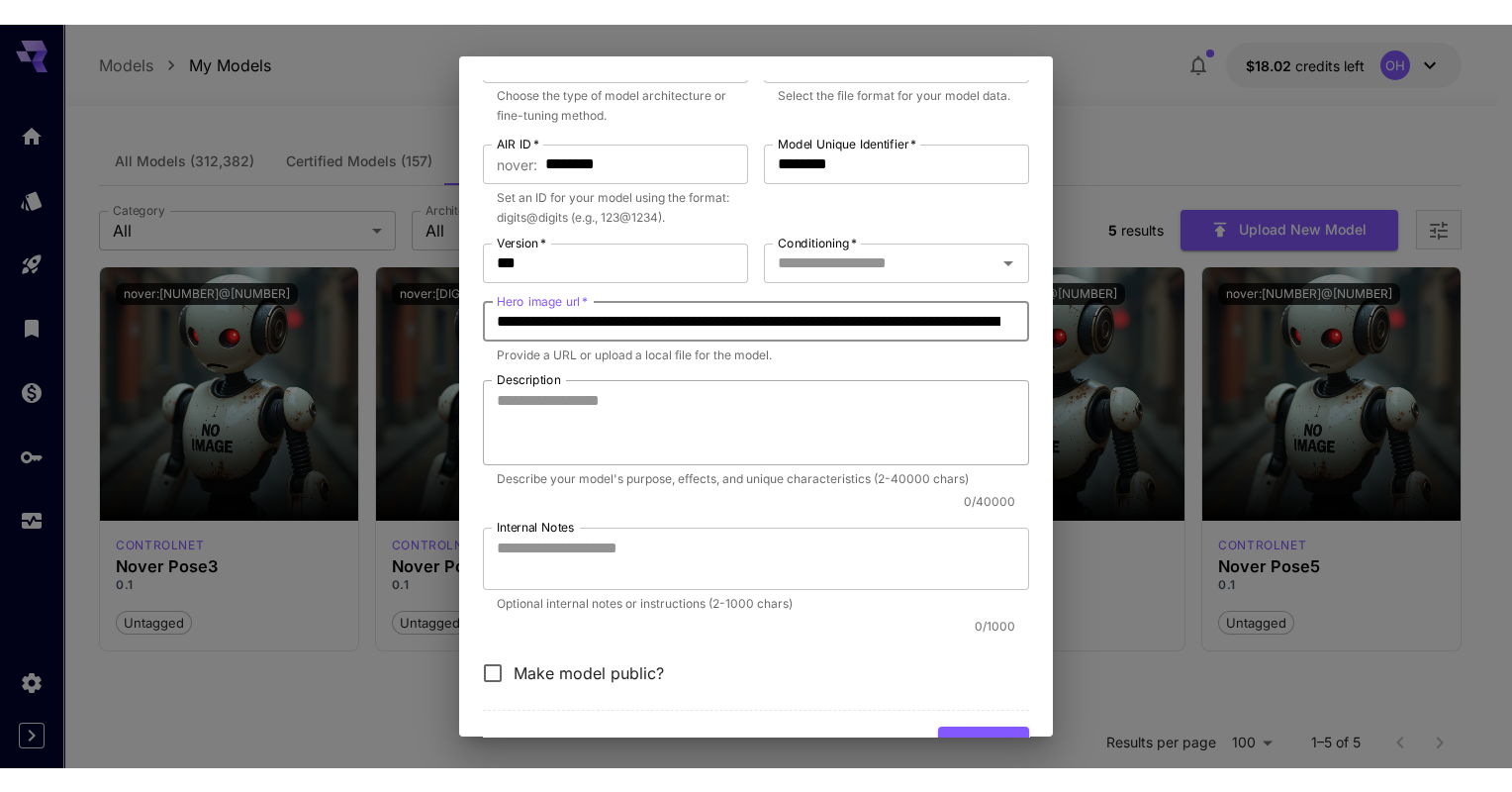 scroll, scrollTop: 370, scrollLeft: 0, axis: vertical 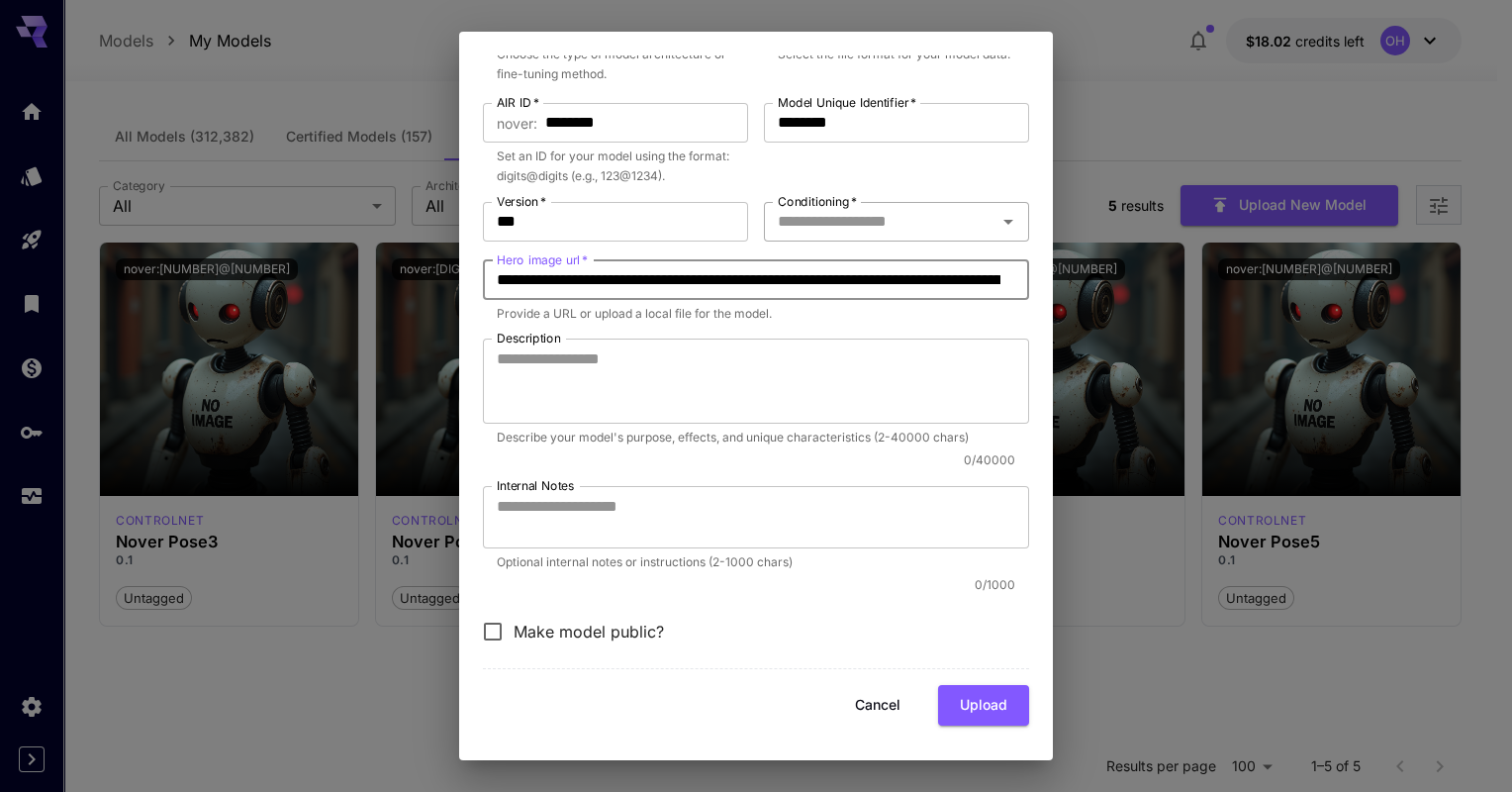 click on "Conditioning   *" at bounding box center (880, 222) 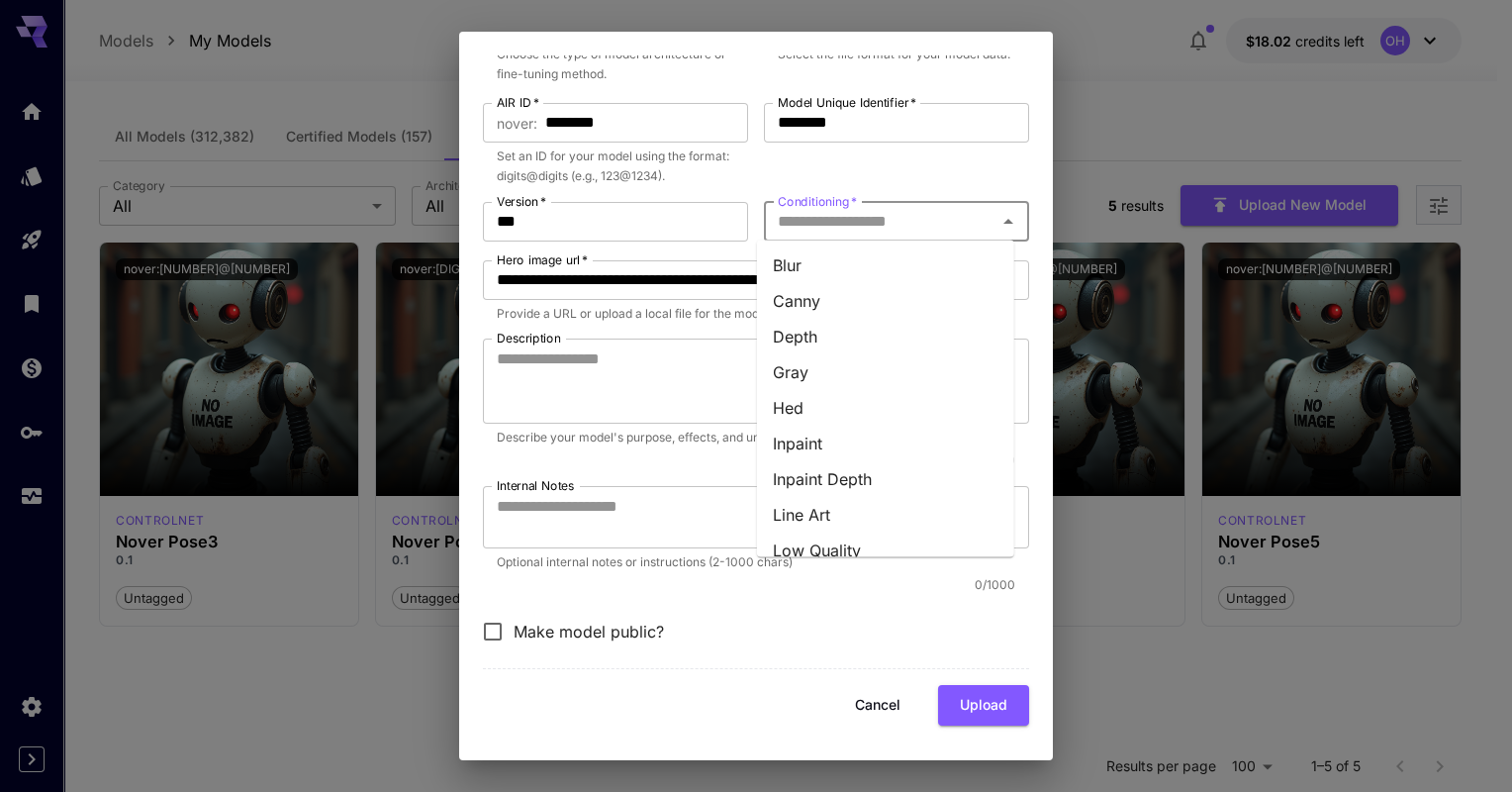 scroll, scrollTop: 0, scrollLeft: 0, axis: both 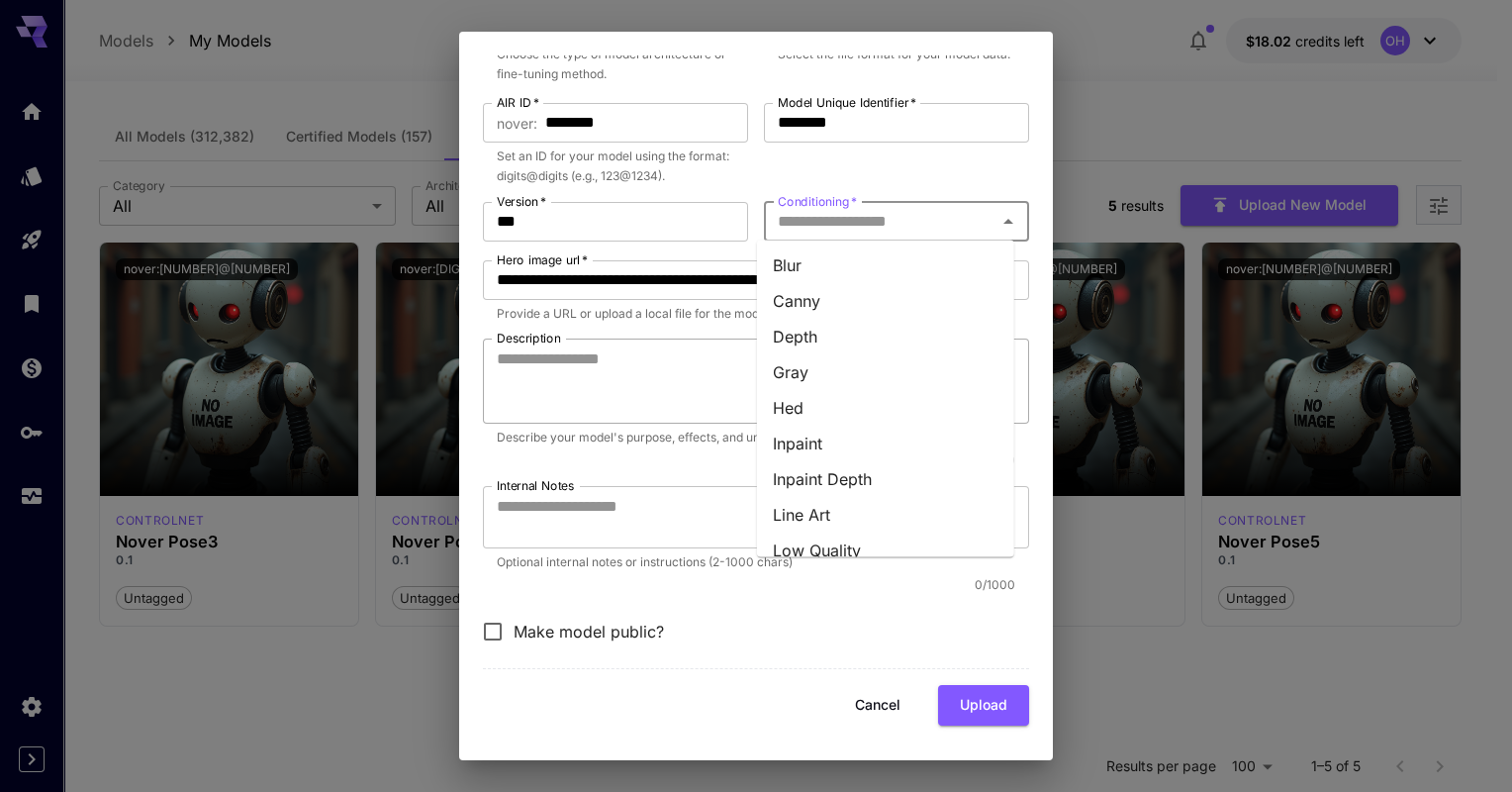 type on "*" 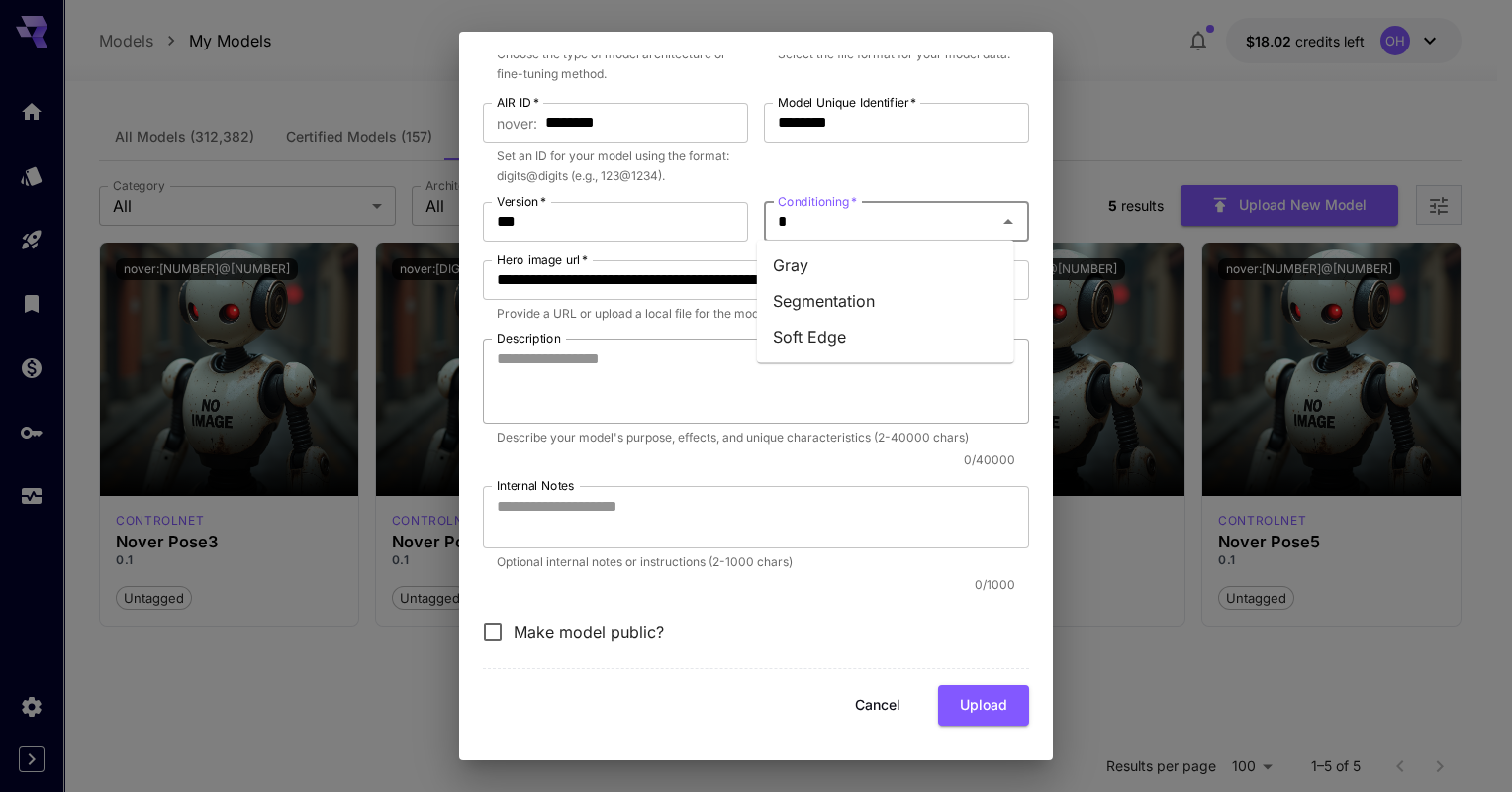 type 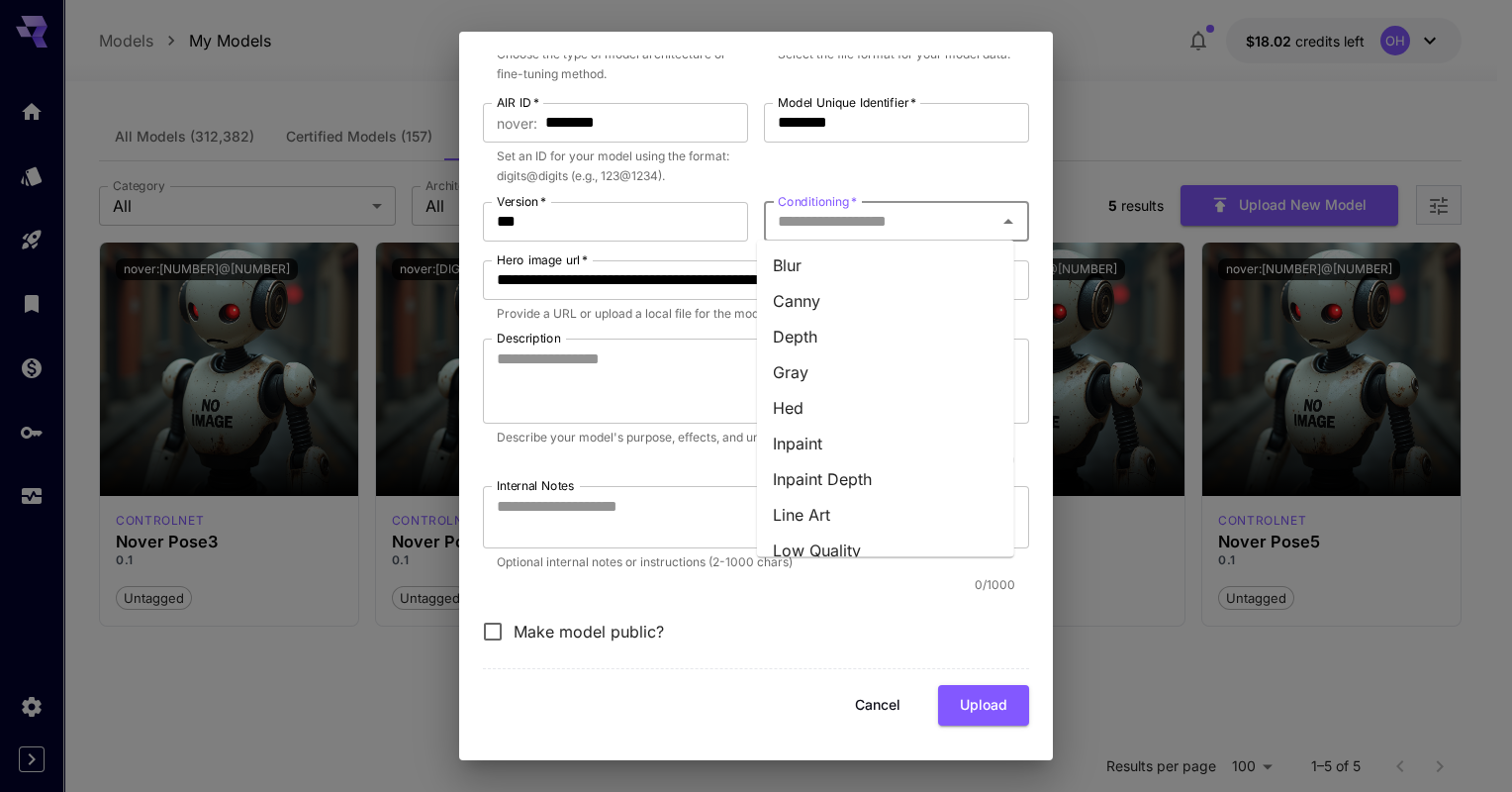 scroll, scrollTop: 447, scrollLeft: 0, axis: vertical 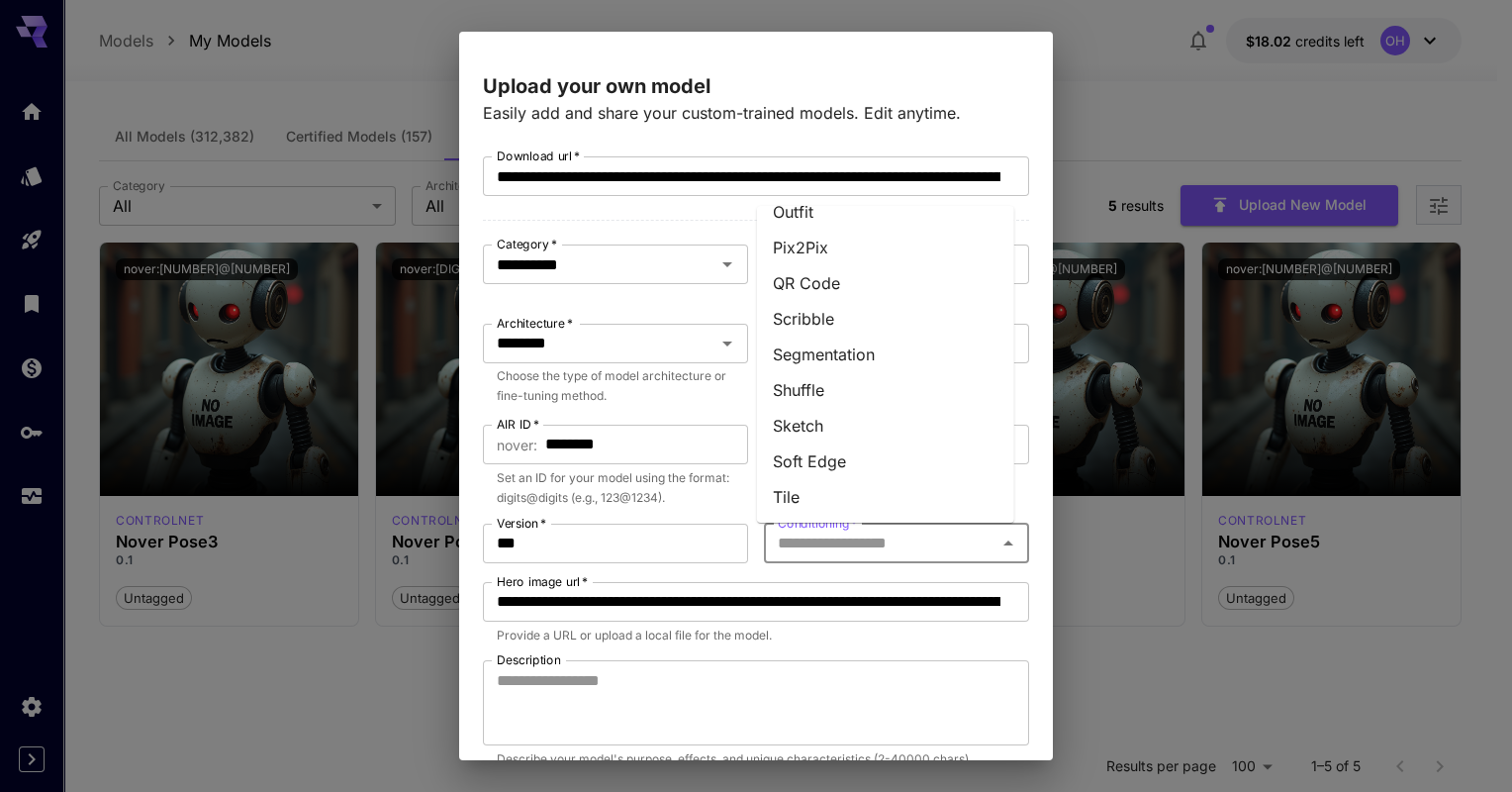click on "AIR ID   * ​ nover : ******** AIR ID   * Set an ID for your model using the format: digits@digits (e.g., 123@1234)." at bounding box center (615, 466) 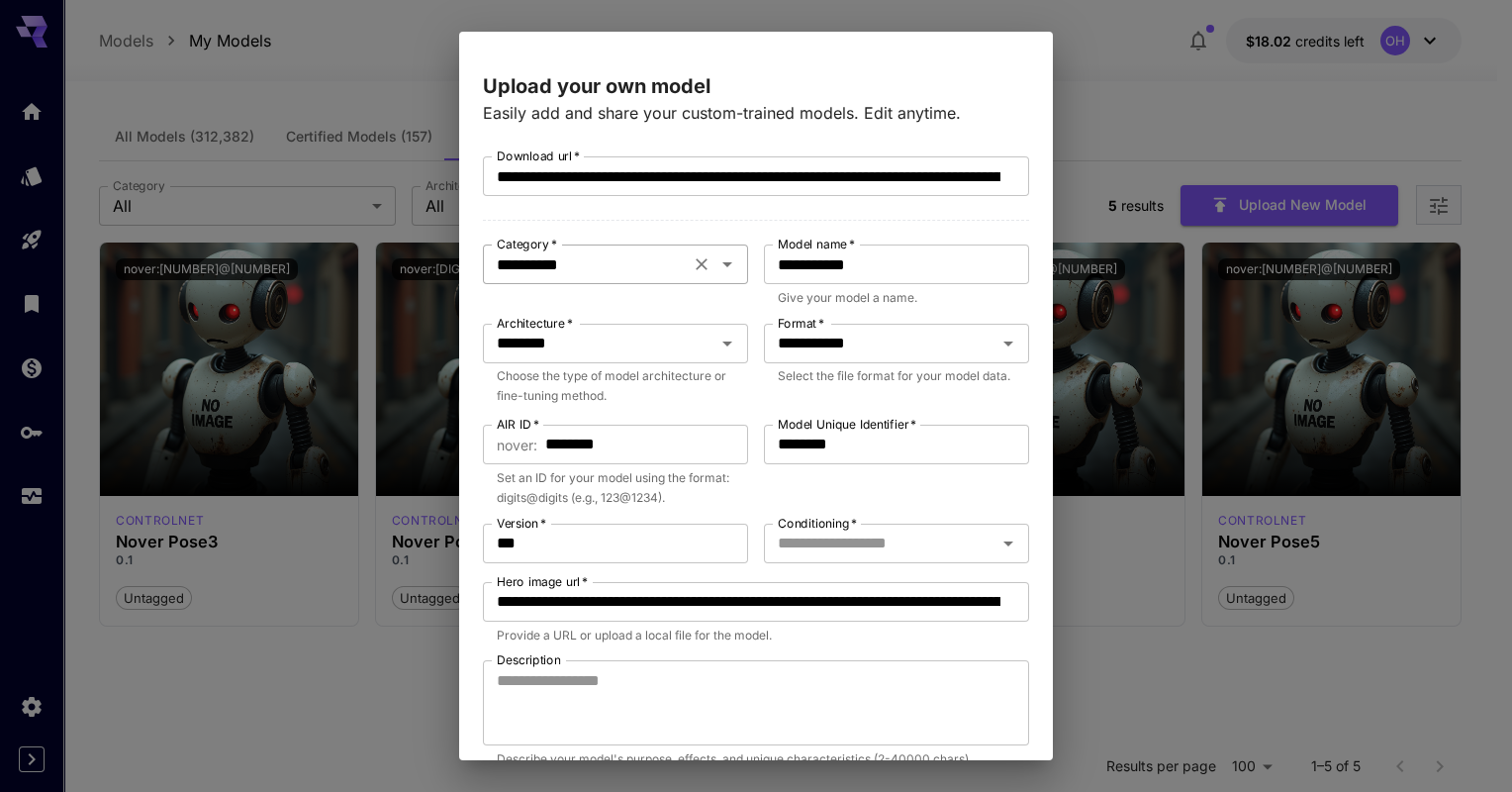 click 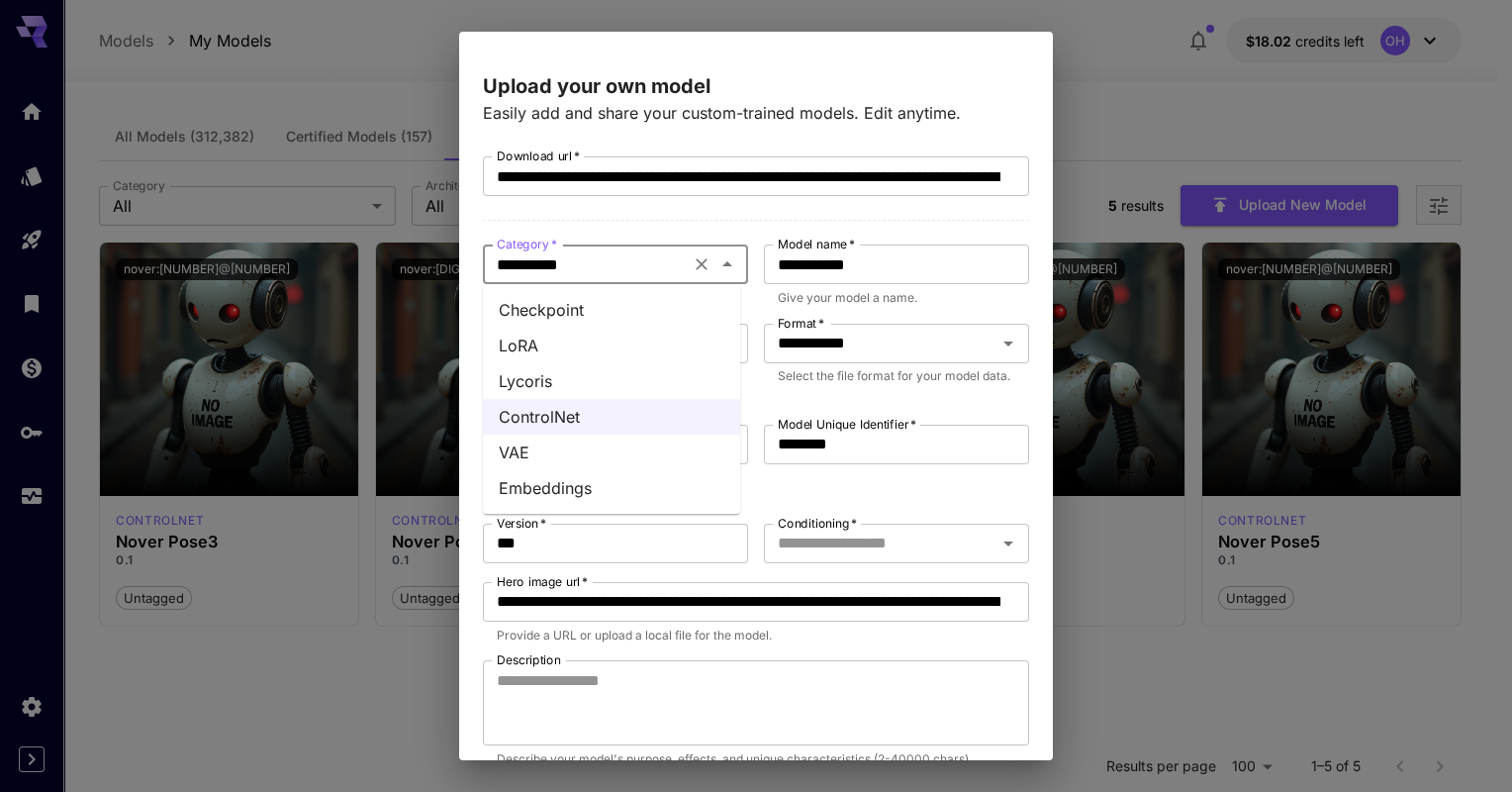click on "Checkpoint" at bounding box center [612, 310] 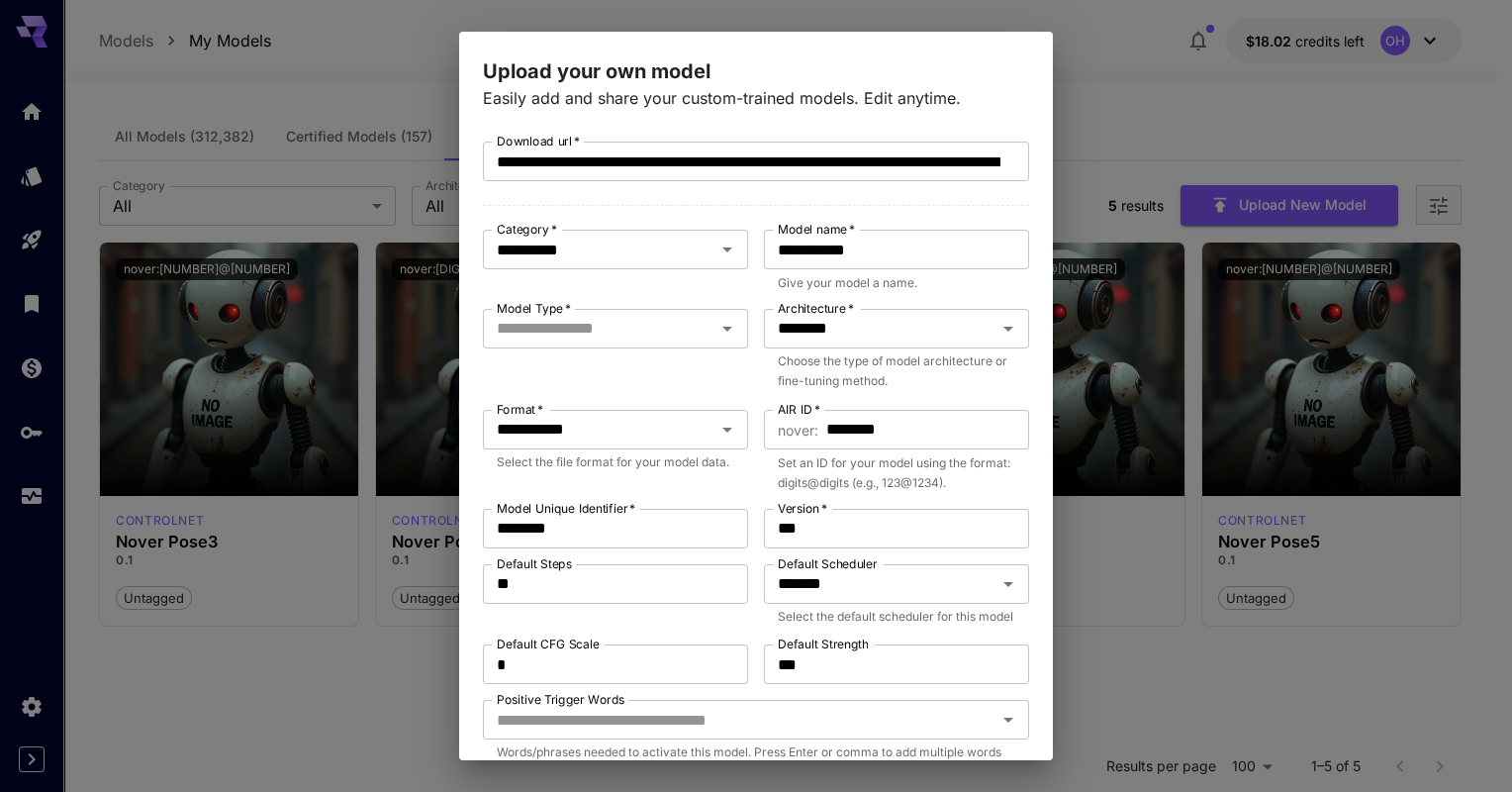 scroll, scrollTop: 16, scrollLeft: 0, axis: vertical 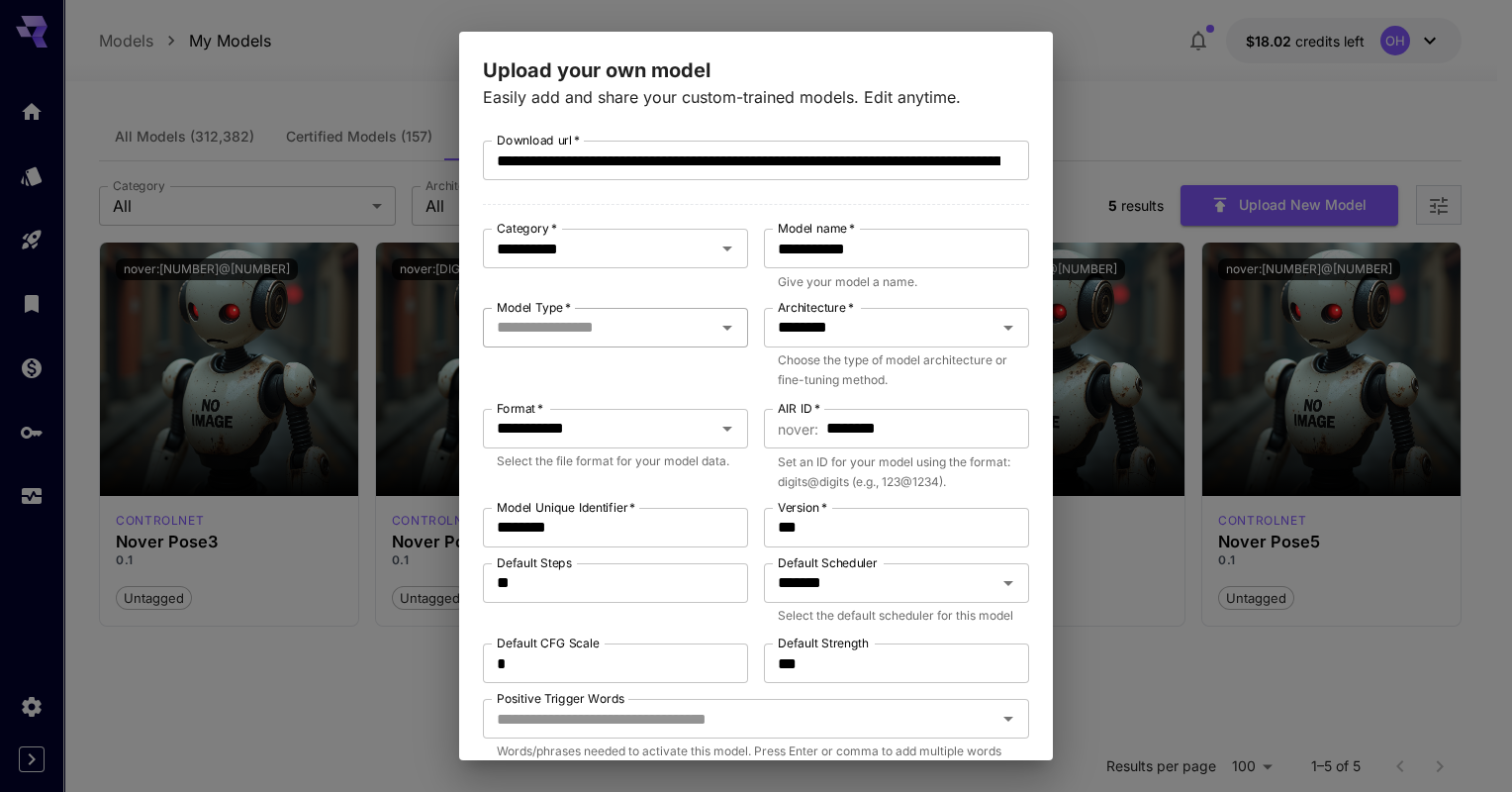 click 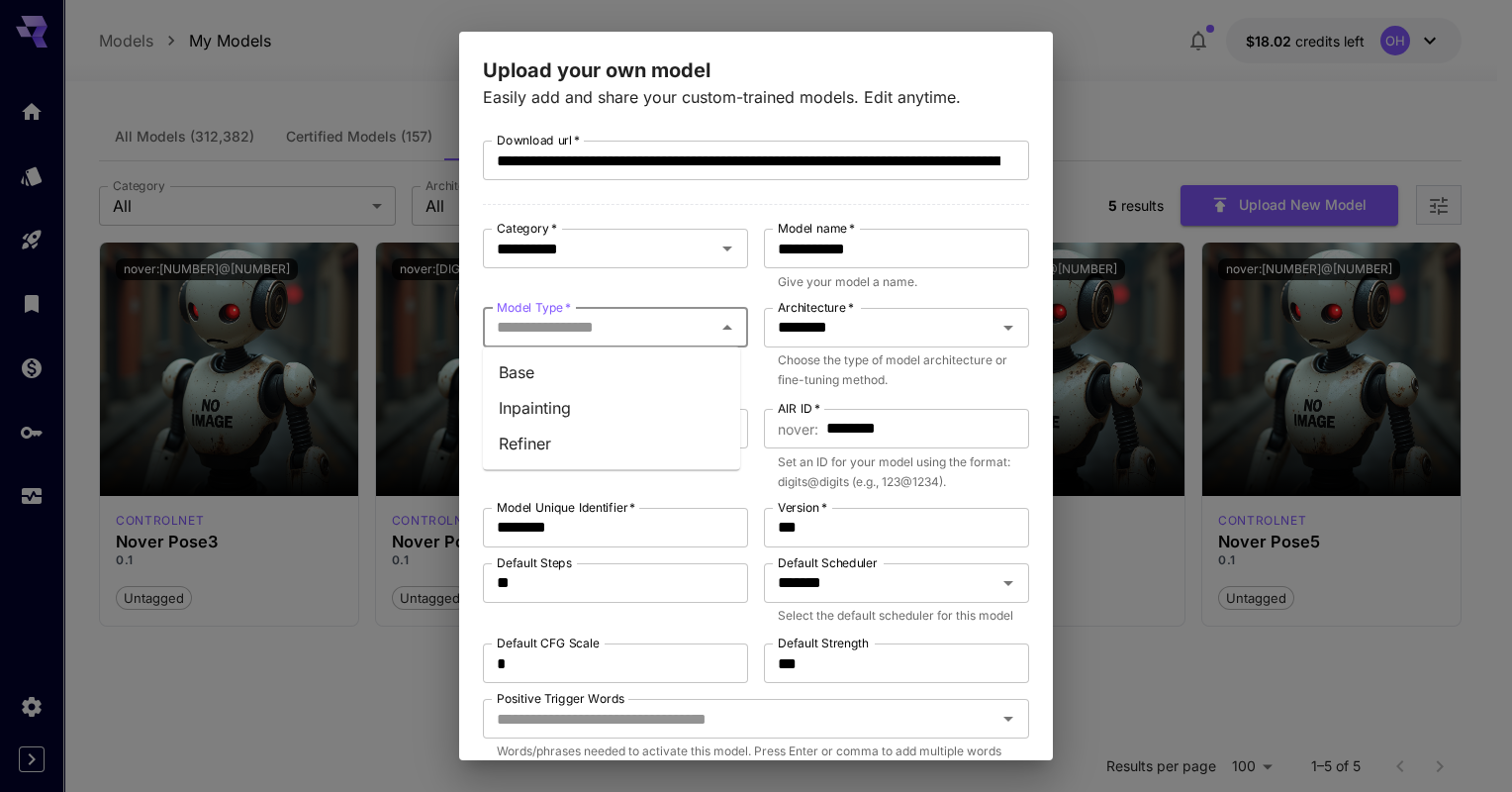 click on "Base" at bounding box center (612, 372) 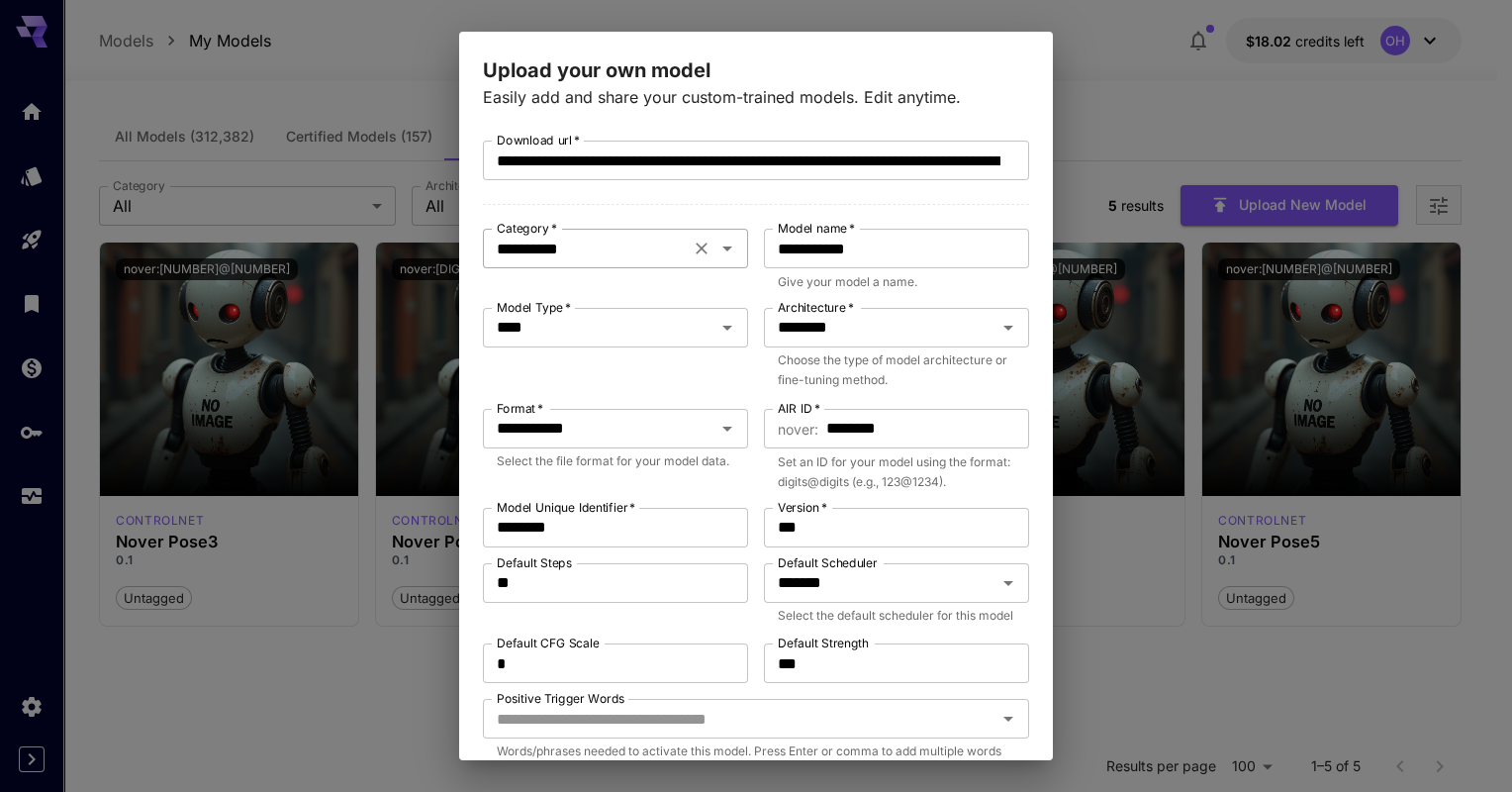 click 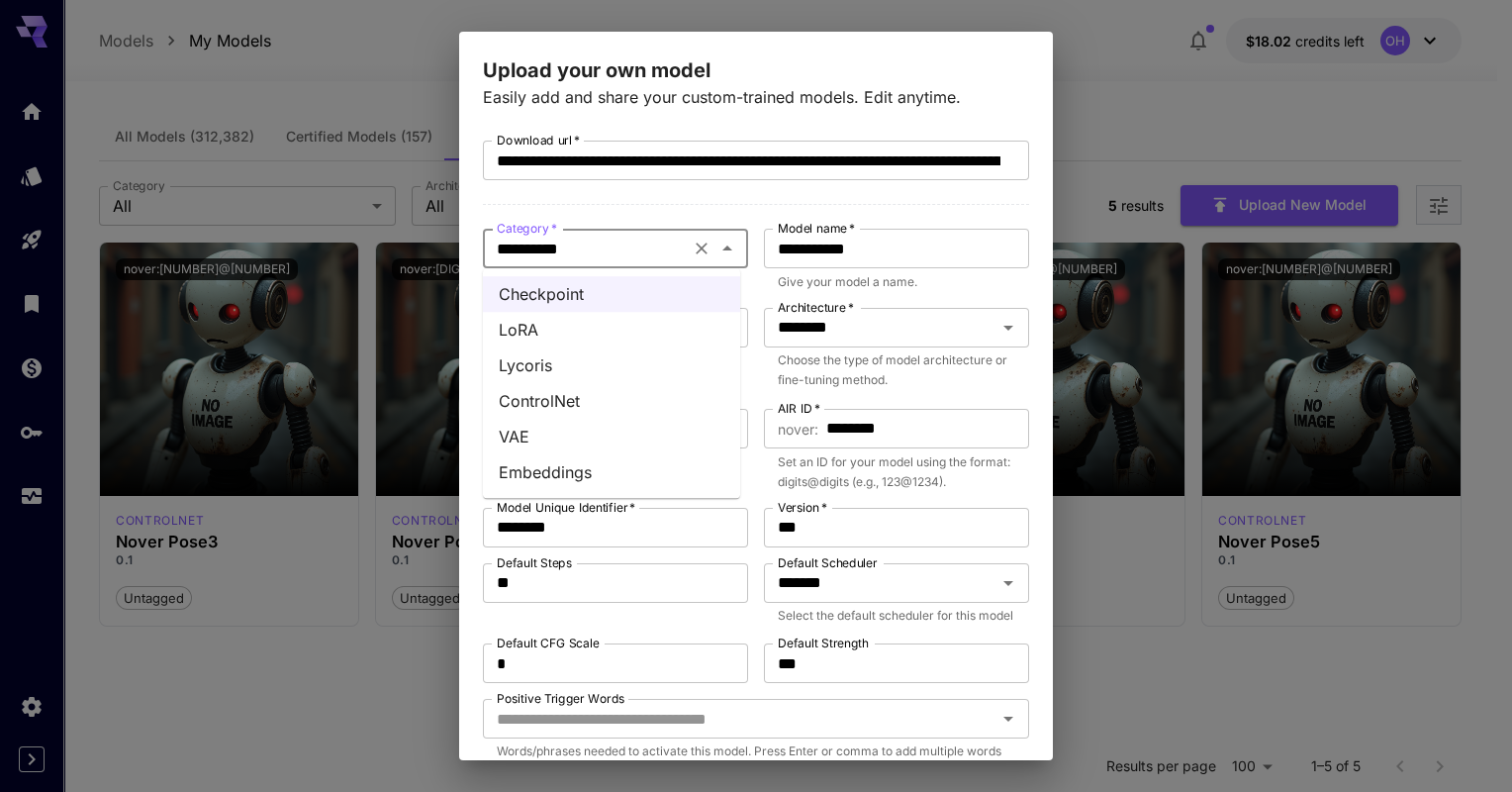 click on "ControlNet" at bounding box center [612, 401] 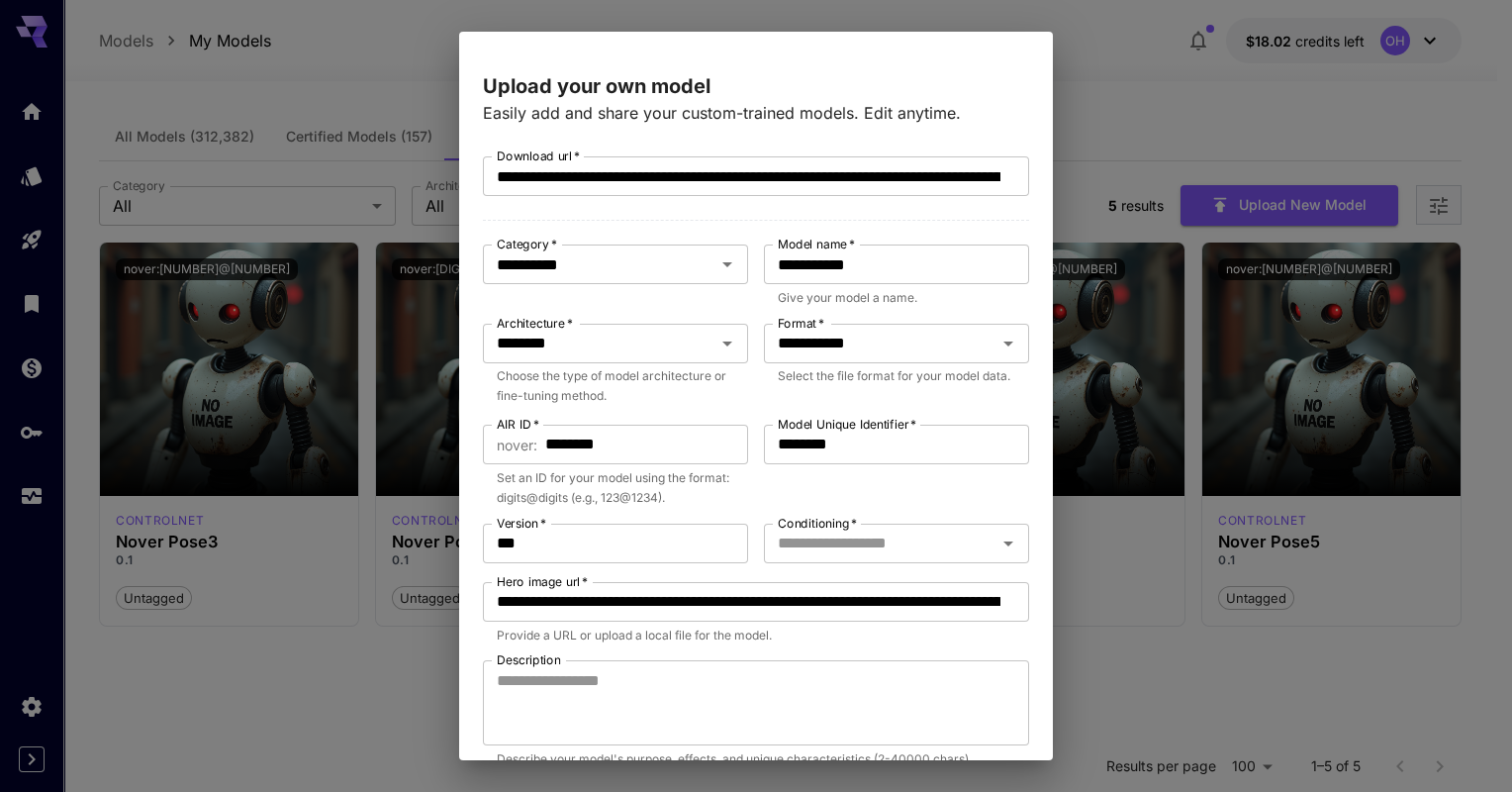 scroll, scrollTop: 0, scrollLeft: 0, axis: both 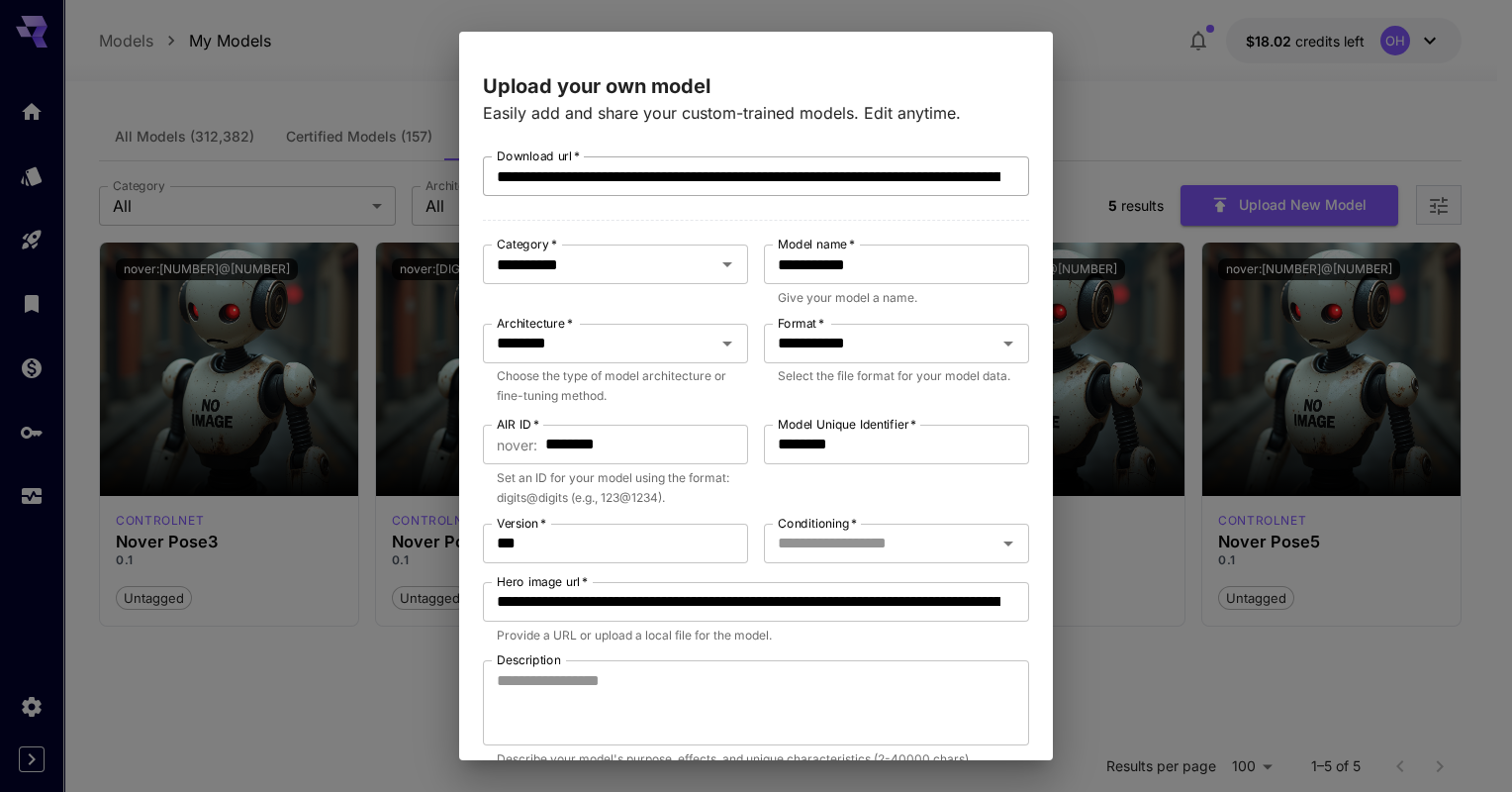 click on "**********" at bounding box center (748, 176) 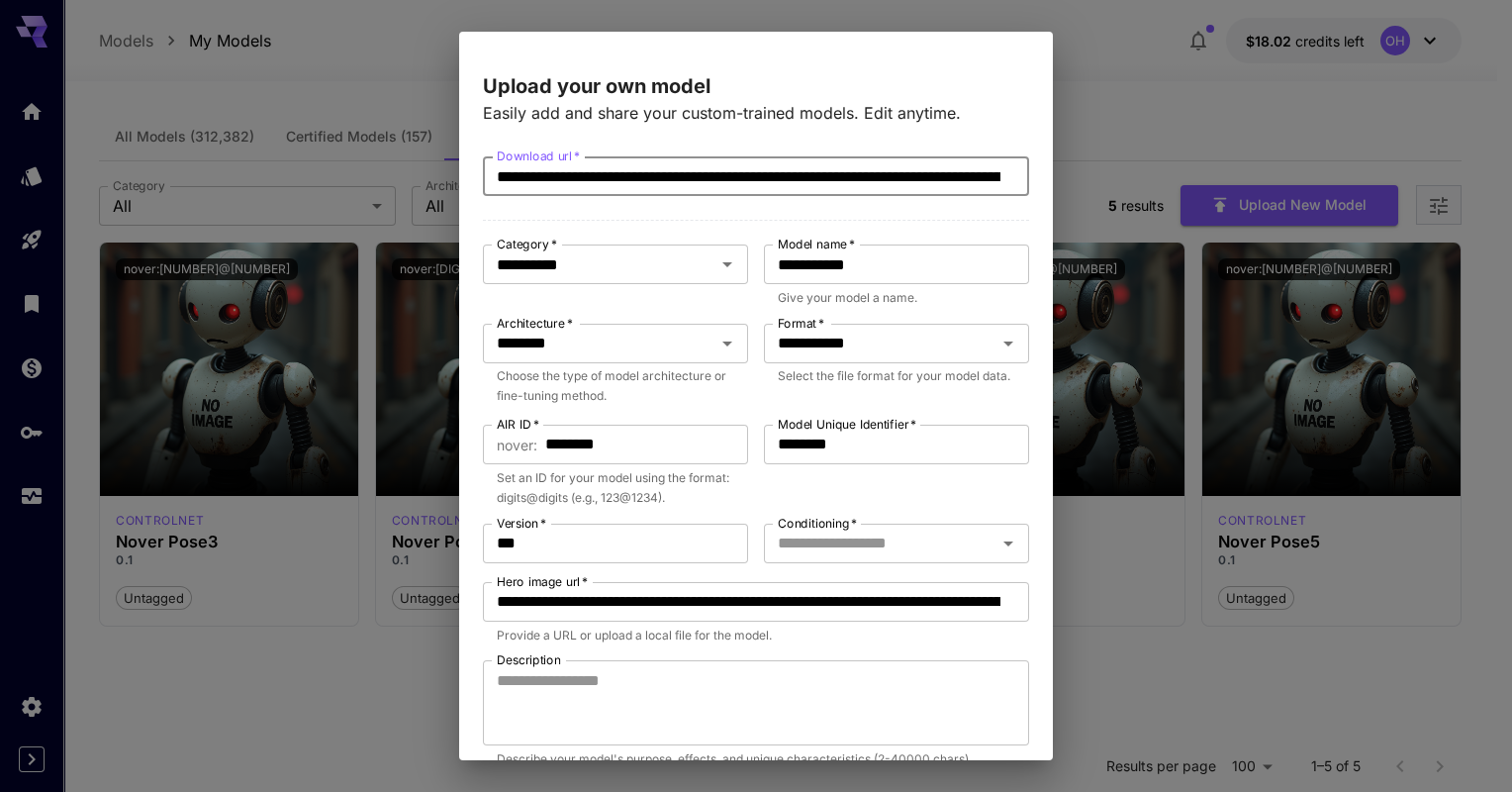 paste 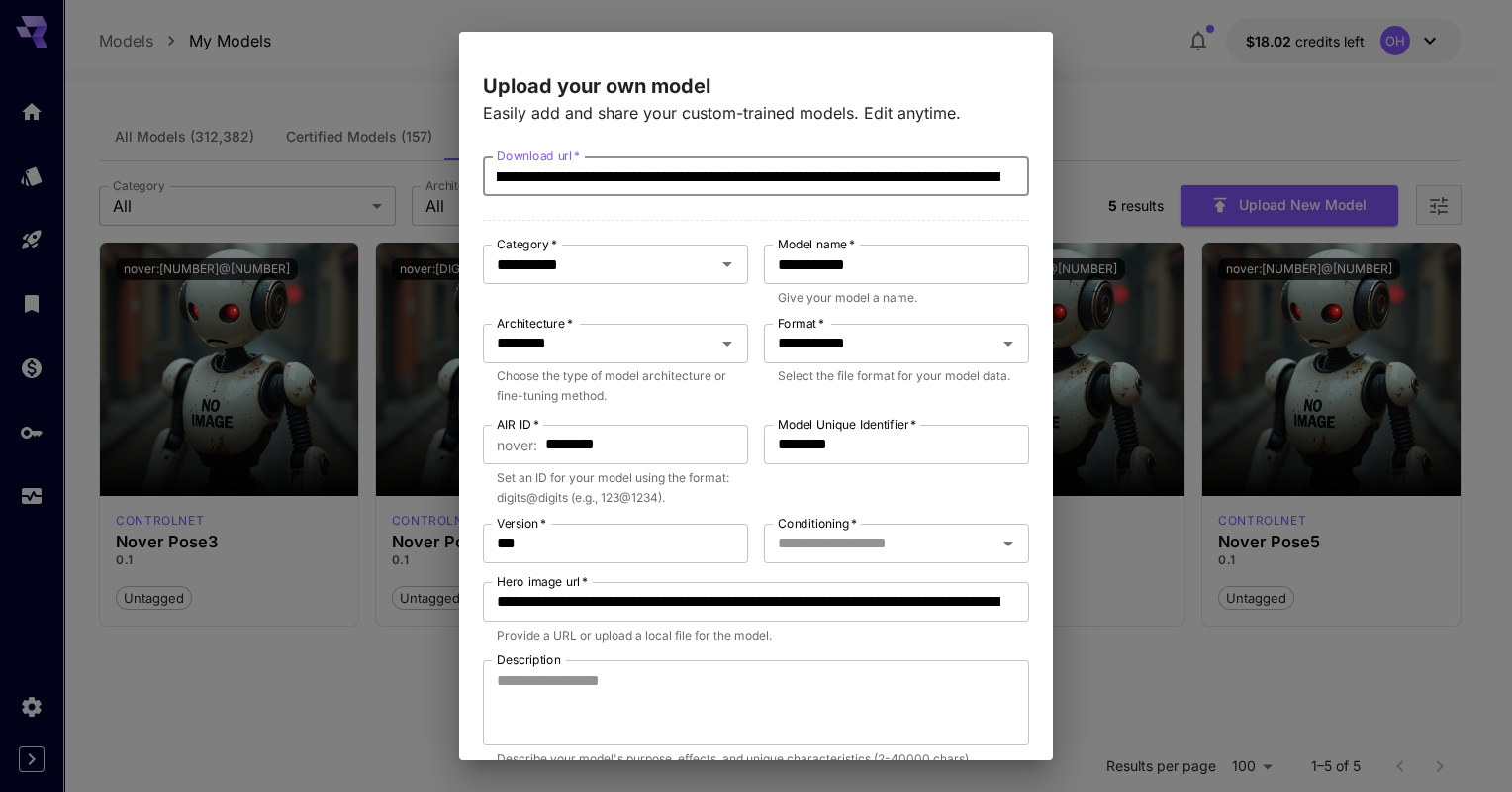 scroll, scrollTop: 0, scrollLeft: 0, axis: both 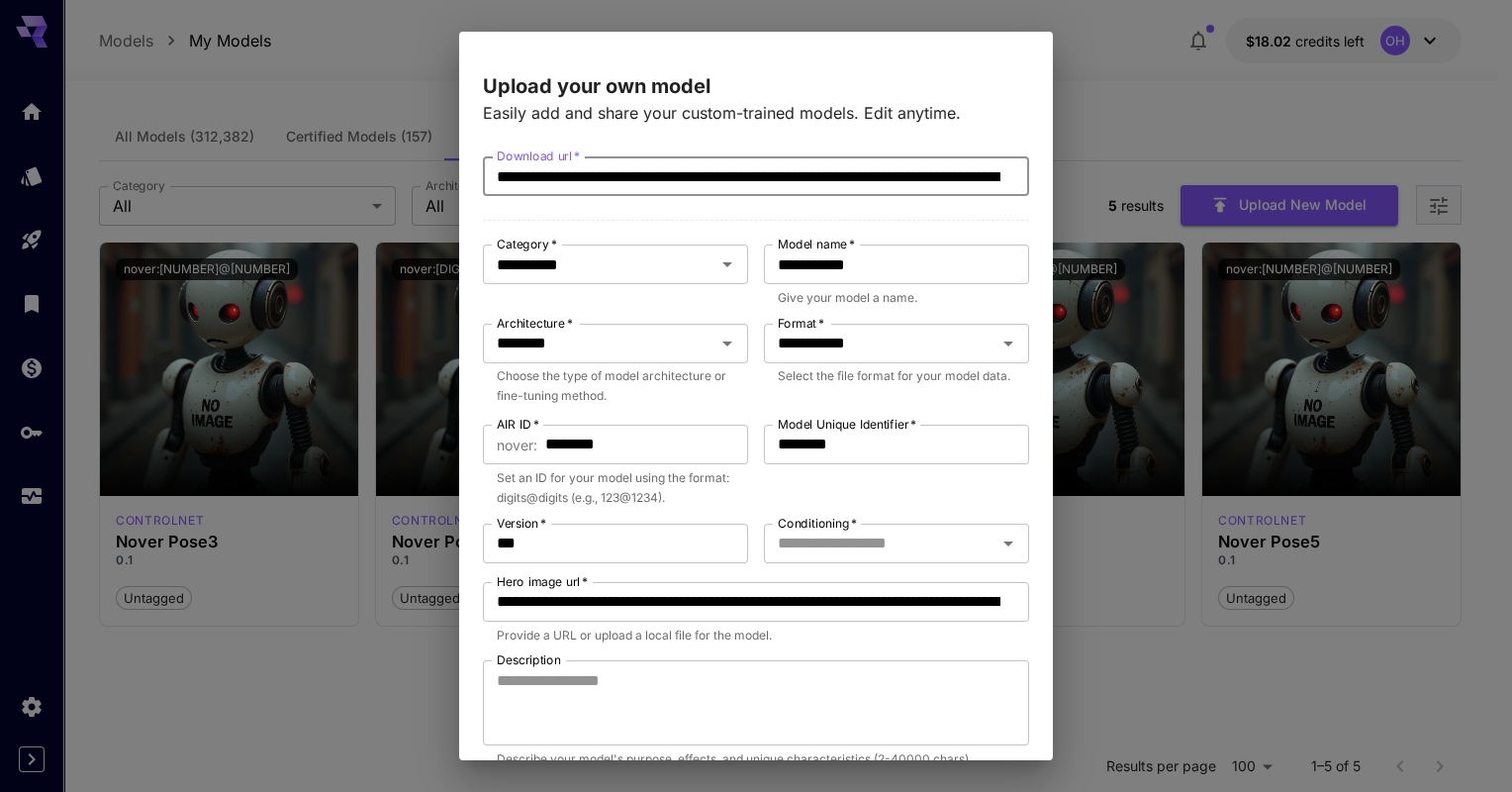 drag, startPoint x: 796, startPoint y: 188, endPoint x: 370, endPoint y: 197, distance: 426.09506 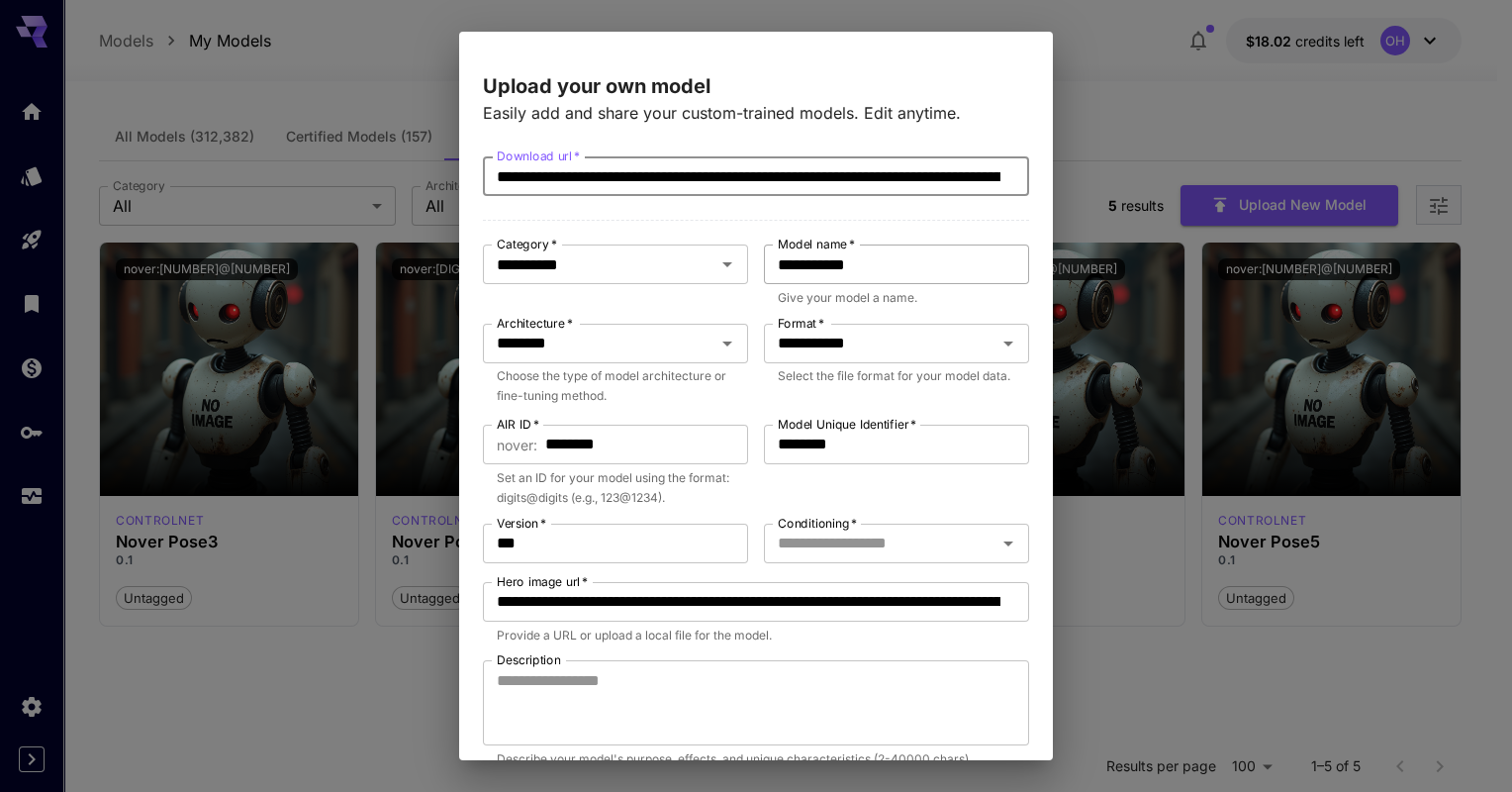 type on "**********" 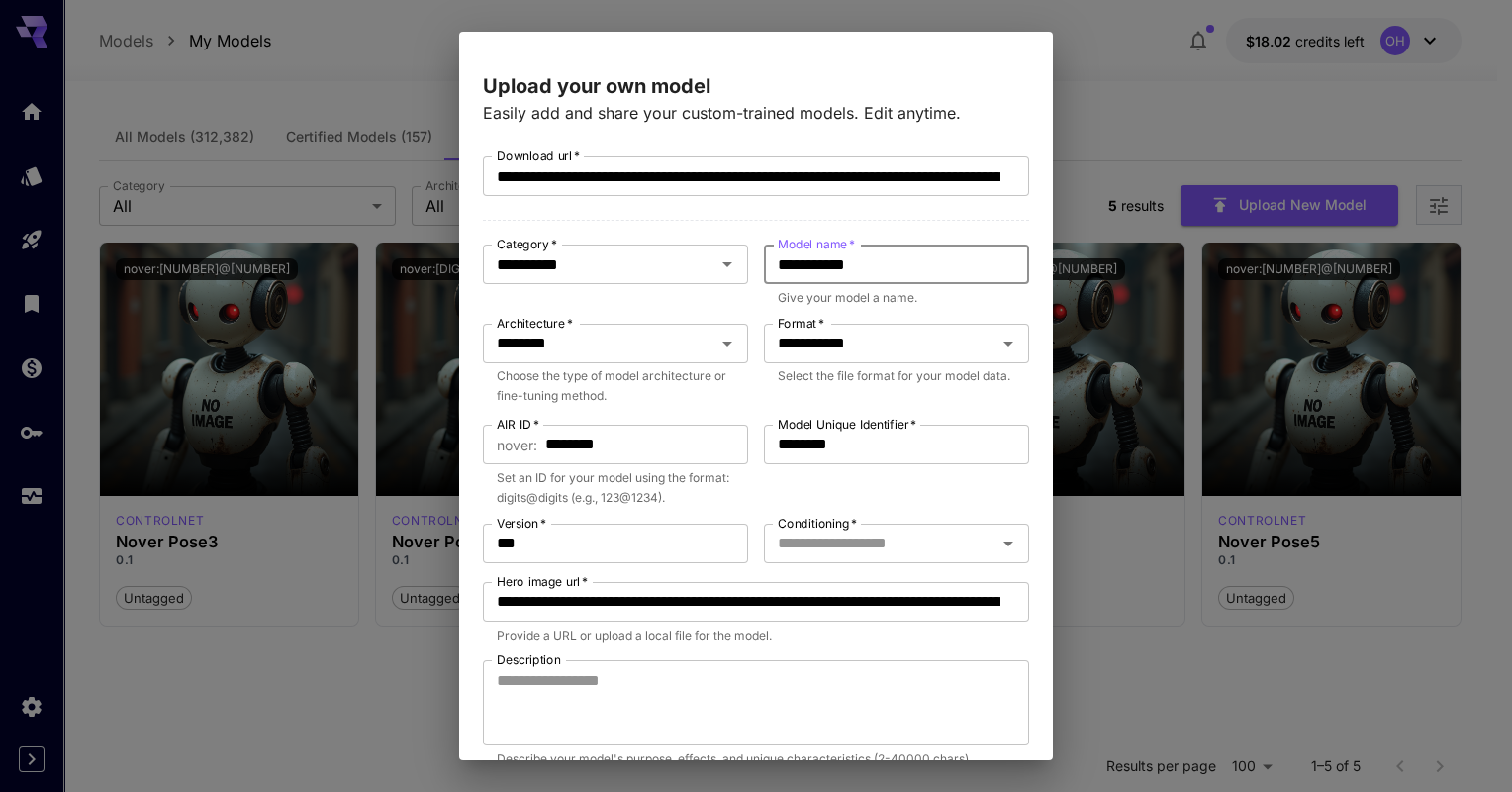 click on "**********" at bounding box center (897, 264) 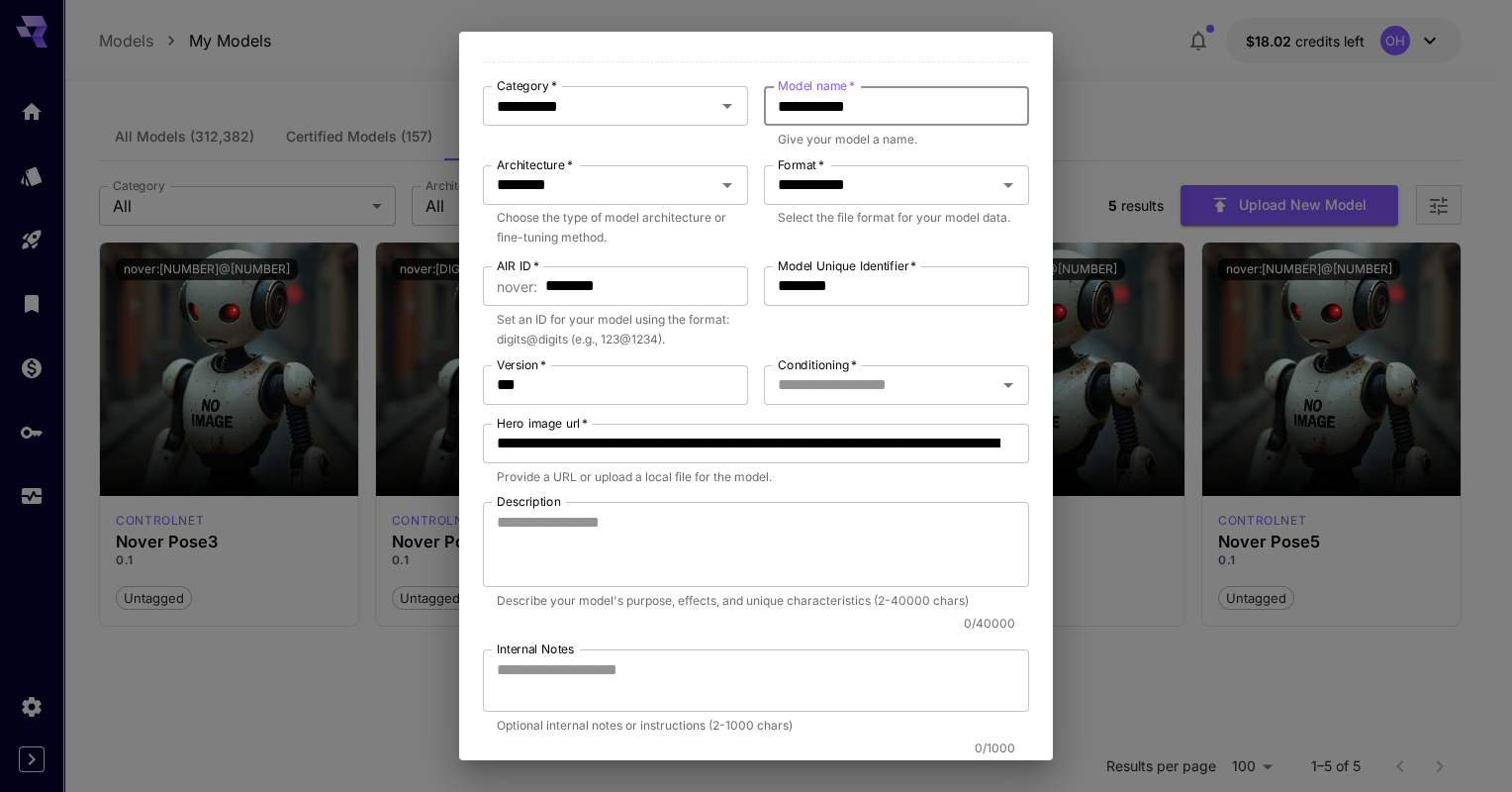 scroll, scrollTop: 222, scrollLeft: 0, axis: vertical 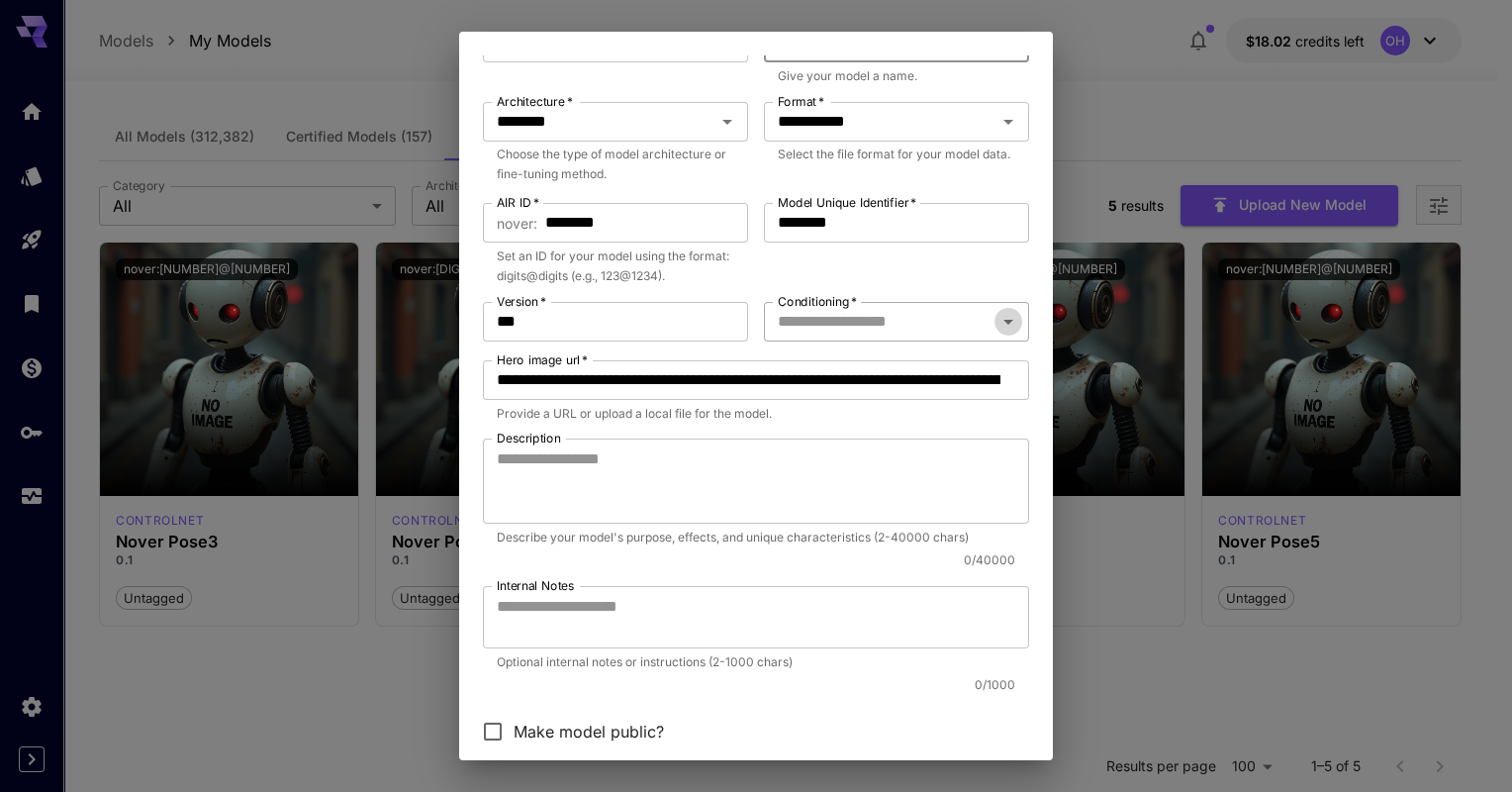 click 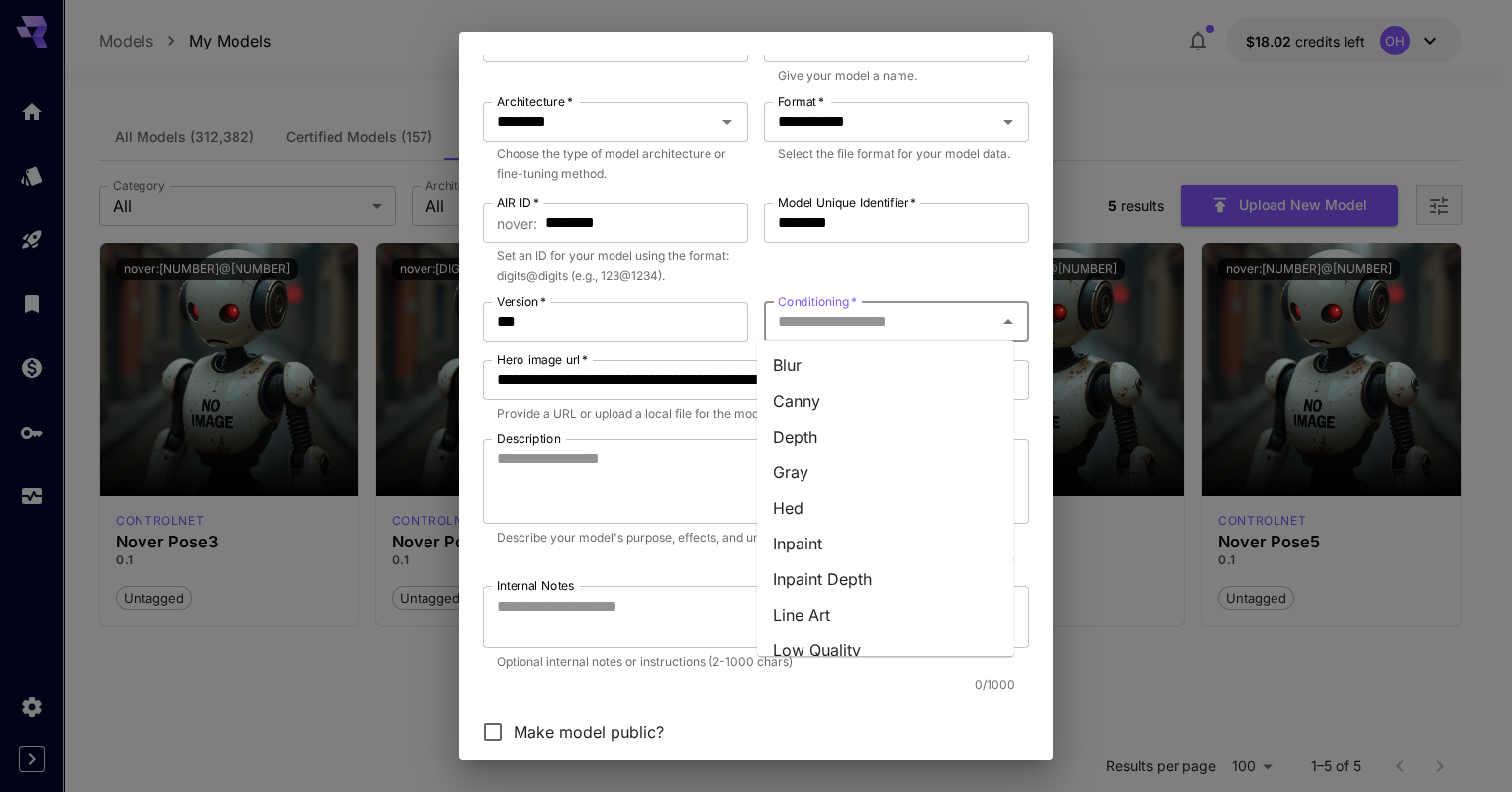 click on "Depth" at bounding box center [886, 437] 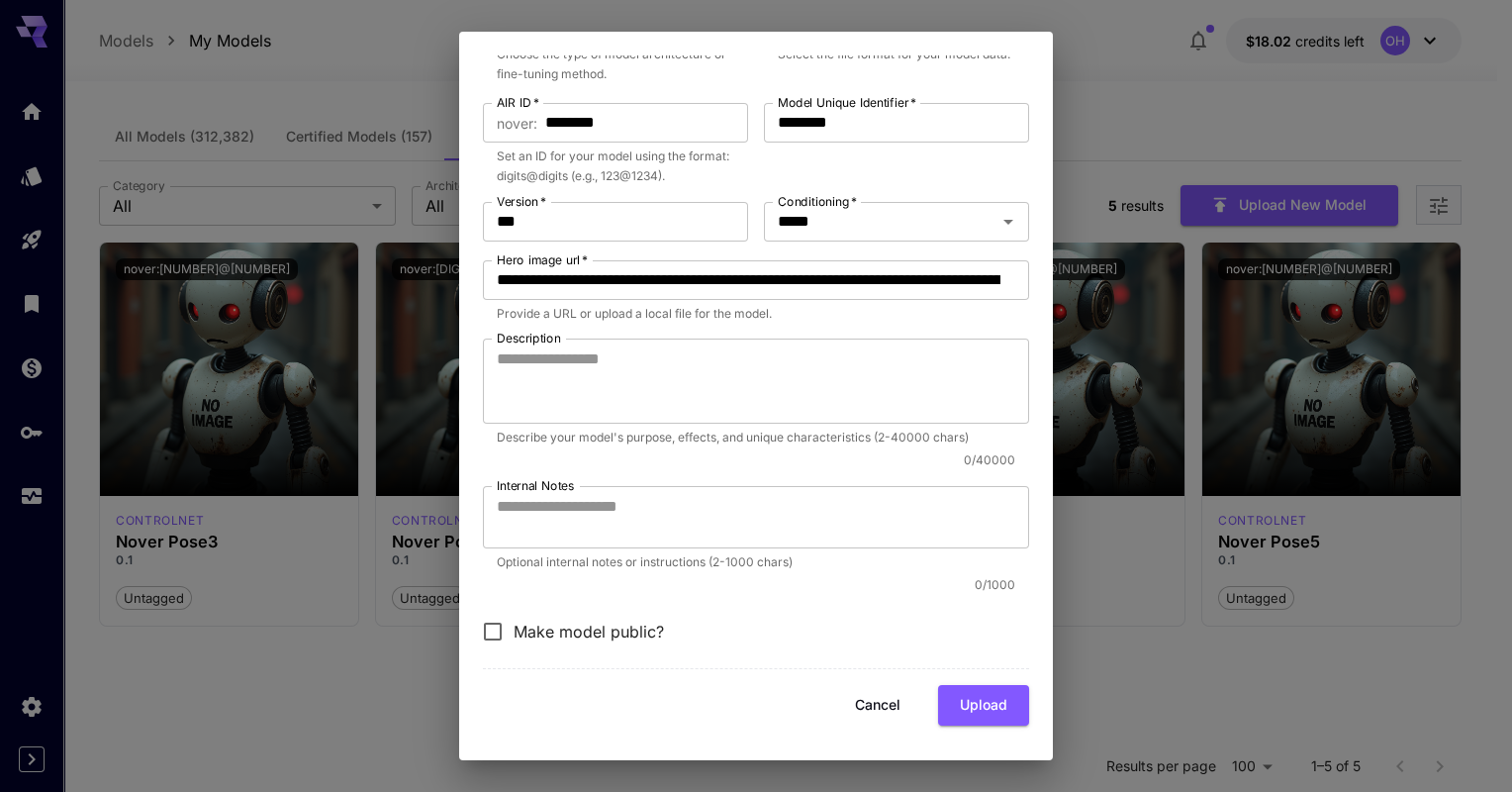 scroll, scrollTop: 52, scrollLeft: 0, axis: vertical 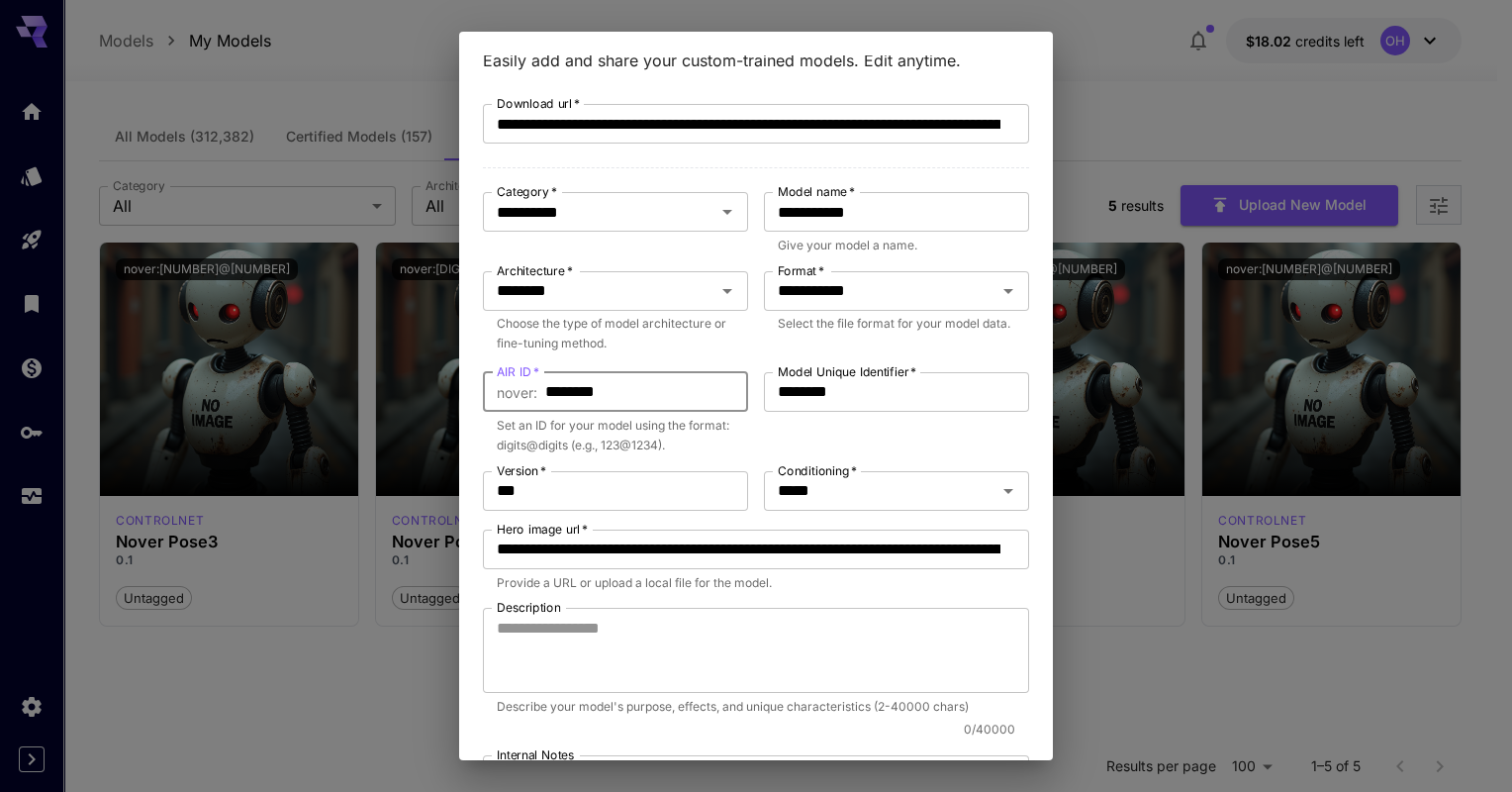 click on "********" at bounding box center [646, 392] 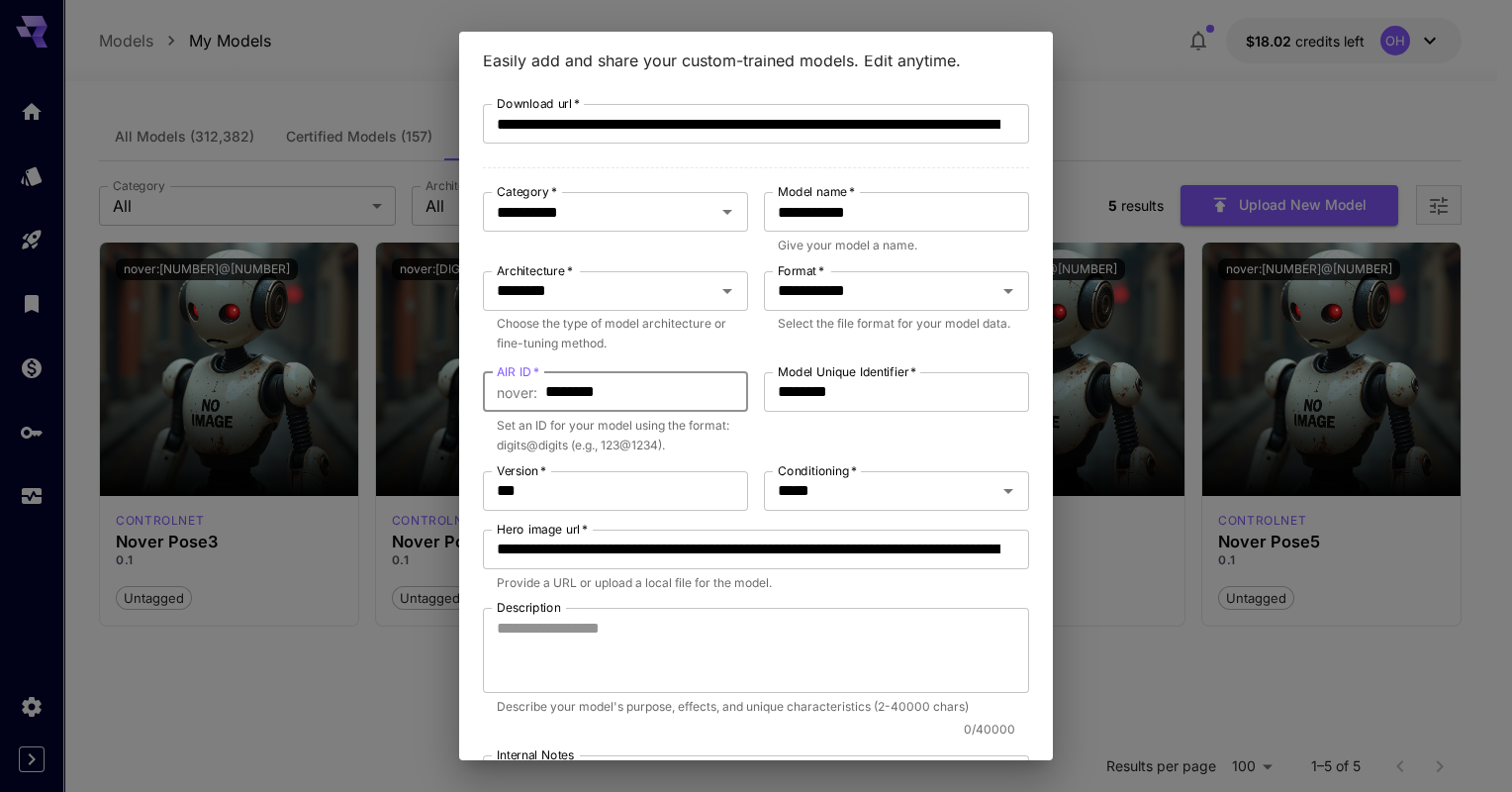 click on "********" at bounding box center (646, 392) 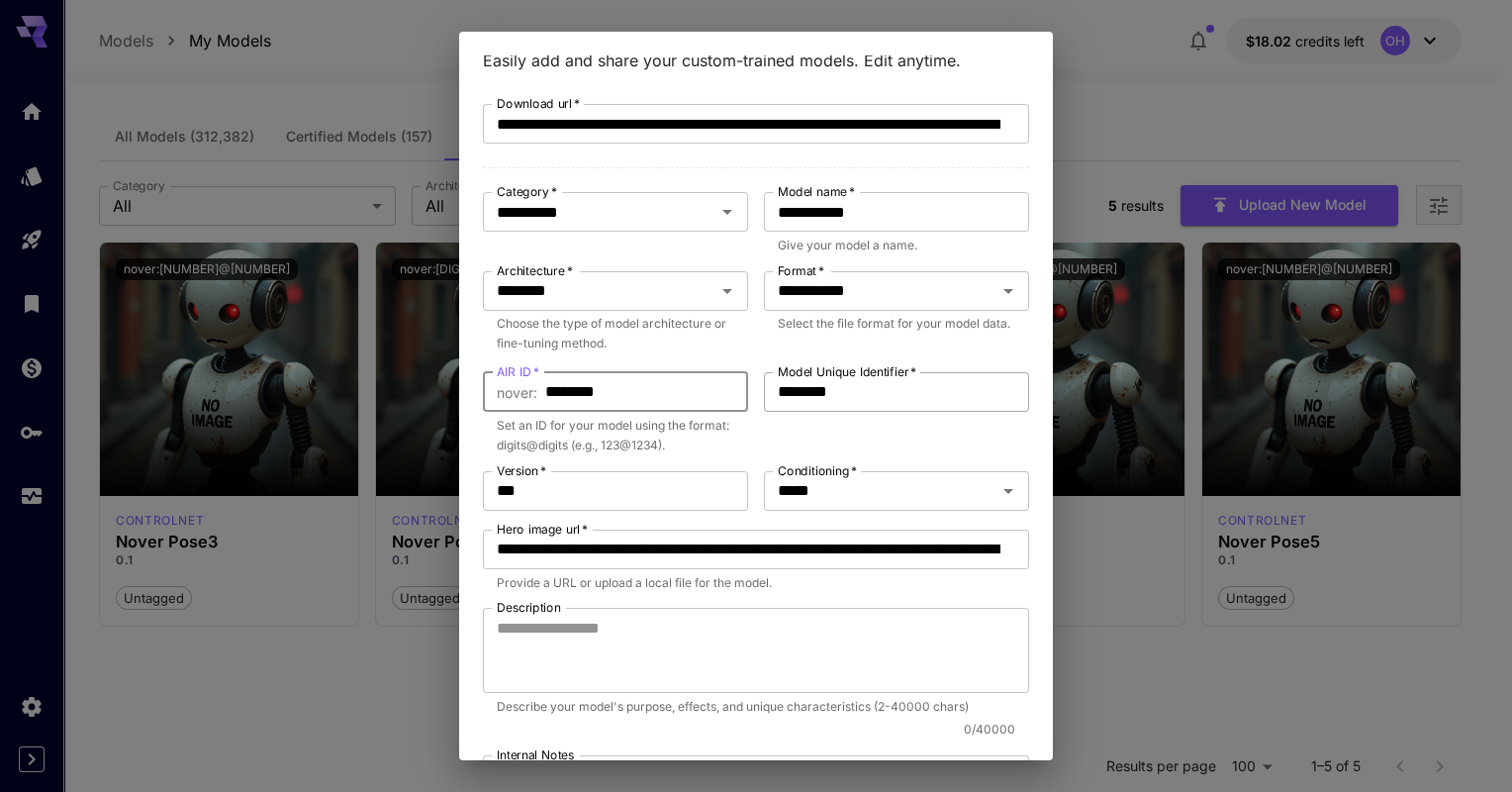 type on "********" 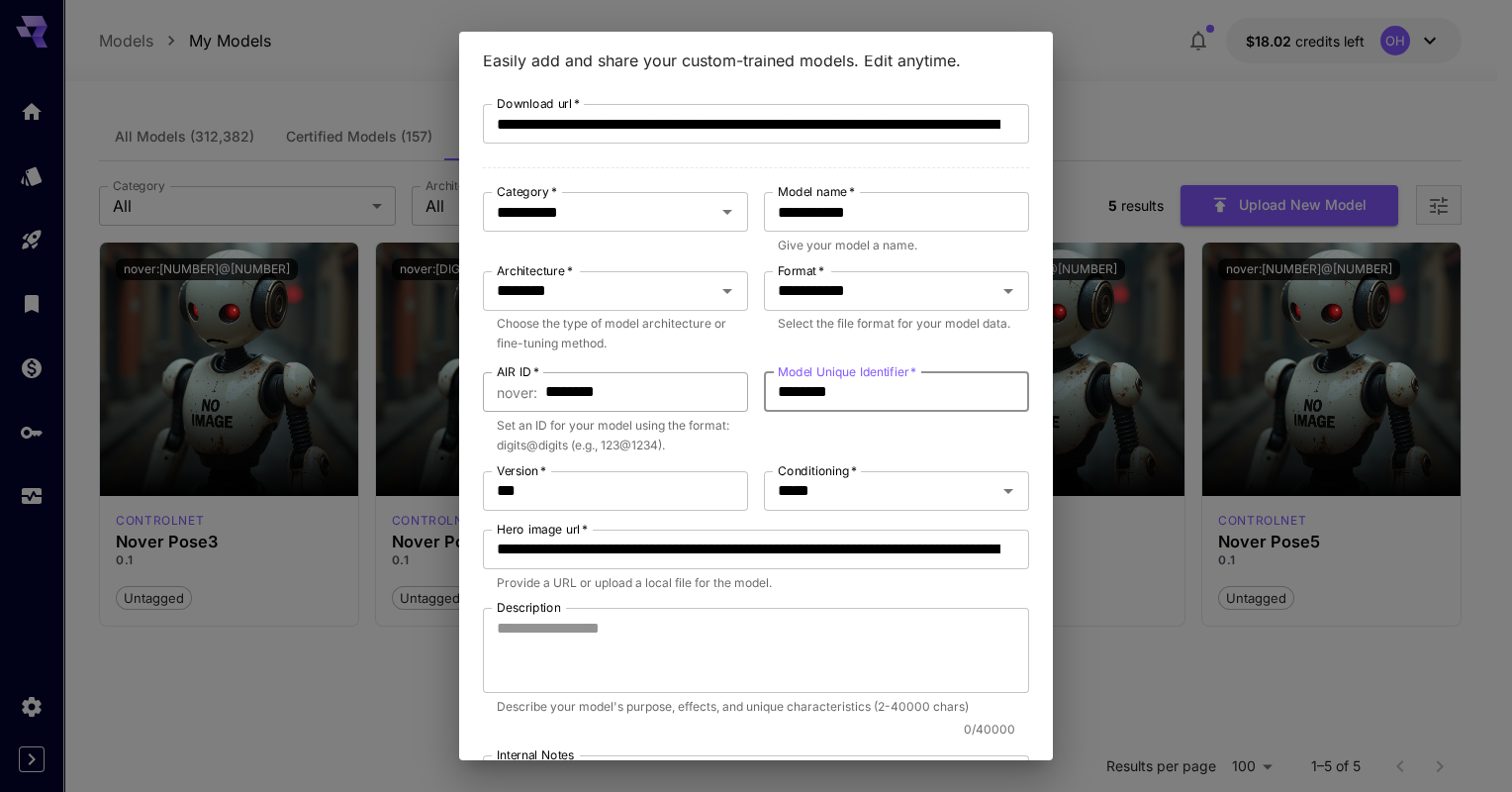drag, startPoint x: 854, startPoint y: 395, endPoint x: 623, endPoint y: 391, distance: 231.03463 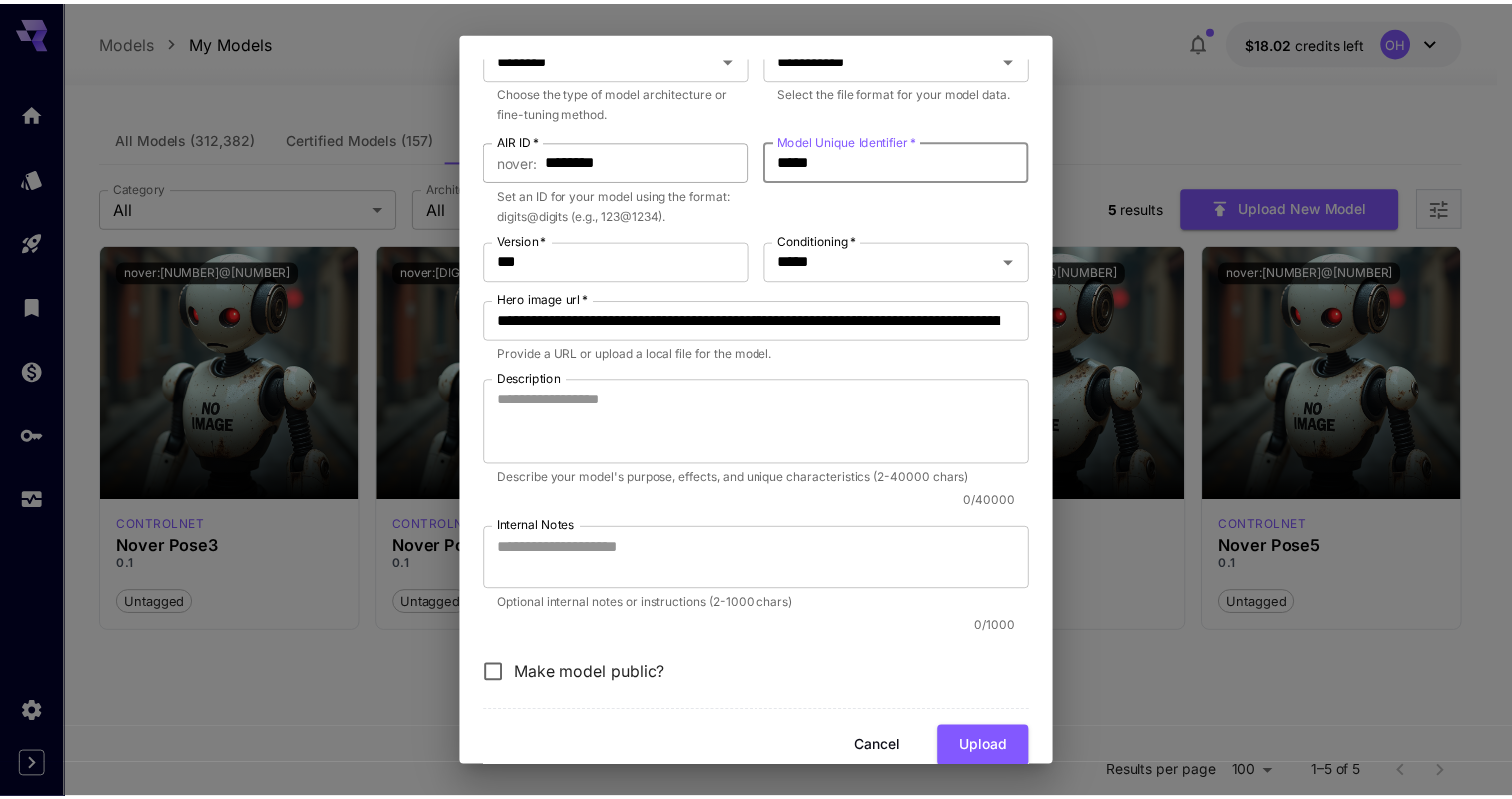 scroll, scrollTop: 325, scrollLeft: 0, axis: vertical 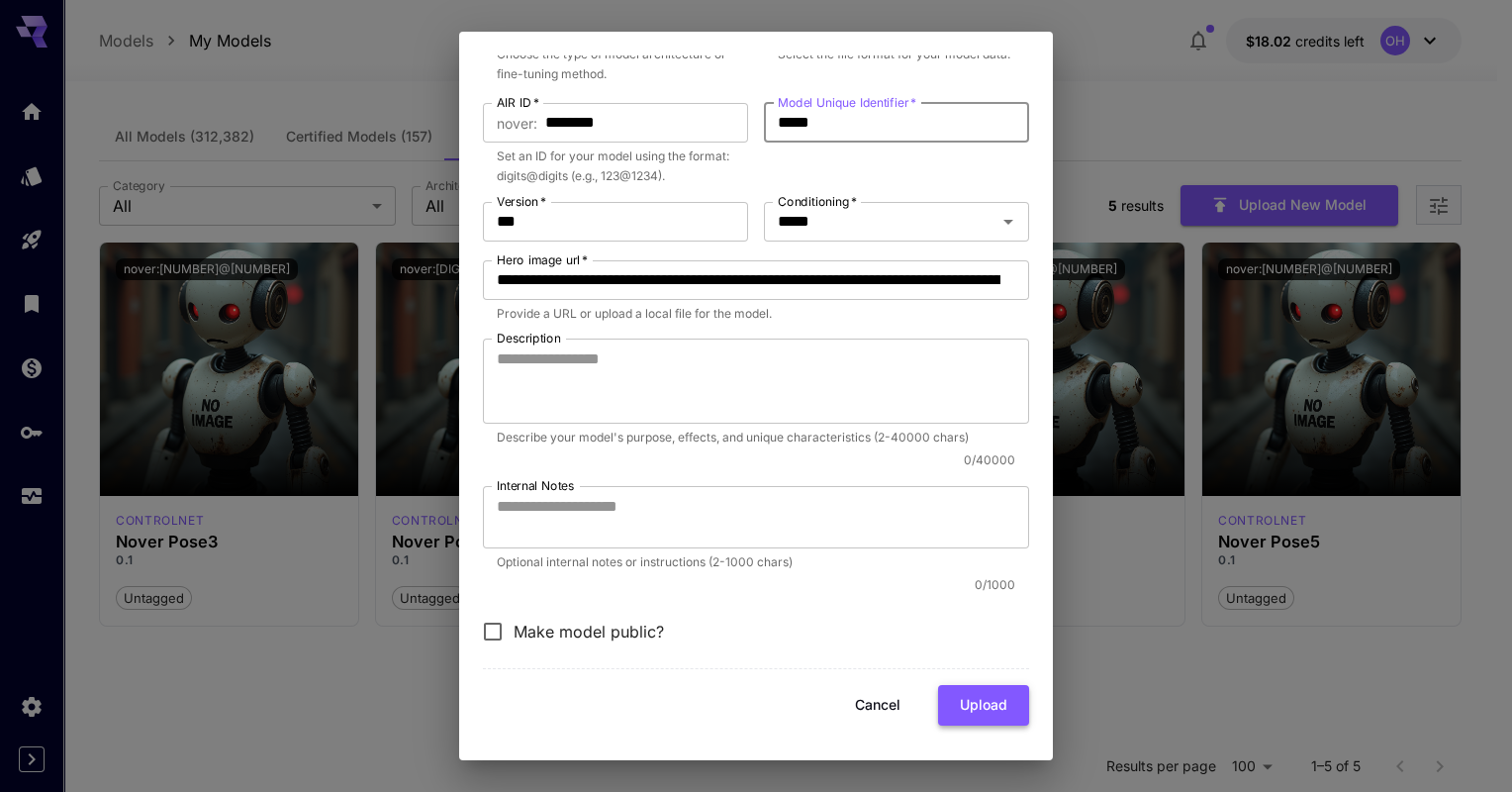 type on "*****" 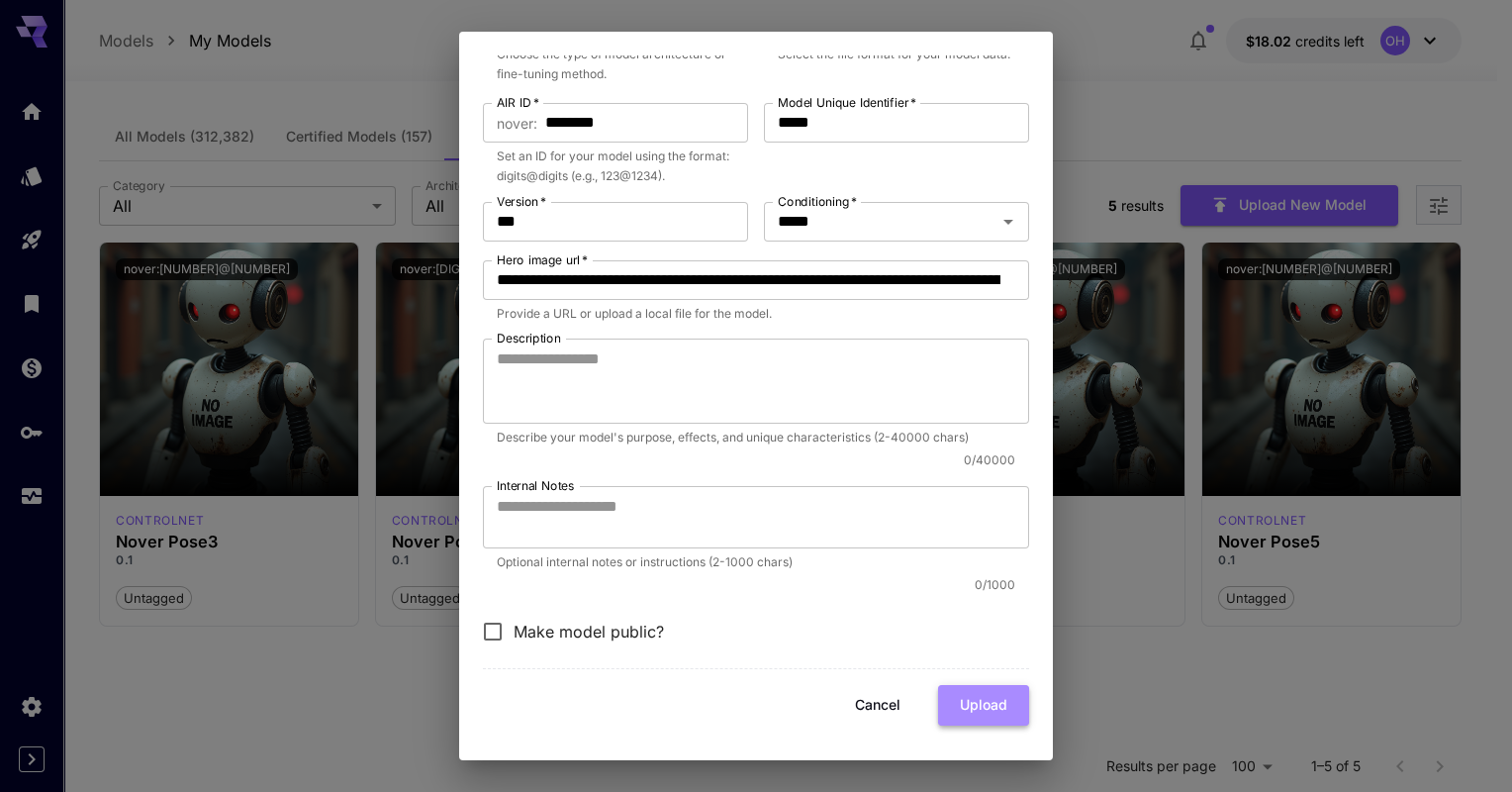 click on "Upload" at bounding box center (984, 705) 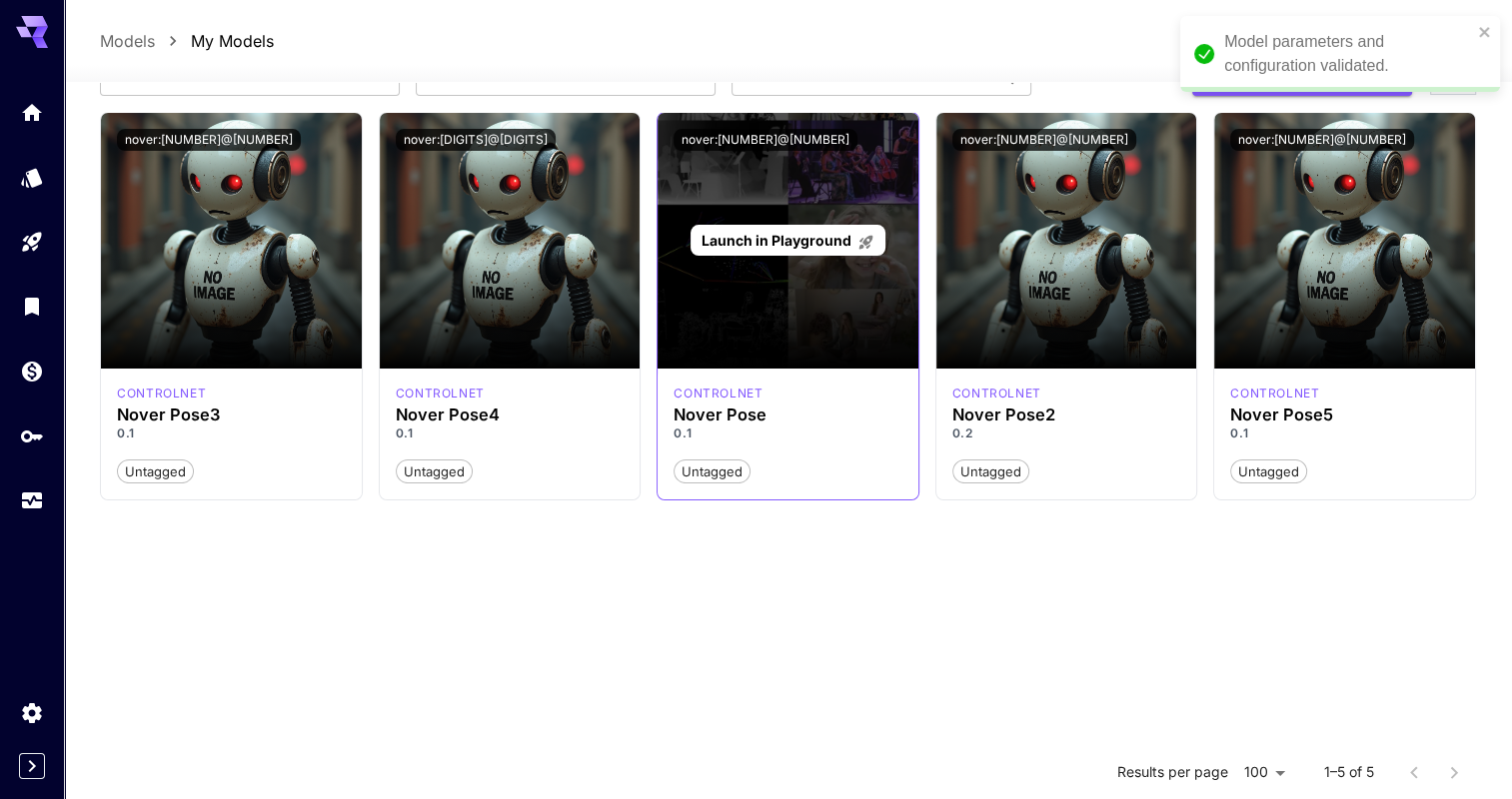 scroll, scrollTop: 129, scrollLeft: 0, axis: vertical 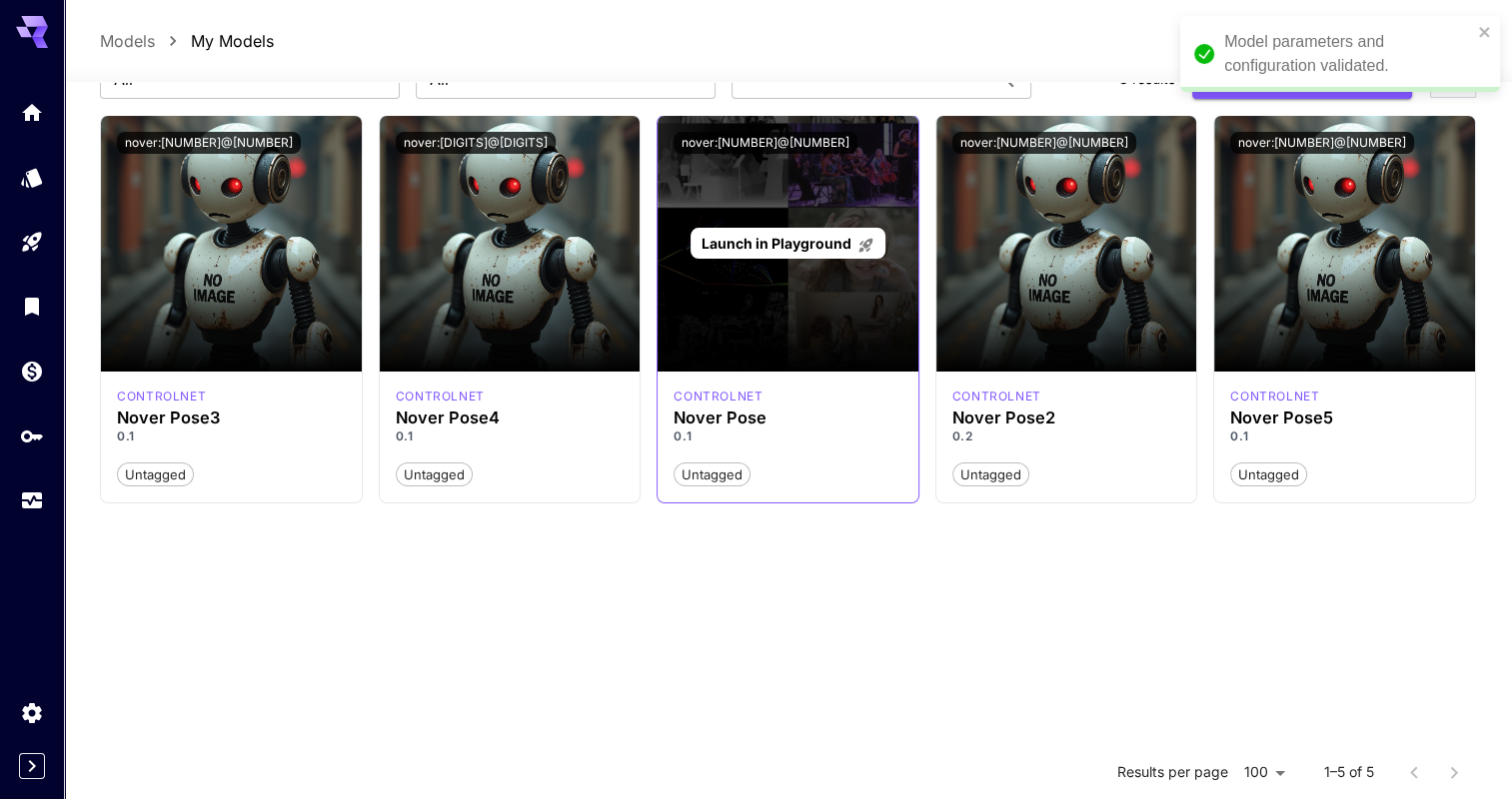 click on "Launch in Playground" at bounding box center [787, 243] 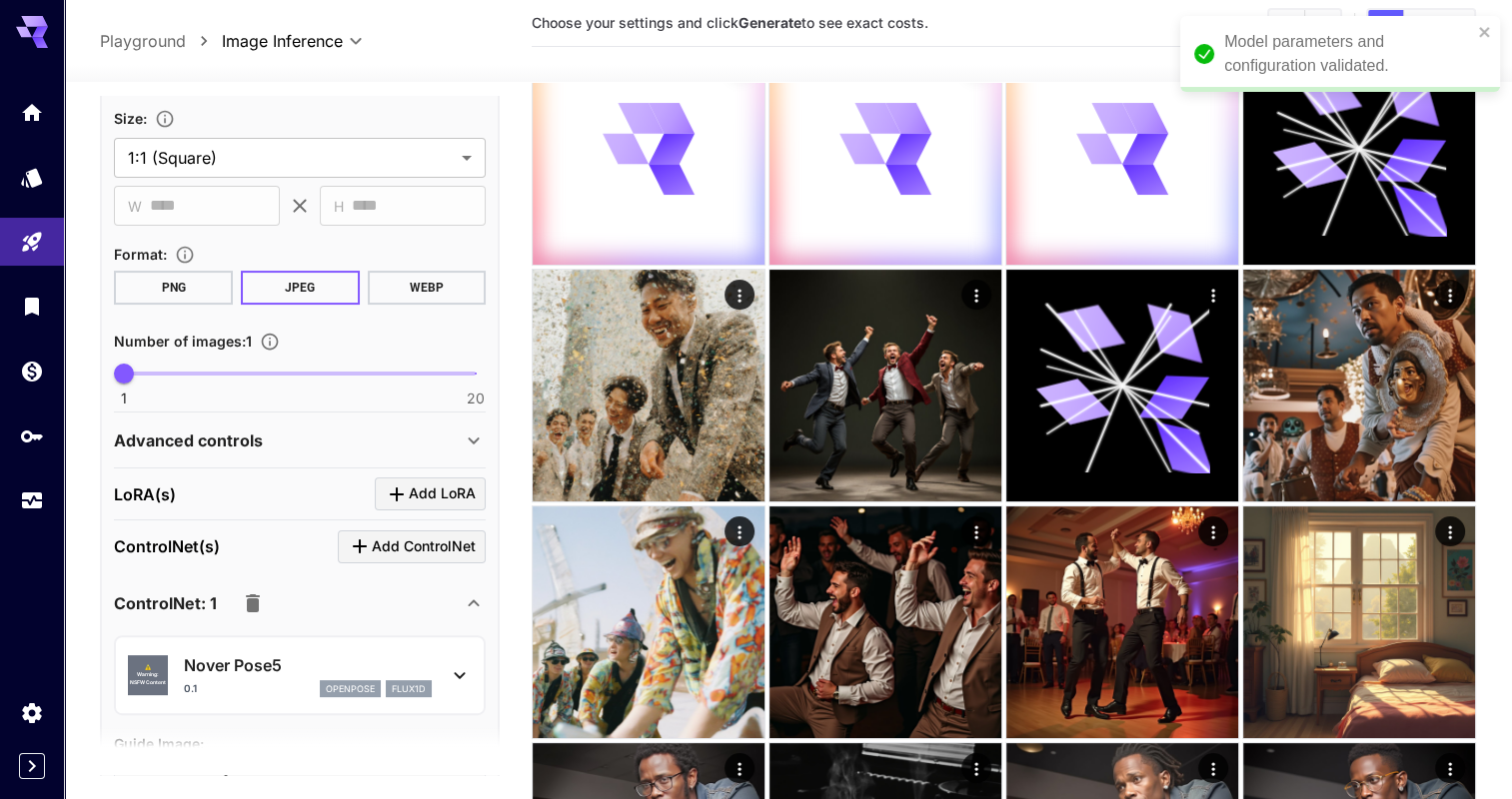 scroll, scrollTop: 498, scrollLeft: 0, axis: vertical 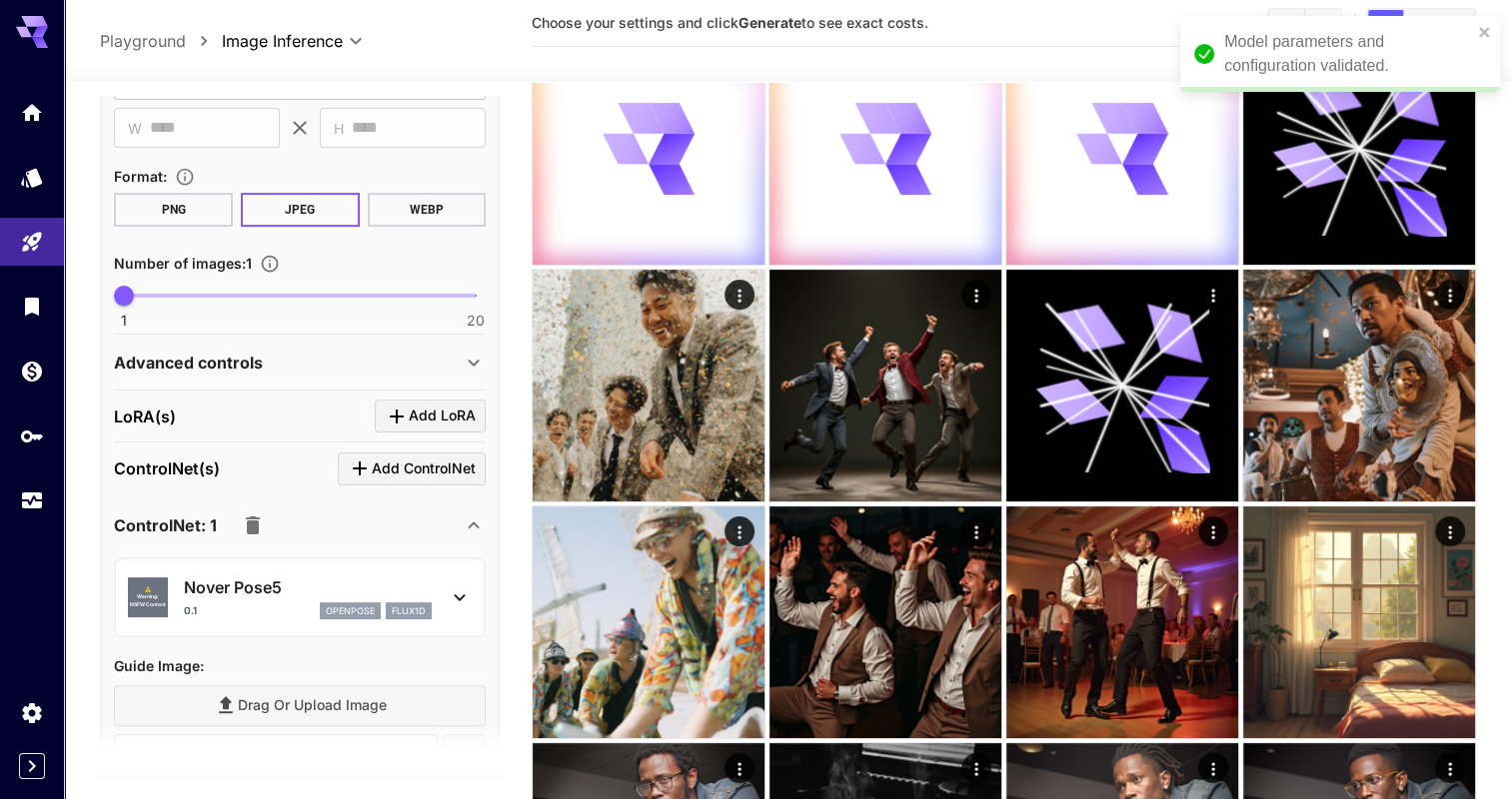 click at bounding box center [253, 525] 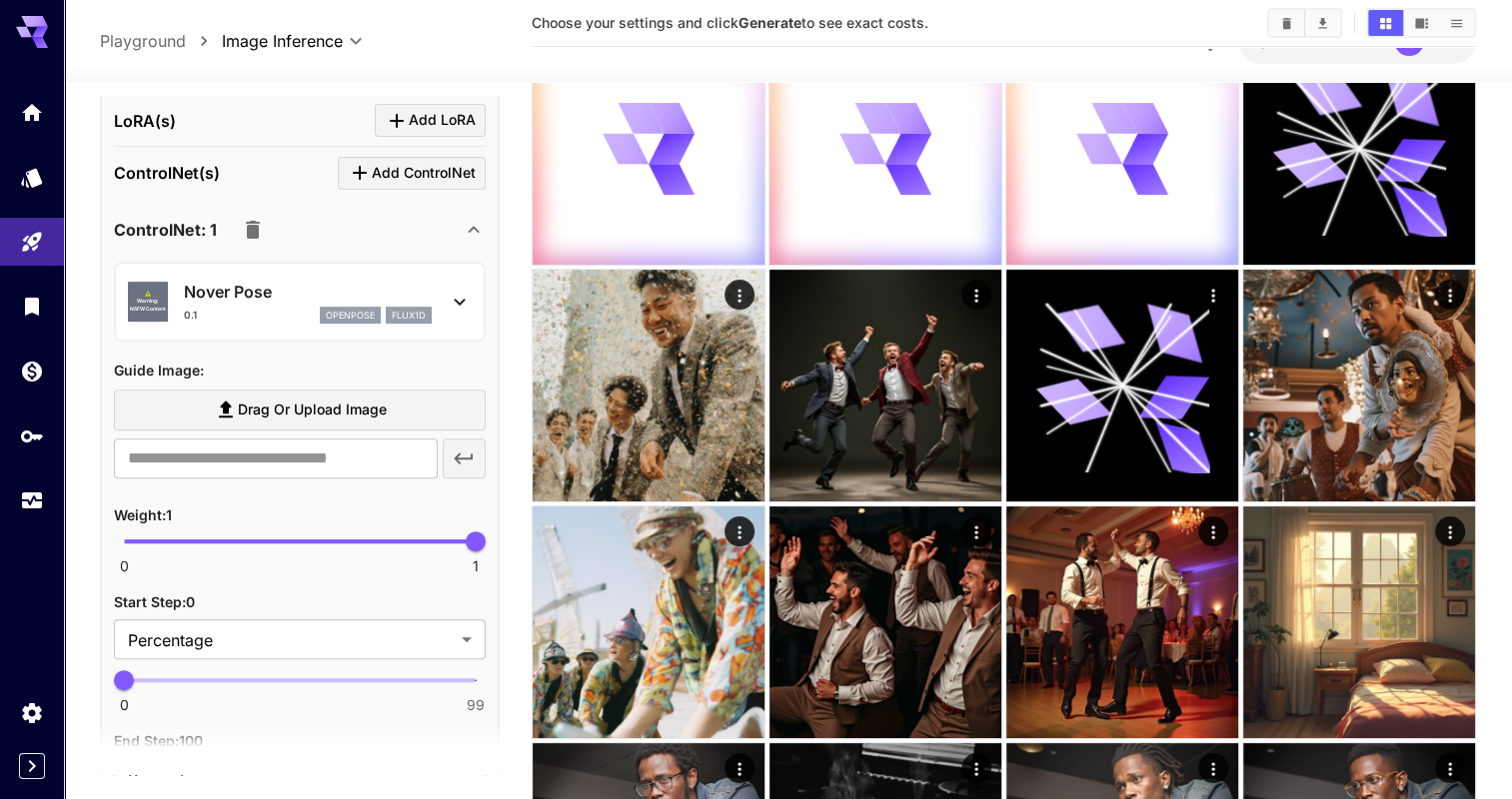 scroll, scrollTop: 936, scrollLeft: 0, axis: vertical 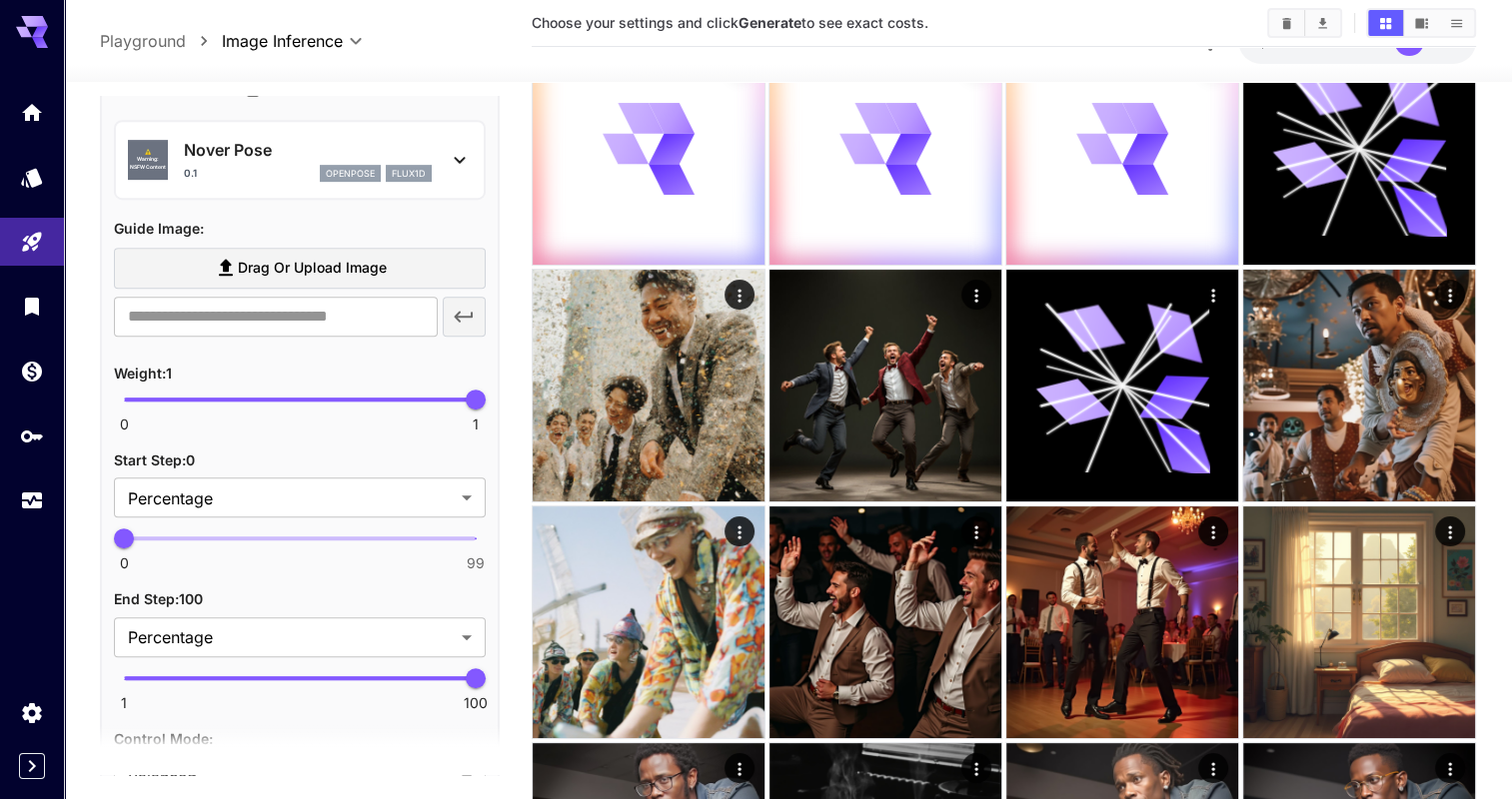 click on "Drag or upload image" at bounding box center [312, 268] 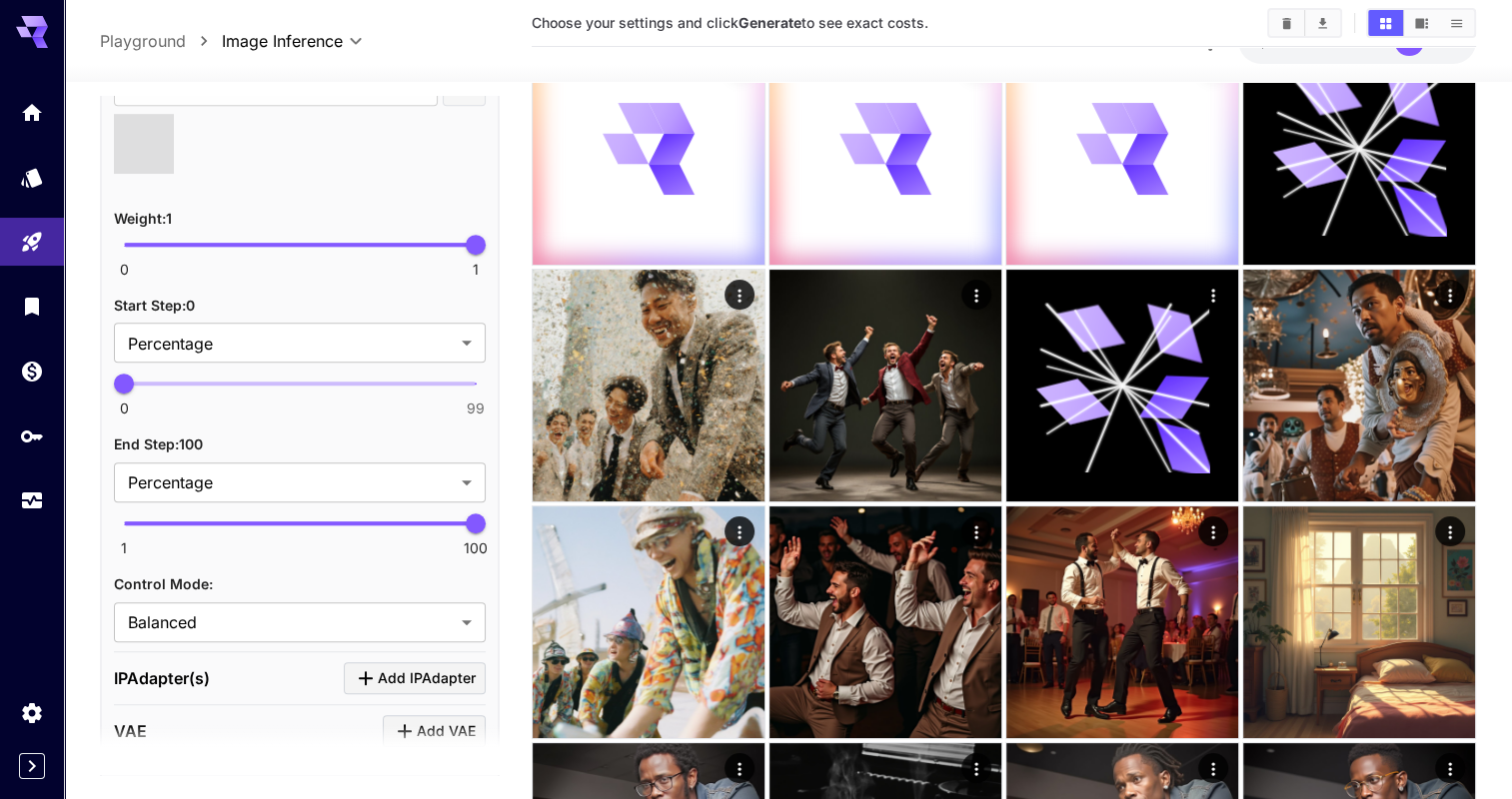 type on "**********" 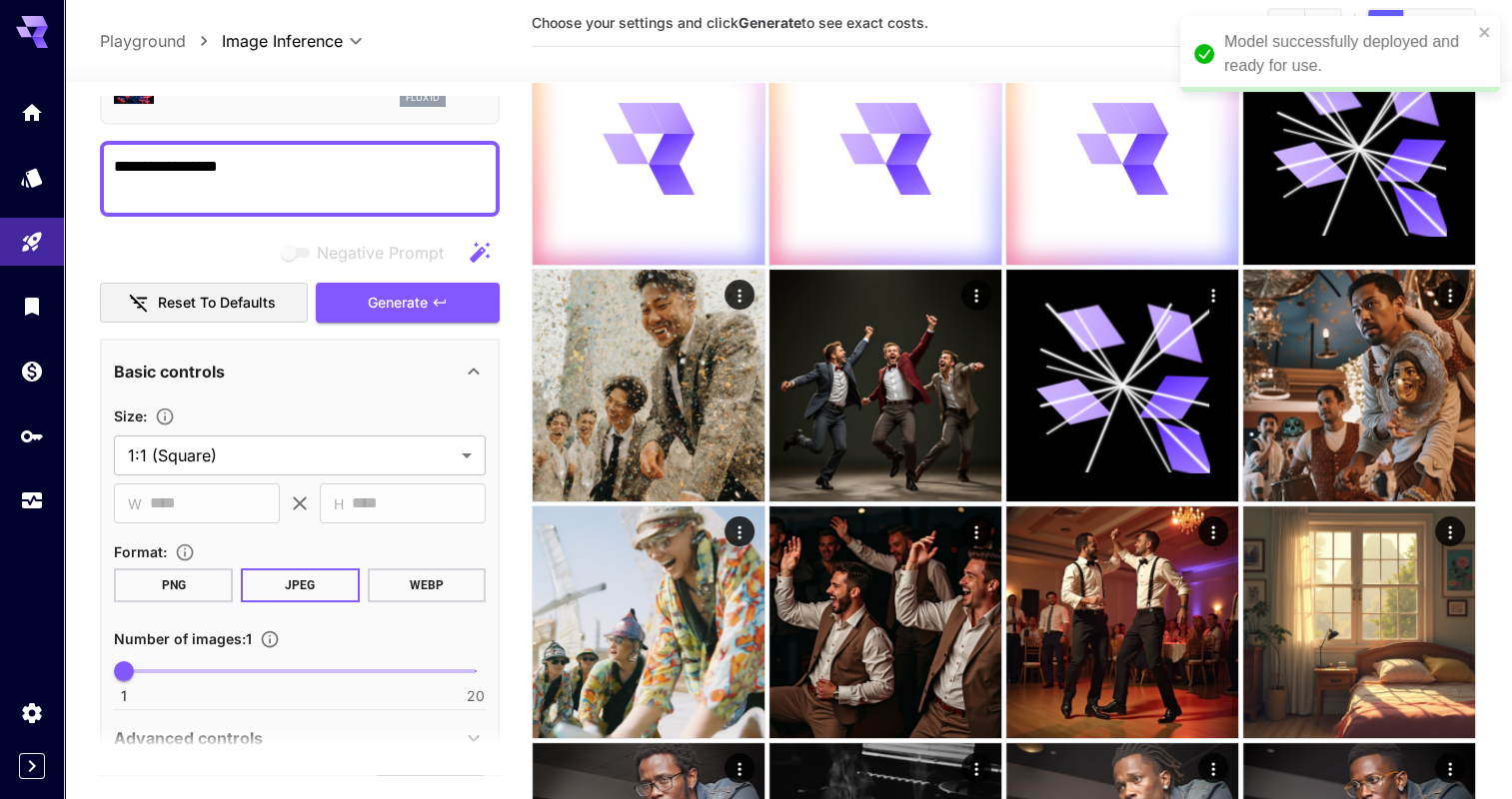 scroll, scrollTop: 72, scrollLeft: 0, axis: vertical 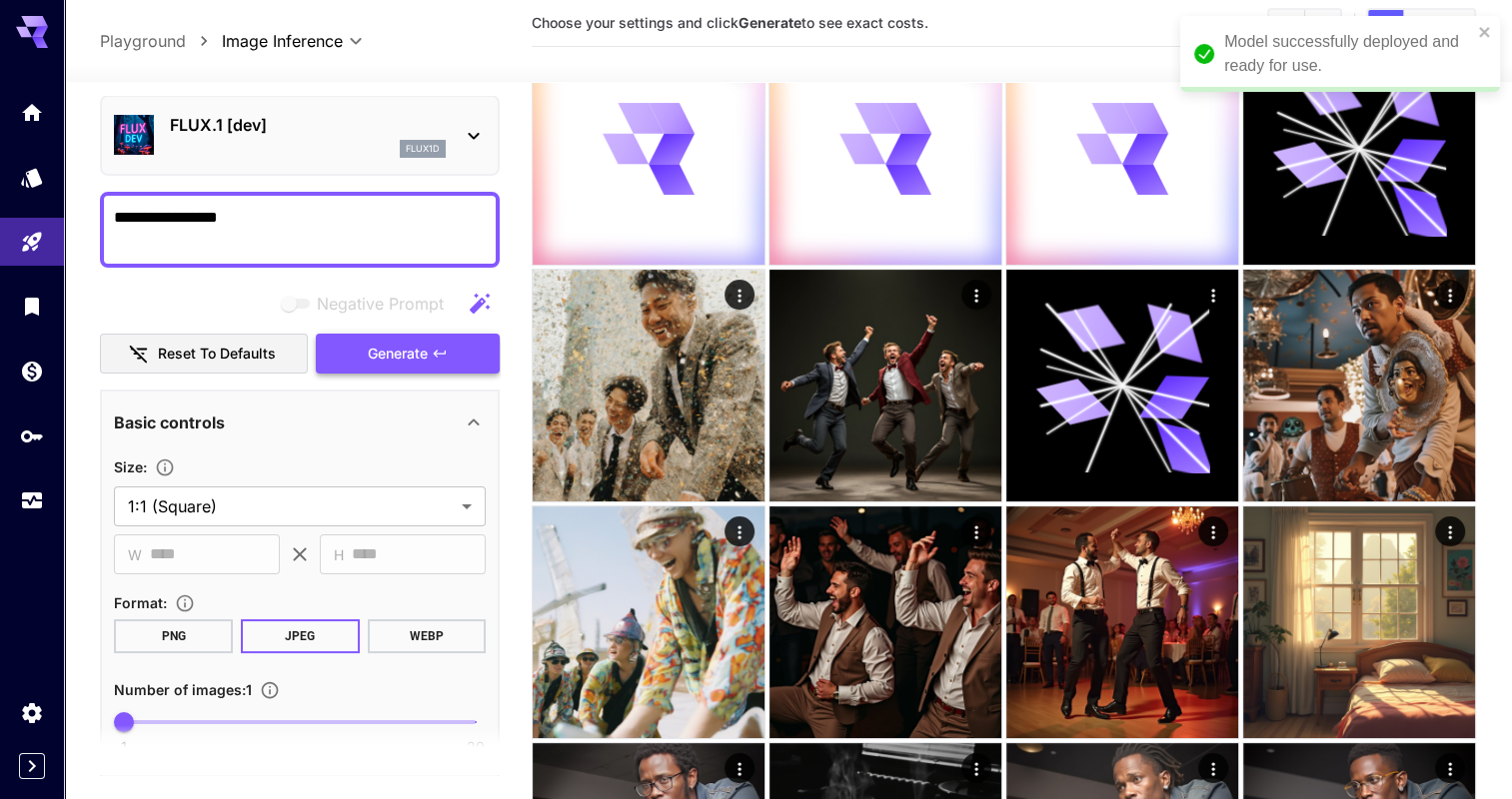 click on "Generate" at bounding box center (398, 354) 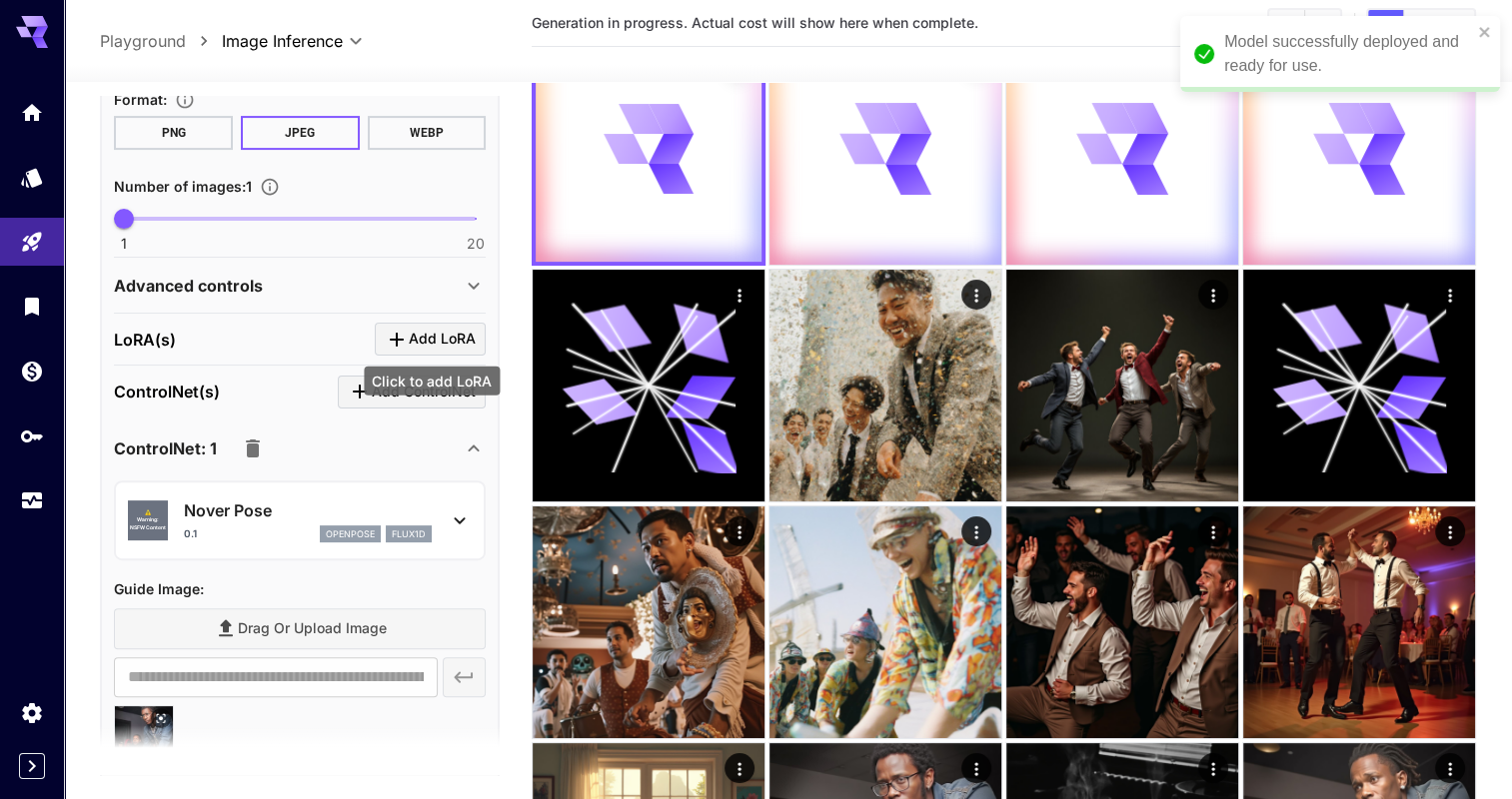 scroll, scrollTop: 583, scrollLeft: 0, axis: vertical 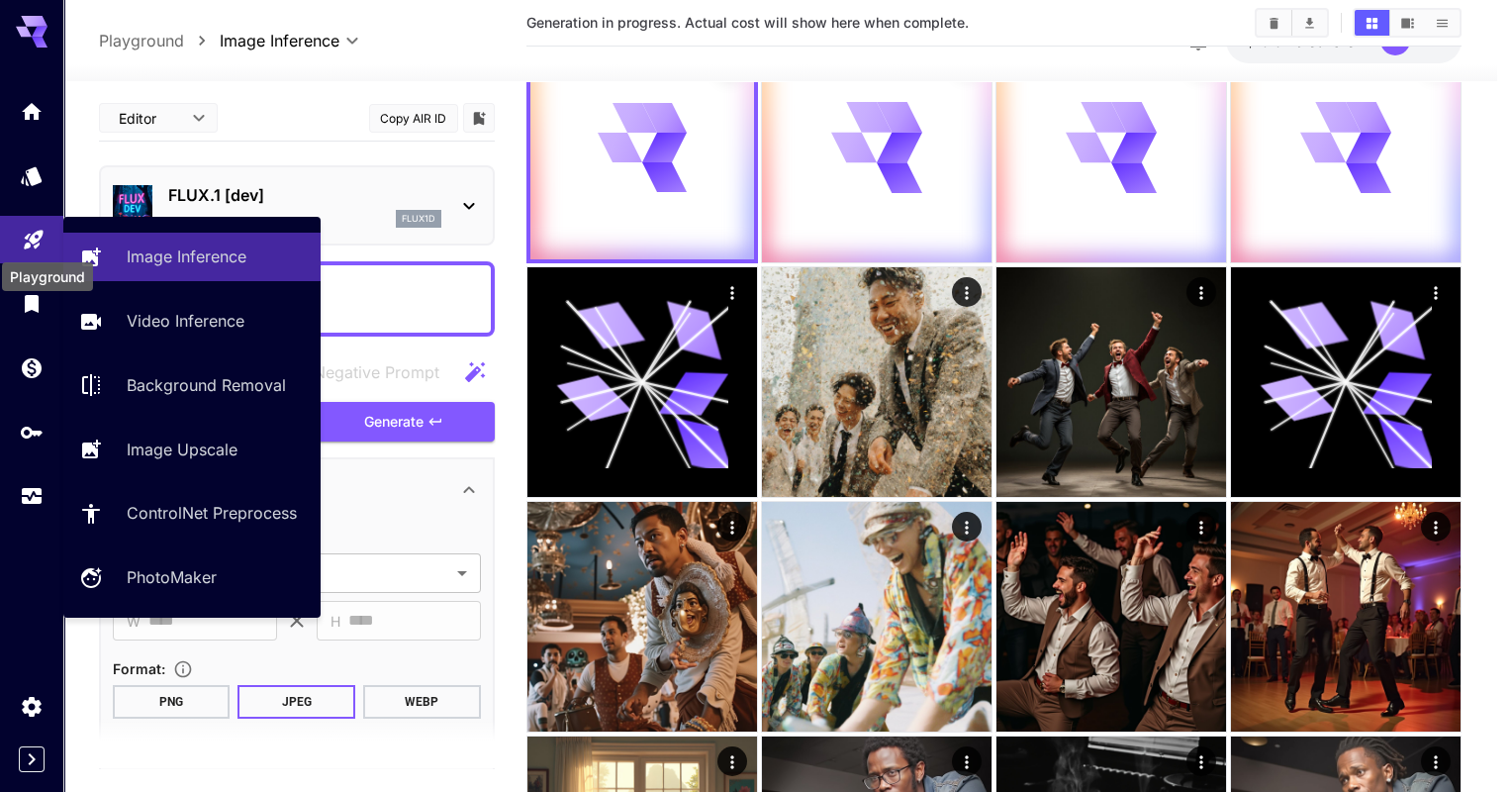 click 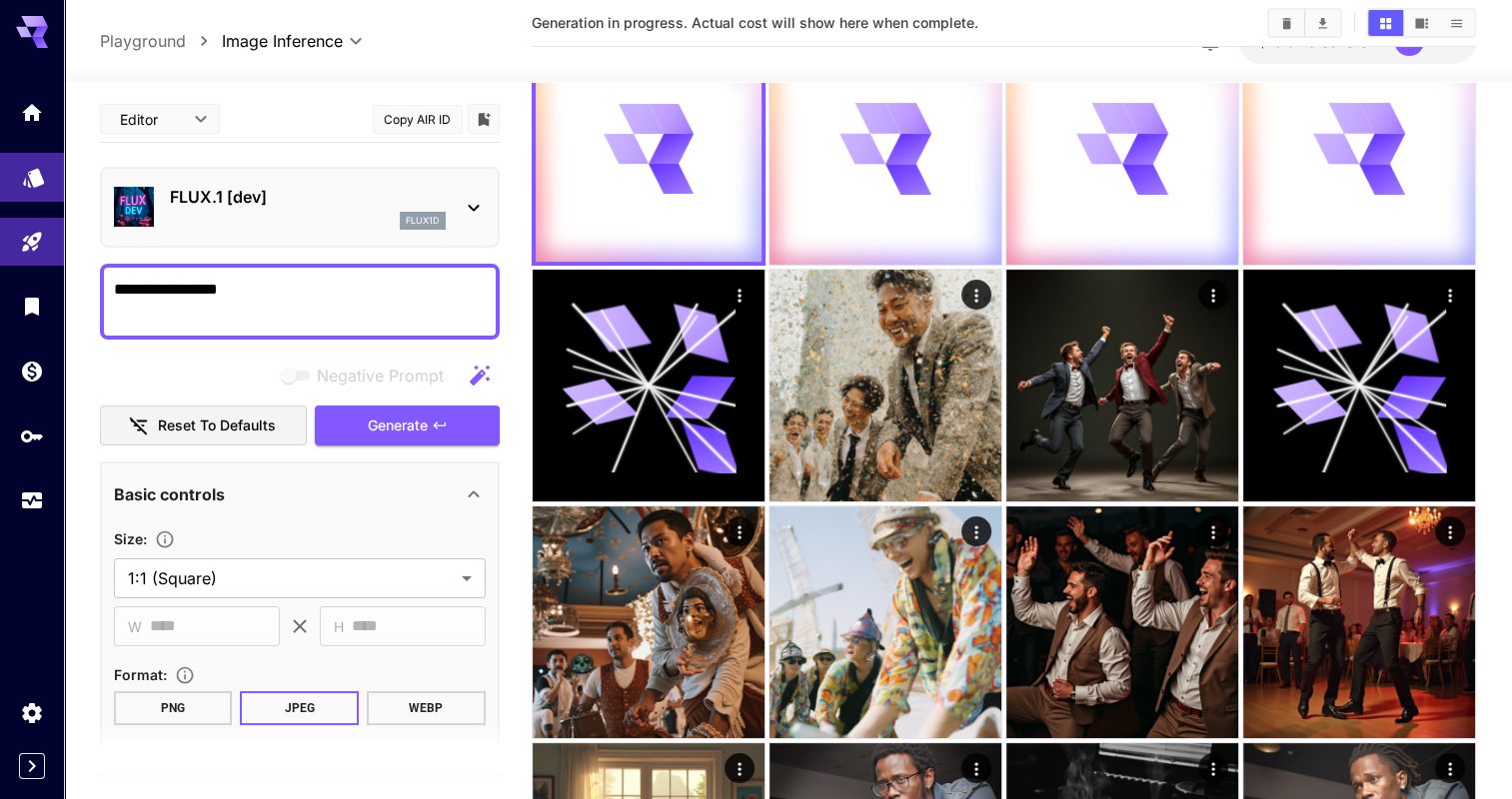 click at bounding box center (32, 177) 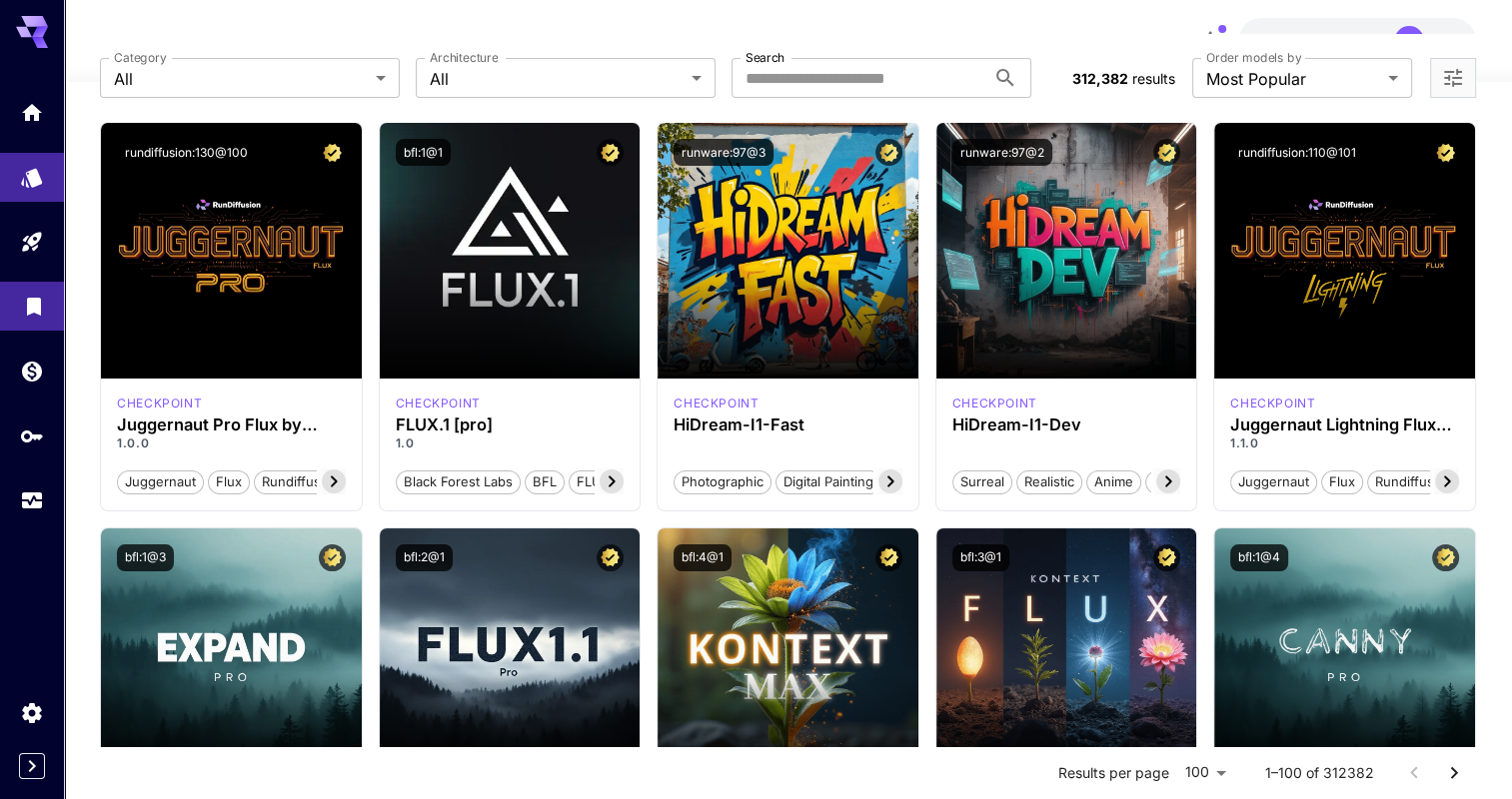 click at bounding box center (32, 306) 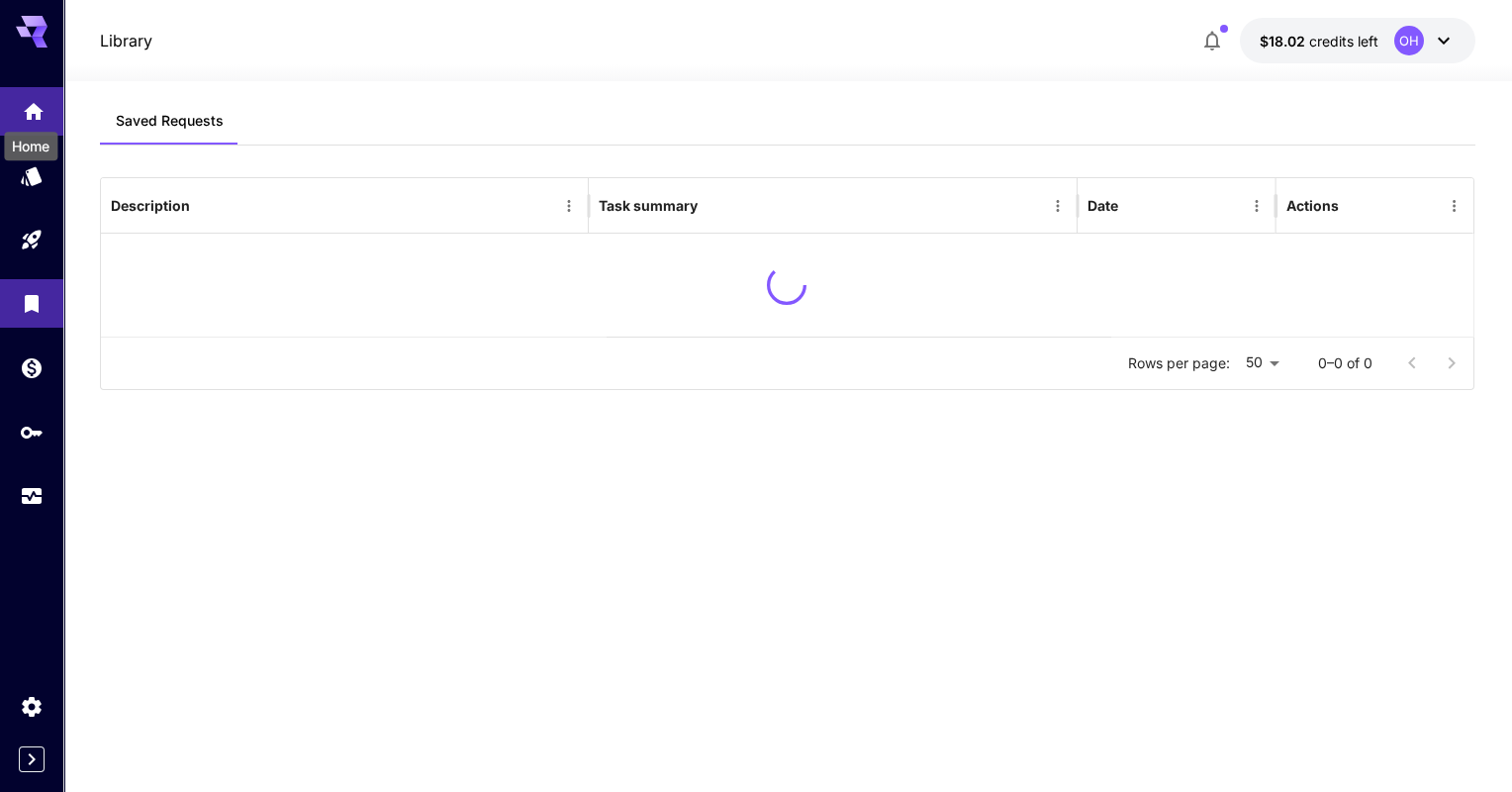 click at bounding box center [32, 111] 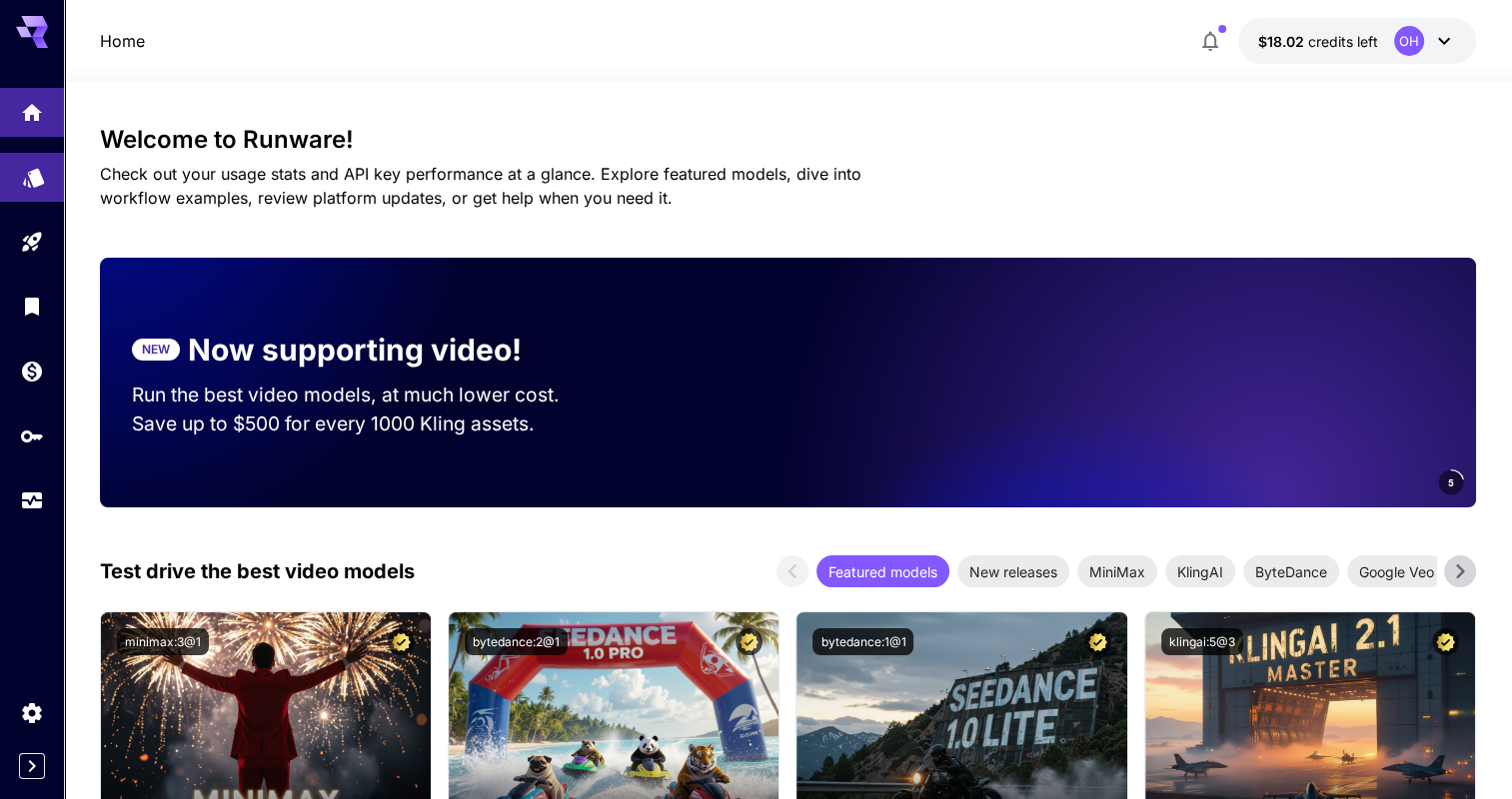 click at bounding box center (32, 177) 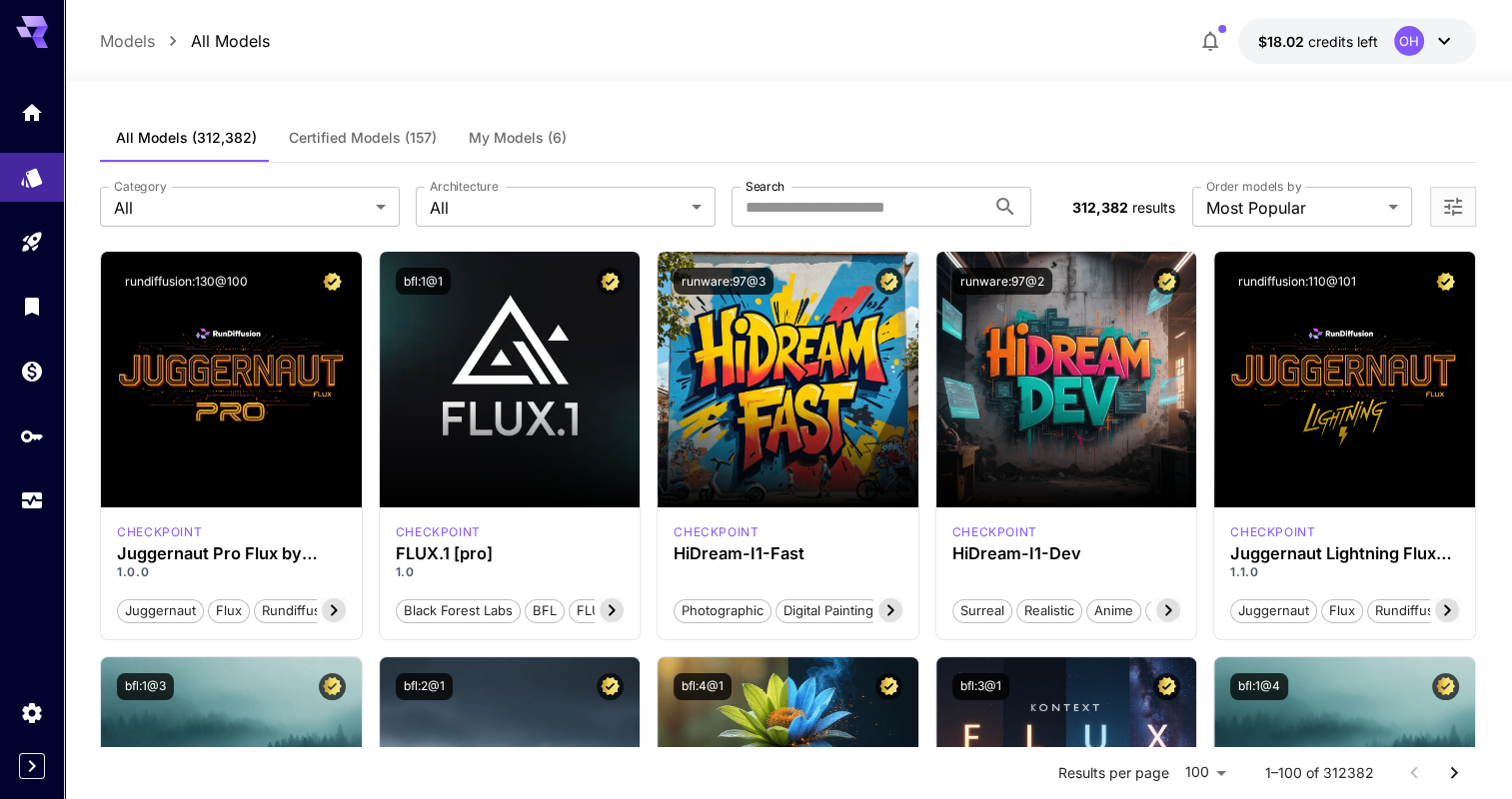 click on "My Models (6)" at bounding box center (518, 138) 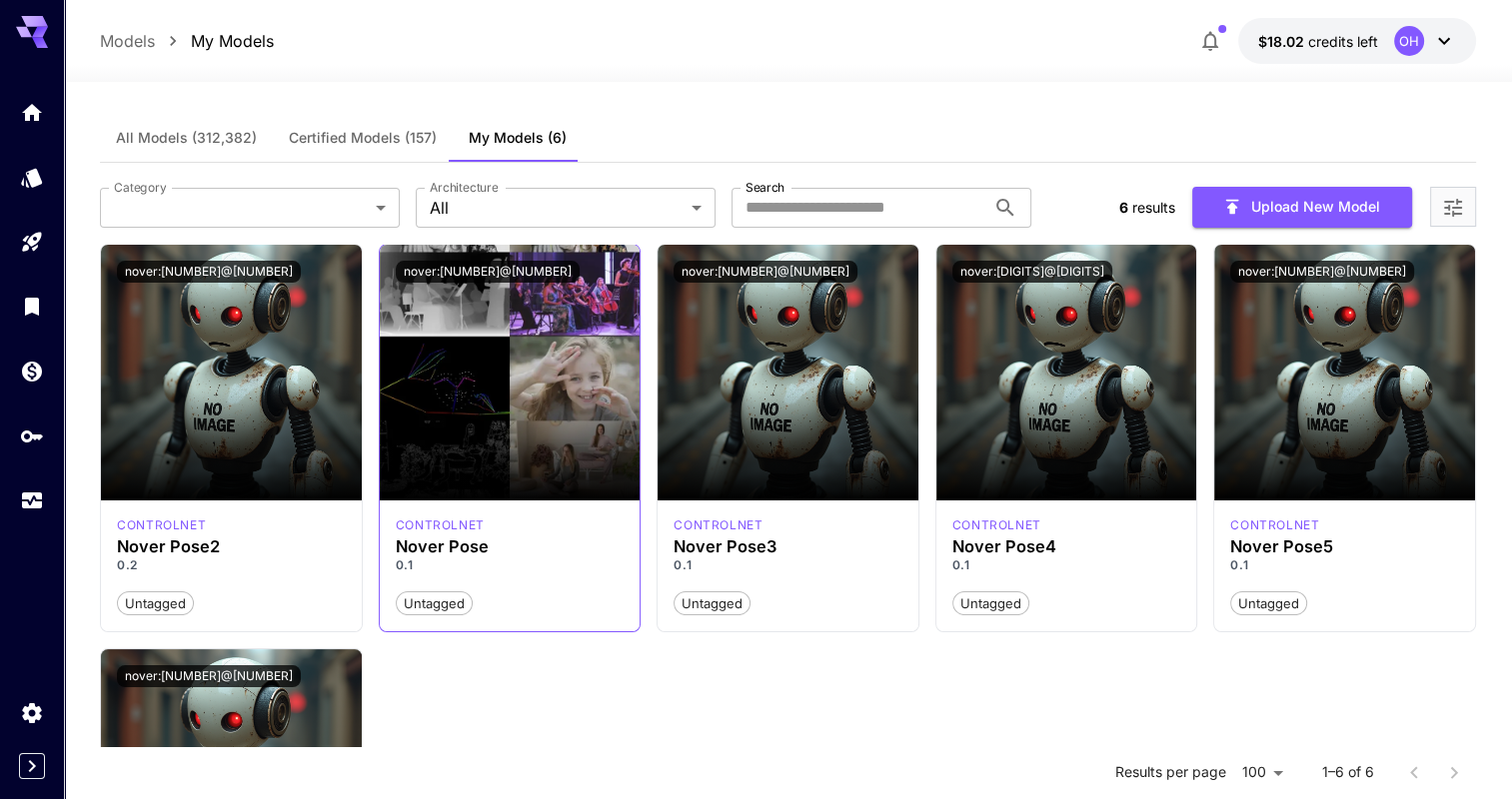 scroll, scrollTop: 355, scrollLeft: 0, axis: vertical 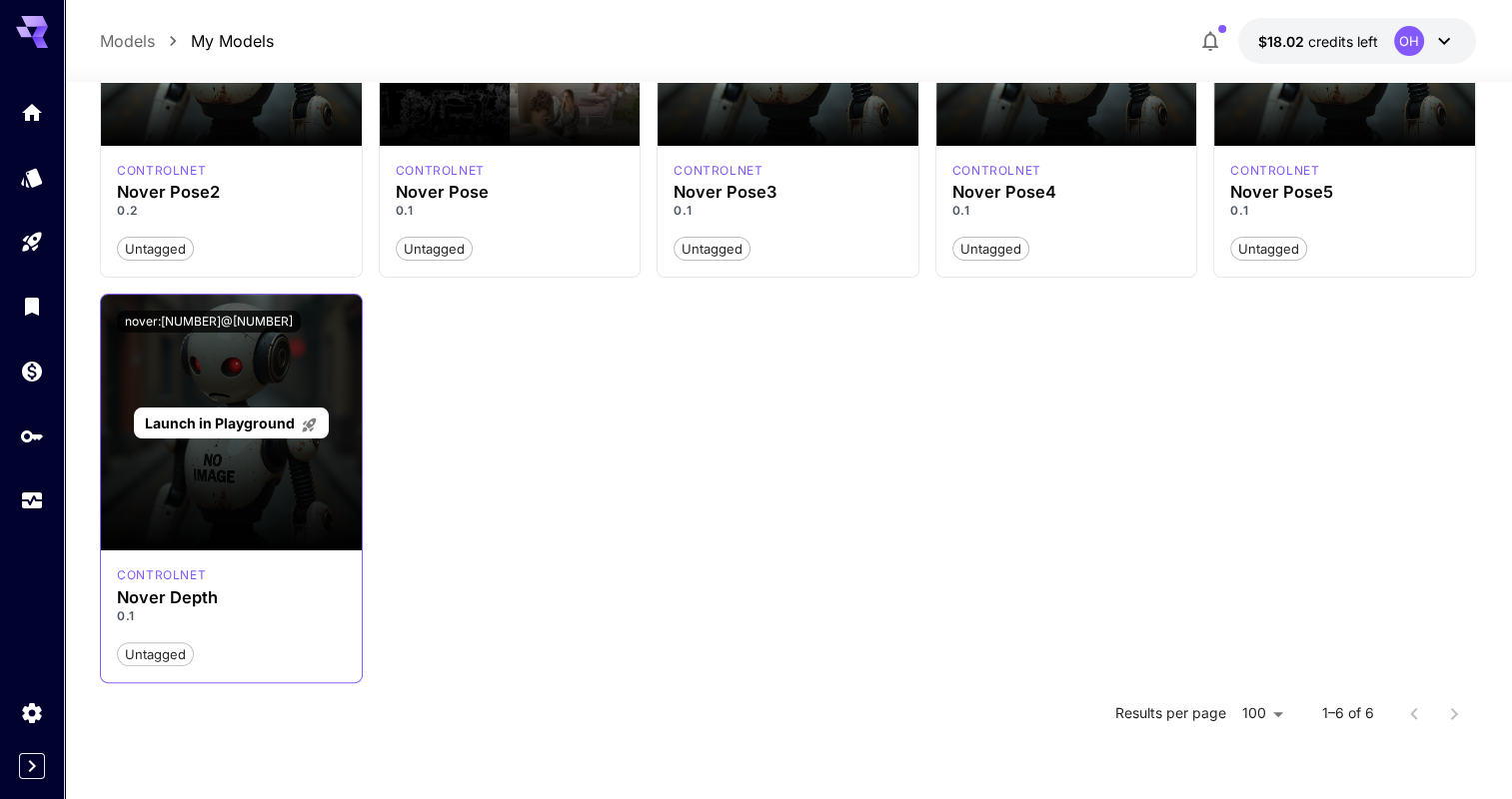 click on "Launch in Playground" at bounding box center (231, 422) 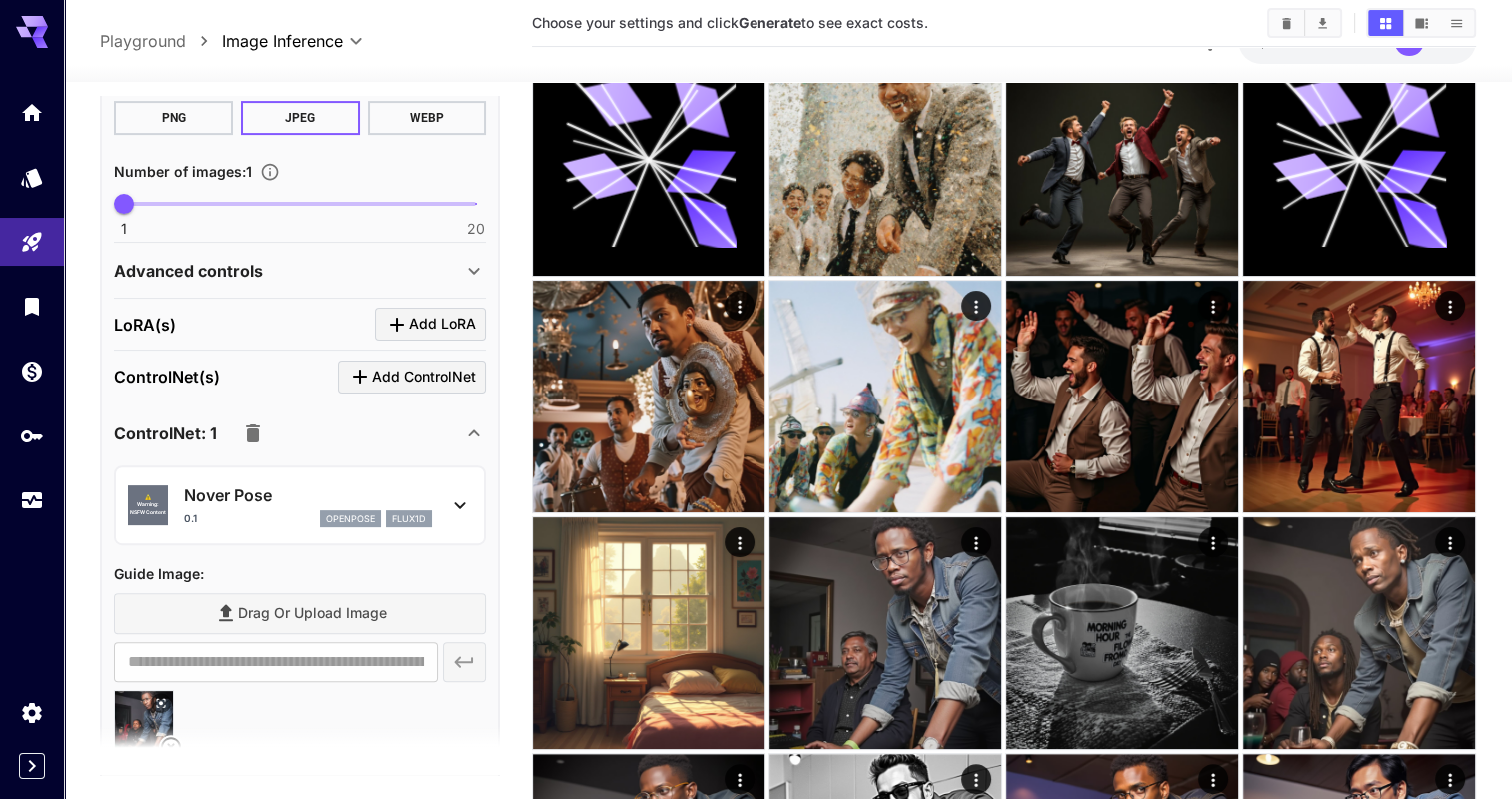 scroll, scrollTop: 722, scrollLeft: 0, axis: vertical 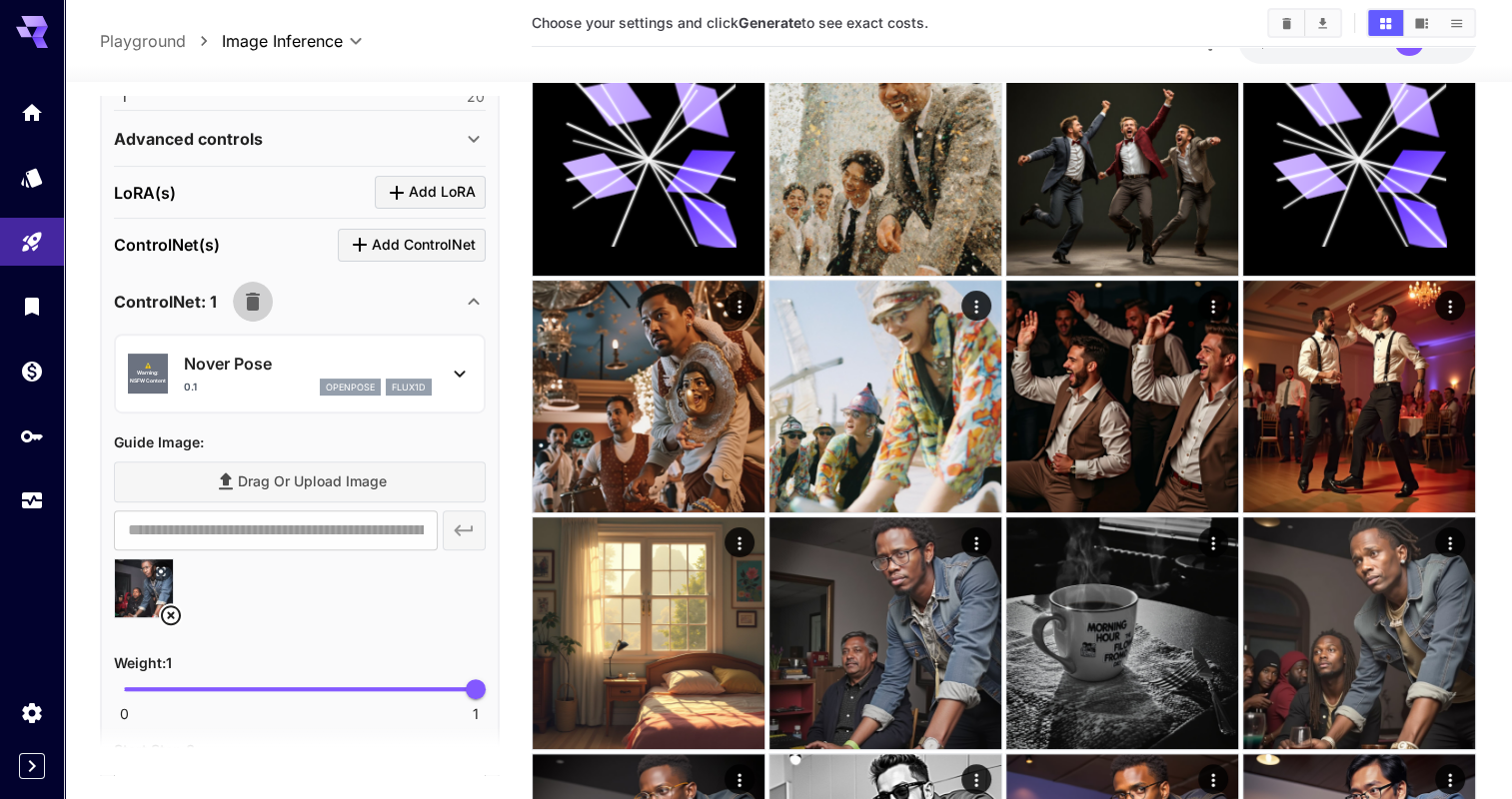 click 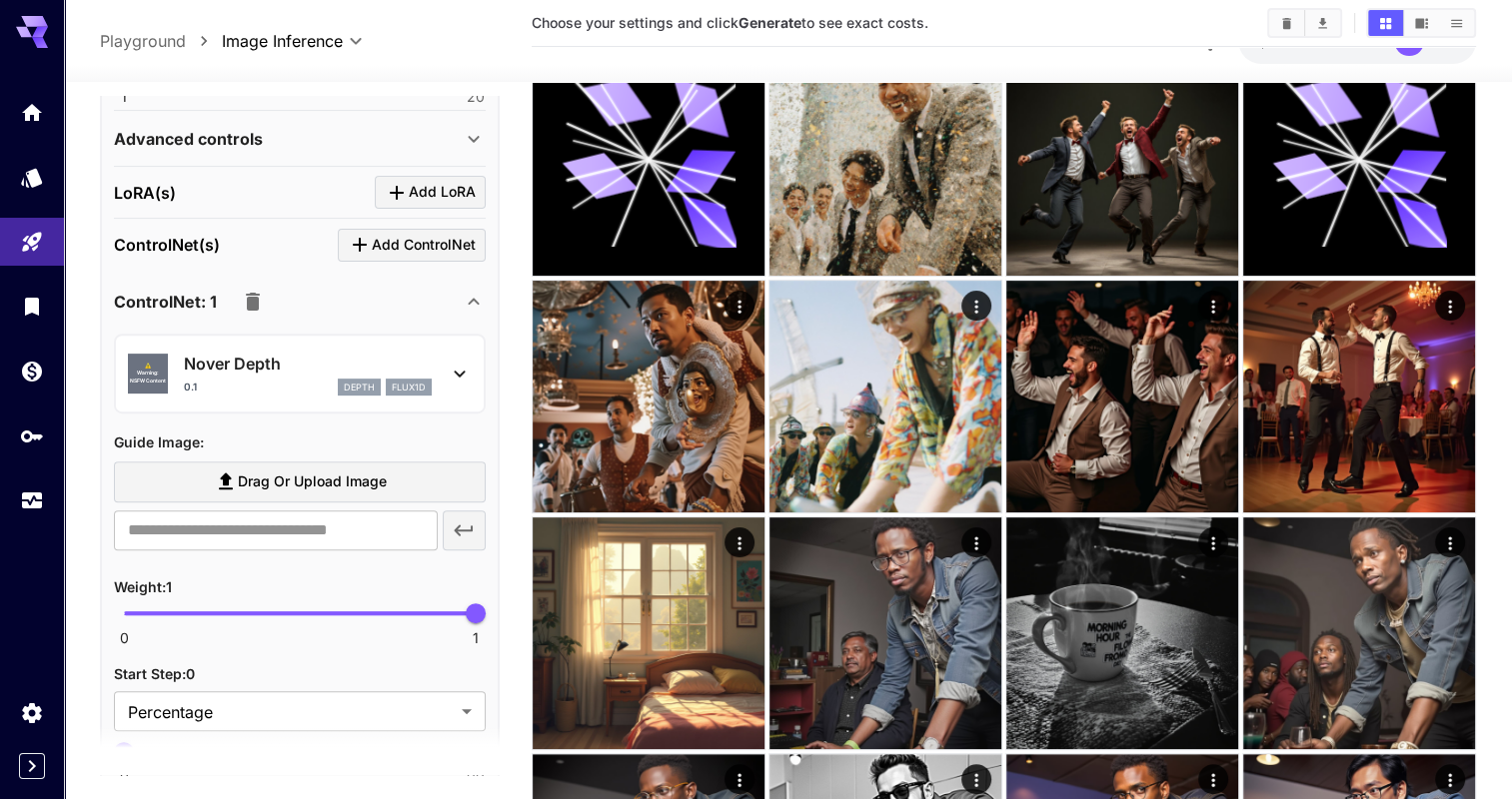 click on "Drag or upload image" at bounding box center (300, 481) 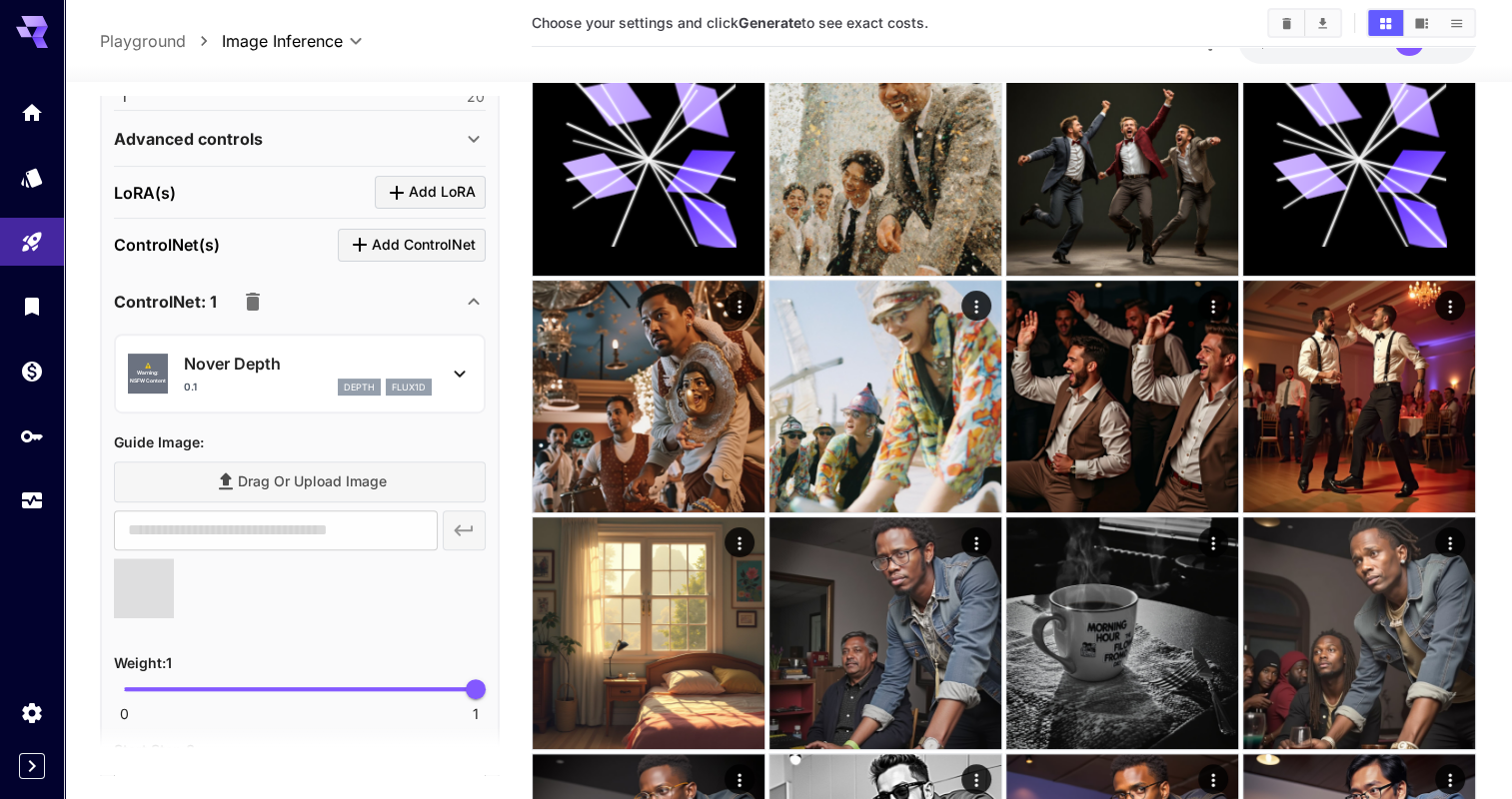 scroll, scrollTop: 982, scrollLeft: 0, axis: vertical 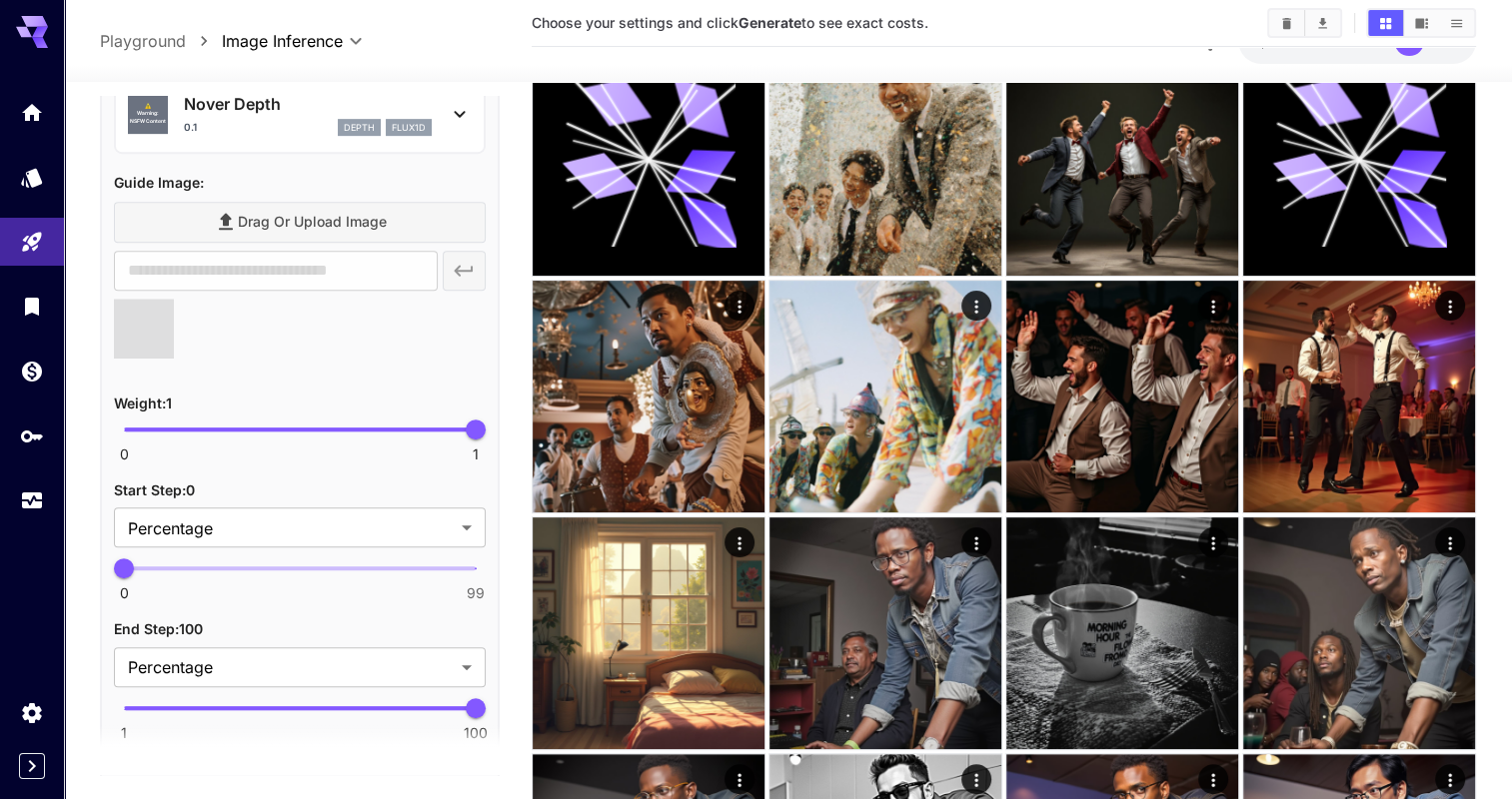 type on "**********" 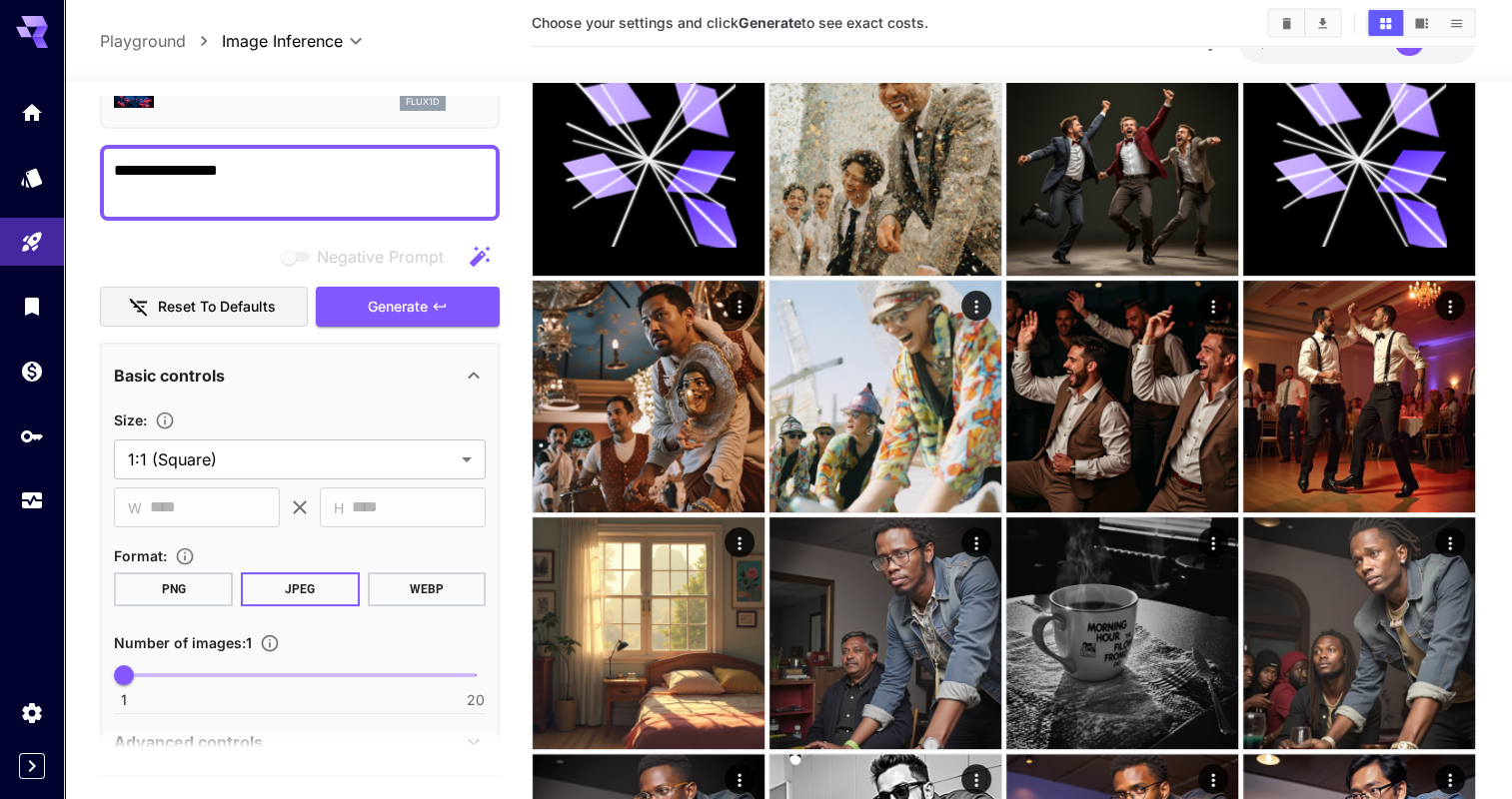 scroll, scrollTop: 0, scrollLeft: 0, axis: both 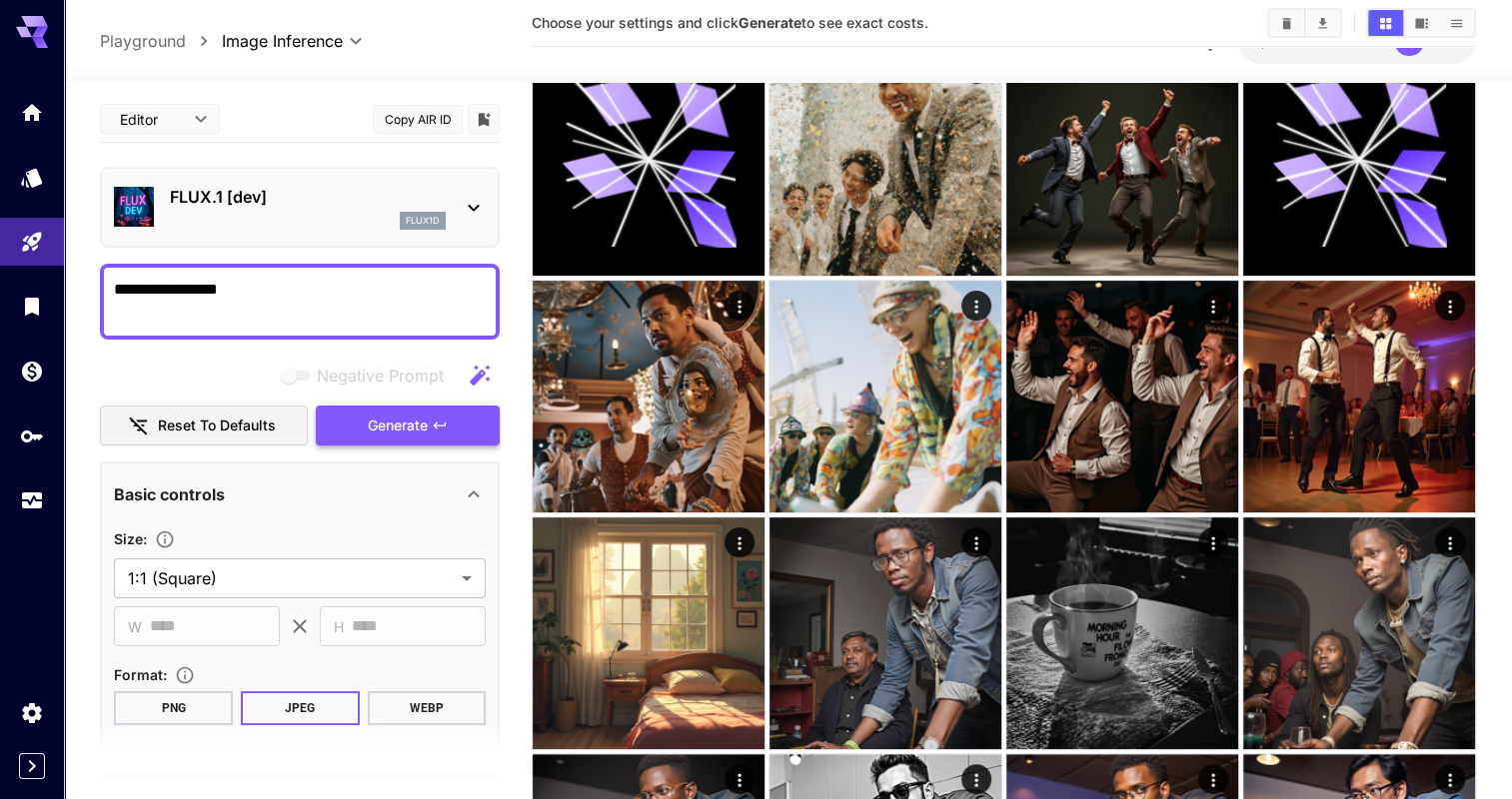 click on "Generate" at bounding box center (398, 425) 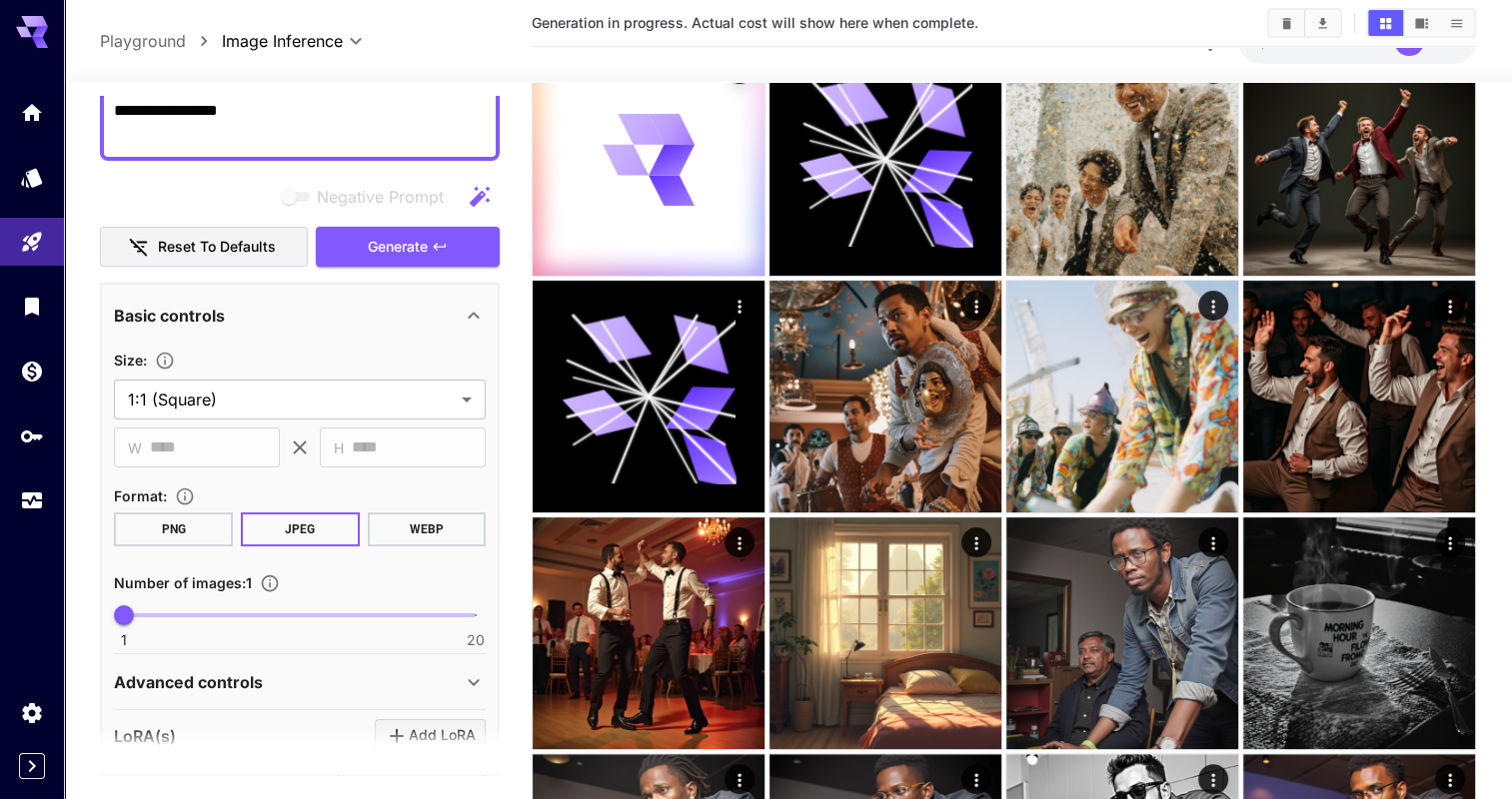 scroll, scrollTop: 0, scrollLeft: 0, axis: both 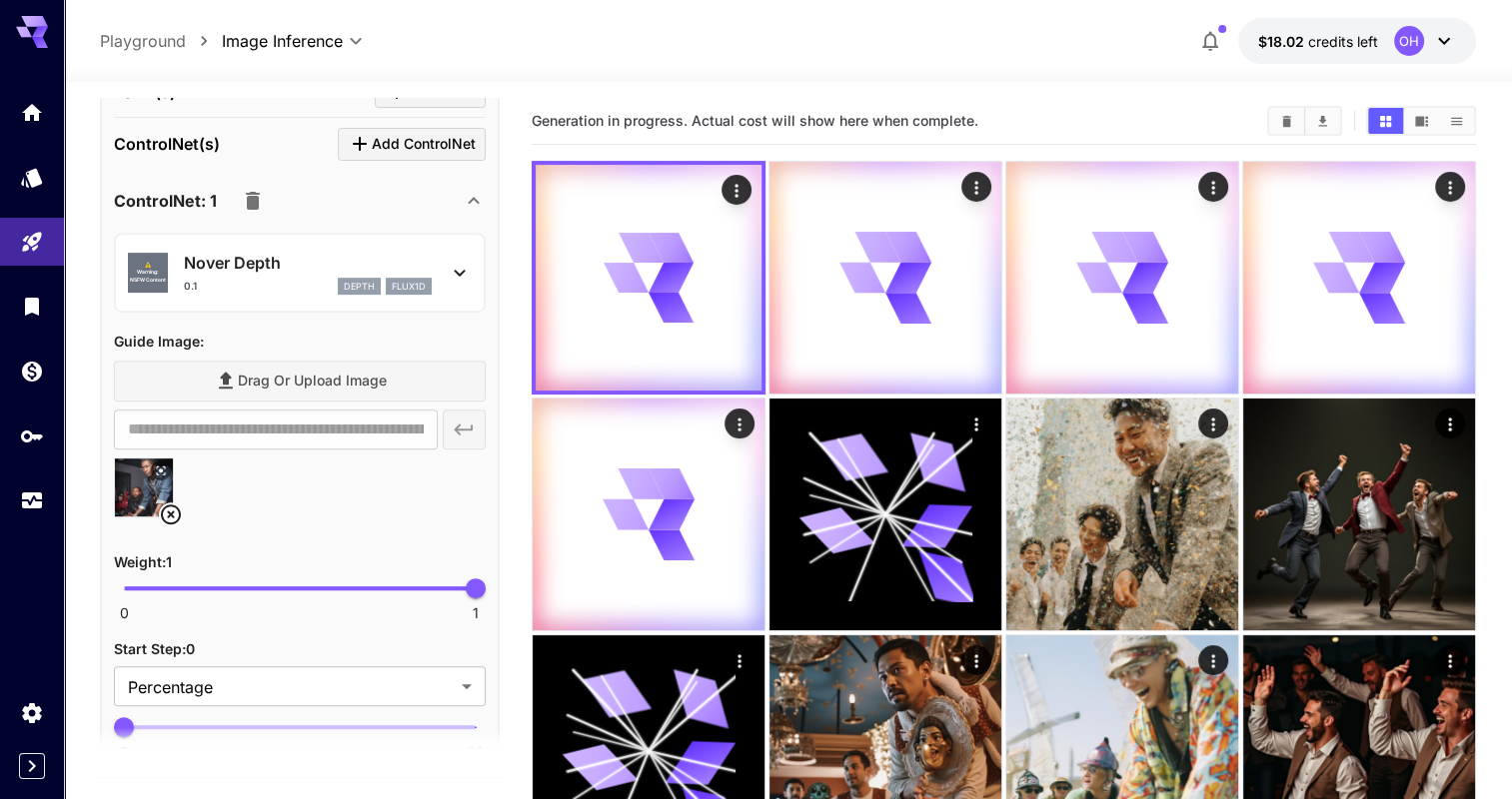 click on "depth" at bounding box center [359, 287] 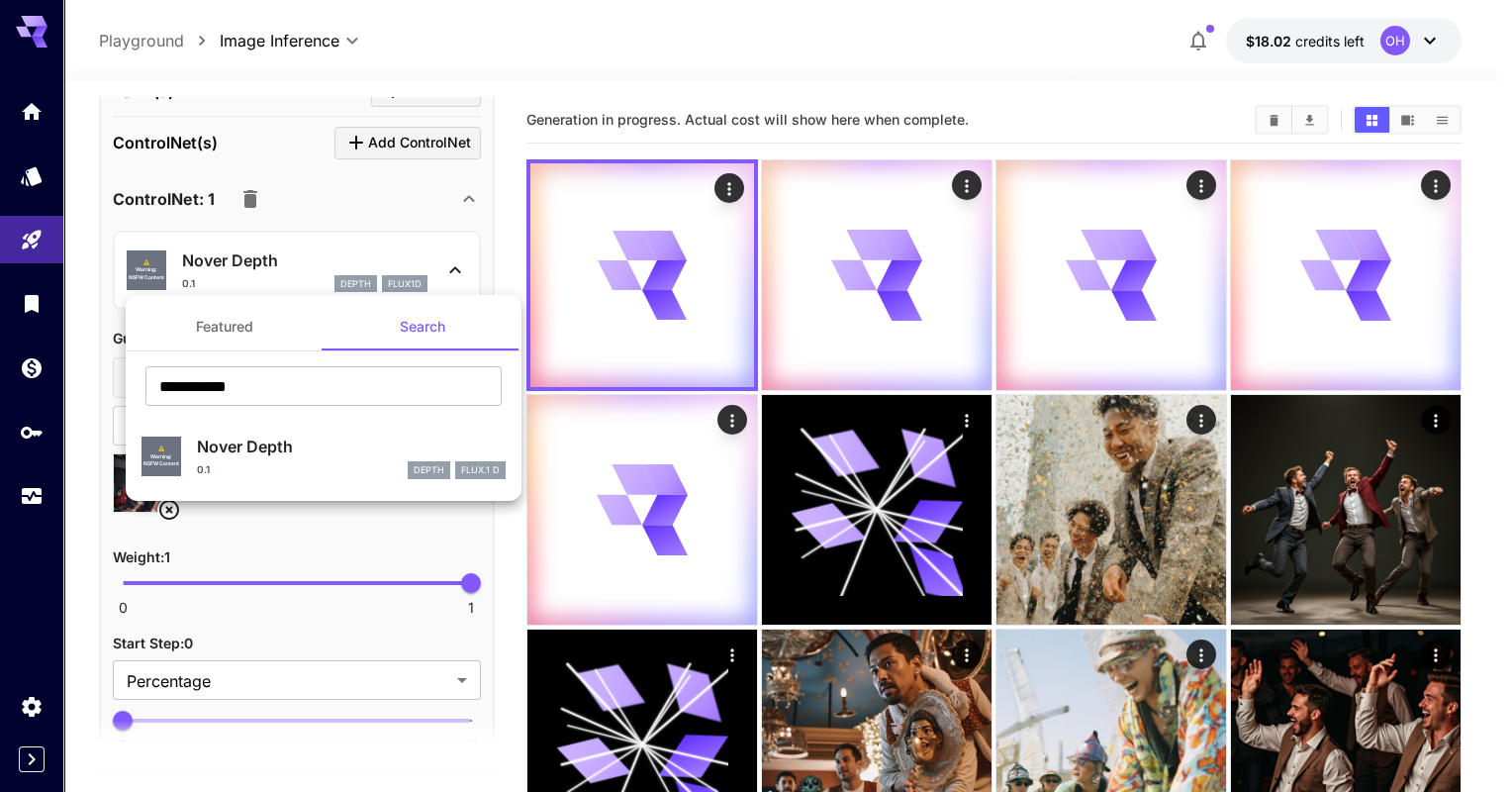click on "Featured" at bounding box center (225, 327) 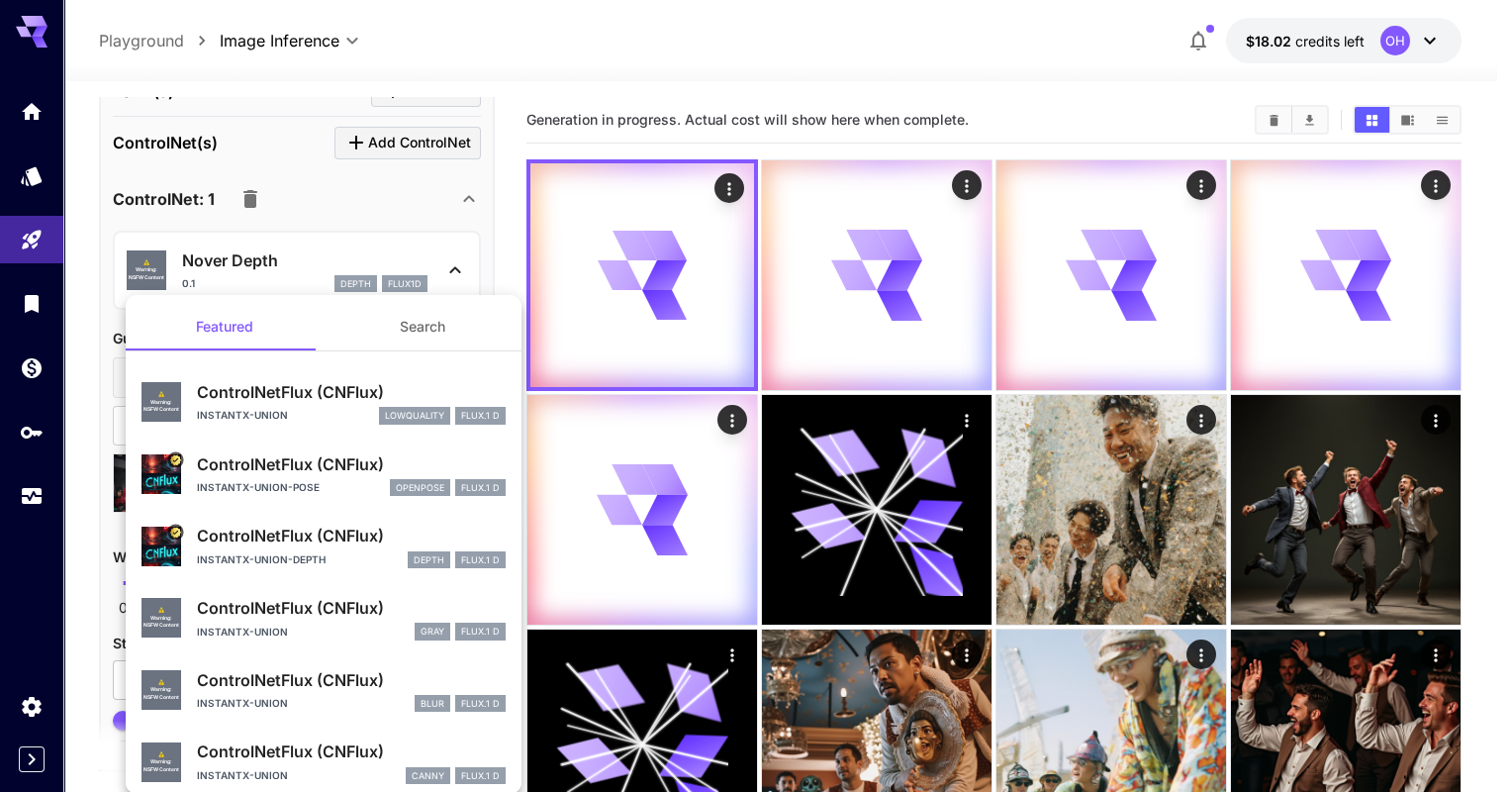click on "Search" at bounding box center [423, 327] 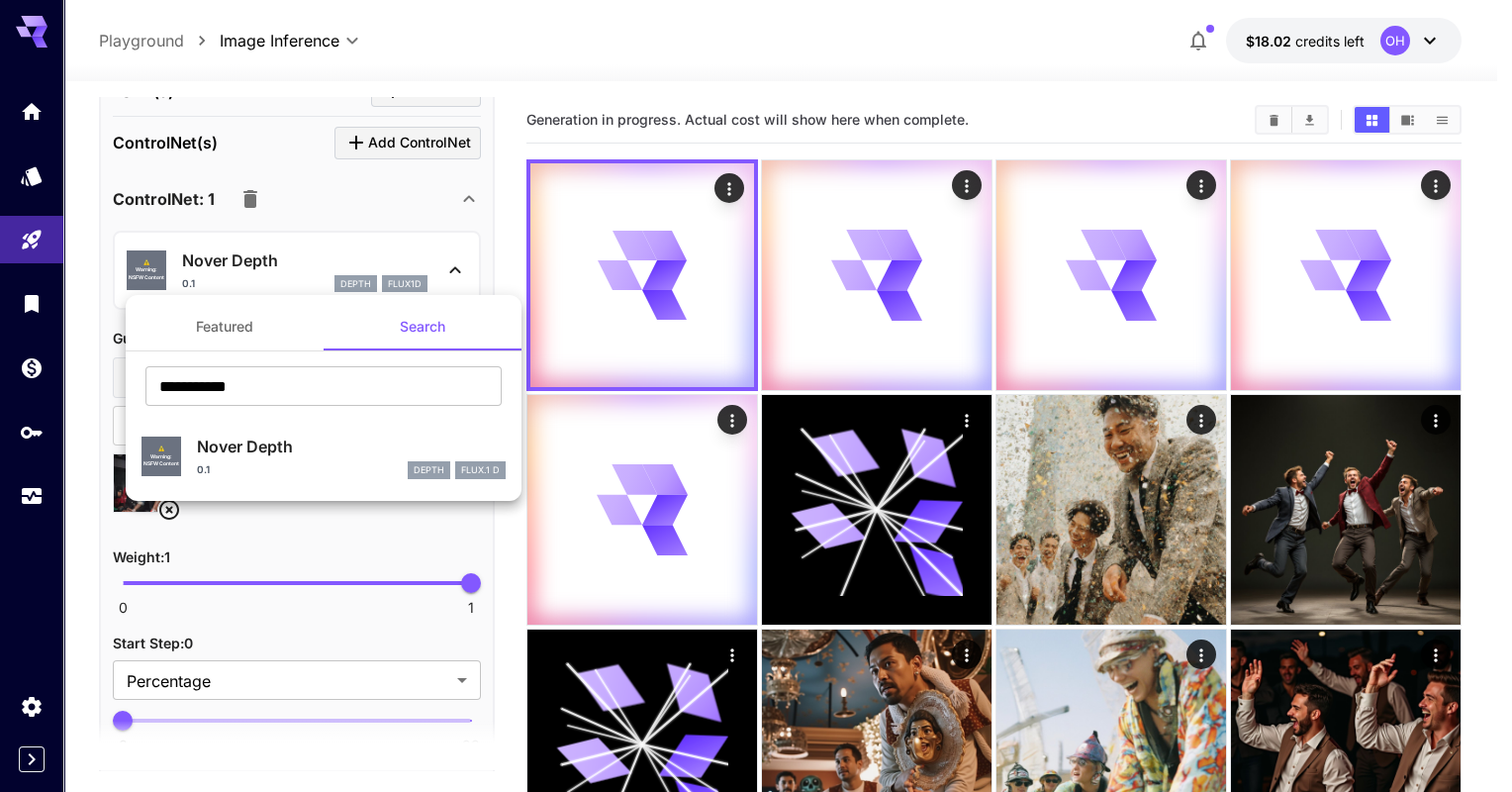 click at bounding box center (756, 396) 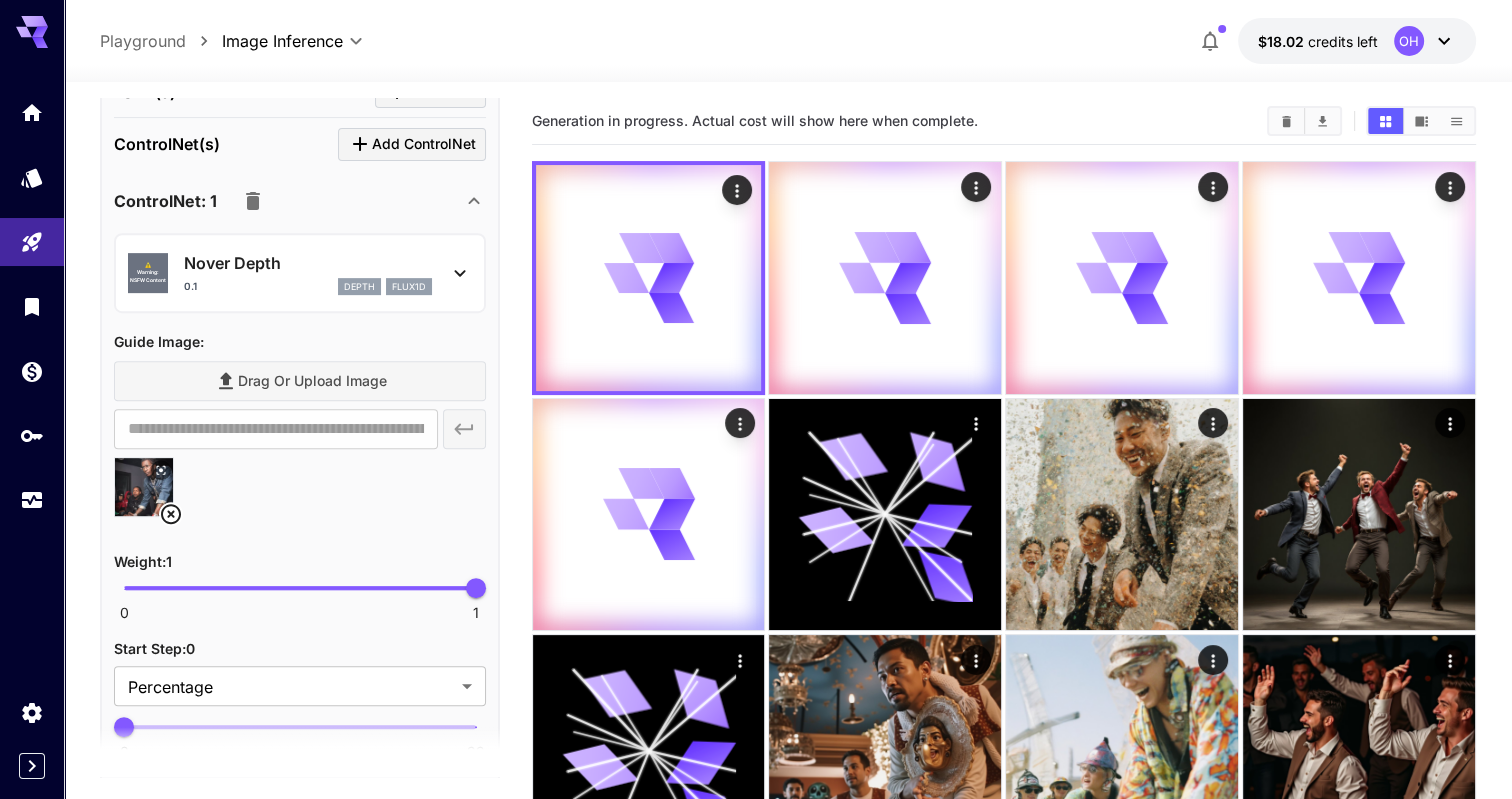 scroll, scrollTop: 757, scrollLeft: 0, axis: vertical 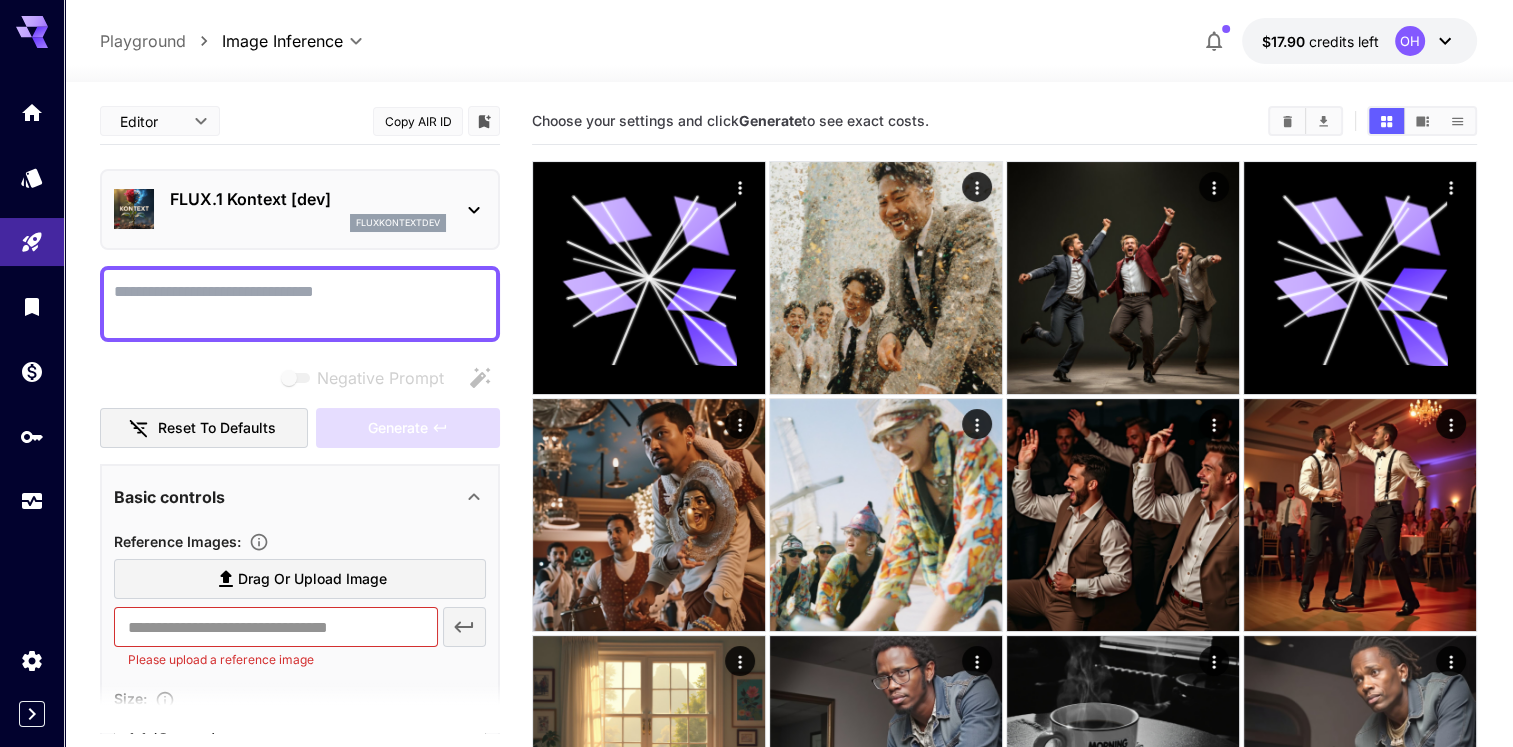 click on "fluxkontextdev" at bounding box center [398, 223] 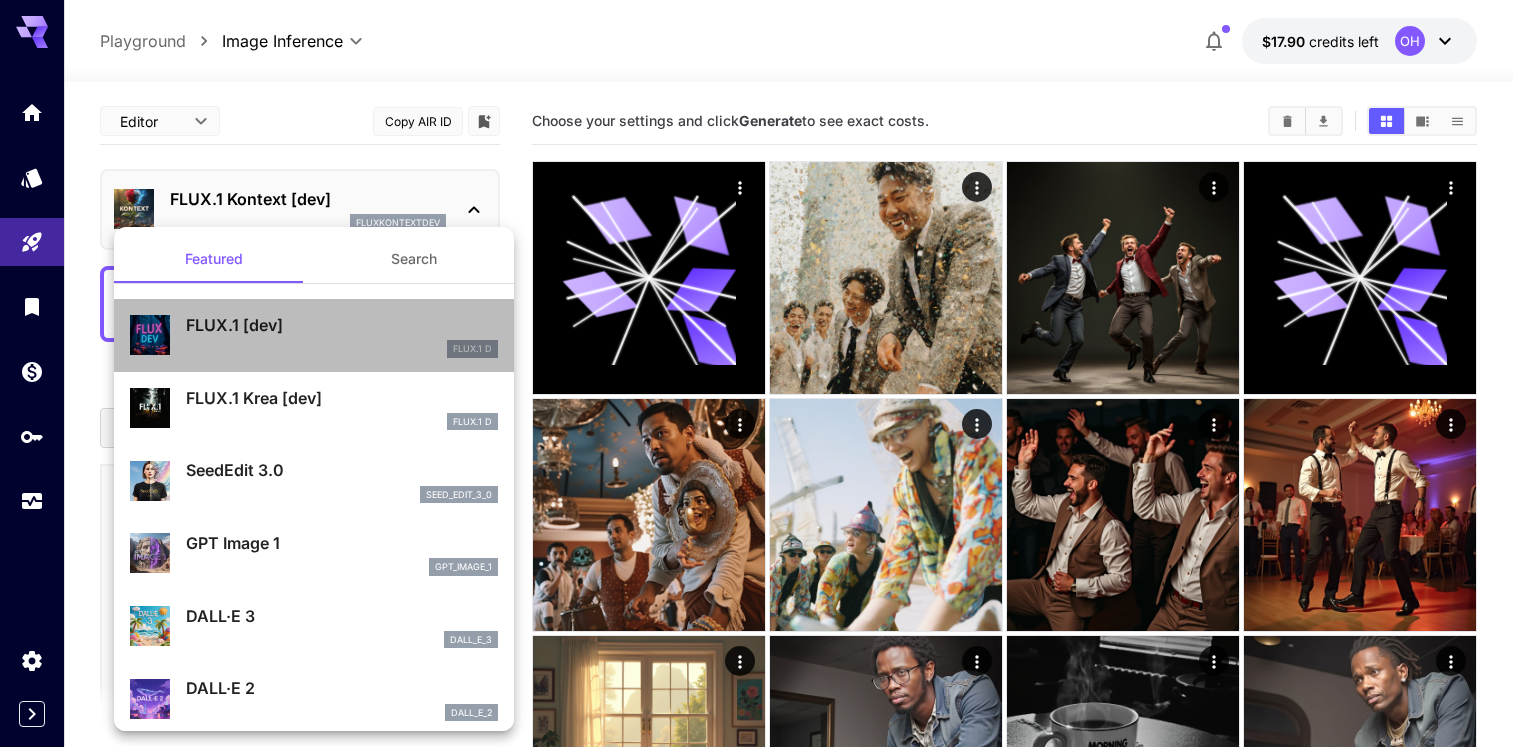 click on "FLUX.1 [dev]" at bounding box center [342, 325] 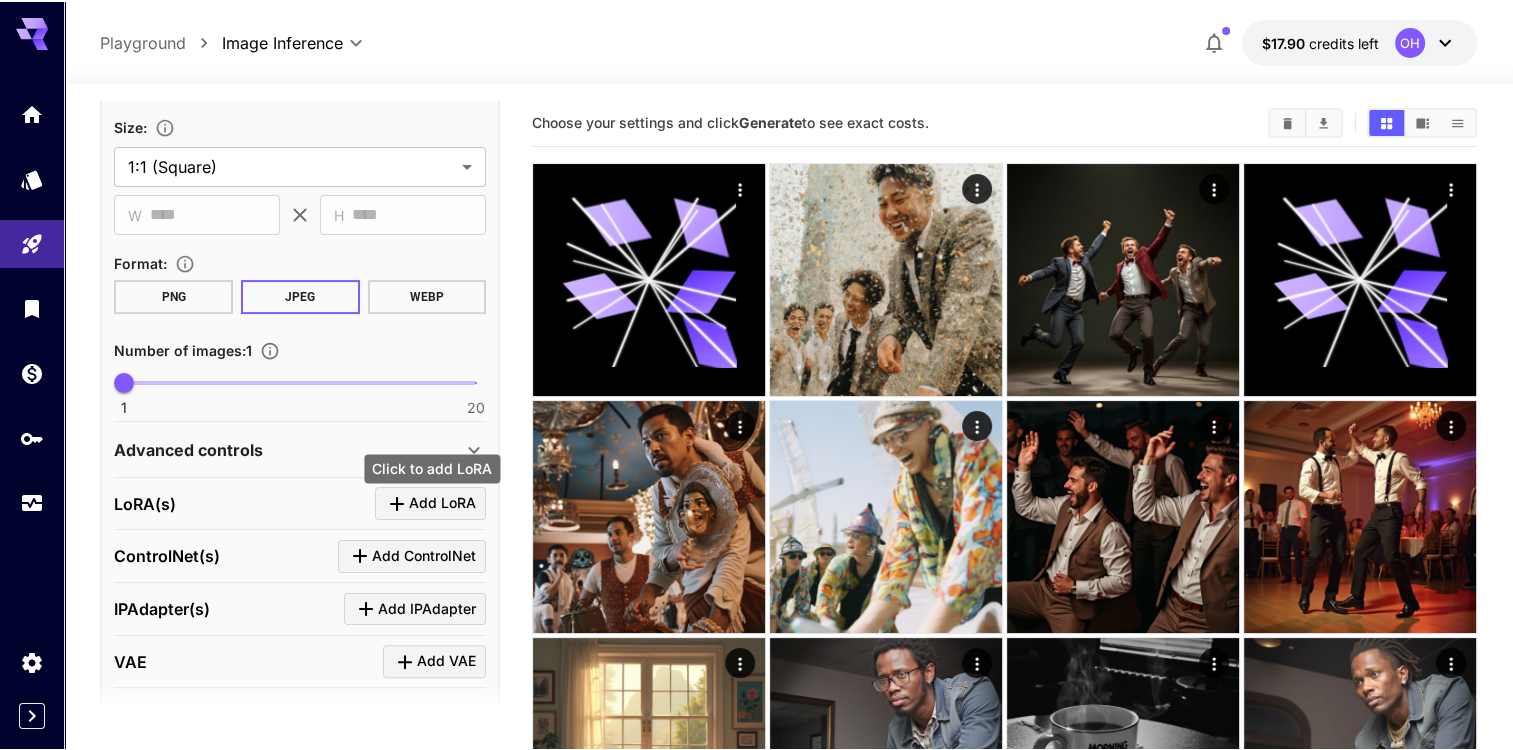 scroll, scrollTop: 494, scrollLeft: 0, axis: vertical 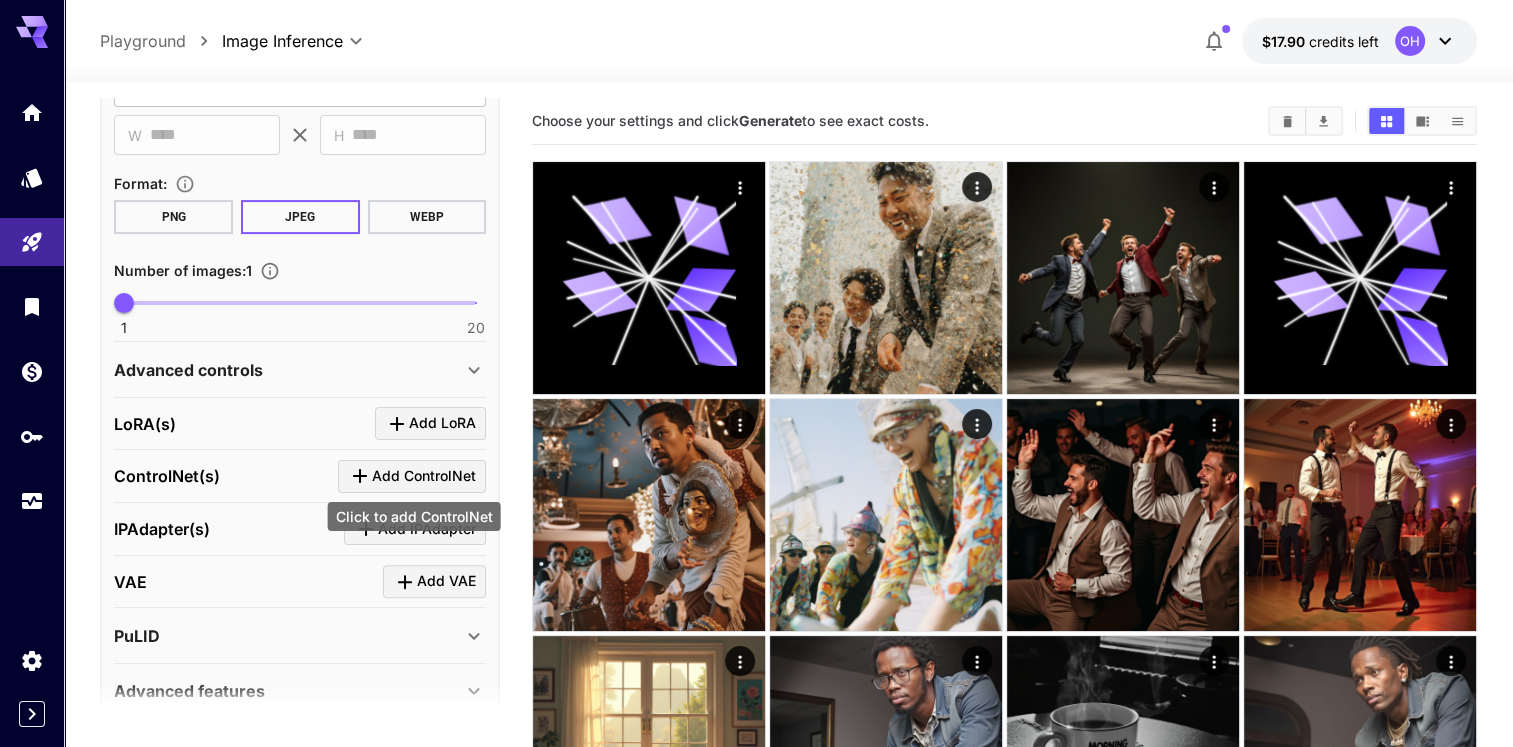 click on "Add ControlNet" at bounding box center [424, 476] 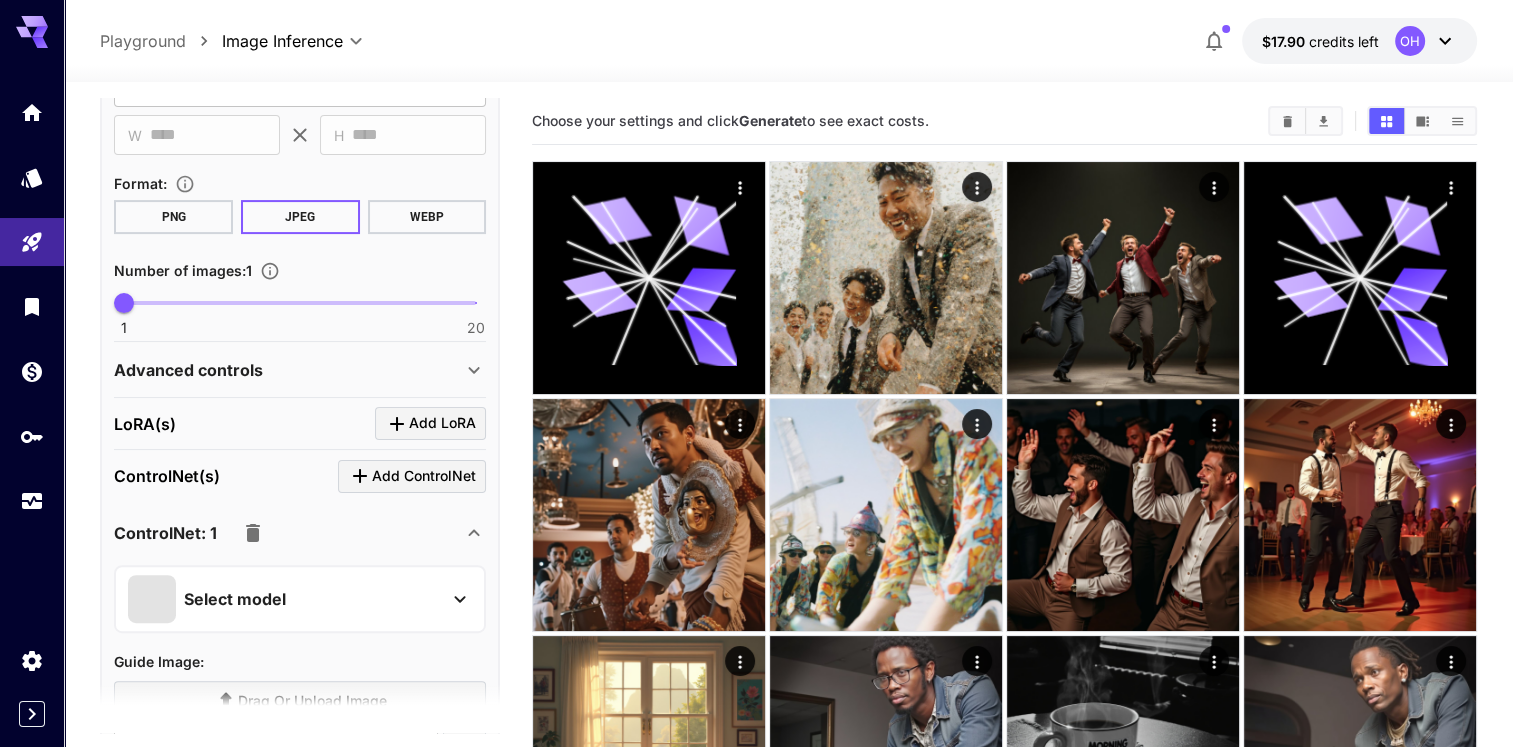 click on "Select model" at bounding box center (300, 599) 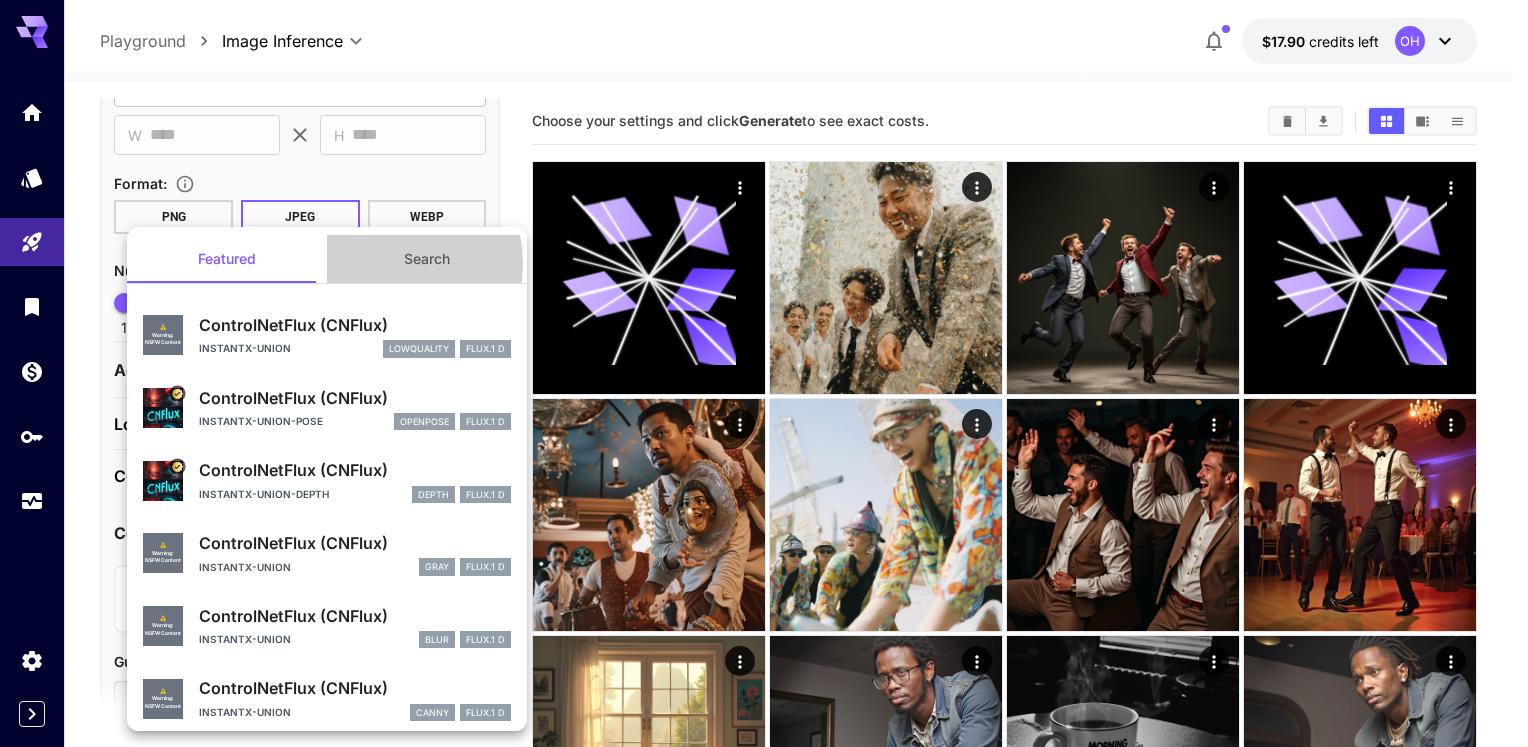 click on "Search" at bounding box center (427, 259) 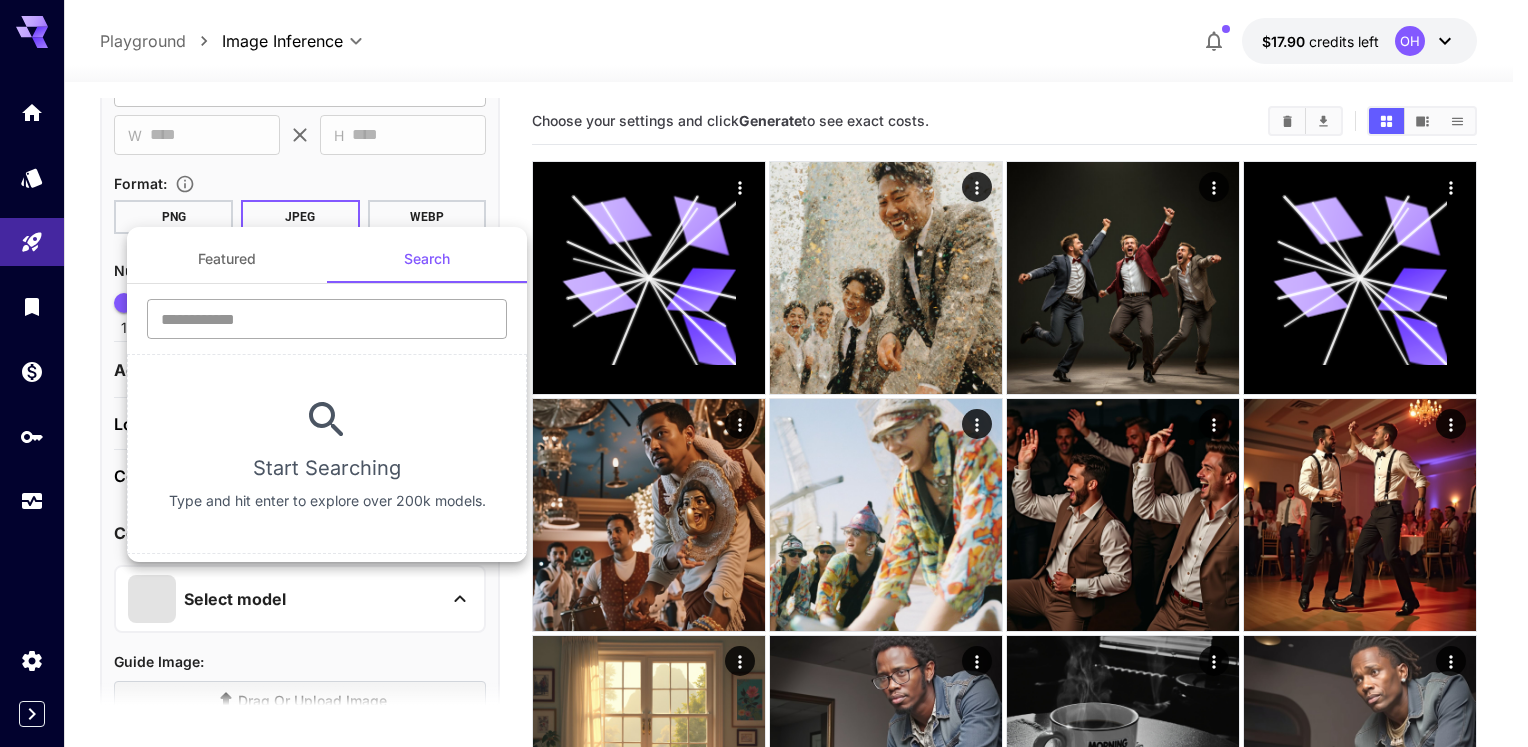 click at bounding box center (327, 319) 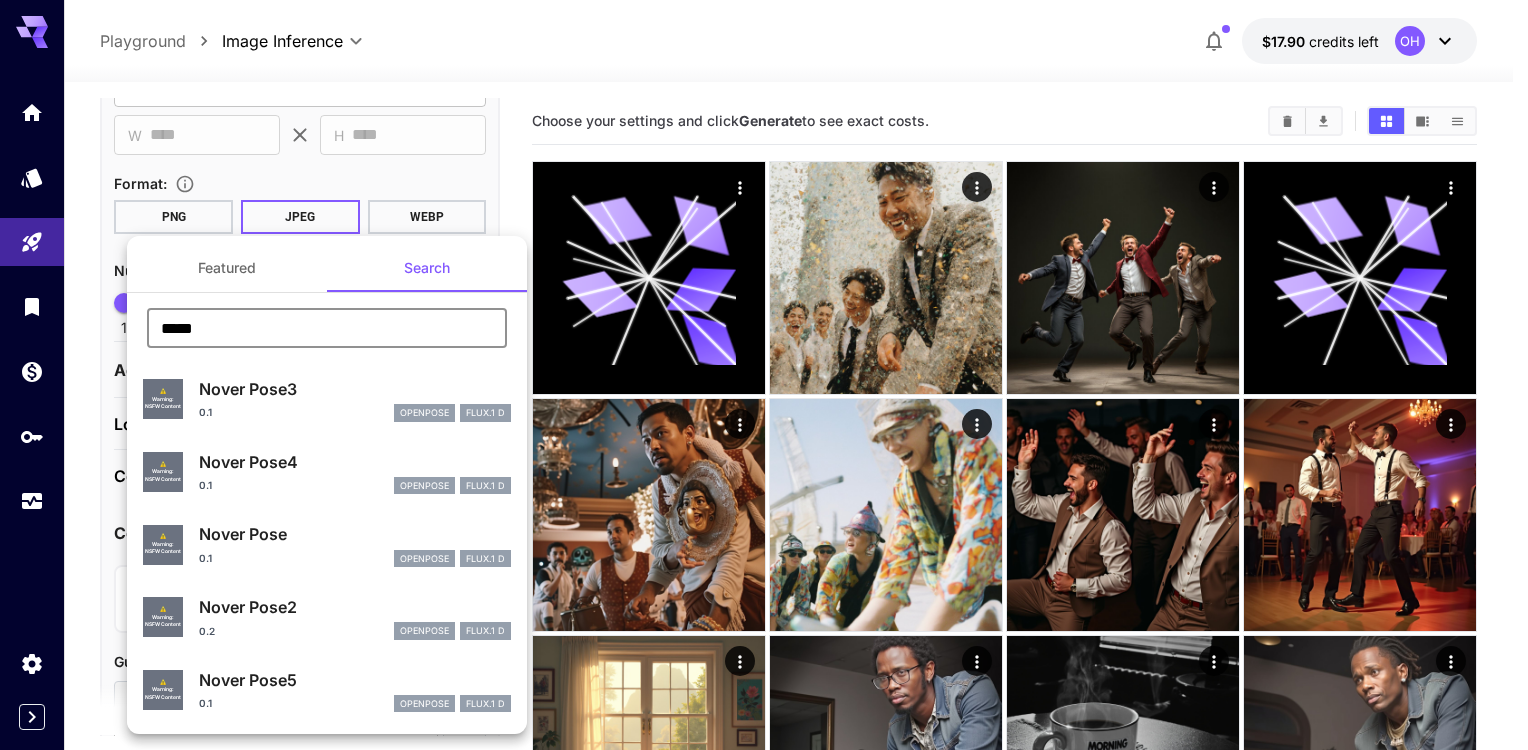 type on "*****" 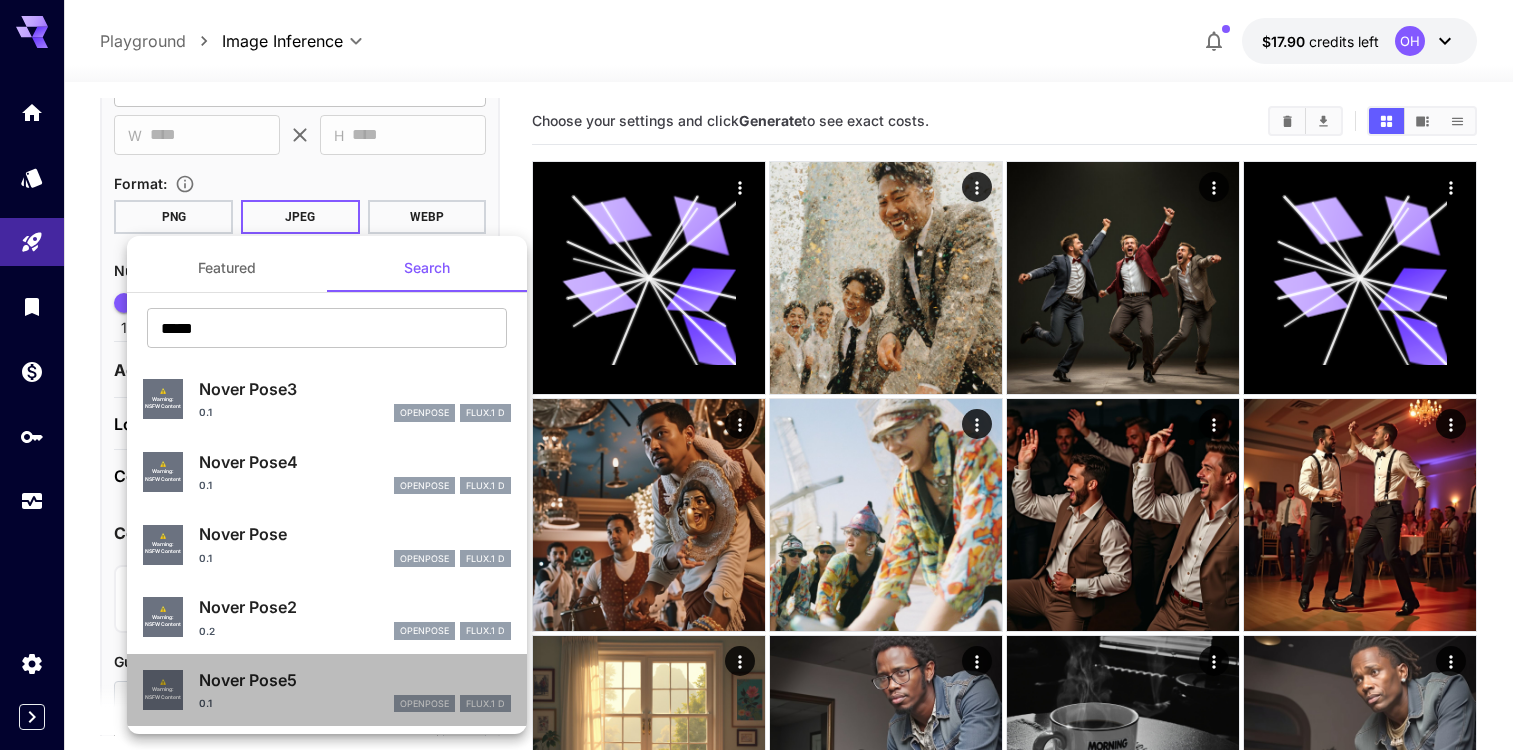 click on "Nover Pose5" at bounding box center [355, 680] 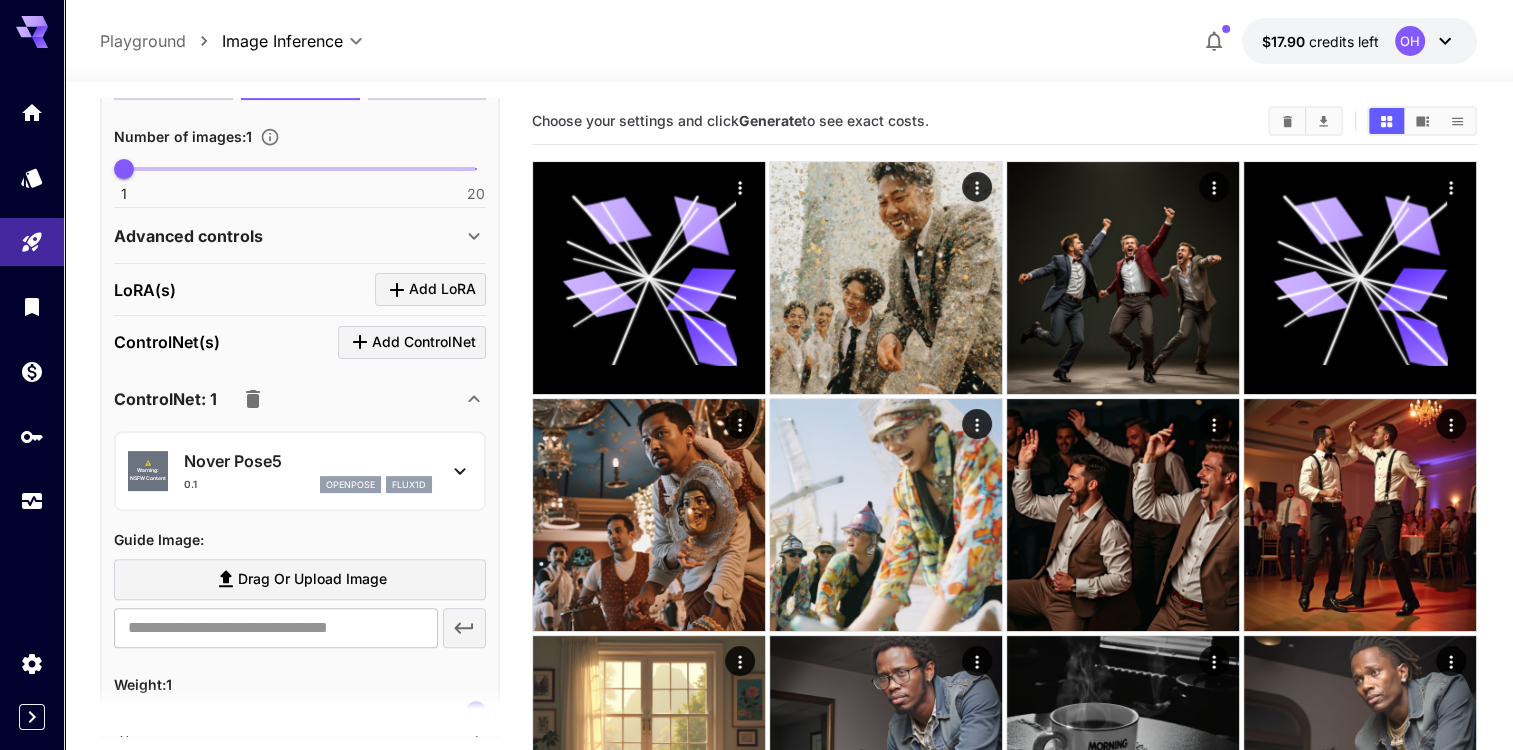 scroll, scrollTop: 598, scrollLeft: 0, axis: vertical 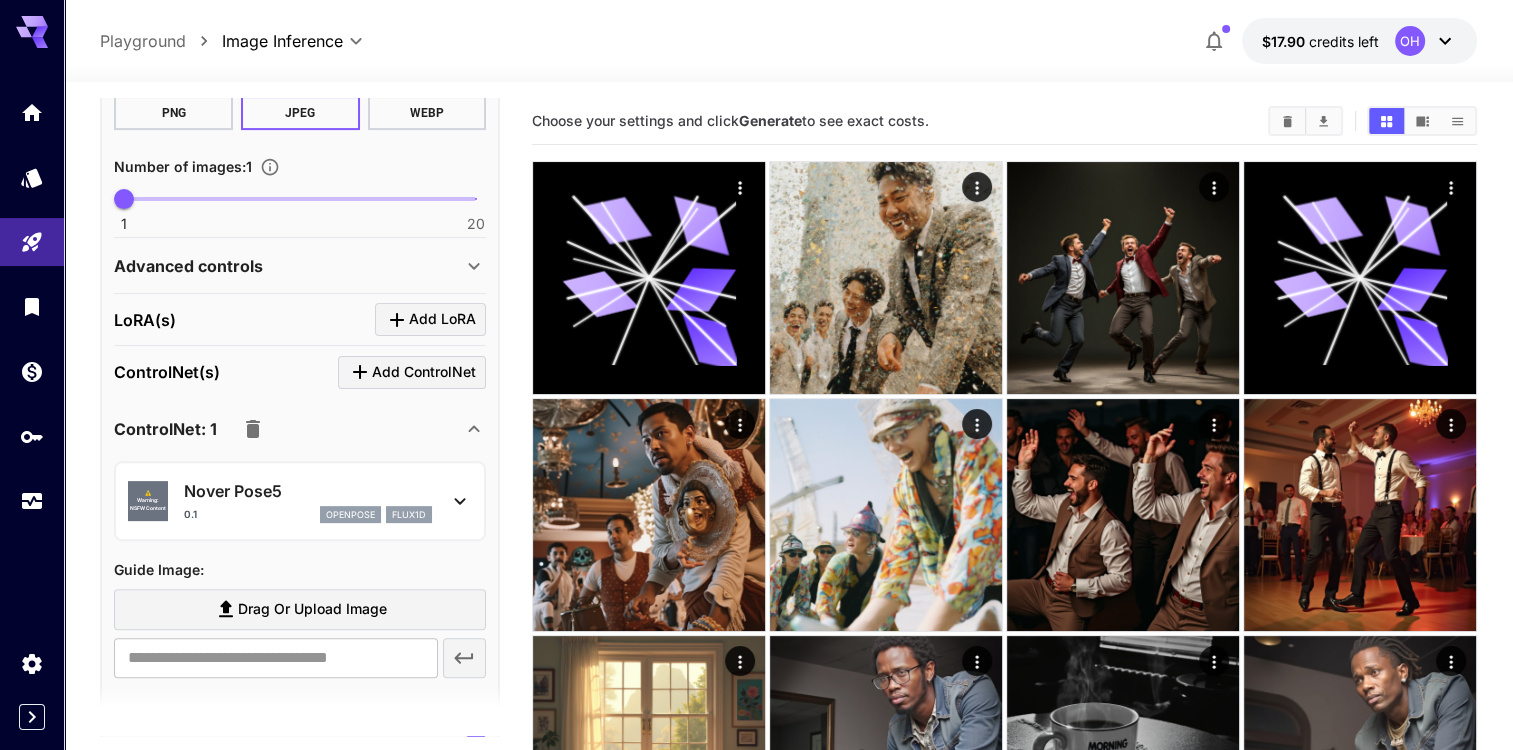 click on "Drag or upload image" at bounding box center (312, 609) 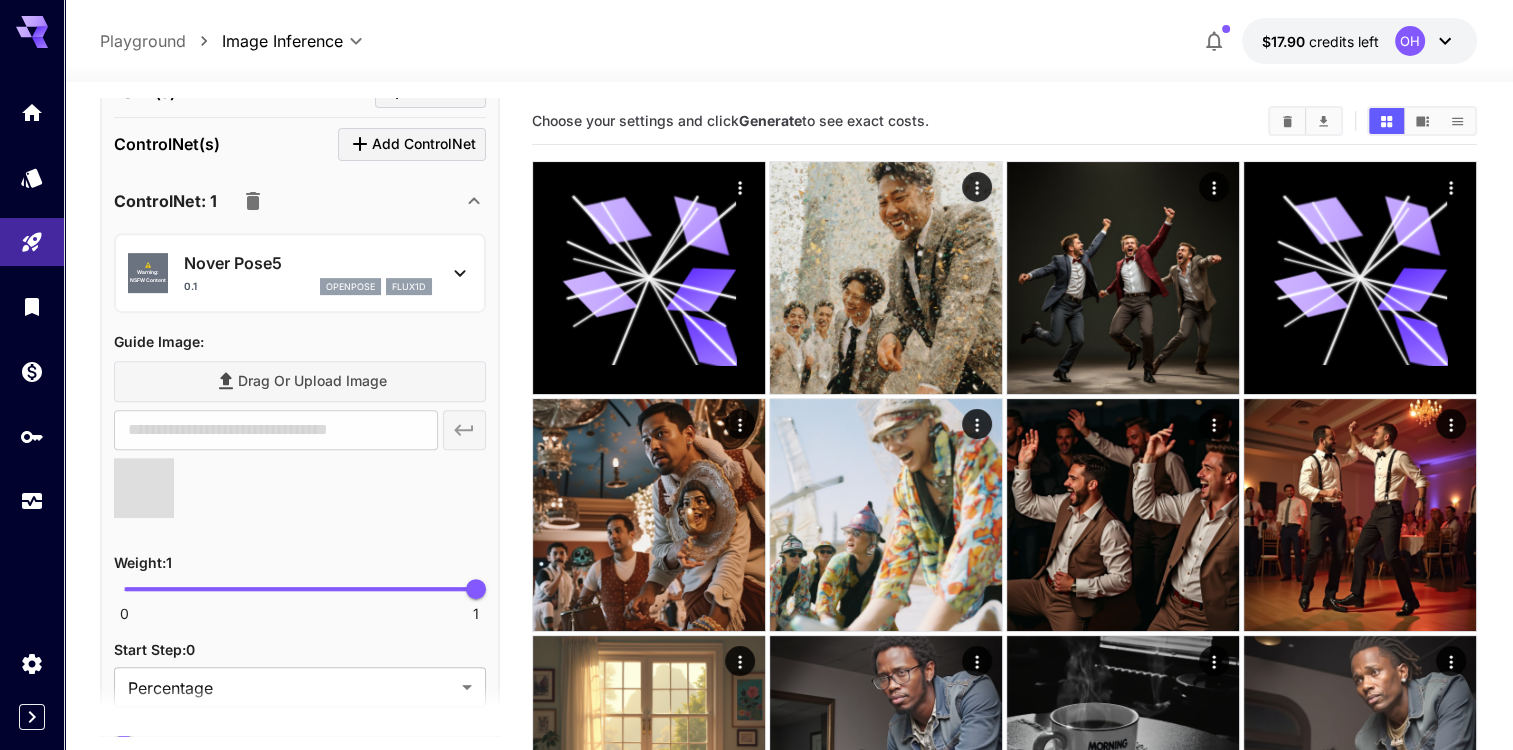 scroll, scrollTop: 826, scrollLeft: 0, axis: vertical 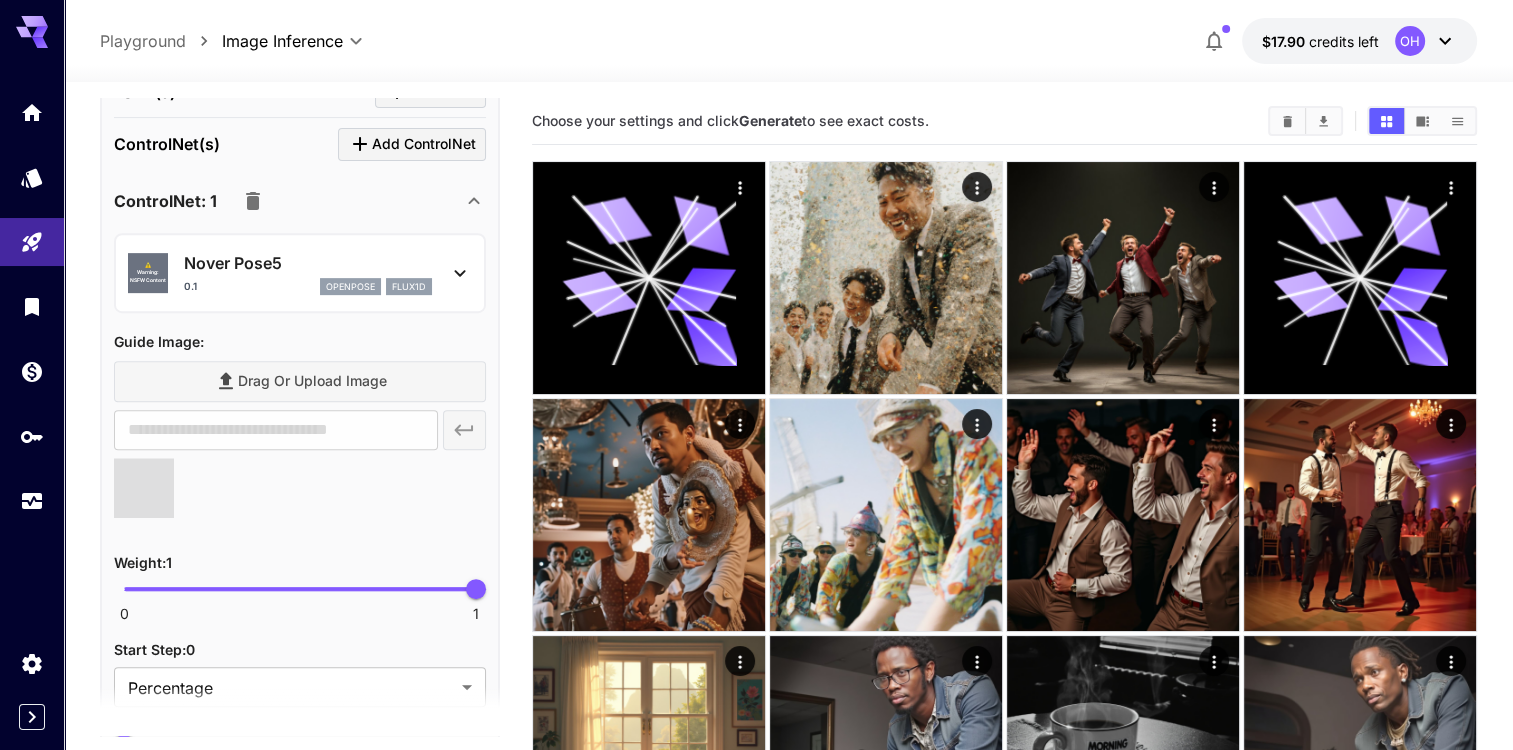 type on "**********" 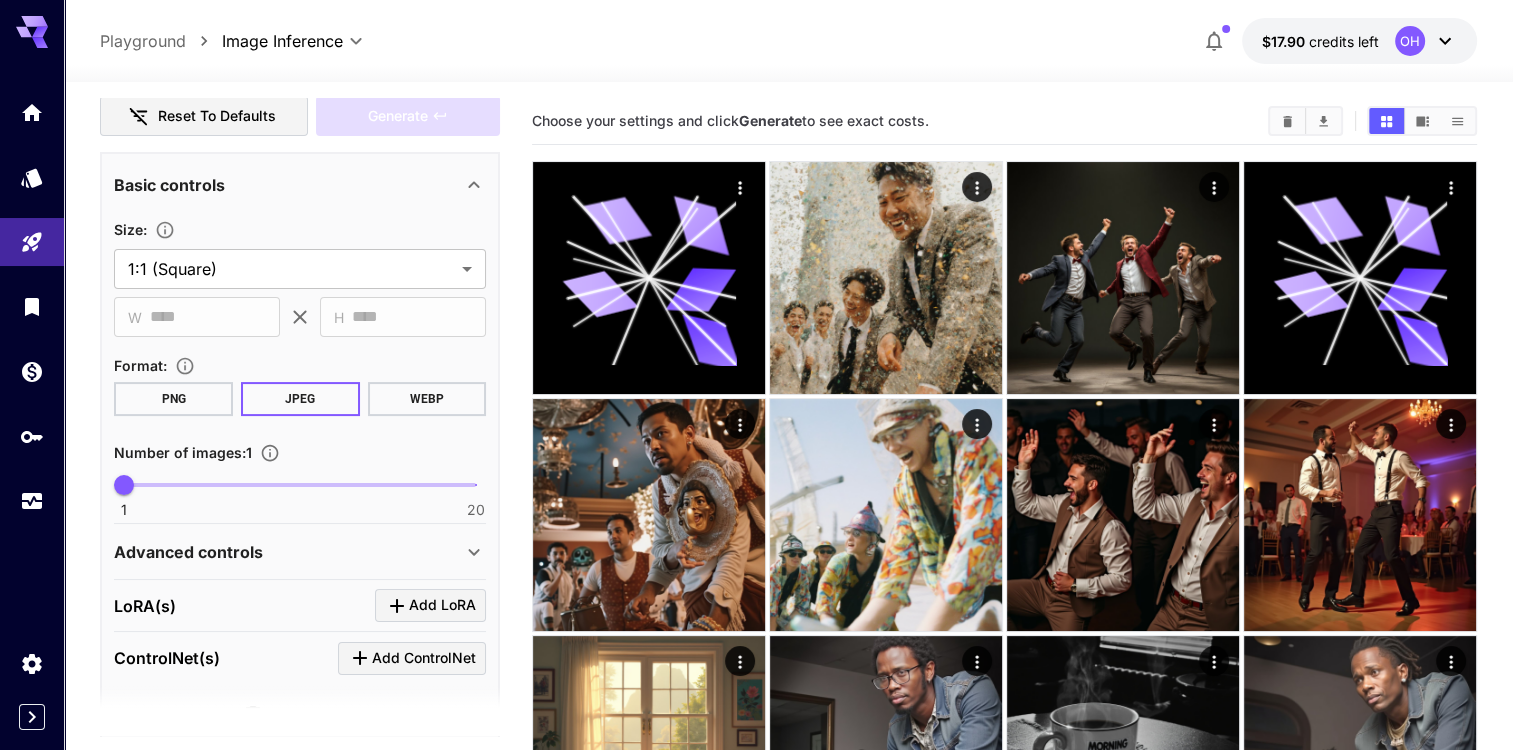 scroll, scrollTop: 0, scrollLeft: 0, axis: both 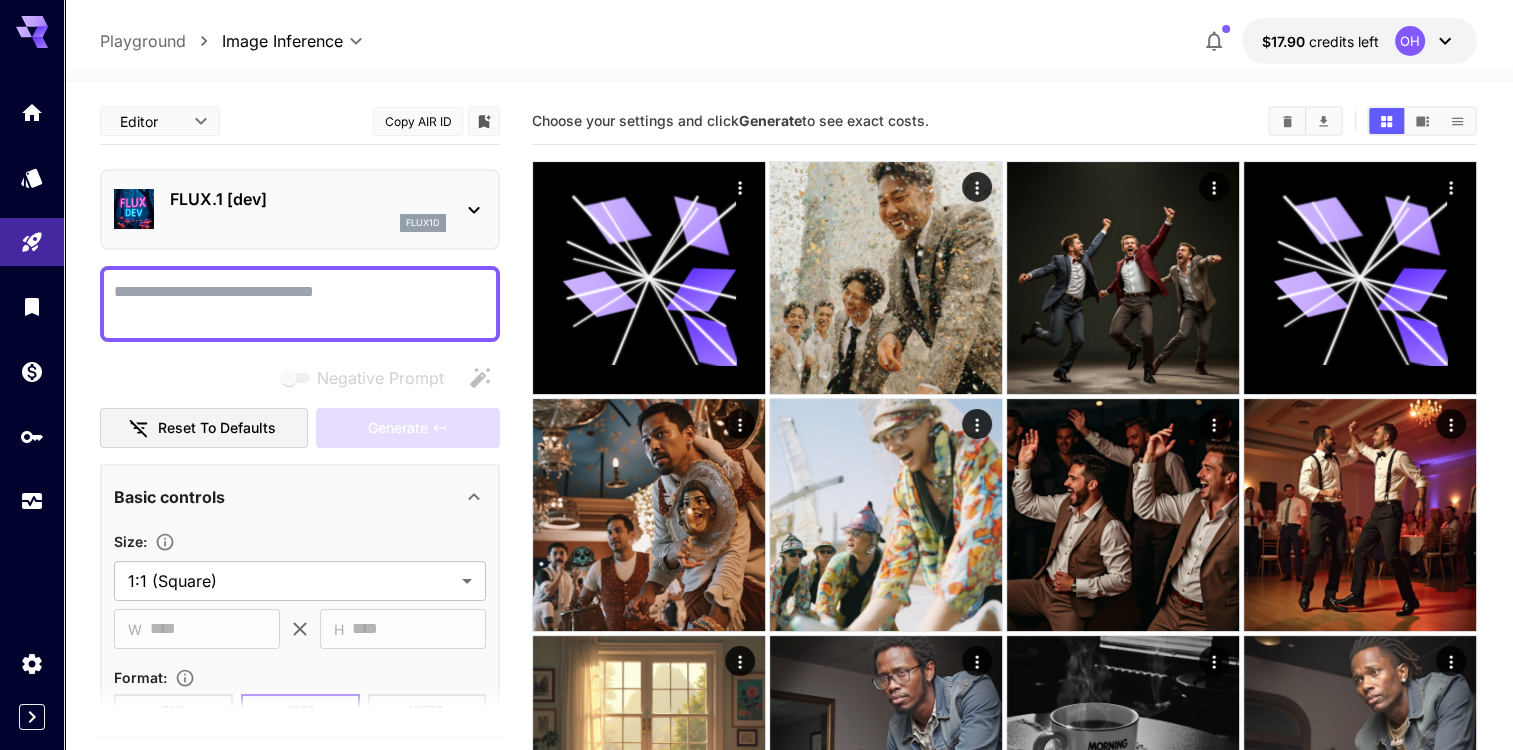click on "Negative Prompt" at bounding box center (300, 304) 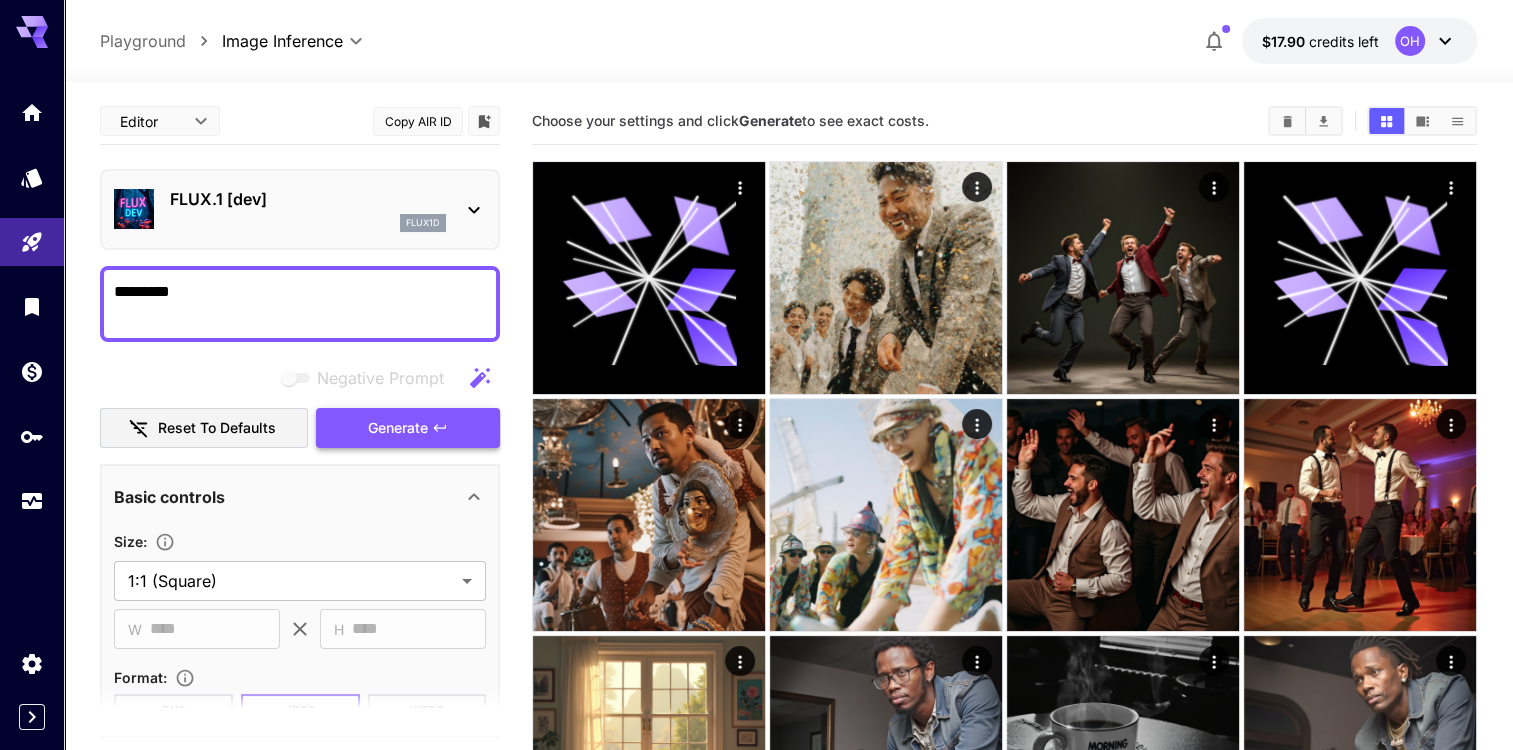 type on "*********" 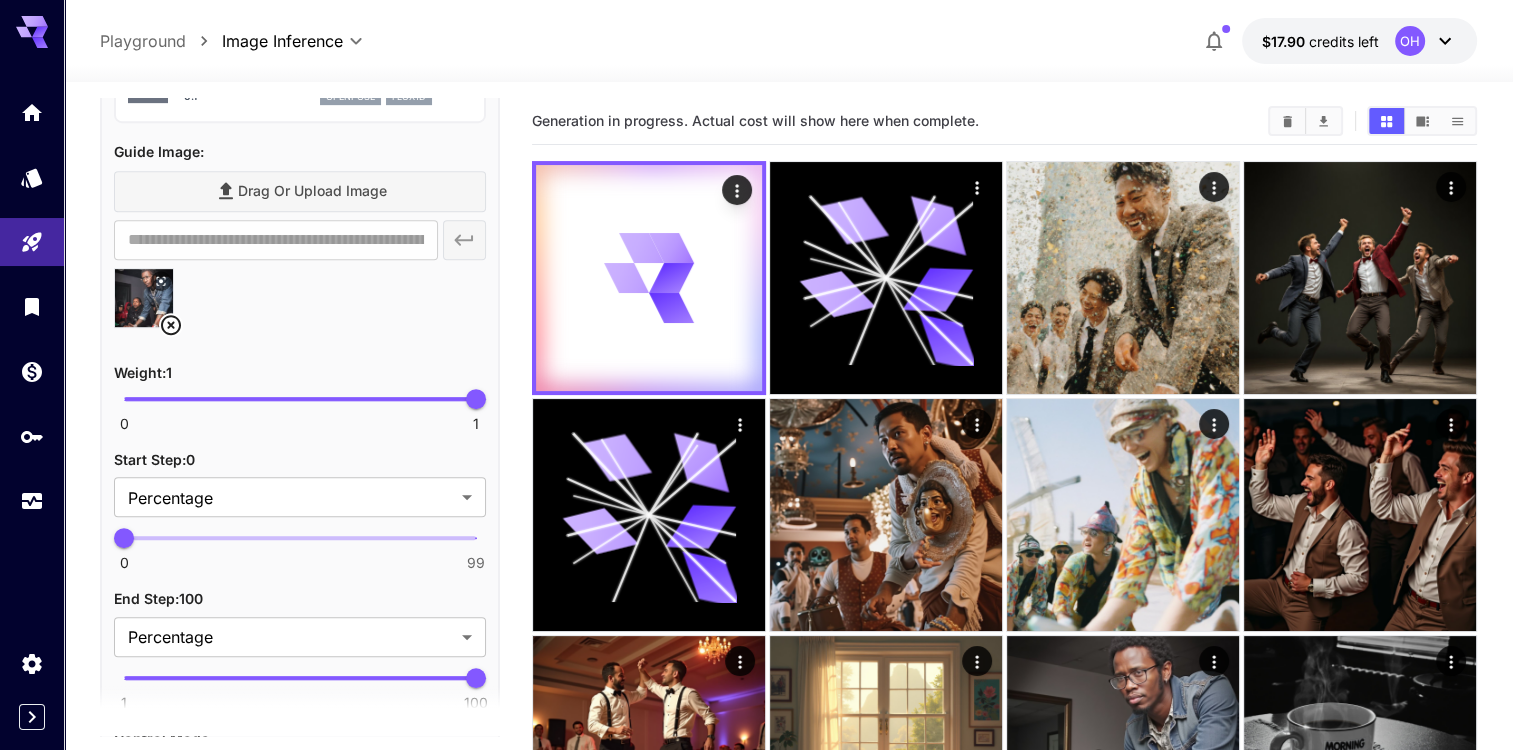 scroll, scrollTop: 1016, scrollLeft: 0, axis: vertical 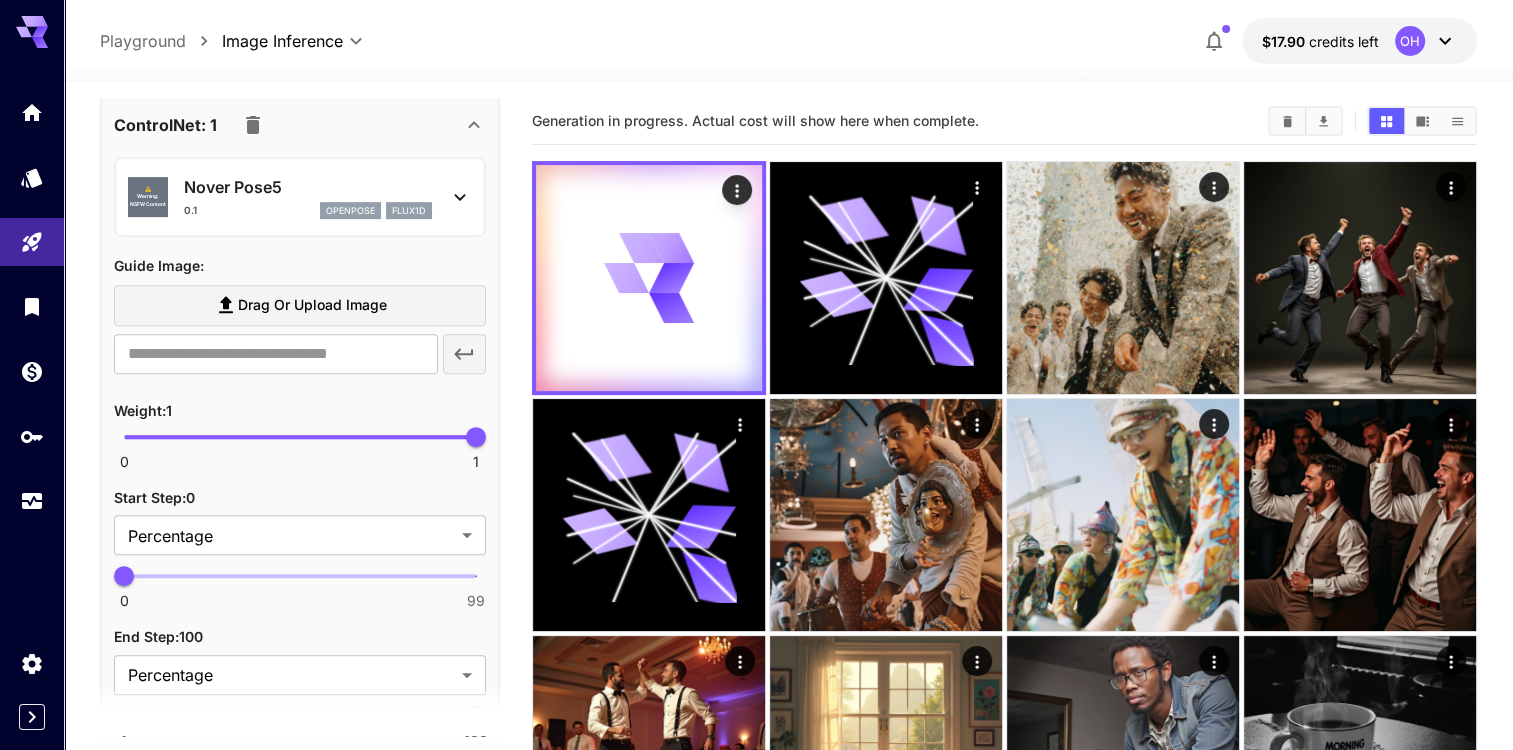 click 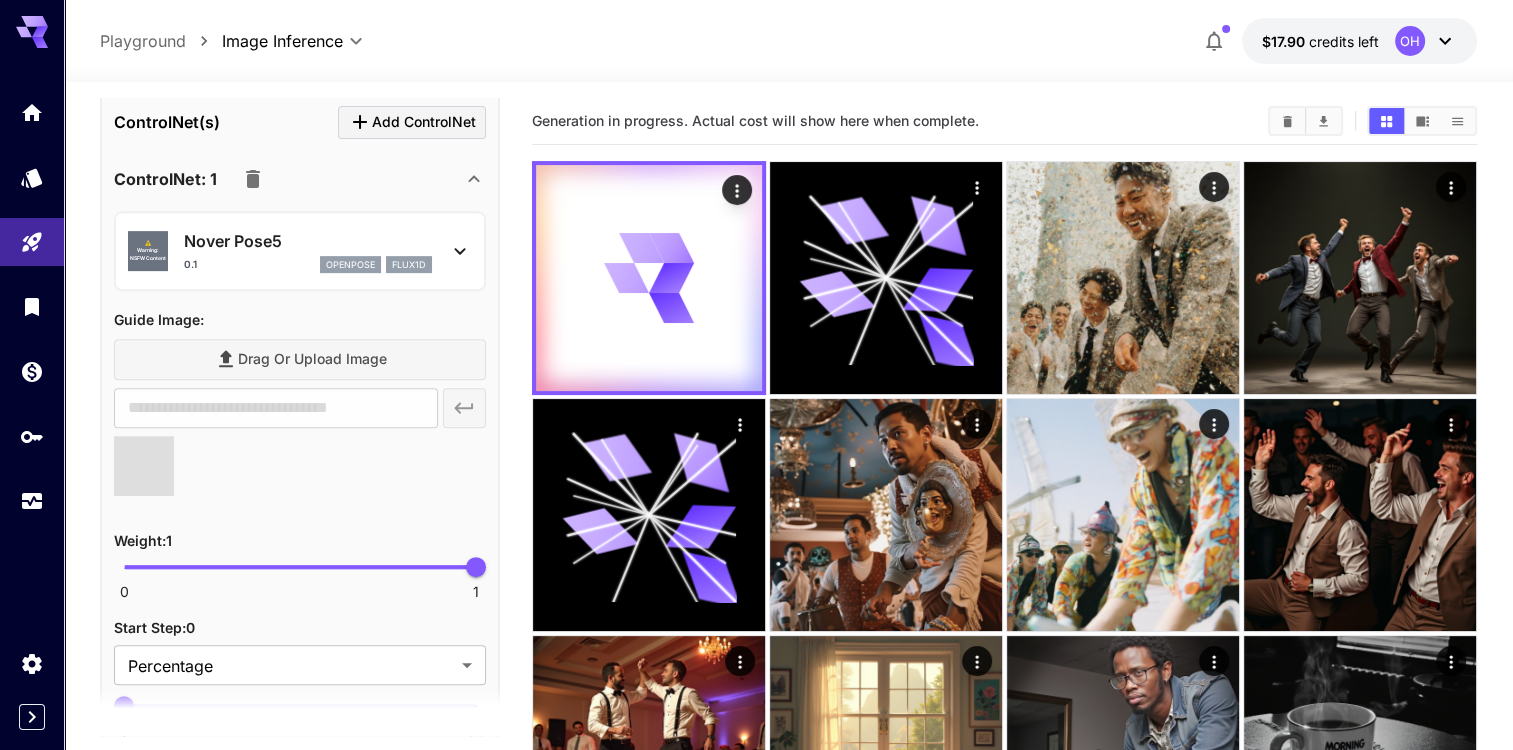 type on "**********" 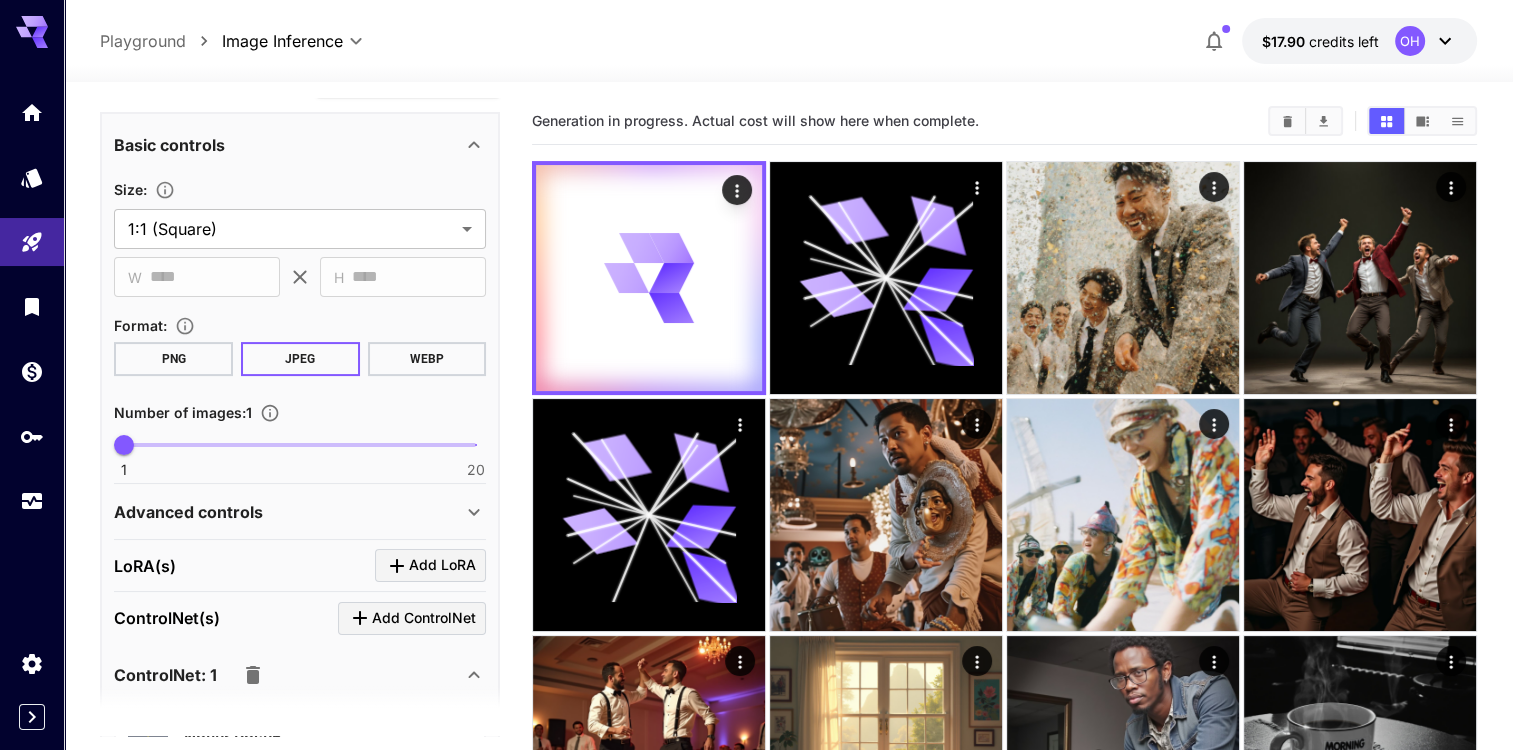 scroll, scrollTop: 0, scrollLeft: 0, axis: both 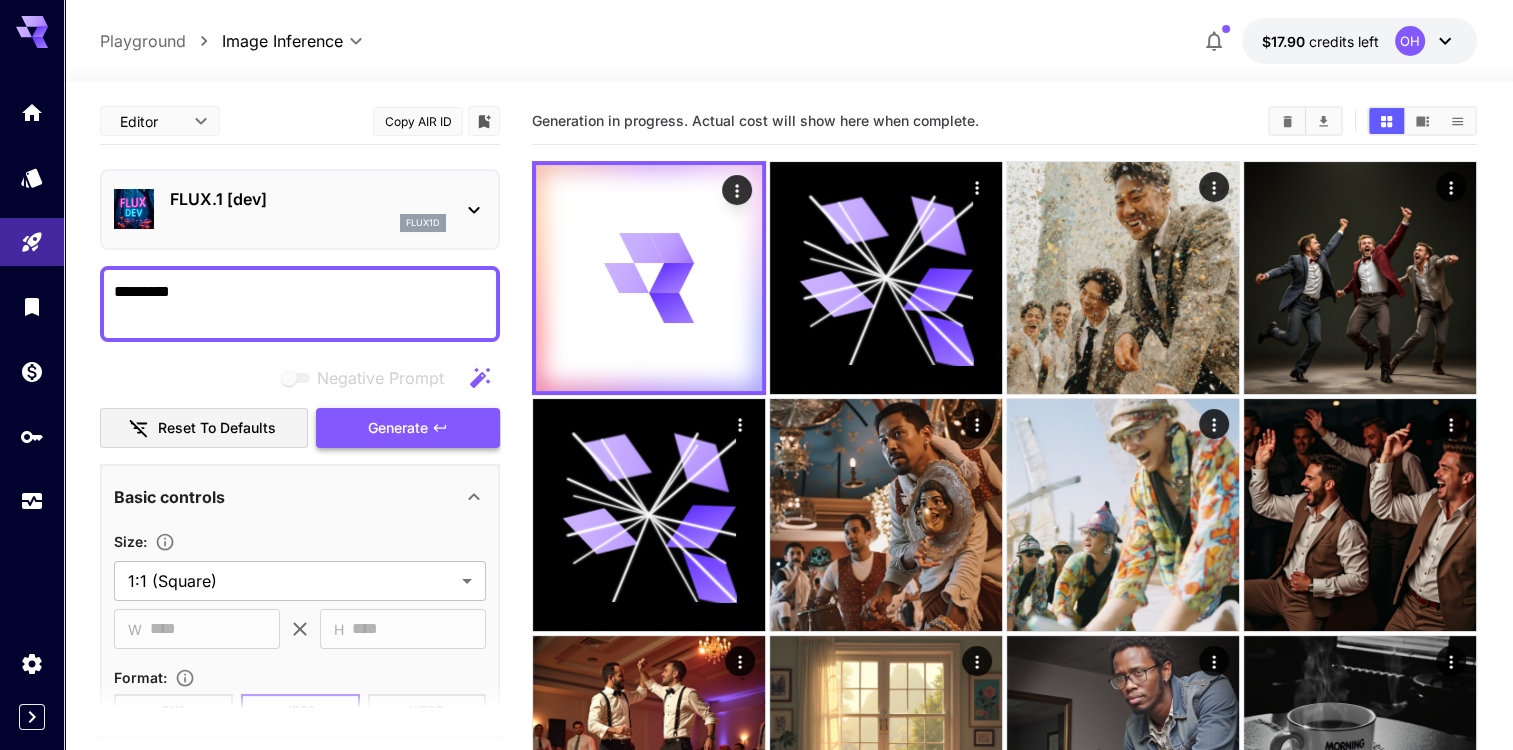 click on "Generate" at bounding box center (398, 428) 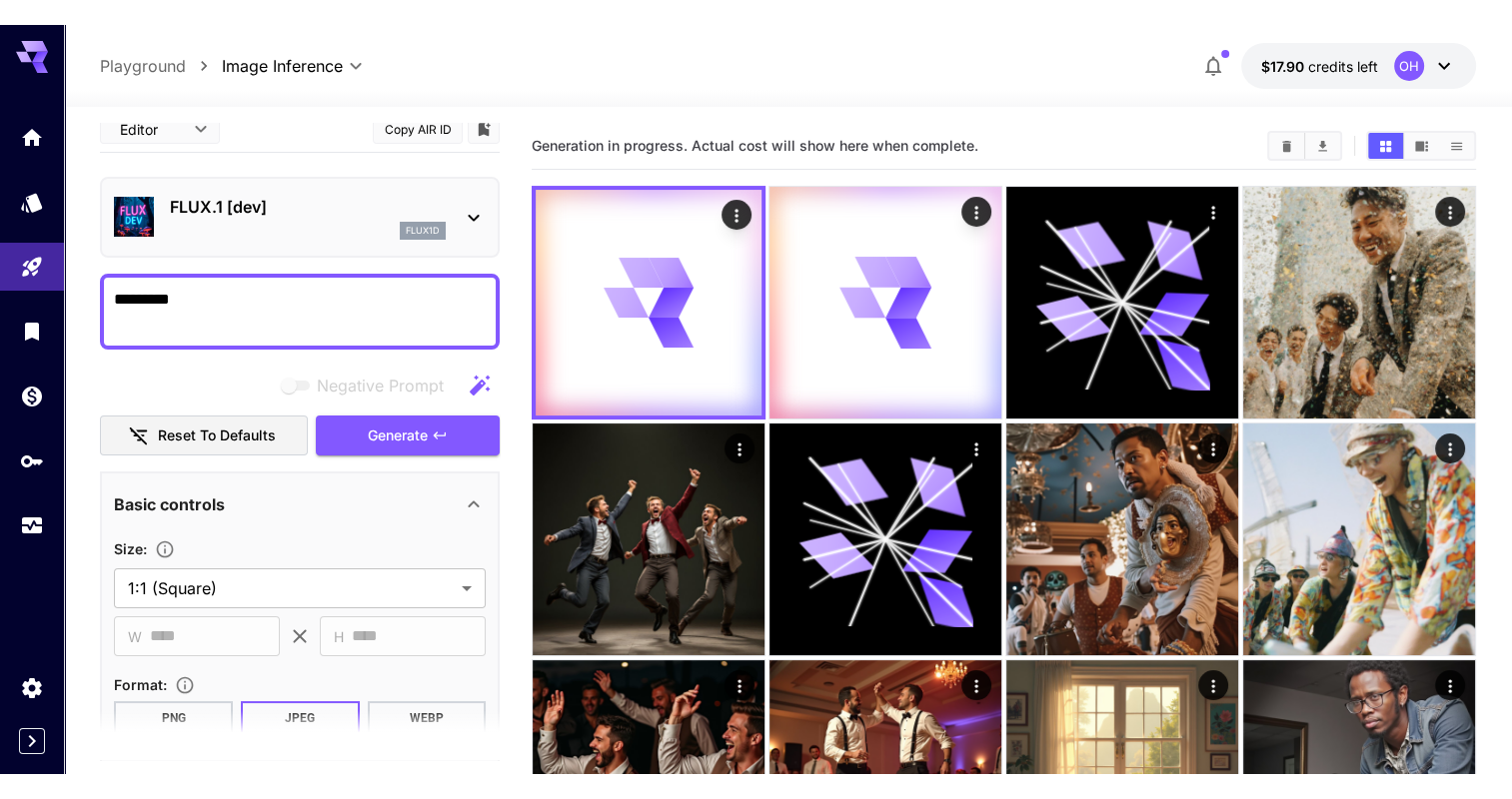 scroll, scrollTop: 0, scrollLeft: 0, axis: both 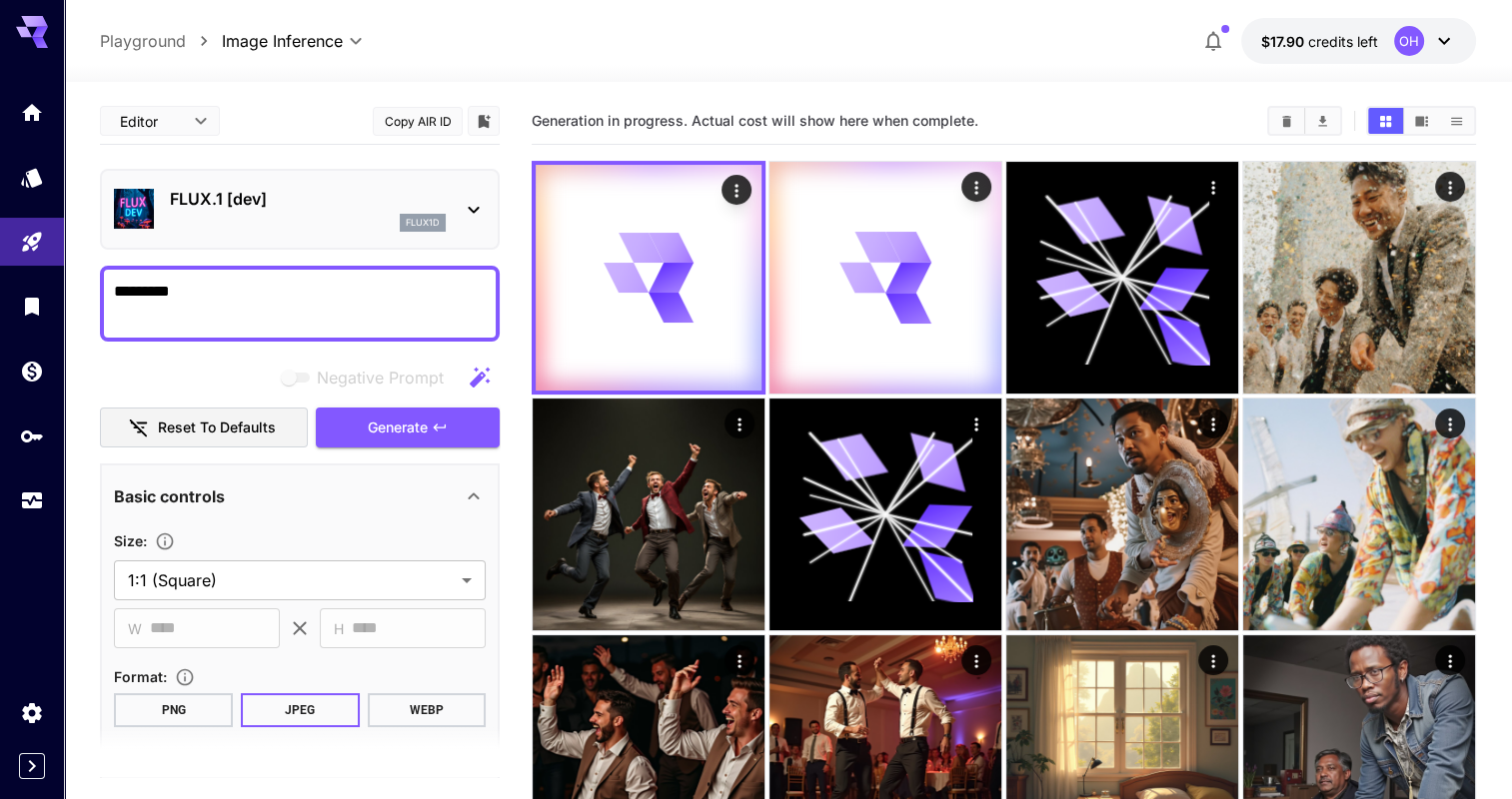 click 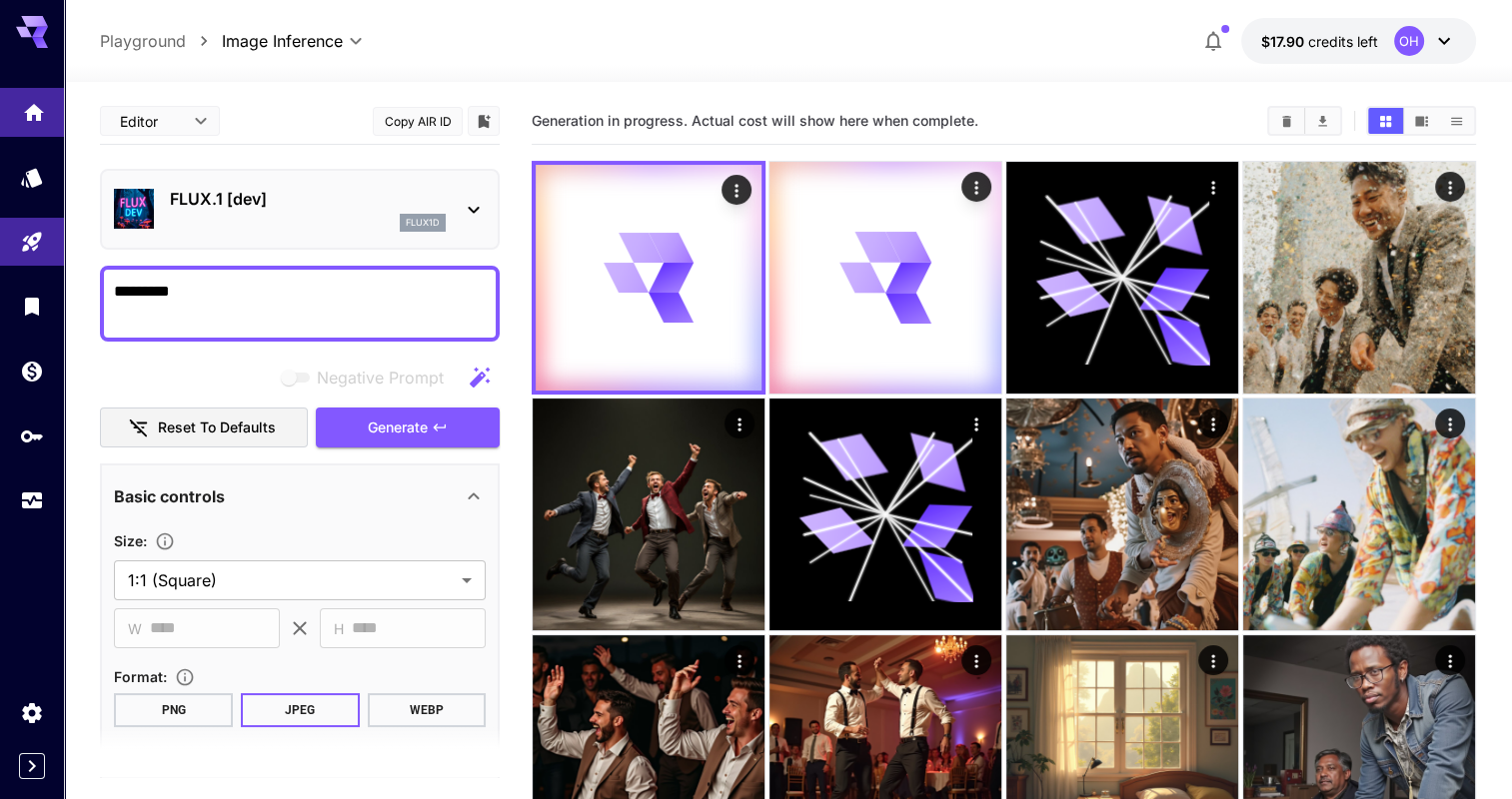 click at bounding box center (32, 112) 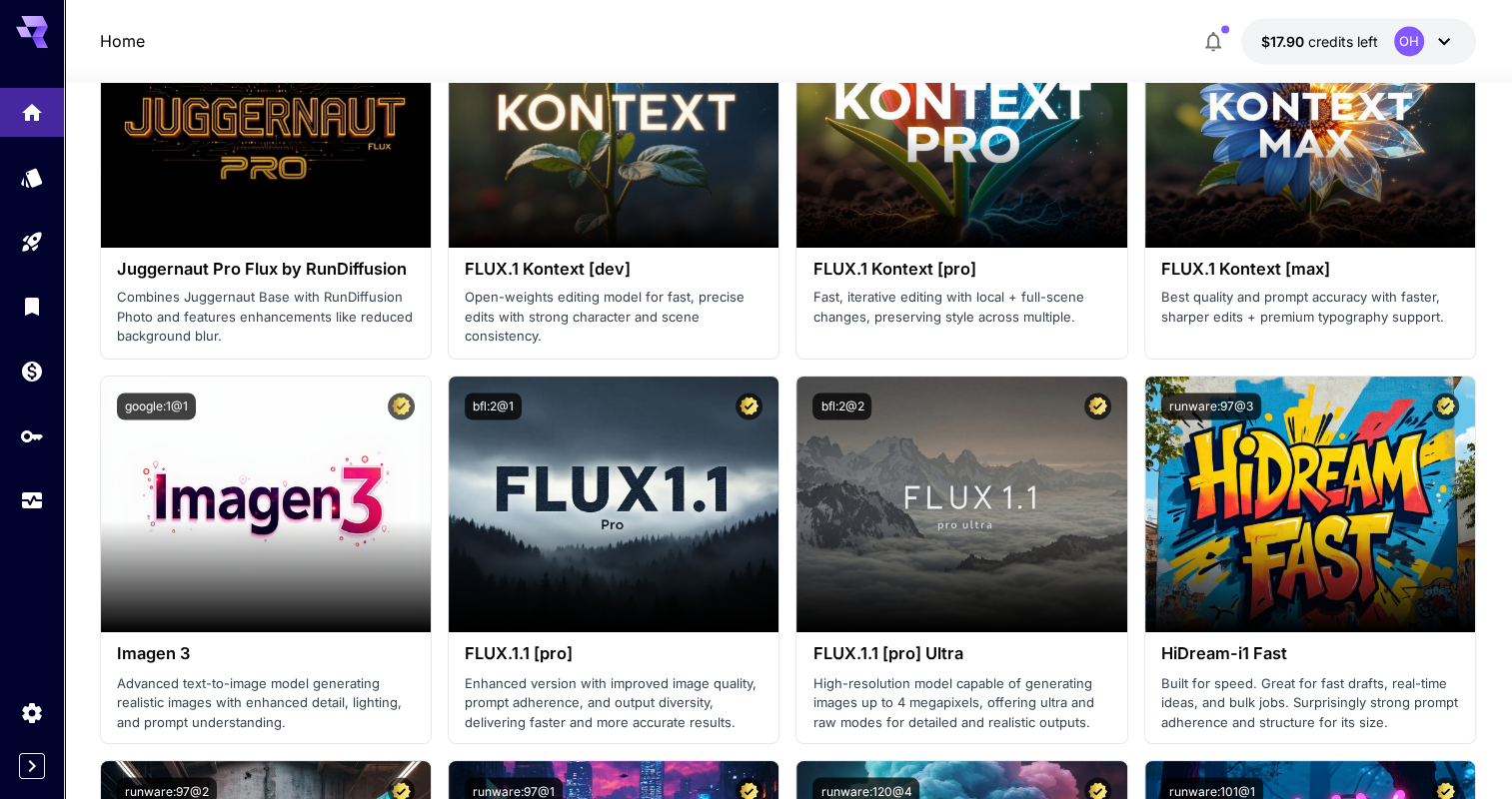 scroll, scrollTop: 3364, scrollLeft: 0, axis: vertical 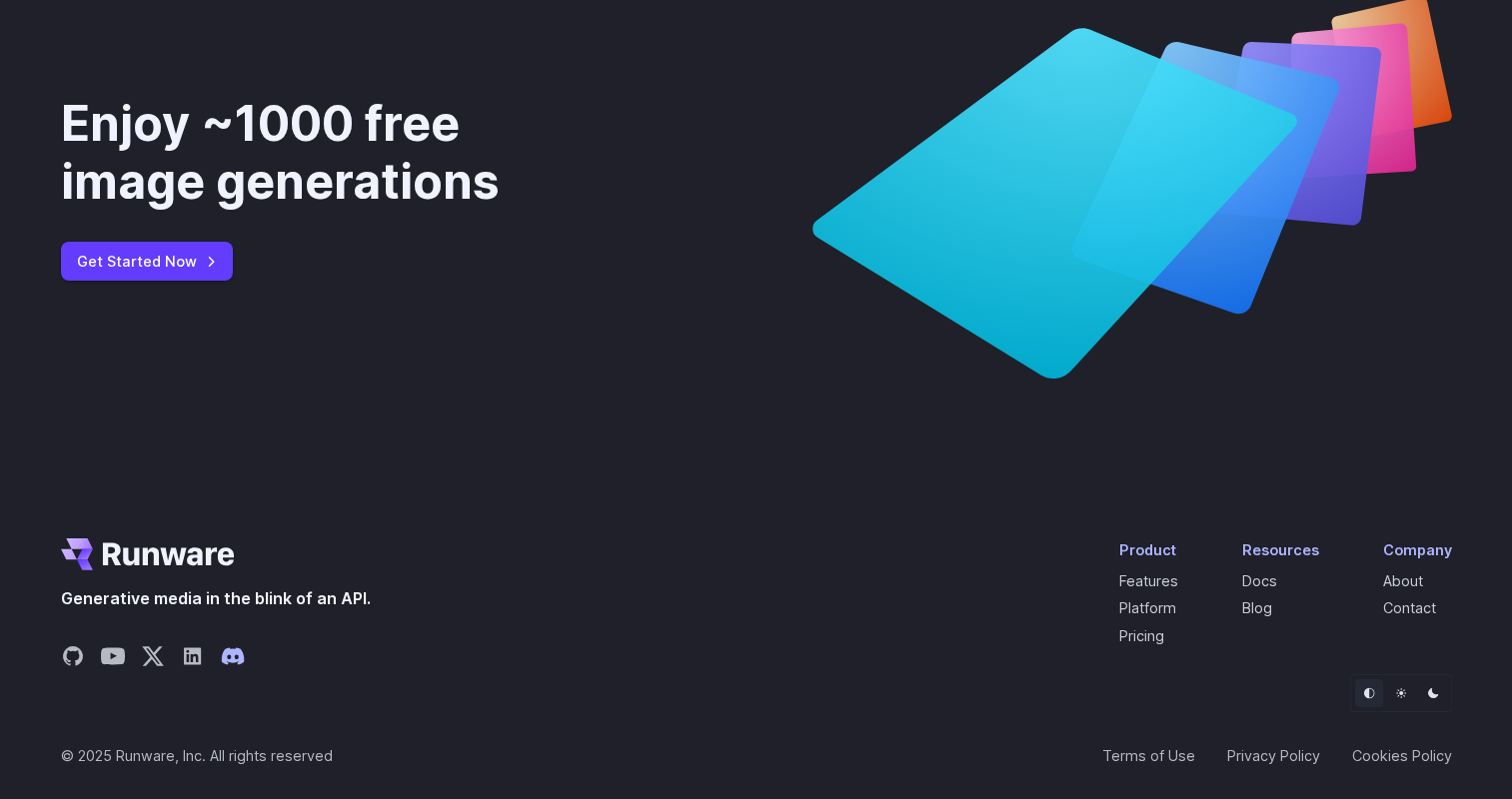 click 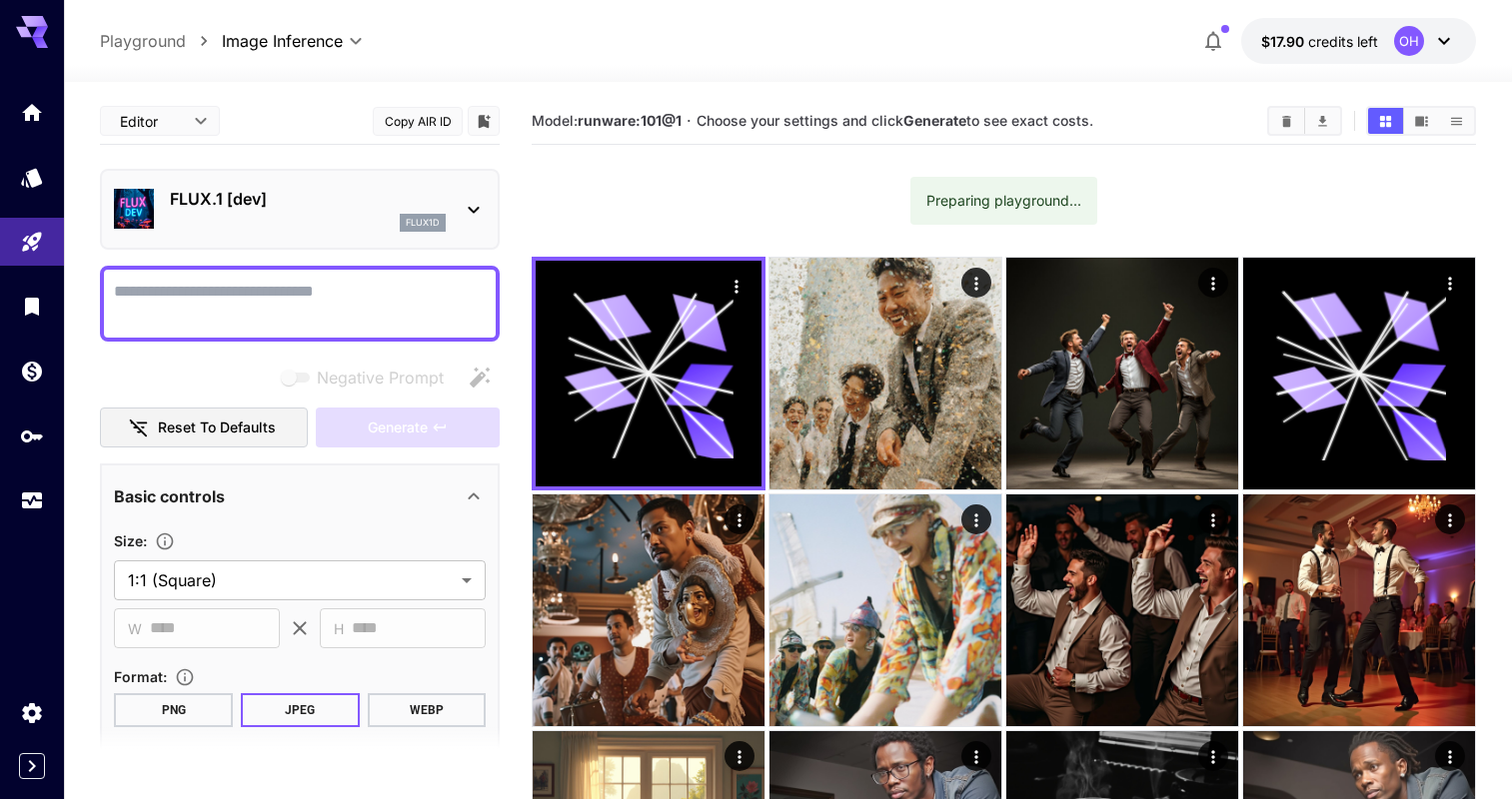 scroll, scrollTop: 0, scrollLeft: 0, axis: both 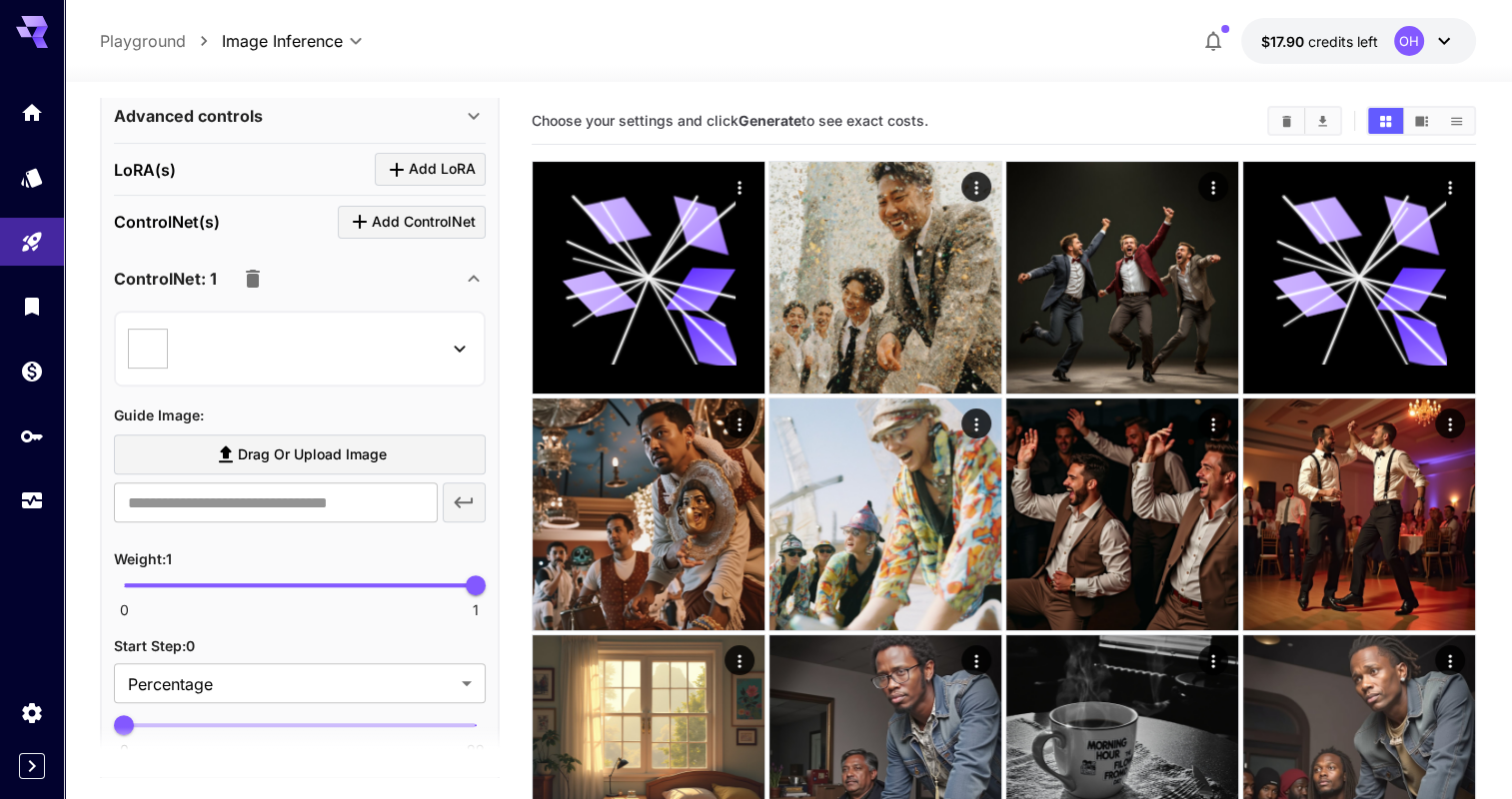 click at bounding box center [300, 349] 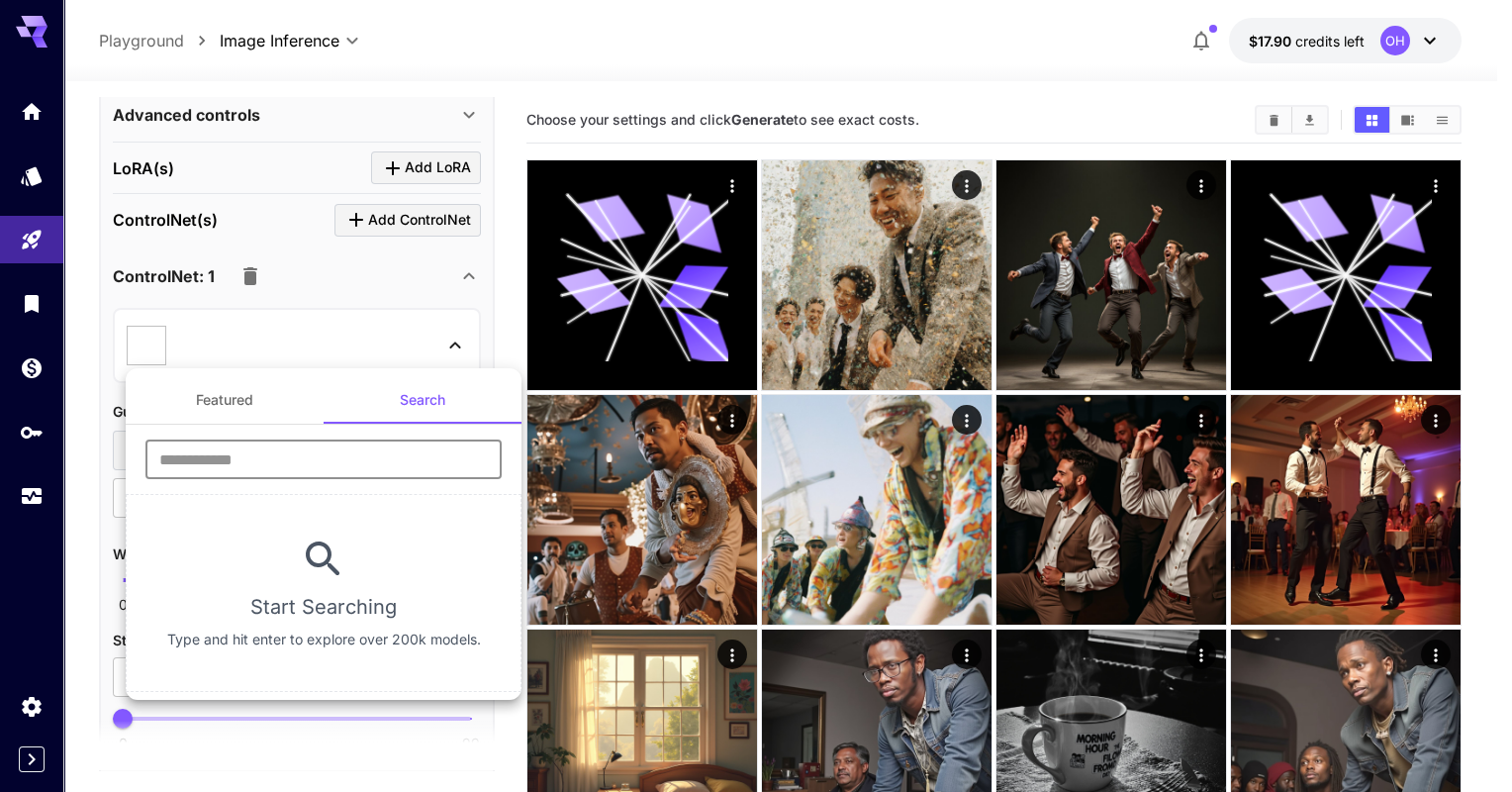 click at bounding box center [324, 459] 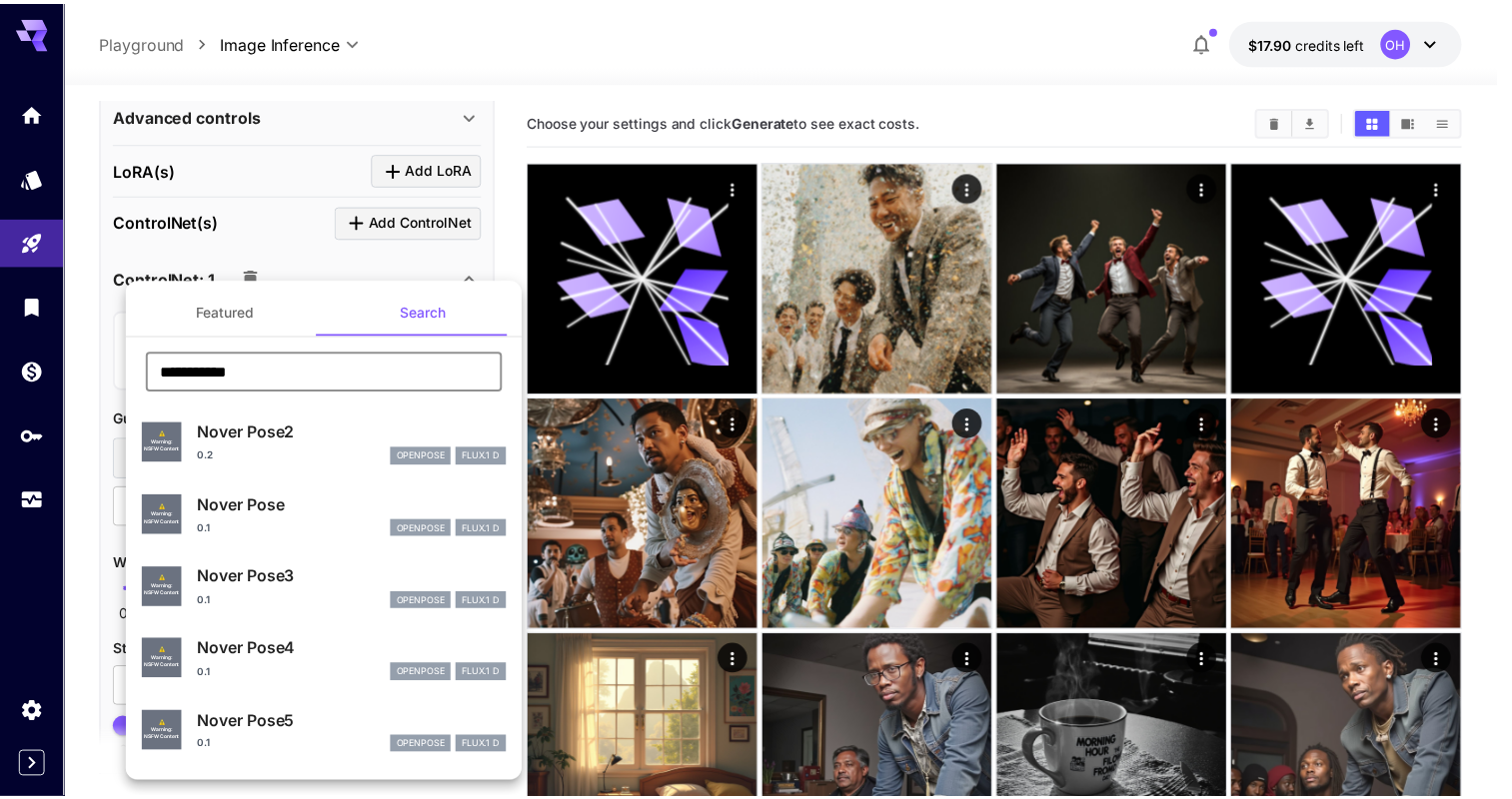 scroll, scrollTop: 67, scrollLeft: 0, axis: vertical 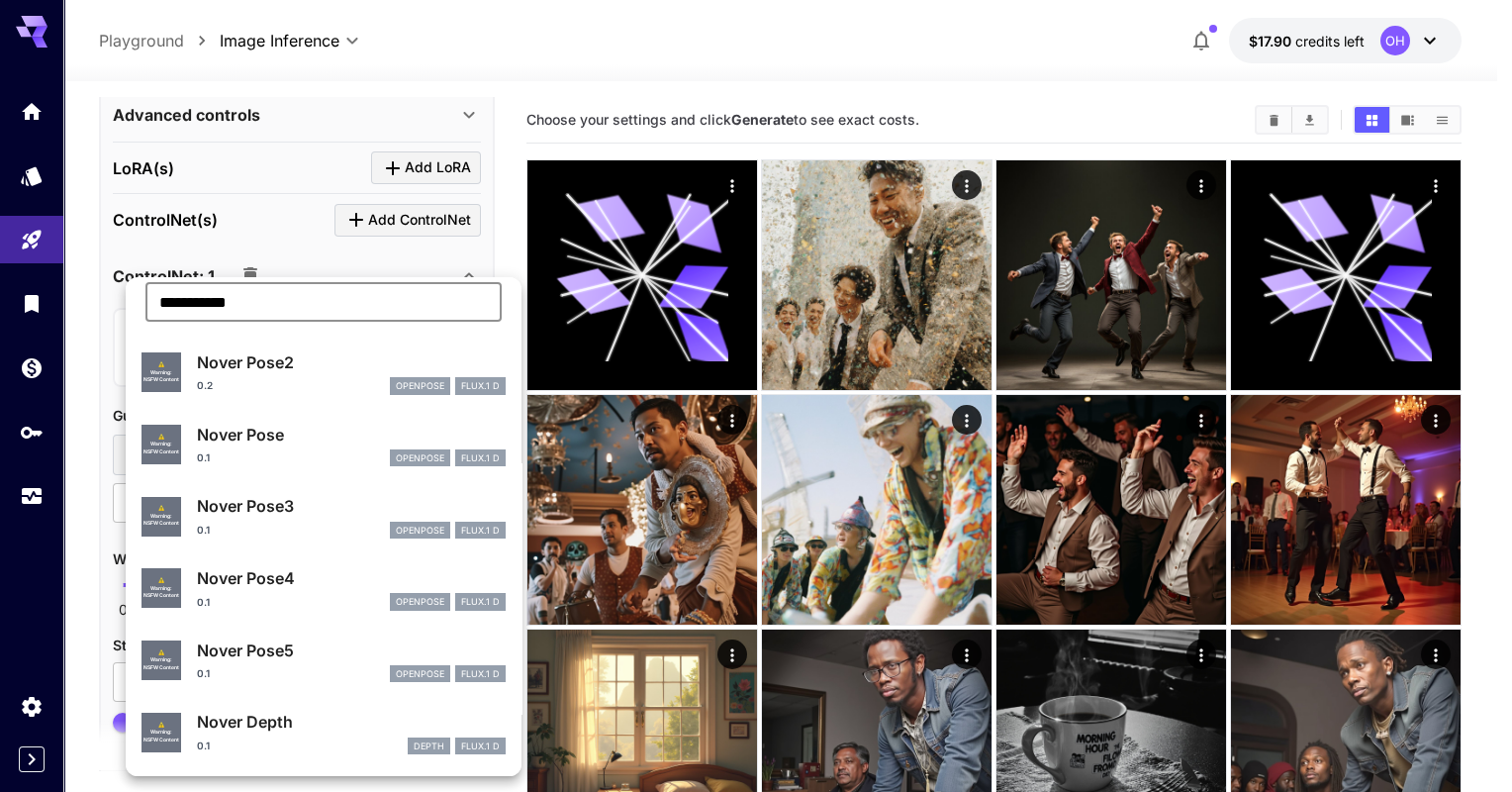 type on "**********" 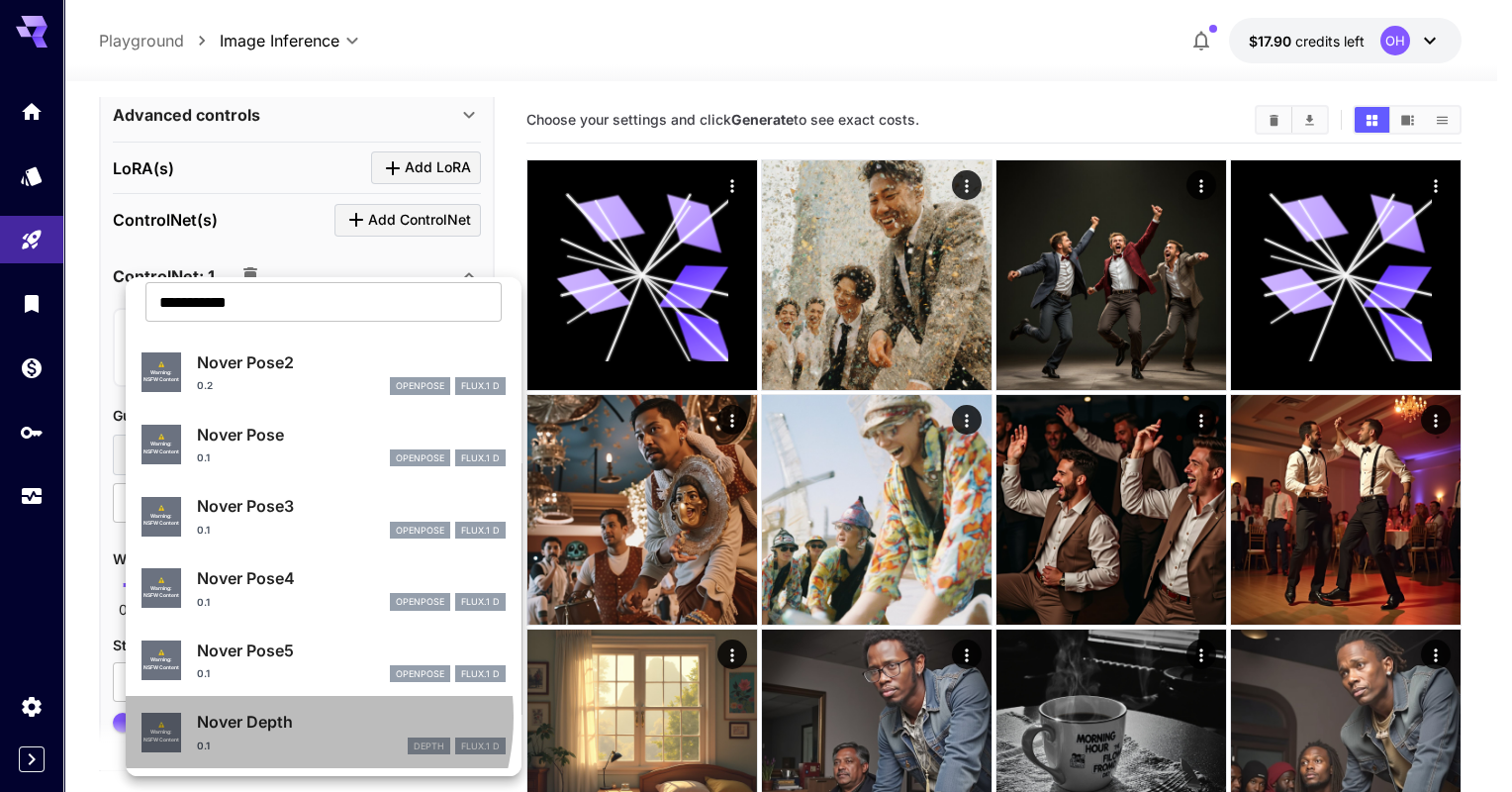 click on "Nover Depth" at bounding box center (351, 722) 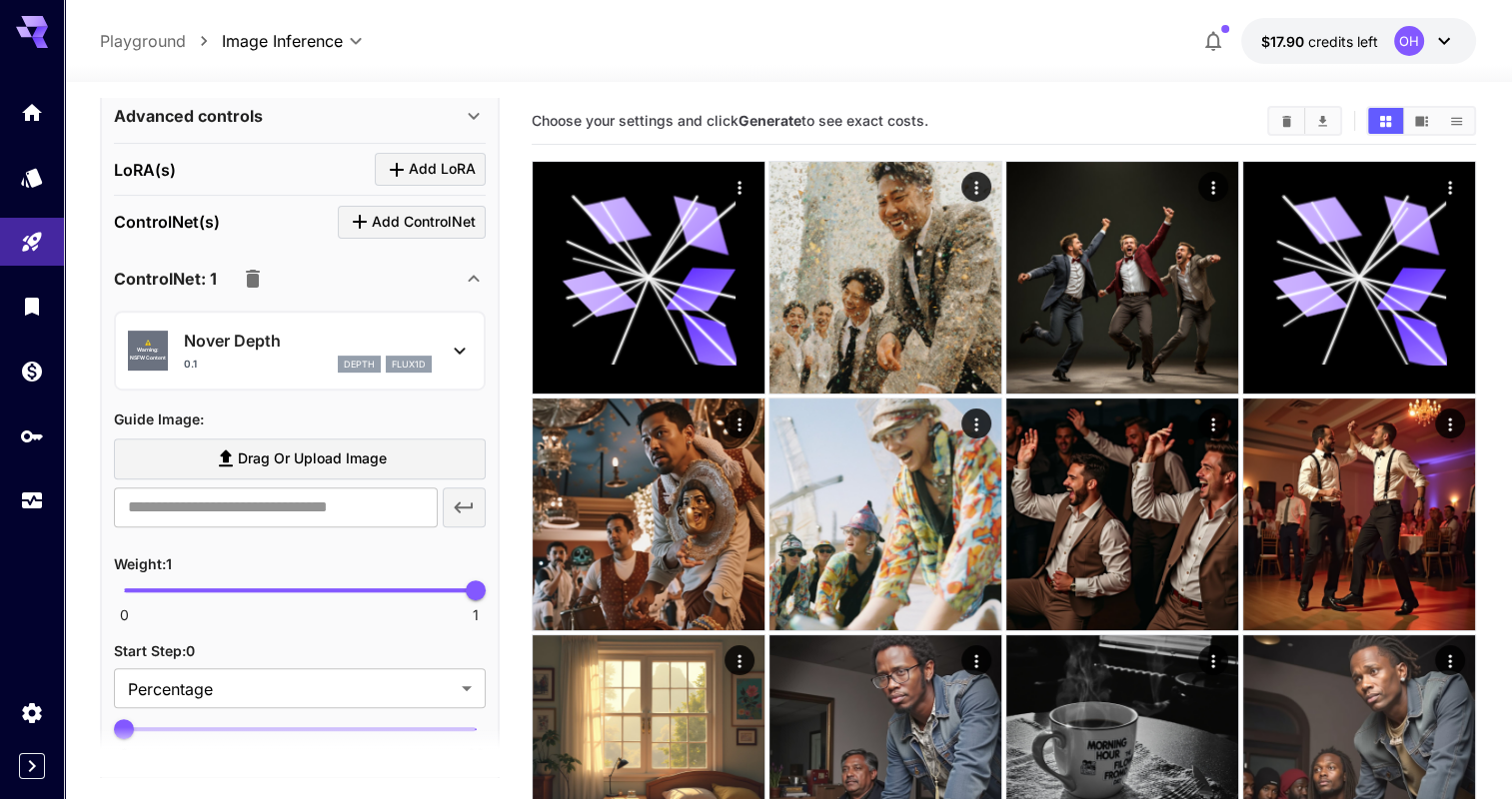 click on "Drag or upload image" at bounding box center [312, 458] 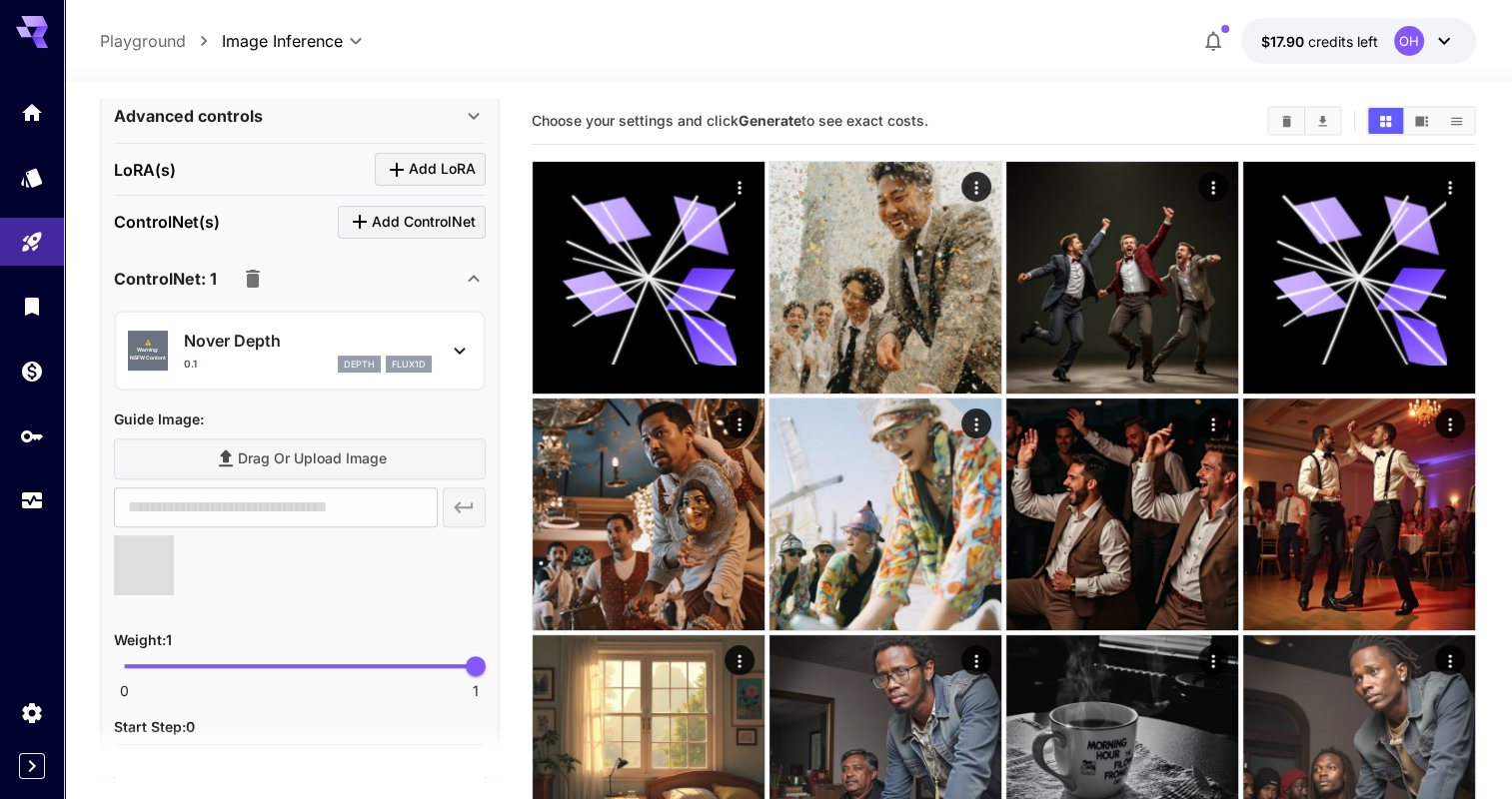 scroll, scrollTop: 0, scrollLeft: 0, axis: both 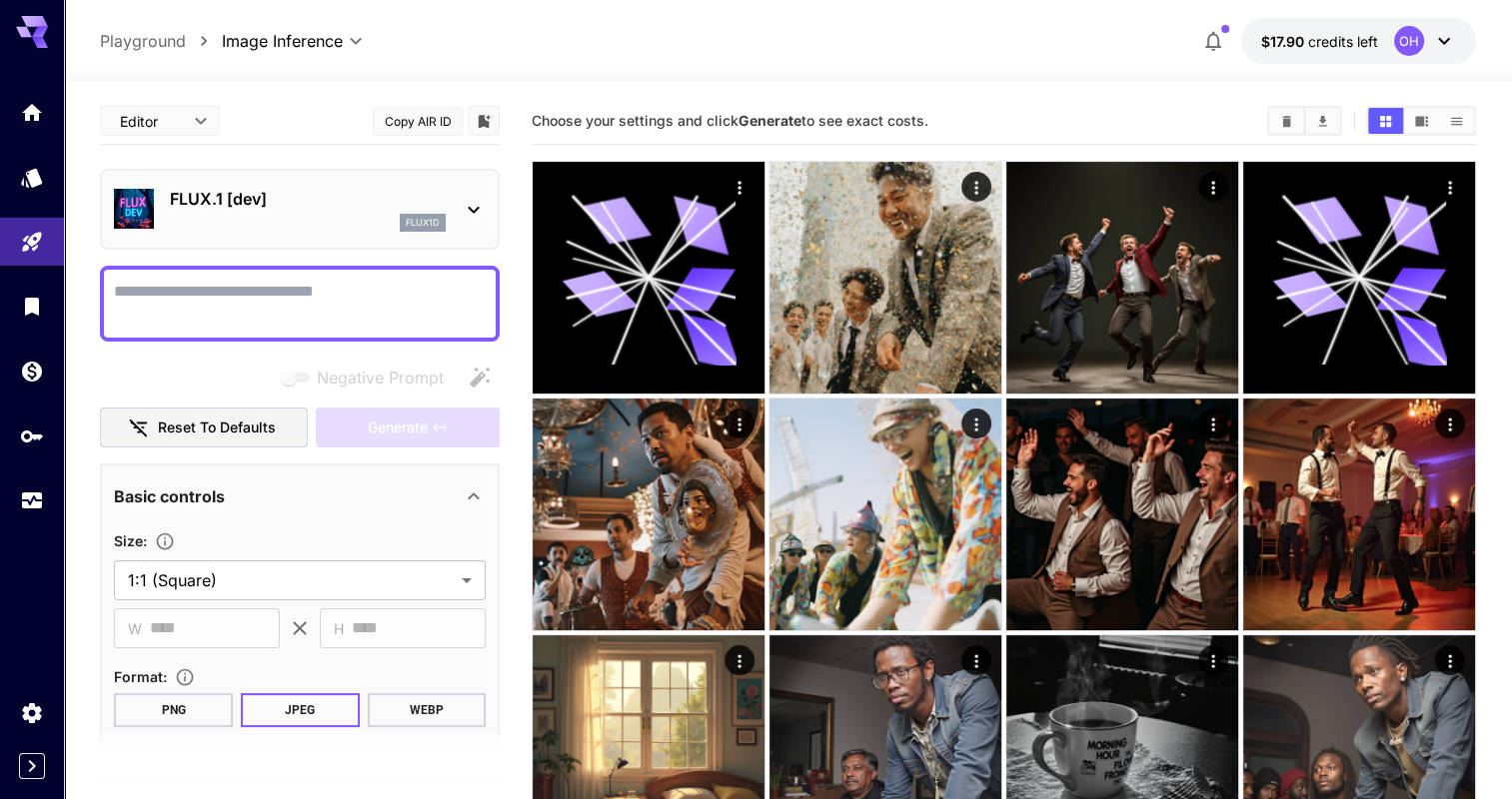 click on "Negative Prompt" at bounding box center (300, 304) 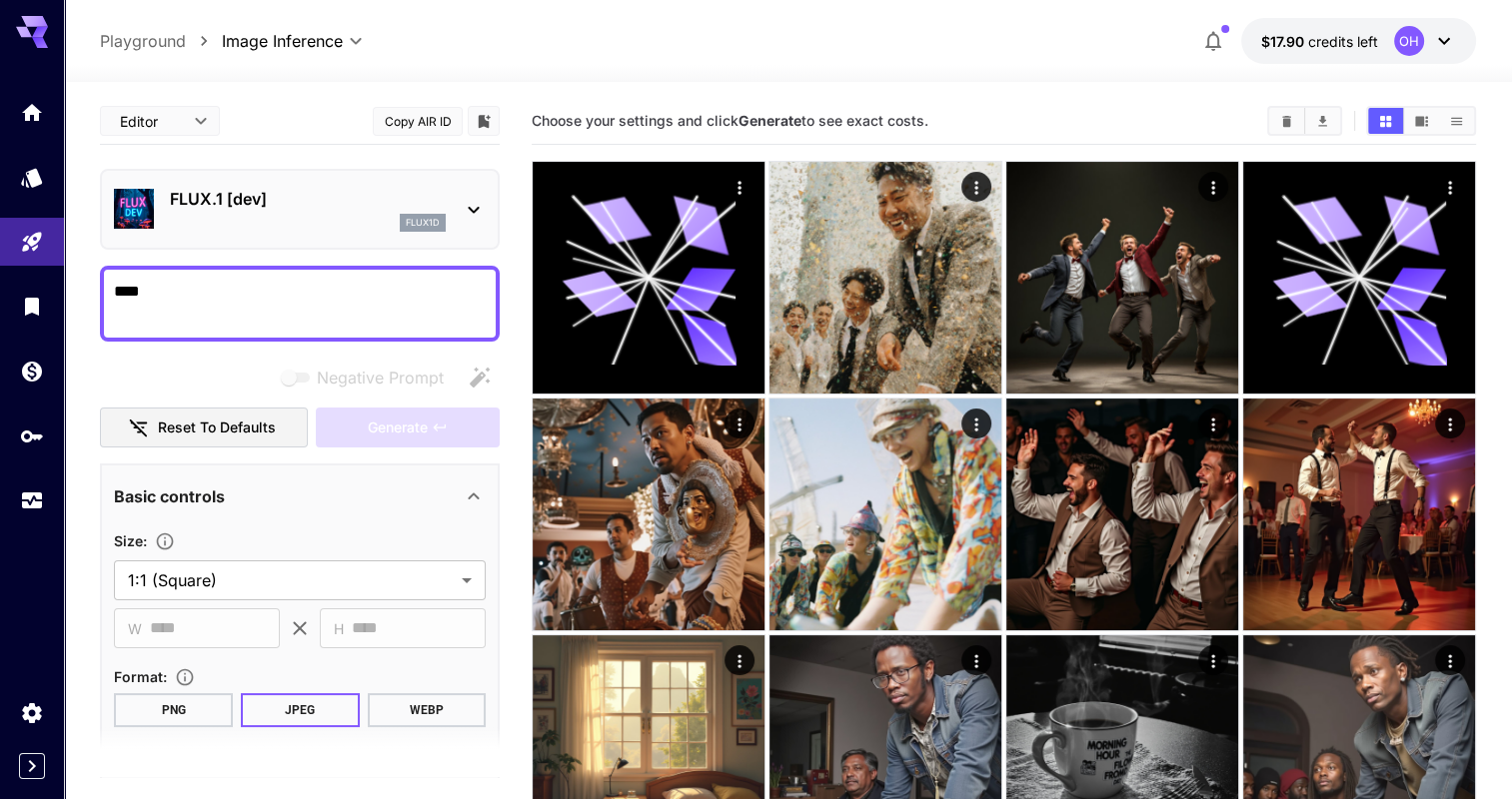 type on "*****" 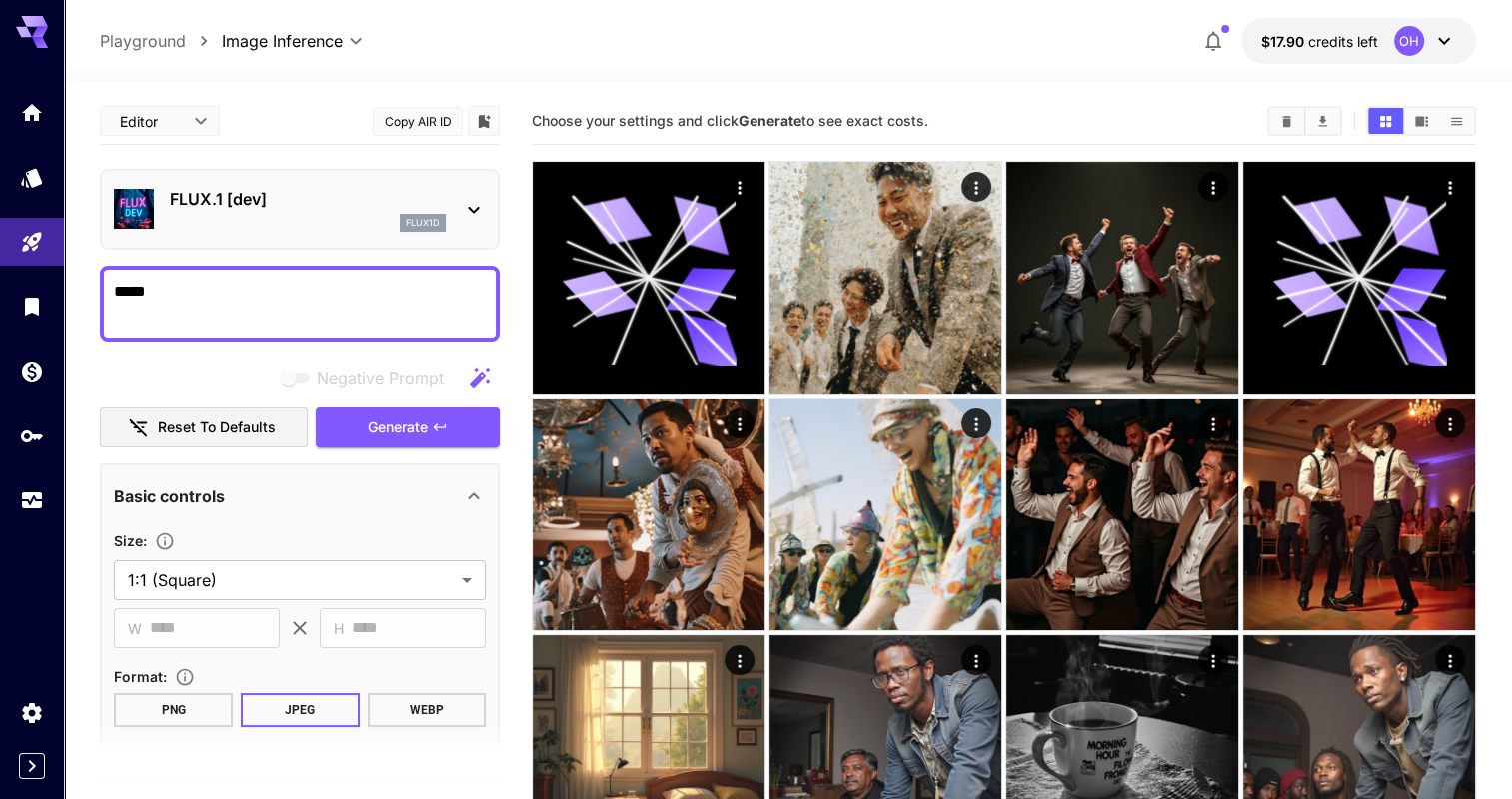 type on "**********" 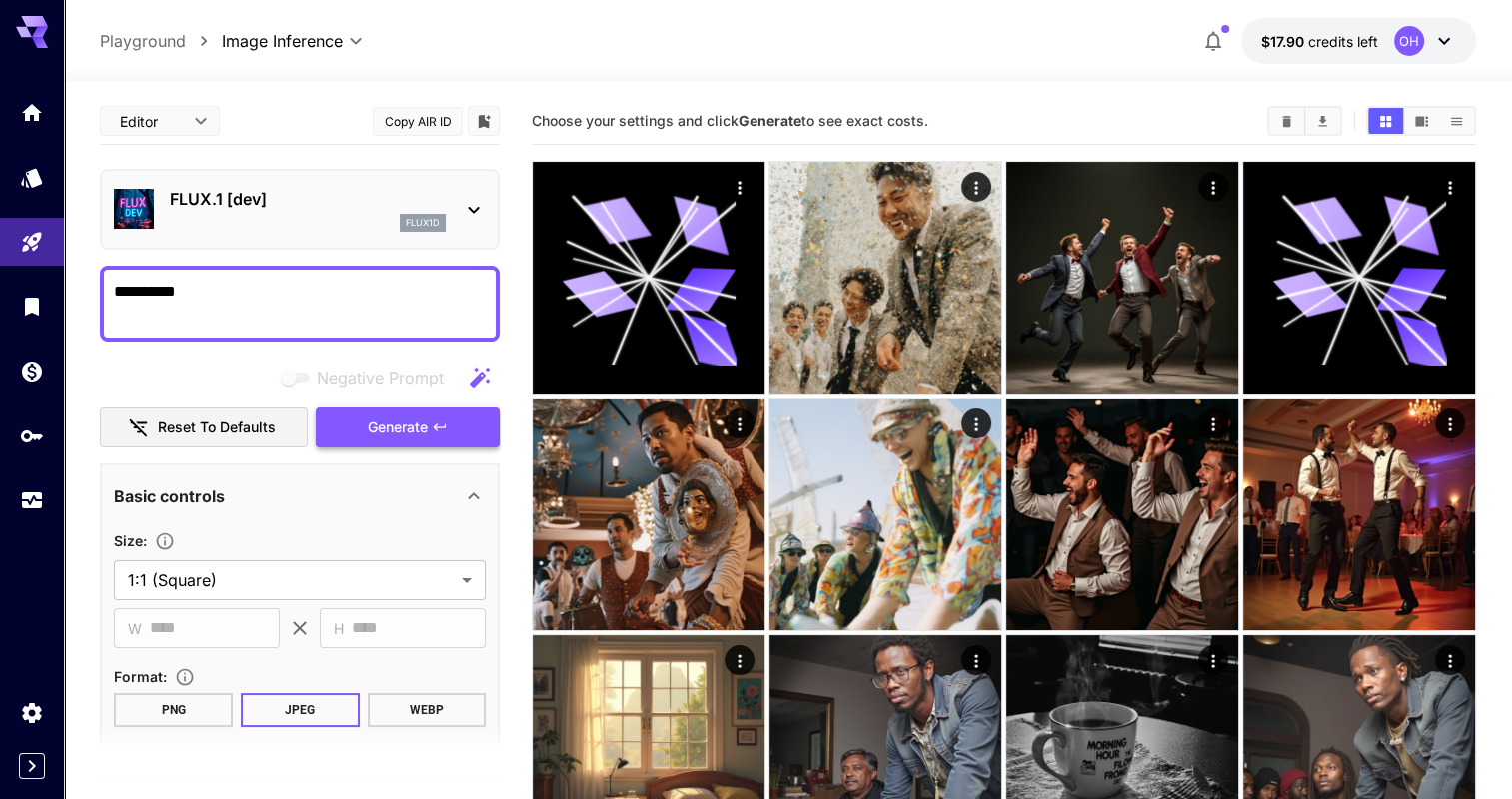 type on "*********" 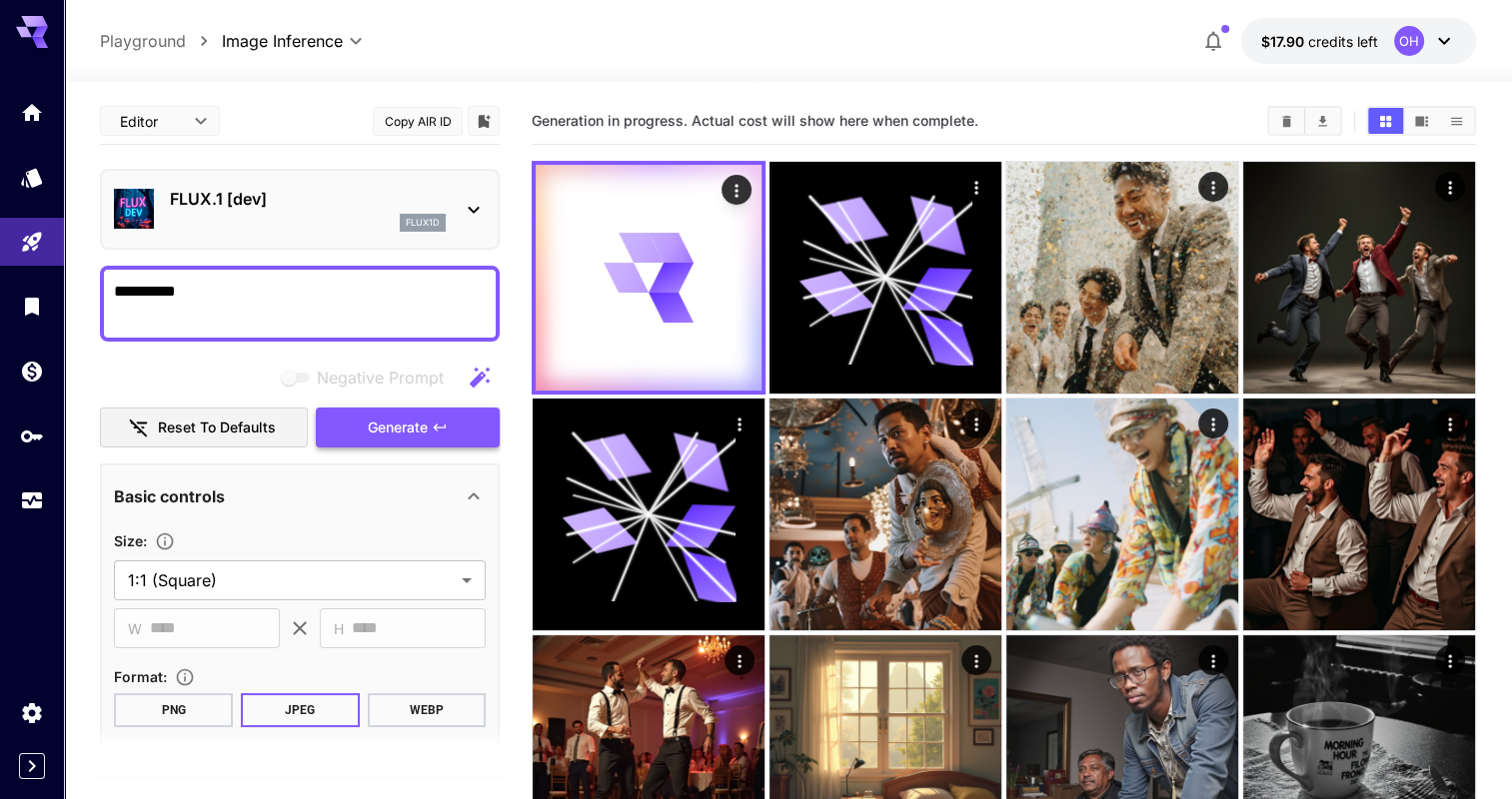 click 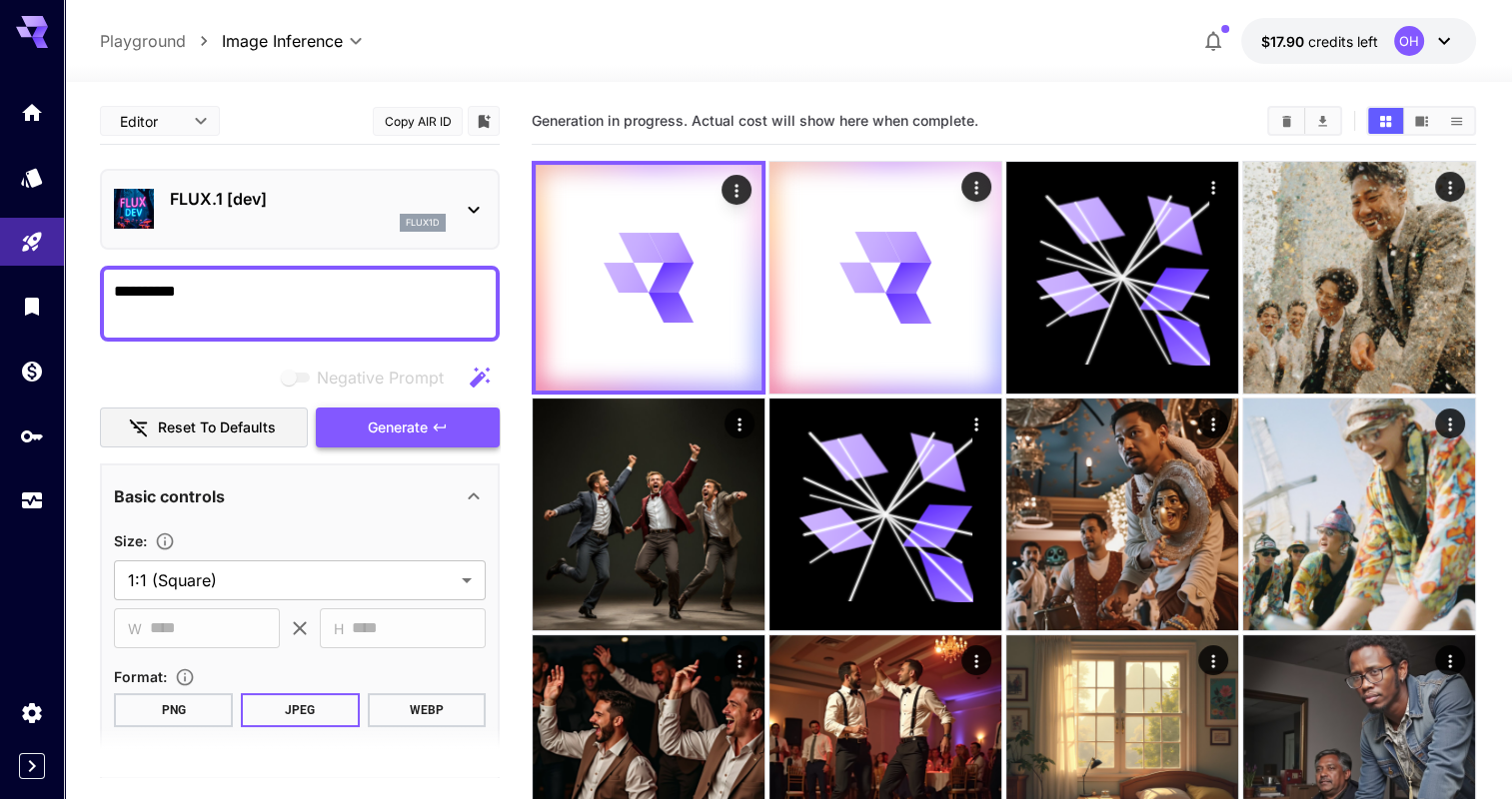 click 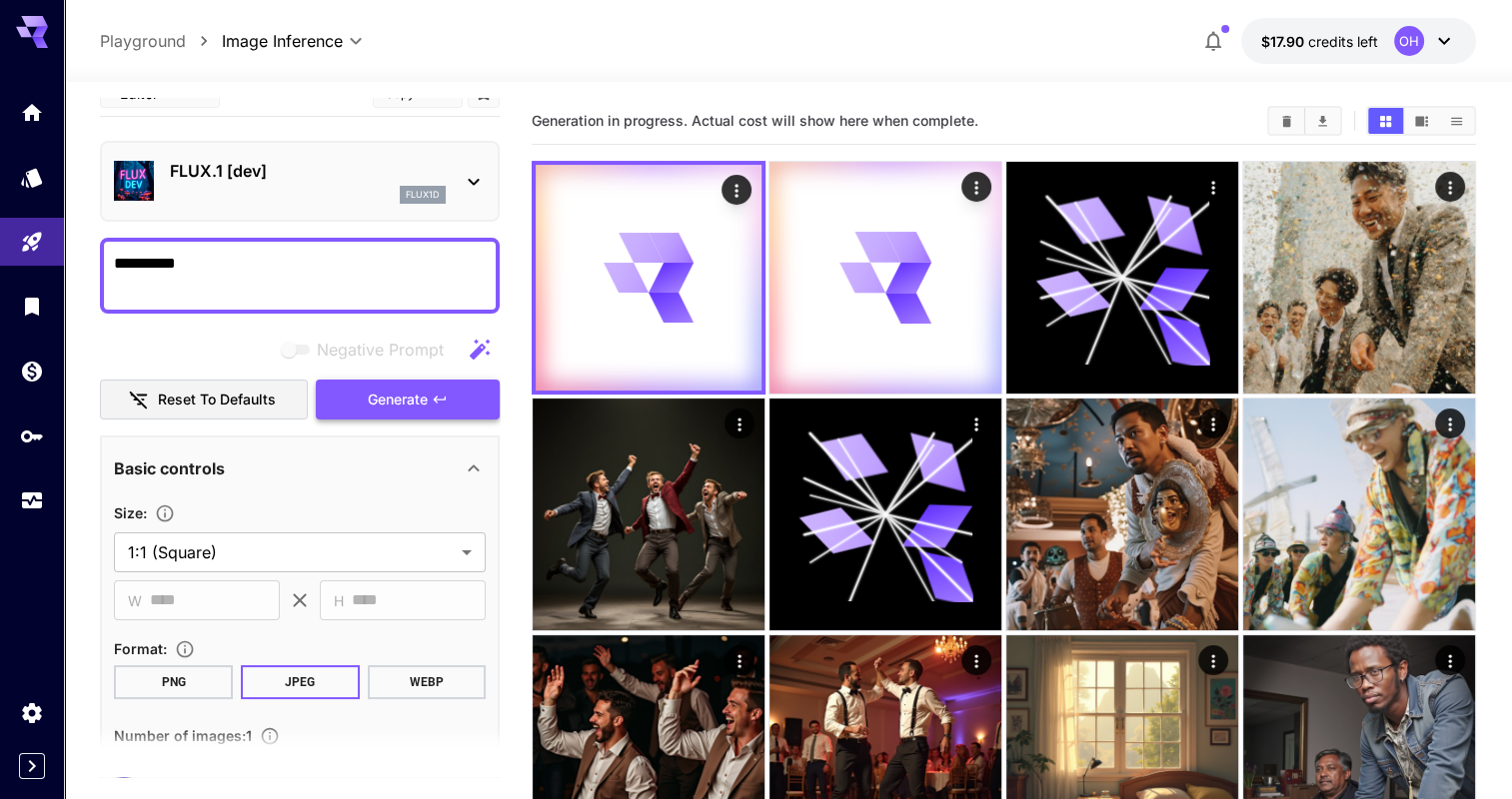 click on "Generate" at bounding box center (408, 400) 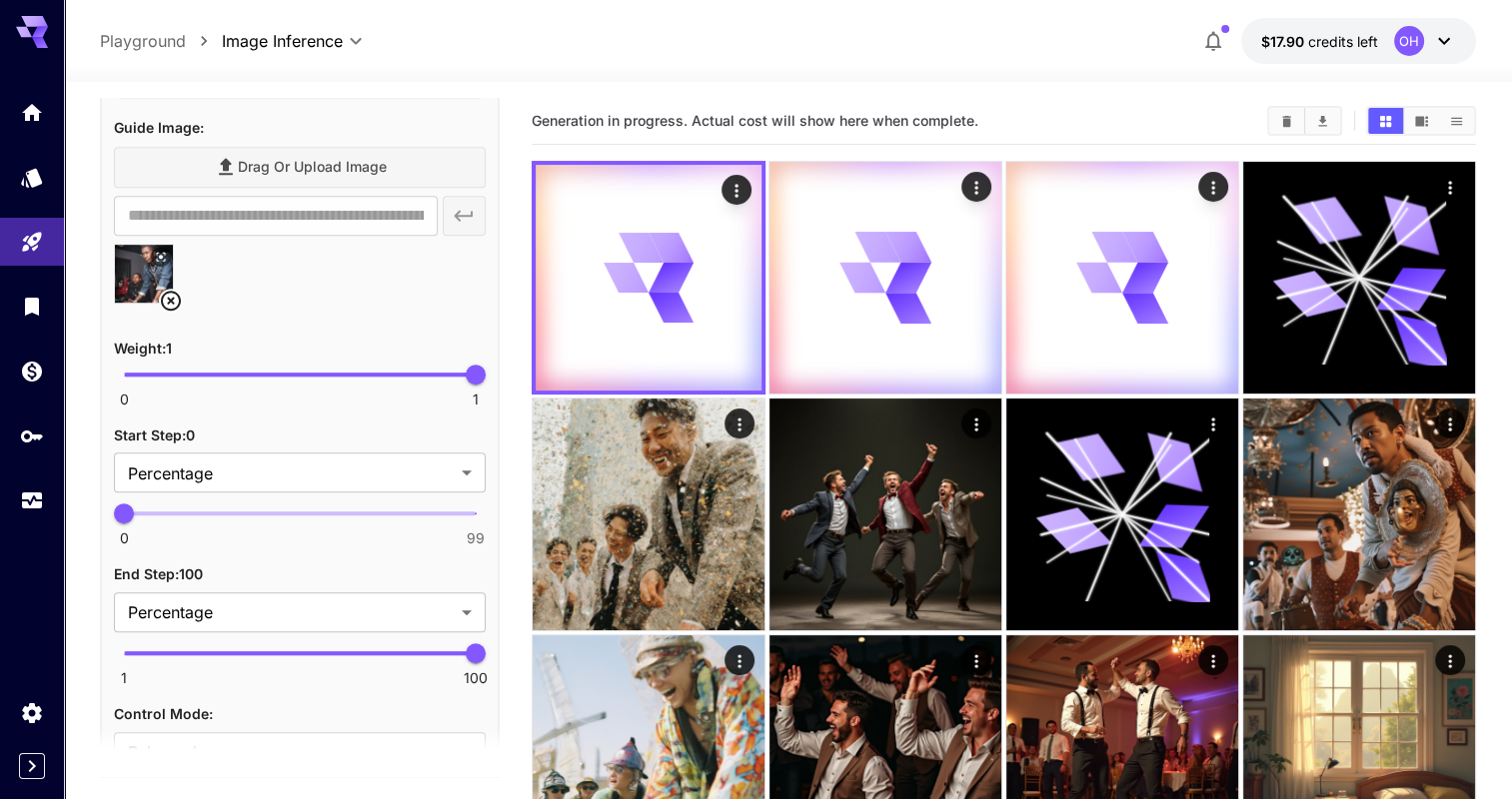 scroll, scrollTop: 1356, scrollLeft: 0, axis: vertical 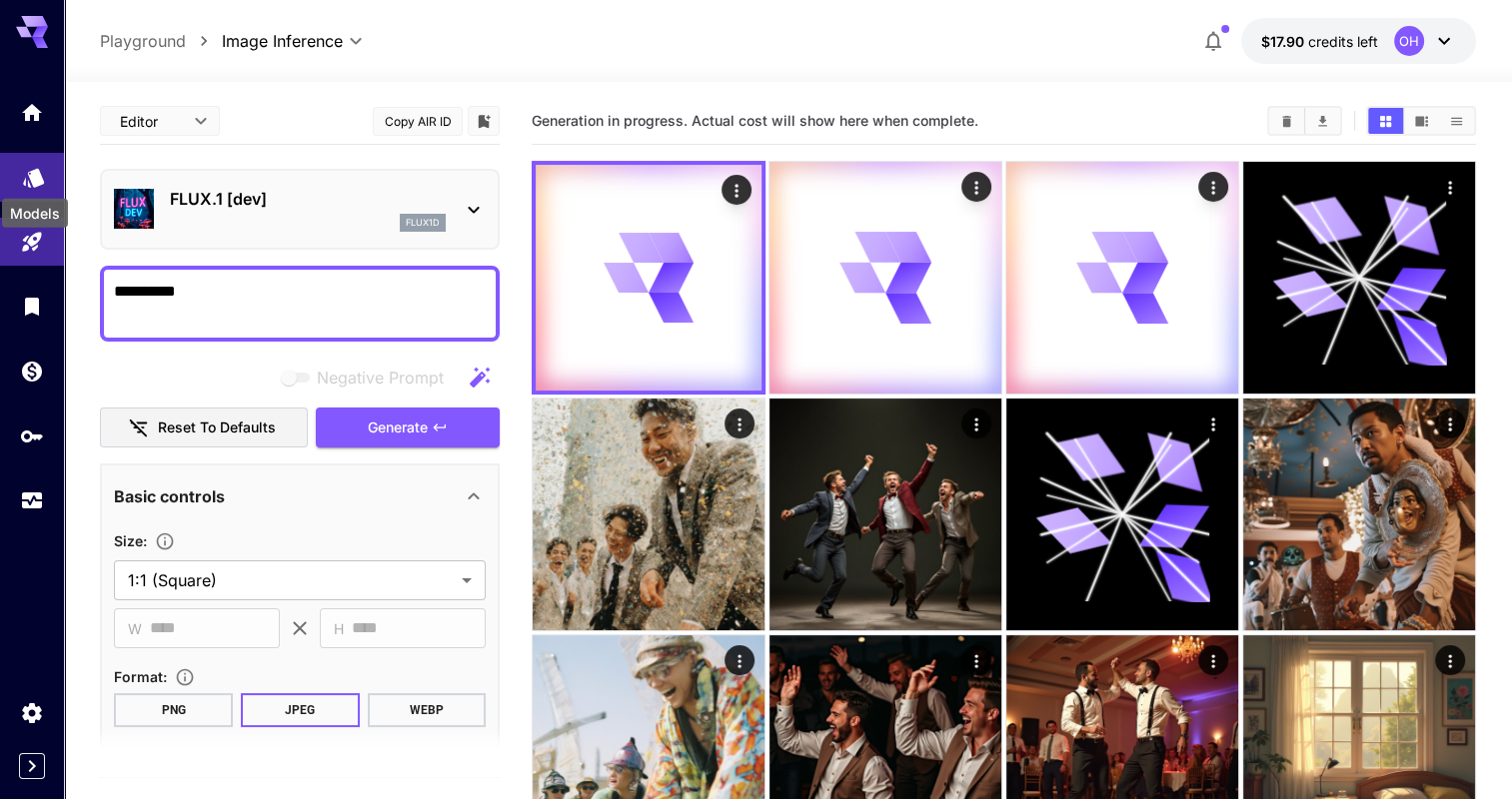 click 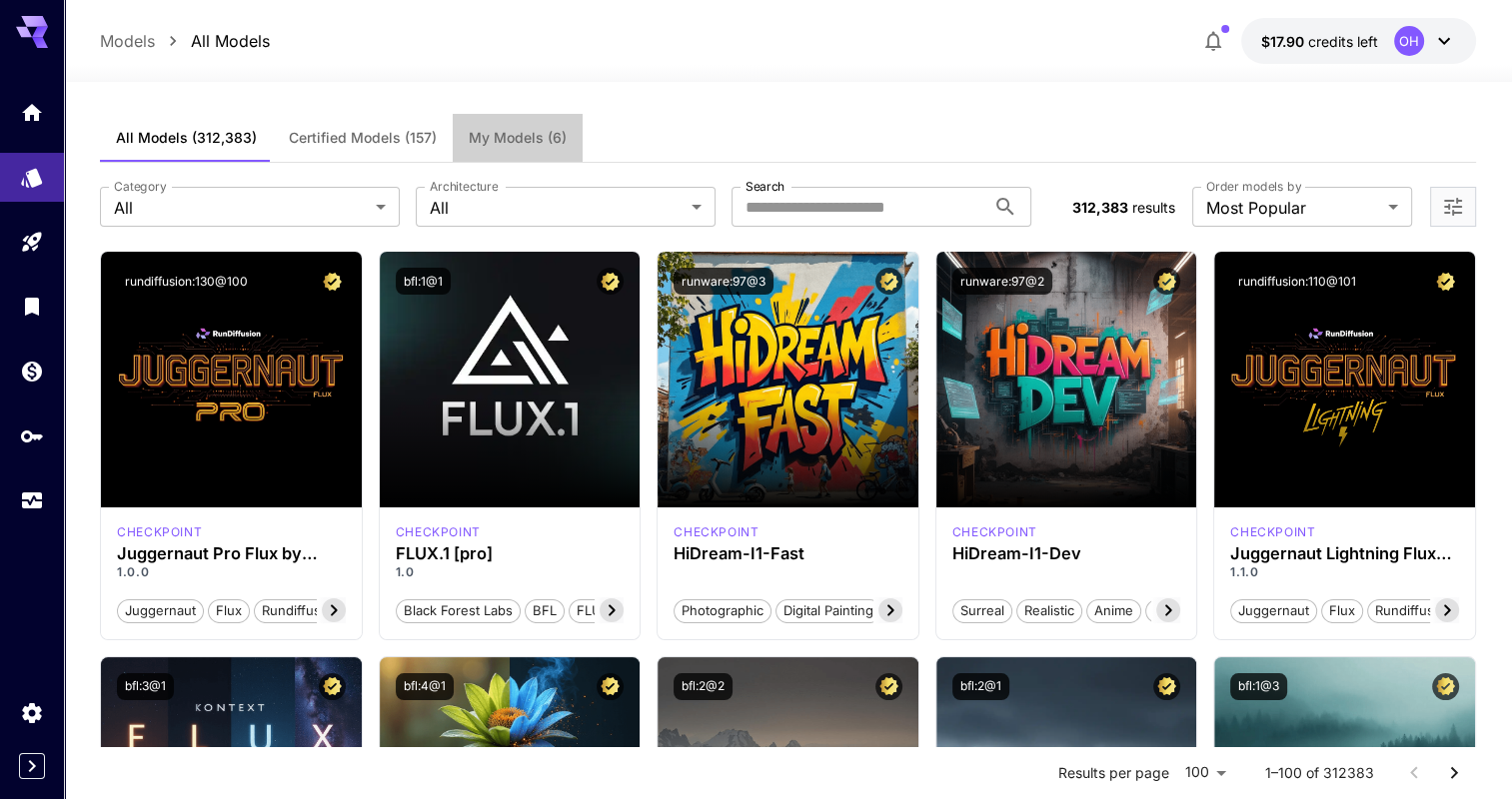 click on "My Models (6)" at bounding box center (518, 138) 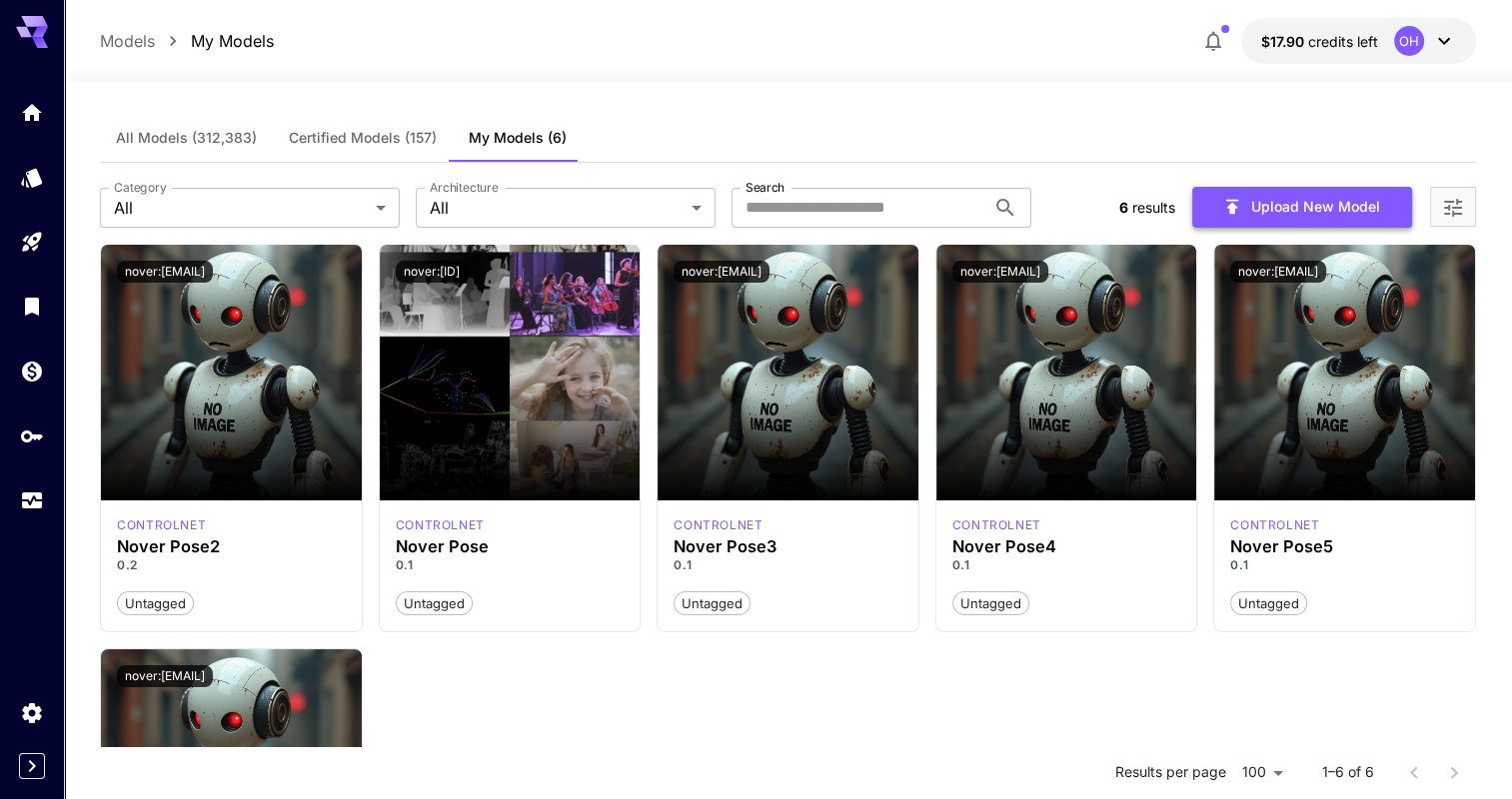 click on "Upload New Model" at bounding box center [1302, 207] 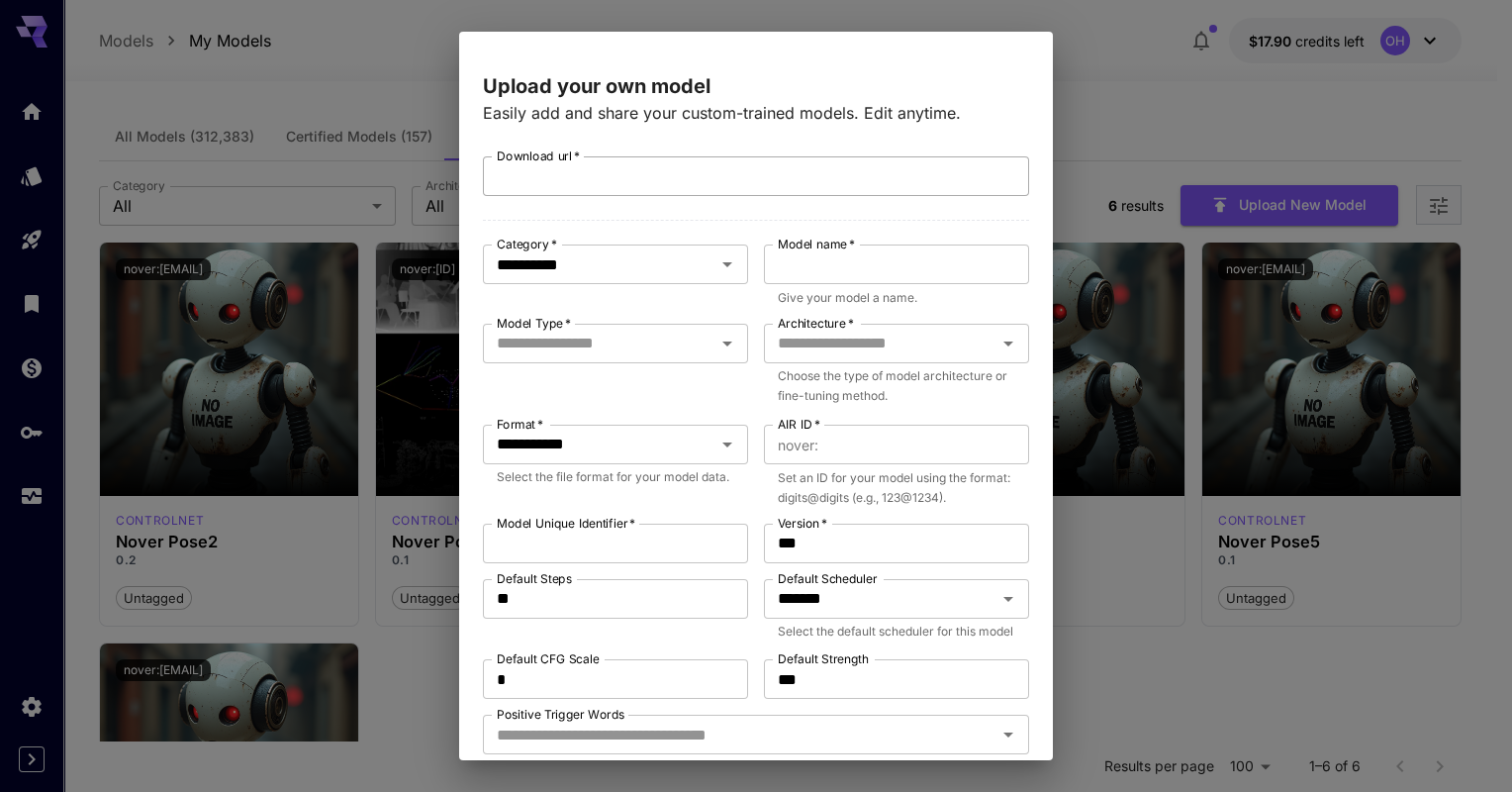 click on "Download url   *" at bounding box center (756, 176) 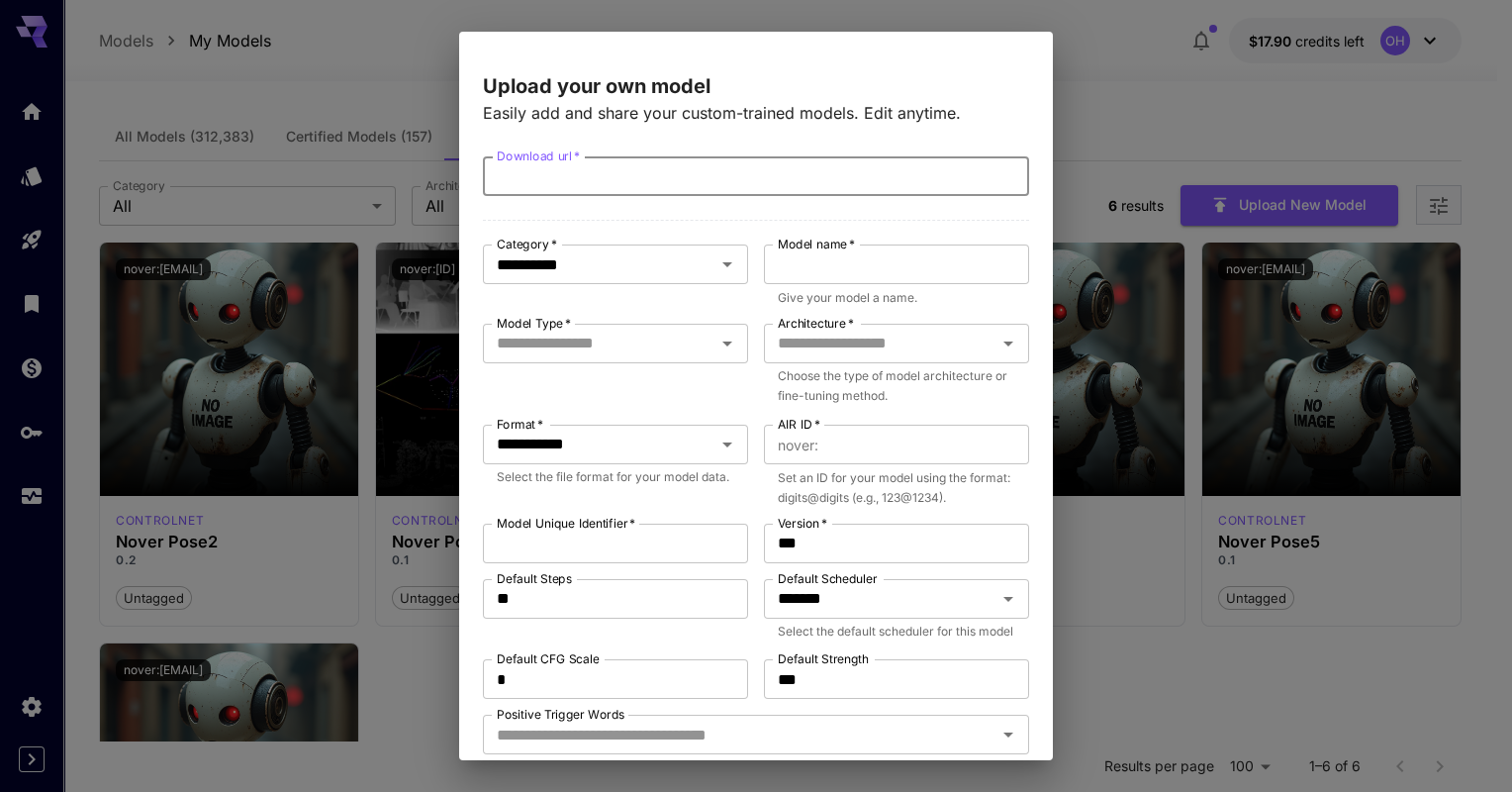 paste on "**********" 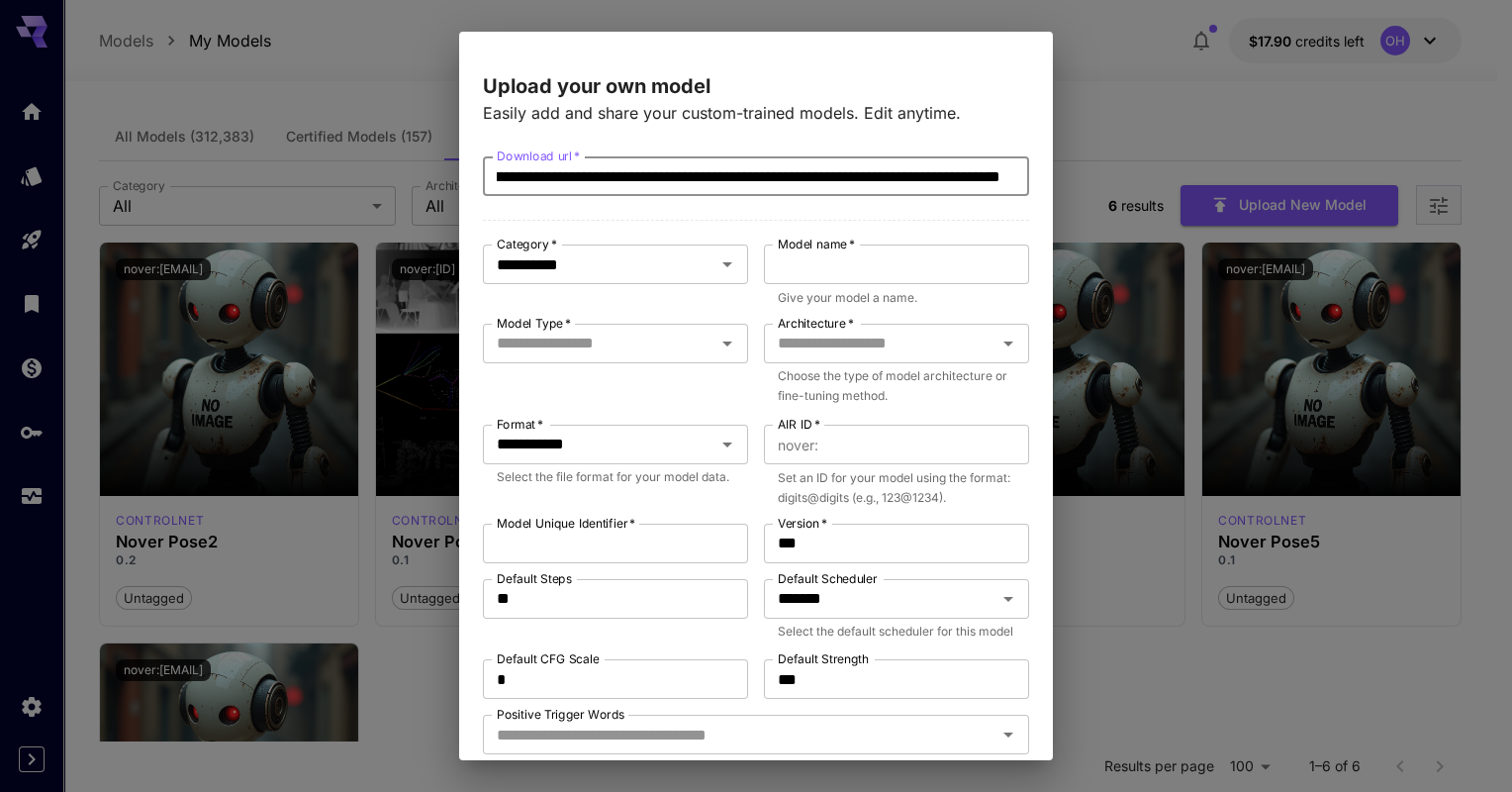 scroll, scrollTop: 0, scrollLeft: 240, axis: horizontal 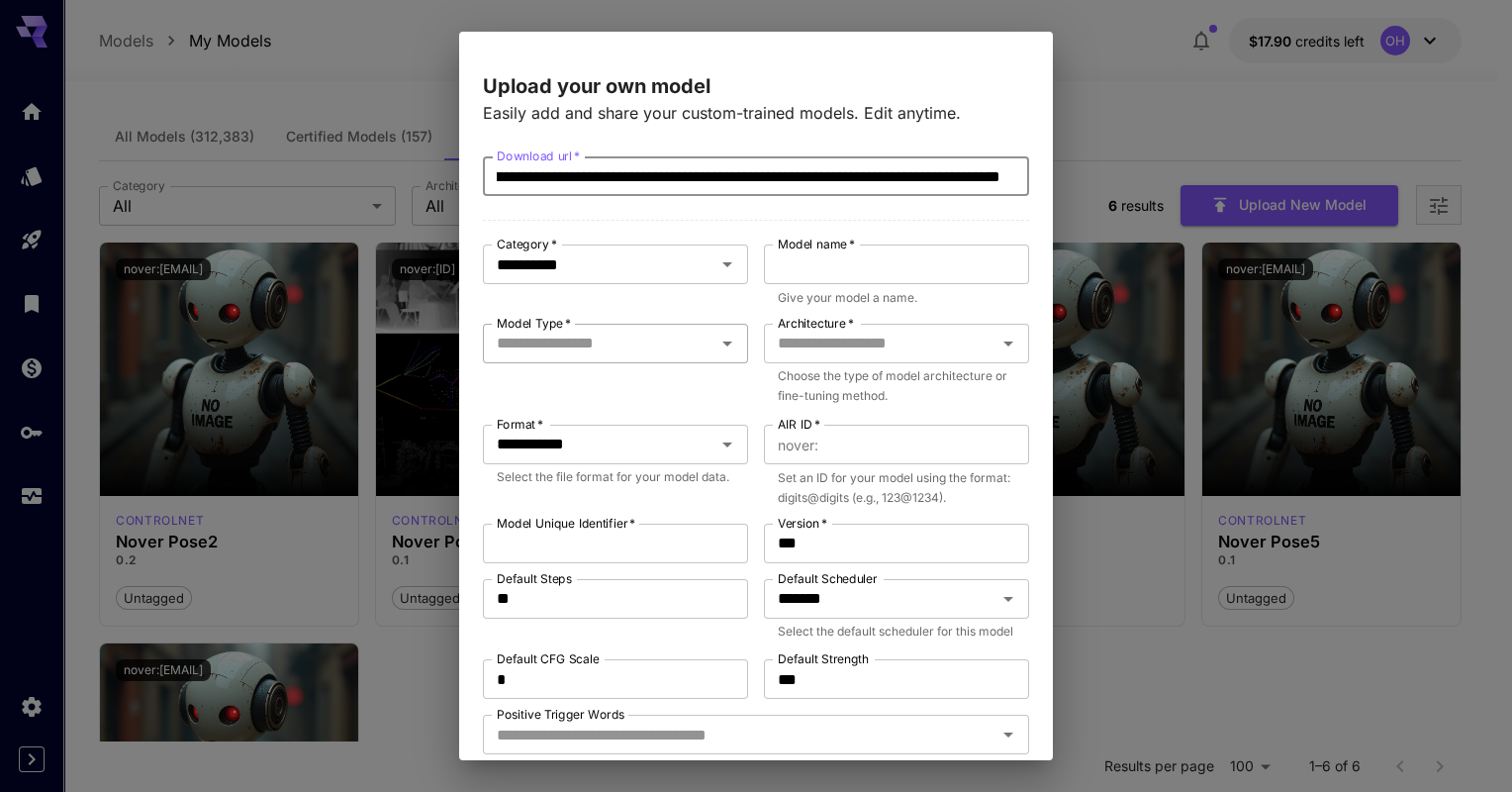 click on "Model Type   *" at bounding box center (615, 344) 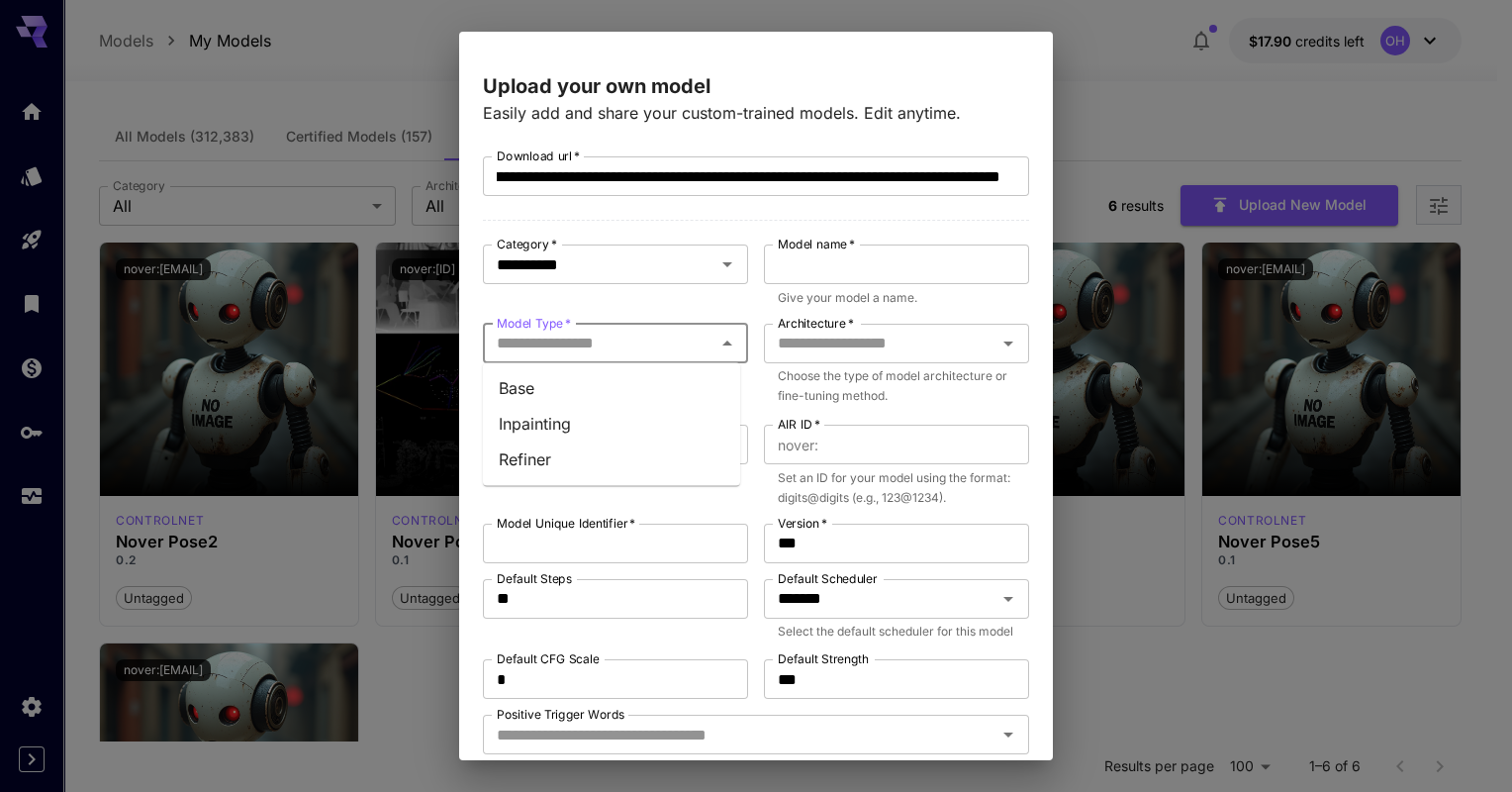 scroll, scrollTop: 0, scrollLeft: 0, axis: both 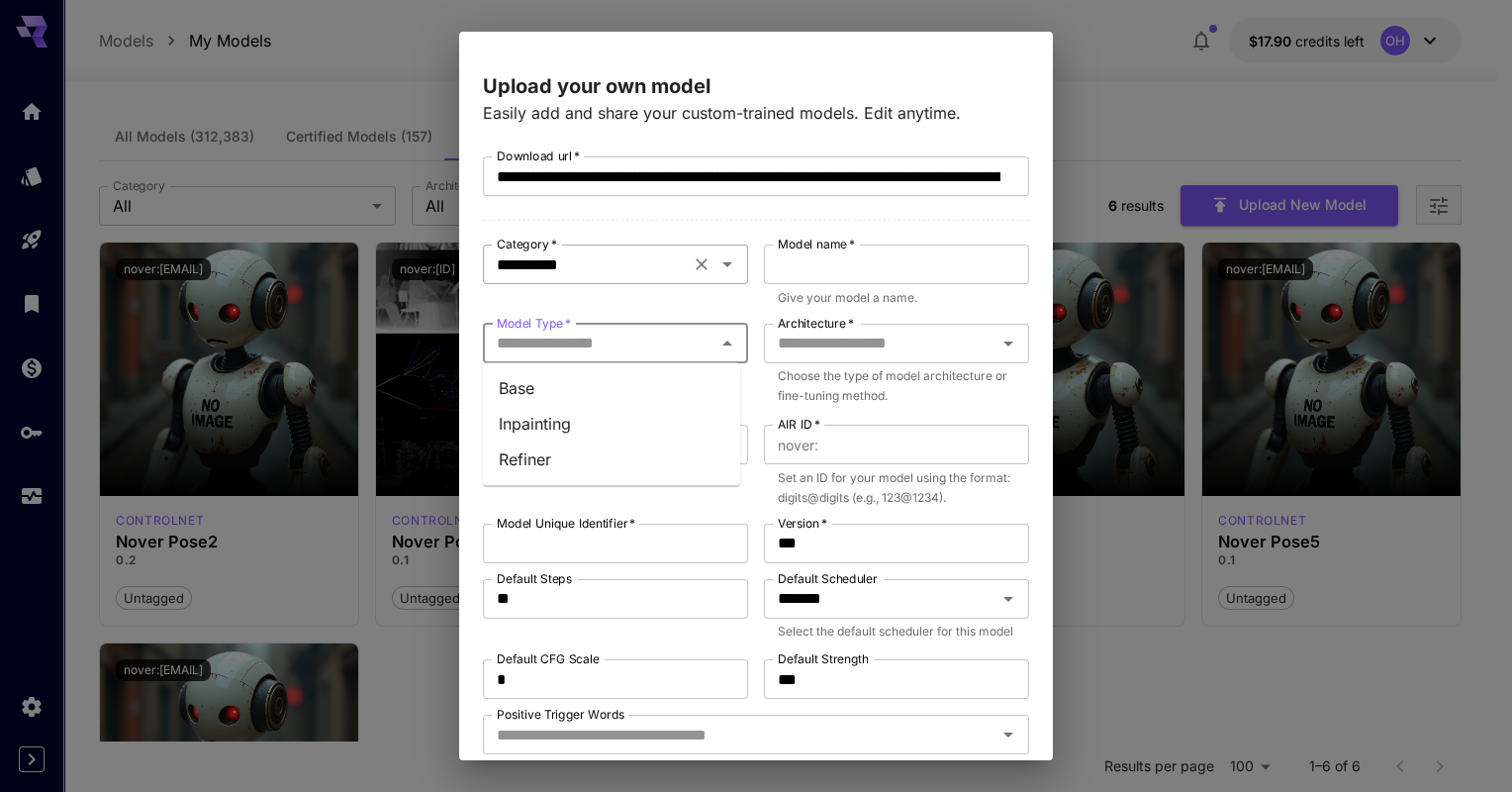 click on "**********" at bounding box center [615, 264] 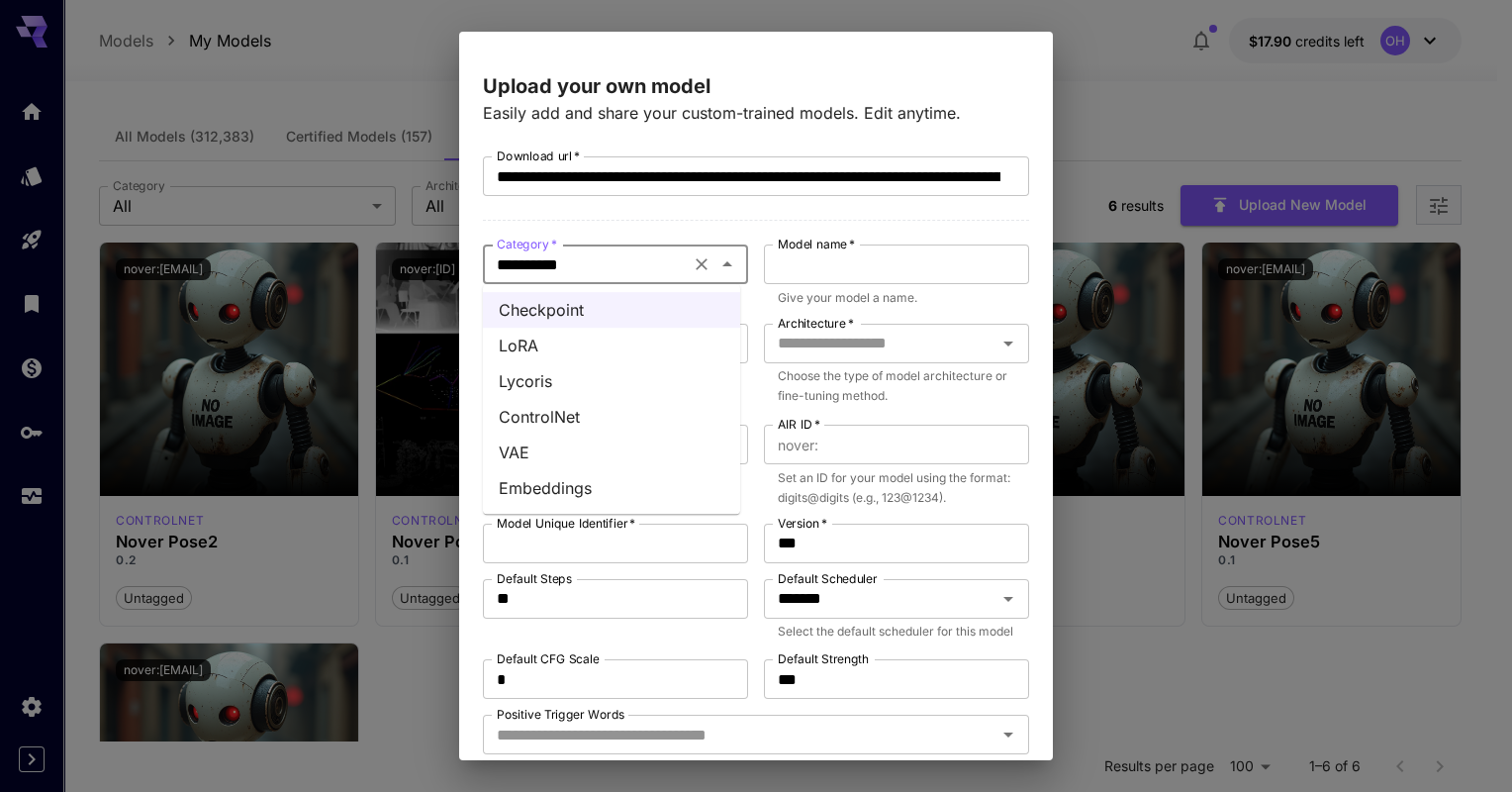 click on "Checkpoint" at bounding box center (612, 310) 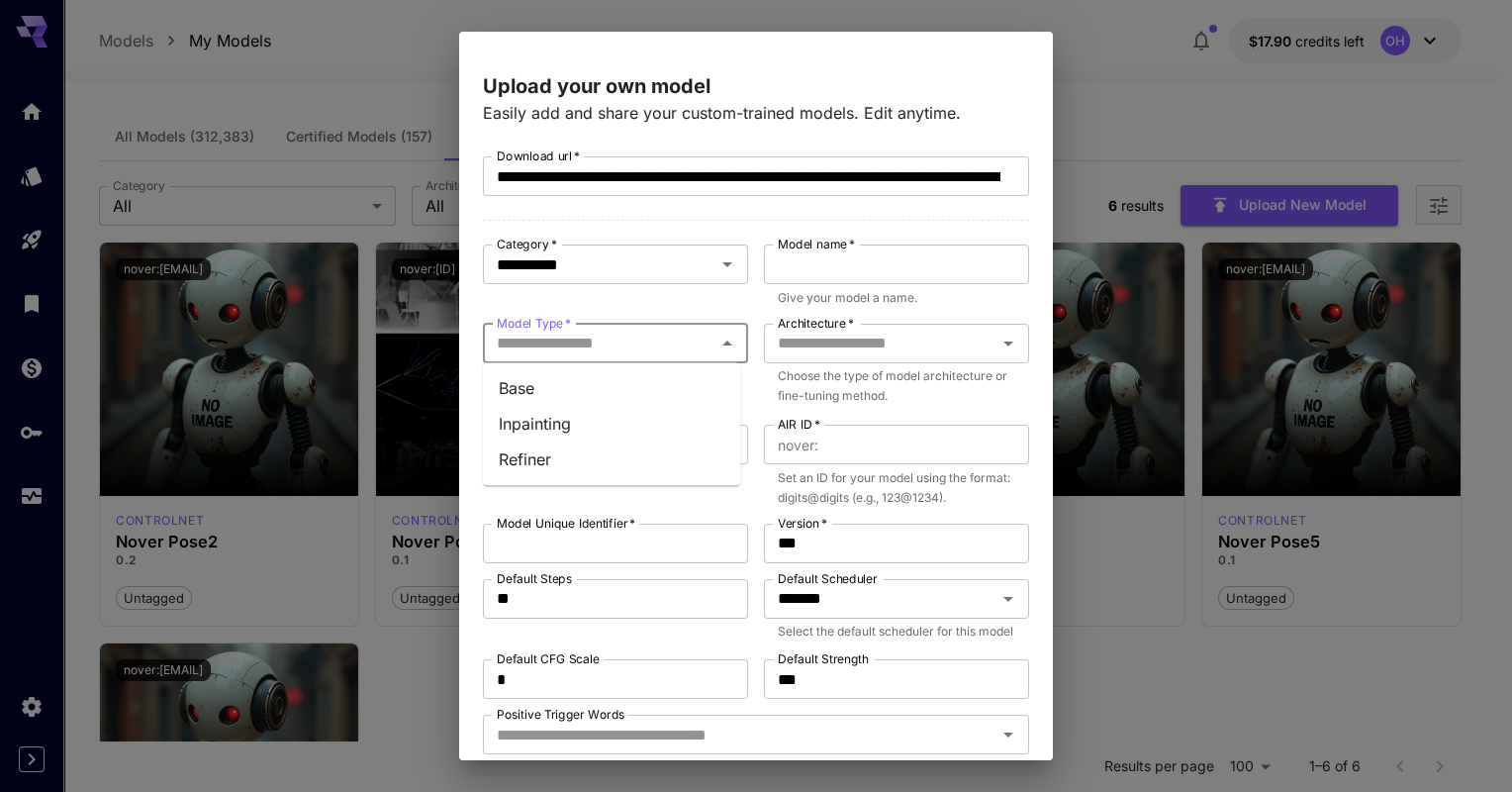 click on "Model Type   *" at bounding box center (599, 344) 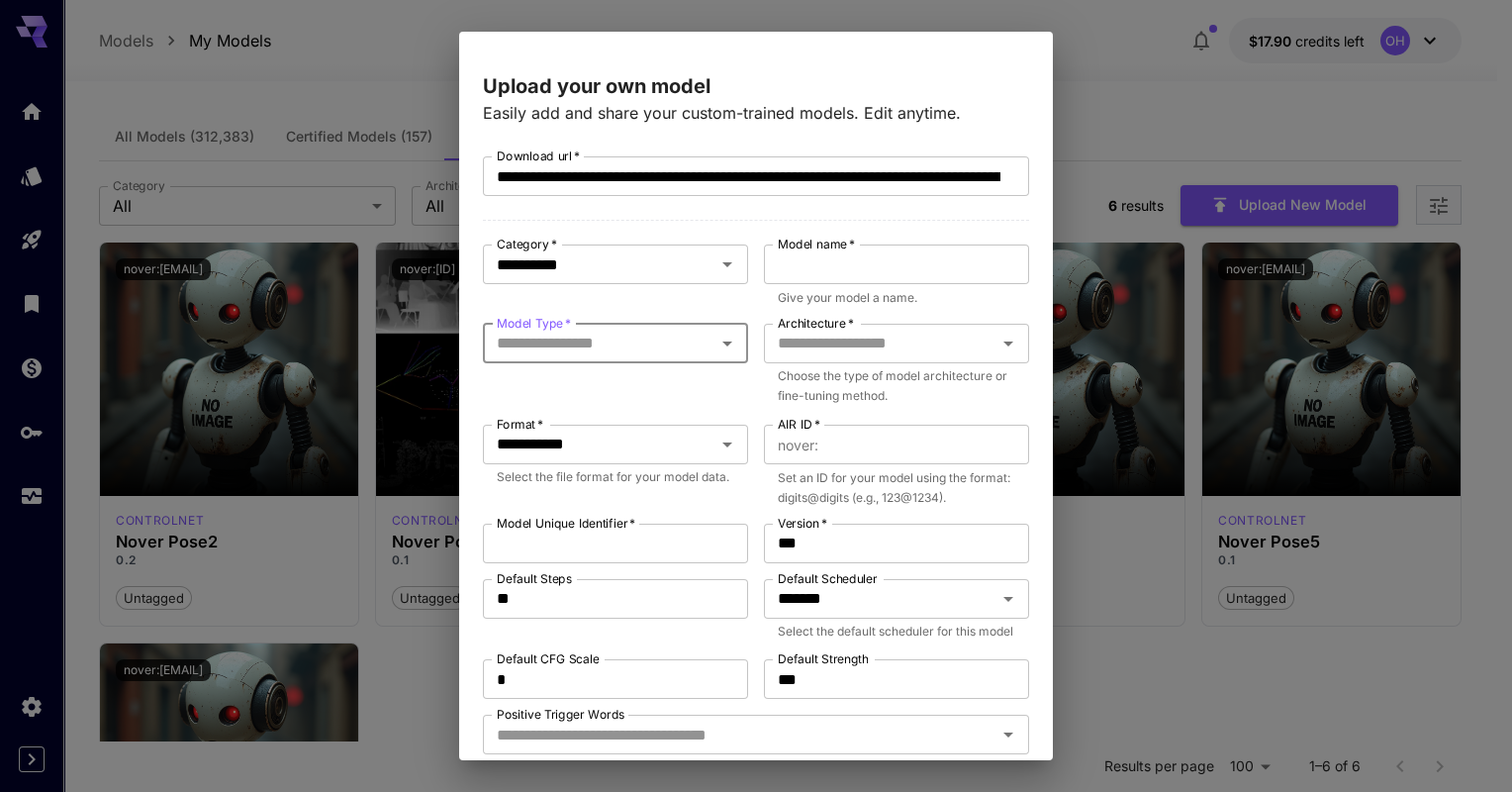 click on "Model Type   *" at bounding box center [599, 344] 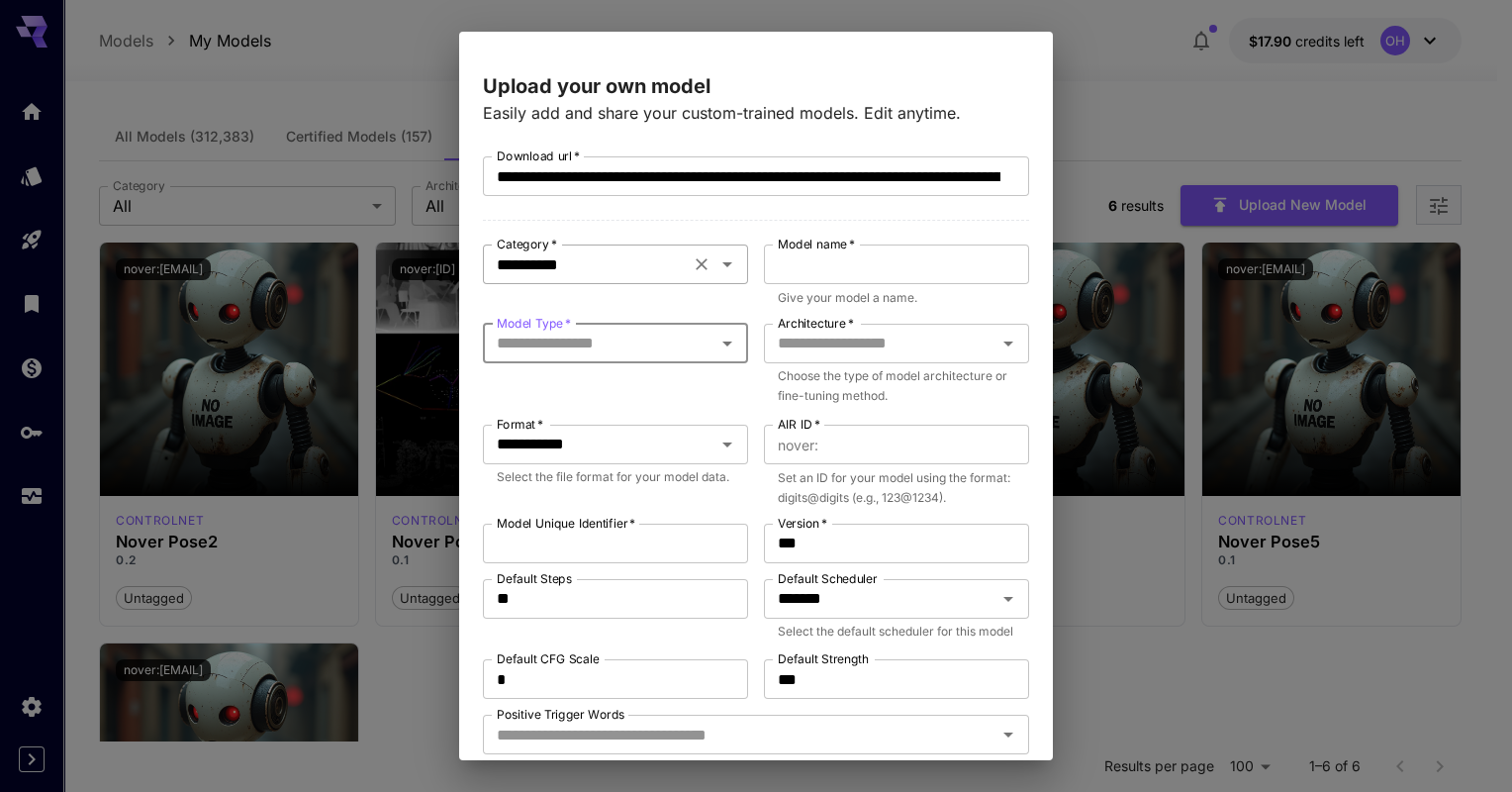click at bounding box center (713, 264) 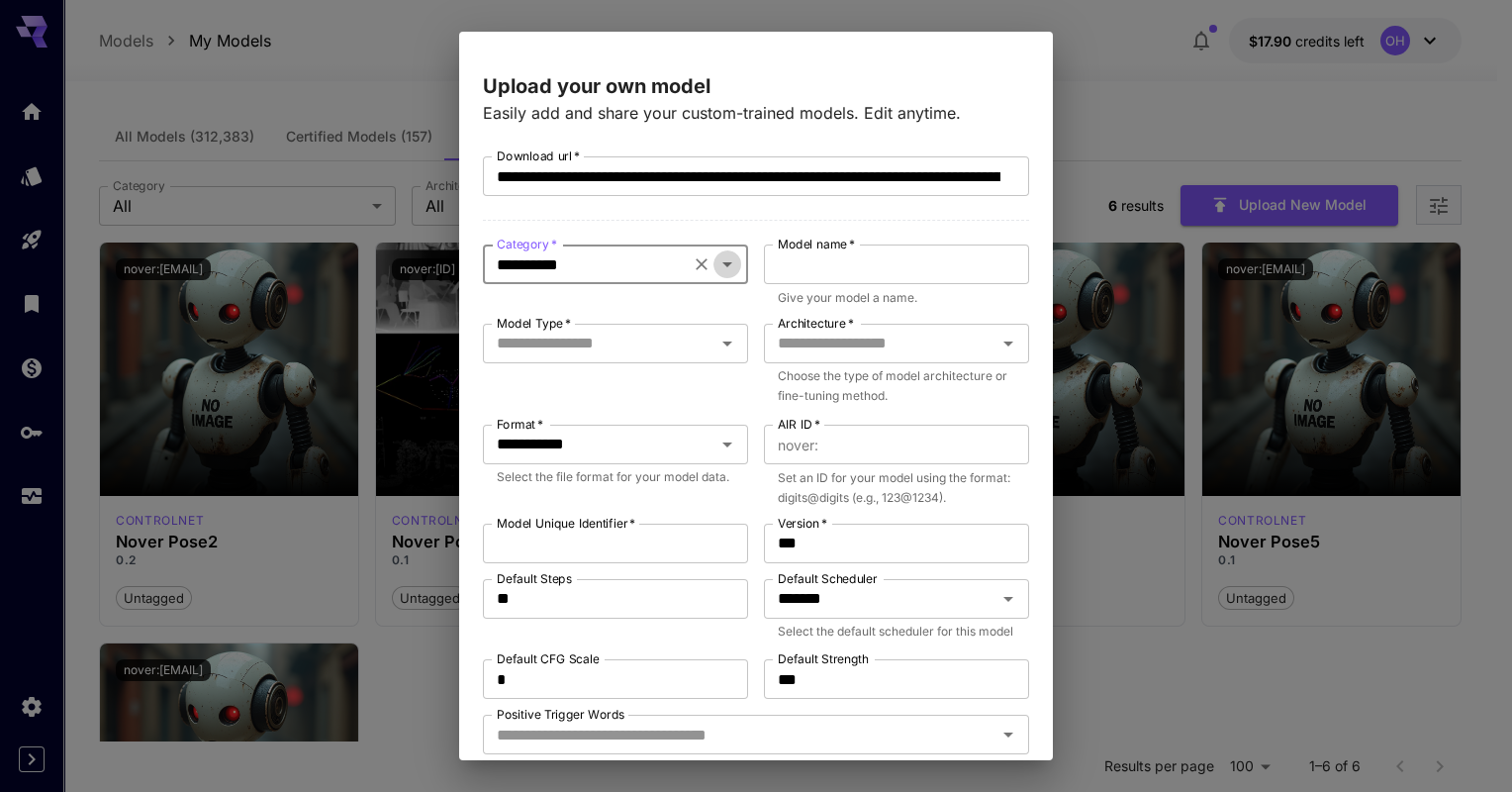 click 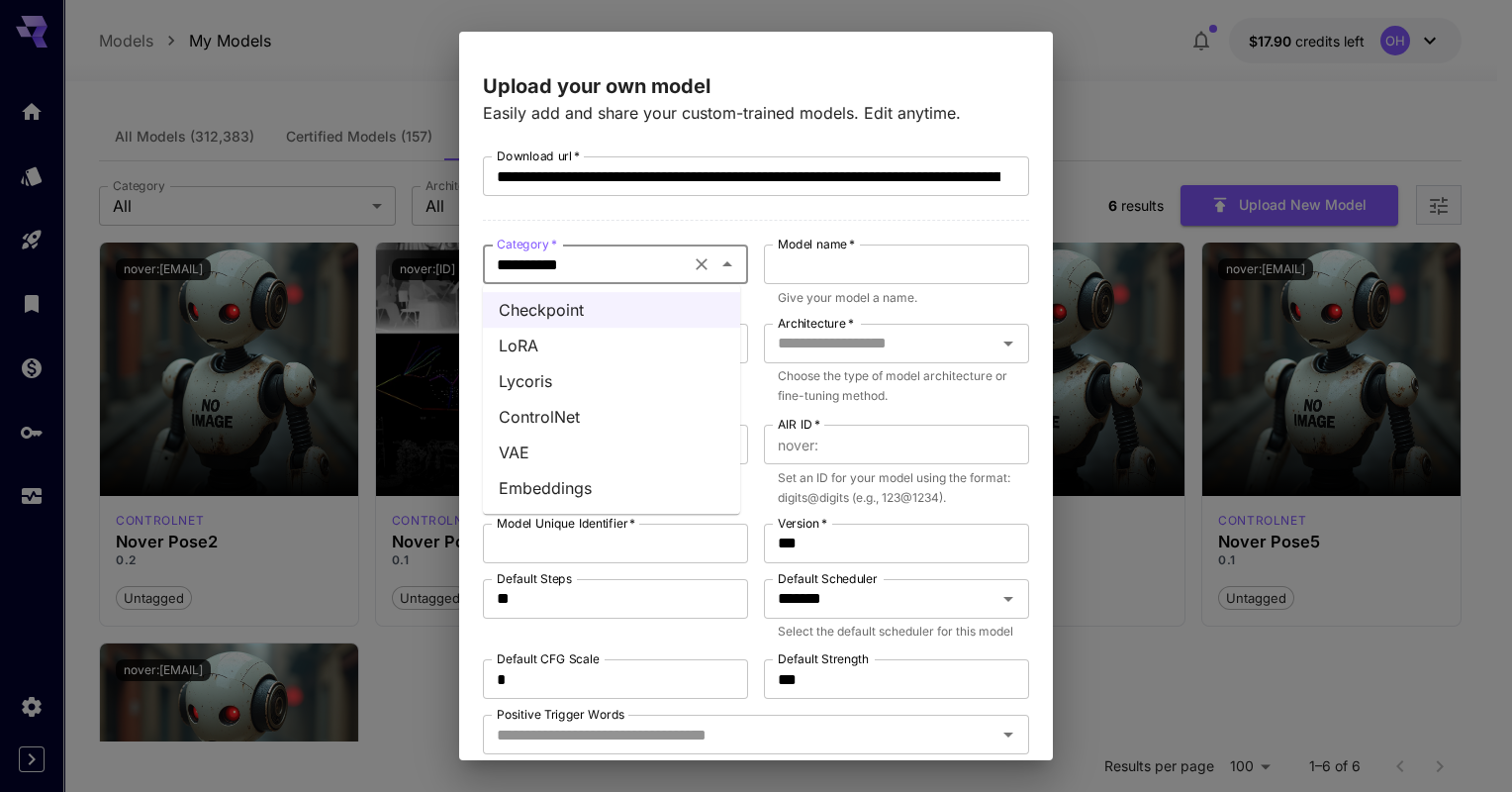 click on "ControlNet" at bounding box center [612, 417] 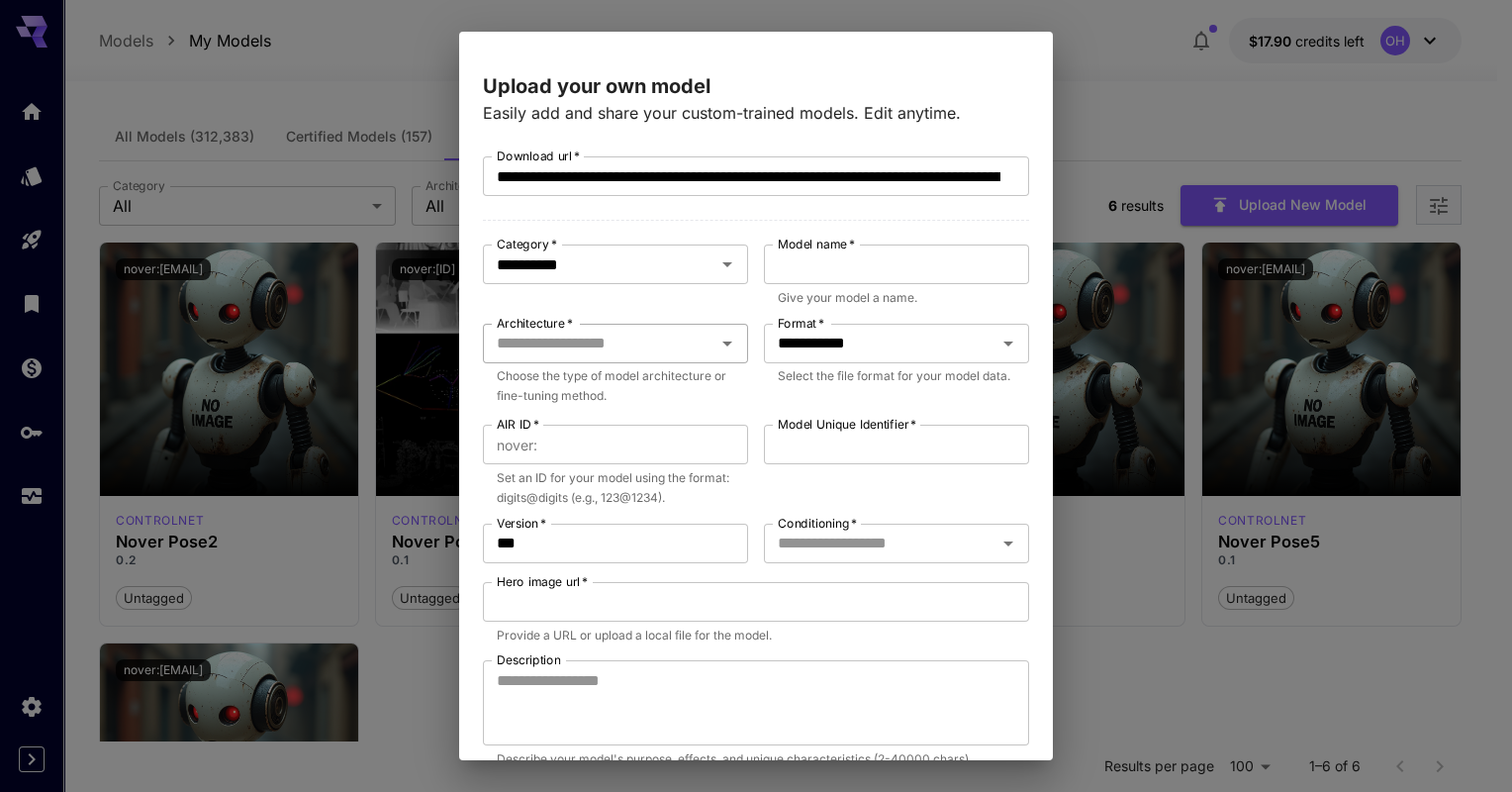 click on "Architecture   *" at bounding box center (599, 344) 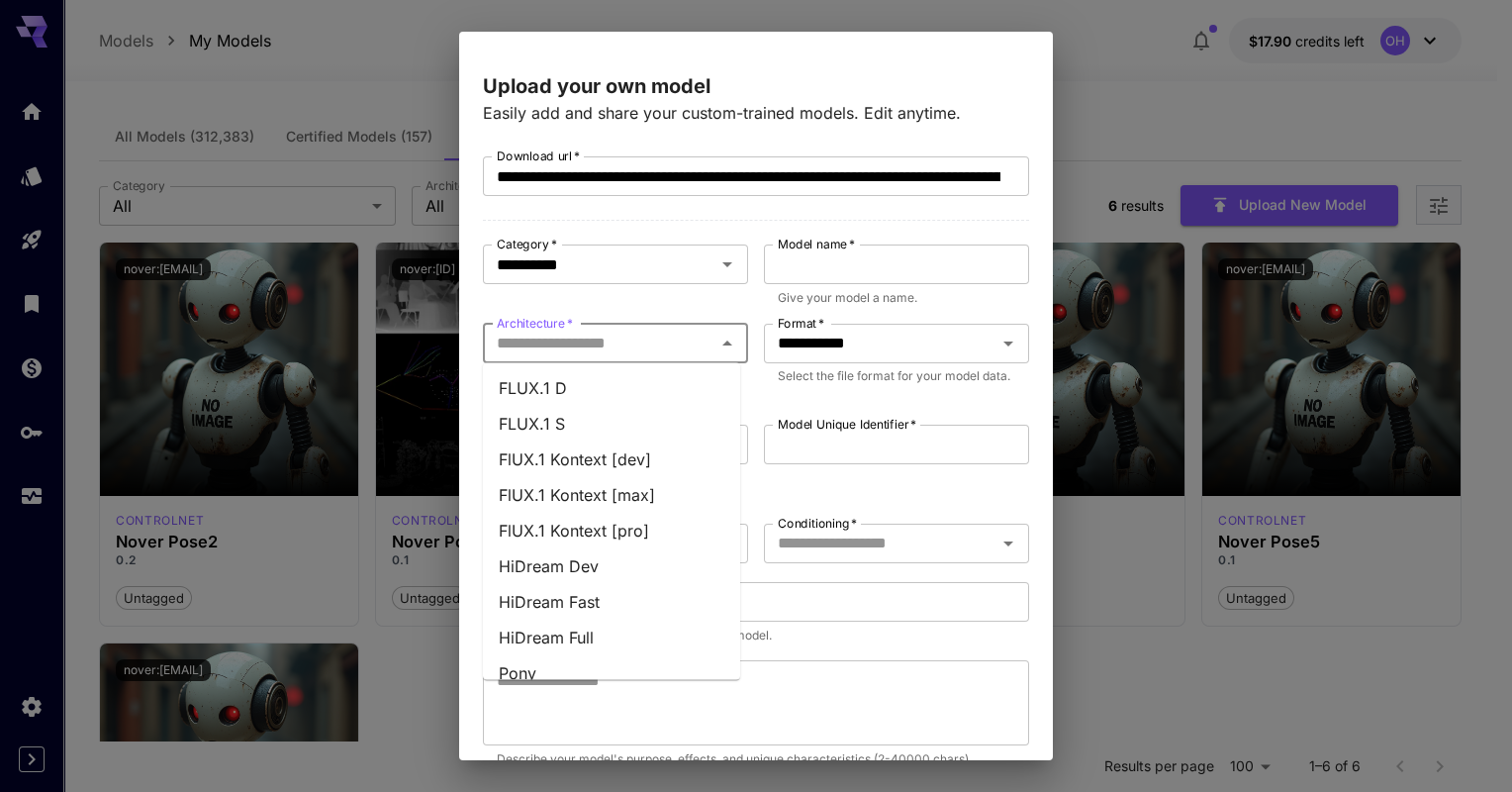 click on "FLUX.1 D" at bounding box center (612, 388) 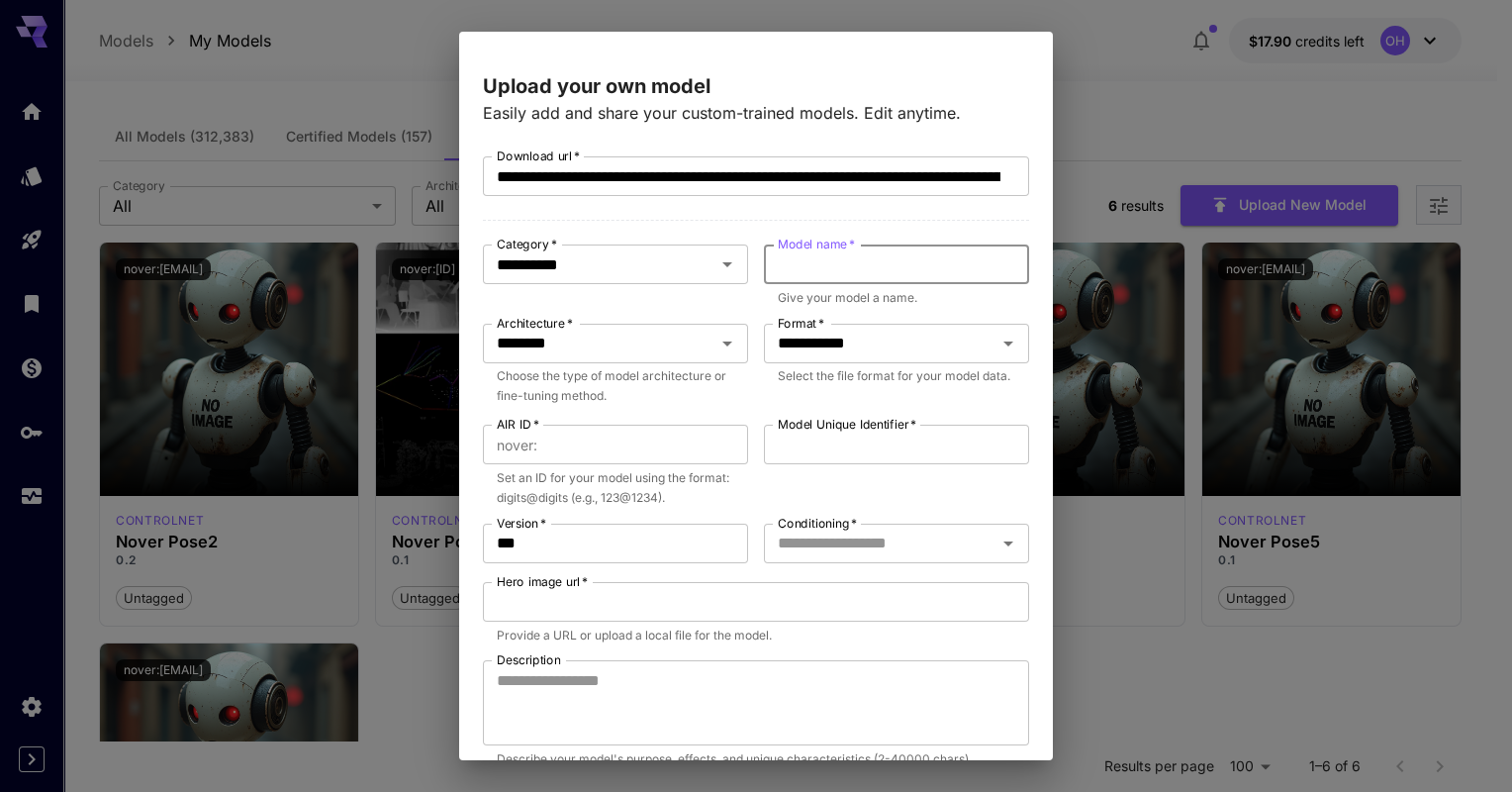 click on "Model name   *" at bounding box center [897, 264] 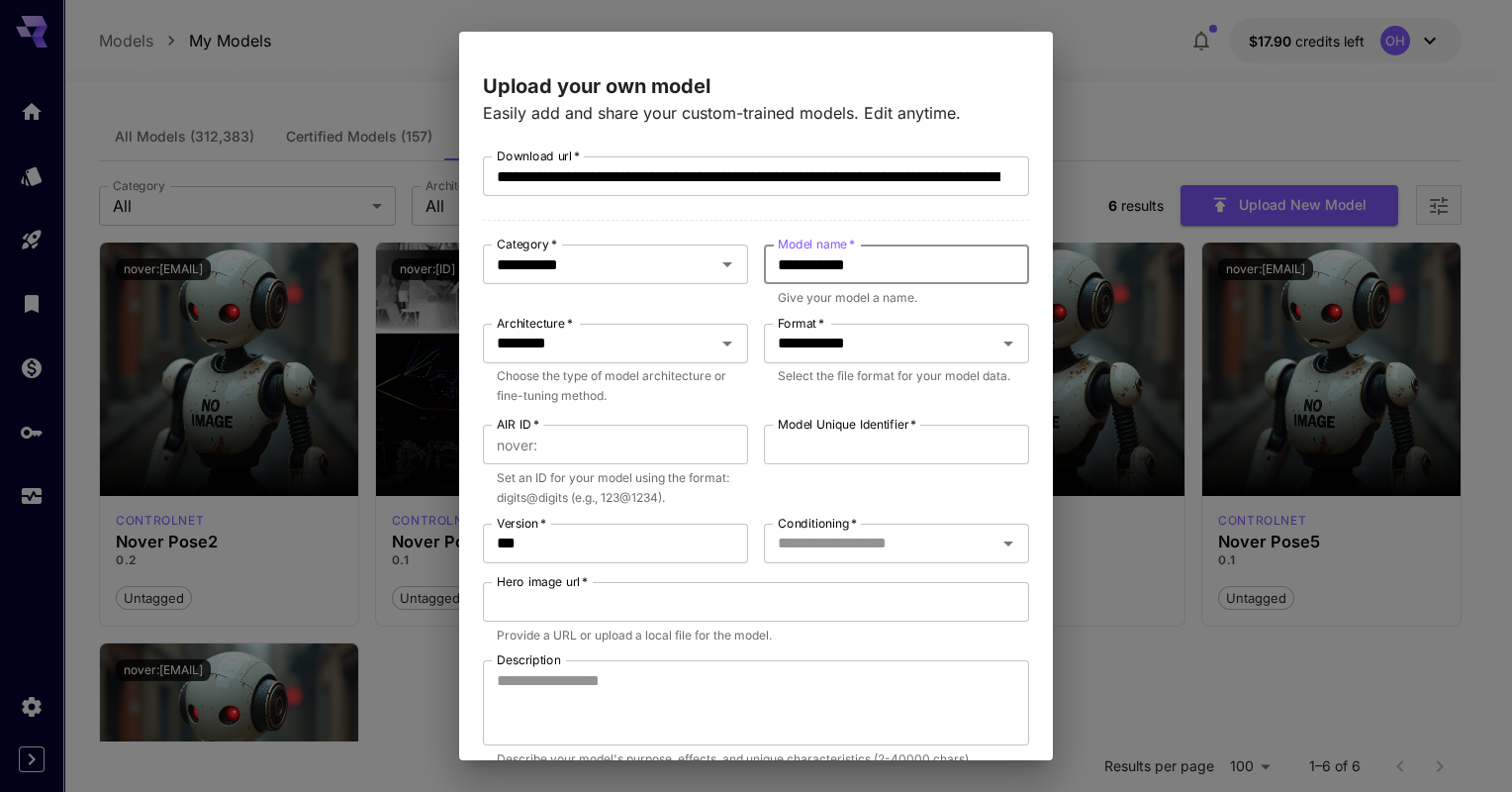 type on "********" 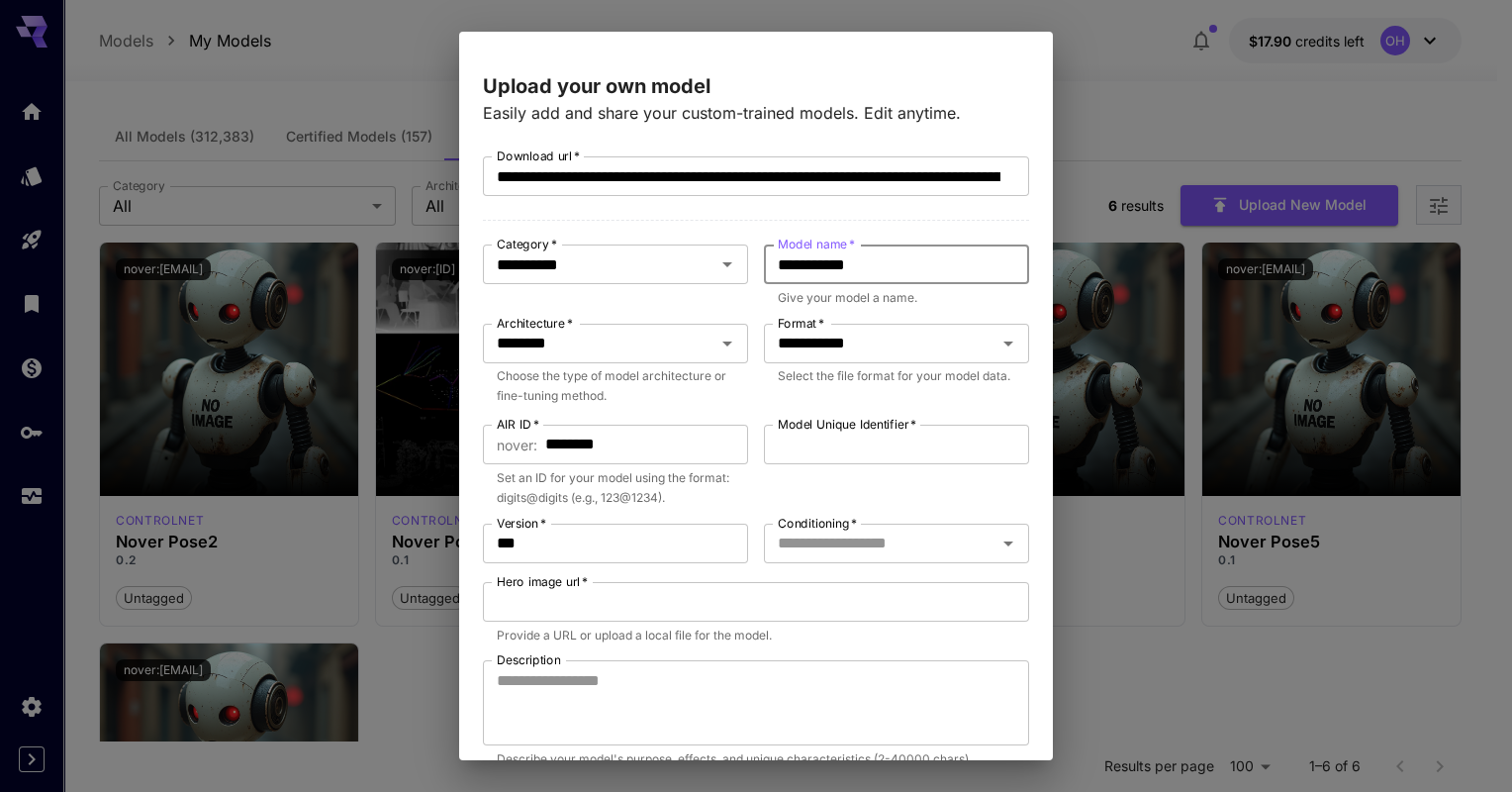 type on "*****" 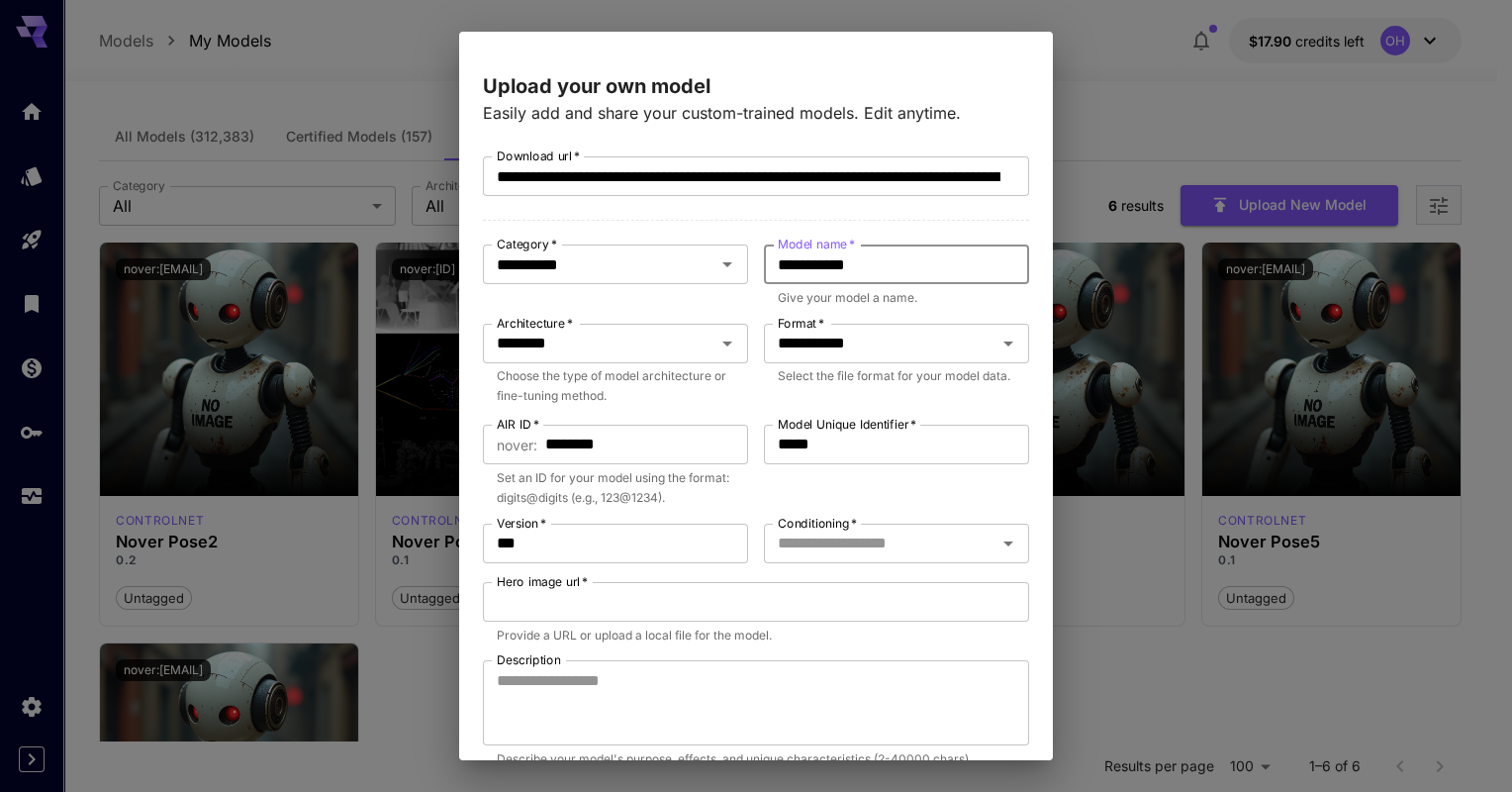type on "*****" 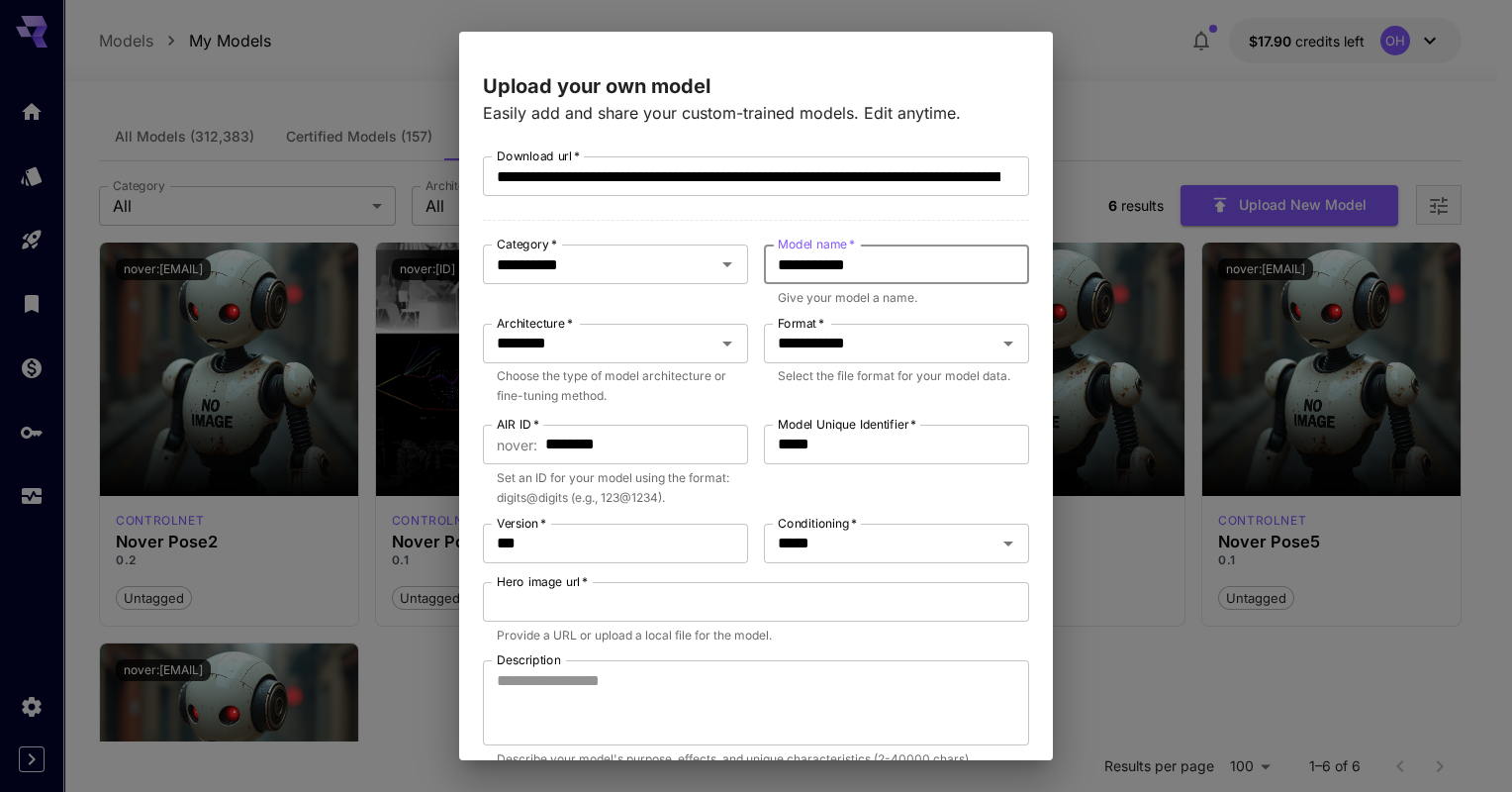 type on "**********" 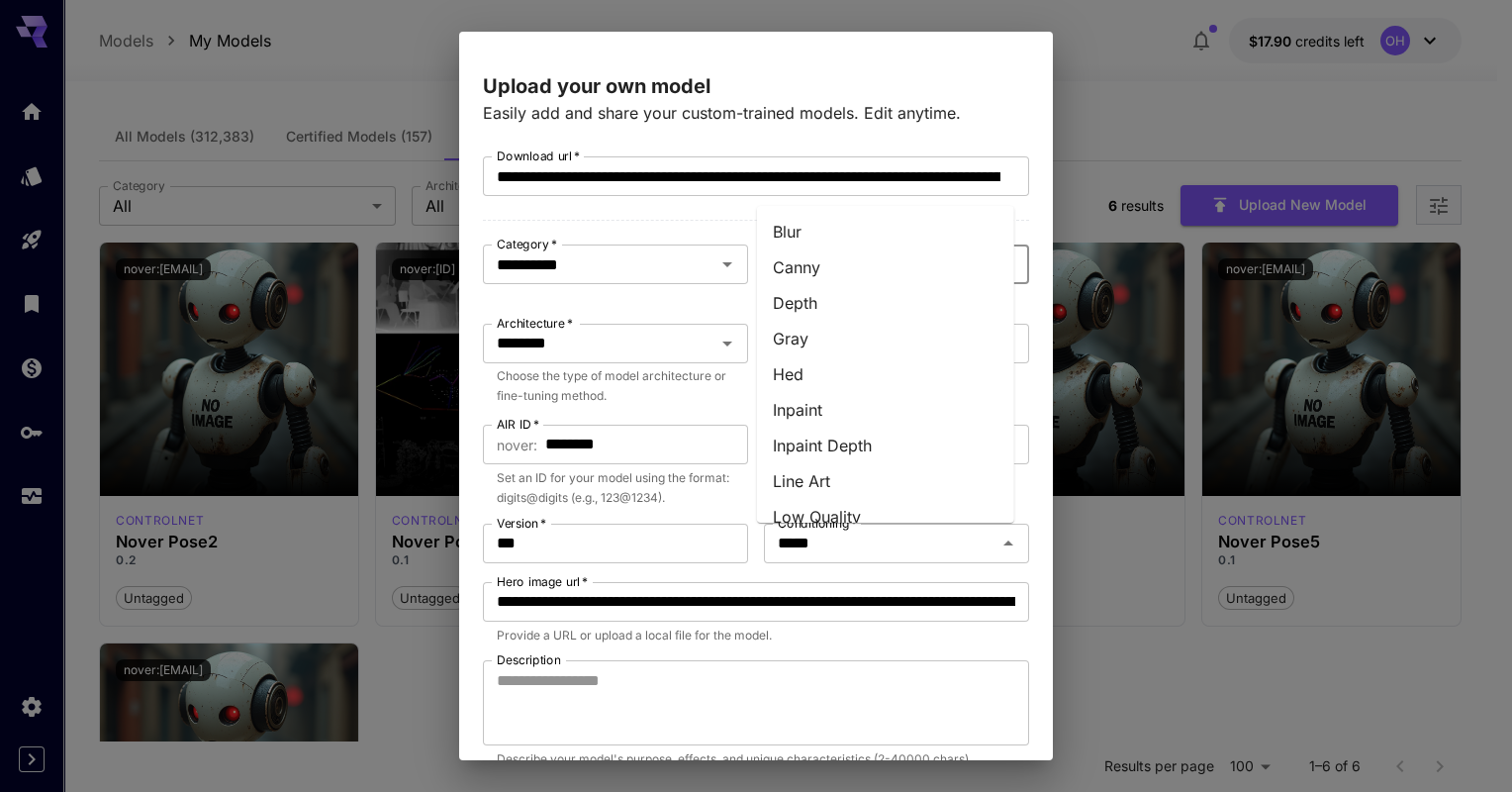 type 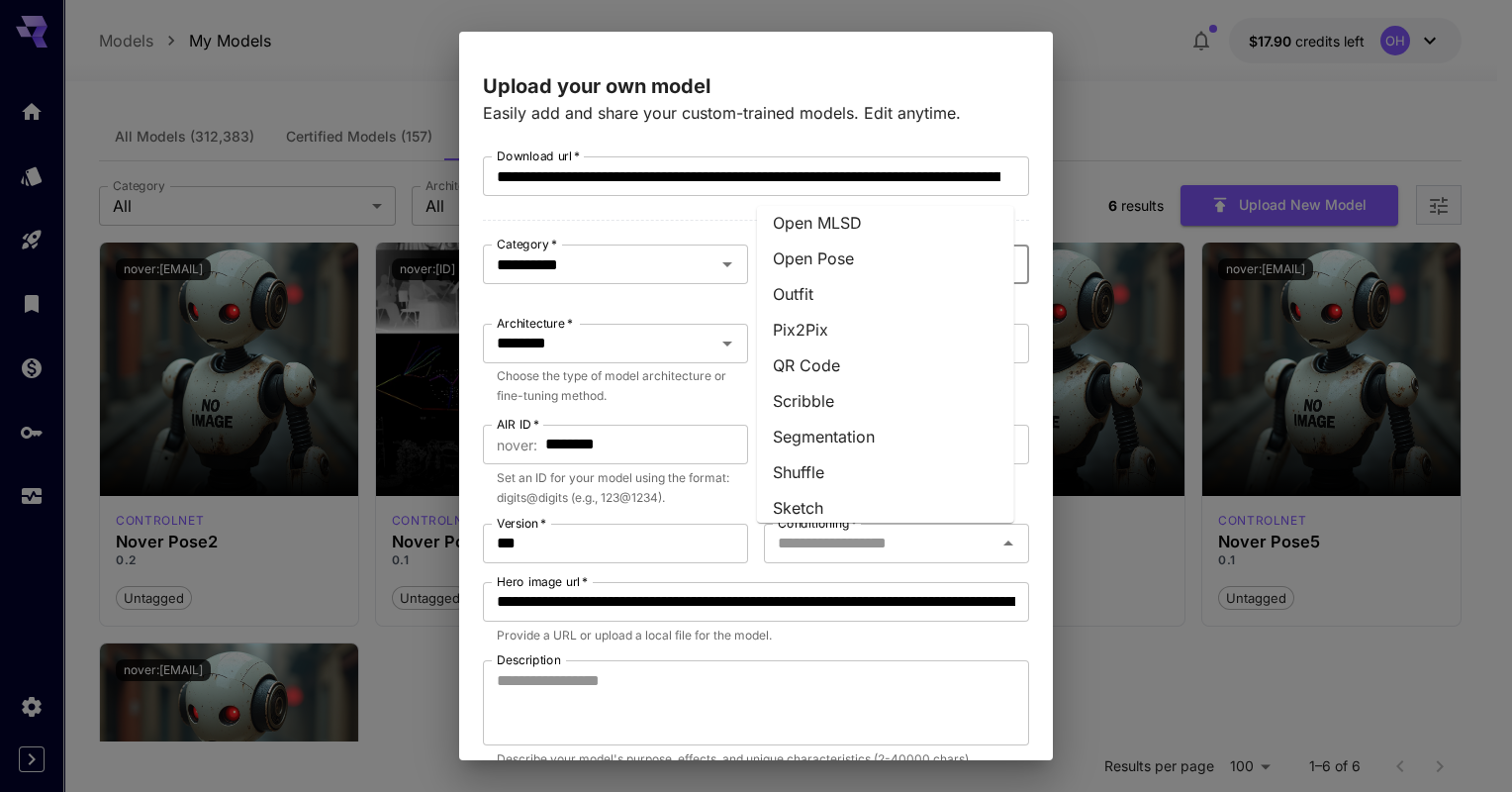scroll, scrollTop: 447, scrollLeft: 0, axis: vertical 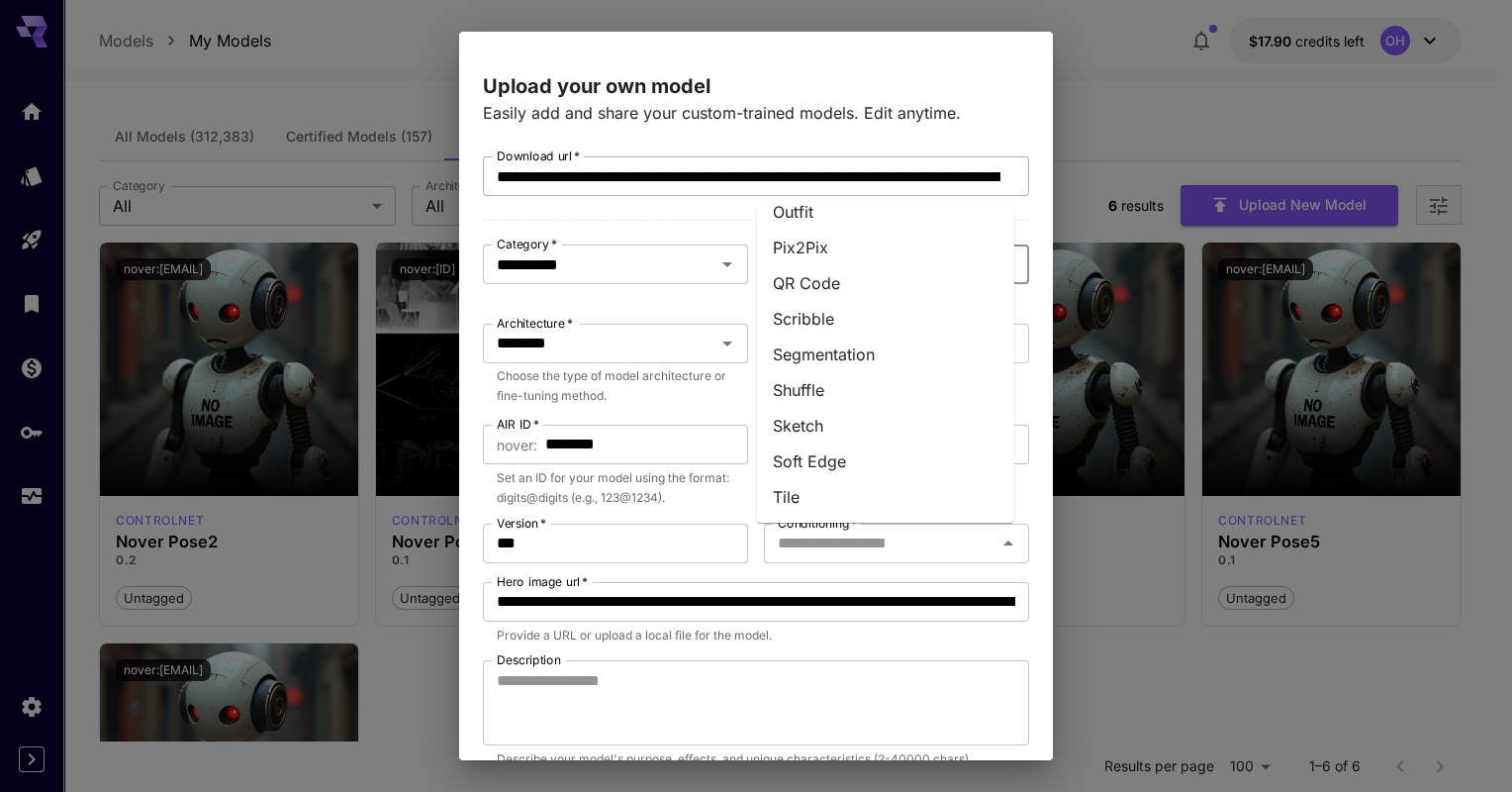 click on "**********" at bounding box center (748, 176) 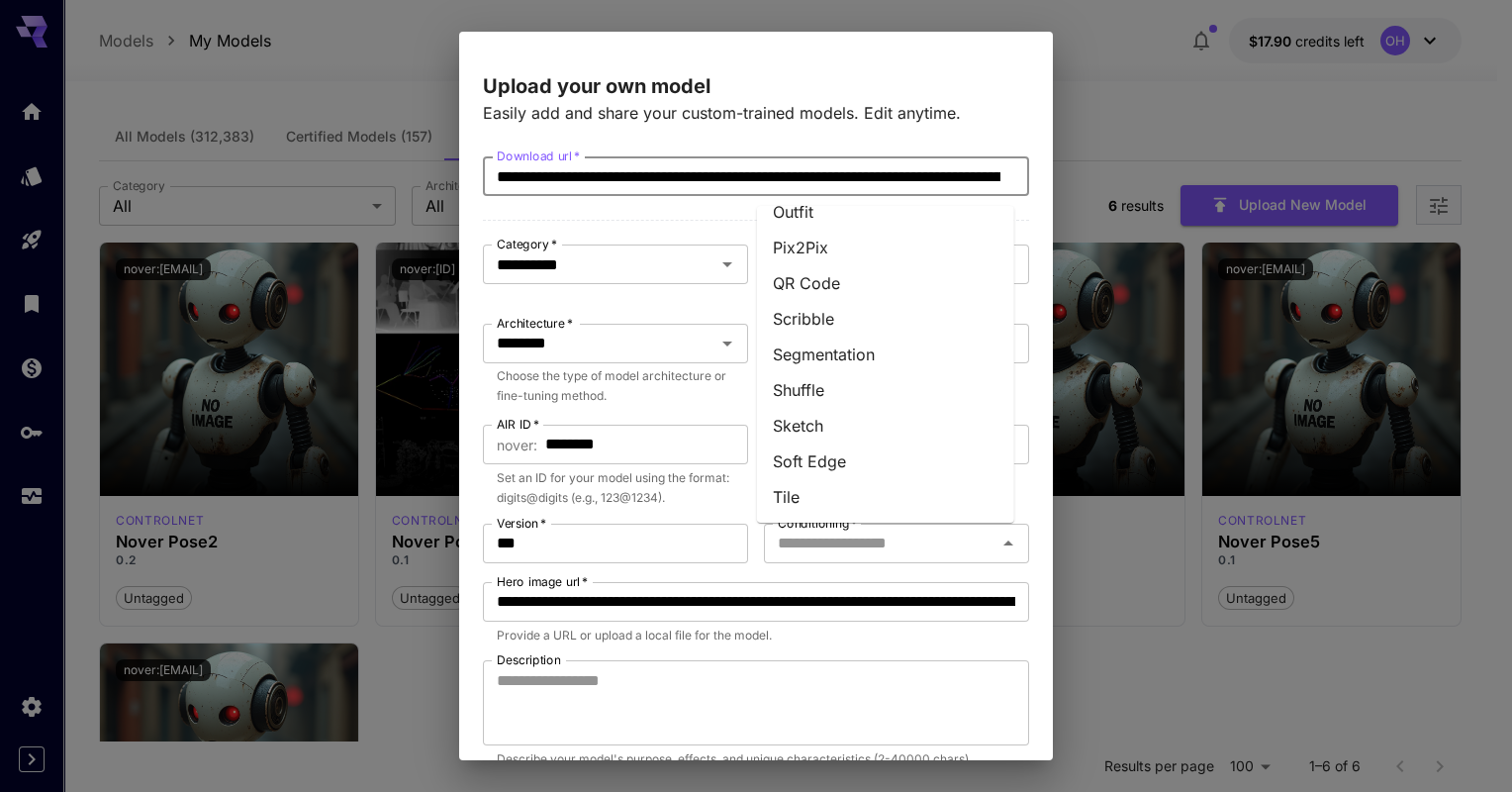 scroll, scrollTop: 0, scrollLeft: 0, axis: both 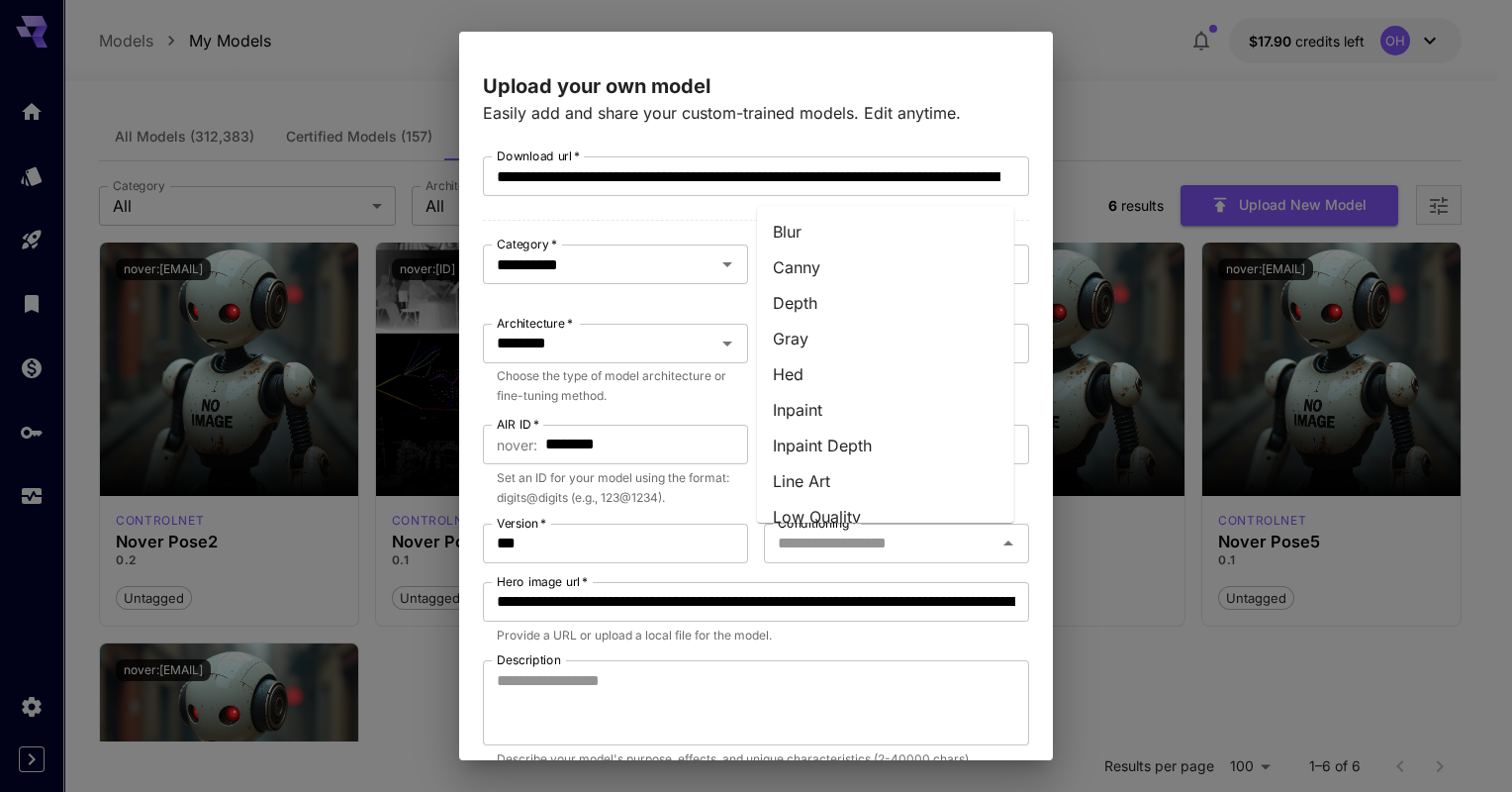 click at bounding box center [756, 216] 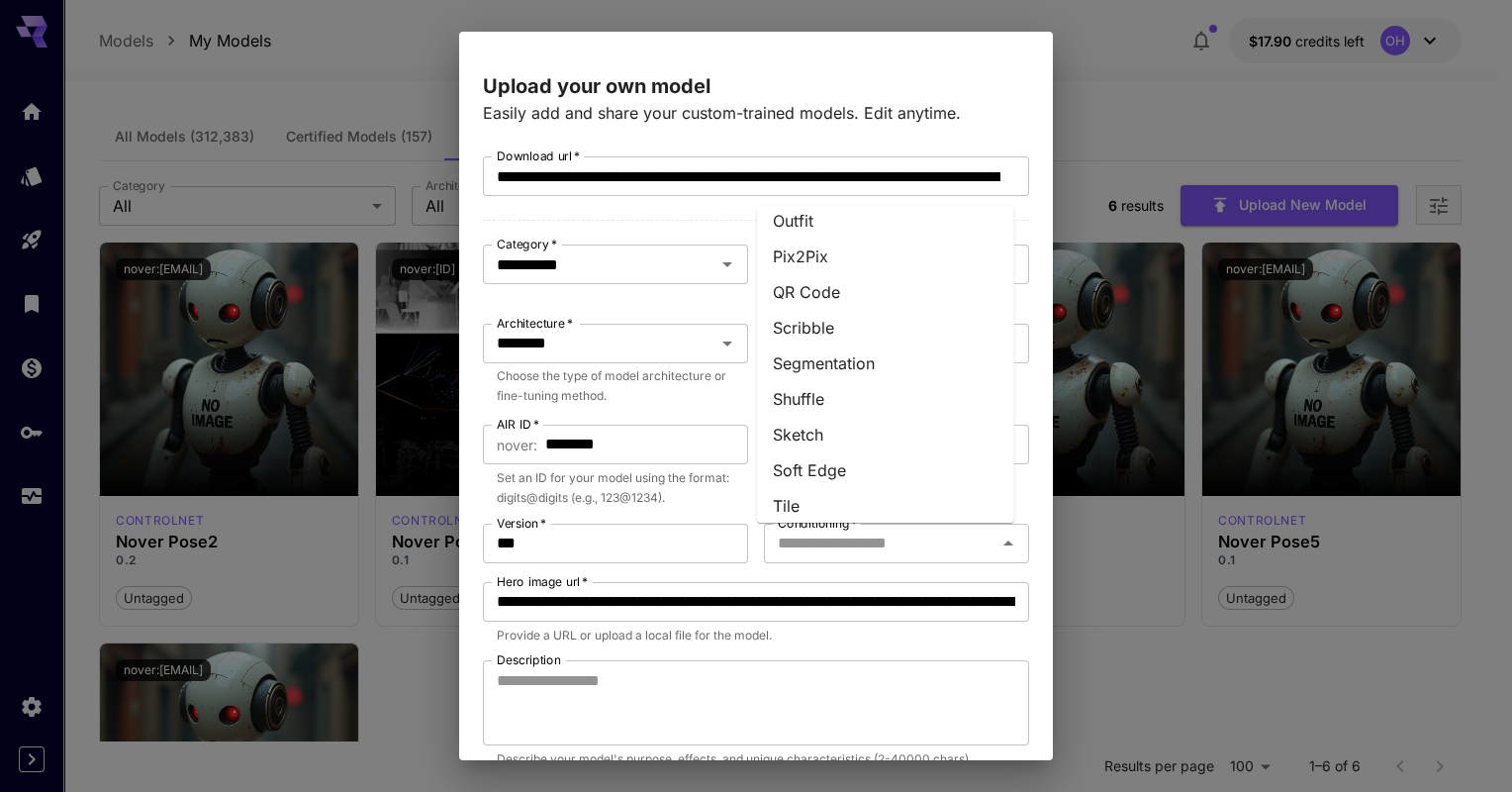 scroll, scrollTop: 447, scrollLeft: 0, axis: vertical 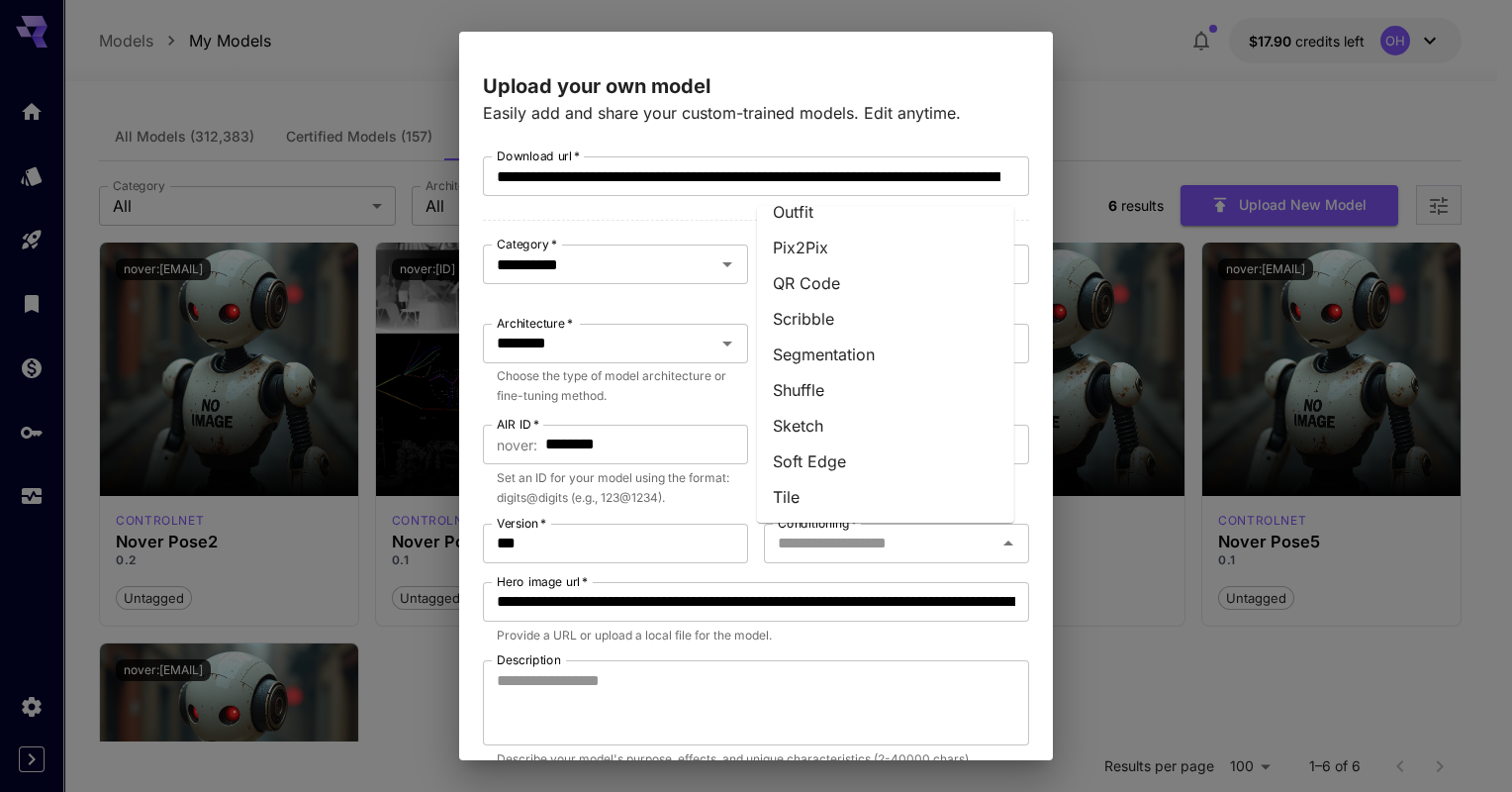 click on "Shuffle" at bounding box center [886, 390] 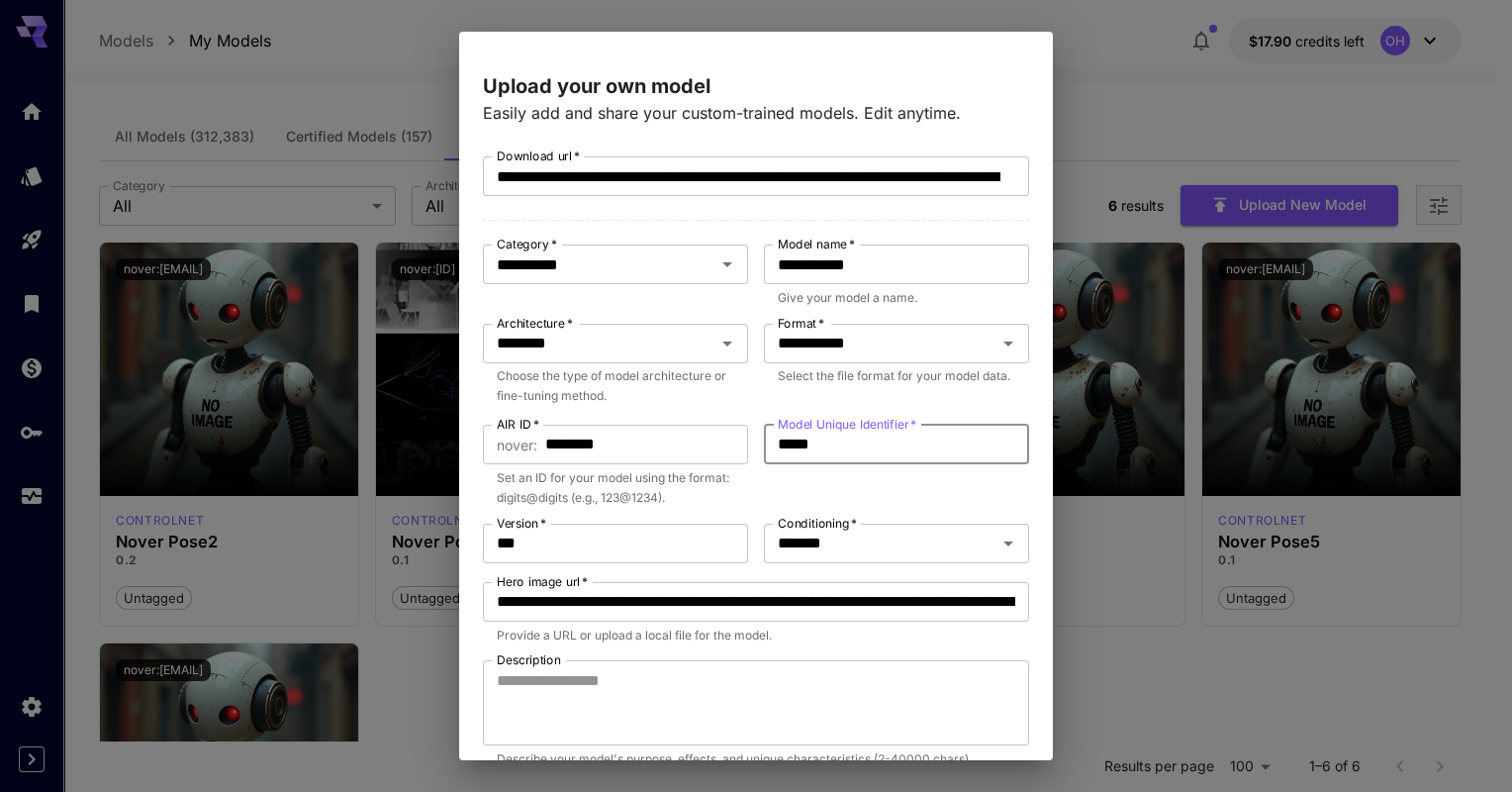 drag, startPoint x: 856, startPoint y: 435, endPoint x: 735, endPoint y: 422, distance: 121.69634 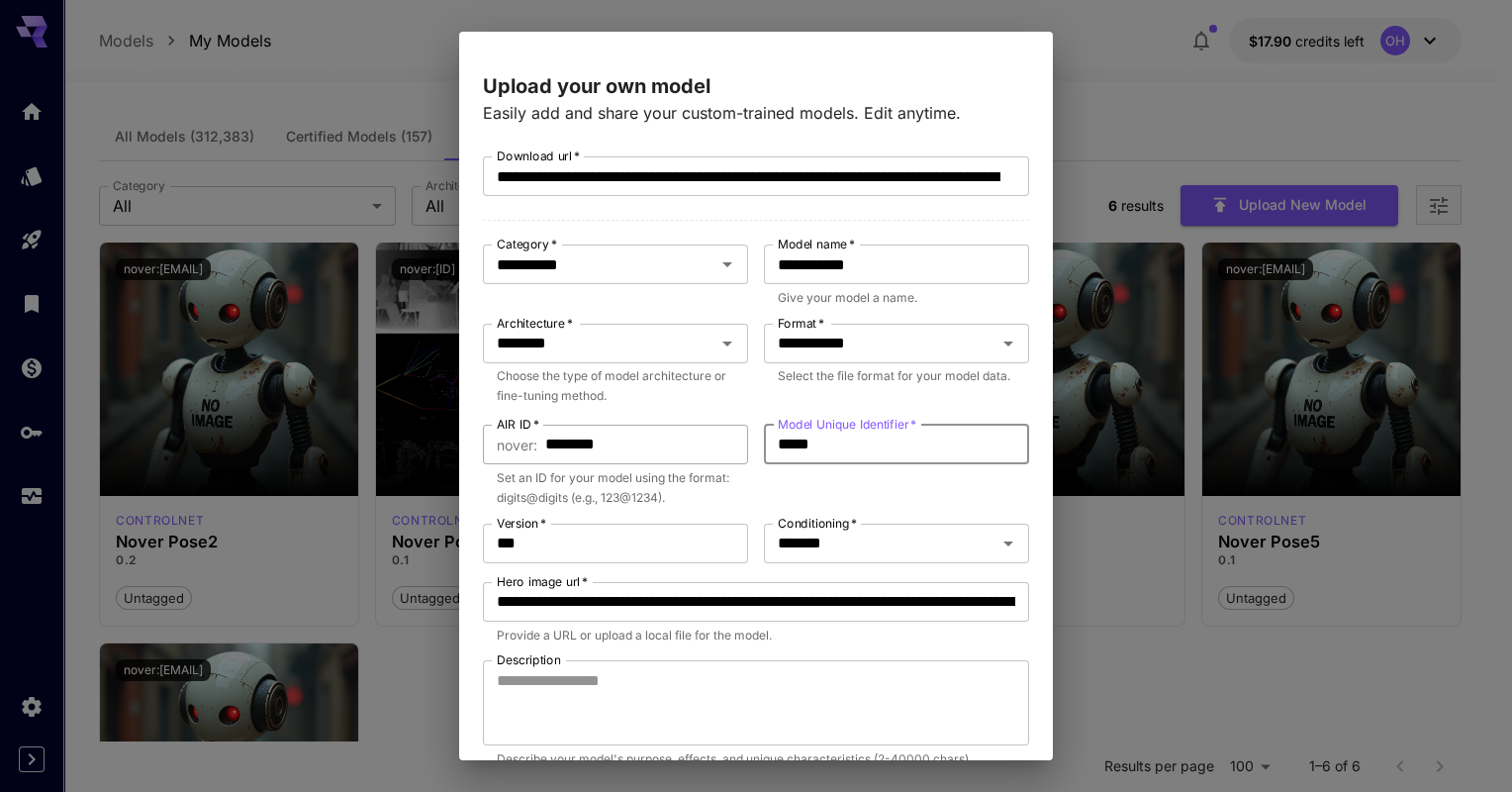 type on "*****" 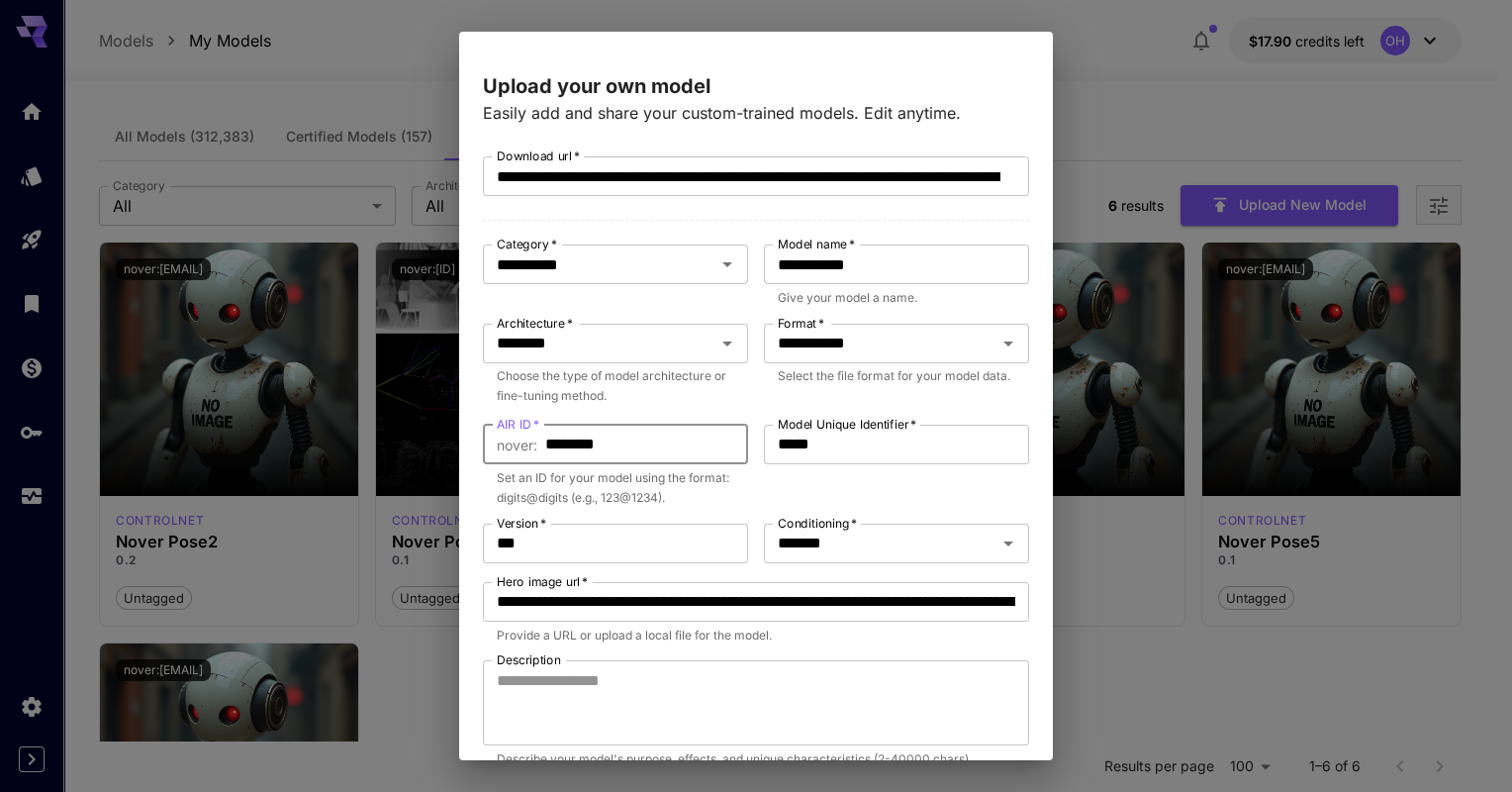 click on "********" at bounding box center (646, 445) 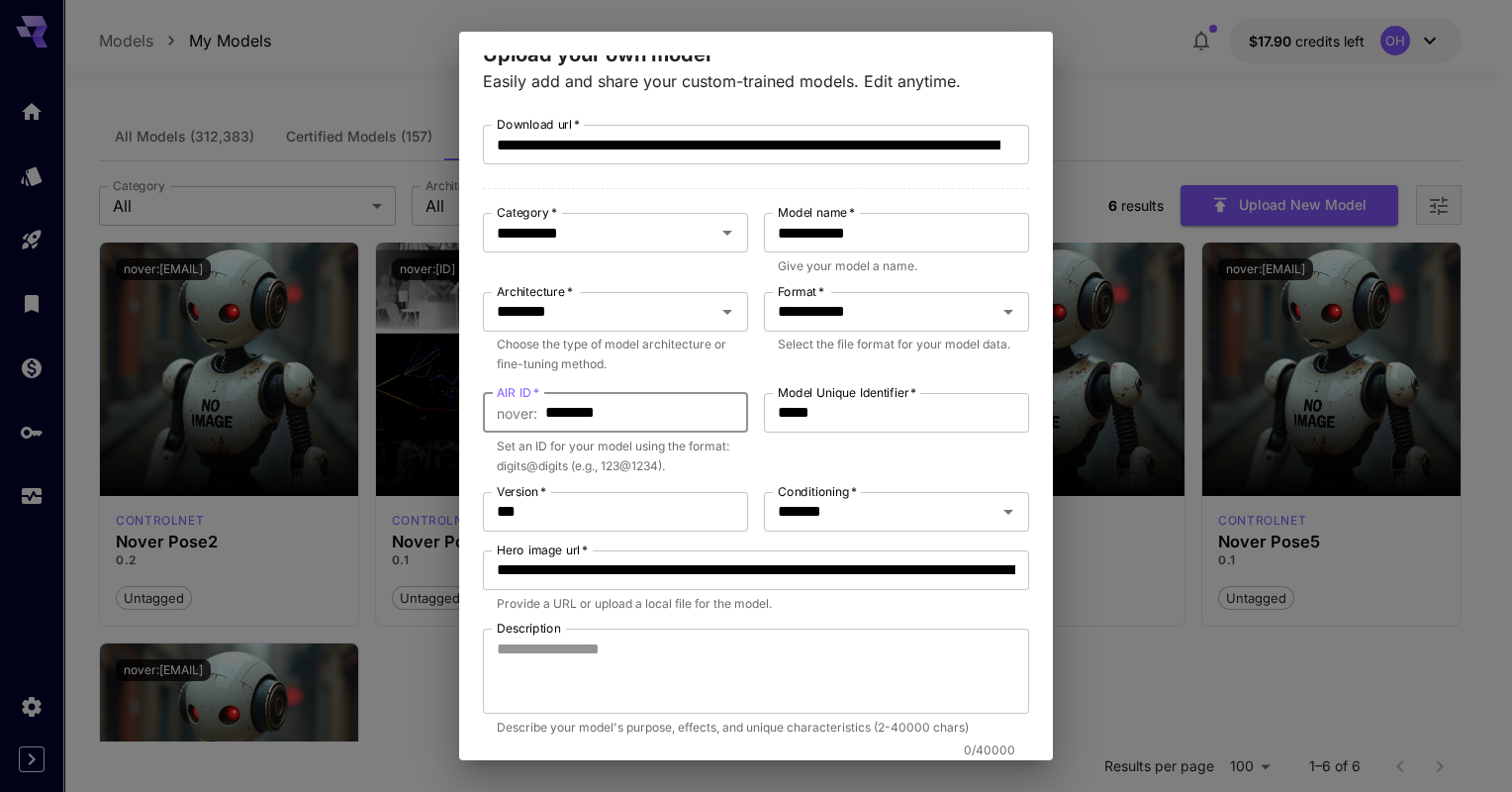scroll, scrollTop: 75, scrollLeft: 0, axis: vertical 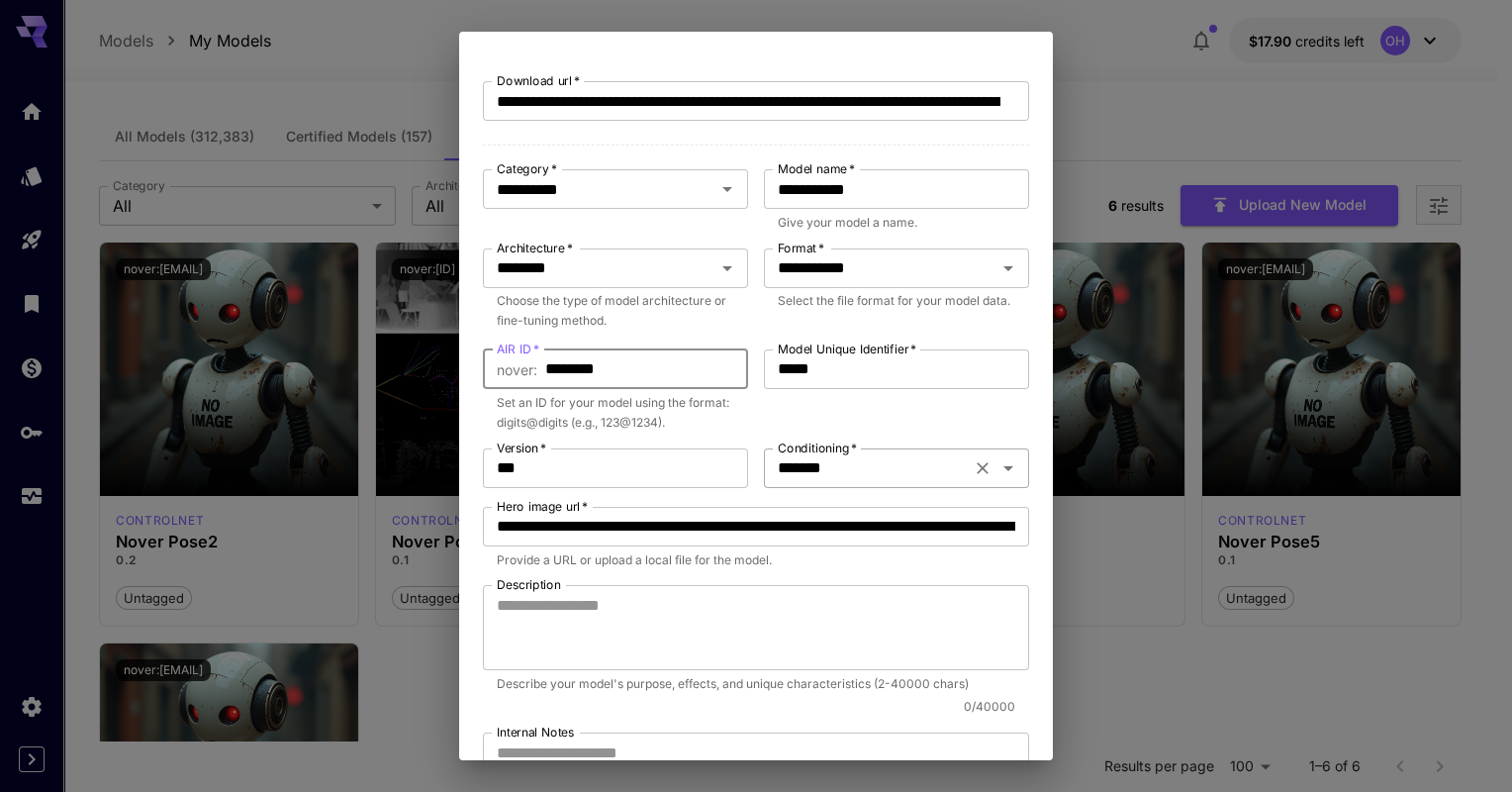 type on "********" 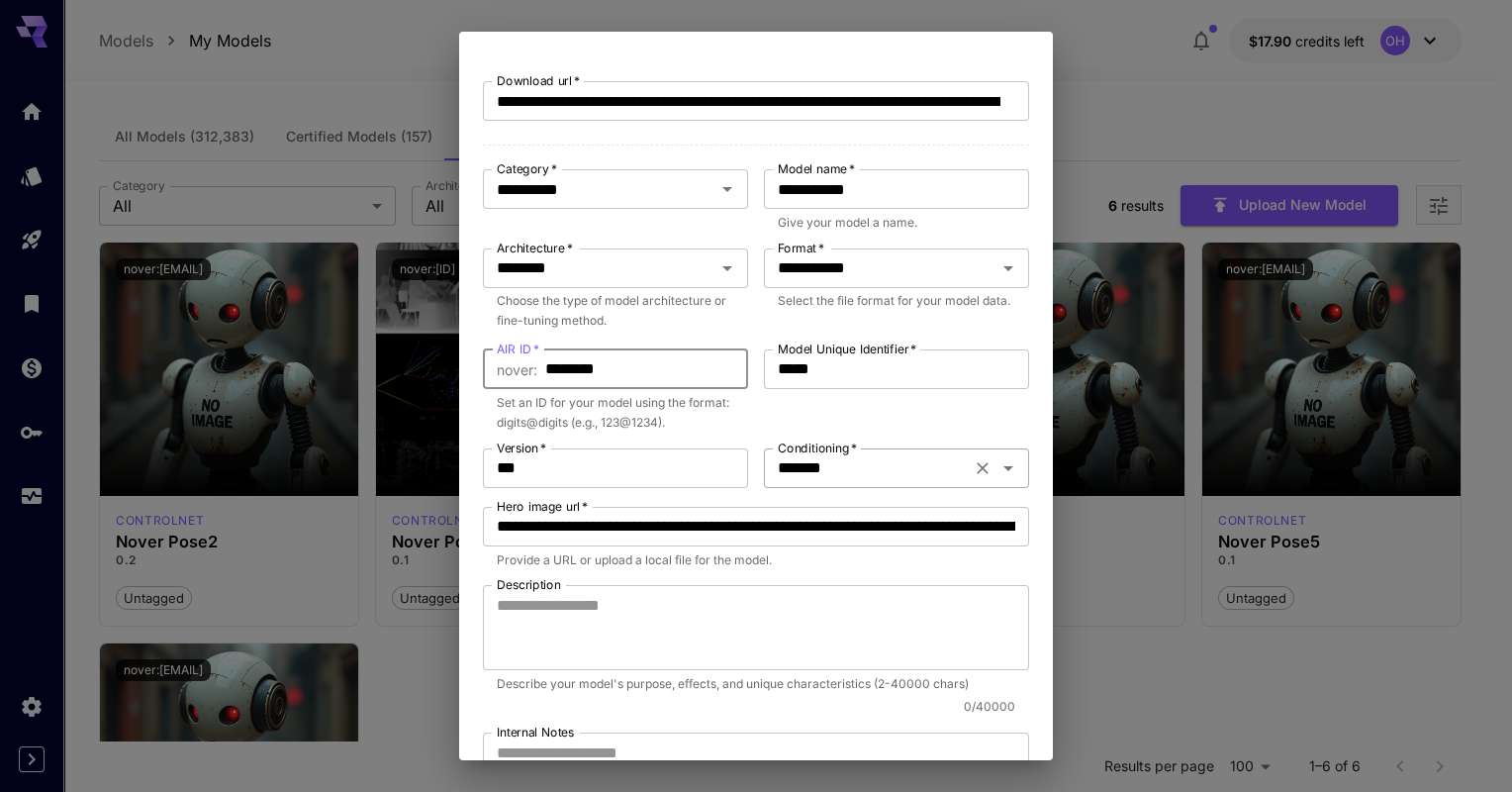 click on "*******" at bounding box center (867, 468) 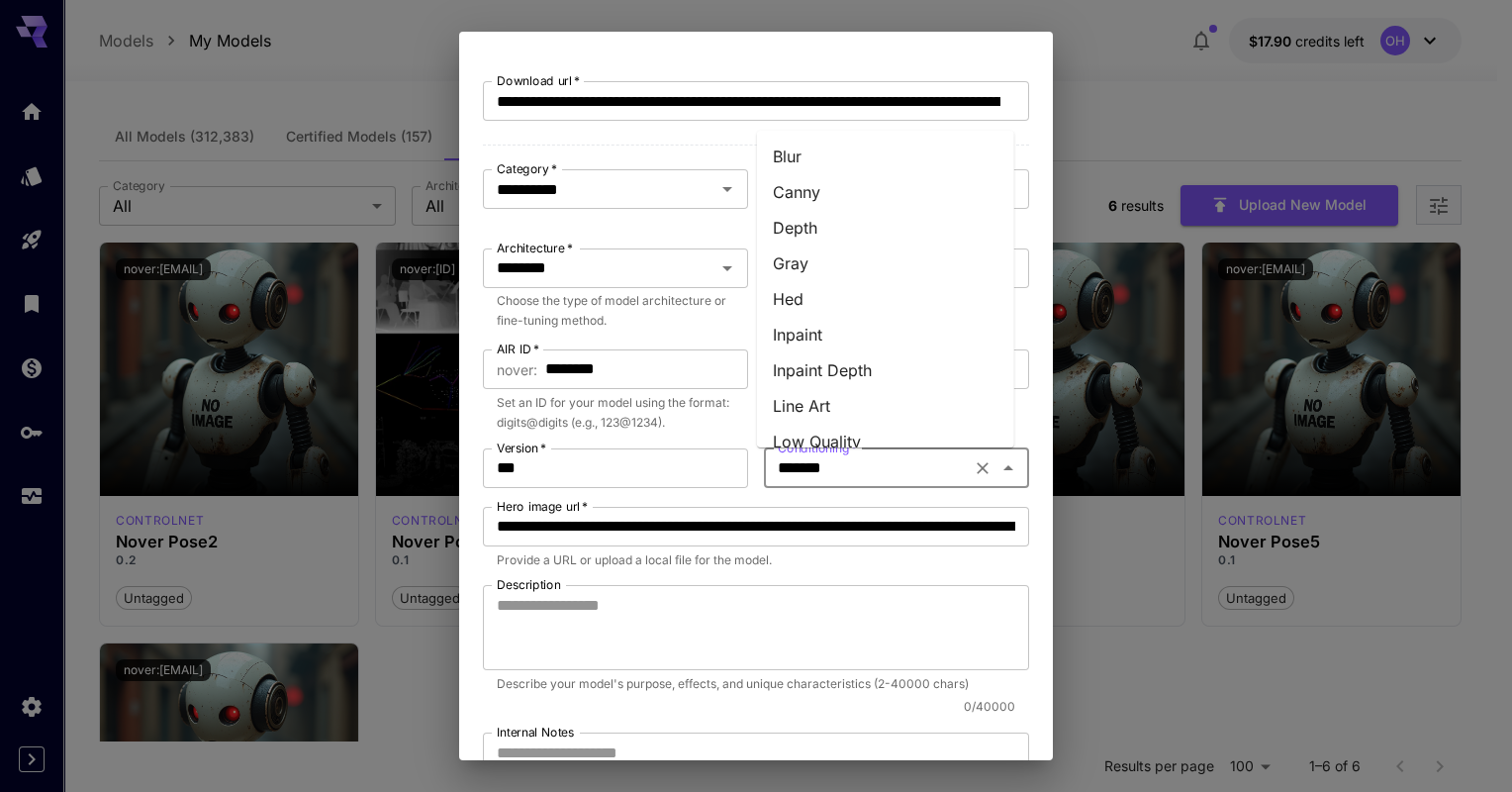 scroll, scrollTop: 333, scrollLeft: 0, axis: vertical 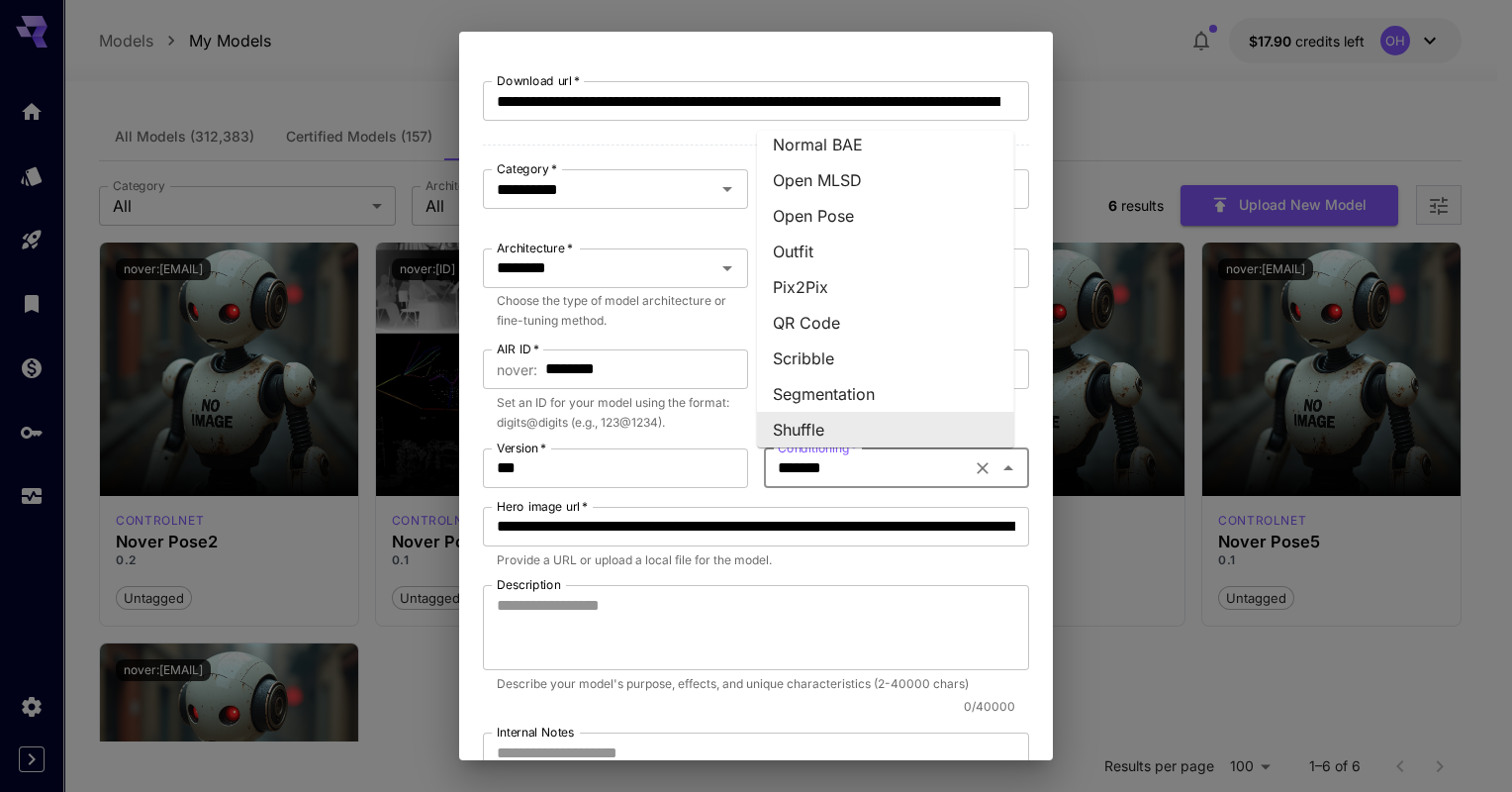 click 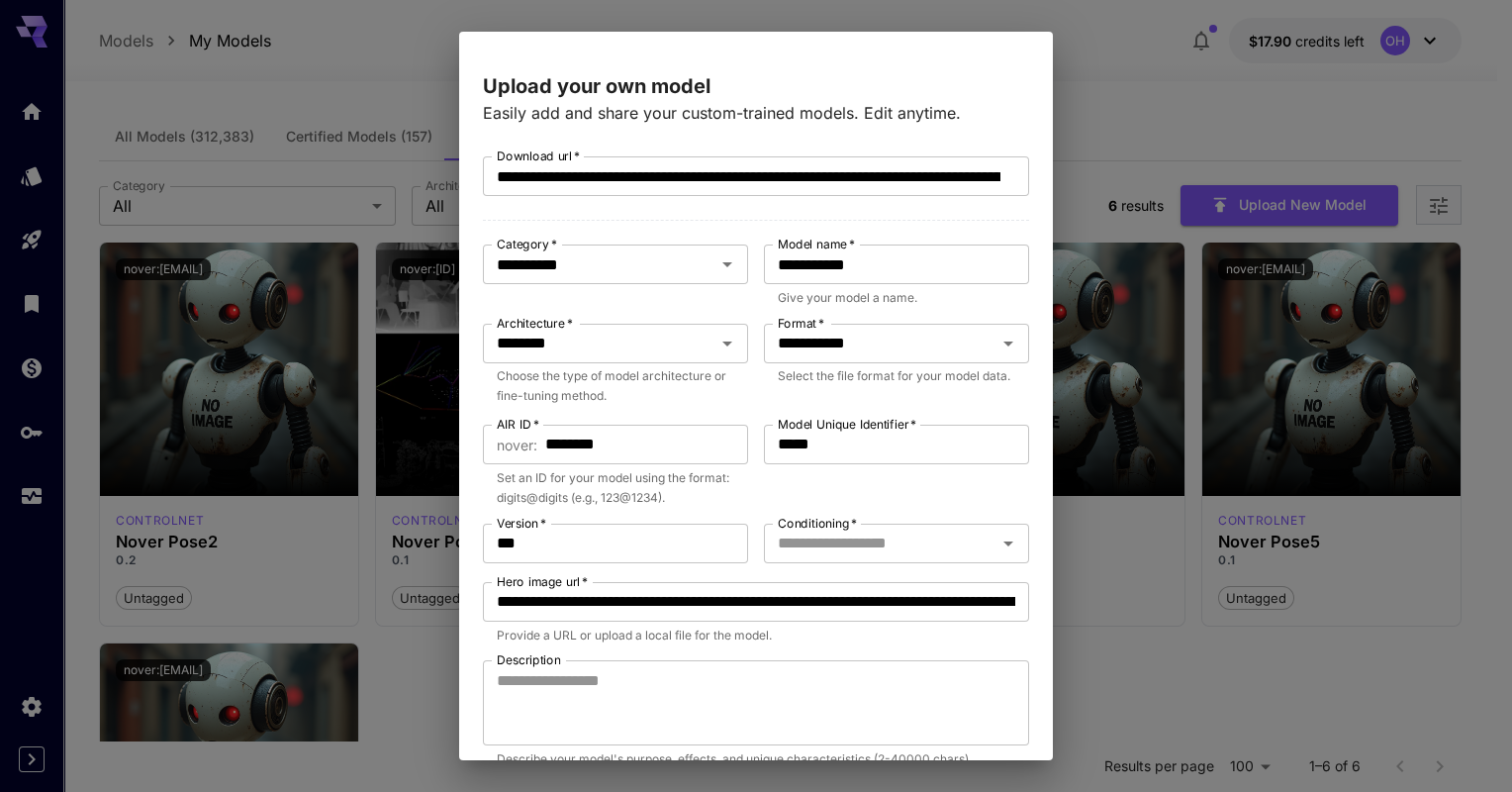 scroll, scrollTop: 13, scrollLeft: 0, axis: vertical 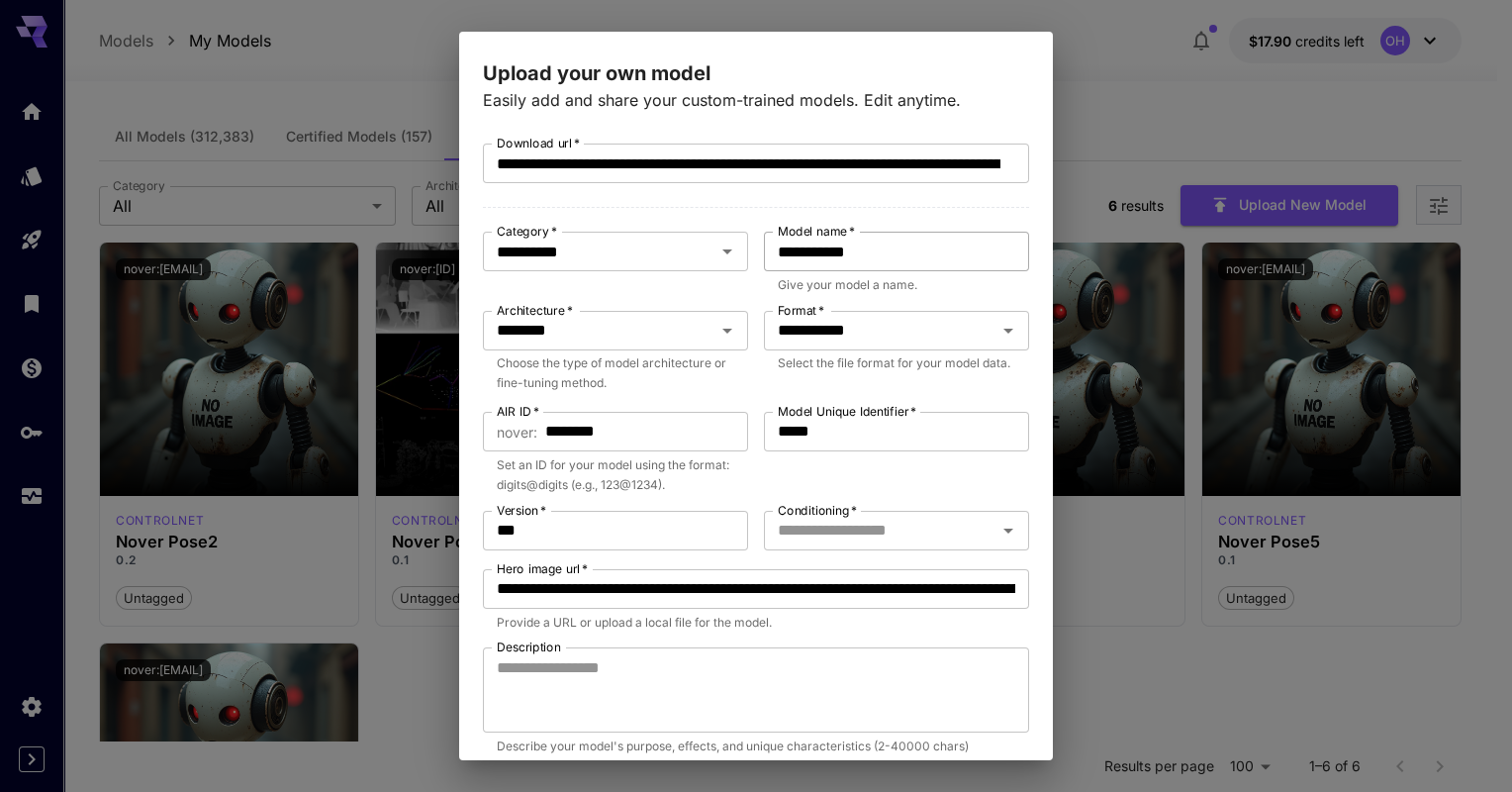 click on "**********" at bounding box center (897, 251) 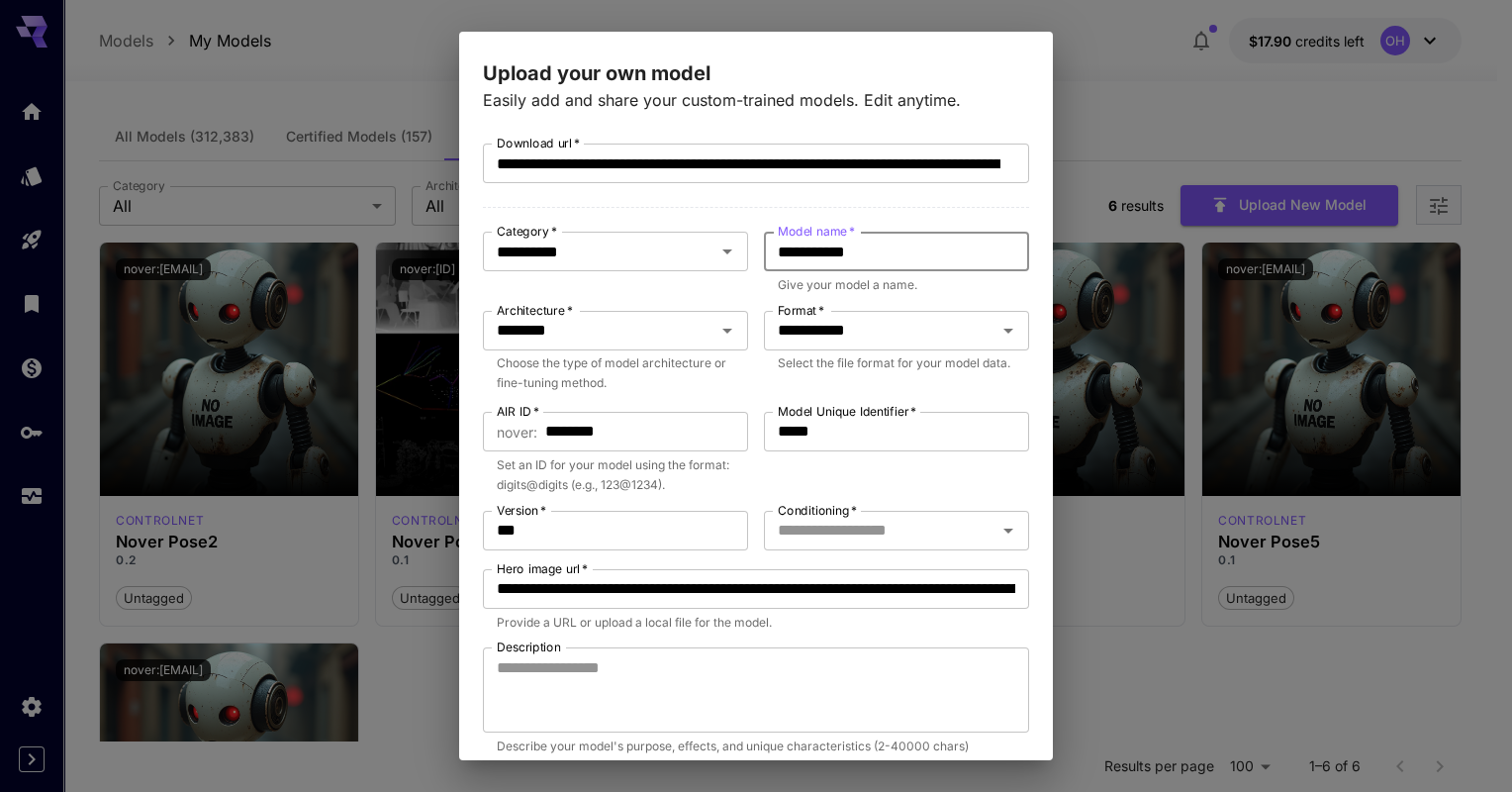 click on "**********" at bounding box center (897, 251) 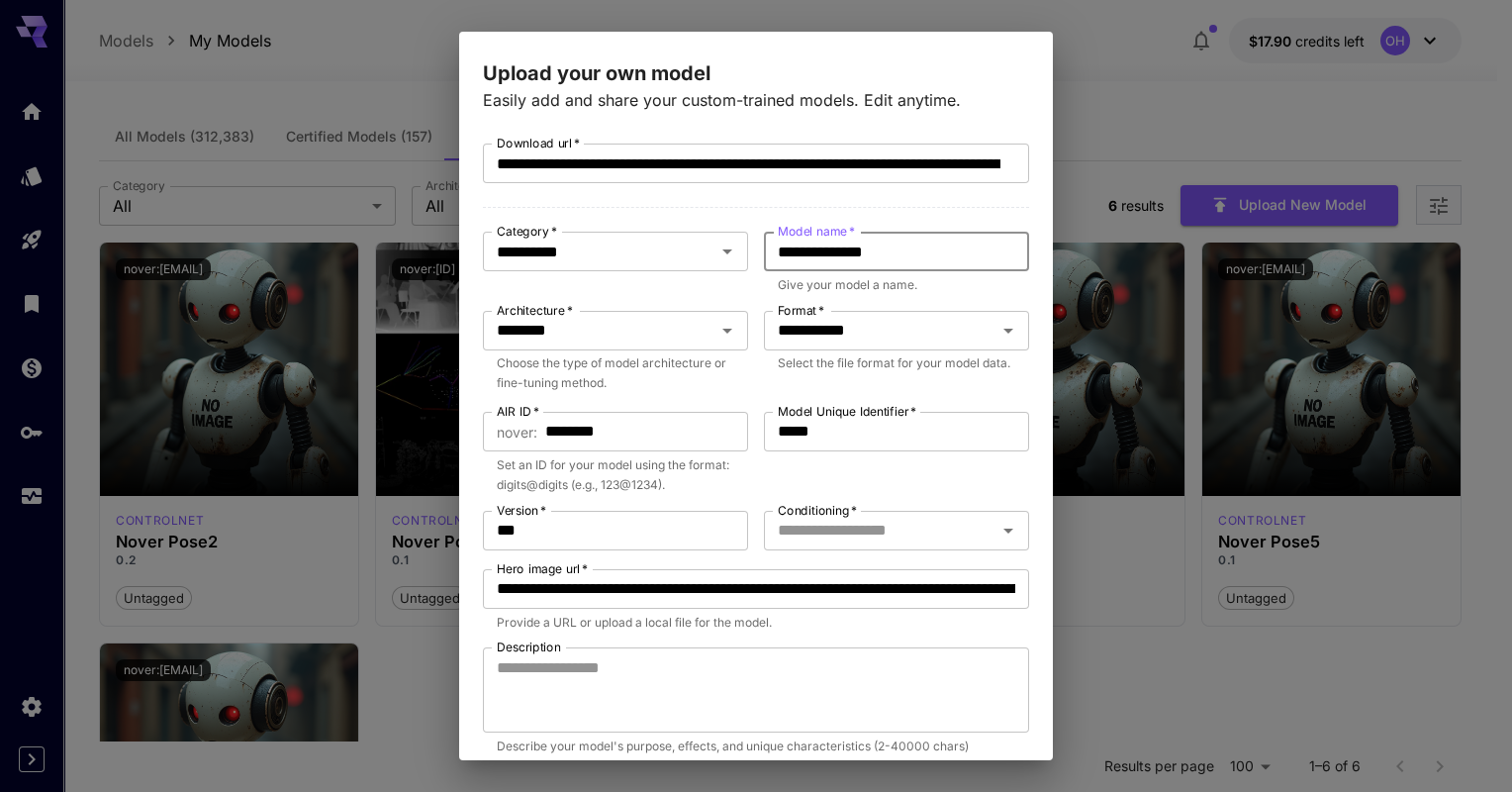 scroll, scrollTop: 322, scrollLeft: 0, axis: vertical 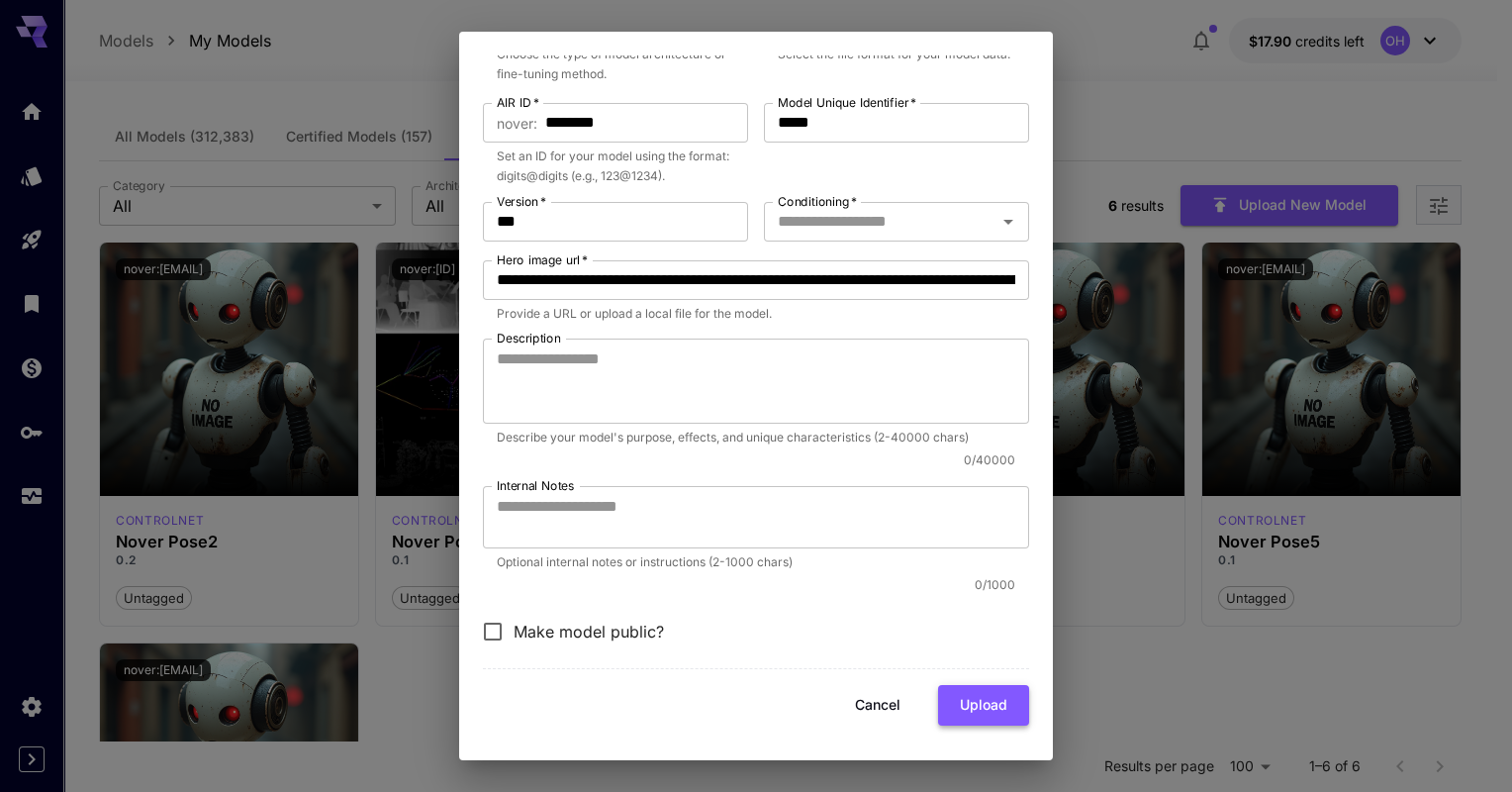 type on "**********" 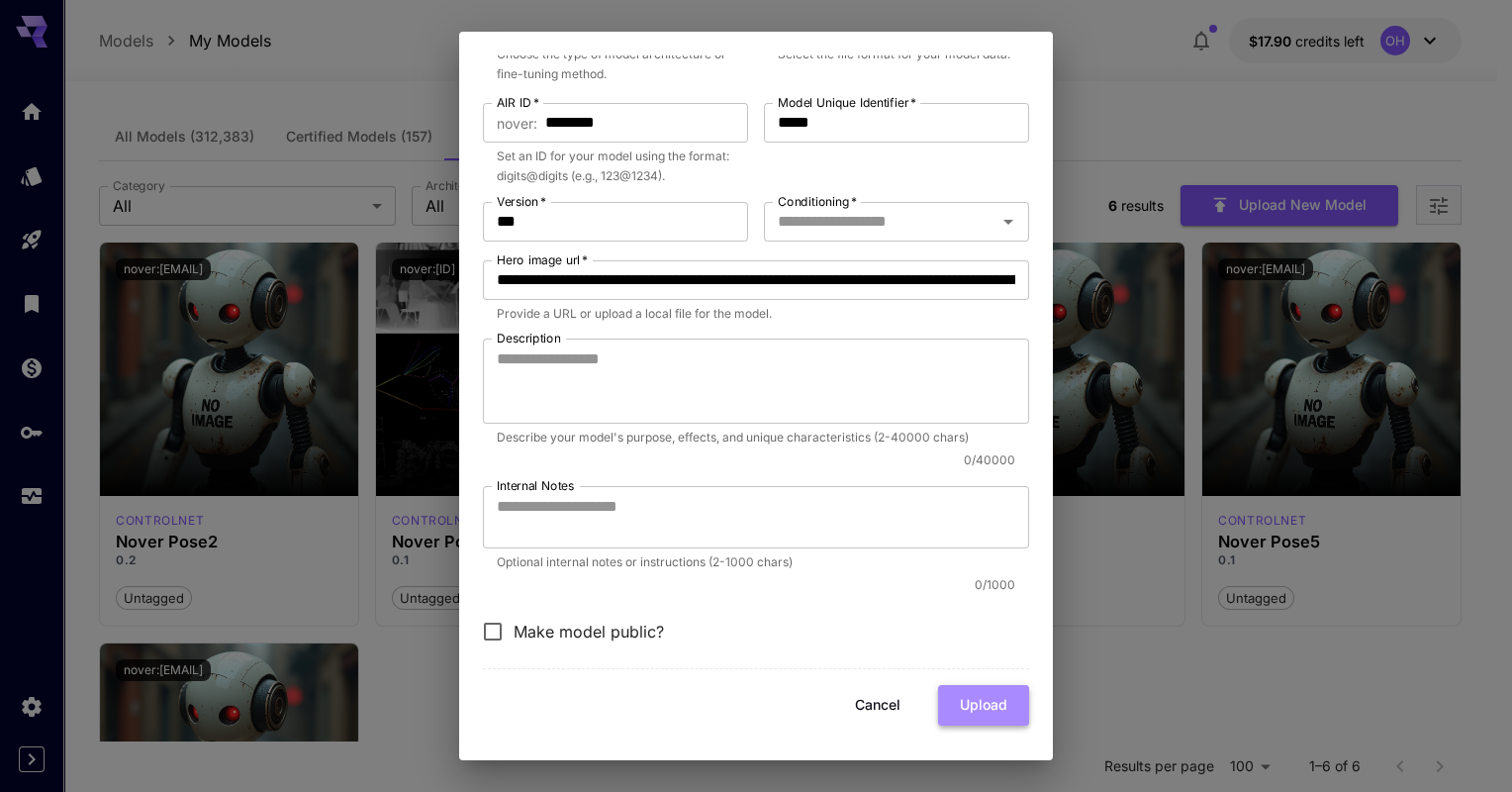 click on "Upload" at bounding box center [984, 705] 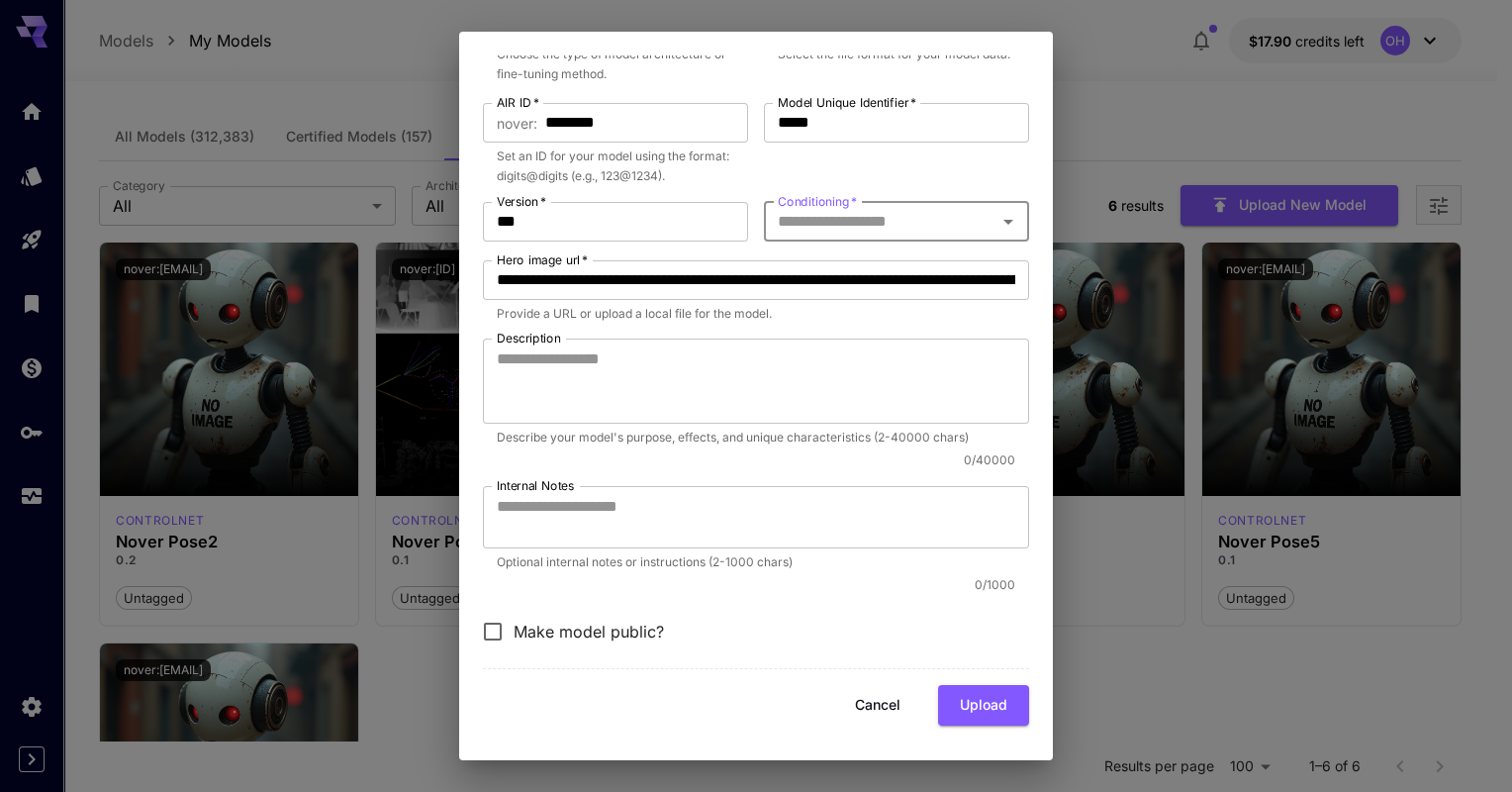 click on "Conditioning   *" at bounding box center [880, 222] 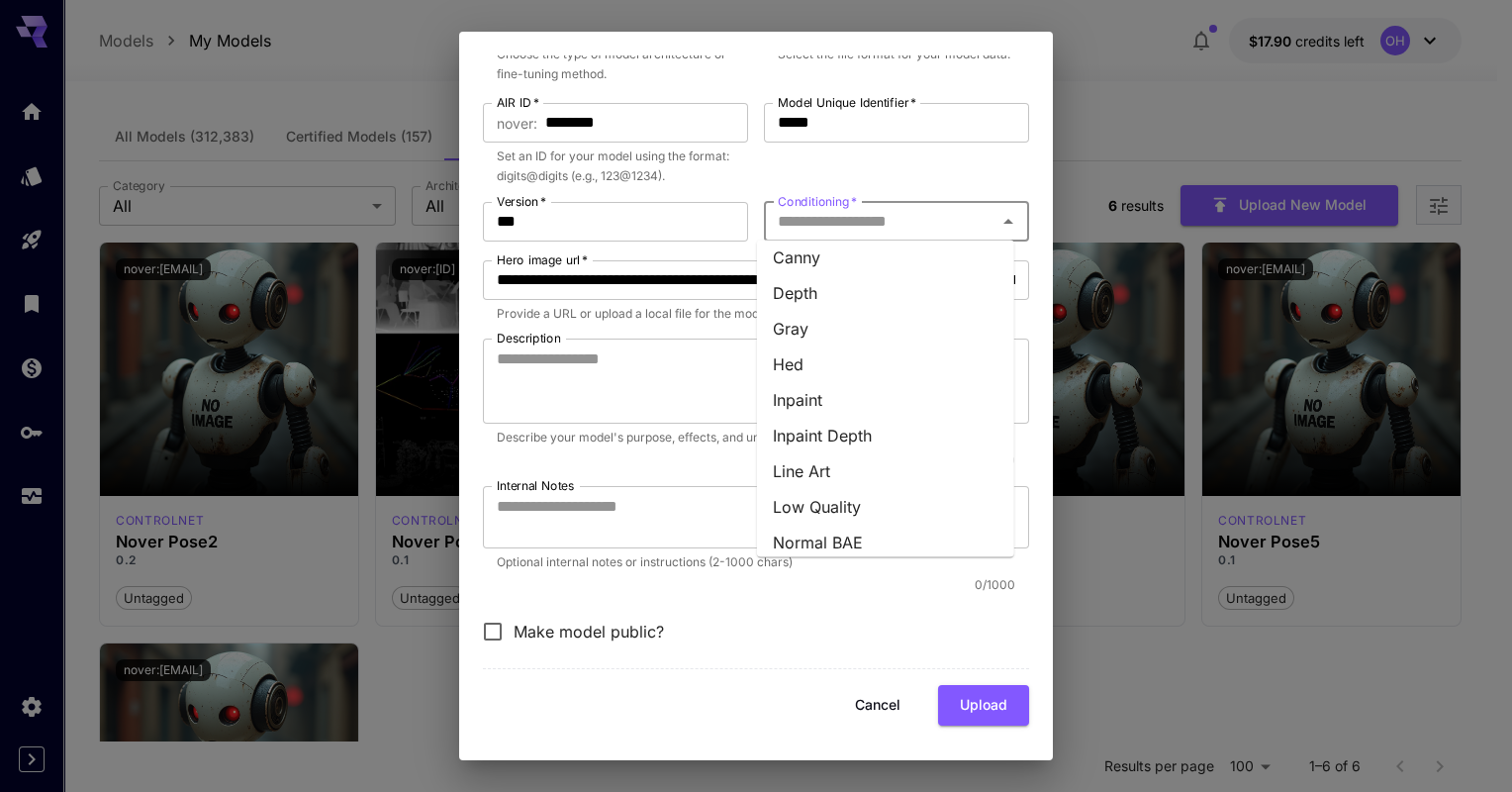 scroll, scrollTop: 59, scrollLeft: 0, axis: vertical 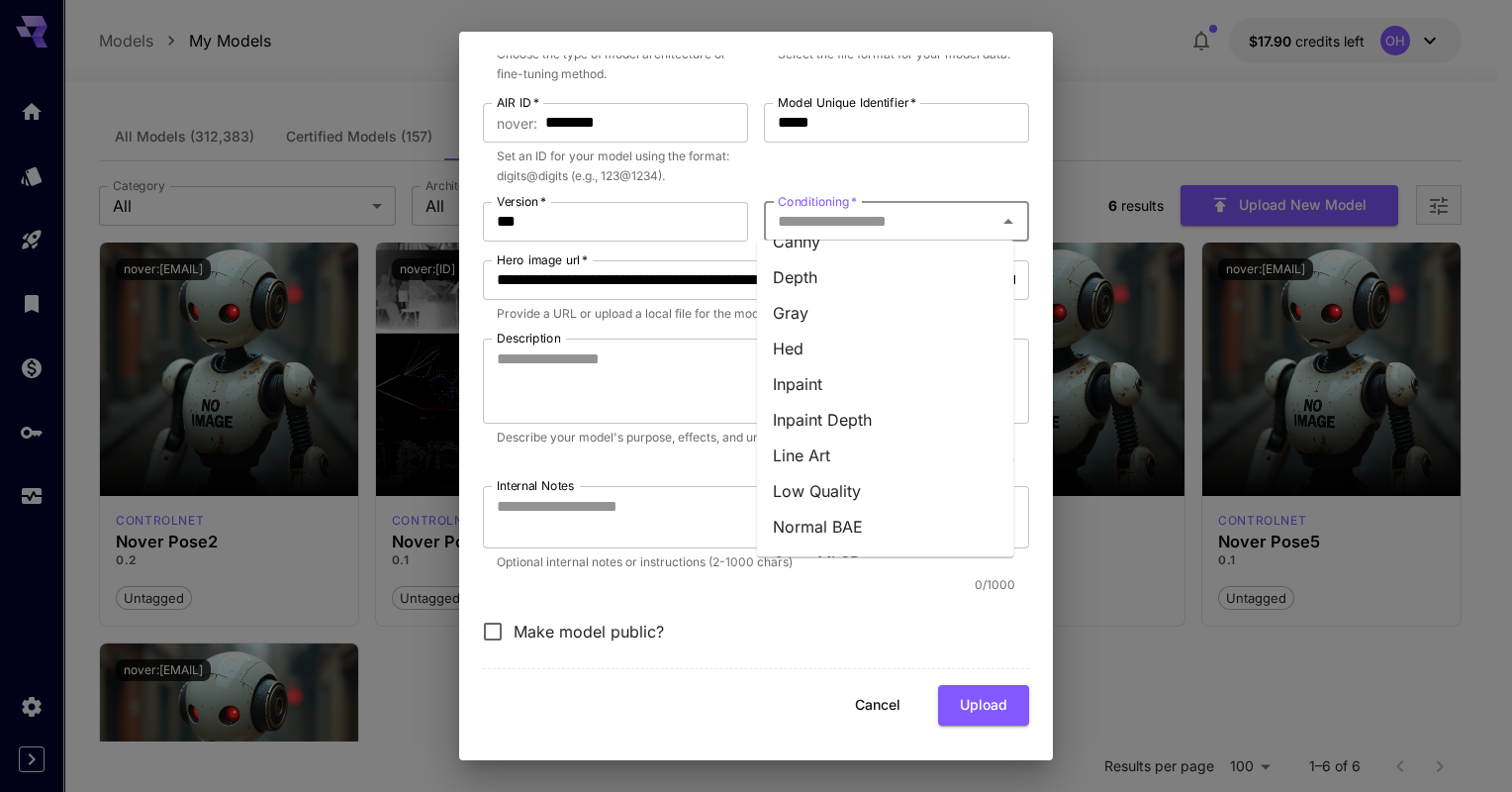 click on "Inpaint Depth" at bounding box center [886, 420] 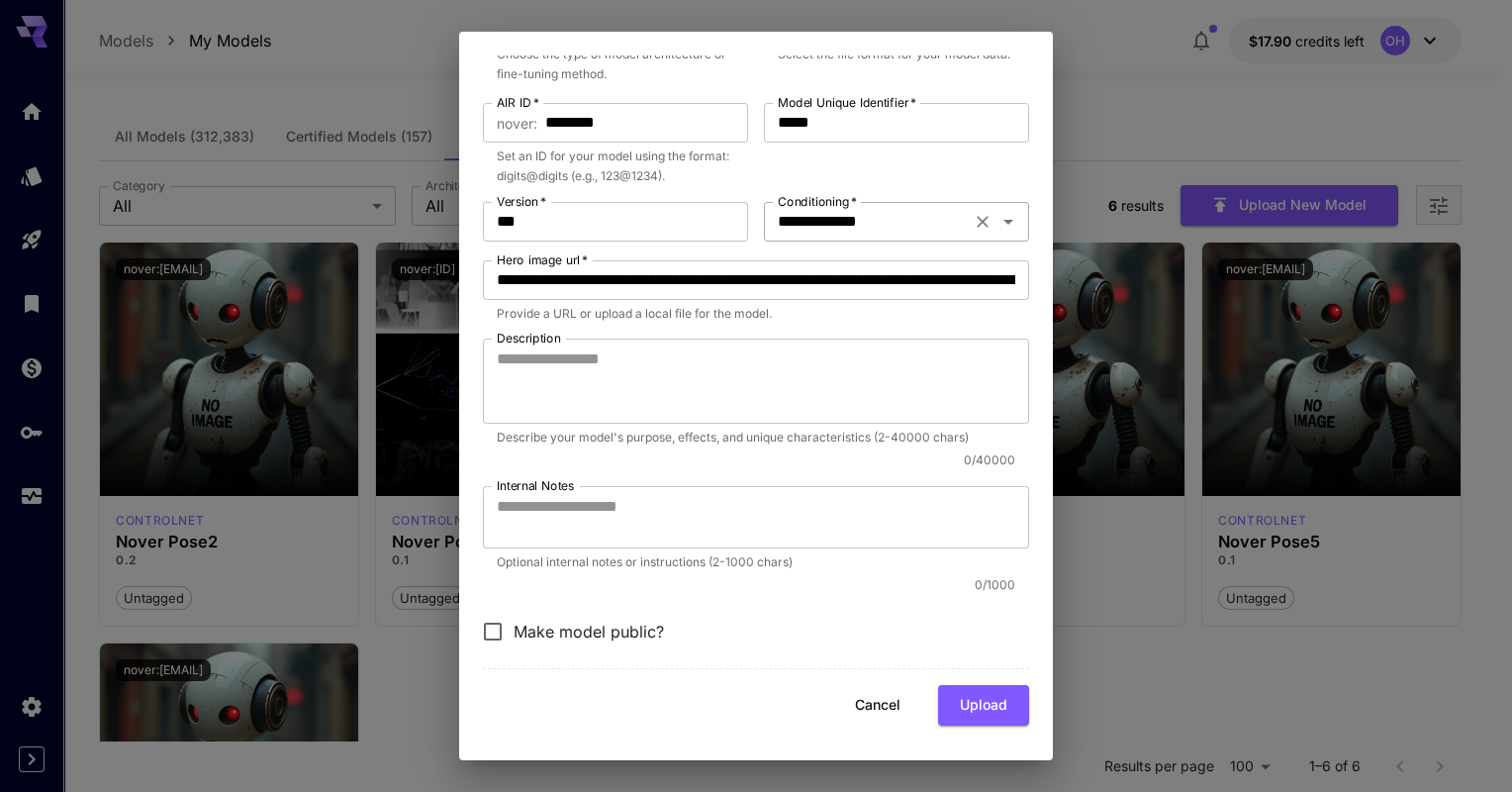 click 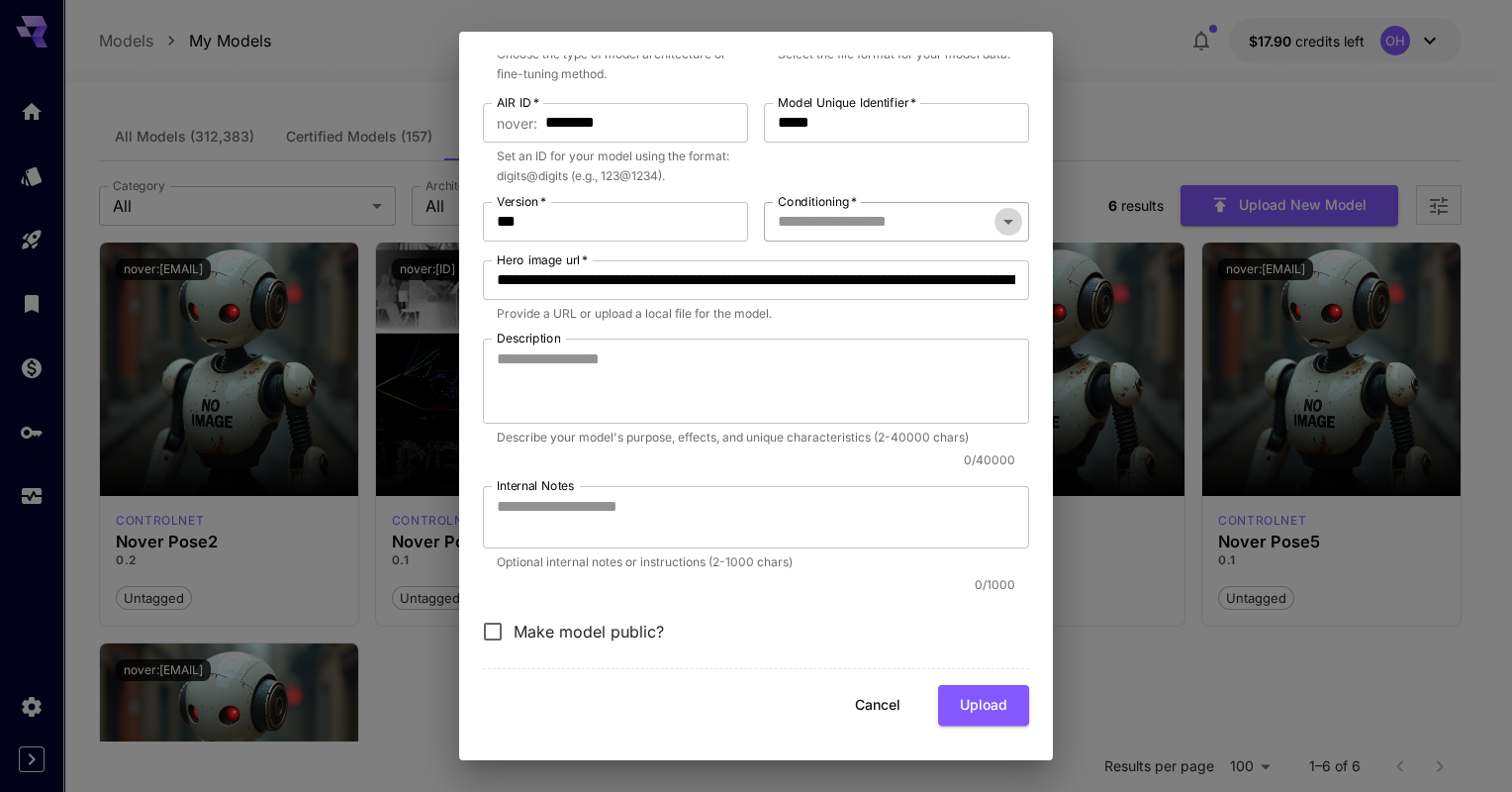 click 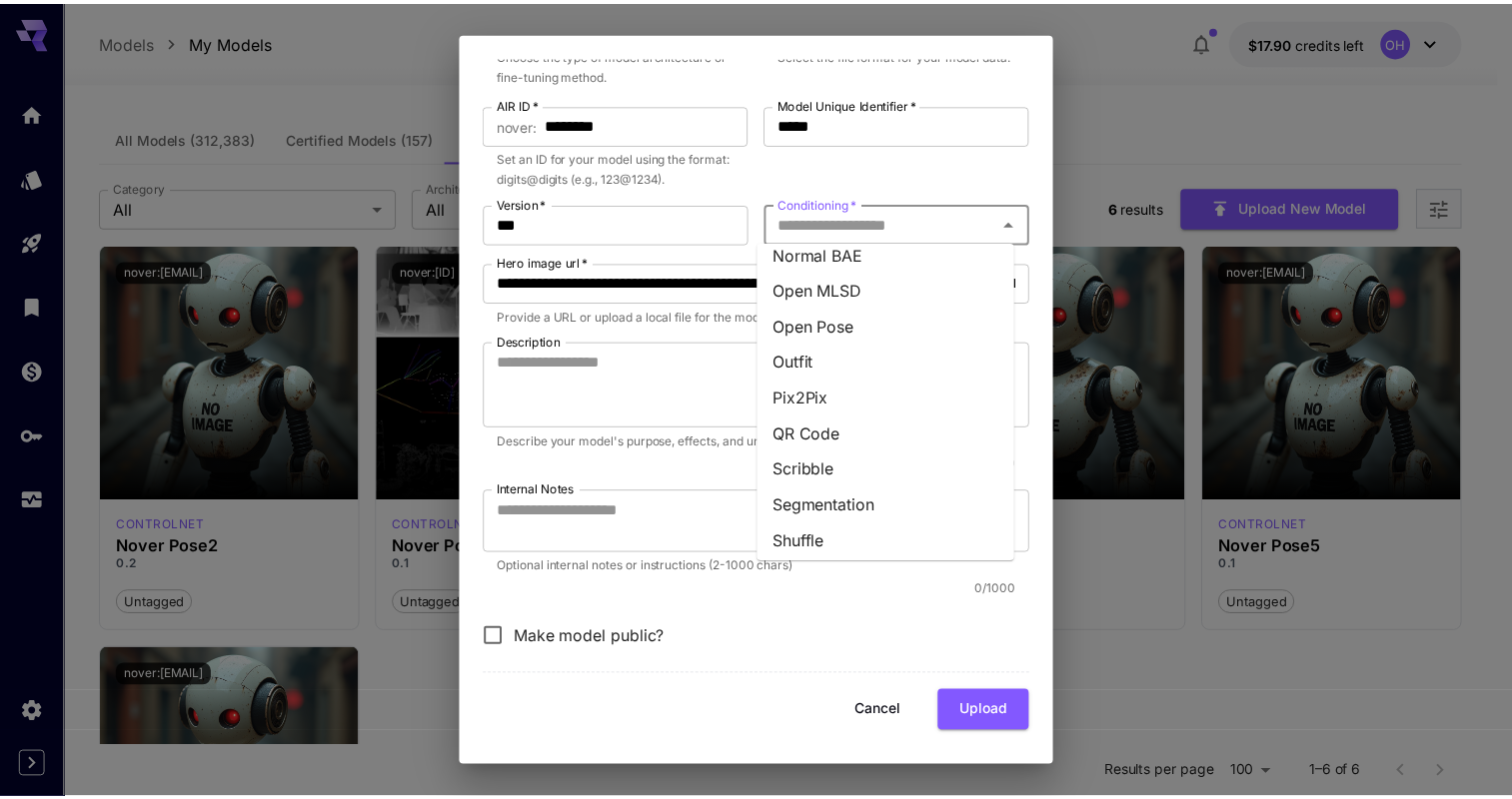 scroll, scrollTop: 338, scrollLeft: 0, axis: vertical 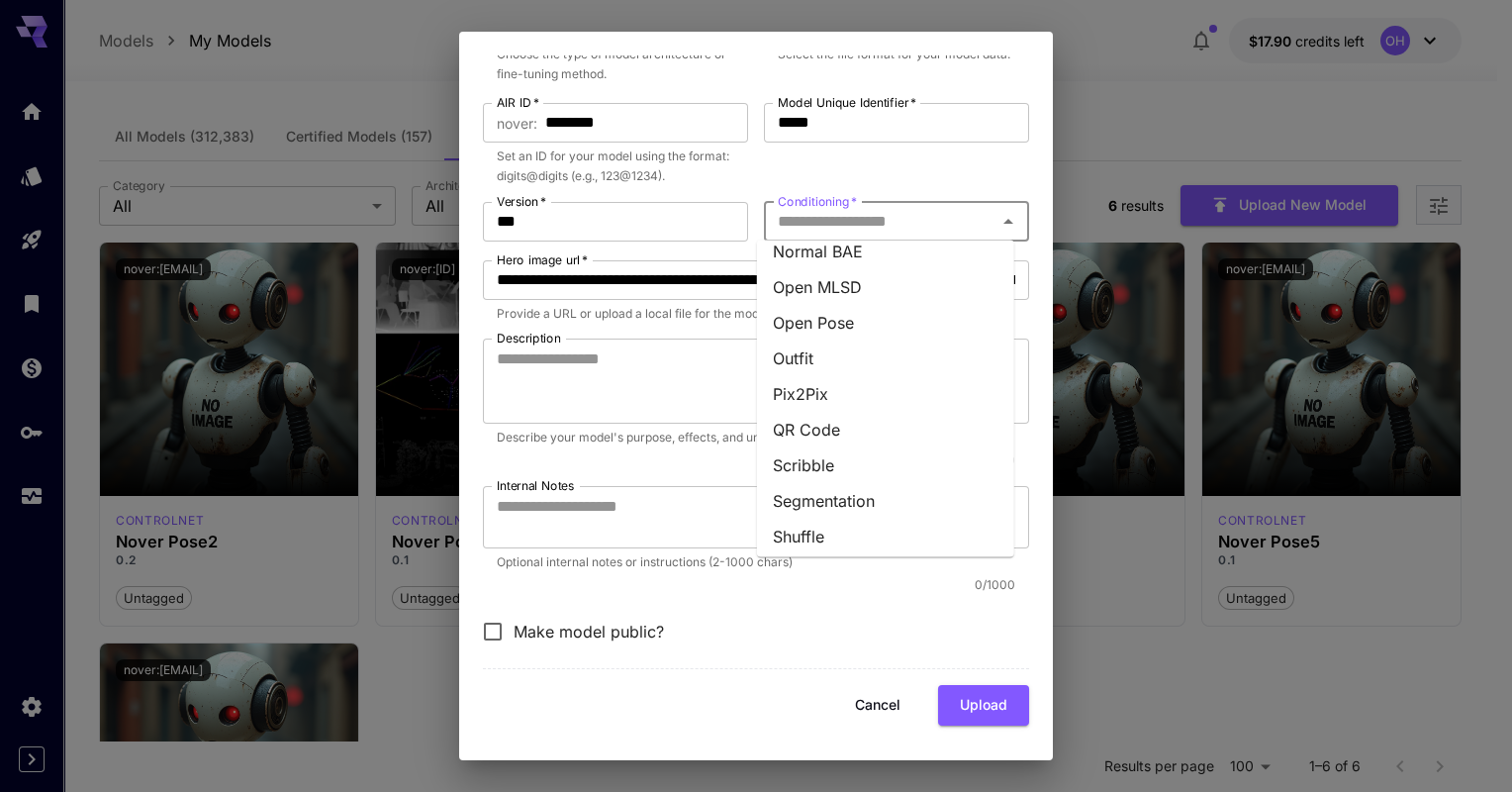 click on "Pix2Pix" at bounding box center (886, 394) 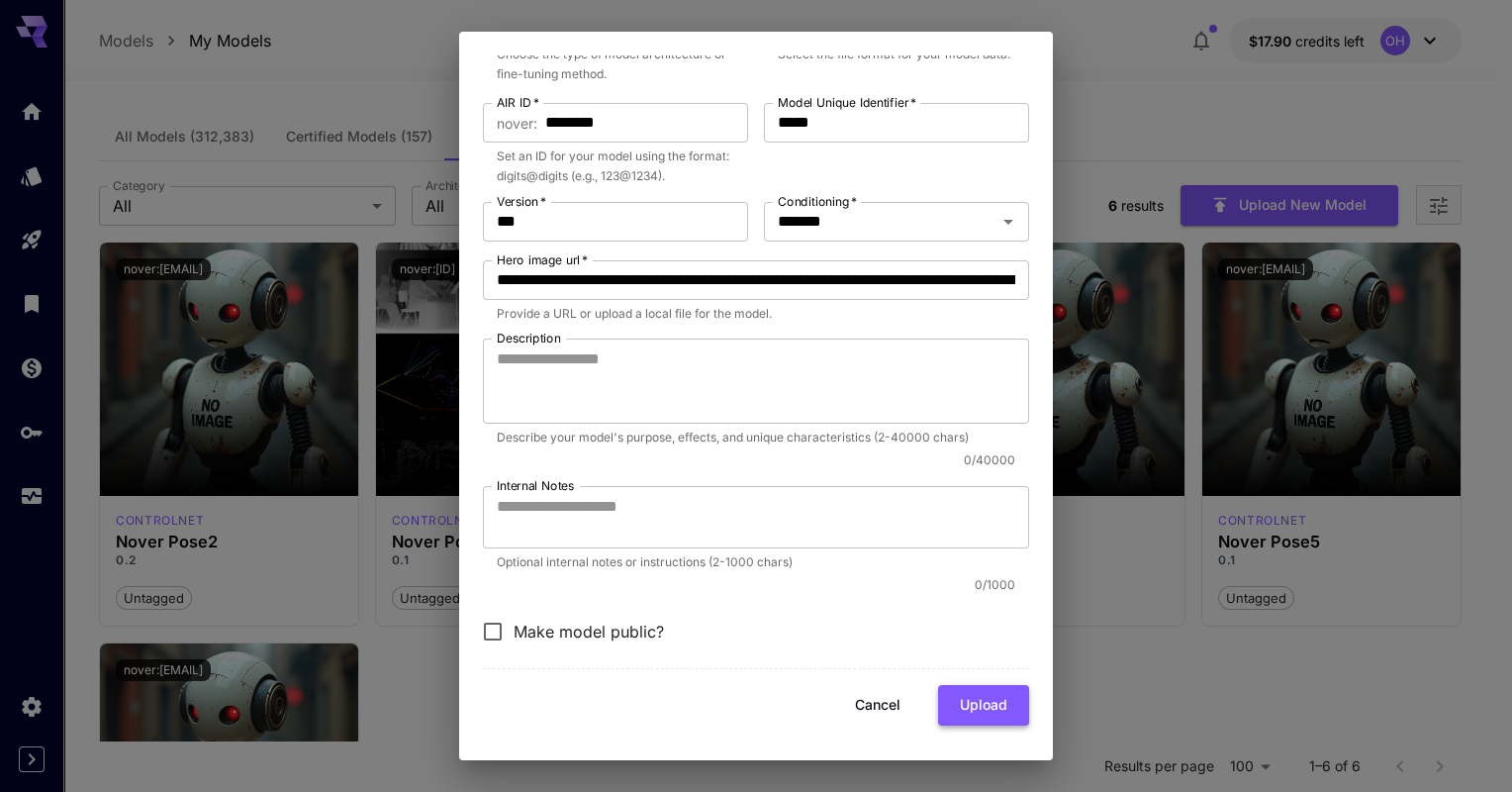 click on "Upload" at bounding box center [984, 705] 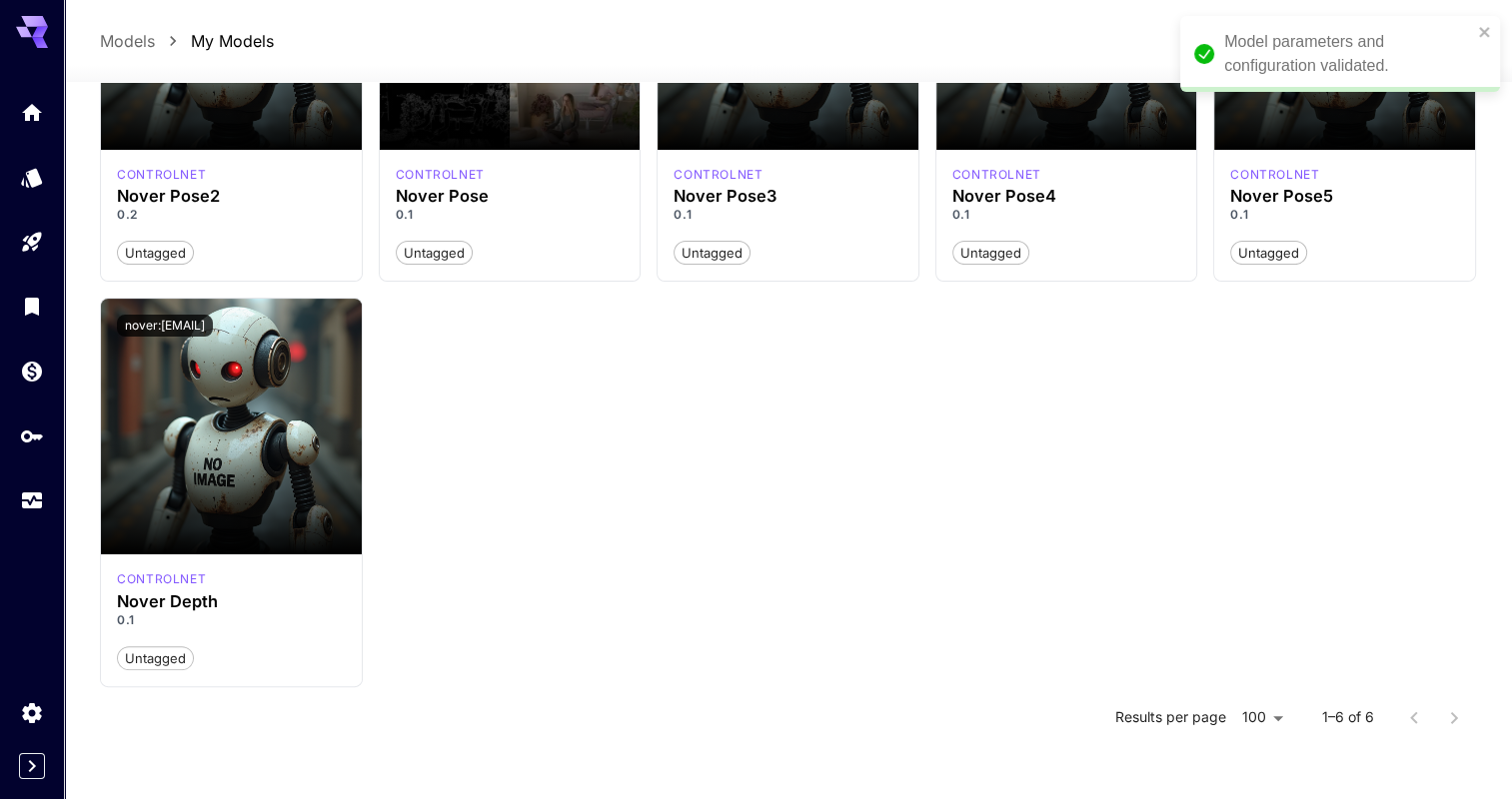 scroll, scrollTop: 352, scrollLeft: 0, axis: vertical 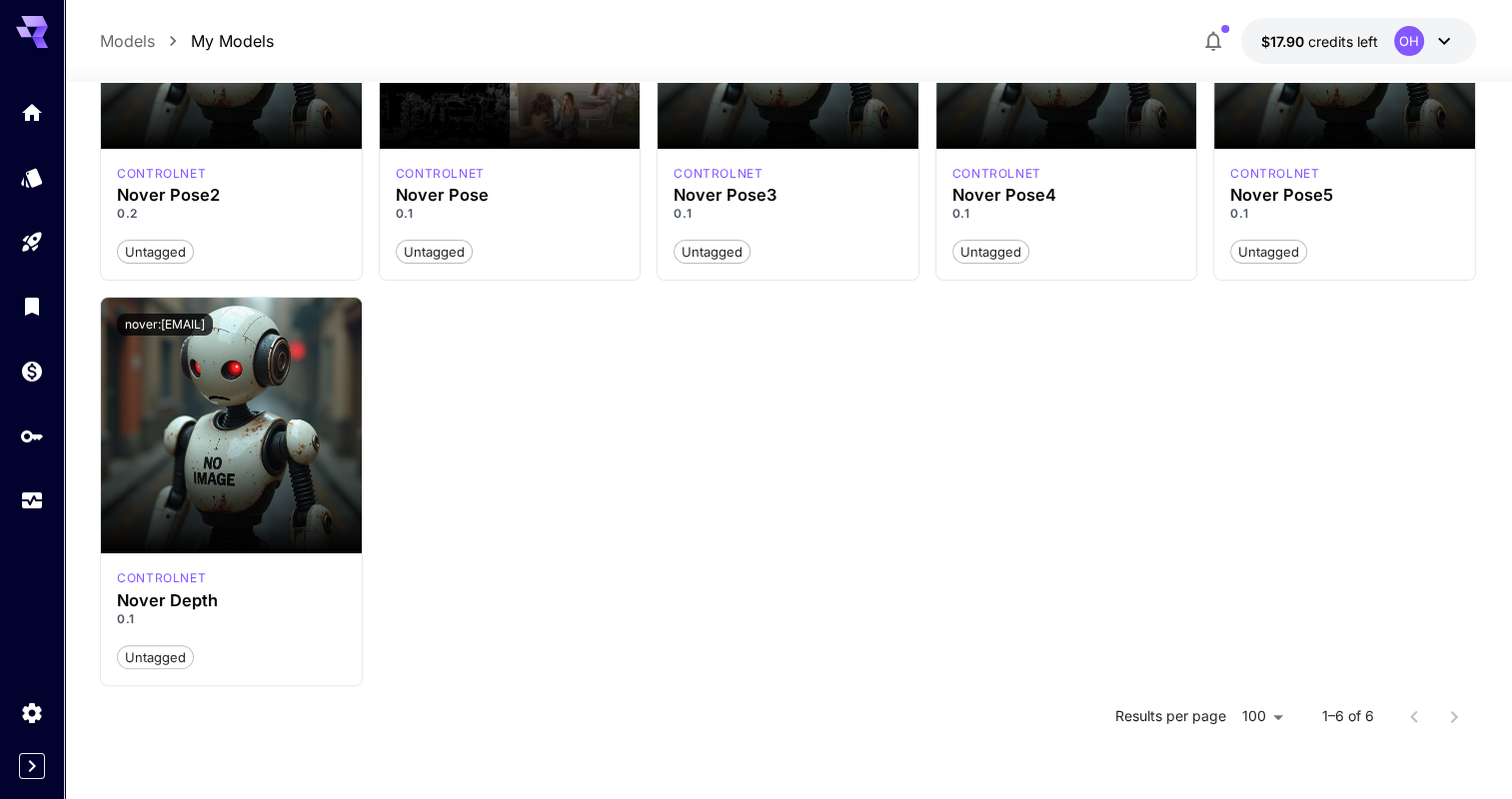 type 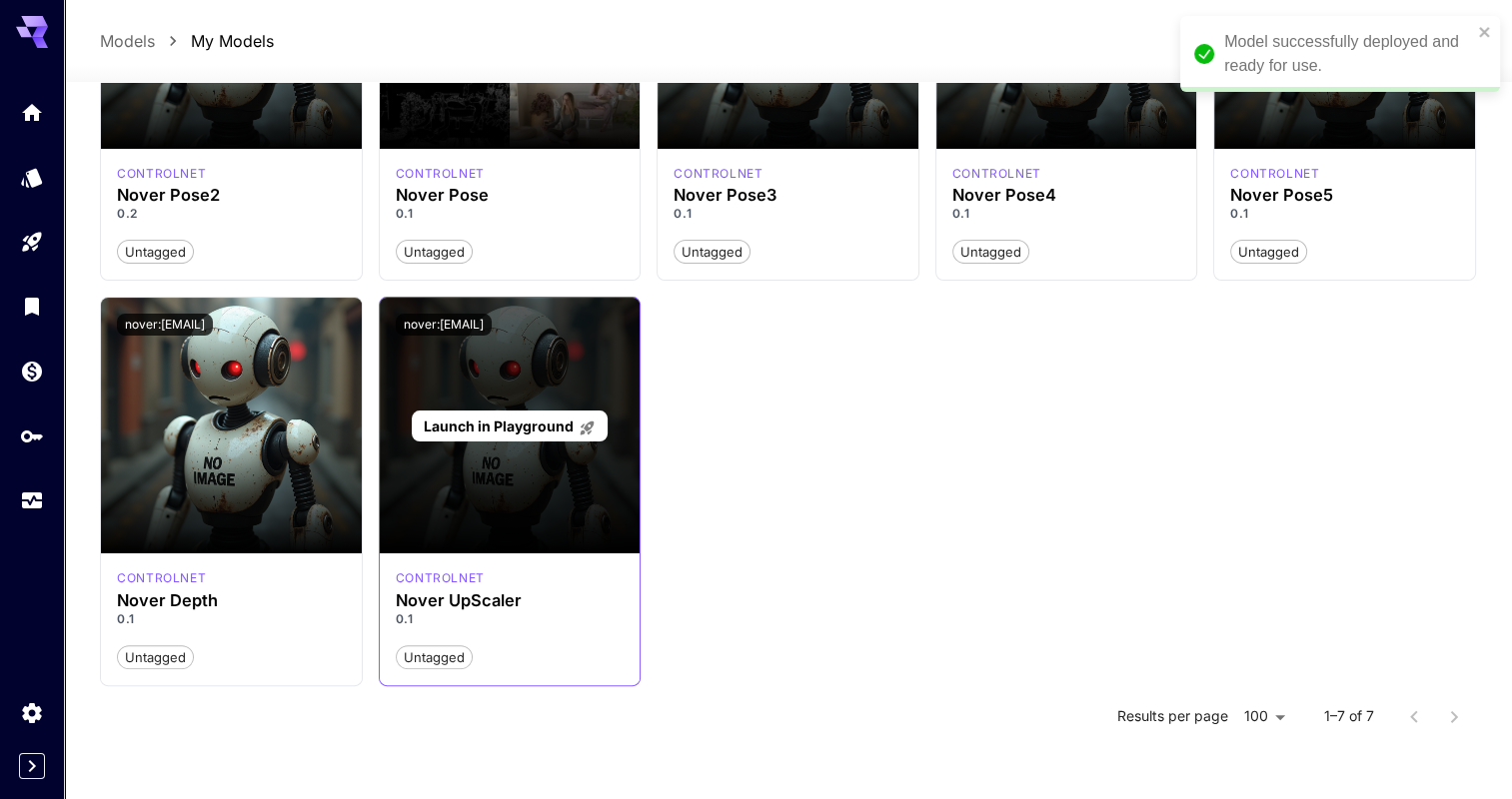 click on "Launch in Playground" at bounding box center [498, 425] 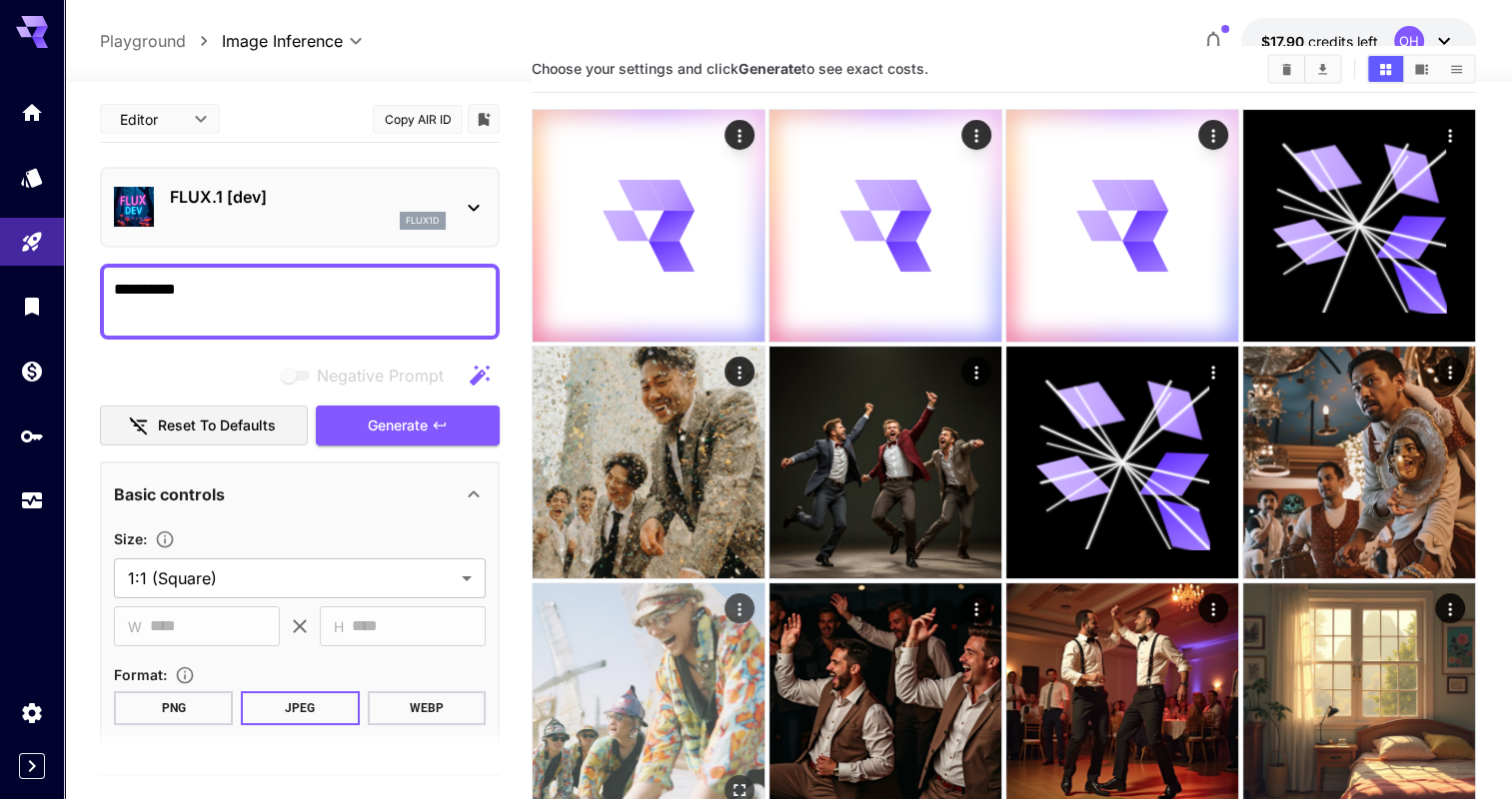 scroll, scrollTop: 0, scrollLeft: 0, axis: both 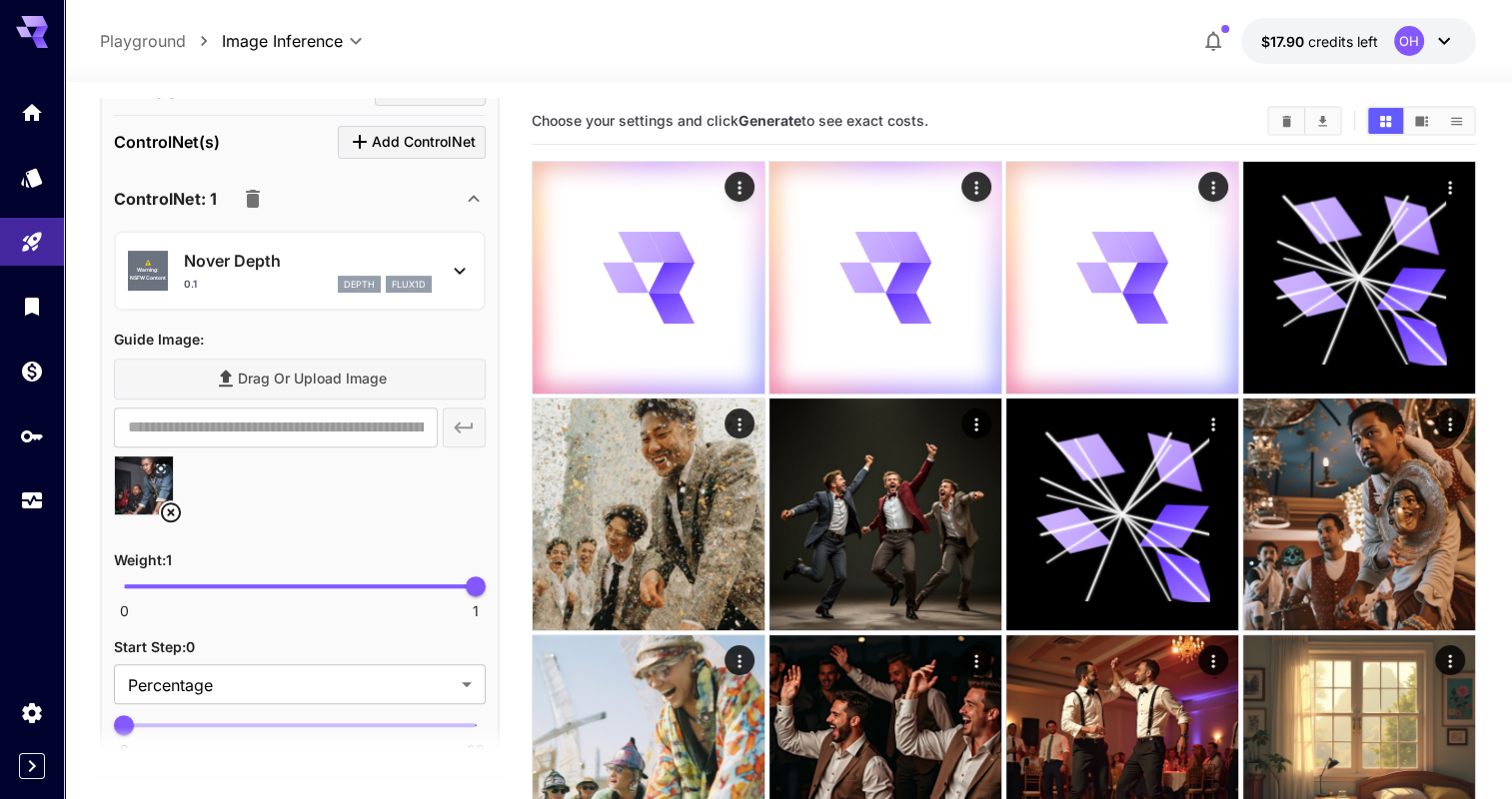 click 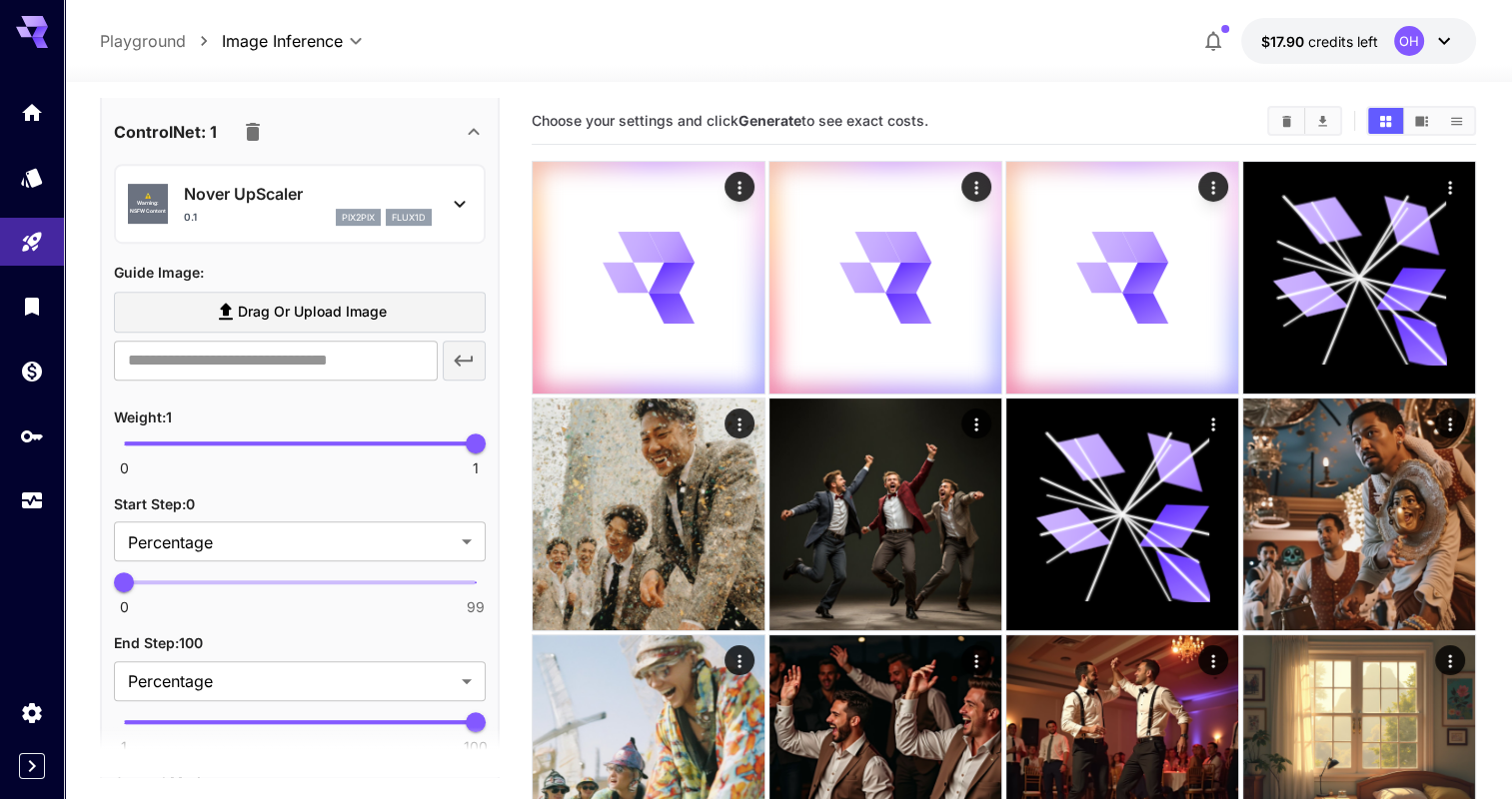 scroll, scrollTop: 886, scrollLeft: 0, axis: vertical 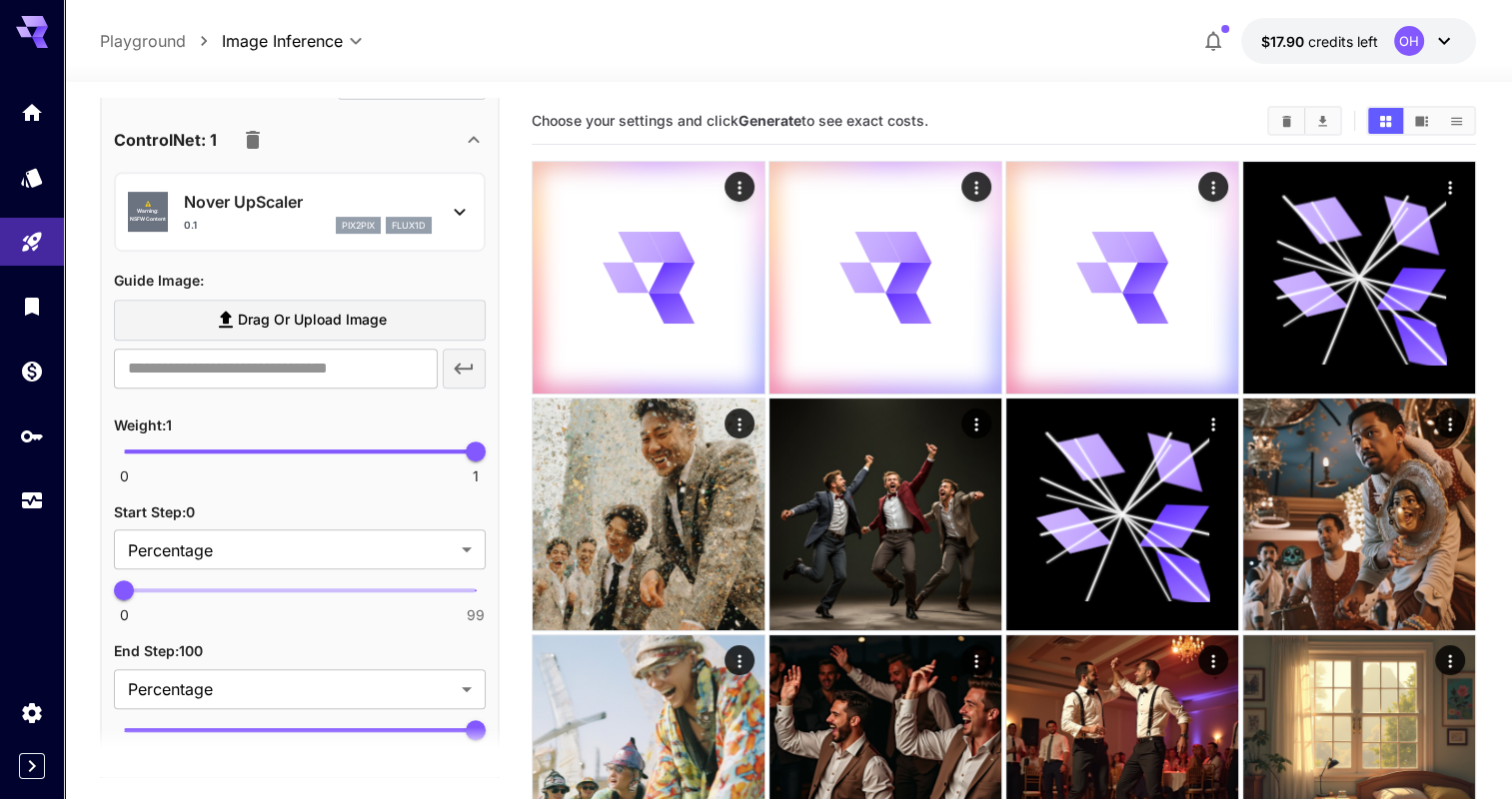 click on "Drag or upload image" at bounding box center (312, 320) 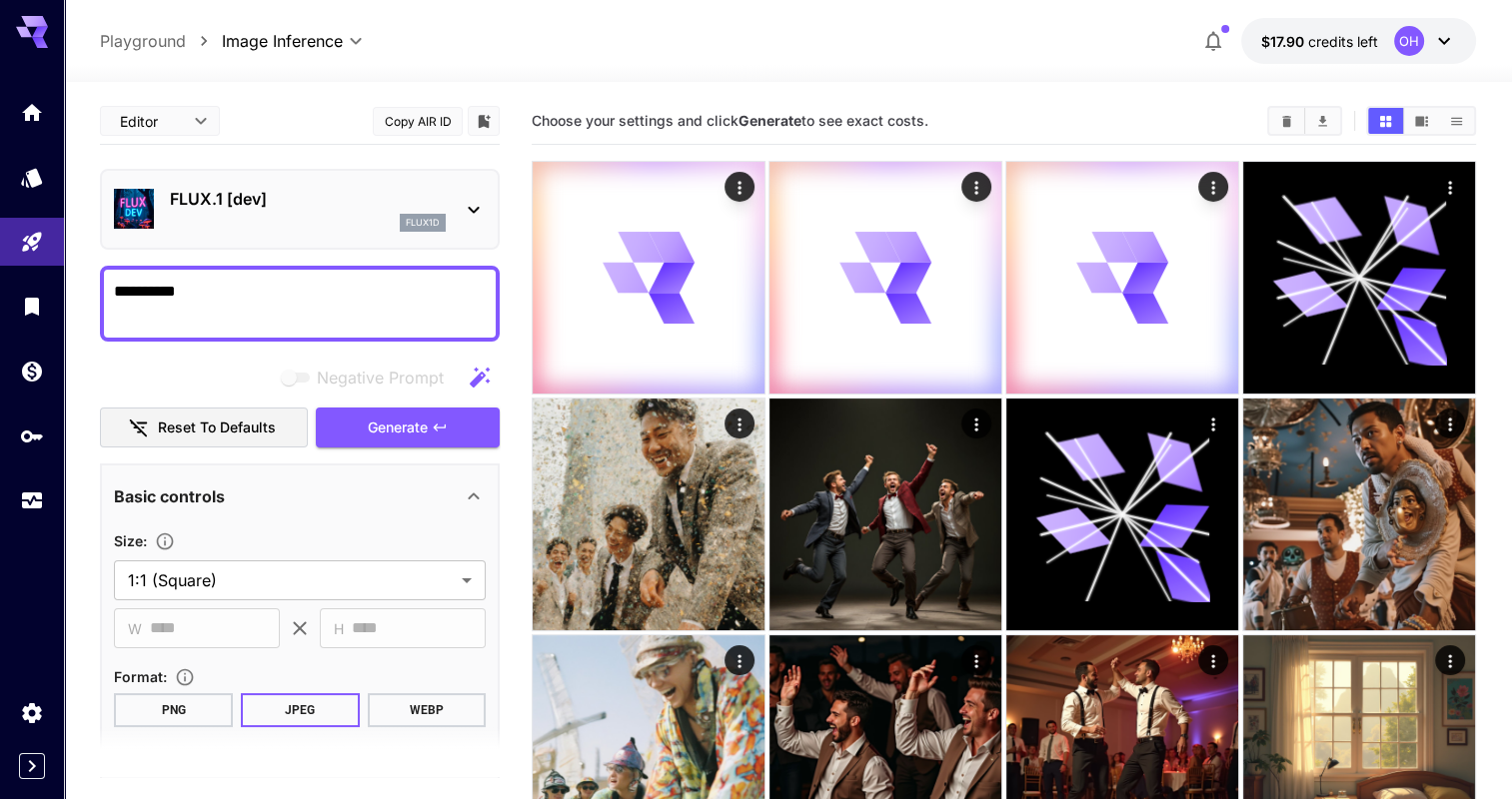 scroll, scrollTop: 0, scrollLeft: 0, axis: both 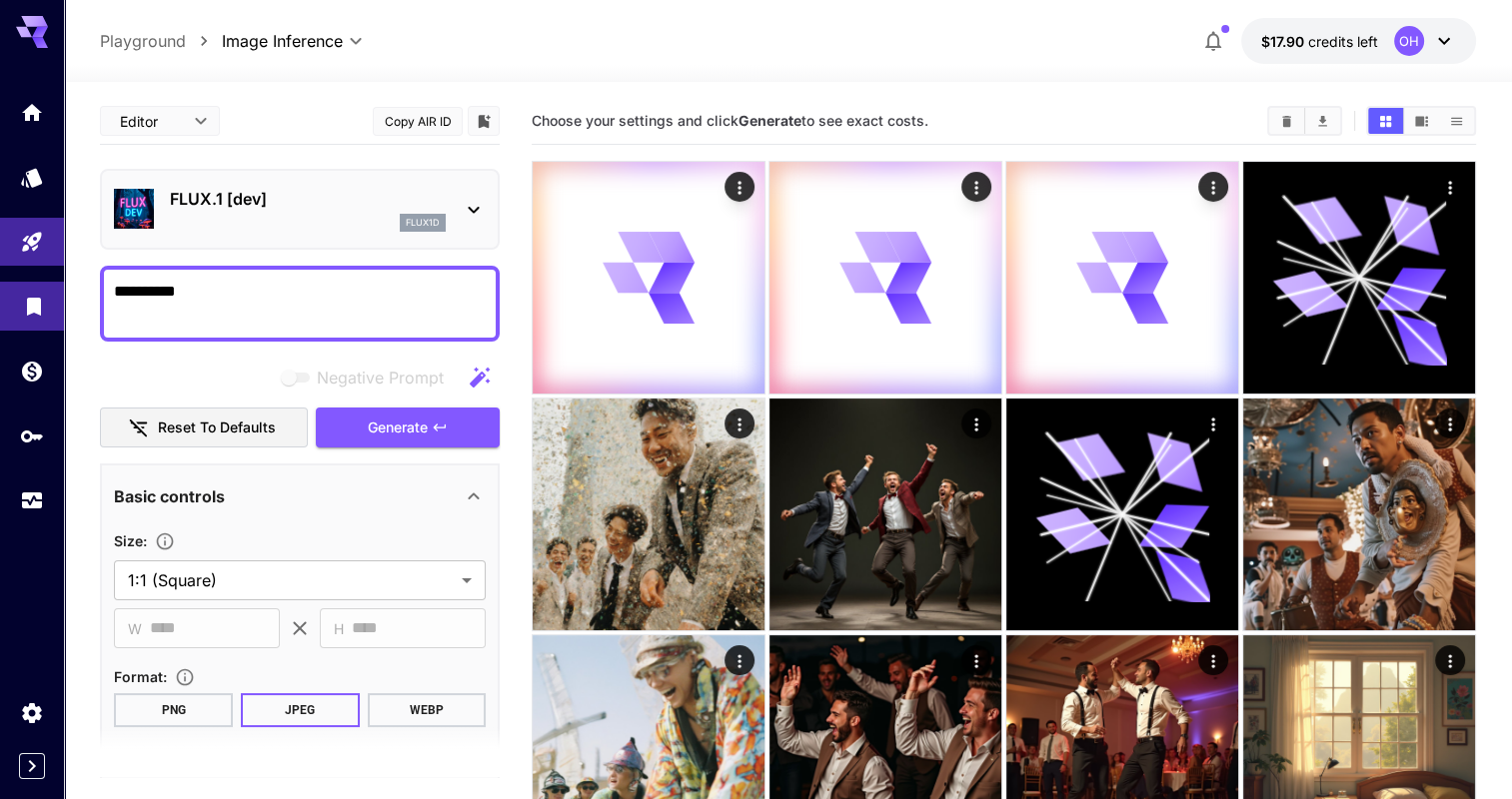 drag, startPoint x: 256, startPoint y: 294, endPoint x: 0, endPoint y: 292, distance: 256.0078 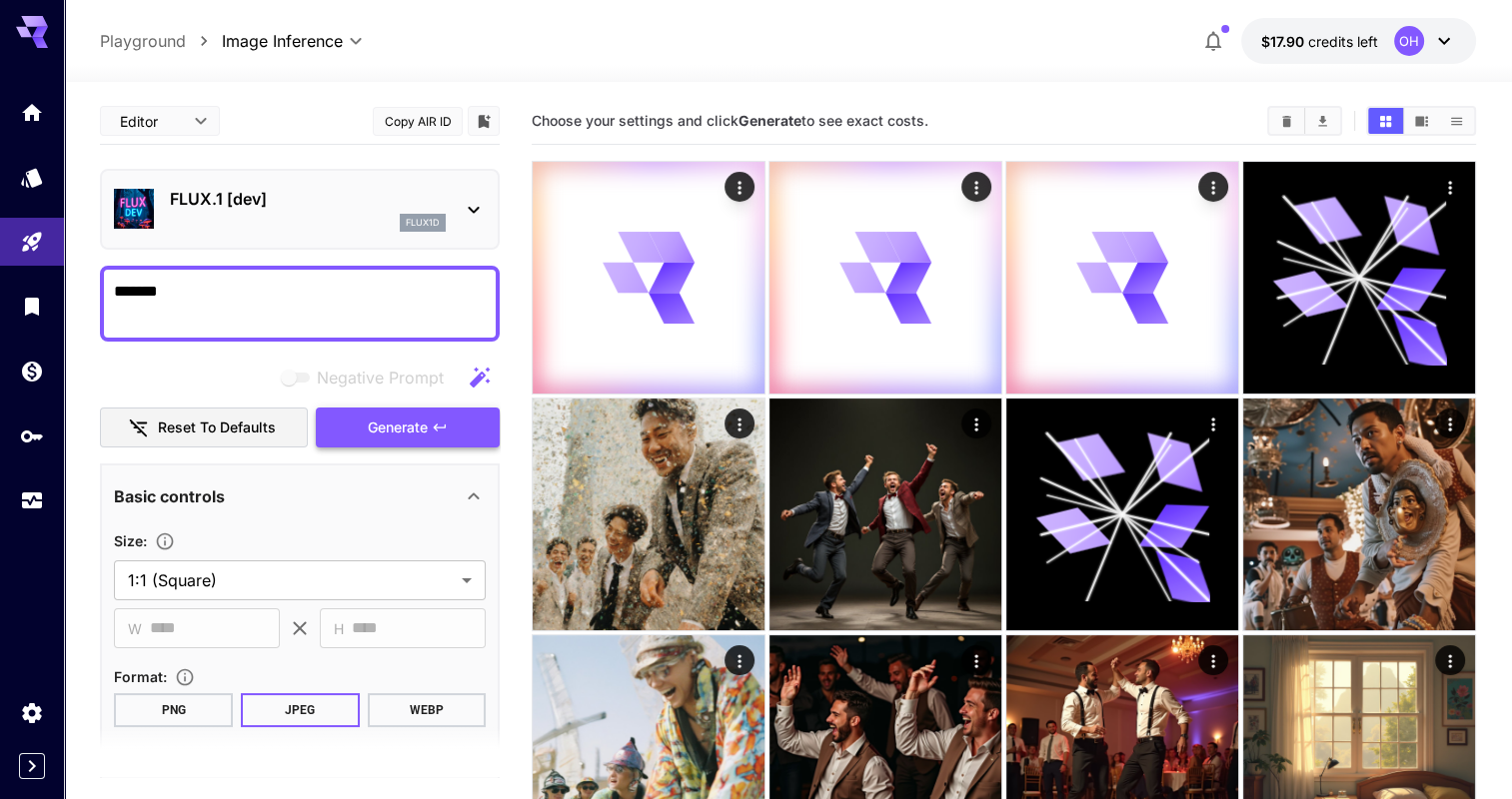type on "*******" 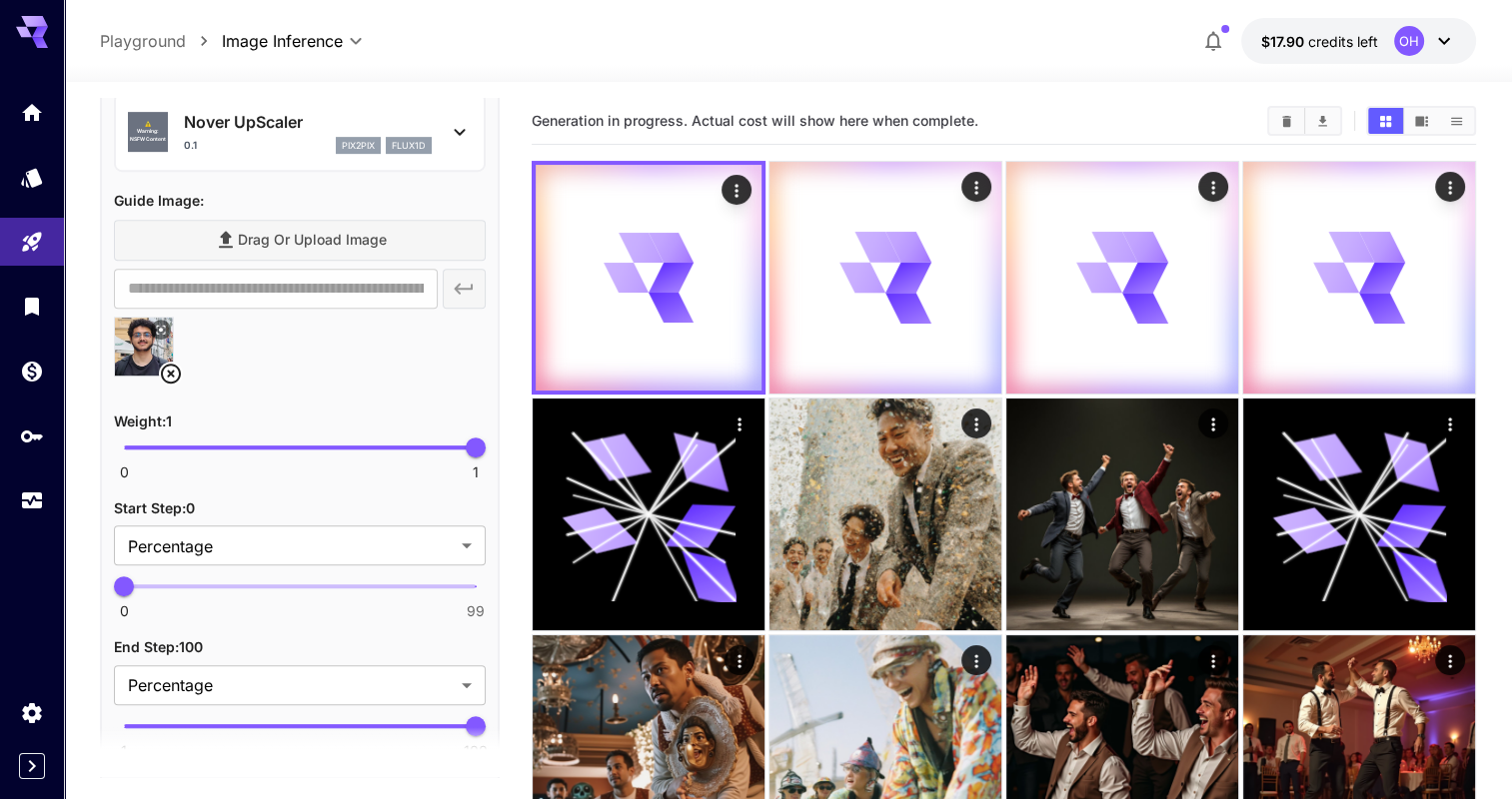scroll, scrollTop: 1102, scrollLeft: 0, axis: vertical 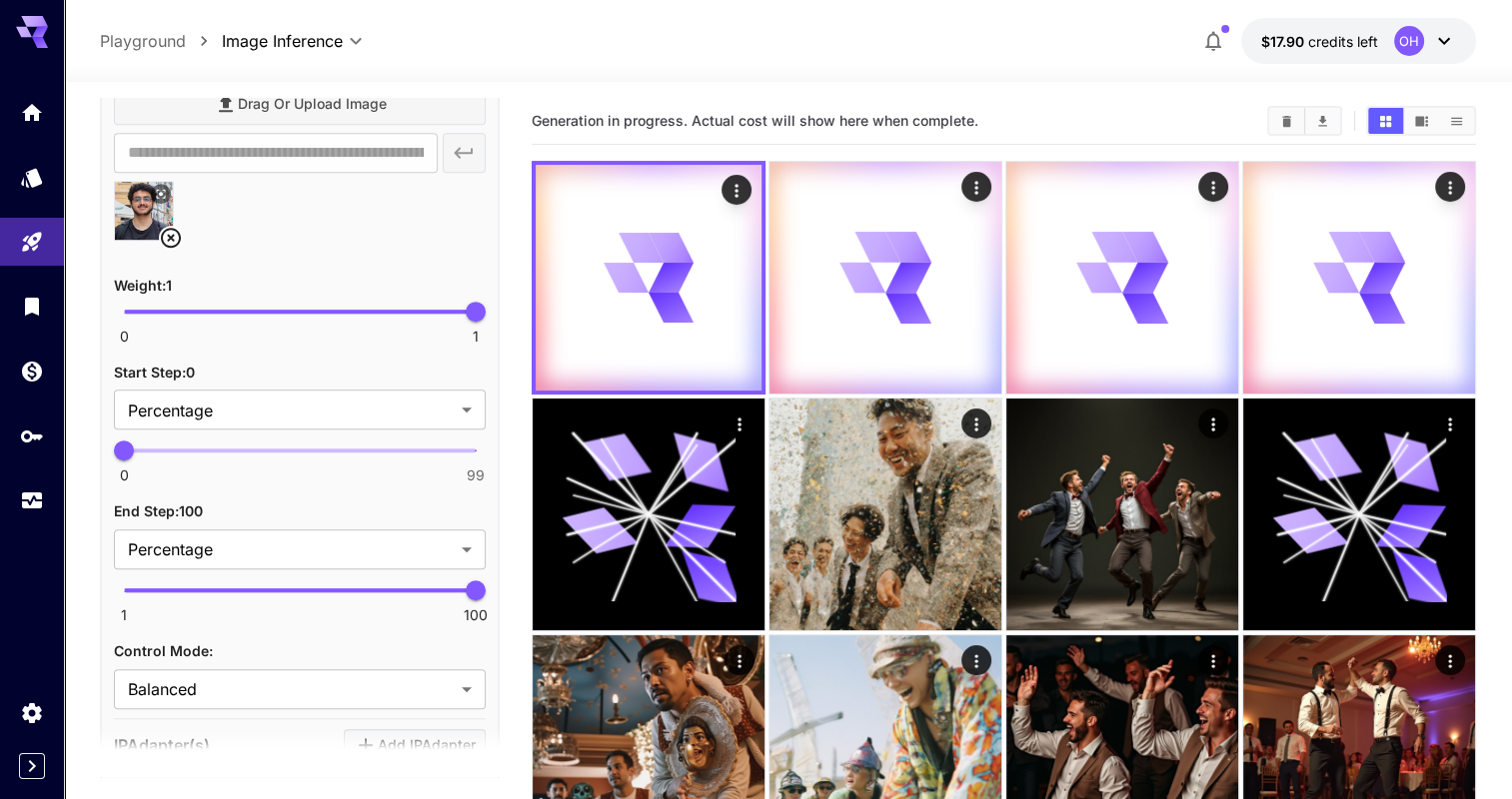 click on "1 100 100" at bounding box center (300, 590) 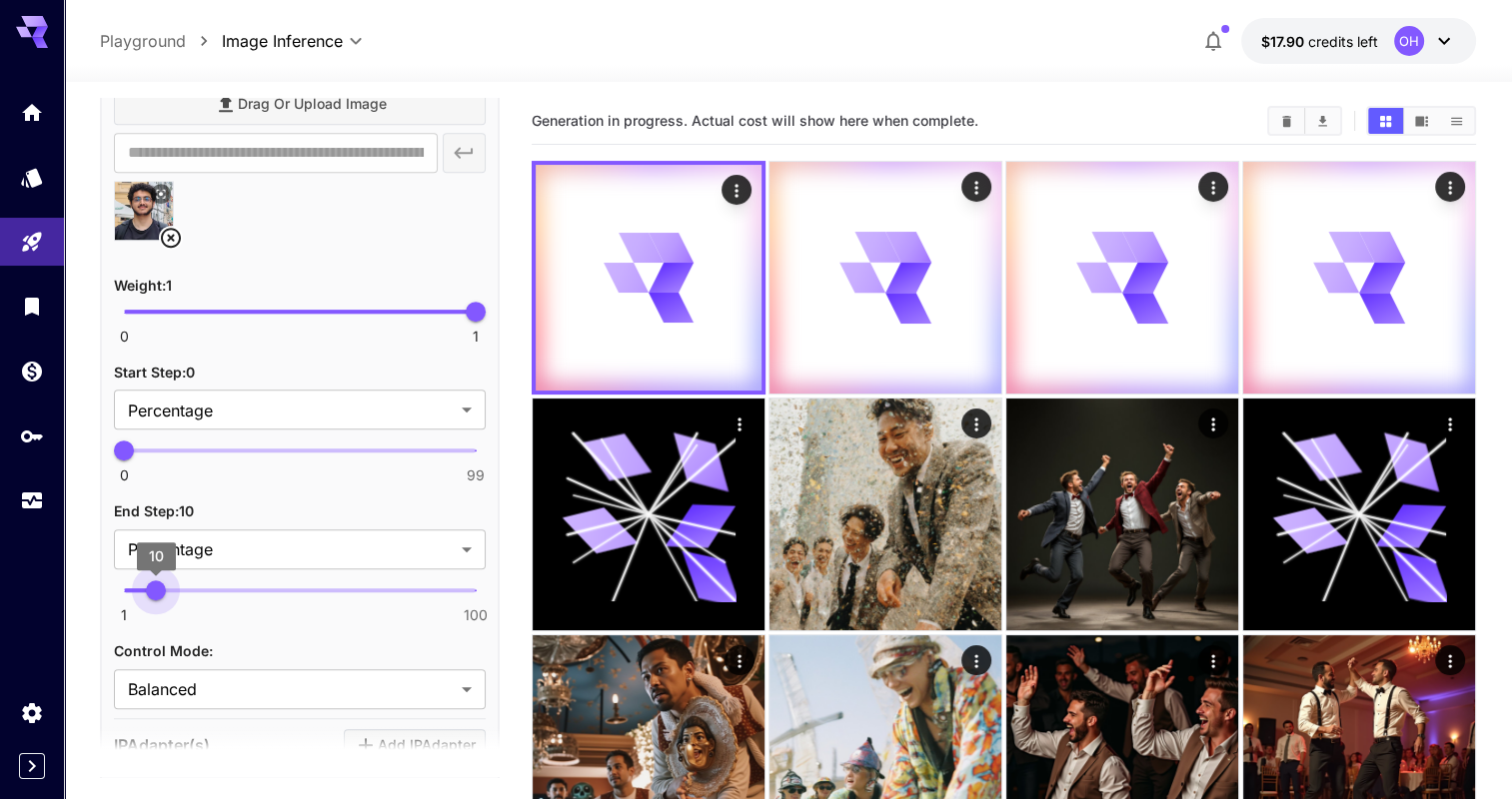 click on "10" at bounding box center [156, 590] 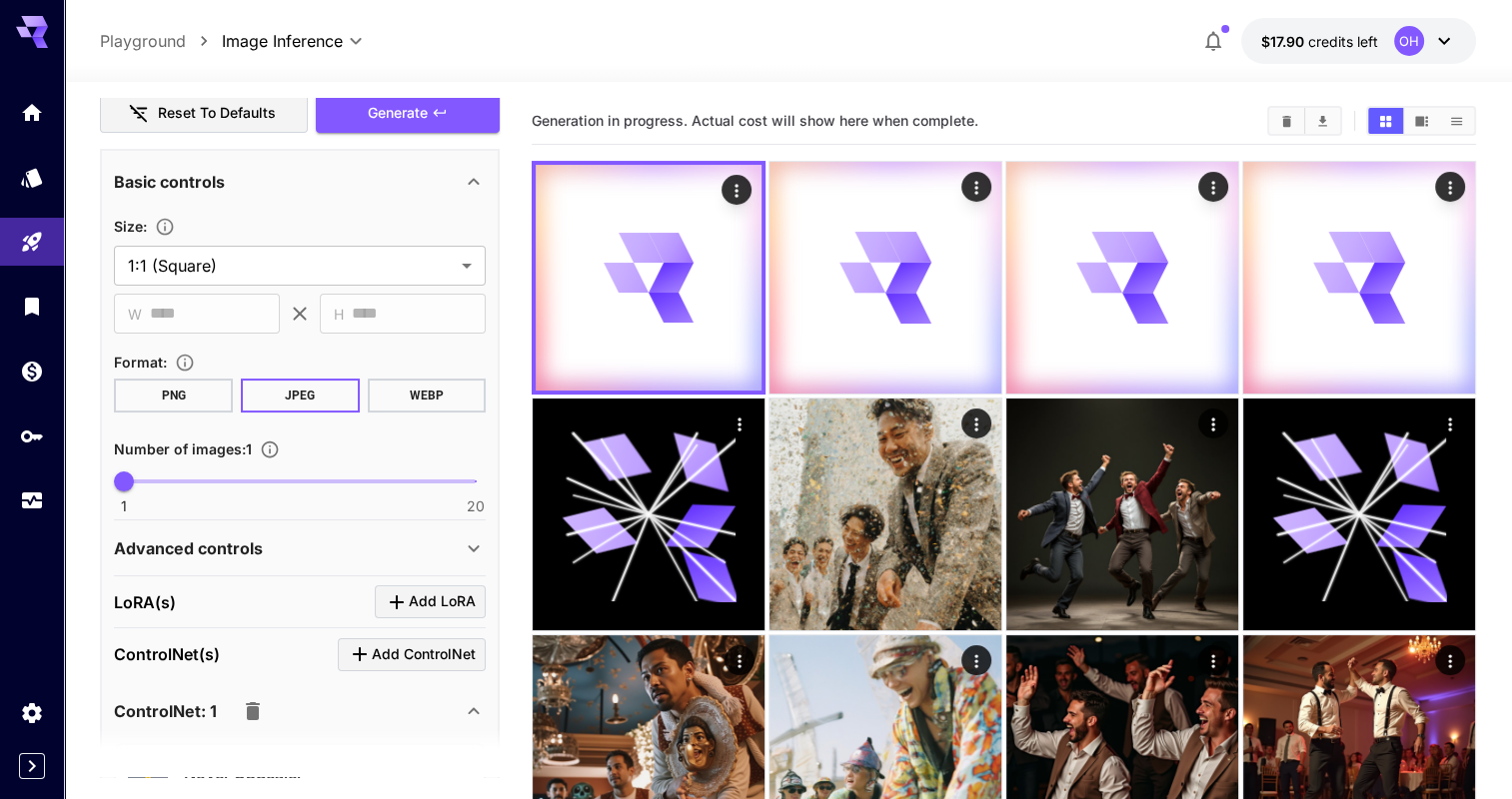scroll, scrollTop: 125, scrollLeft: 0, axis: vertical 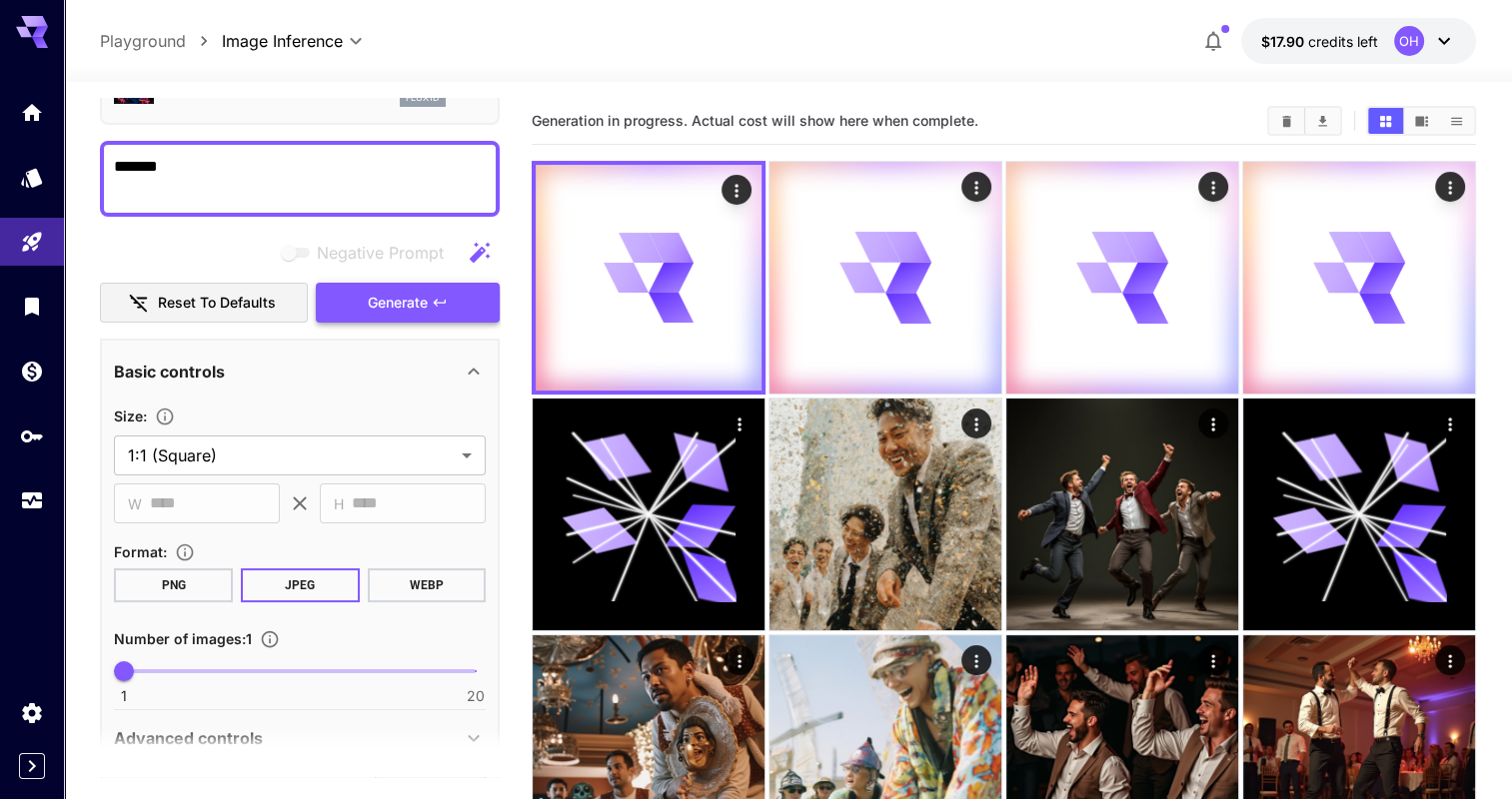click on "Generate" at bounding box center (398, 303) 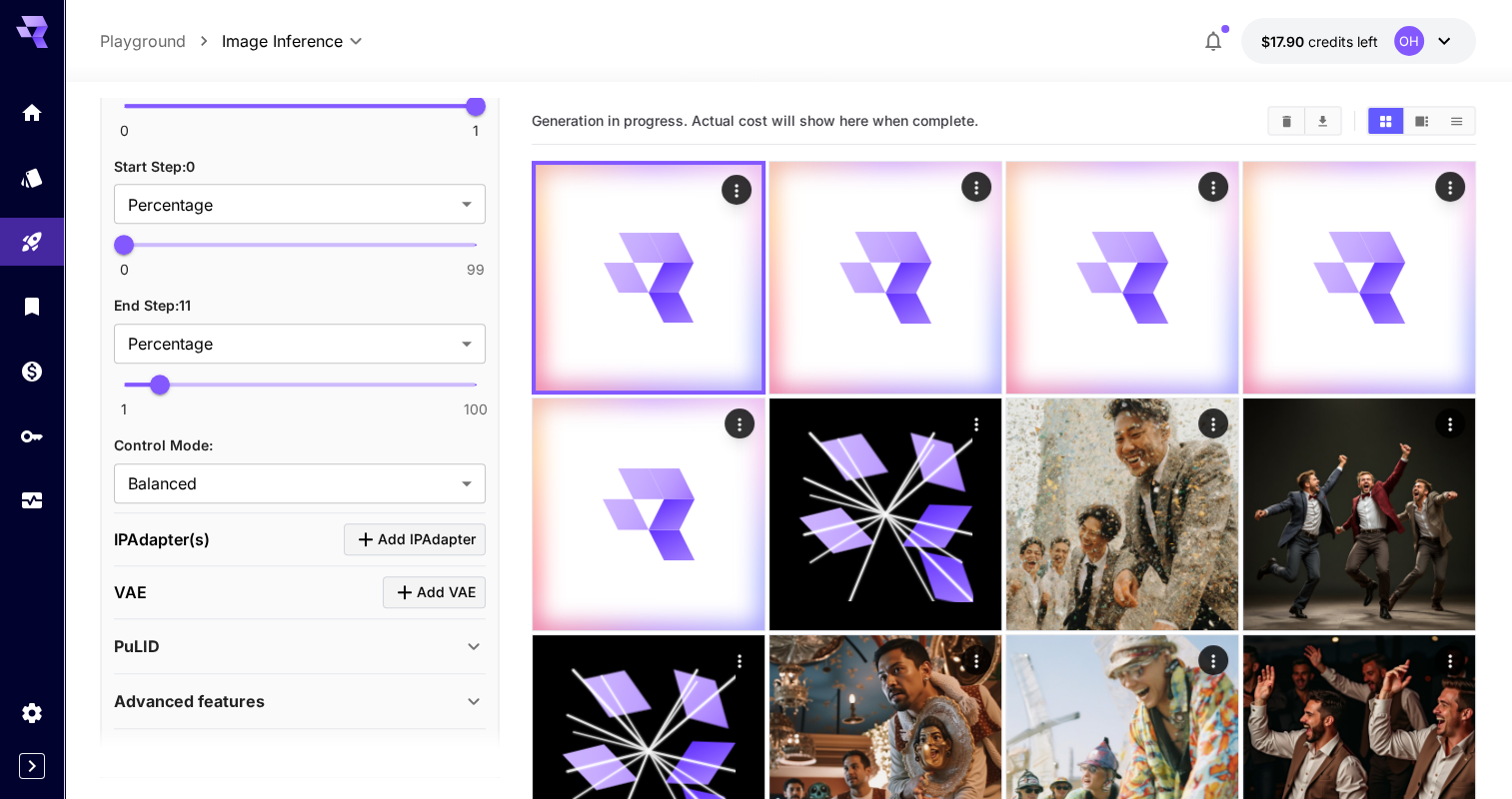 scroll, scrollTop: 1308, scrollLeft: 0, axis: vertical 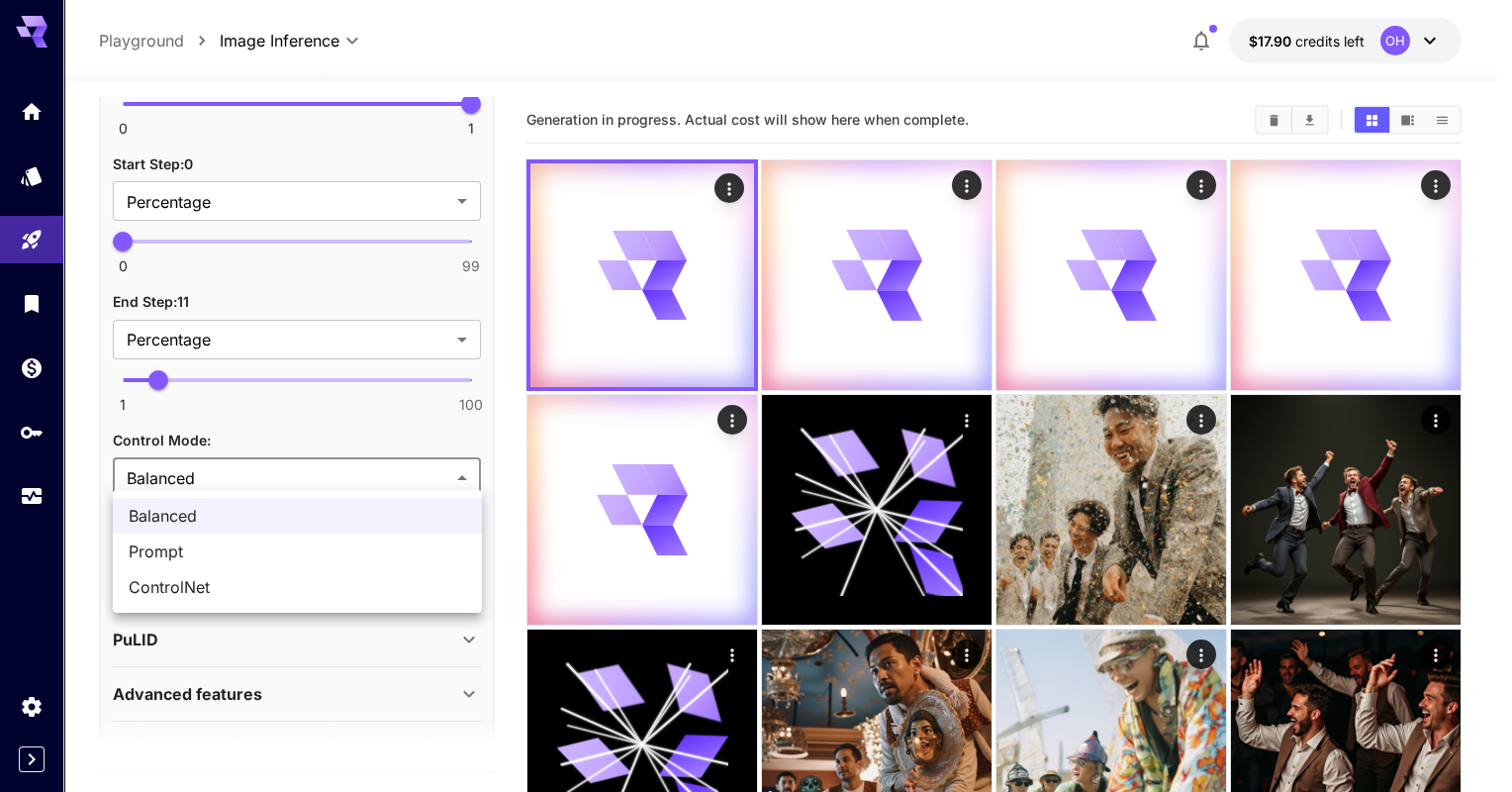 click on "**********" at bounding box center [756, 1398] 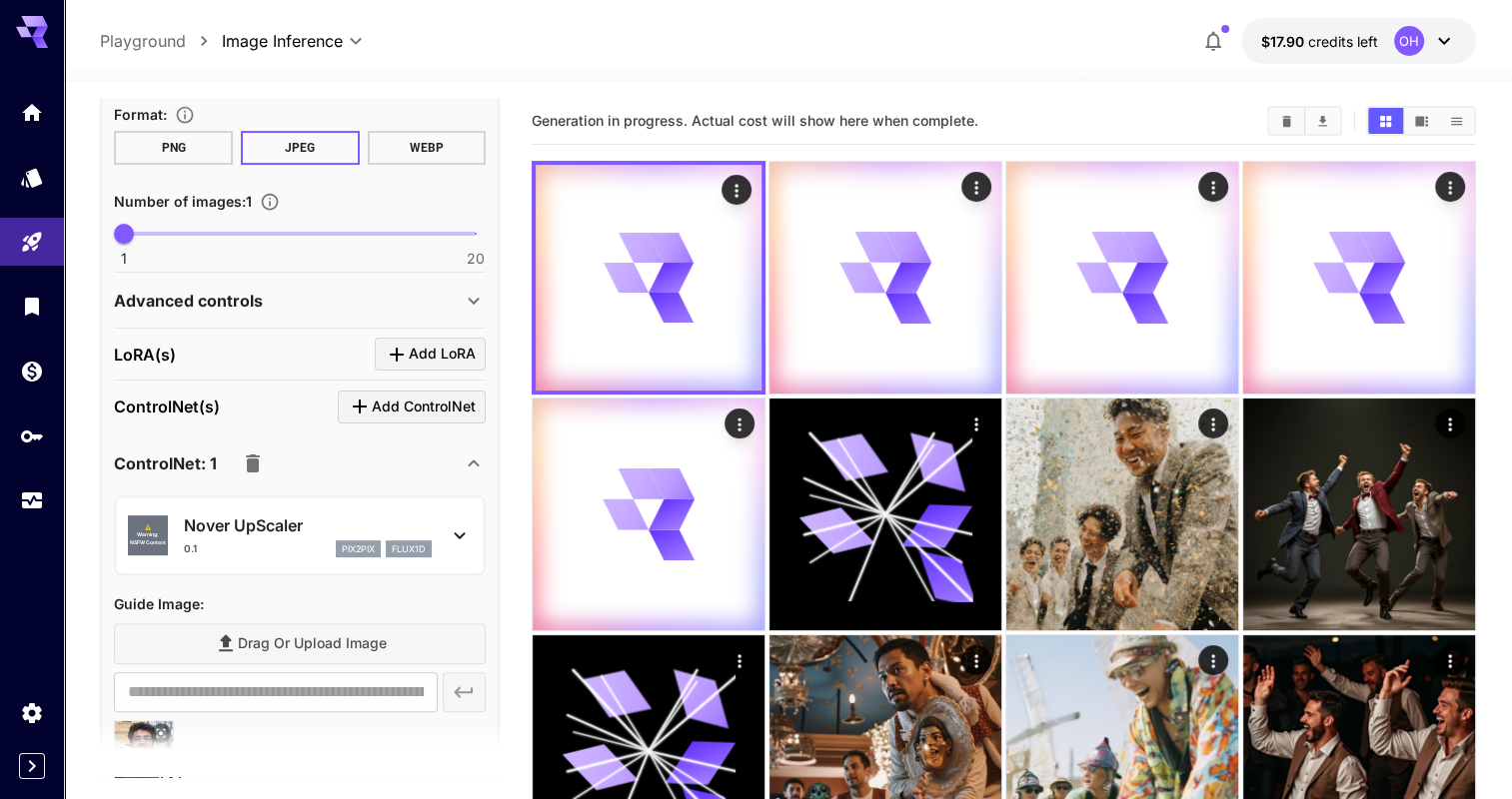 scroll, scrollTop: 558, scrollLeft: 0, axis: vertical 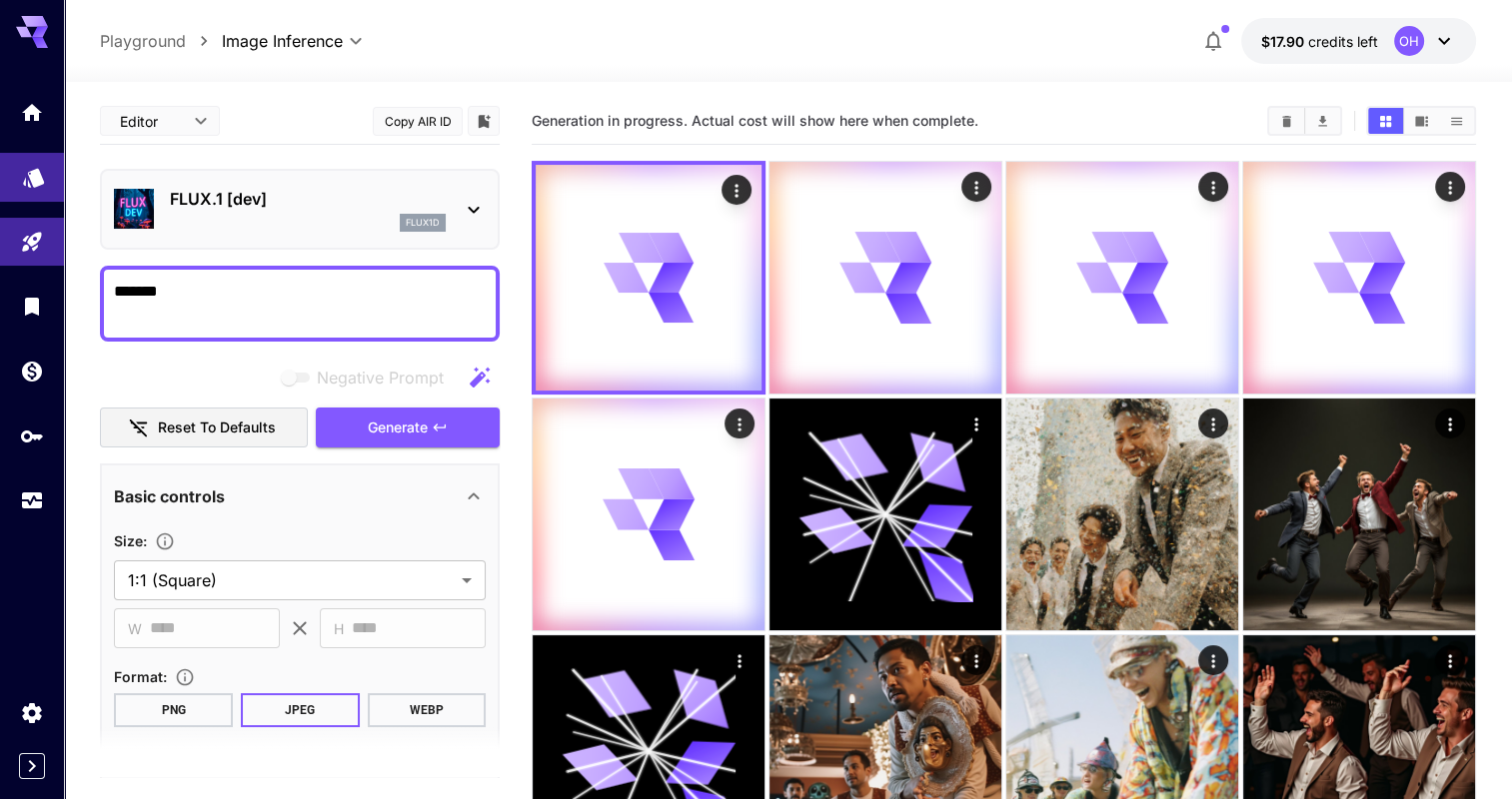 click at bounding box center (32, 177) 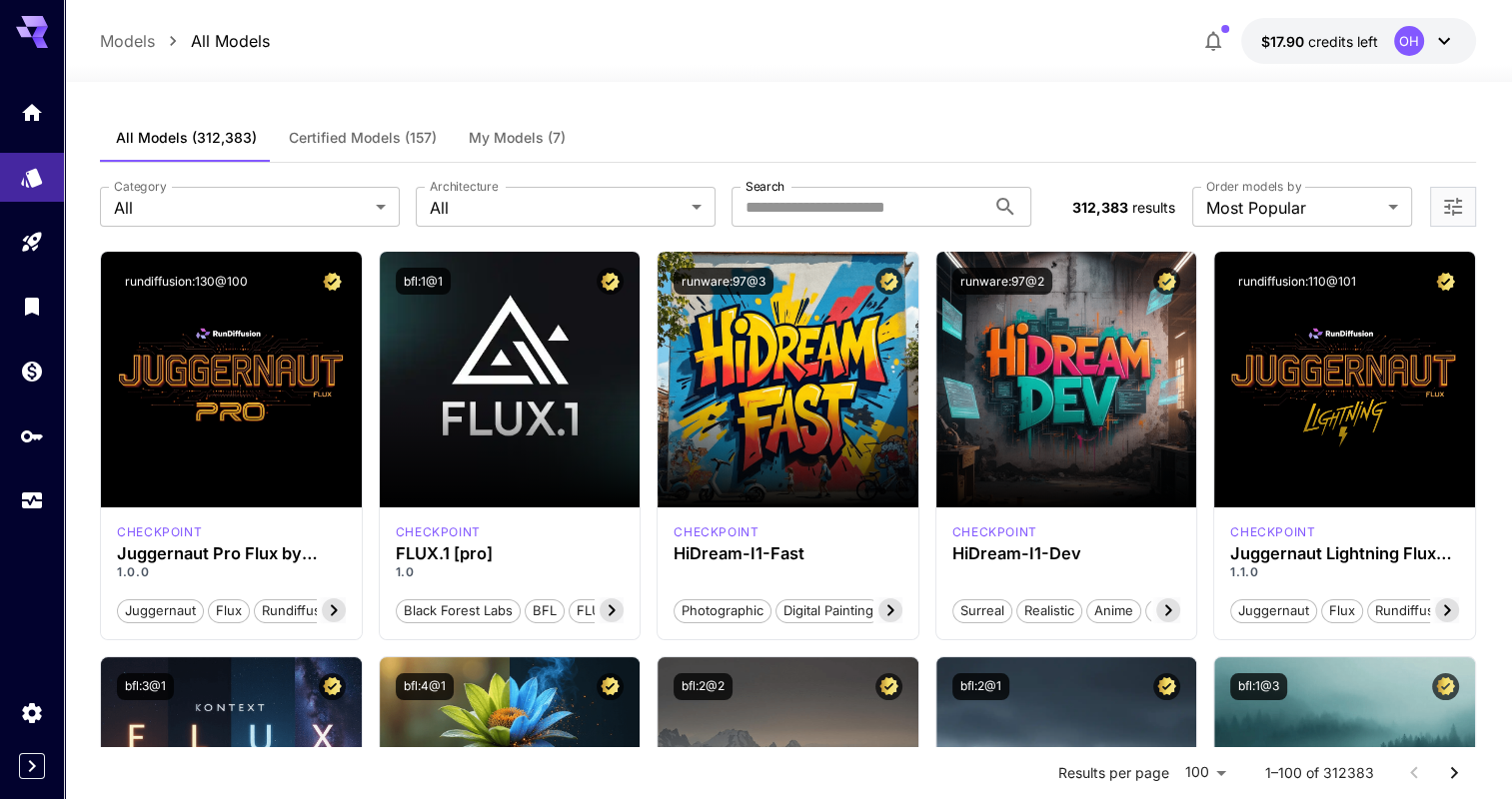 click on "My Models (7)" at bounding box center (517, 138) 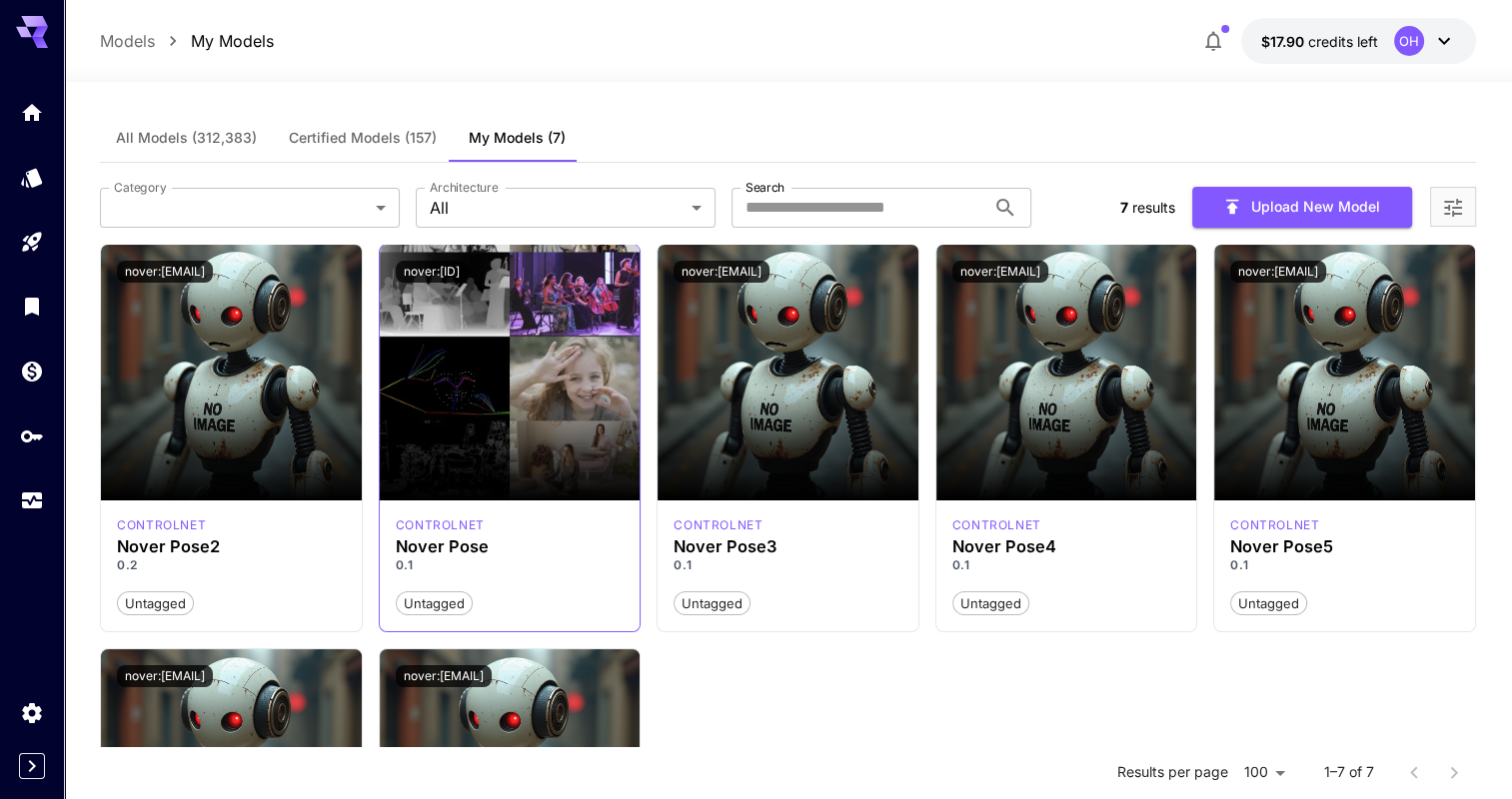 click on "nover:[ID]" at bounding box center [510, 272] 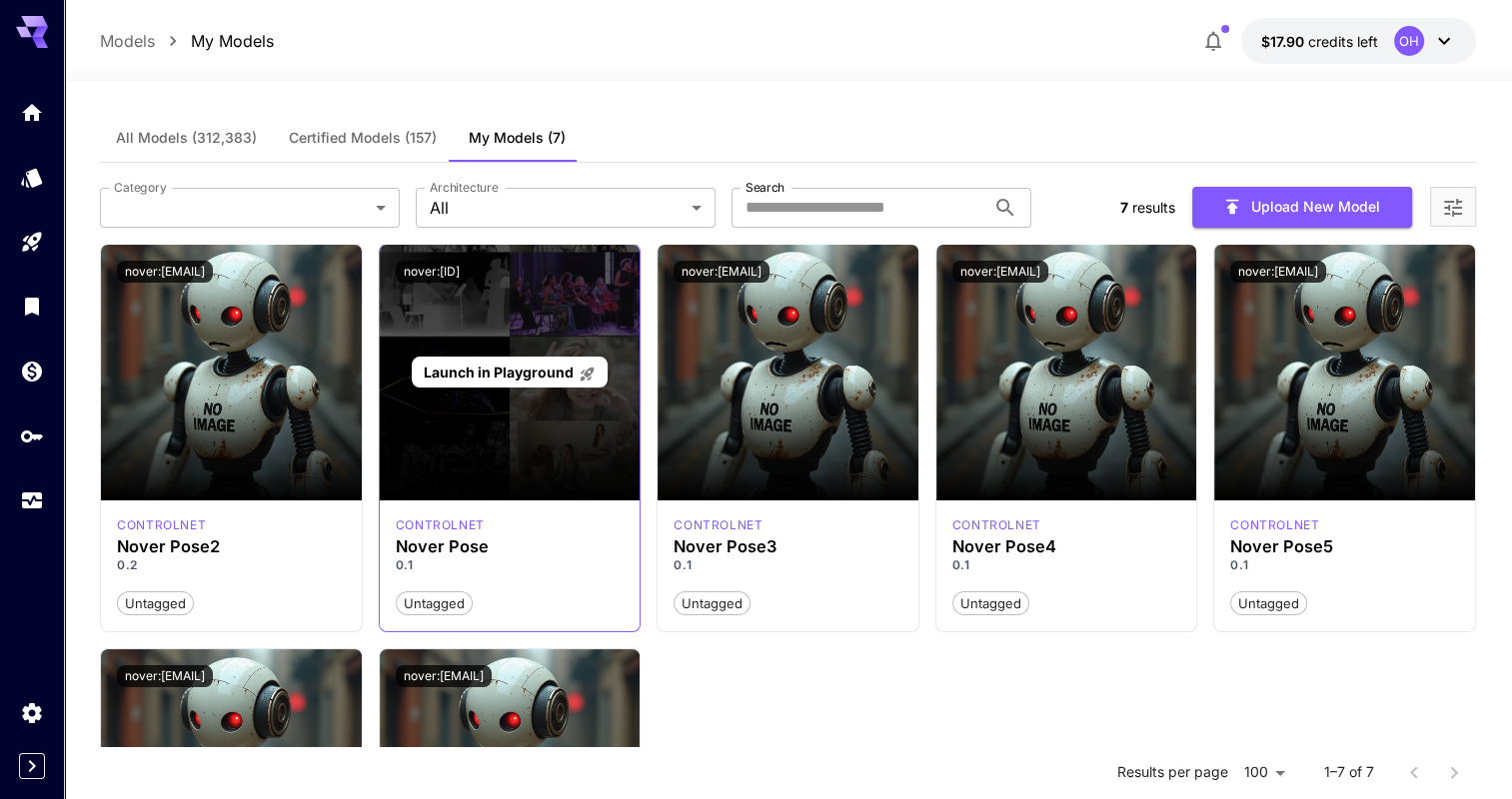 click on "Launch in Playground" at bounding box center [510, 373] 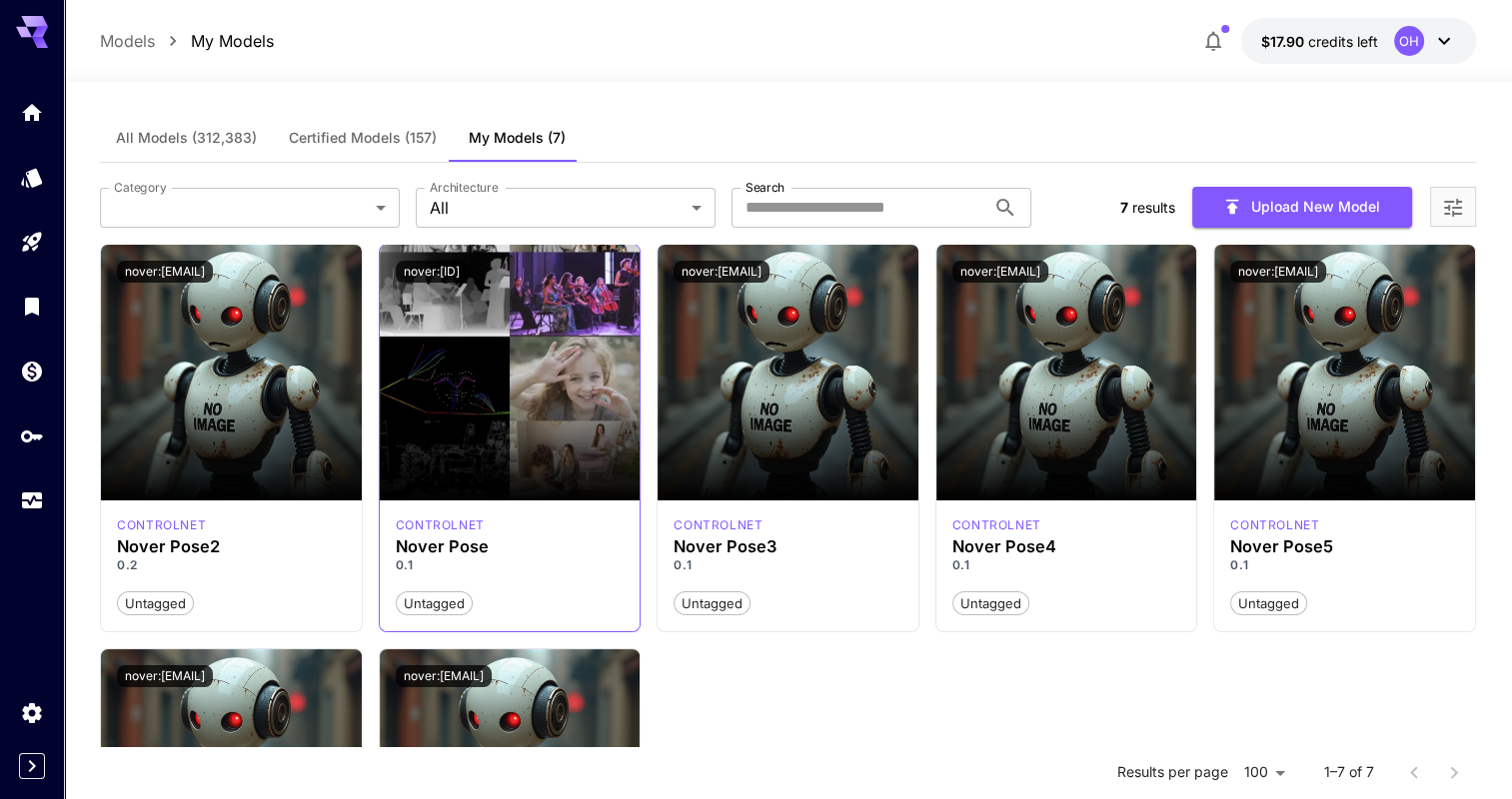 click on "Untagged" at bounding box center (434, 604) 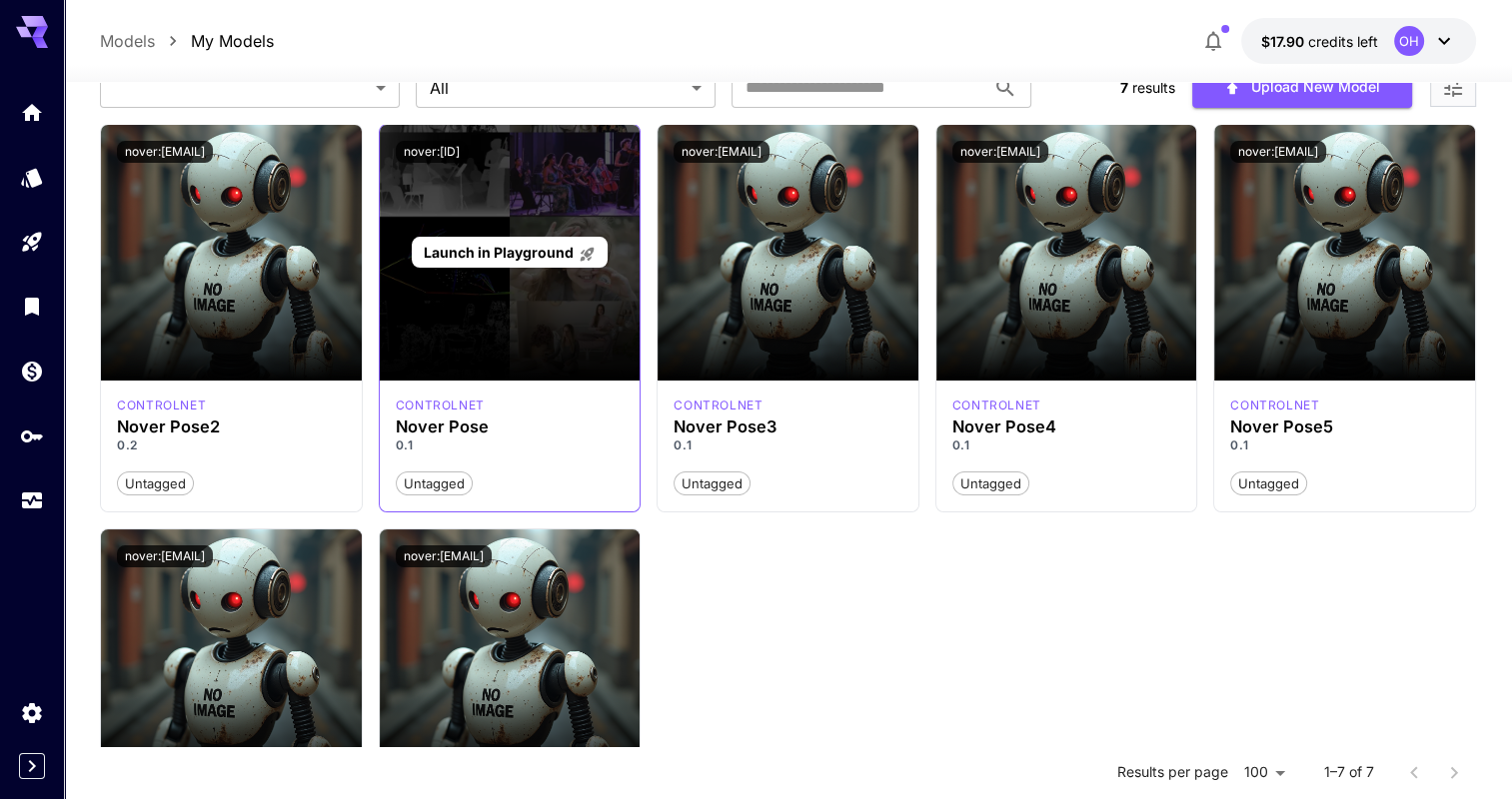 scroll, scrollTop: 124, scrollLeft: 0, axis: vertical 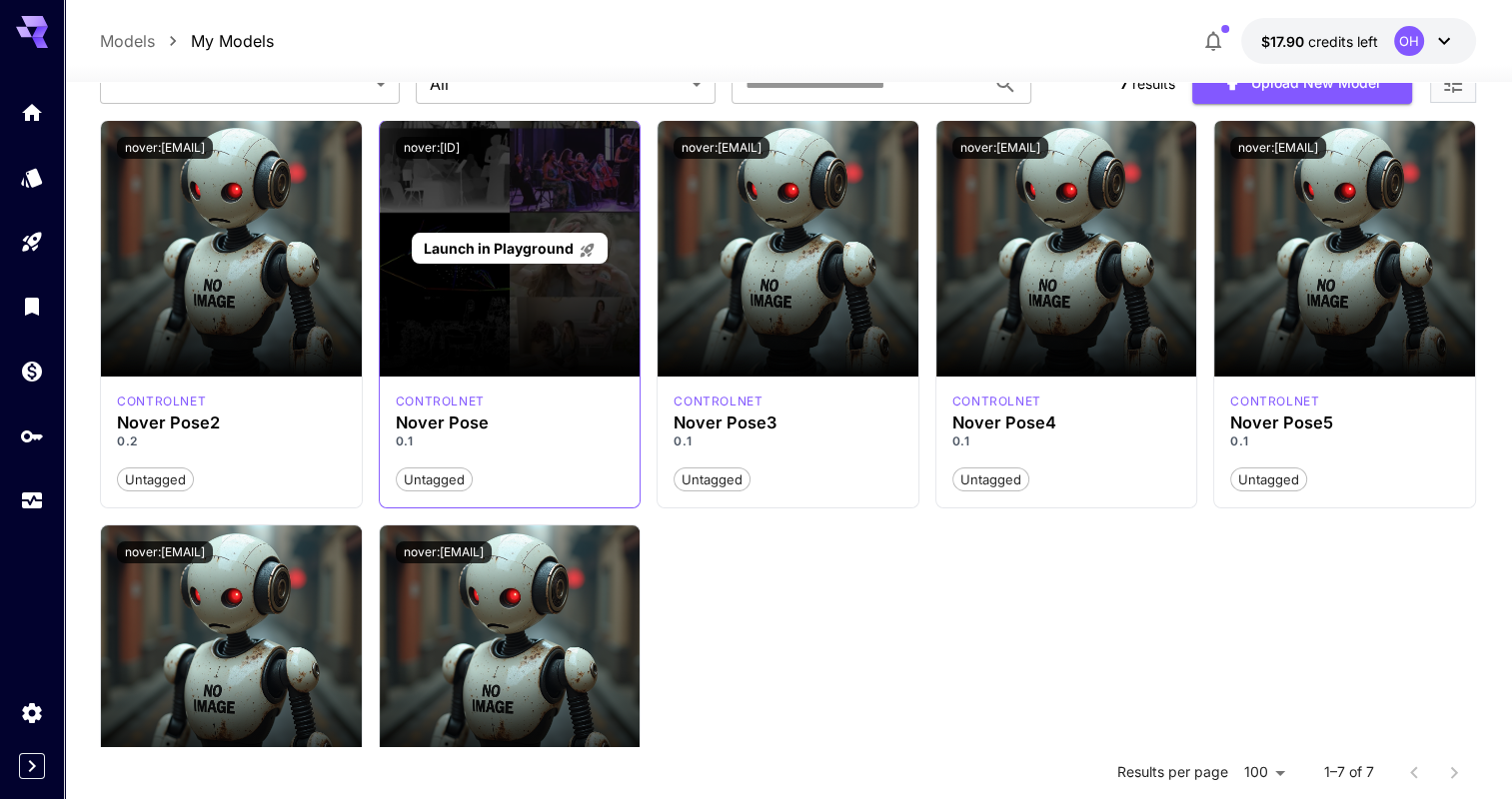click on "Launch in Playground" at bounding box center [510, 249] 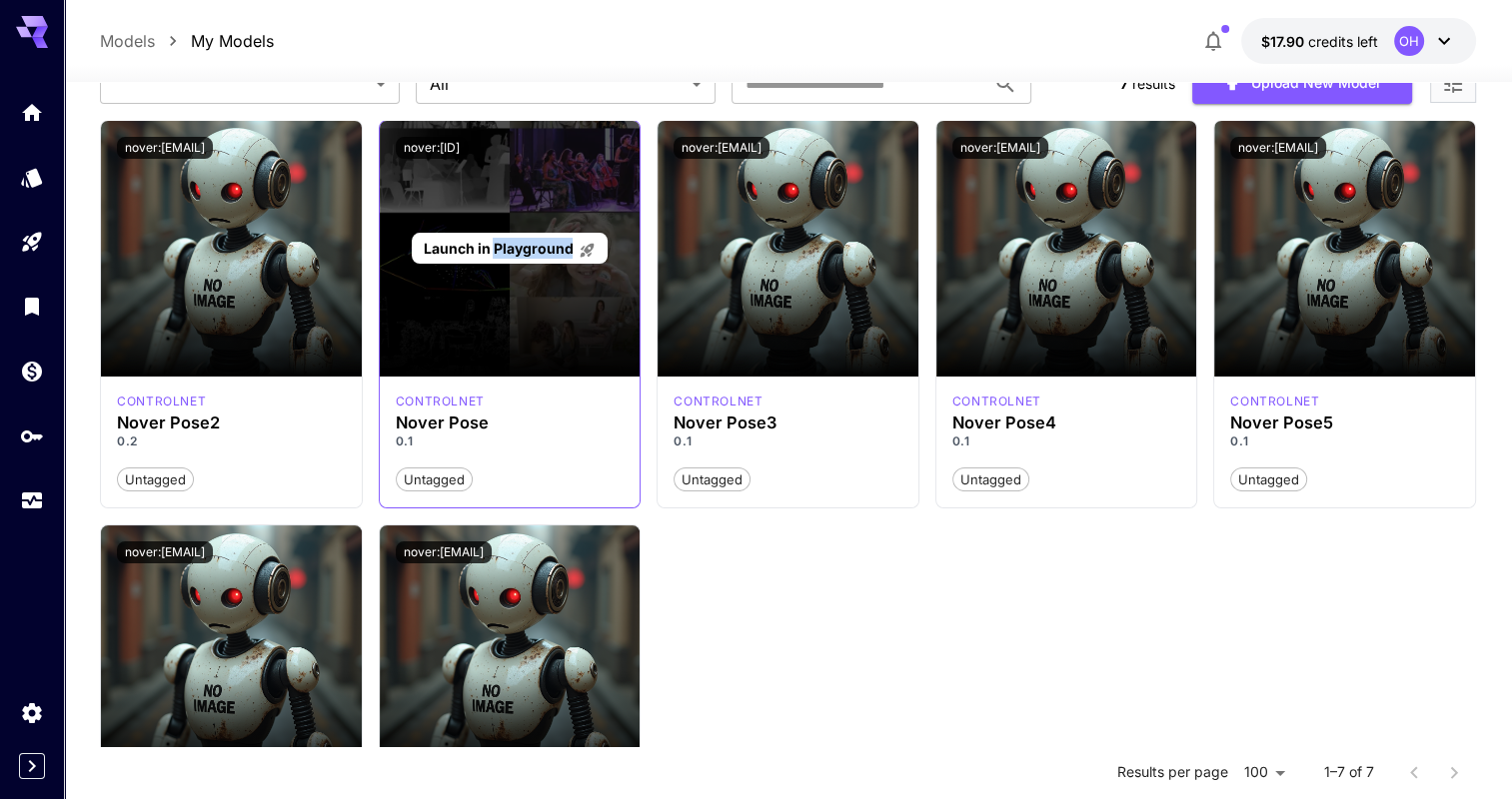 click on "Launch in Playground" at bounding box center [510, 249] 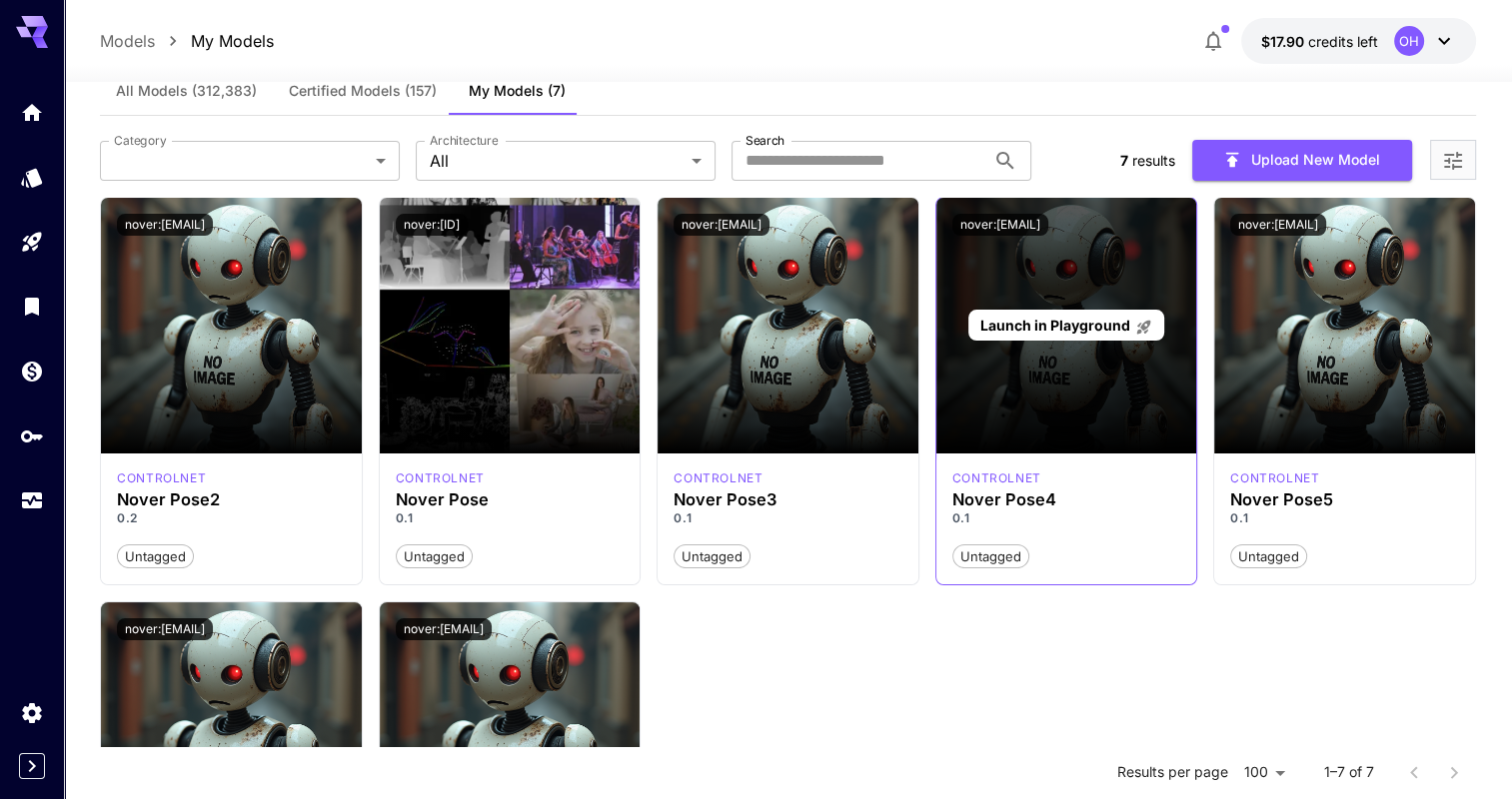 scroll, scrollTop: 48, scrollLeft: 0, axis: vertical 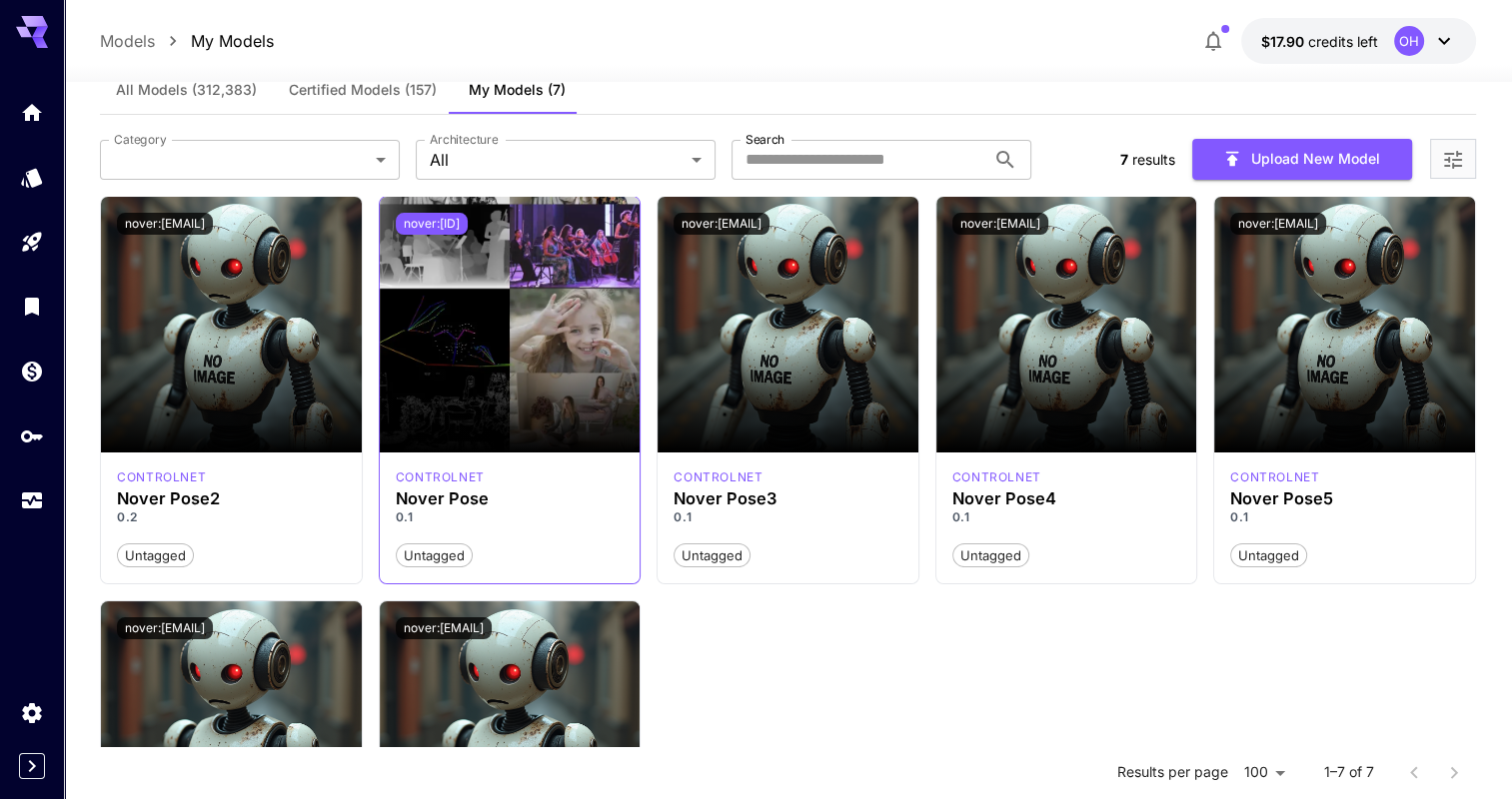 click on "nover:[ID]" at bounding box center (432, 224) 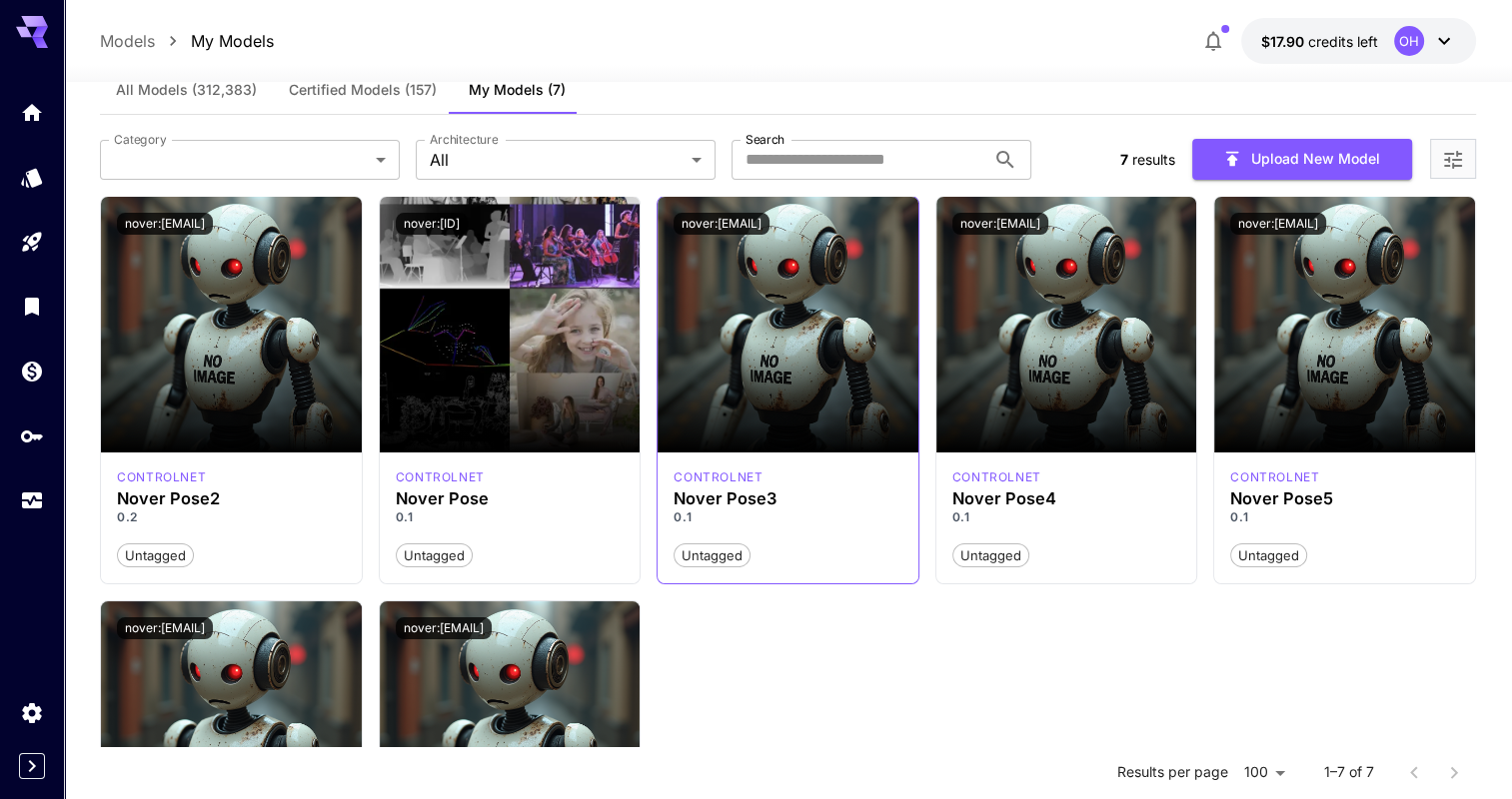 scroll, scrollTop: 355, scrollLeft: 0, axis: vertical 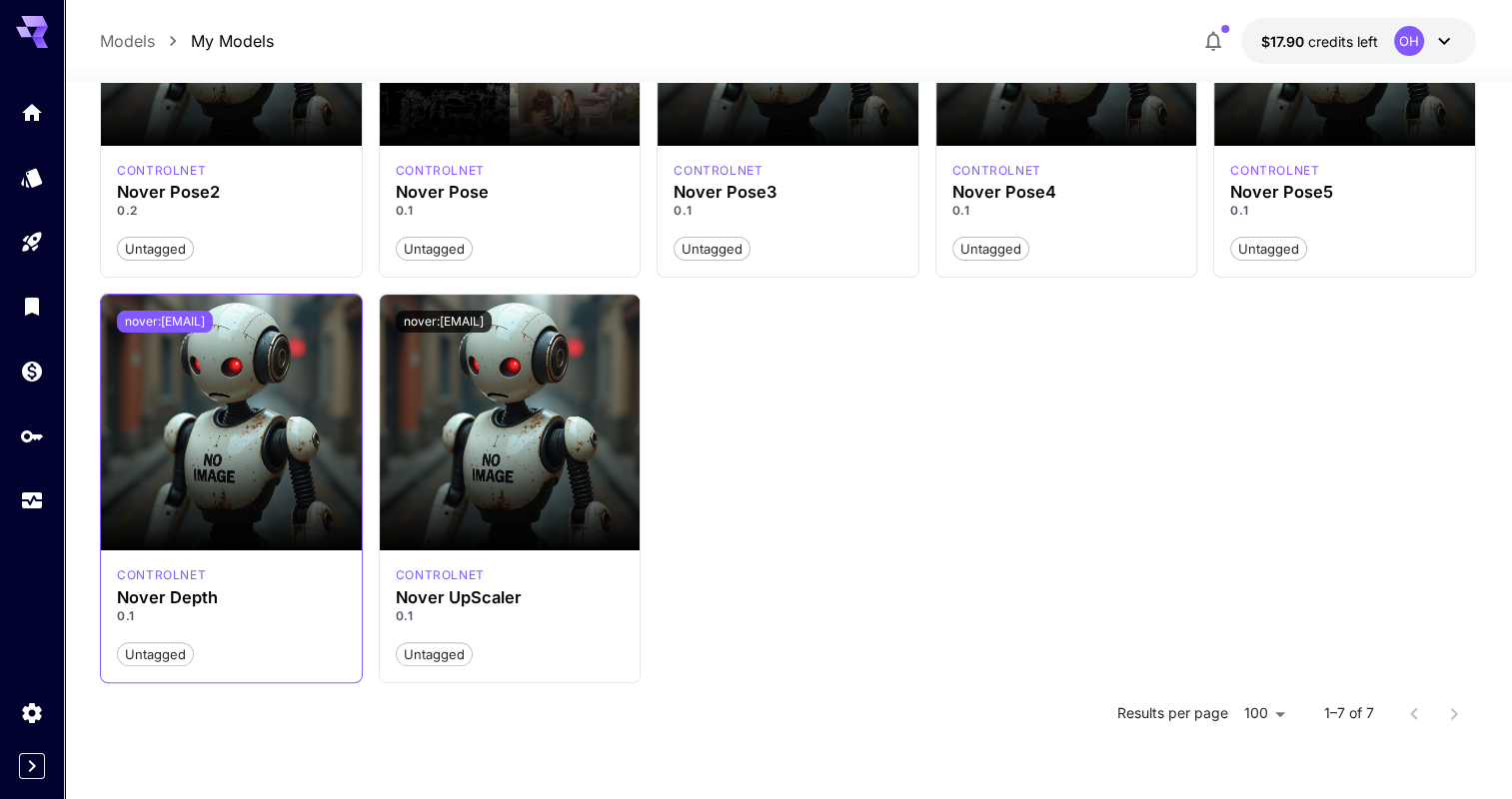 click on "nover:[EMAIL]" at bounding box center [165, 322] 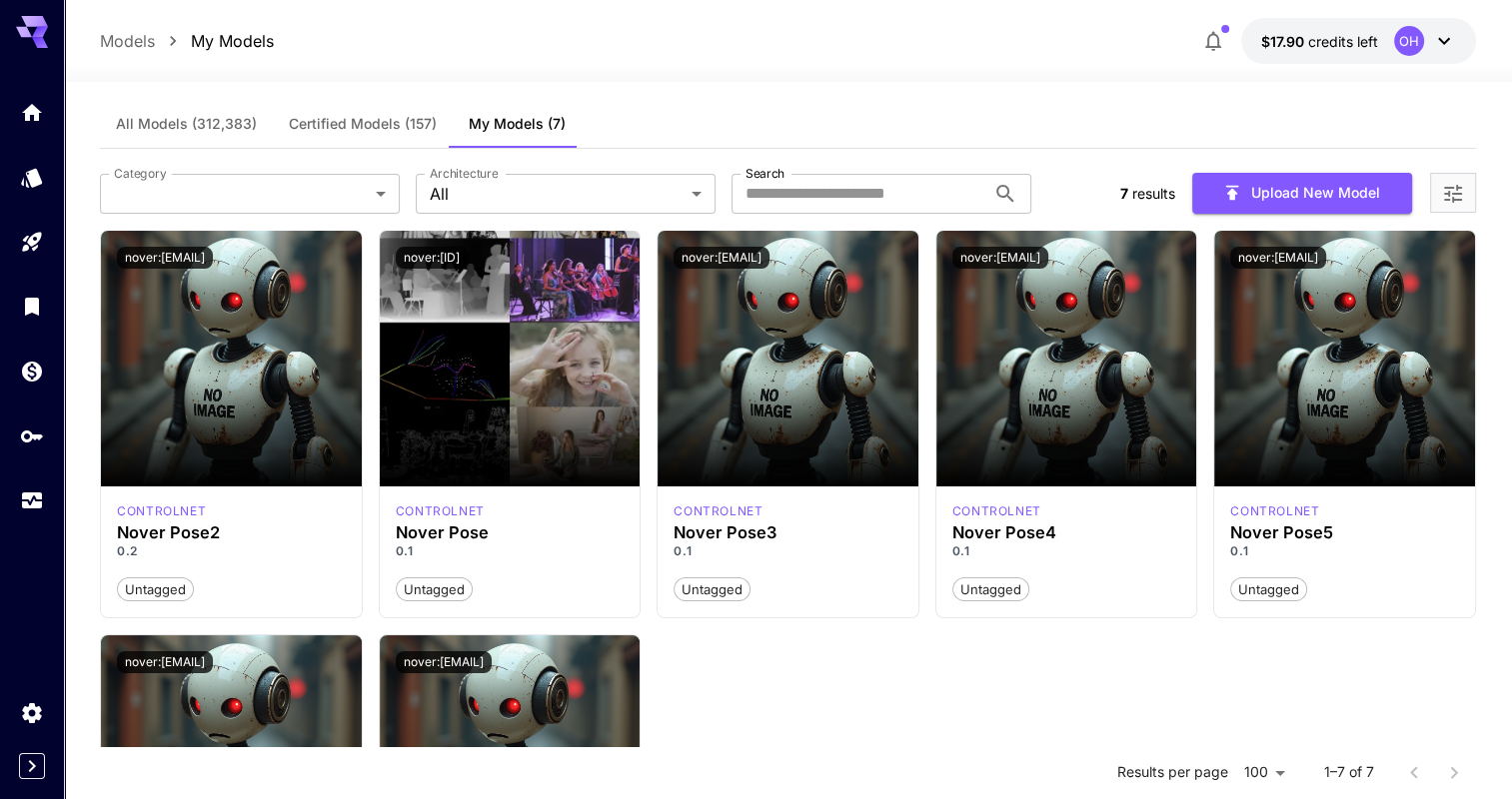 scroll, scrollTop: 15, scrollLeft: 0, axis: vertical 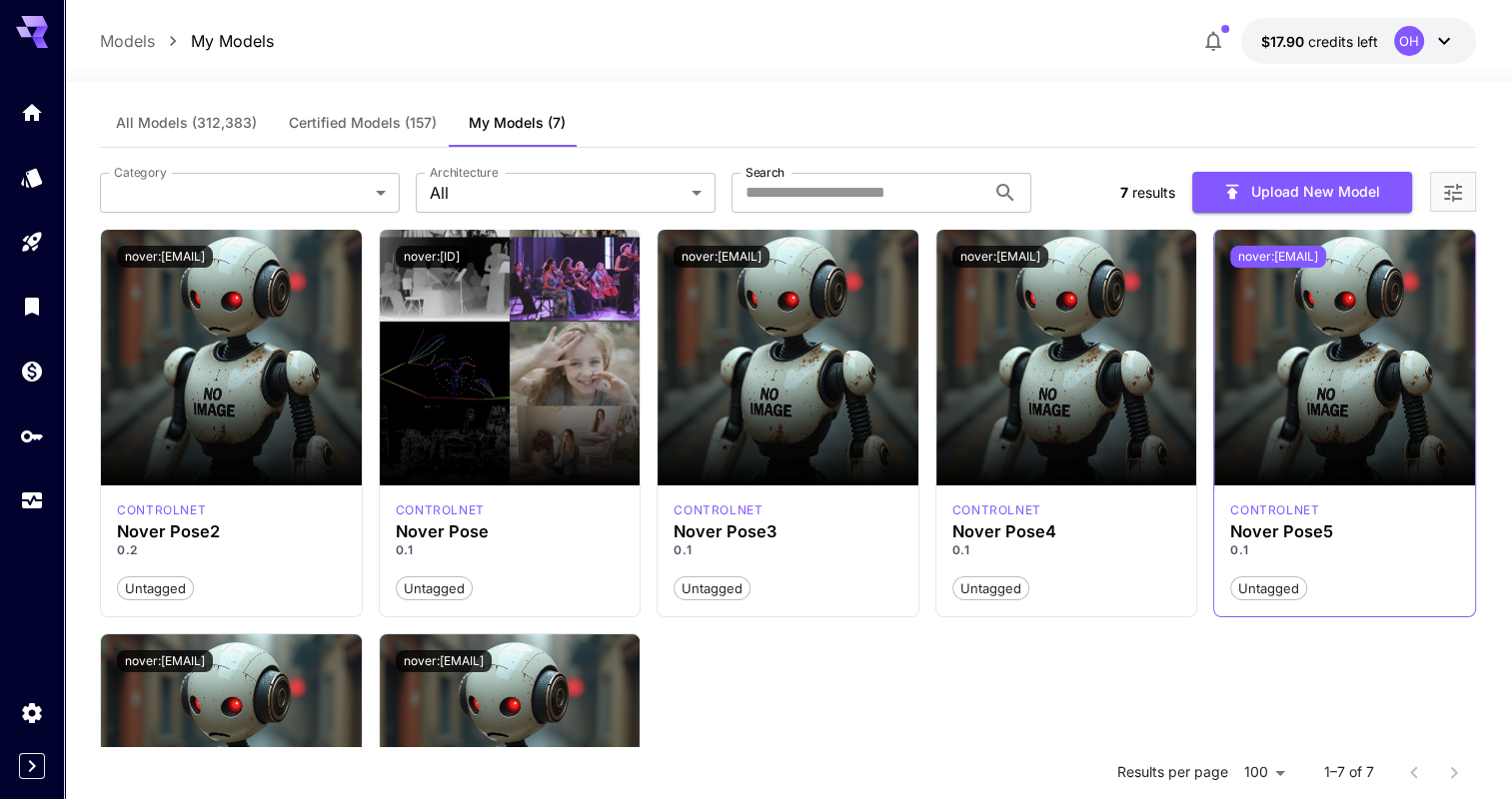 click on "nover:[EMAIL]" at bounding box center [1278, 257] 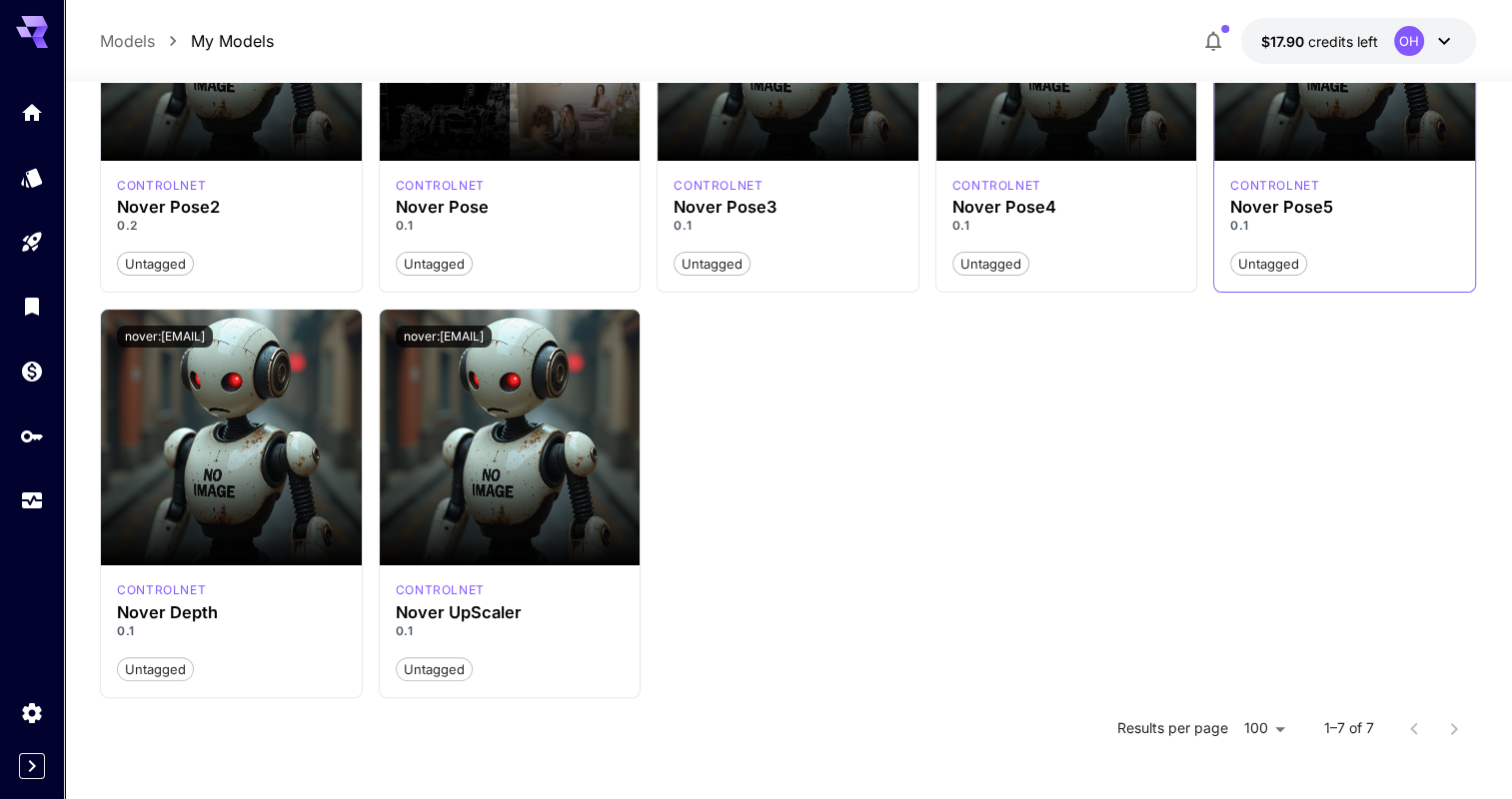 scroll, scrollTop: 349, scrollLeft: 0, axis: vertical 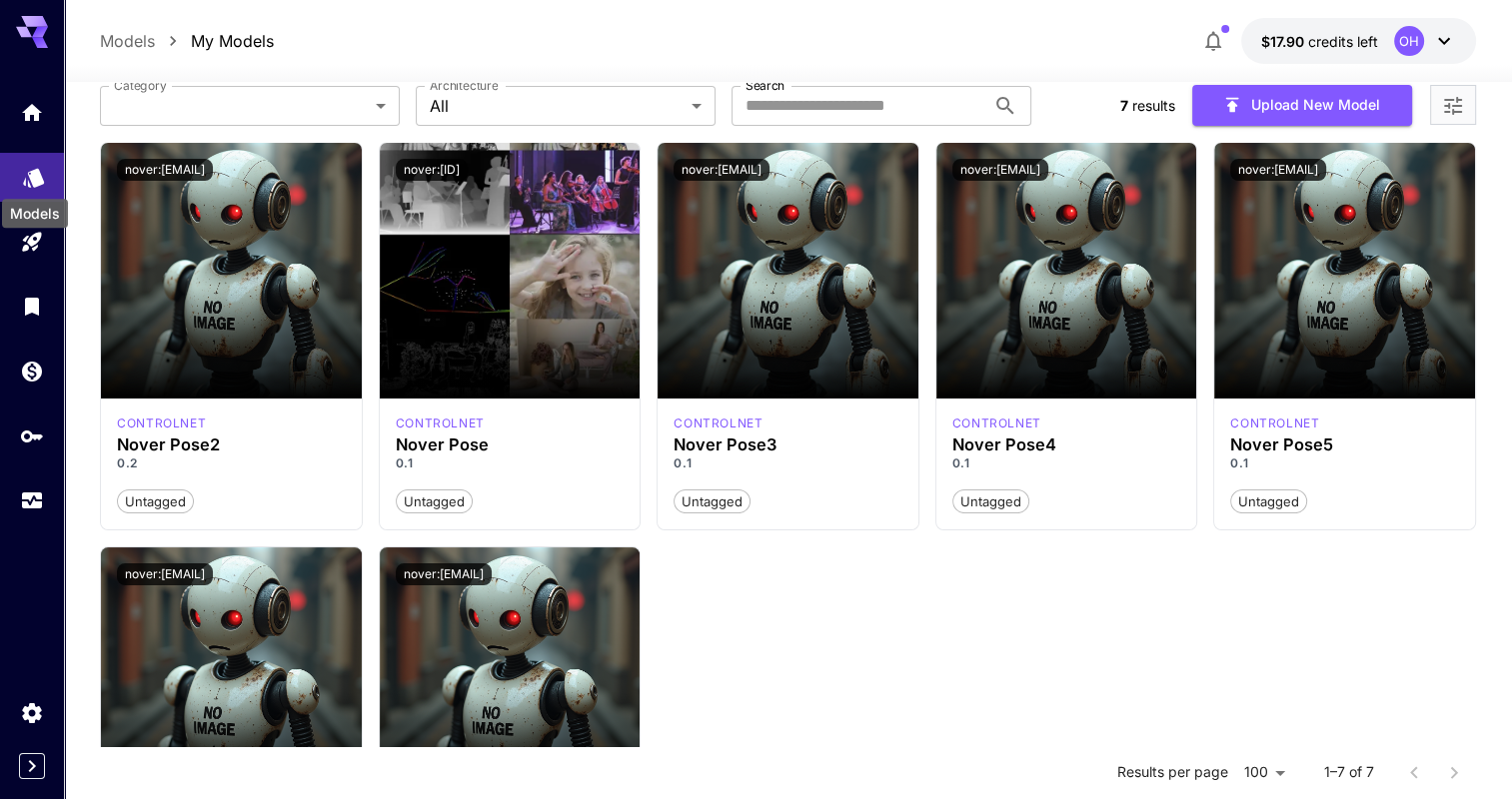 click 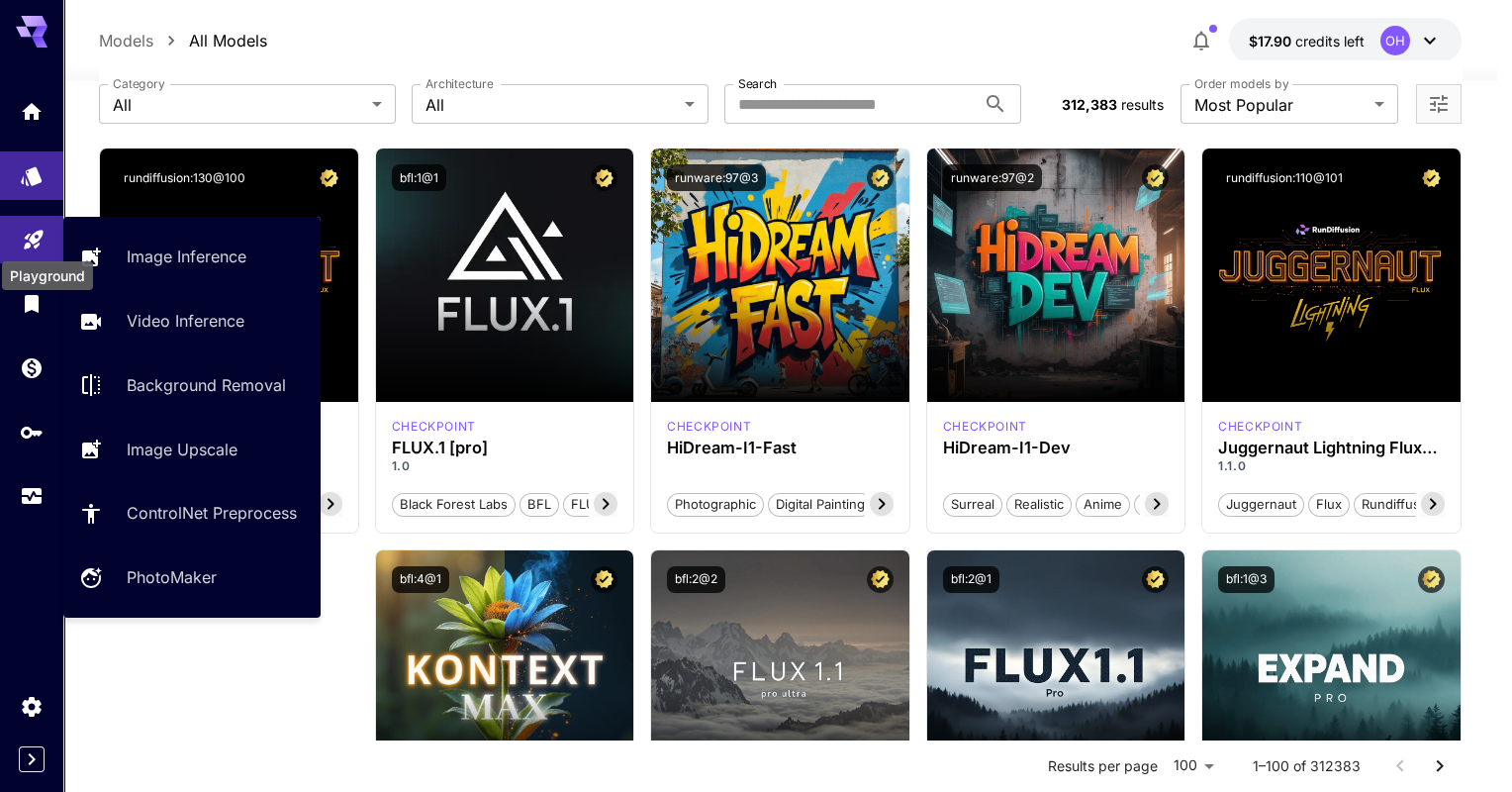 click 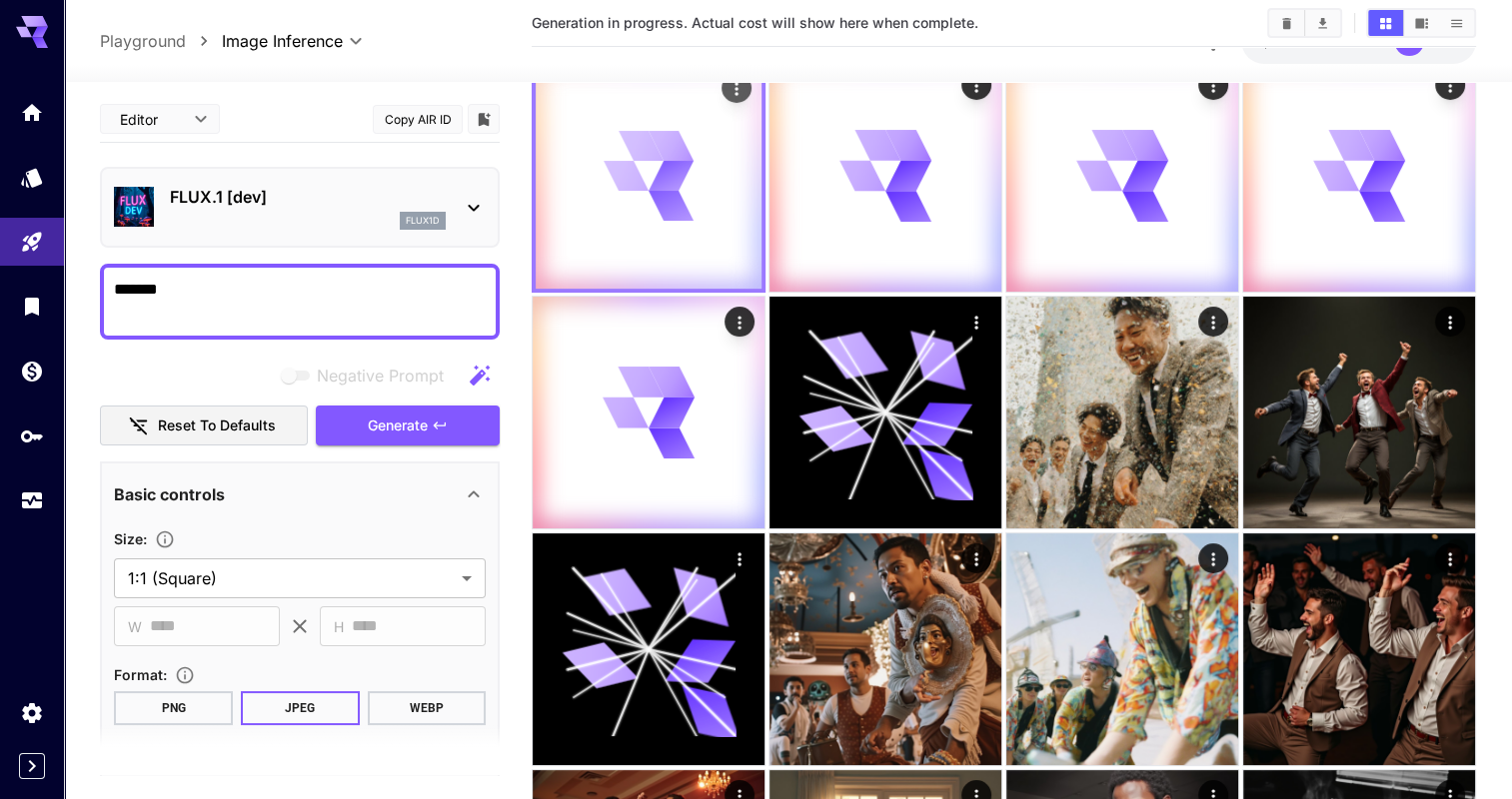 scroll, scrollTop: 0, scrollLeft: 0, axis: both 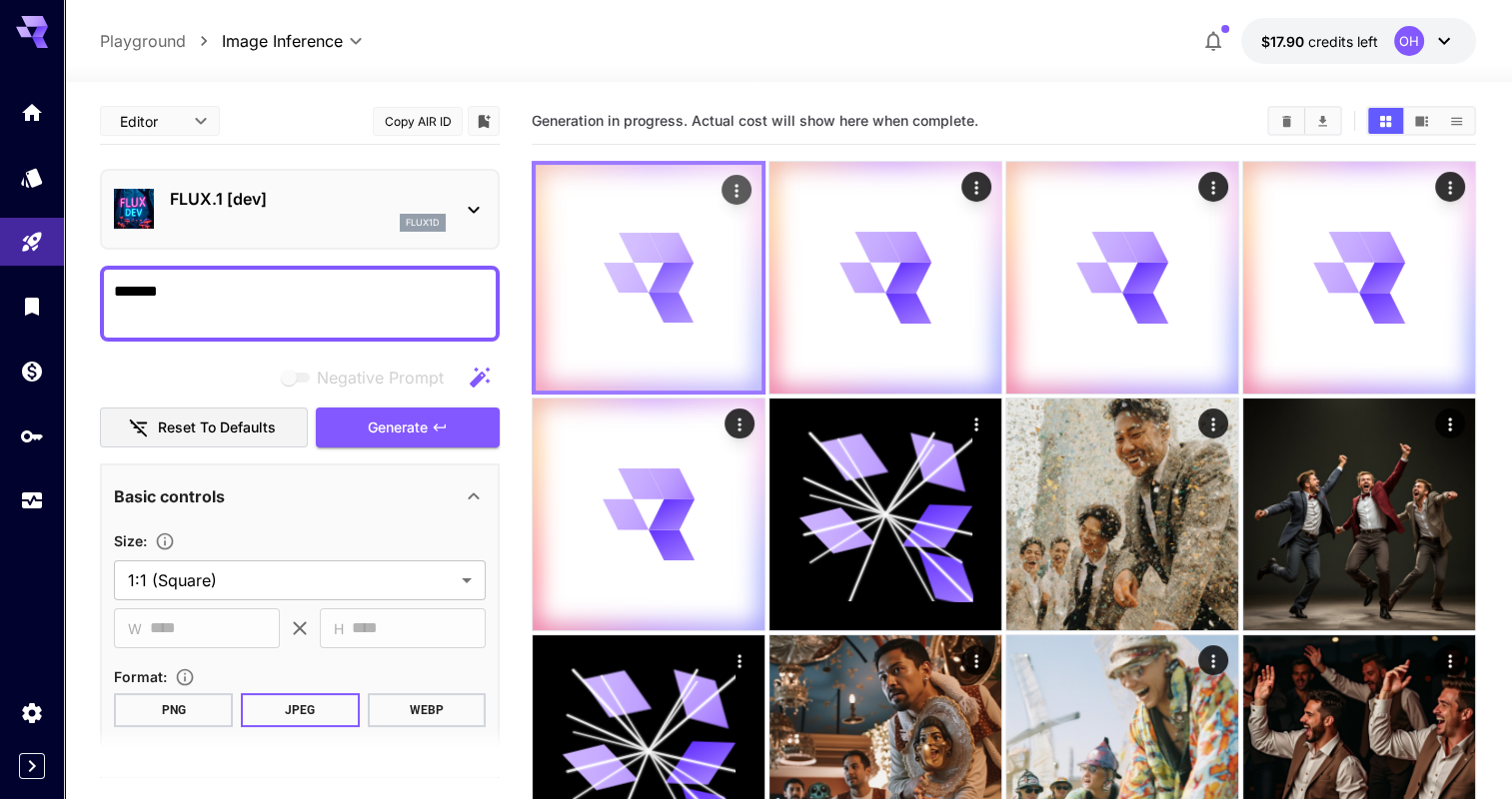 click 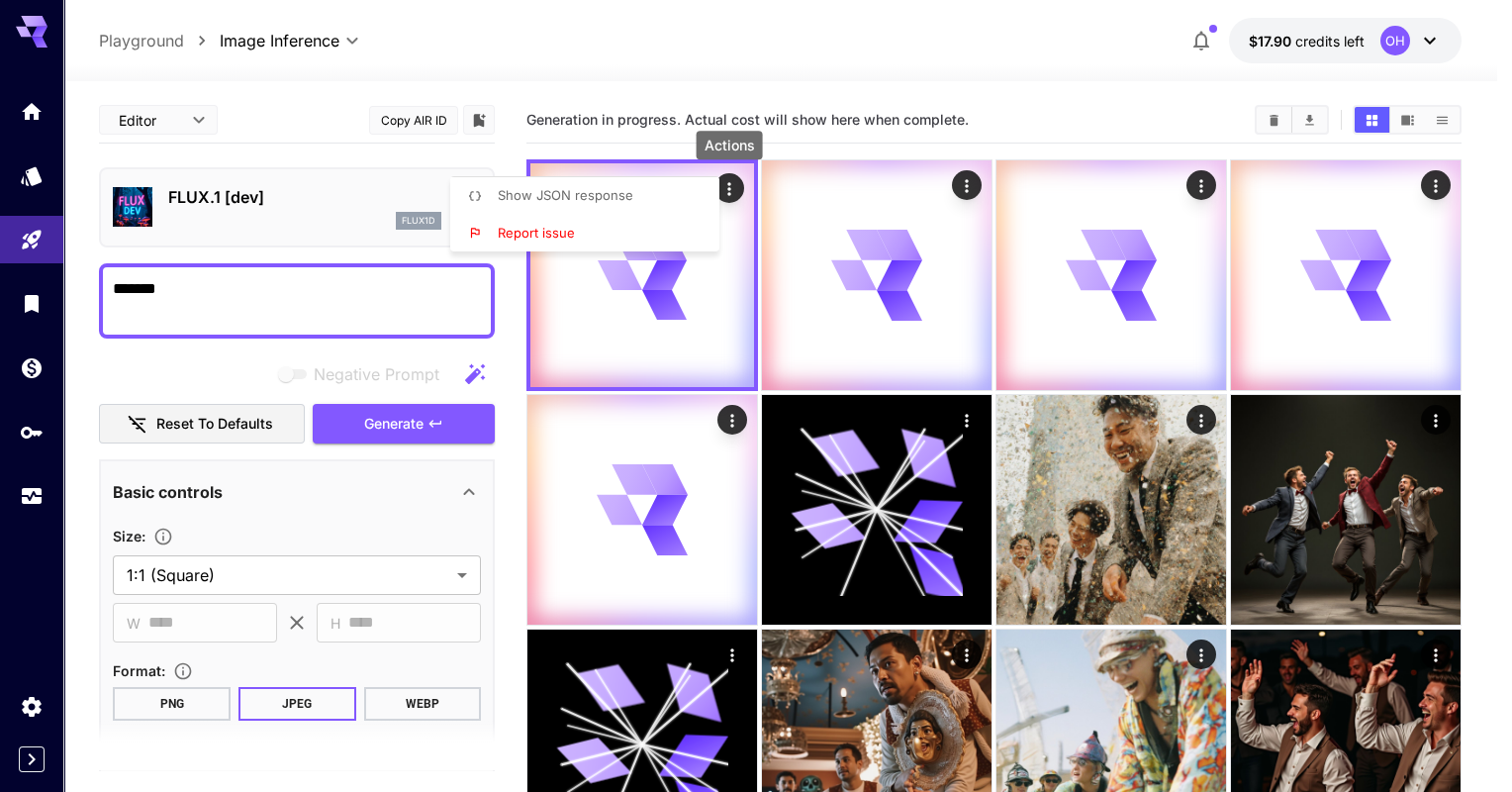 click on "Show JSON response" at bounding box center [591, 196] 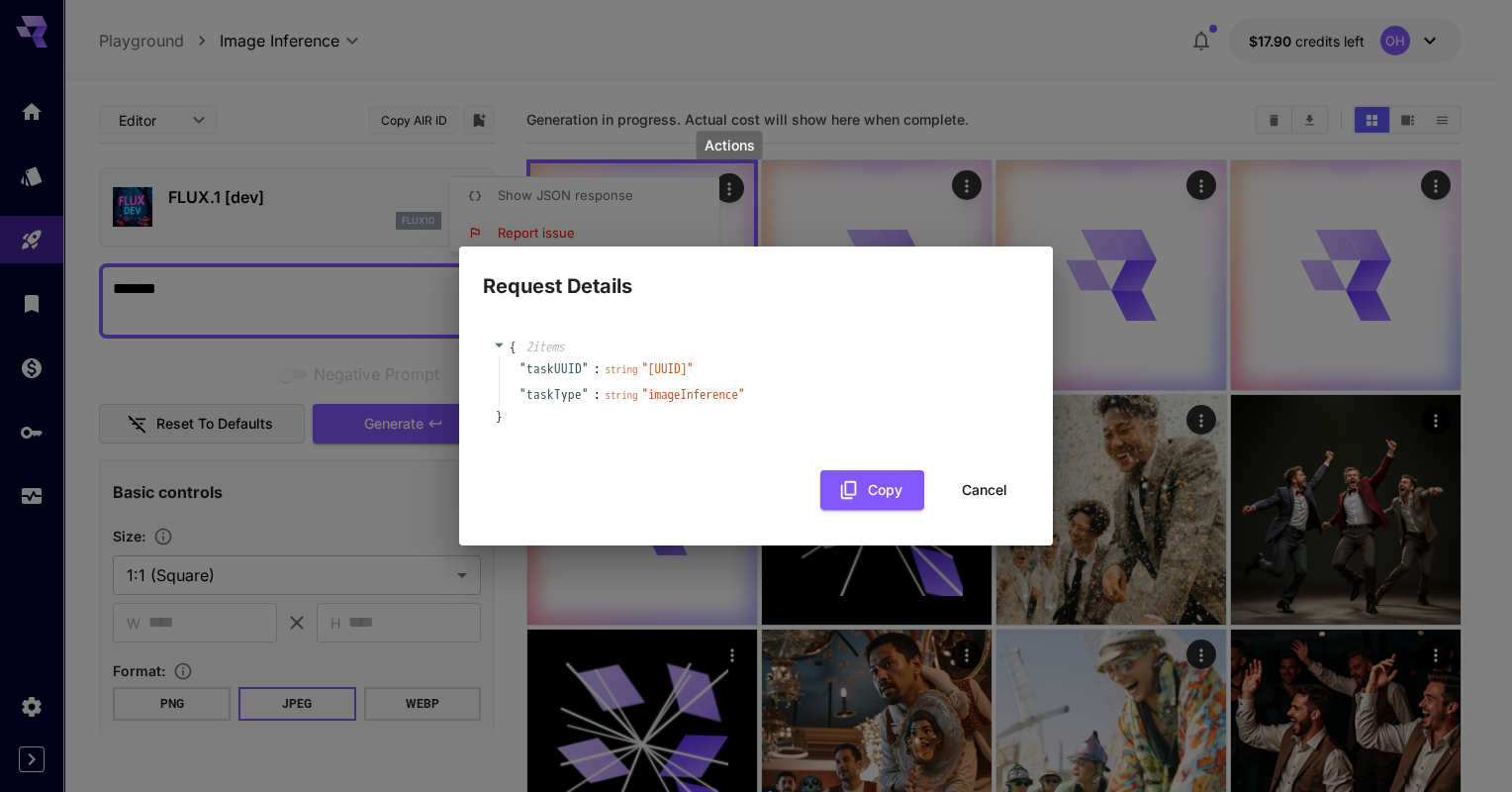 click on "" [UUID] "" at bounding box center (668, 368) 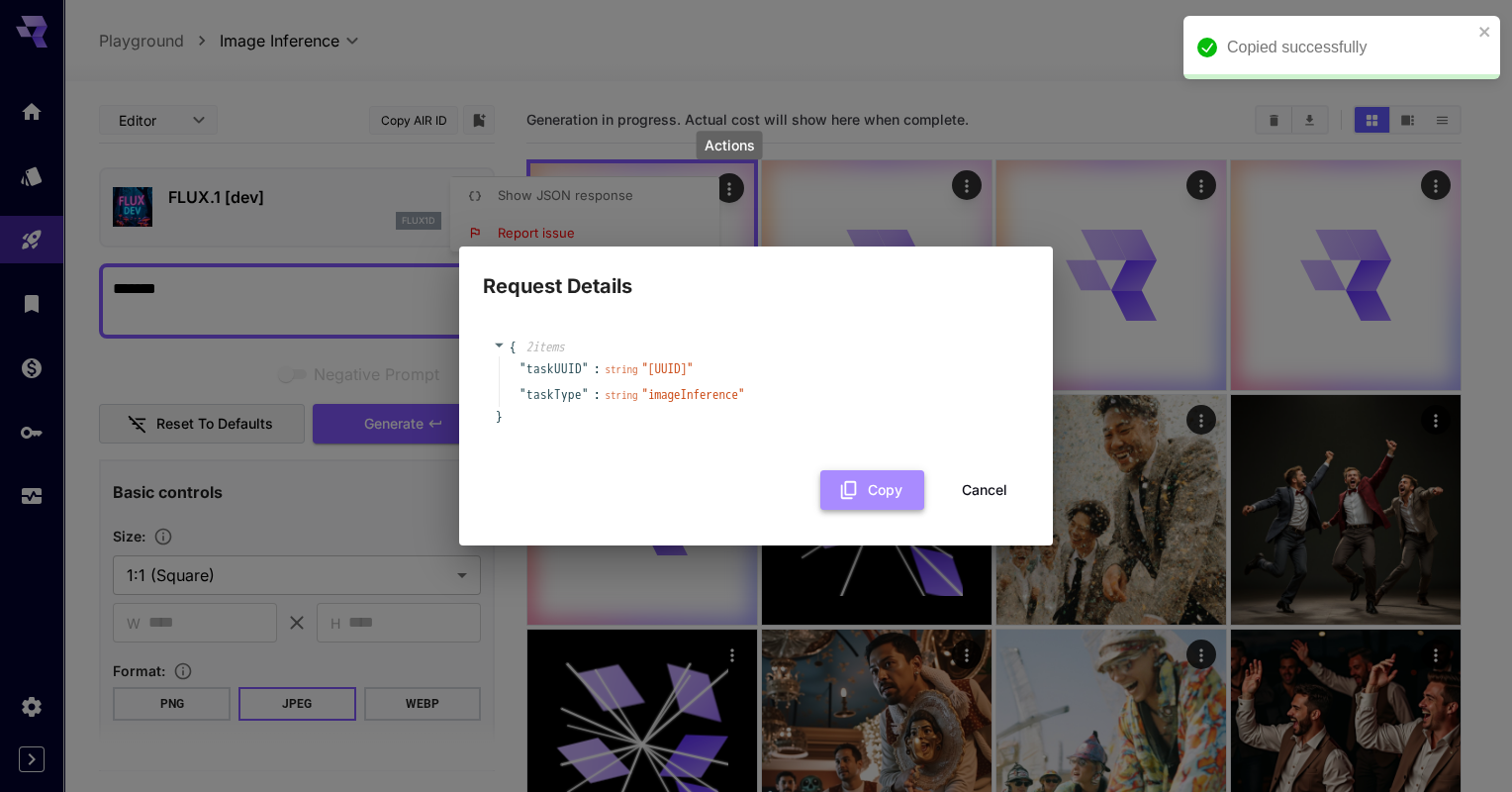 click on "Copy" at bounding box center [872, 490] 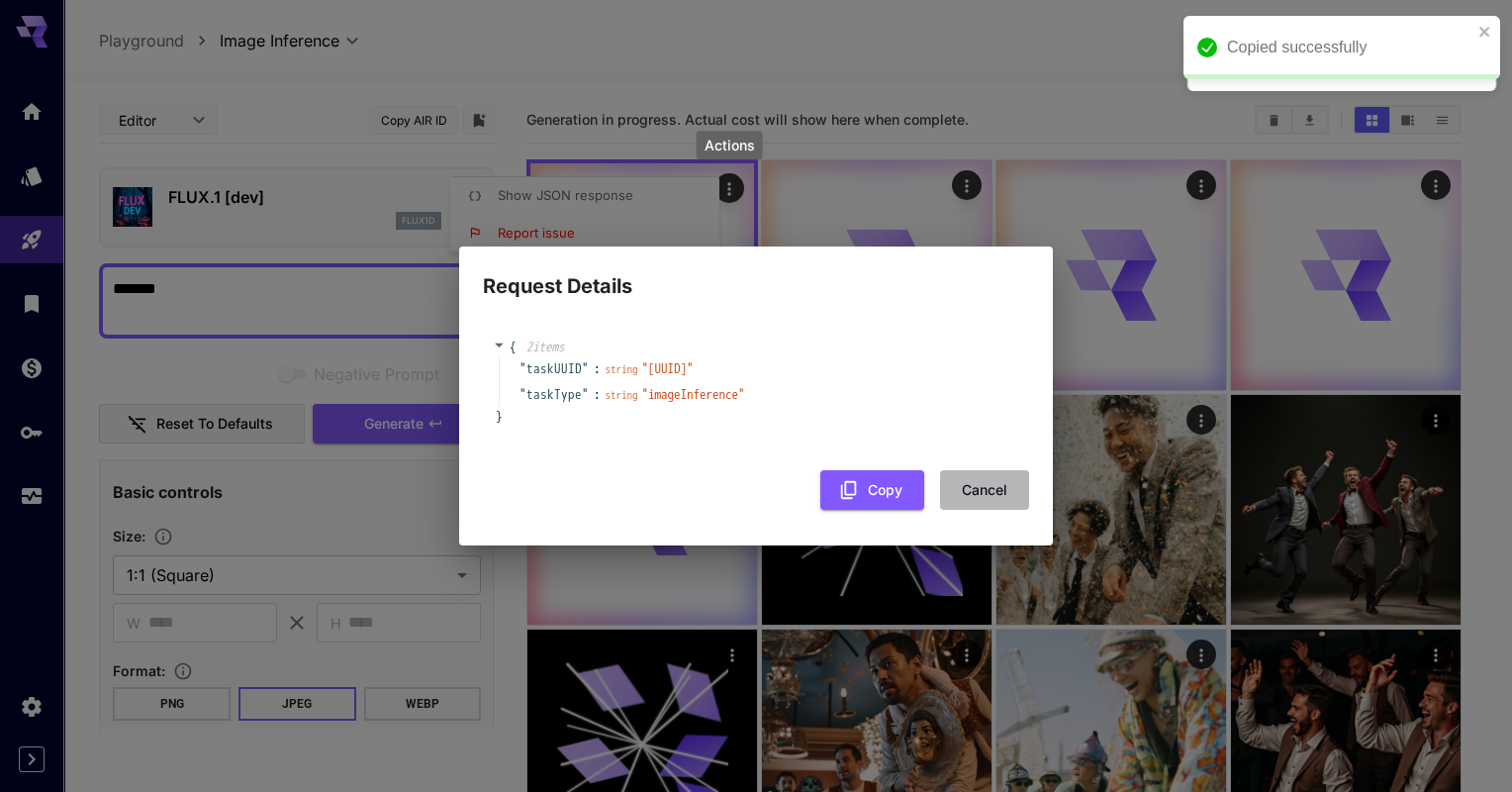 click on "Cancel" at bounding box center (985, 490) 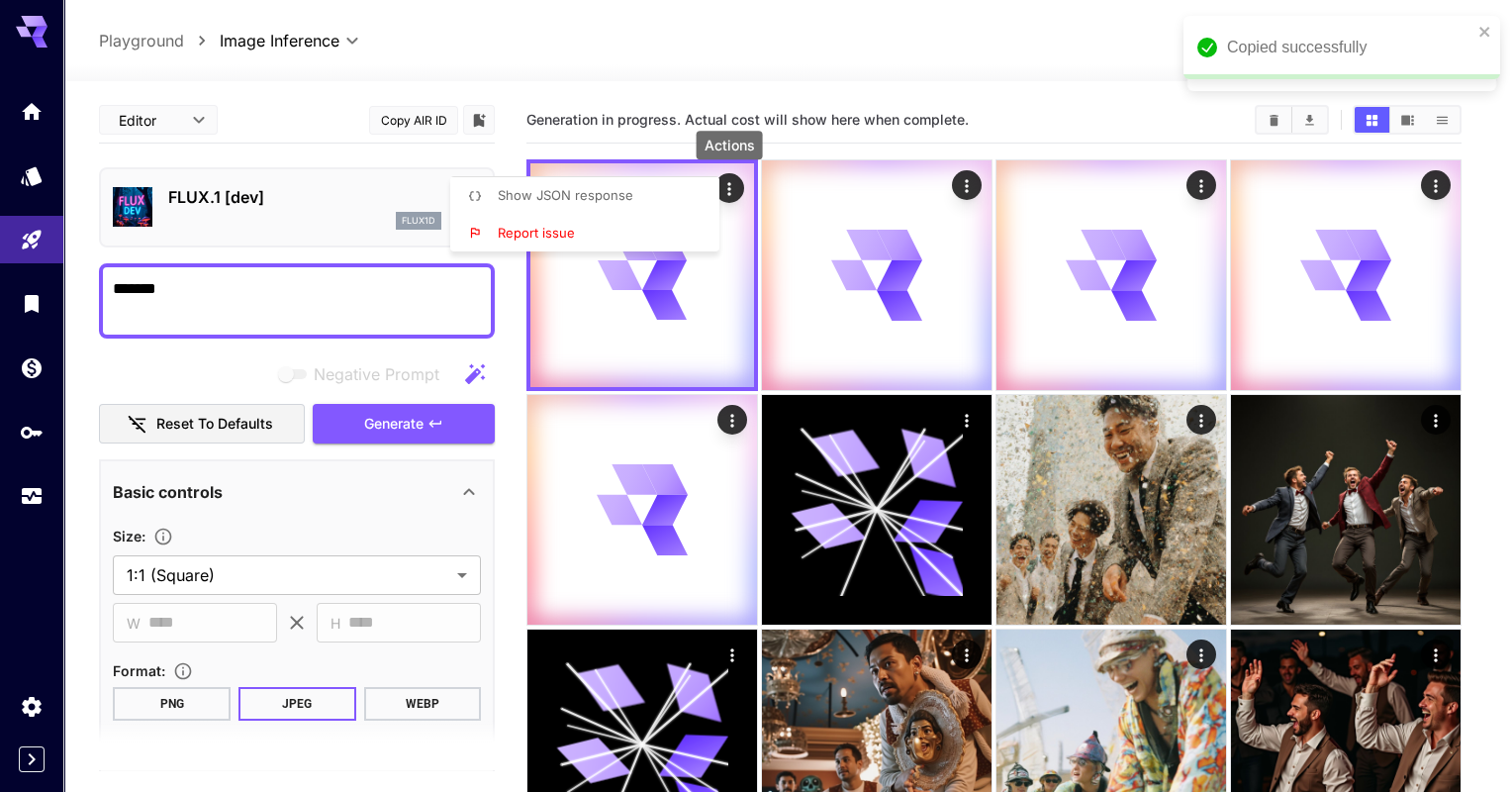 click at bounding box center [756, 396] 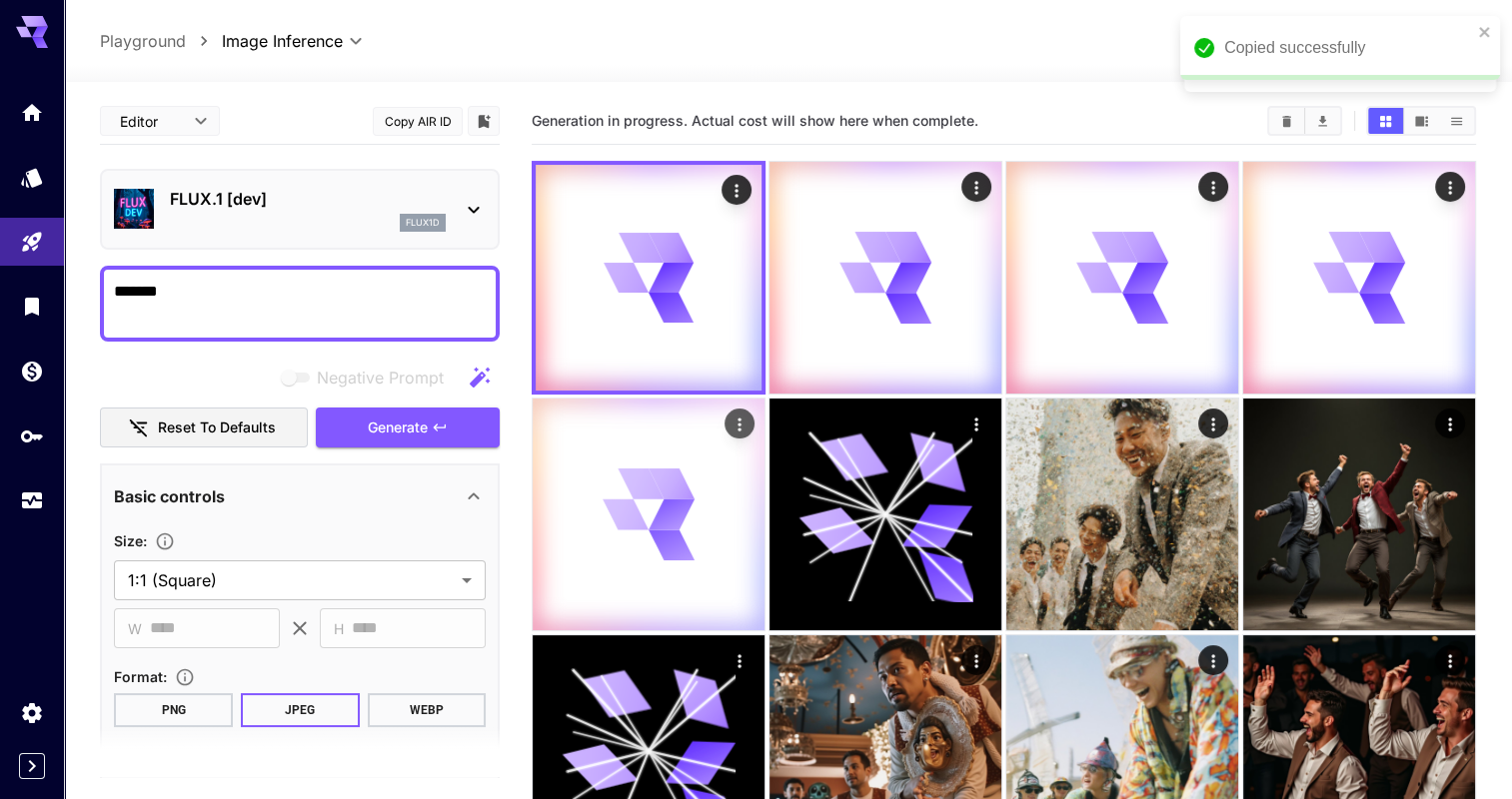click 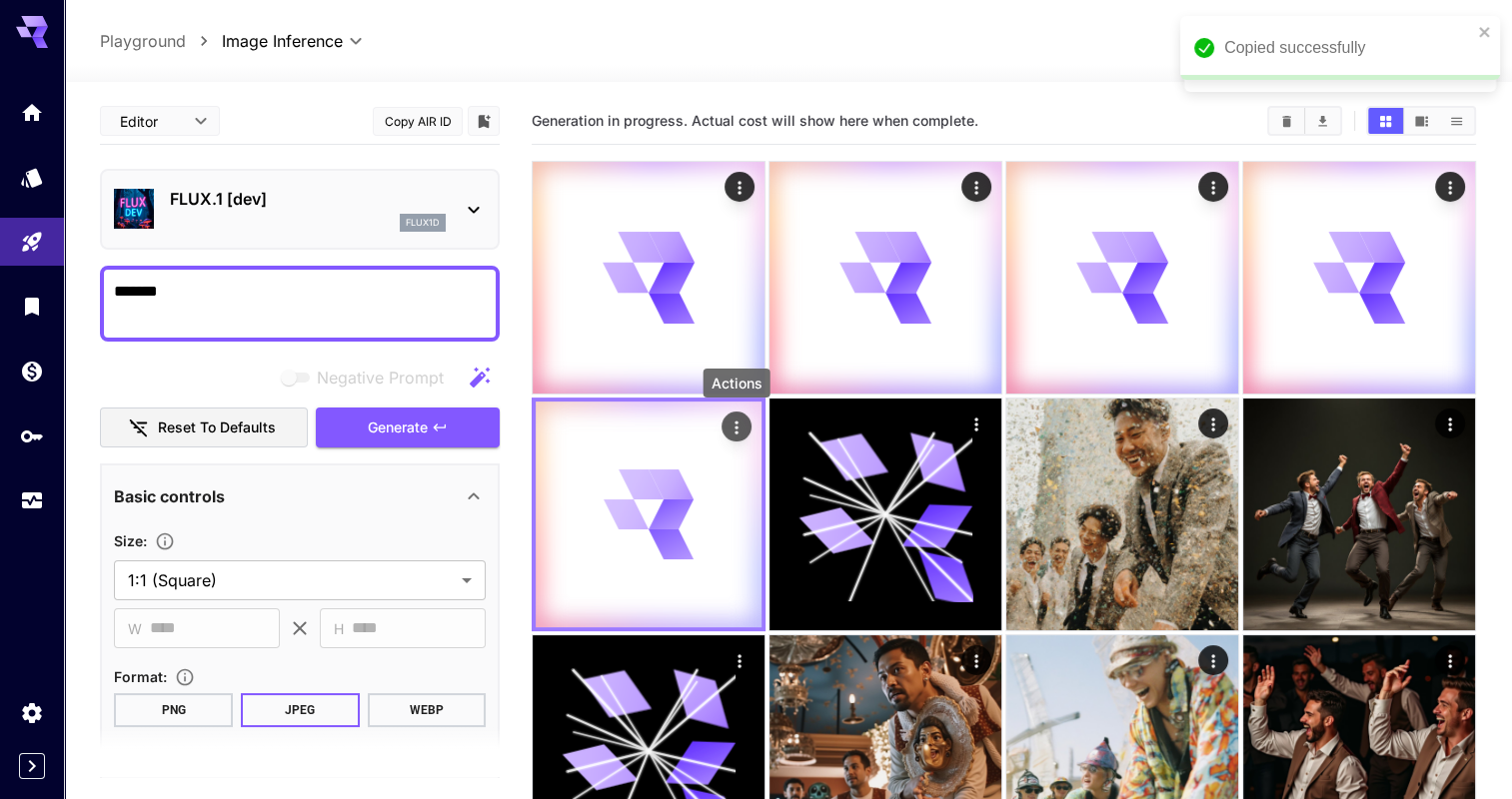 click 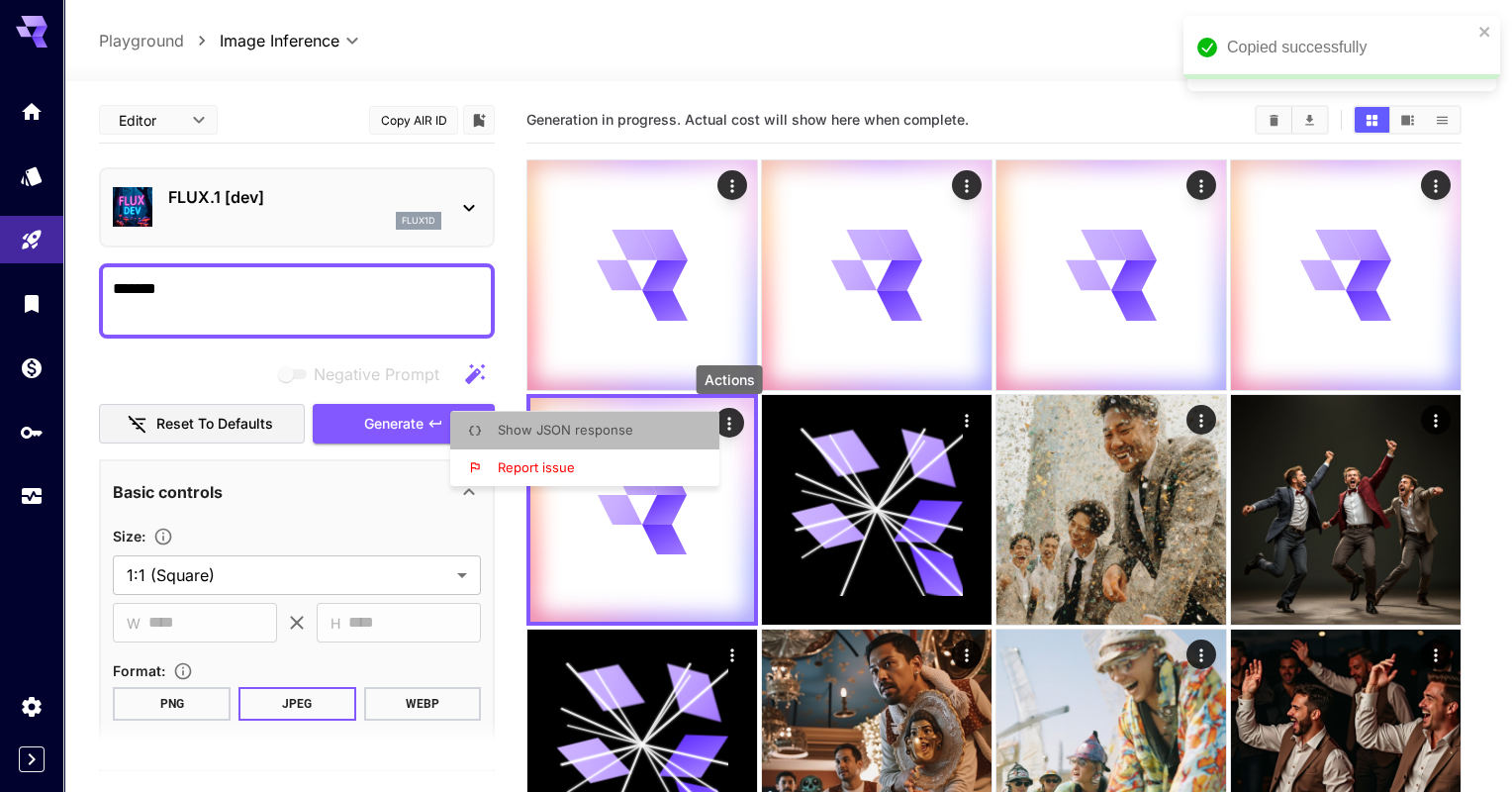 click on "Show JSON response" at bounding box center (565, 430) 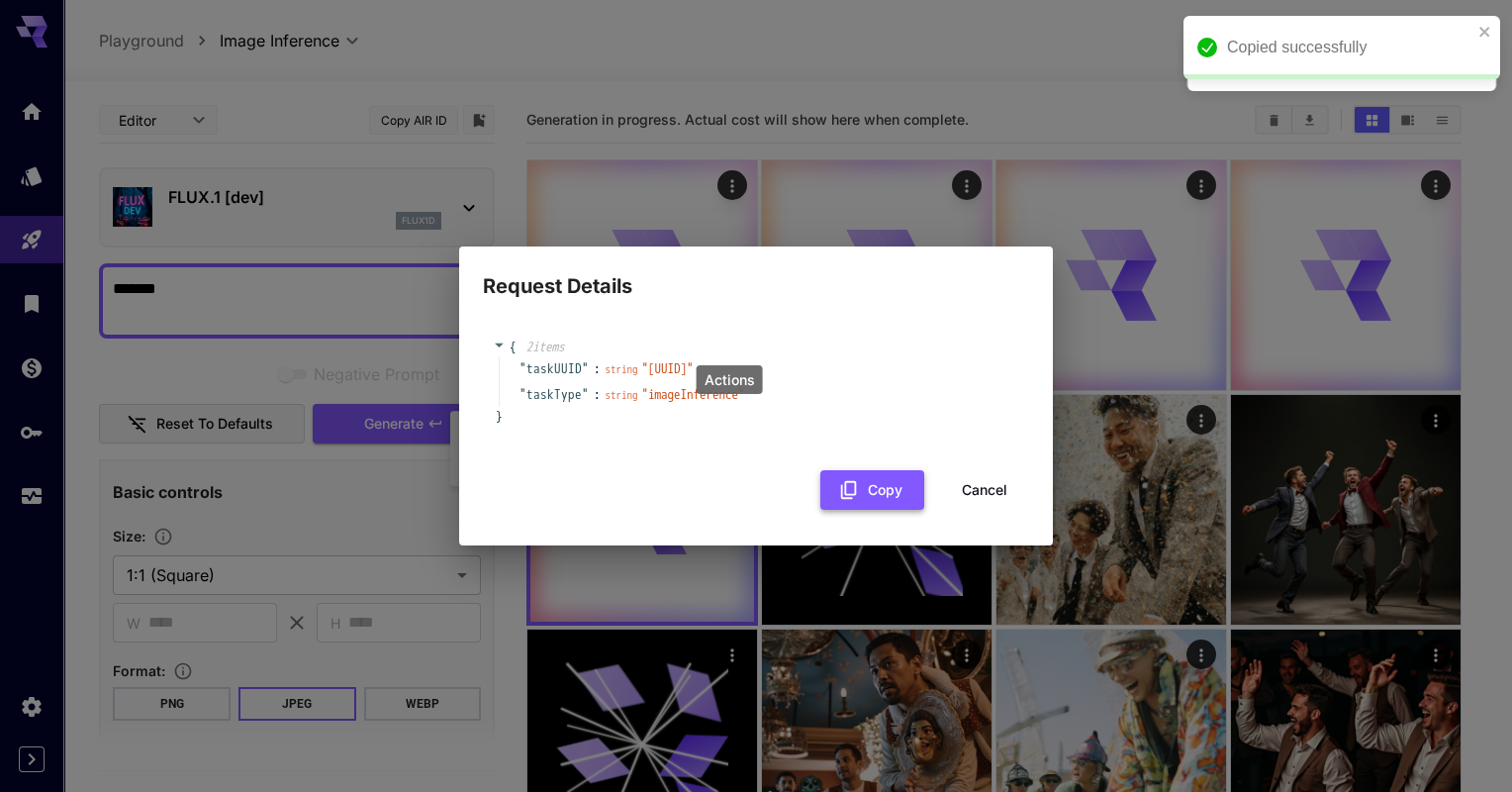 click on "Copy" at bounding box center [872, 490] 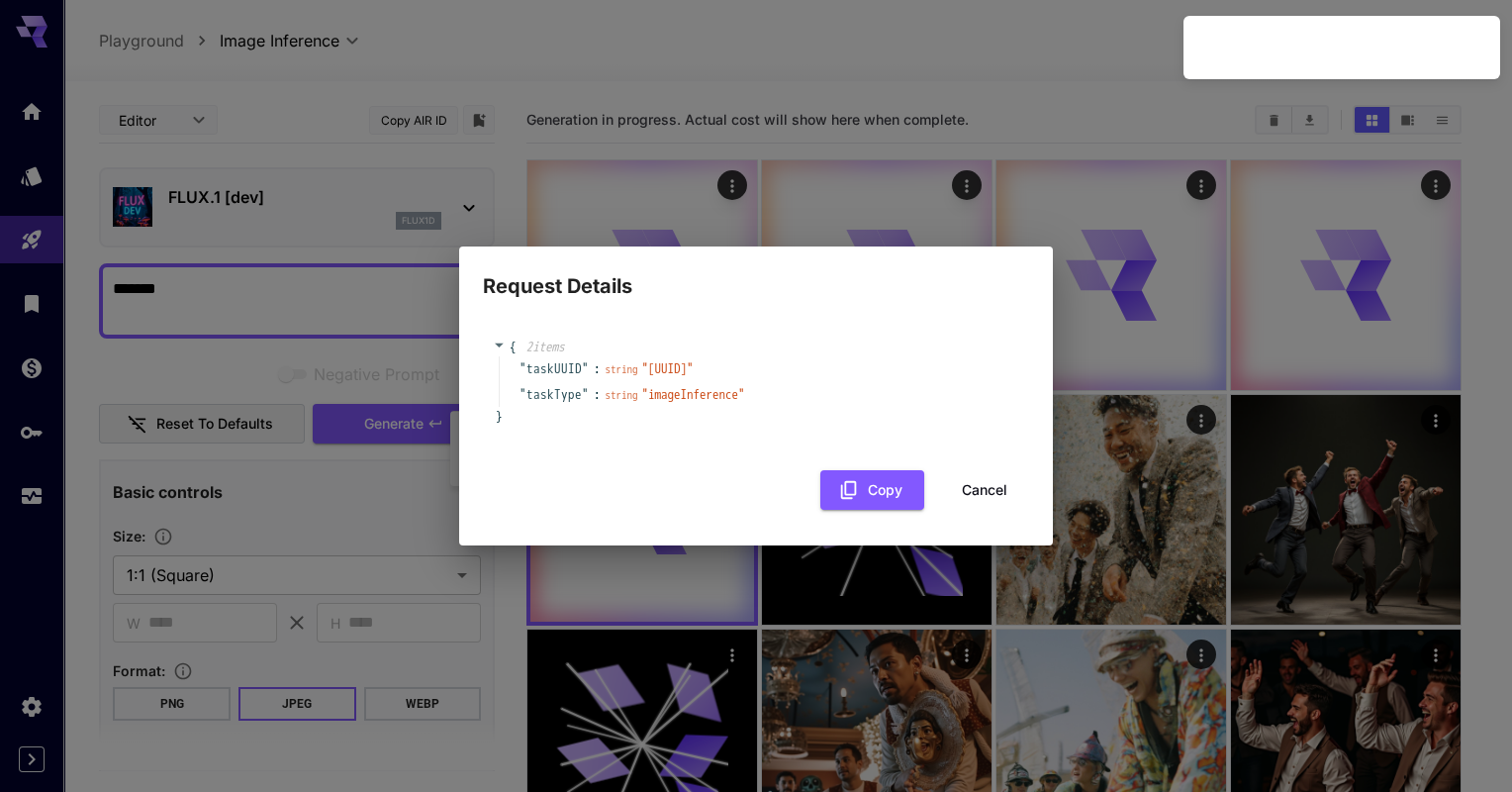 click on "{ 2  item s " taskUUID " : string " [UUID] " " taskType " : string " imageInference " } Copy Cancel" at bounding box center [756, 414] 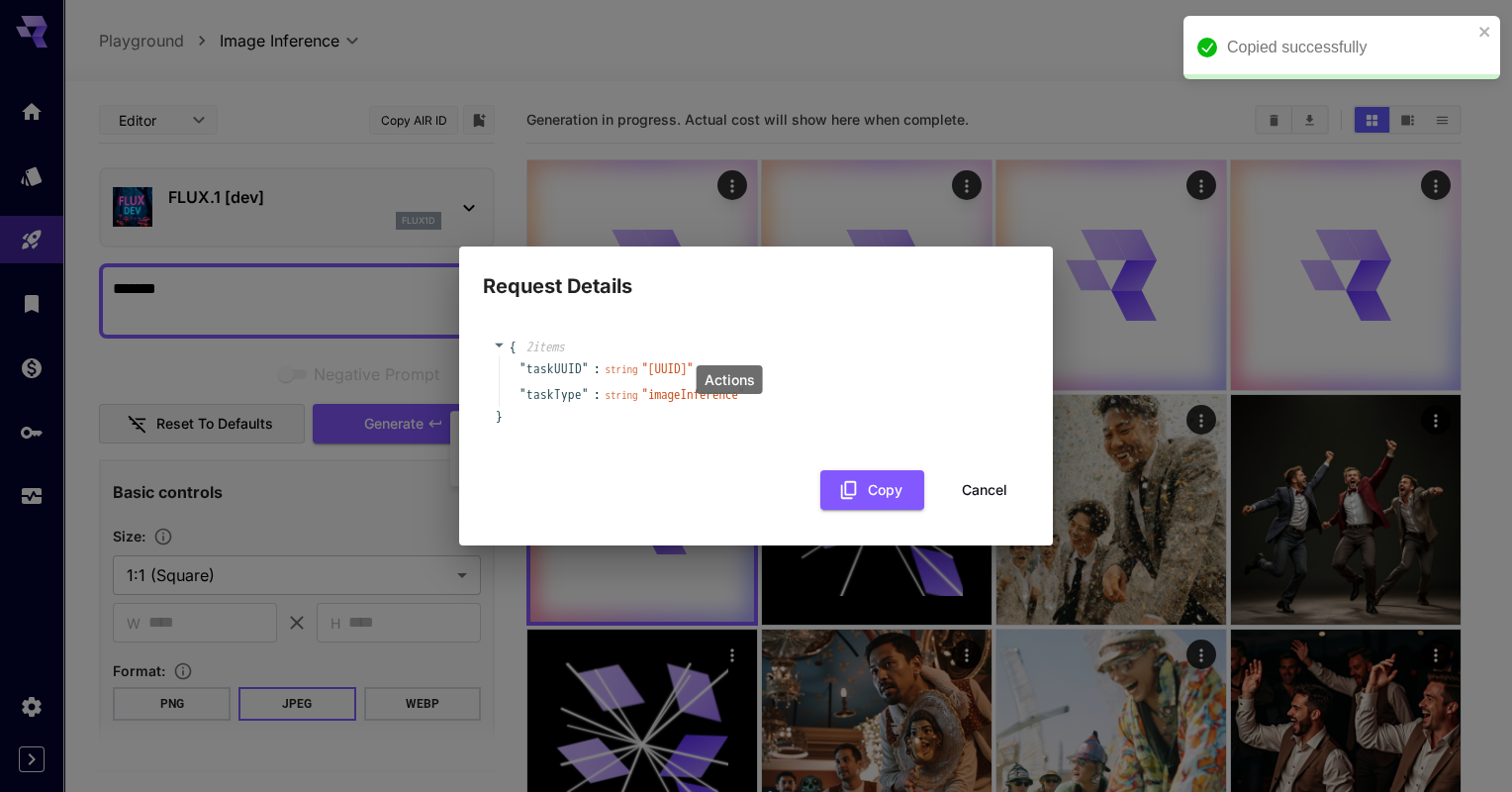 click on "Cancel" at bounding box center (985, 490) 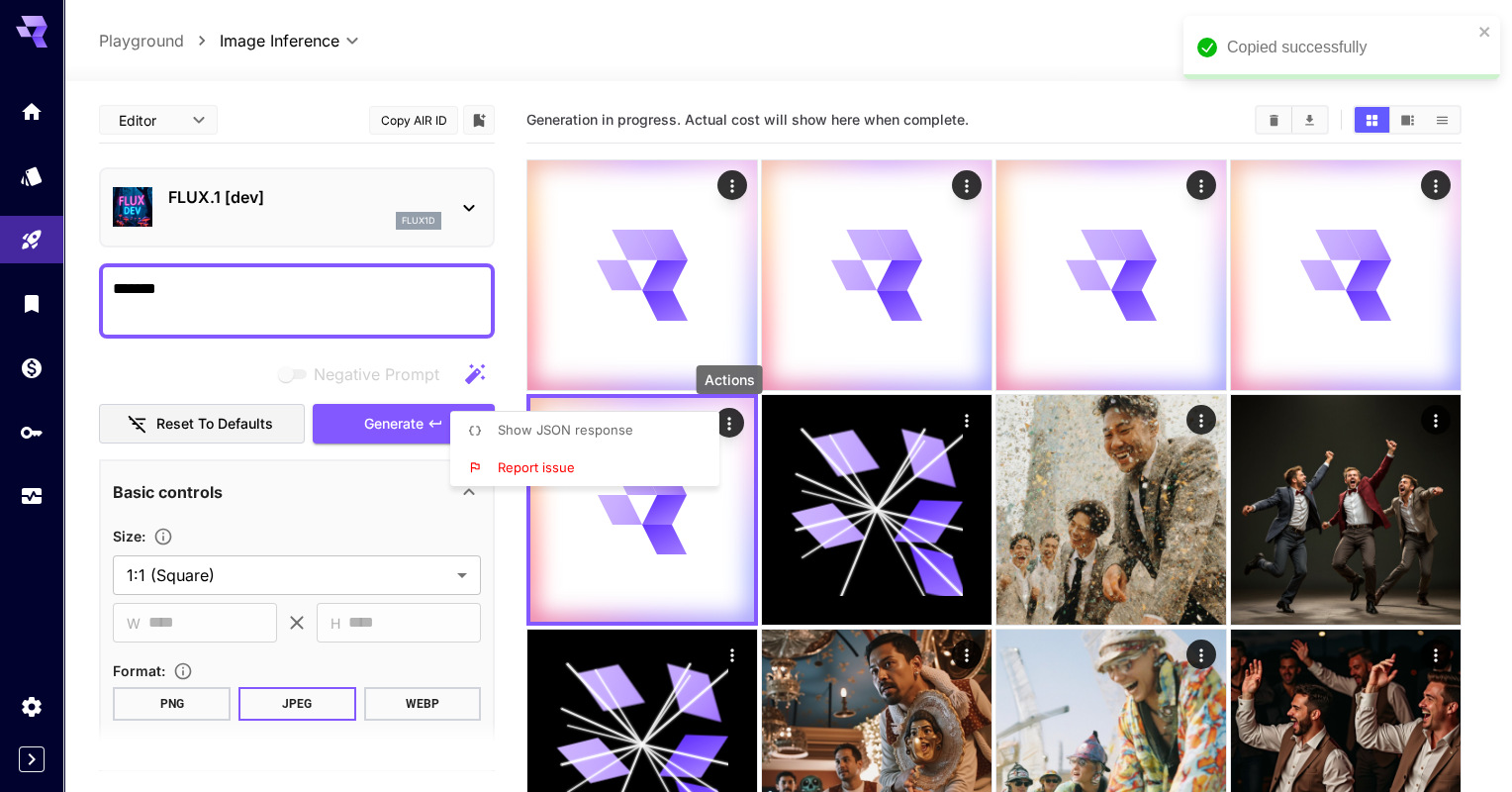 click at bounding box center [756, 396] 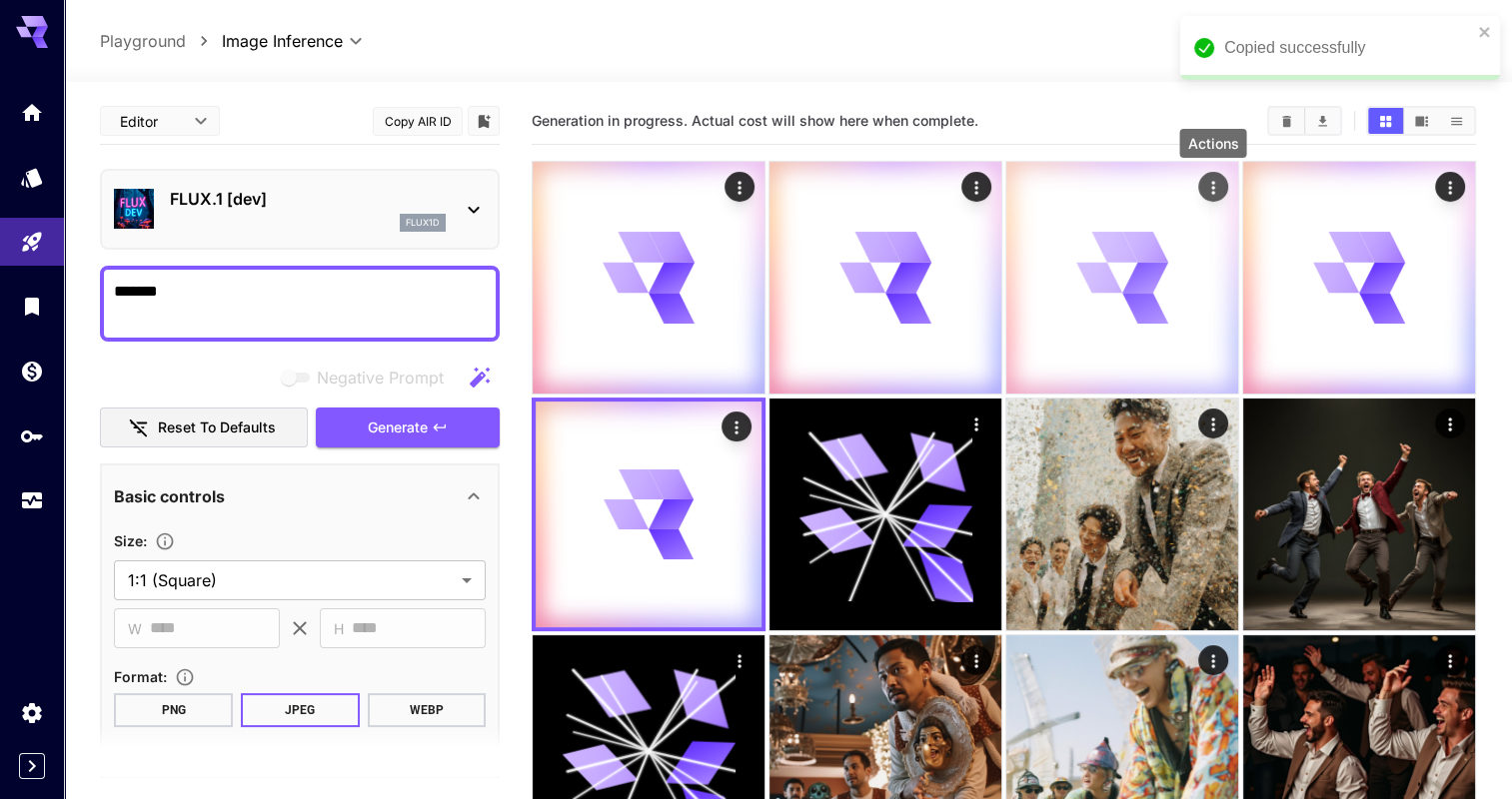 click at bounding box center [1213, 187] 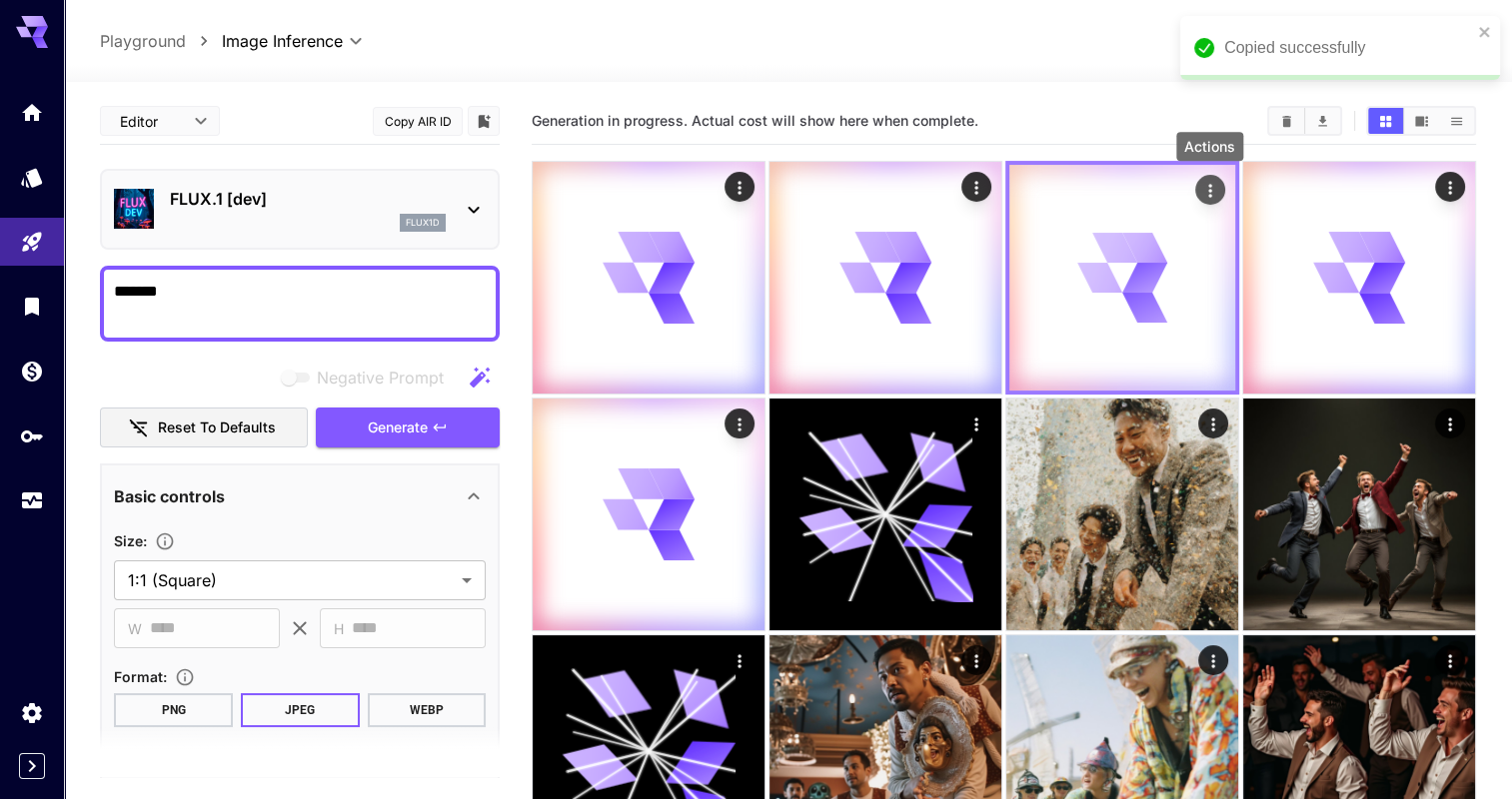 click 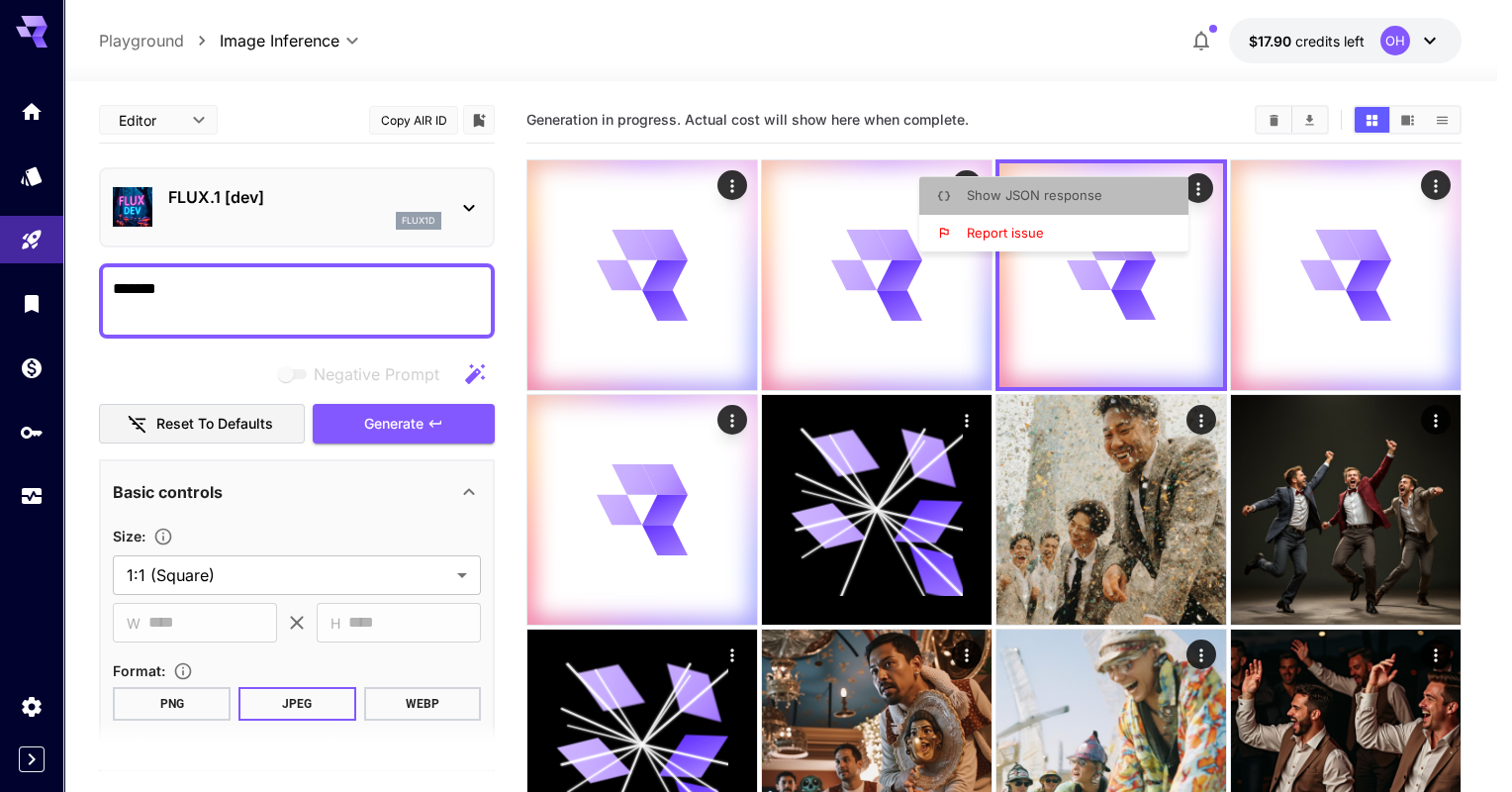 click on "Show JSON response" at bounding box center (1060, 196) 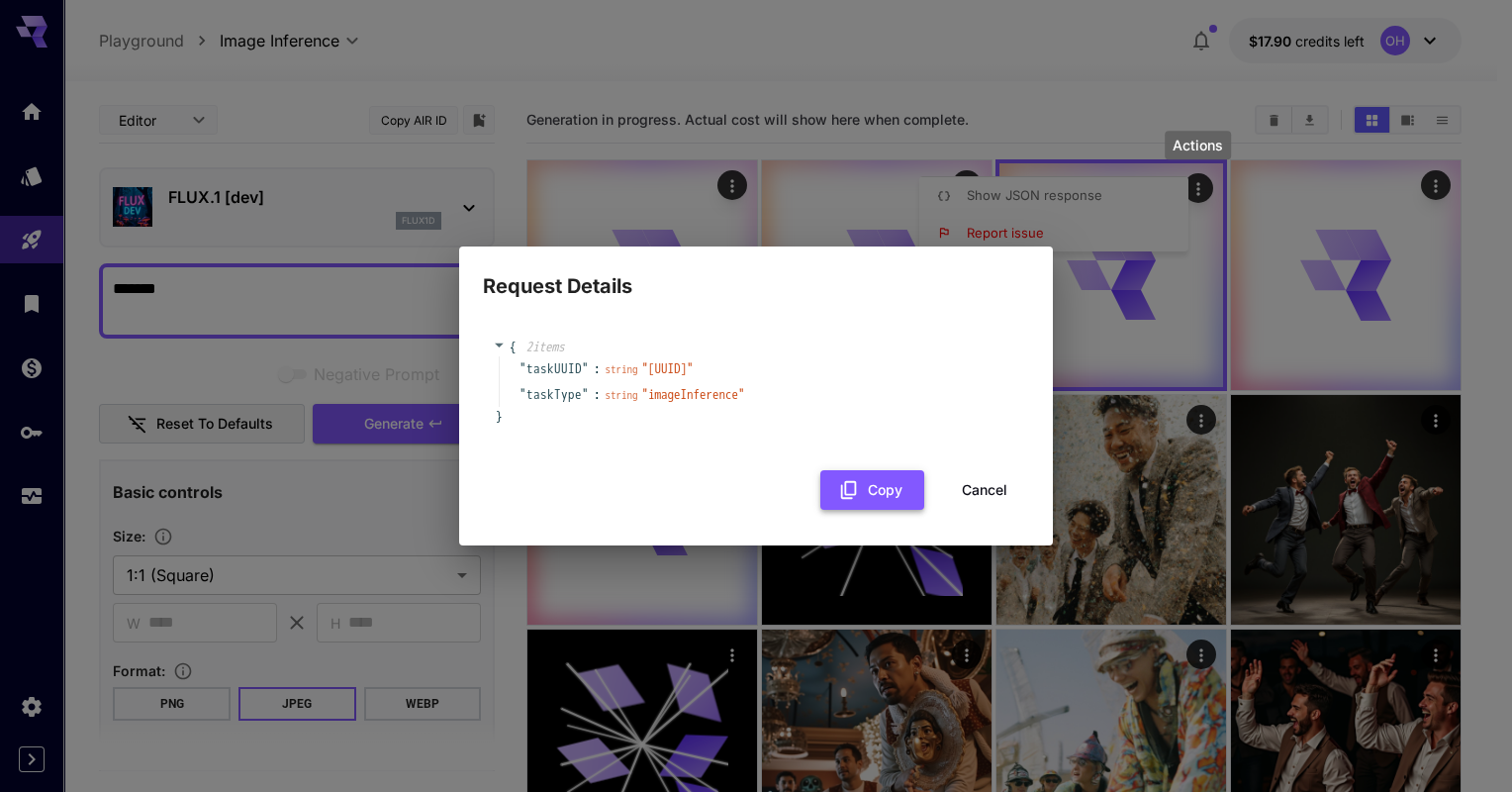 click on "Copy" at bounding box center [872, 490] 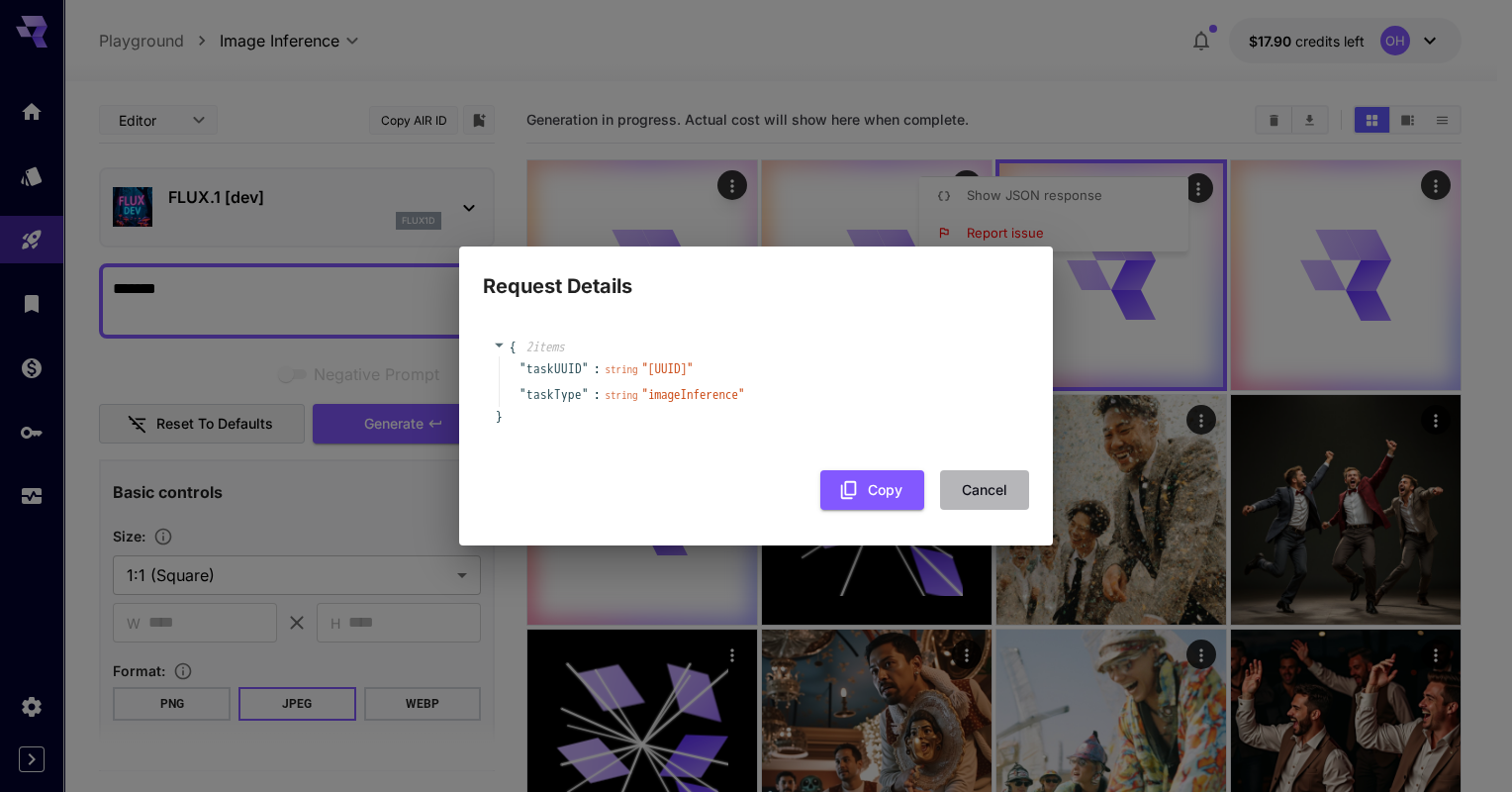click on "Cancel" at bounding box center (985, 490) 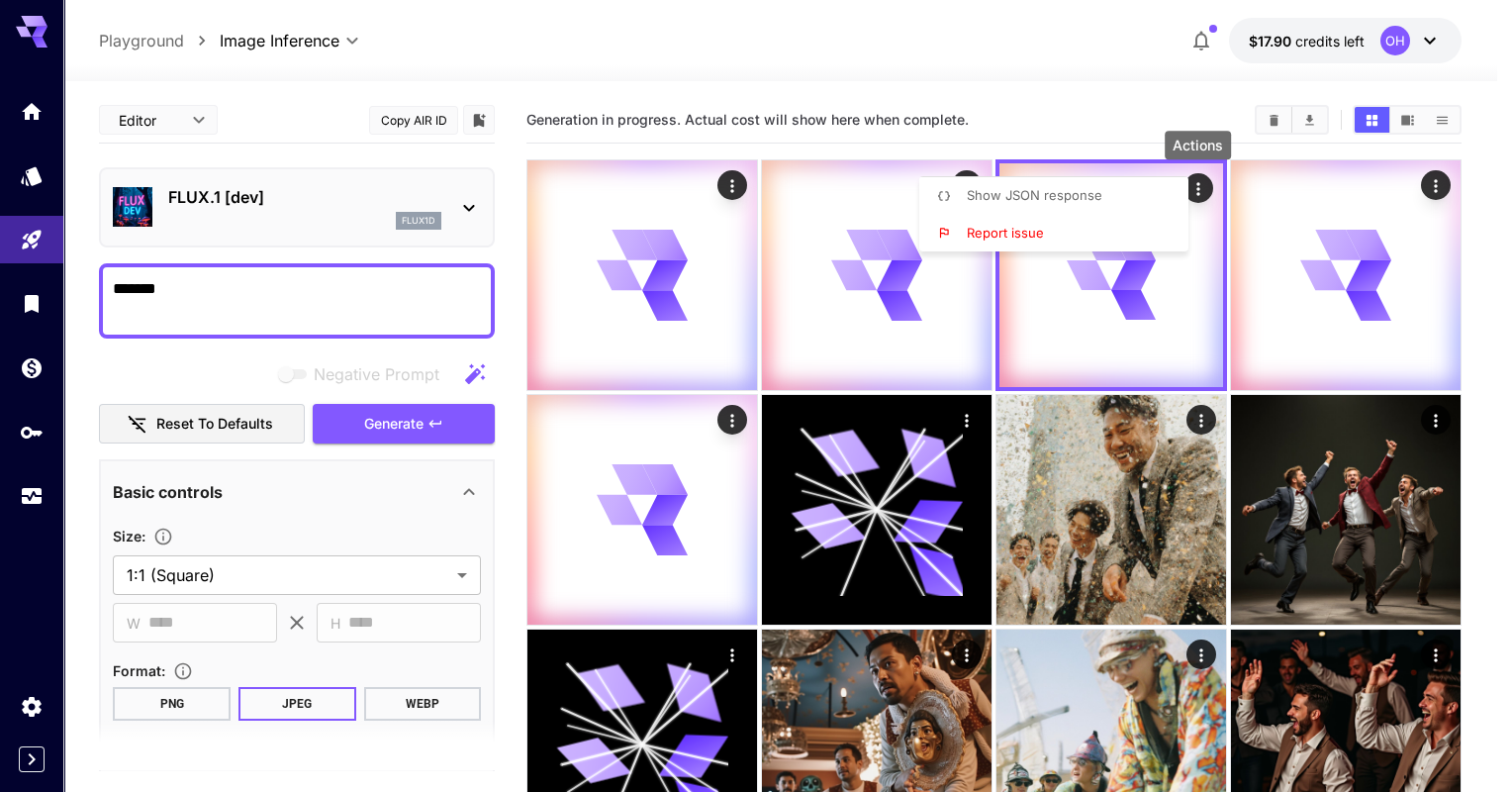click at bounding box center (756, 396) 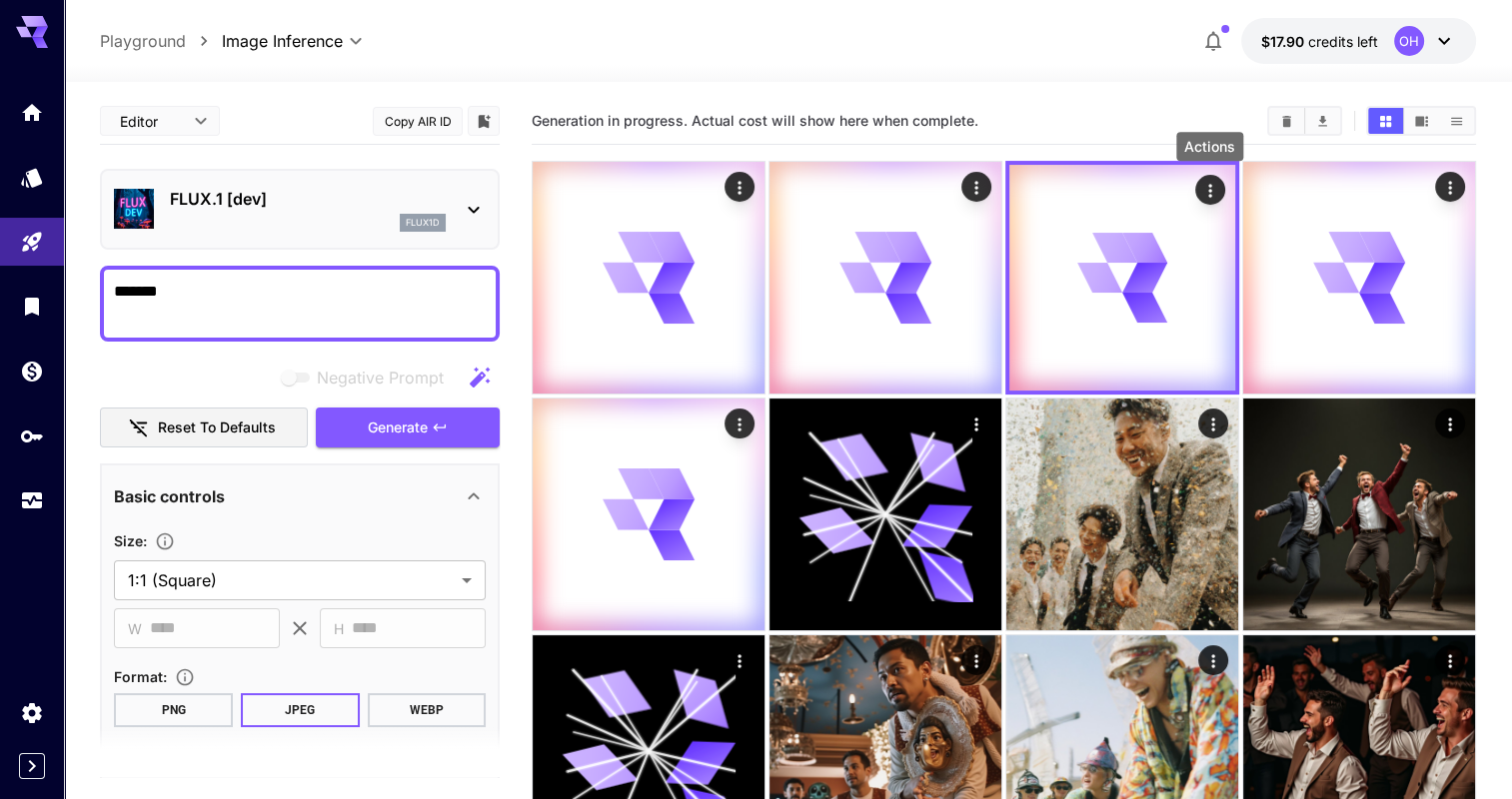 click on "Playground" at bounding box center [143, 41] 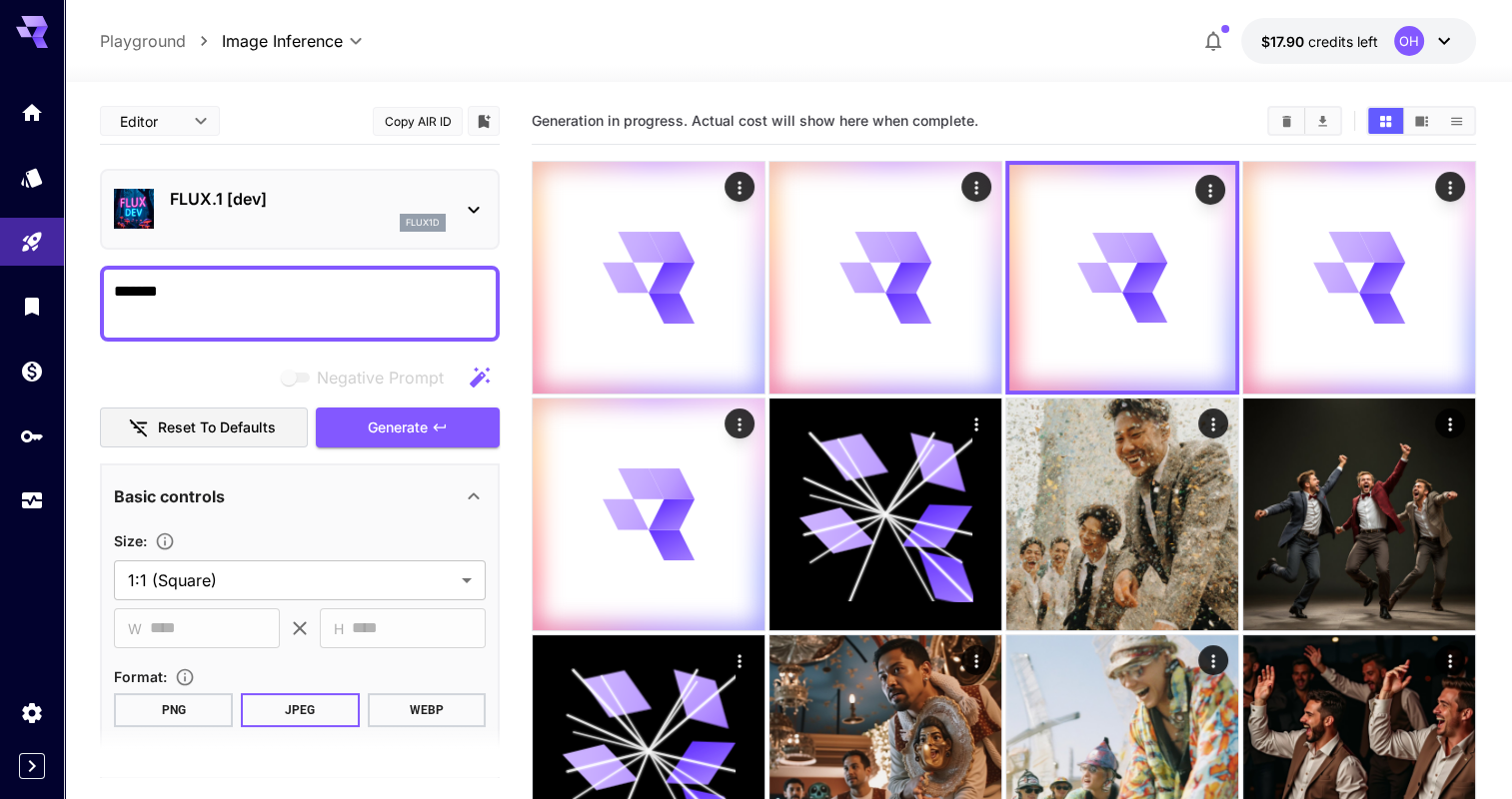 click on "Playground" at bounding box center [143, 41] 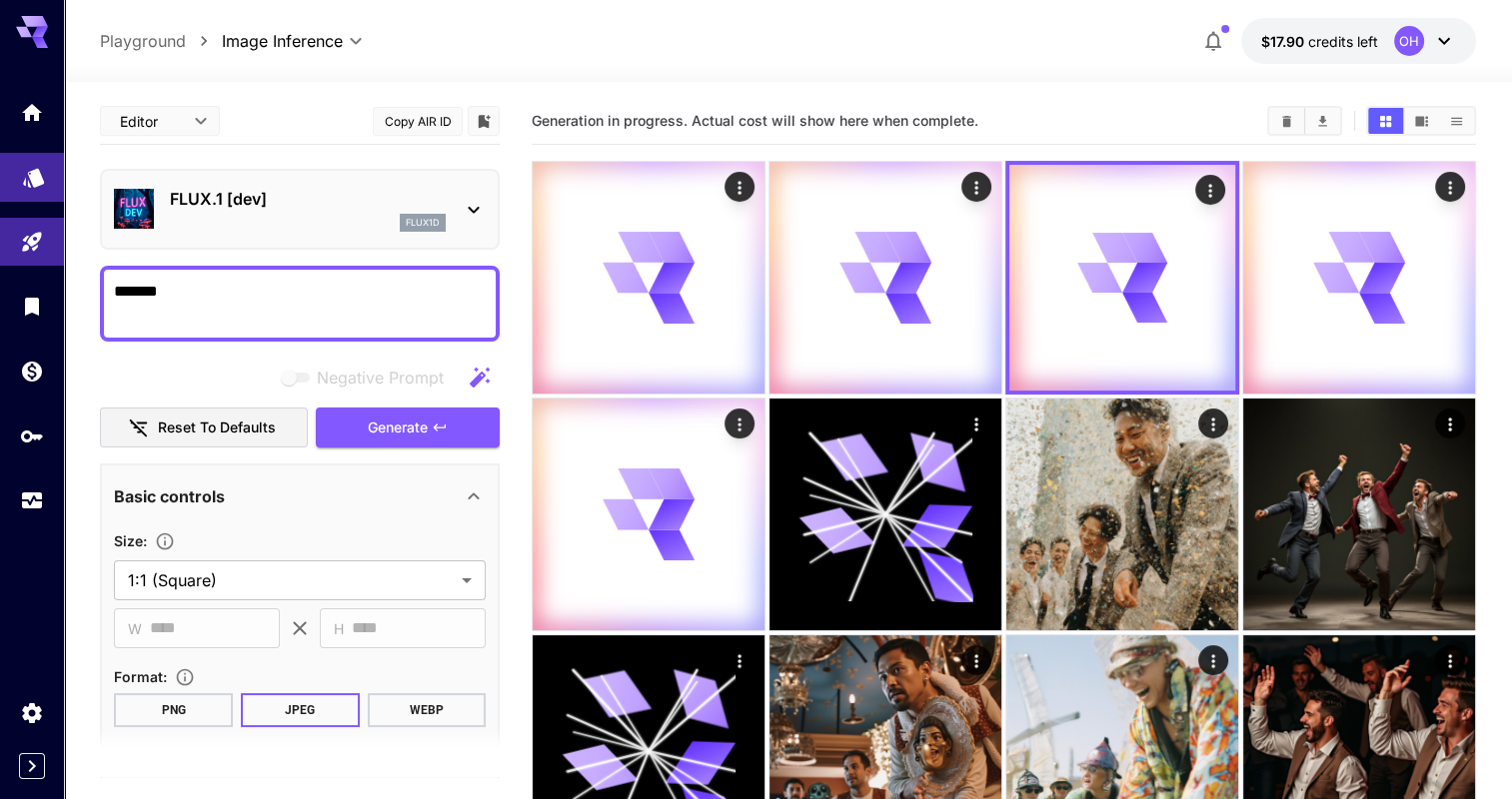 click at bounding box center (32, 177) 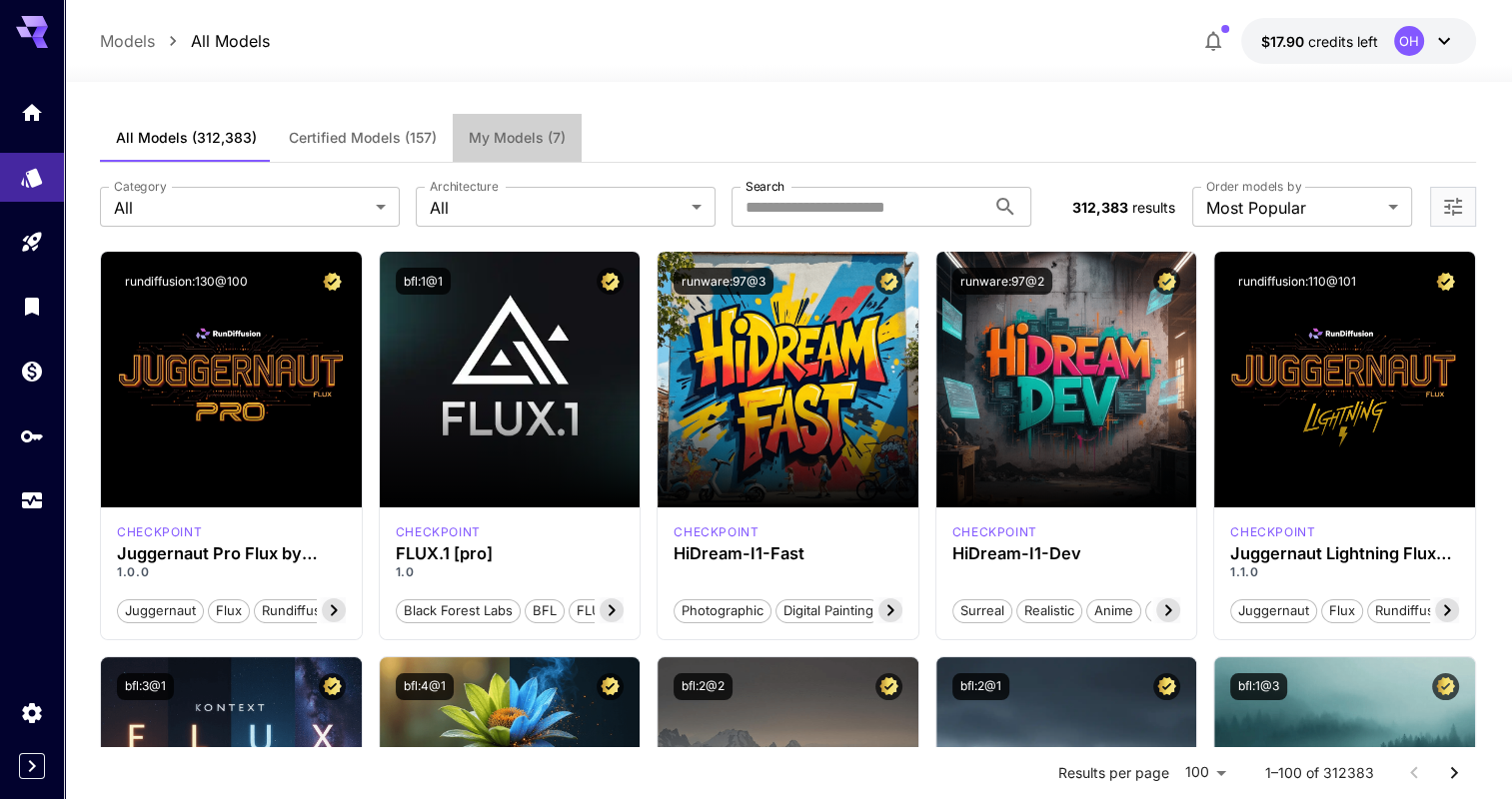 click on "My Models (7)" at bounding box center [517, 138] 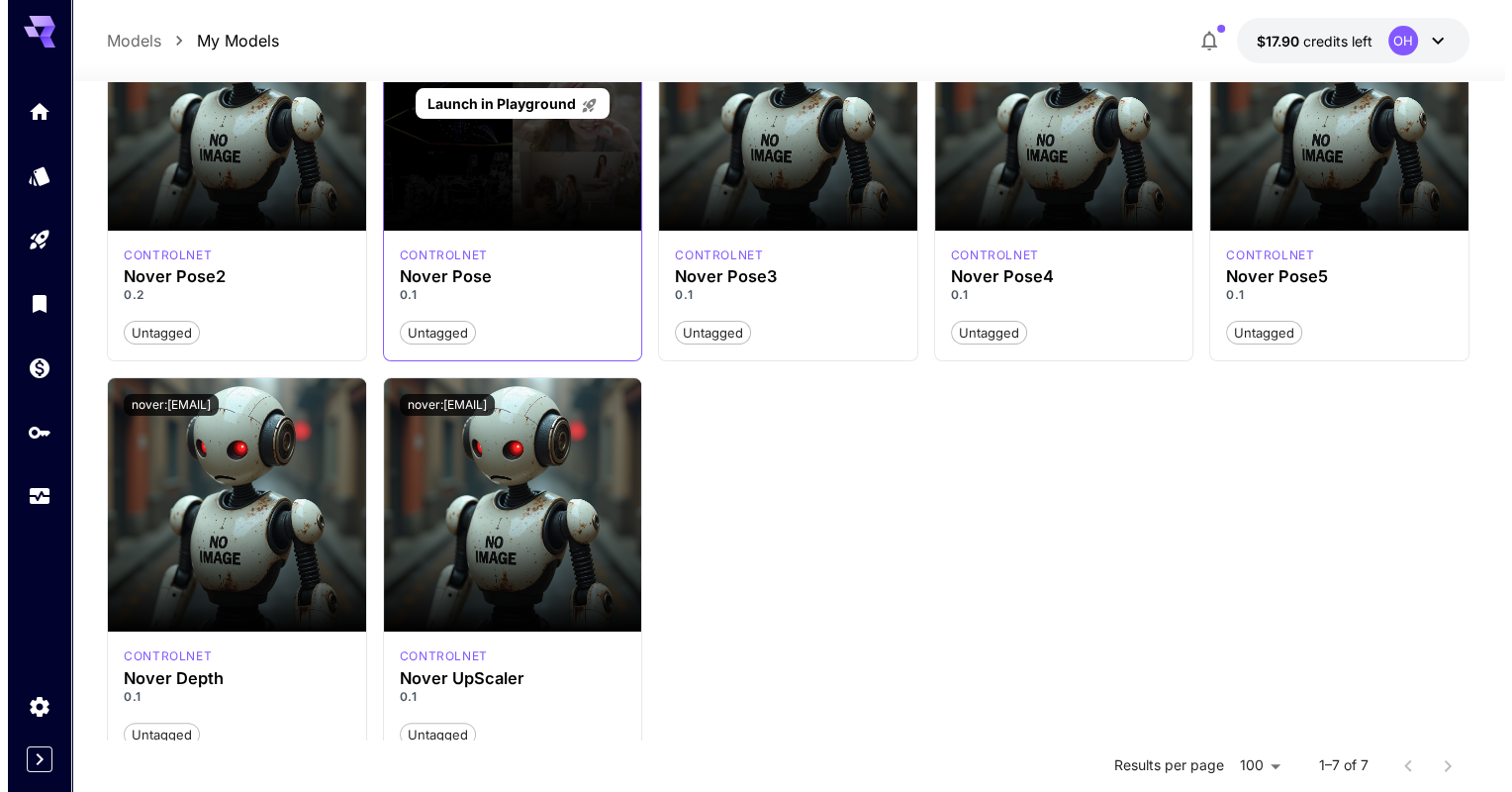 scroll, scrollTop: 0, scrollLeft: 0, axis: both 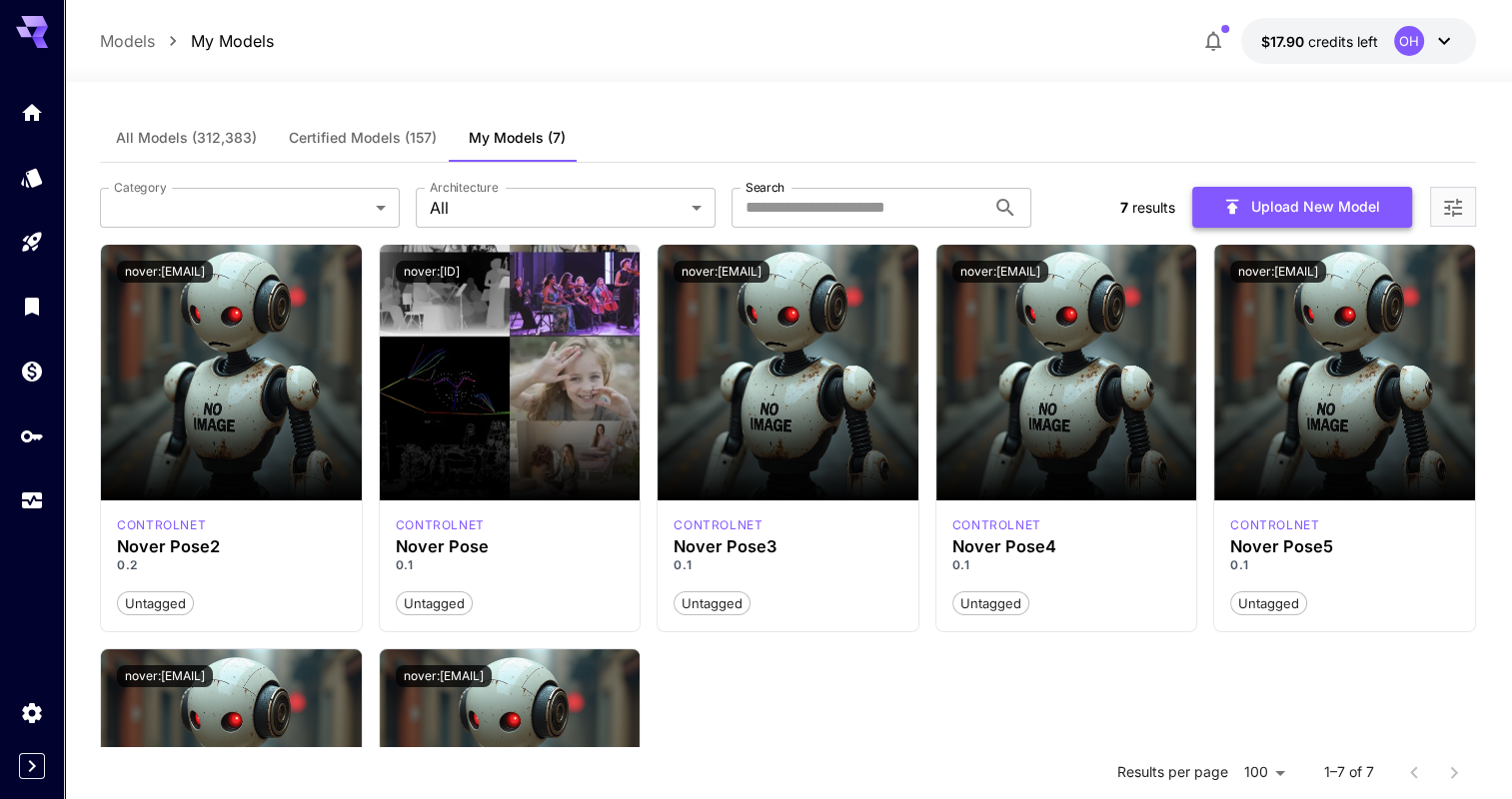 click on "Upload New Model" at bounding box center [1302, 207] 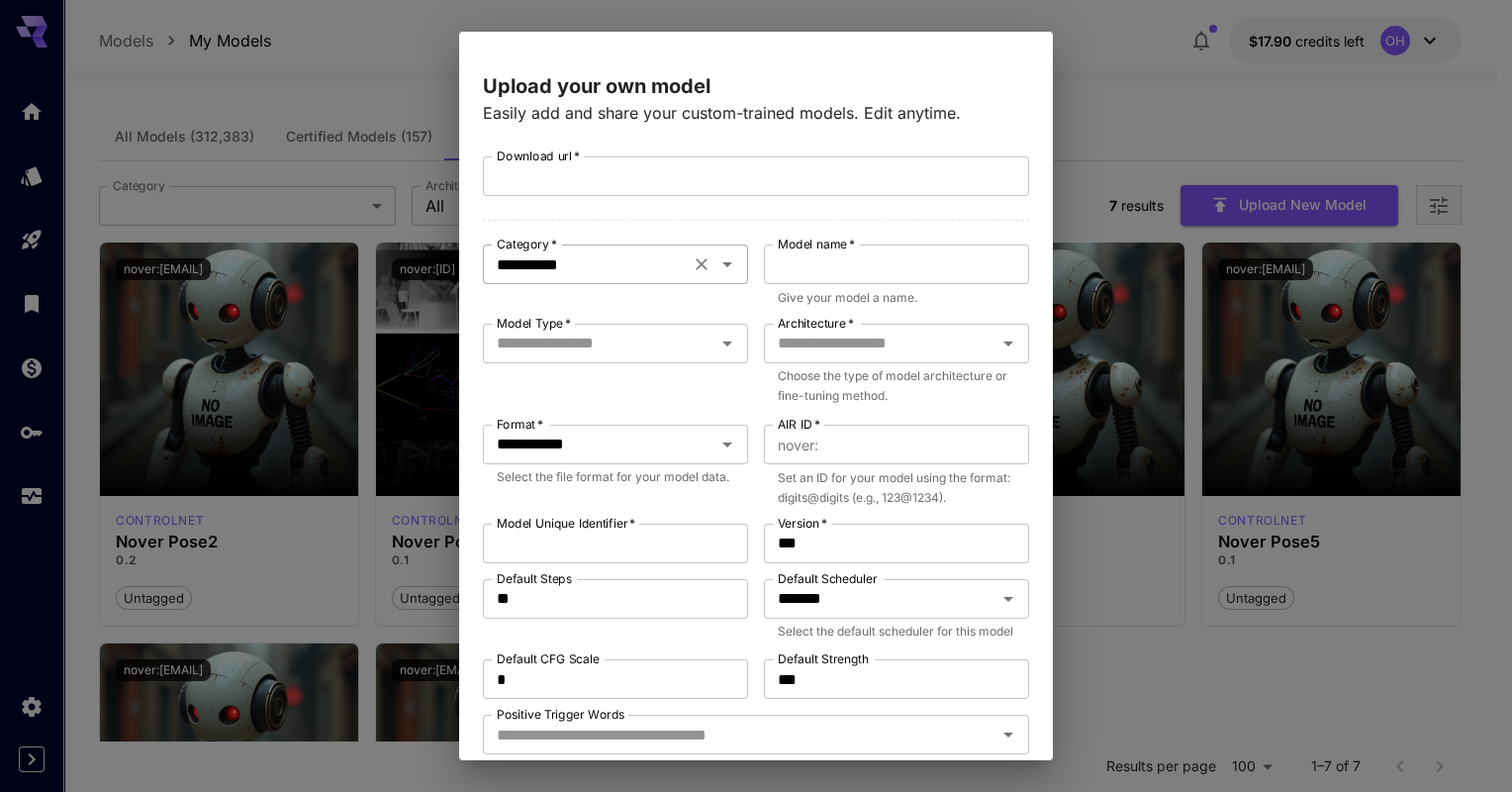 click on "**********" at bounding box center [586, 264] 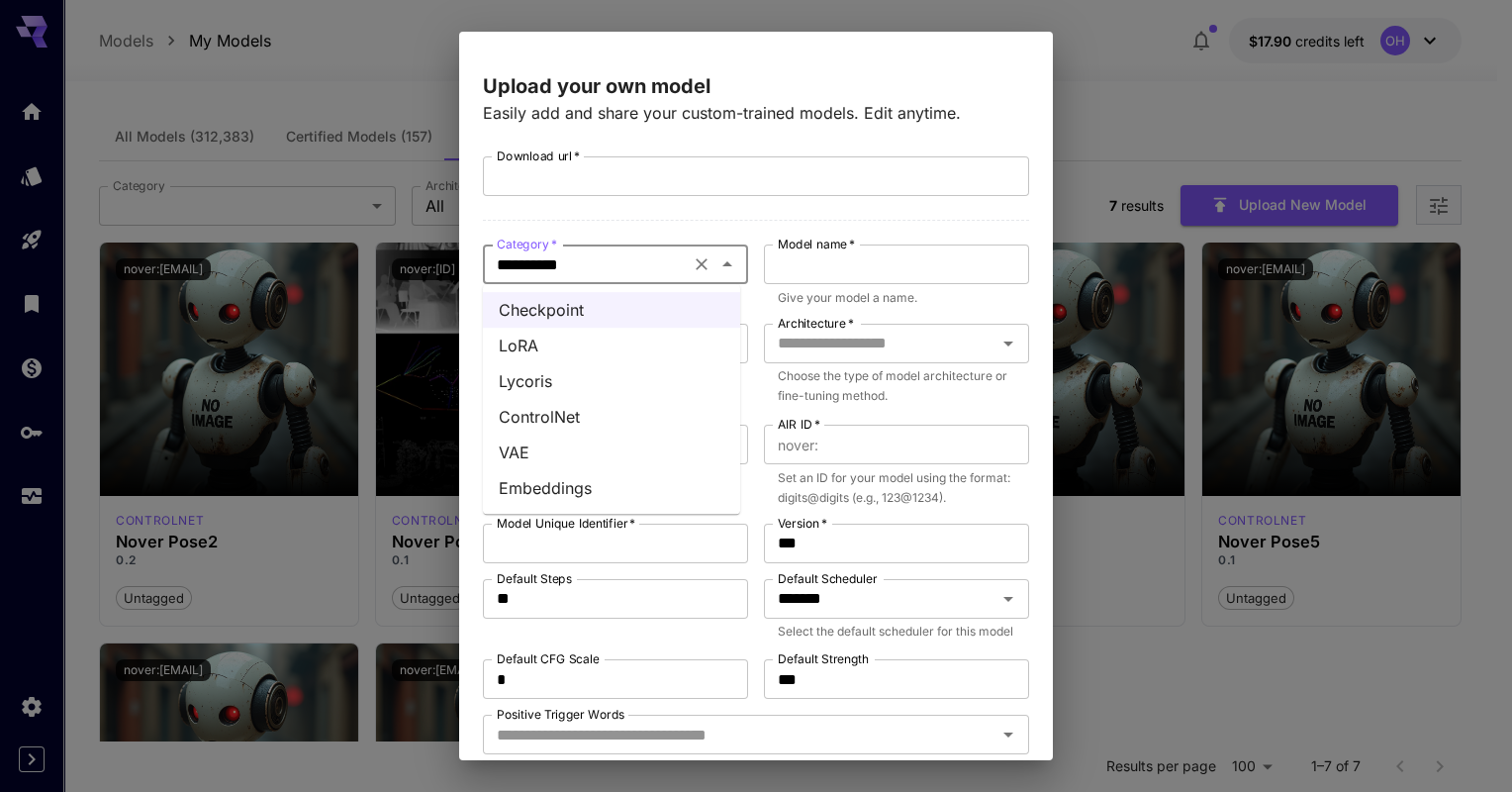 click on "ControlNet" at bounding box center (612, 417) 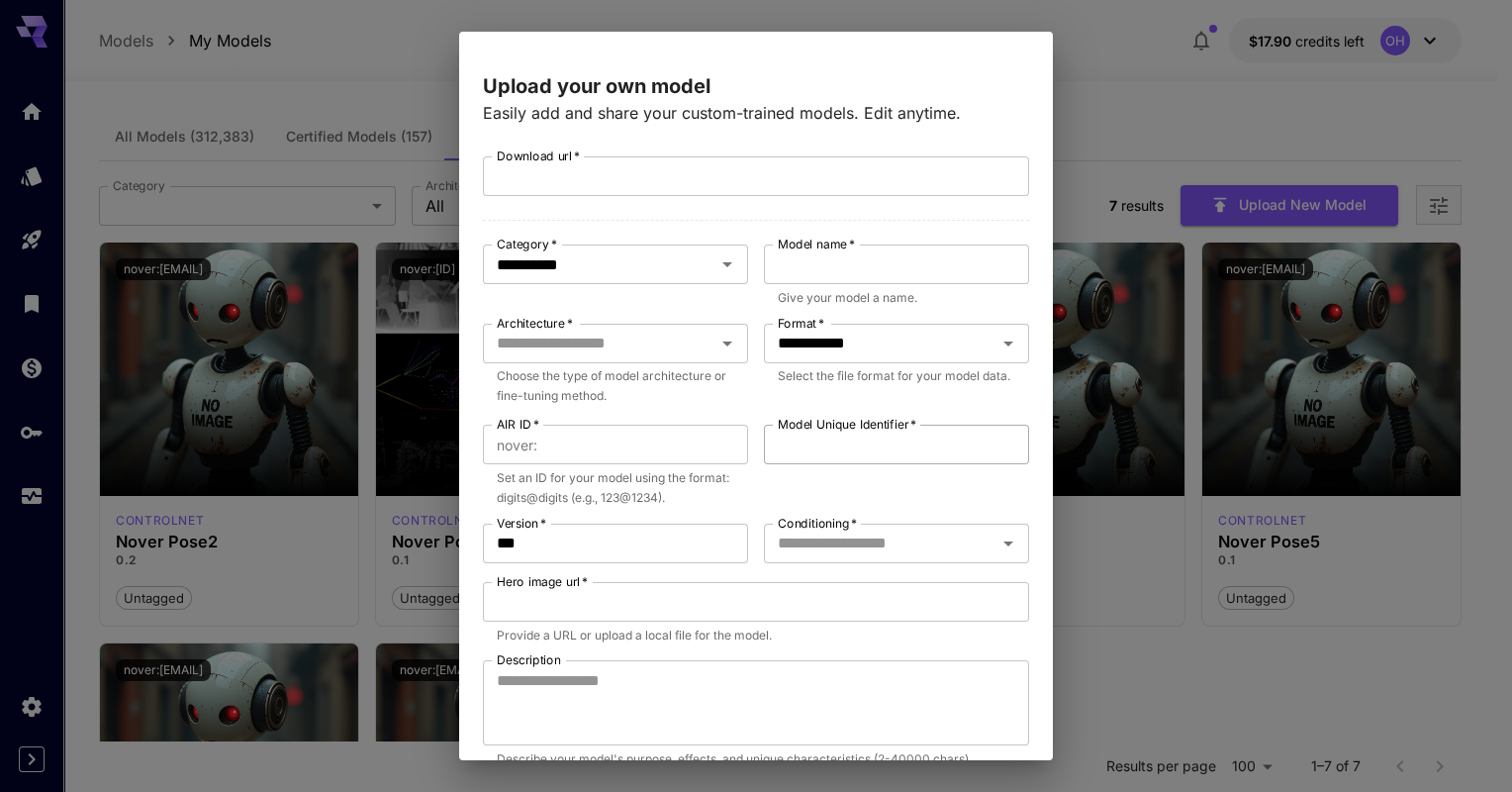 click on "Model Unique Identifier   *" at bounding box center (897, 445) 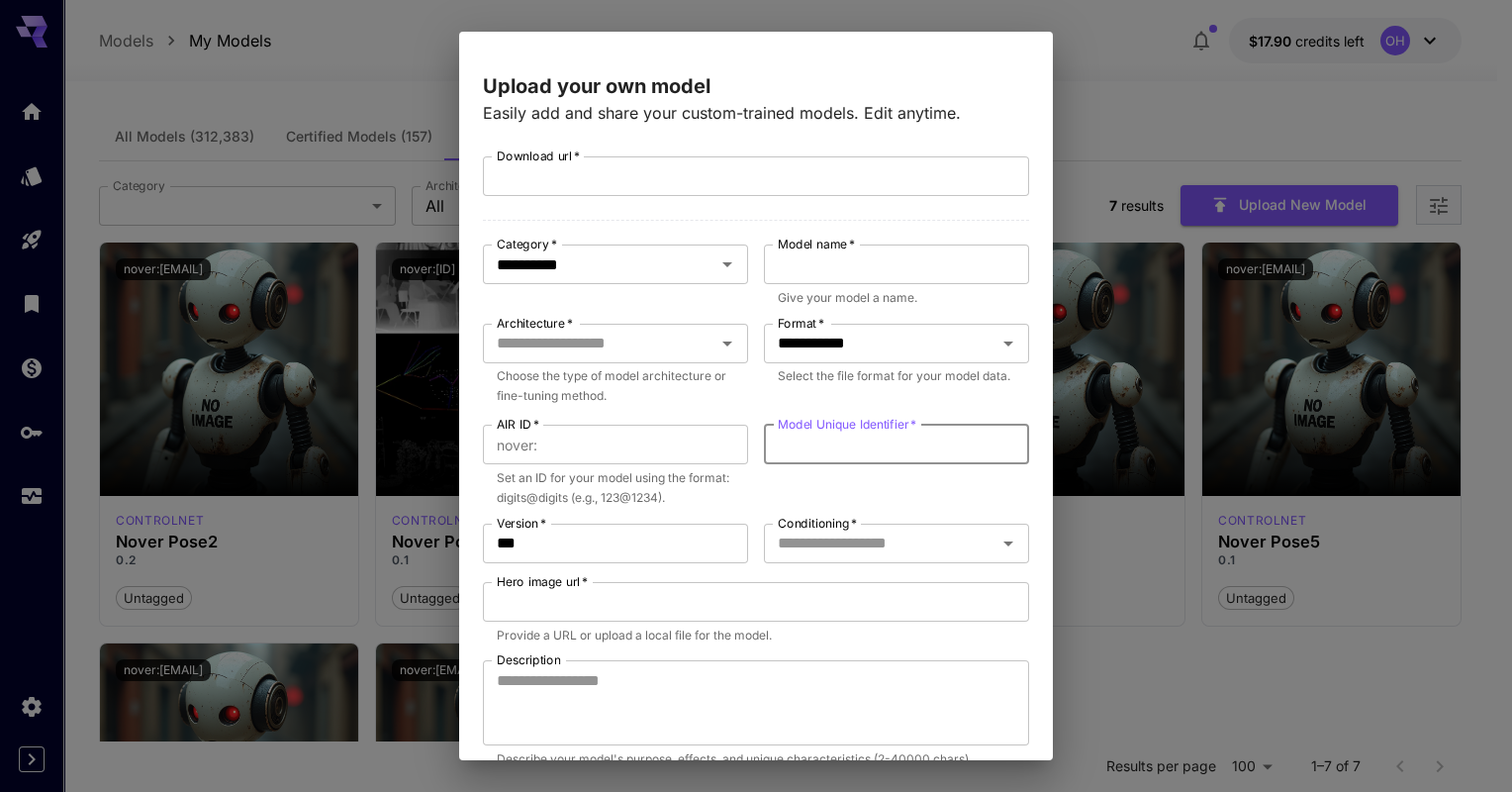 paste on "**********" 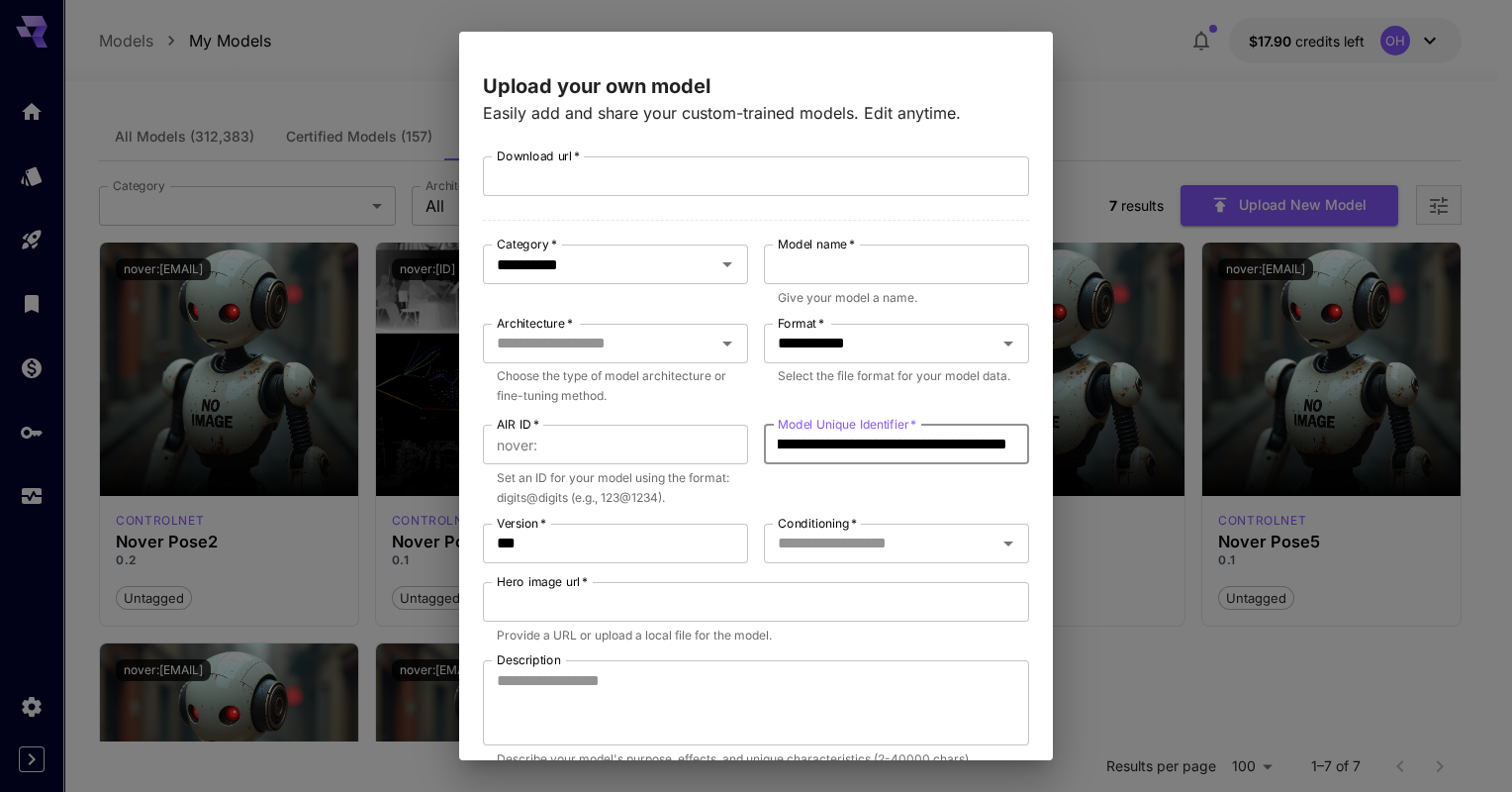 scroll, scrollTop: 0, scrollLeft: 274, axis: horizontal 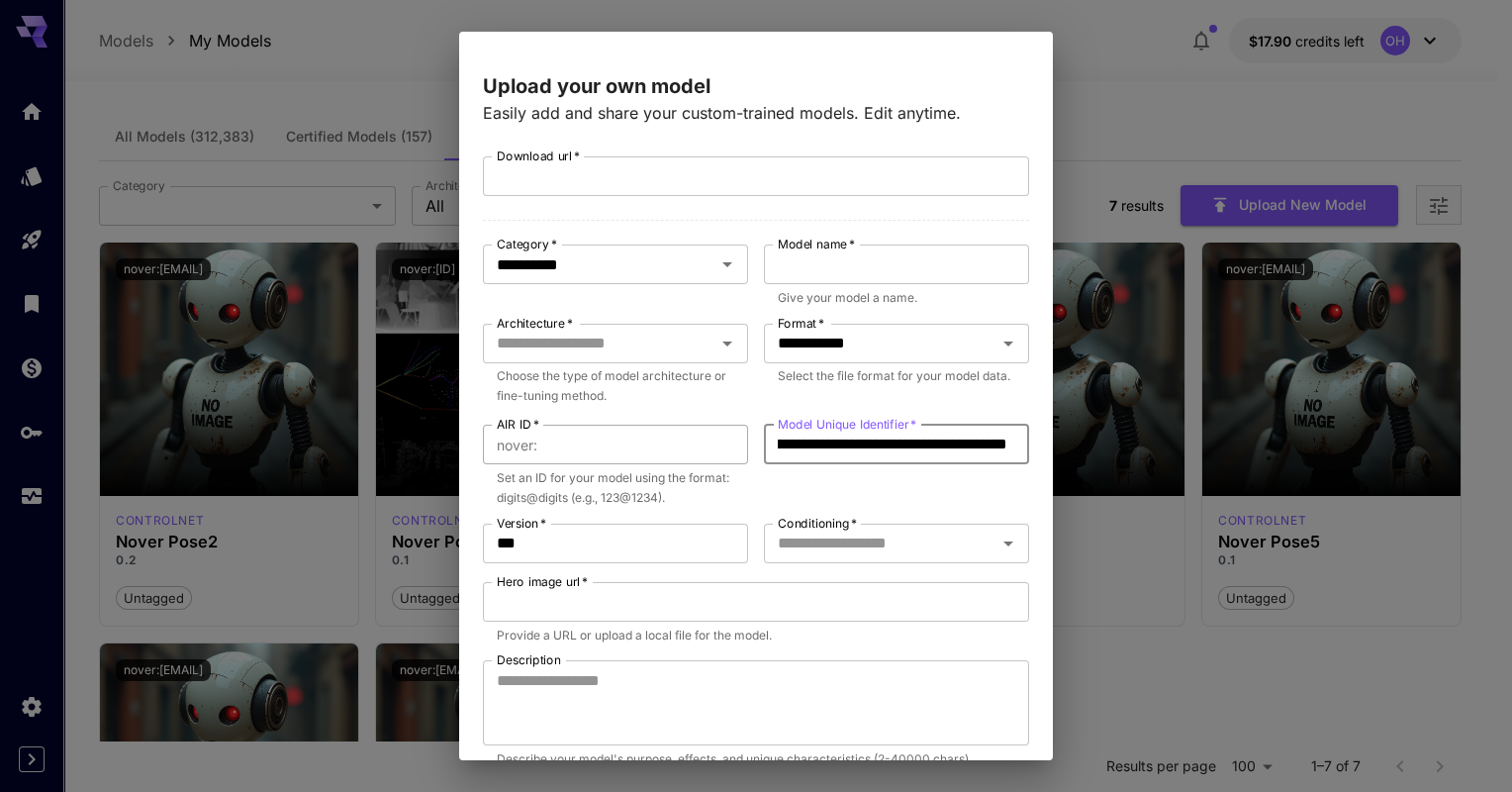 type on "**********" 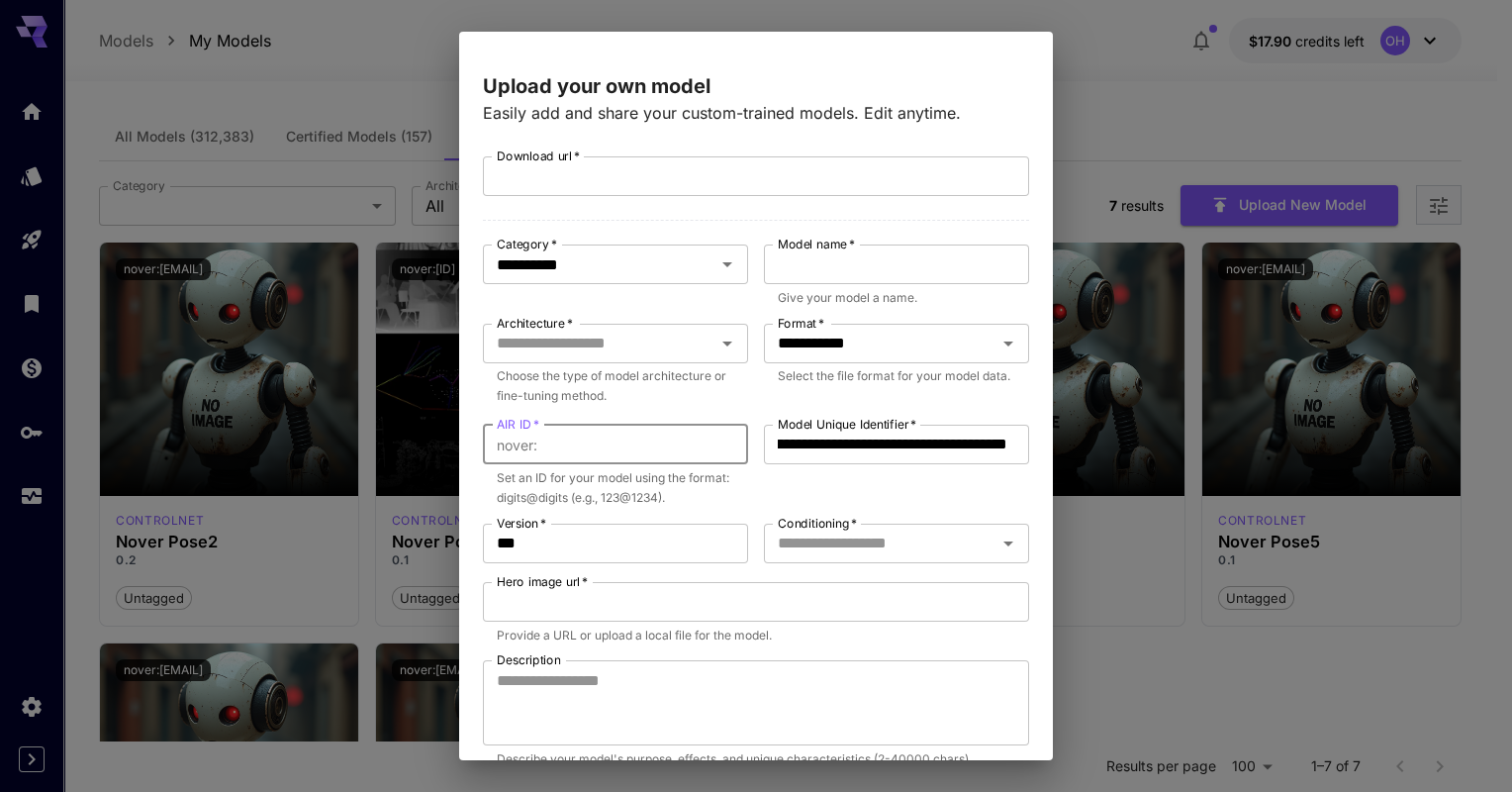 click on "AIR ID   *" at bounding box center [646, 445] 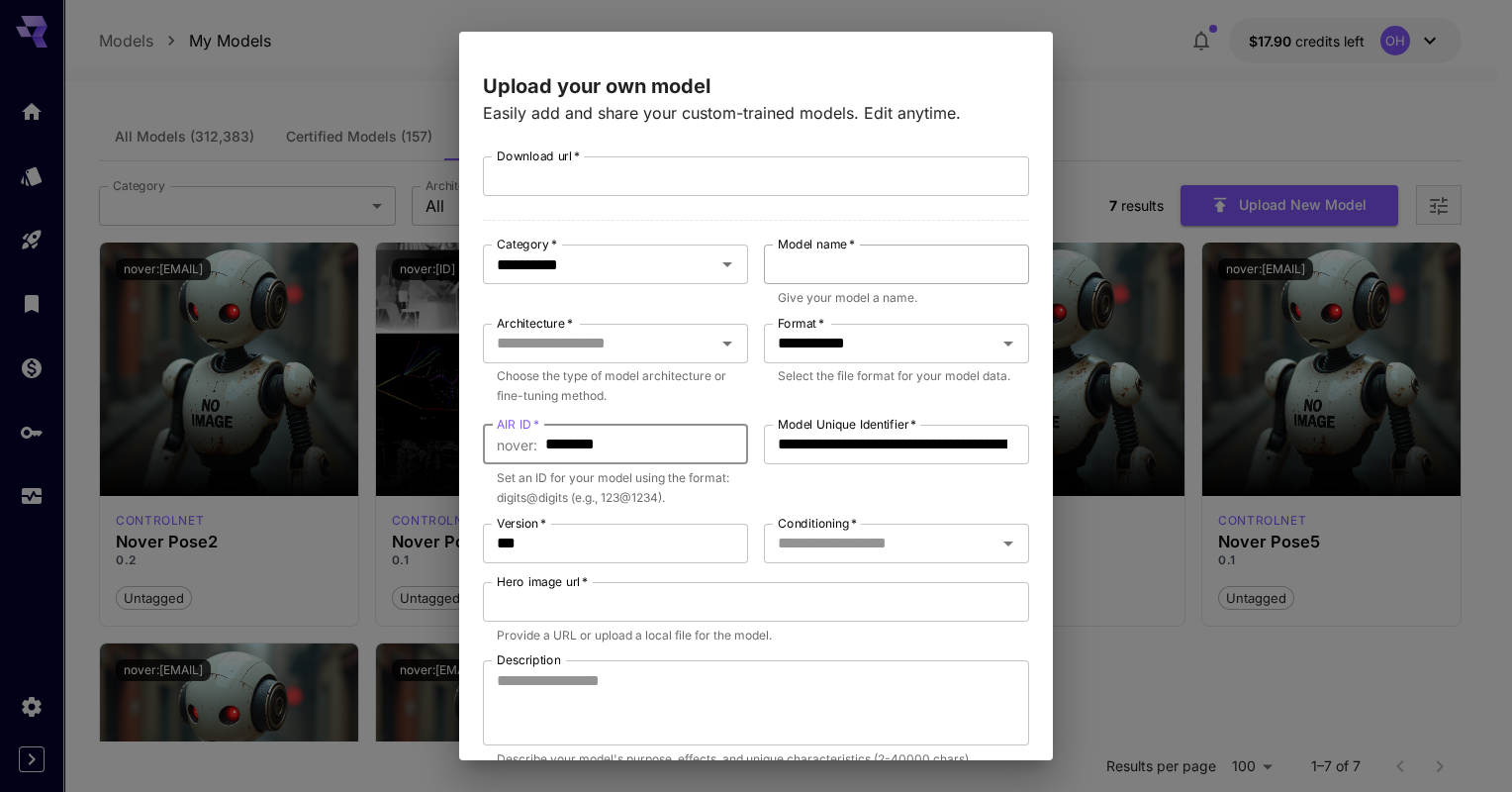 type on "********" 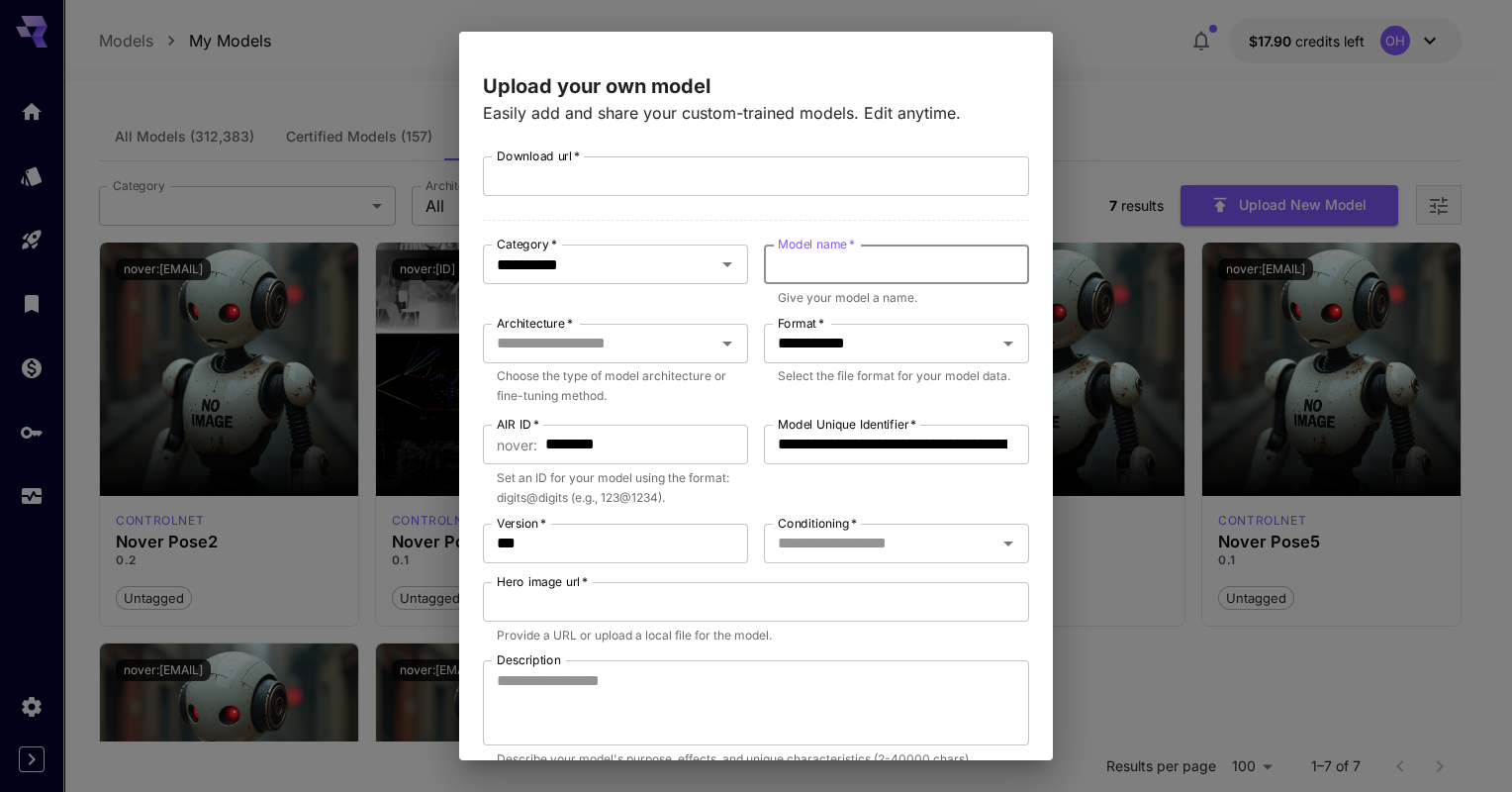 click on "Model name   *" at bounding box center [897, 264] 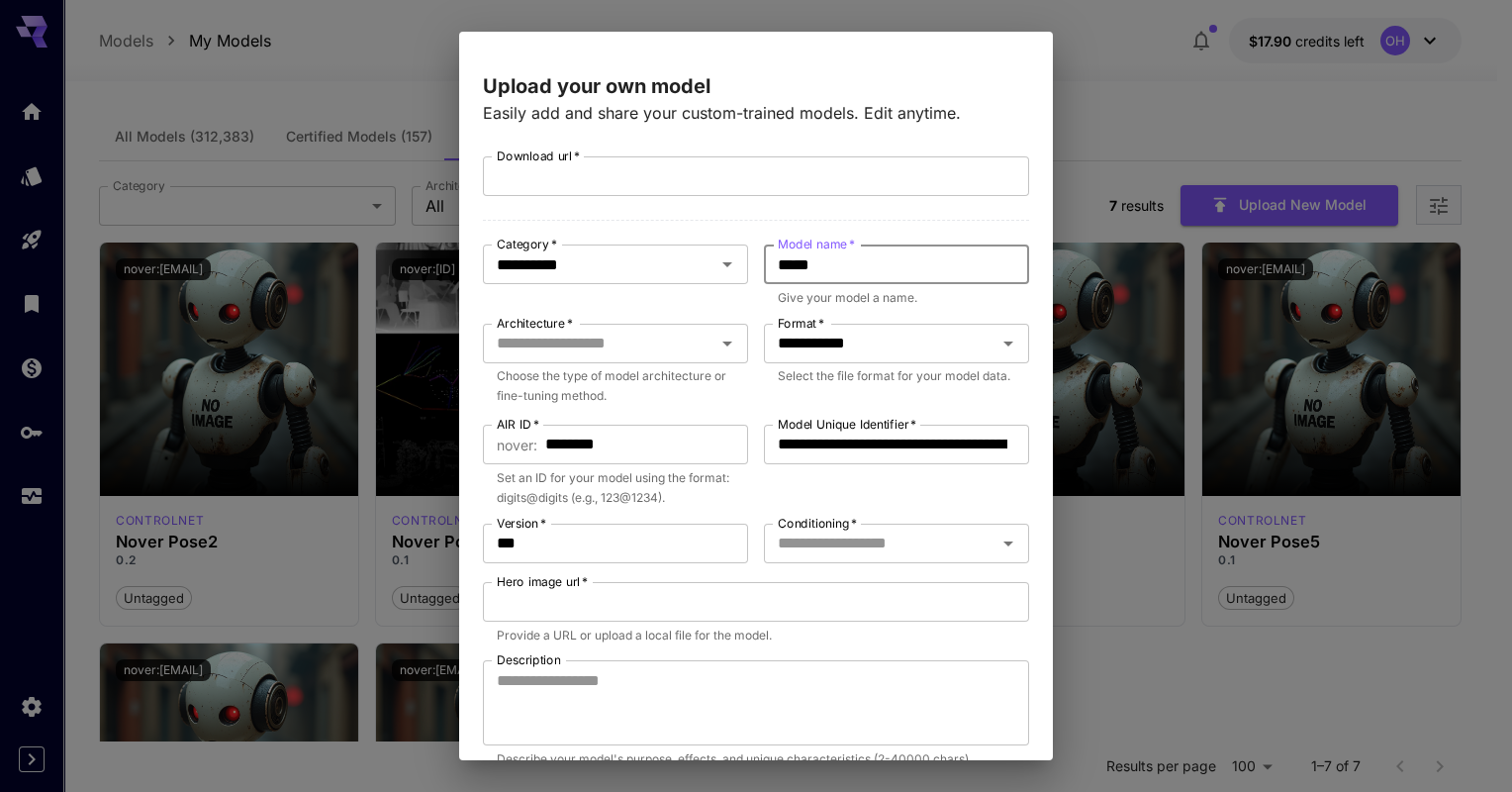 type on "**********" 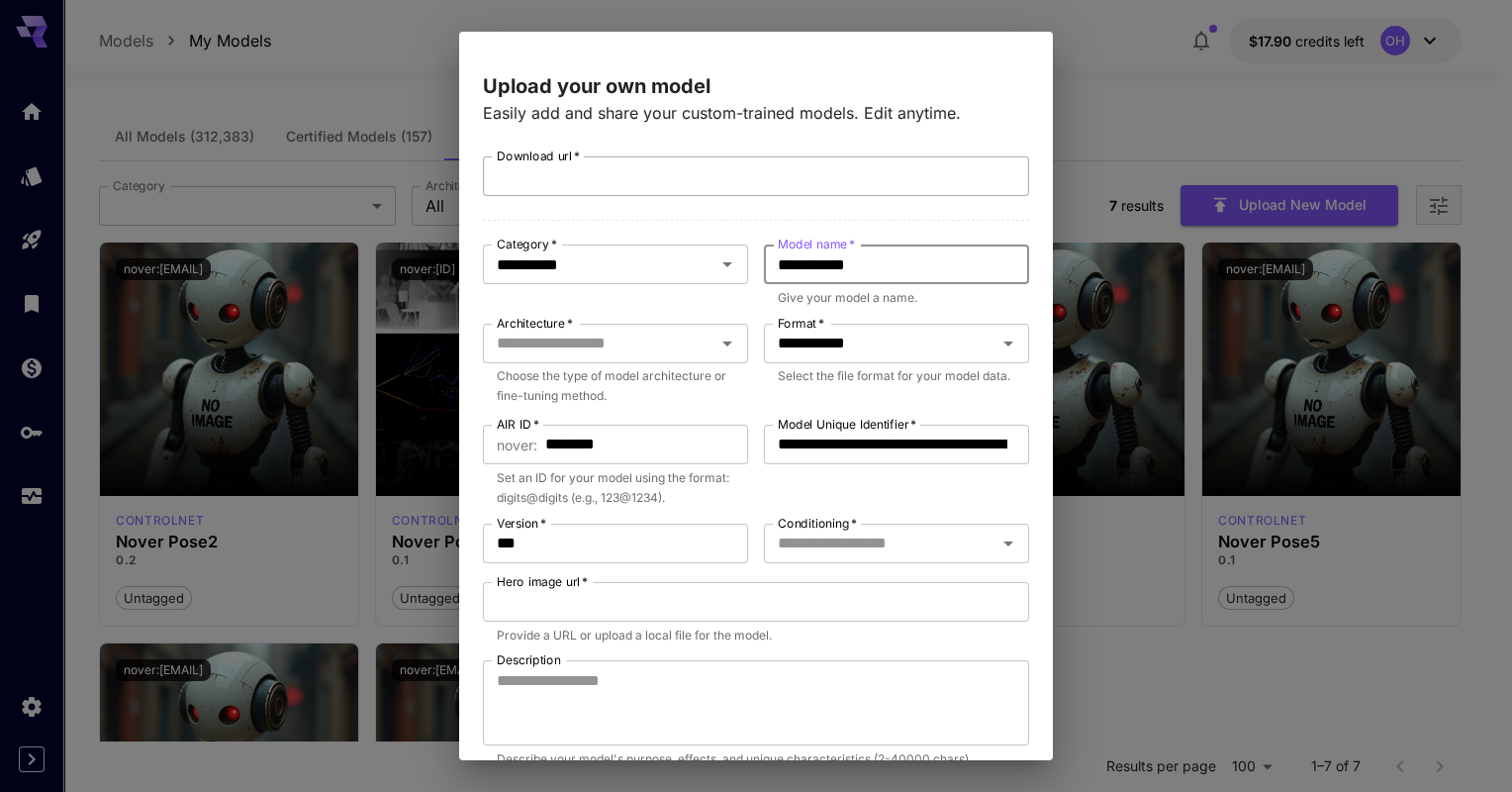 click on "Download url   *" at bounding box center [756, 176] 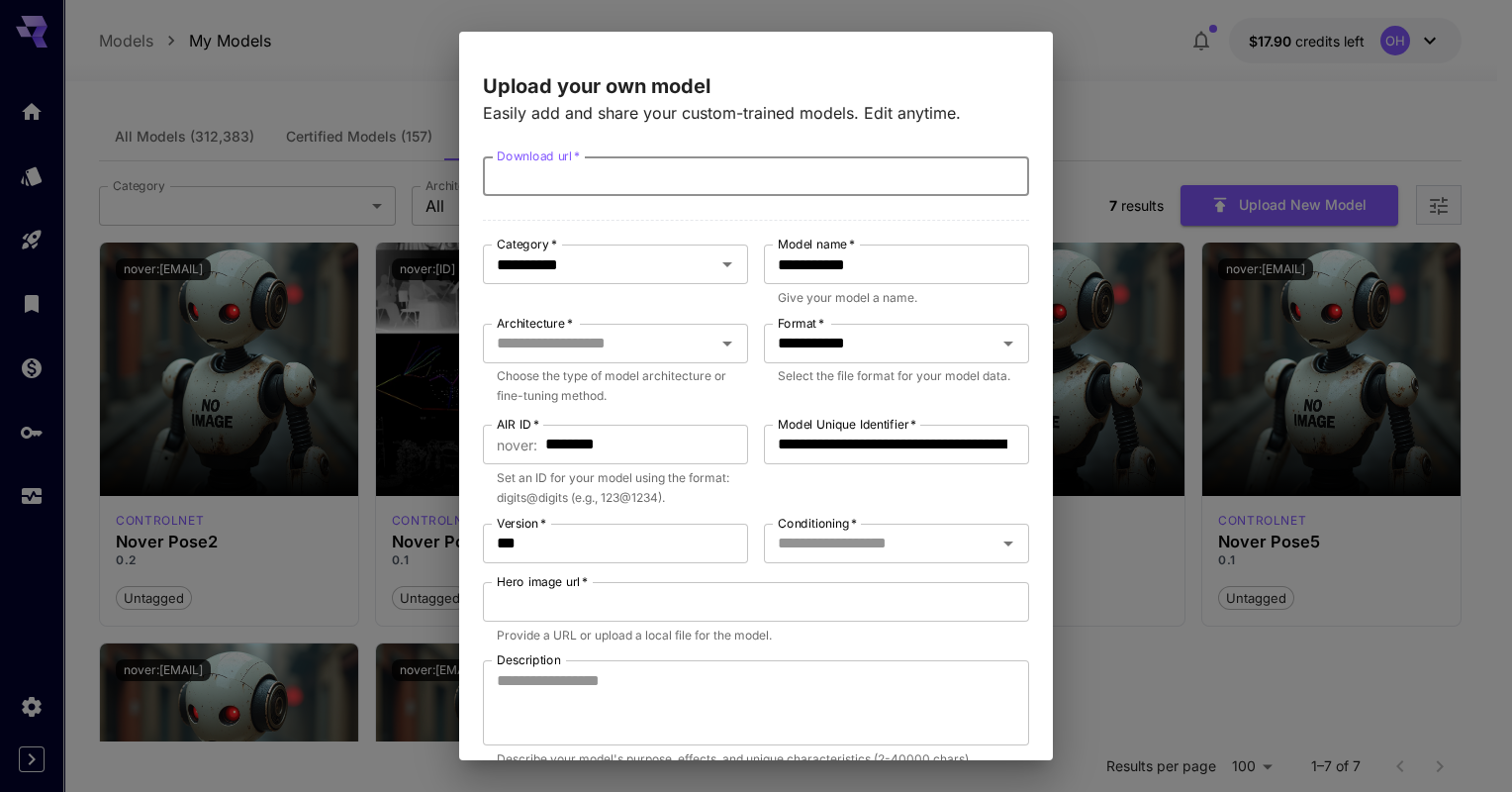 paste on "**********" 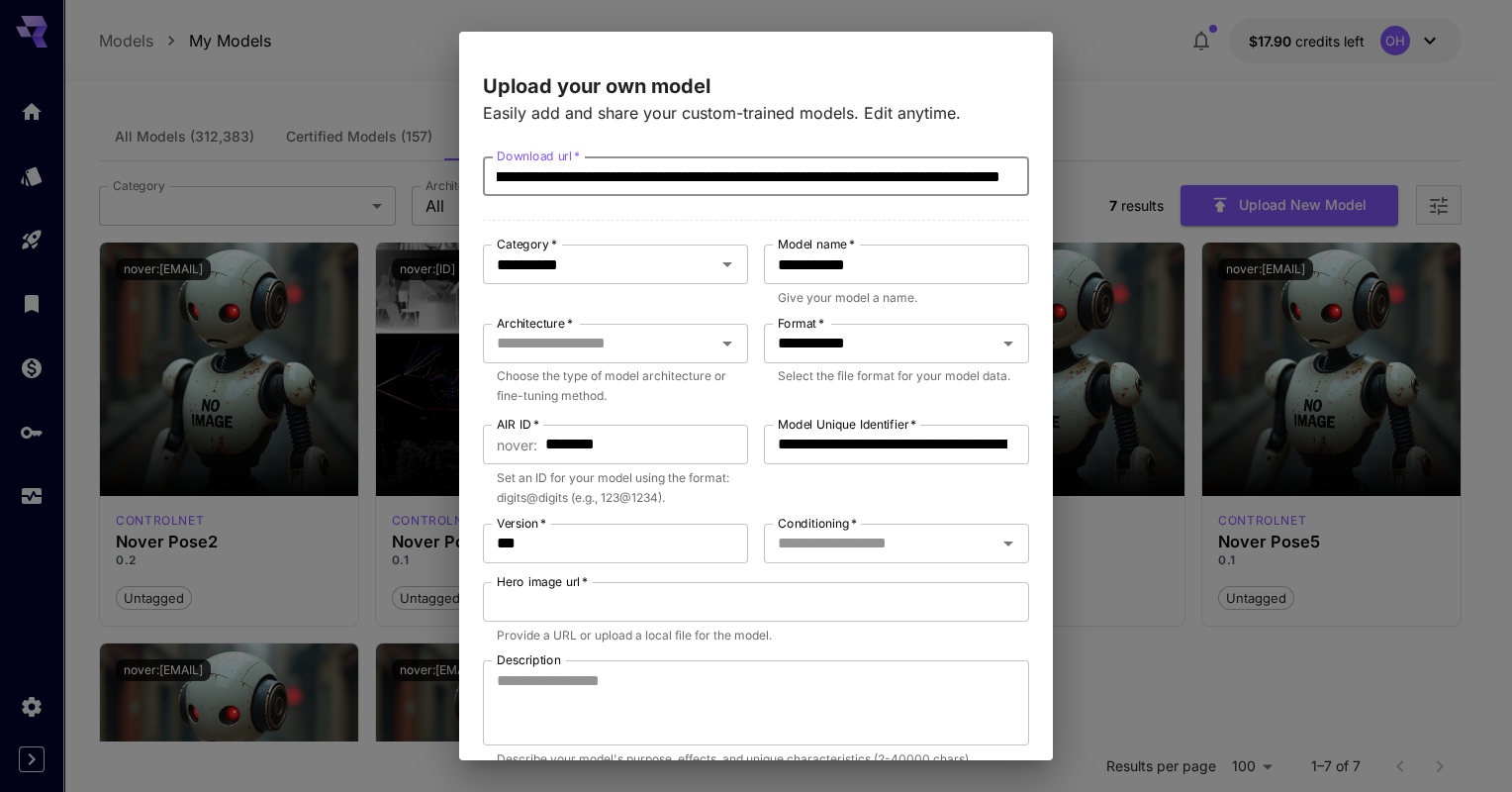 scroll, scrollTop: 0, scrollLeft: 573, axis: horizontal 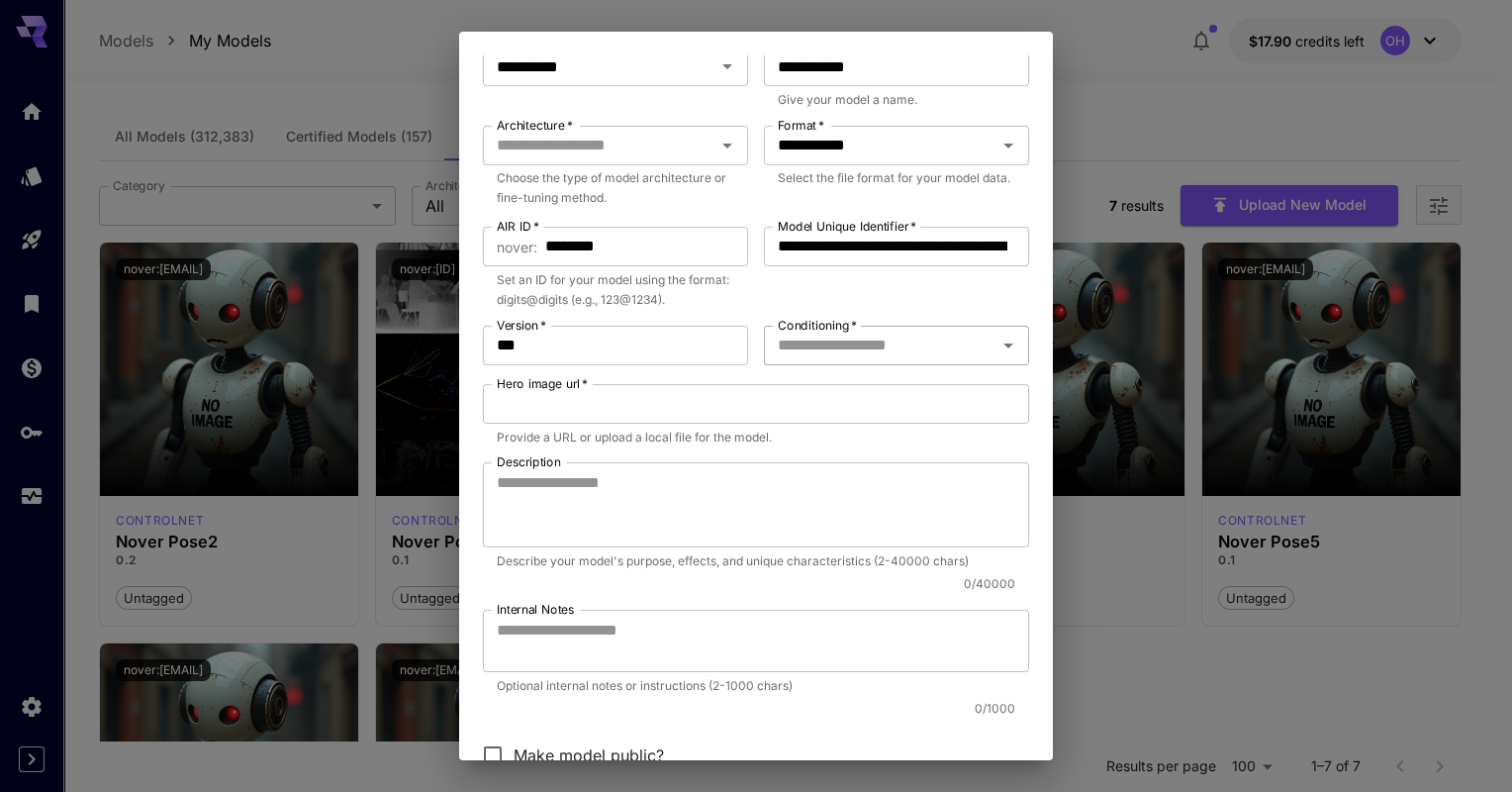 type on "**********" 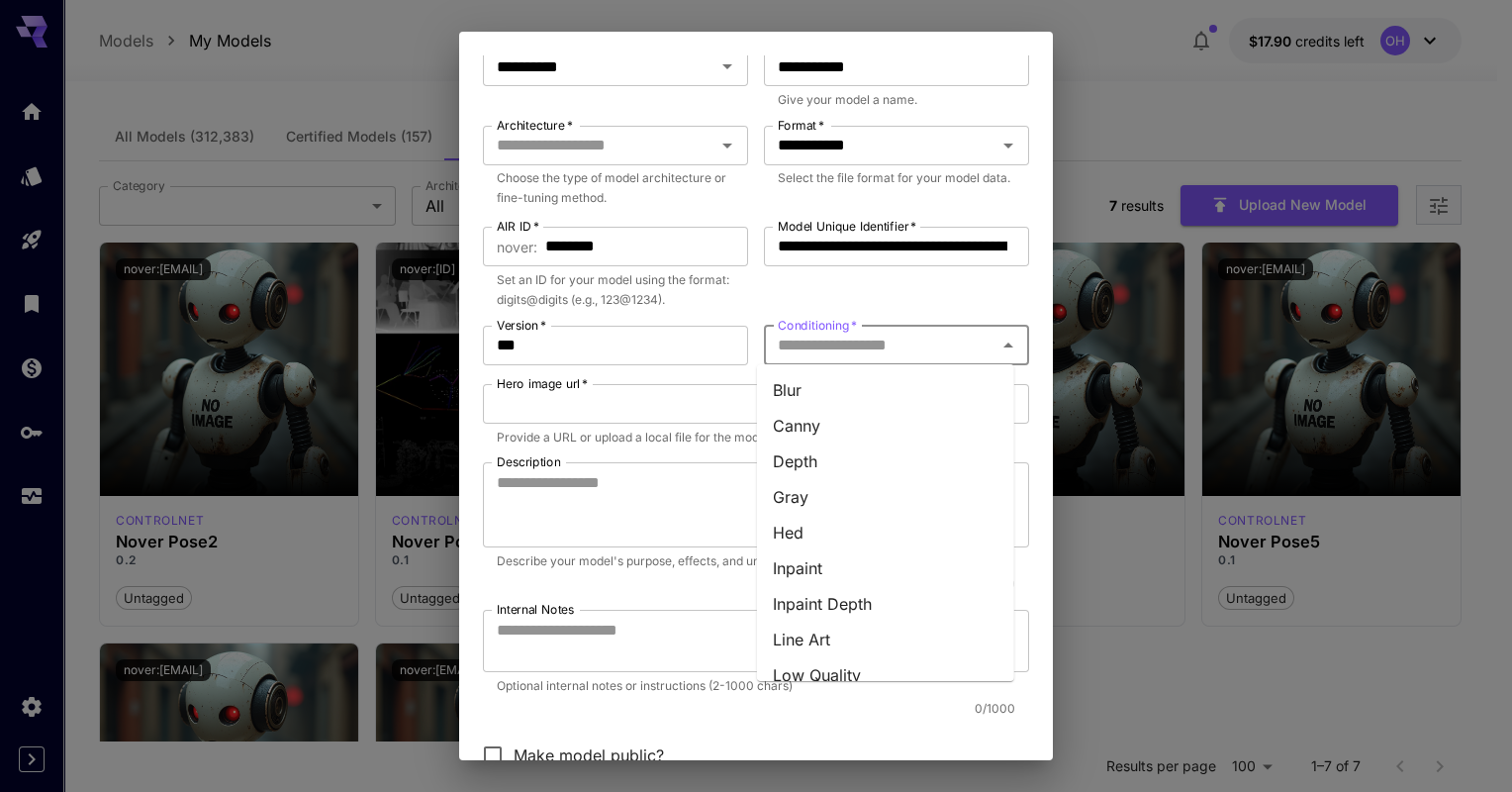 click on "Conditioning   *" at bounding box center (880, 346) 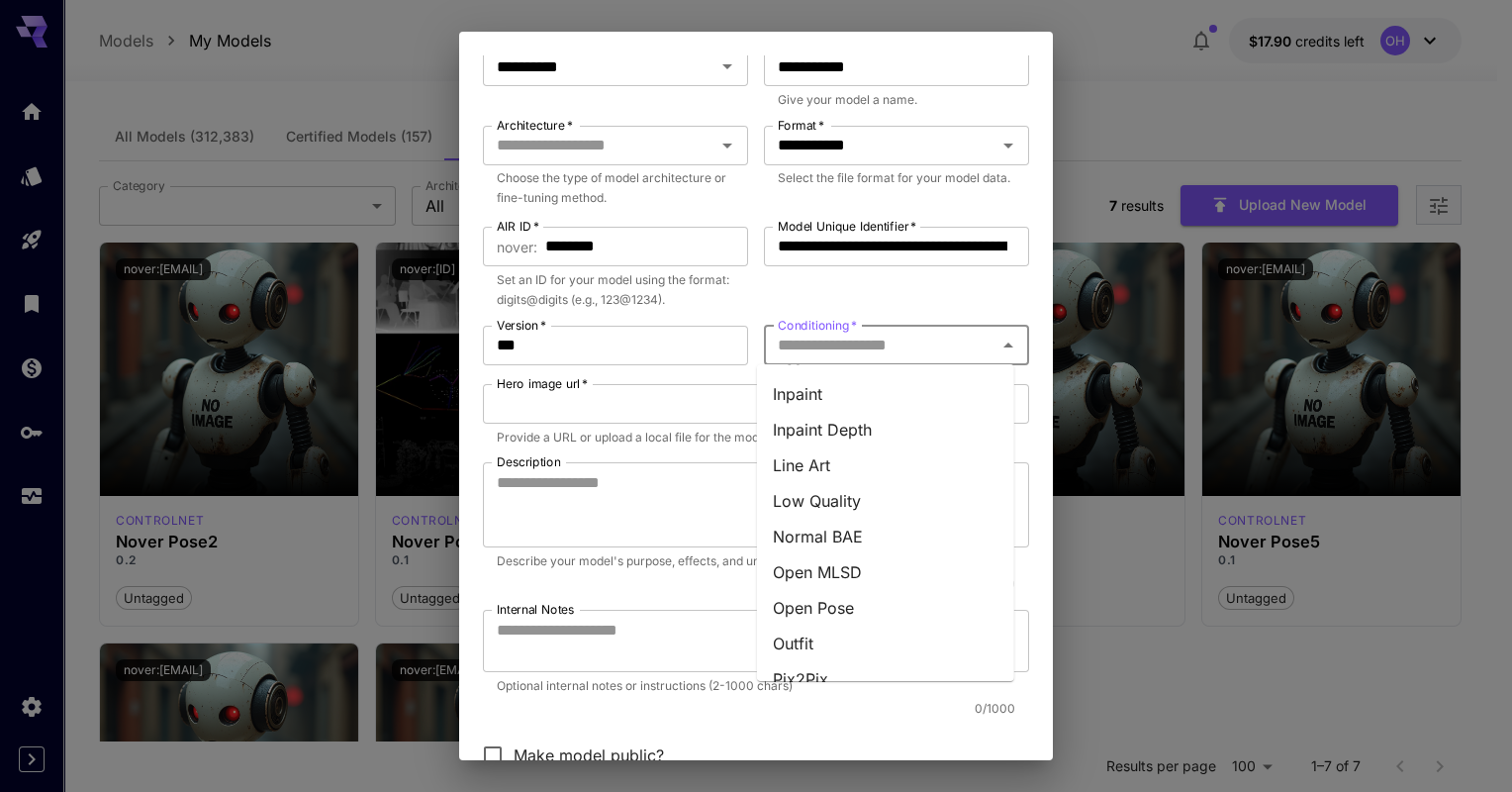 scroll, scrollTop: 182, scrollLeft: 0, axis: vertical 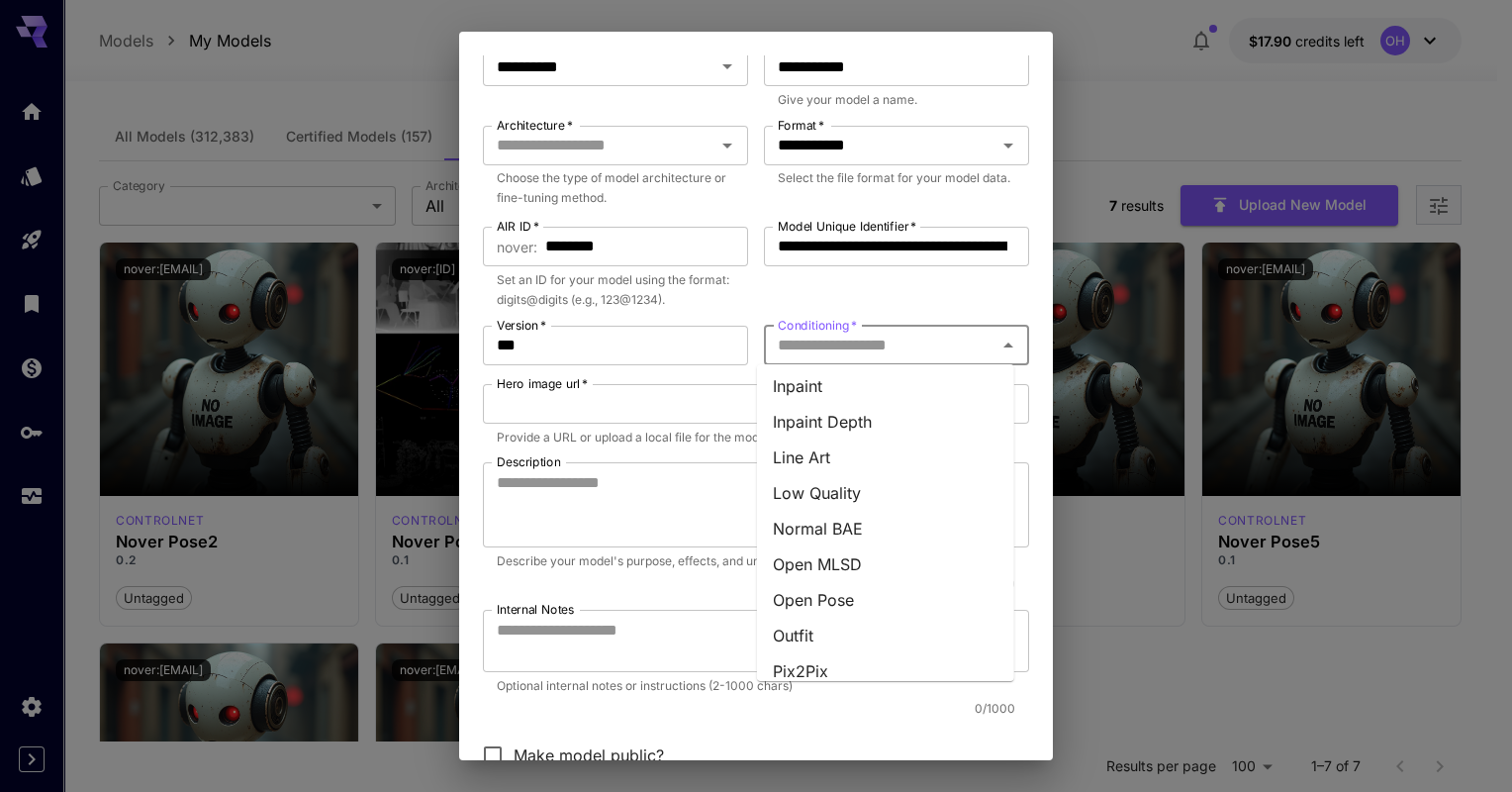 click on "Open Pose" at bounding box center [886, 600] 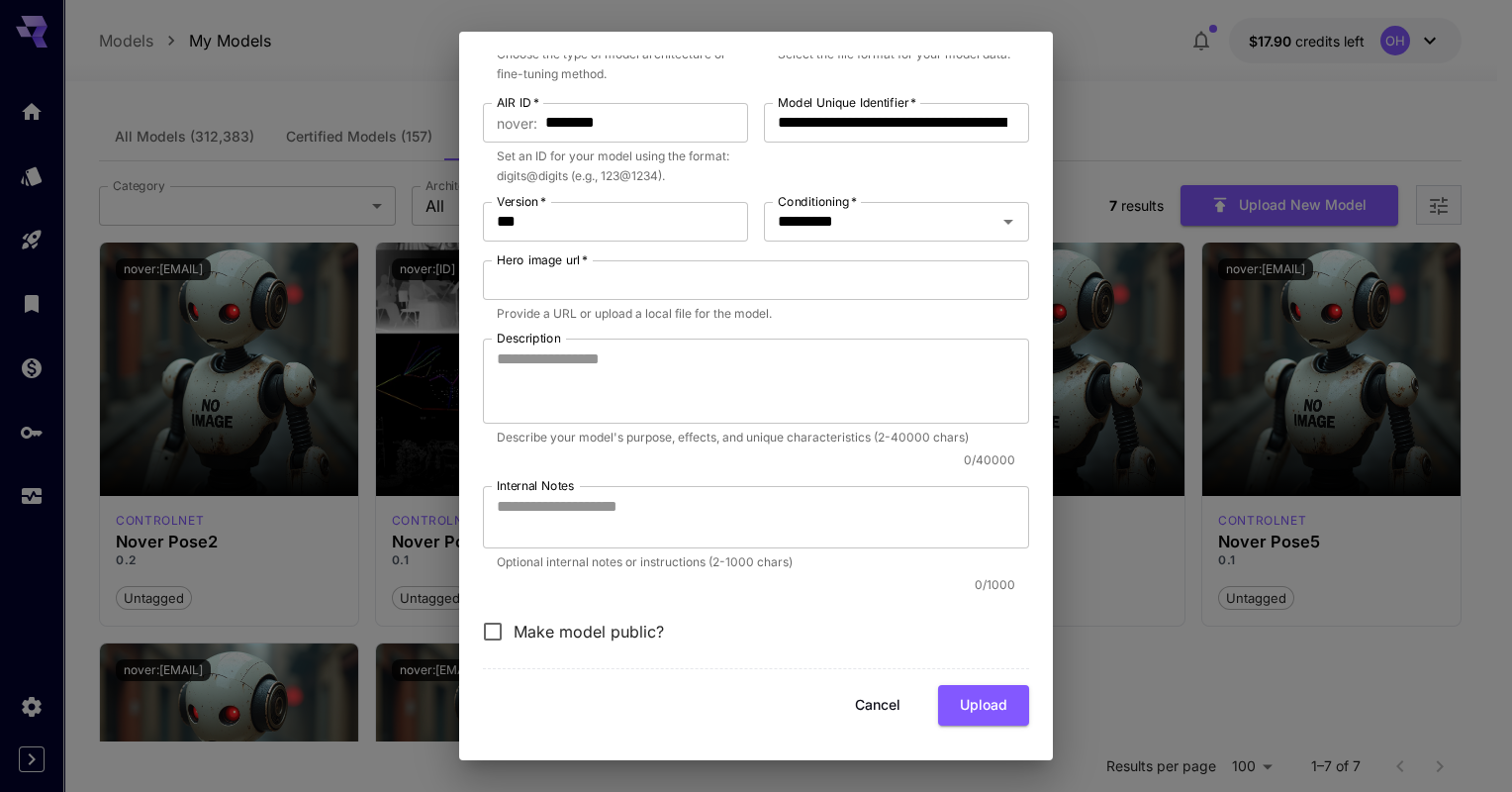 scroll, scrollTop: 0, scrollLeft: 0, axis: both 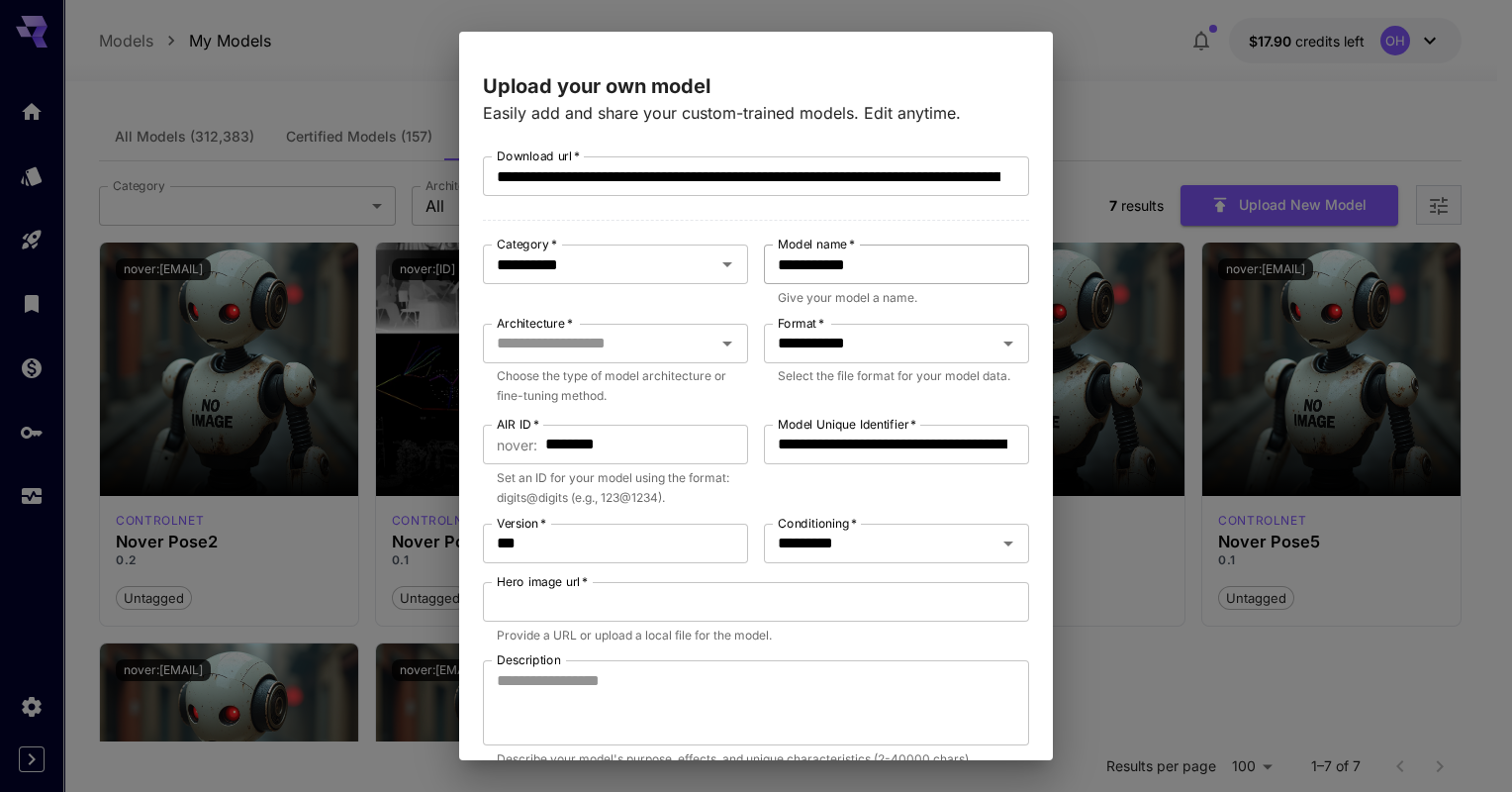 click on "**********" at bounding box center (897, 264) 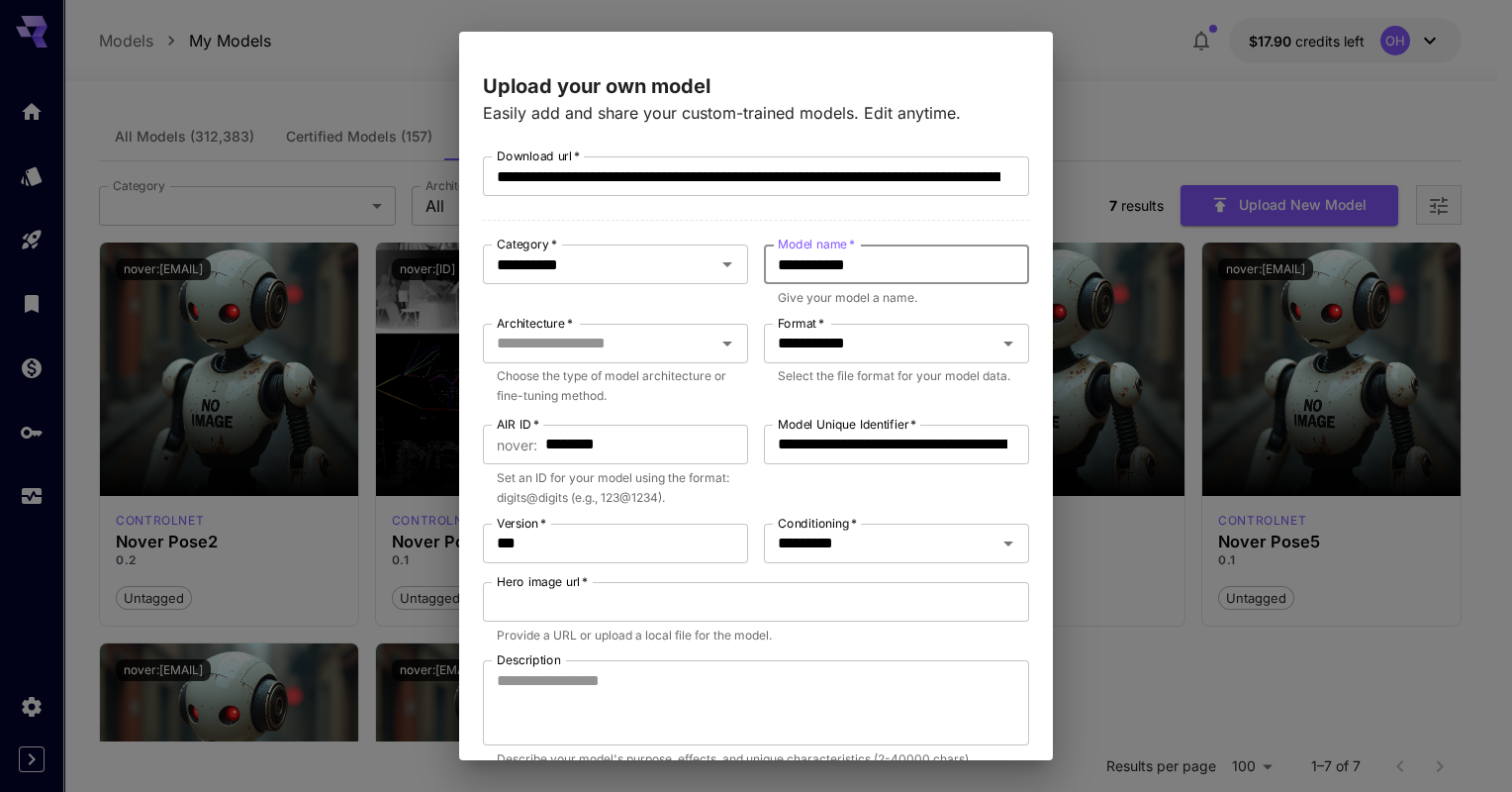 click on "**********" at bounding box center (897, 264) 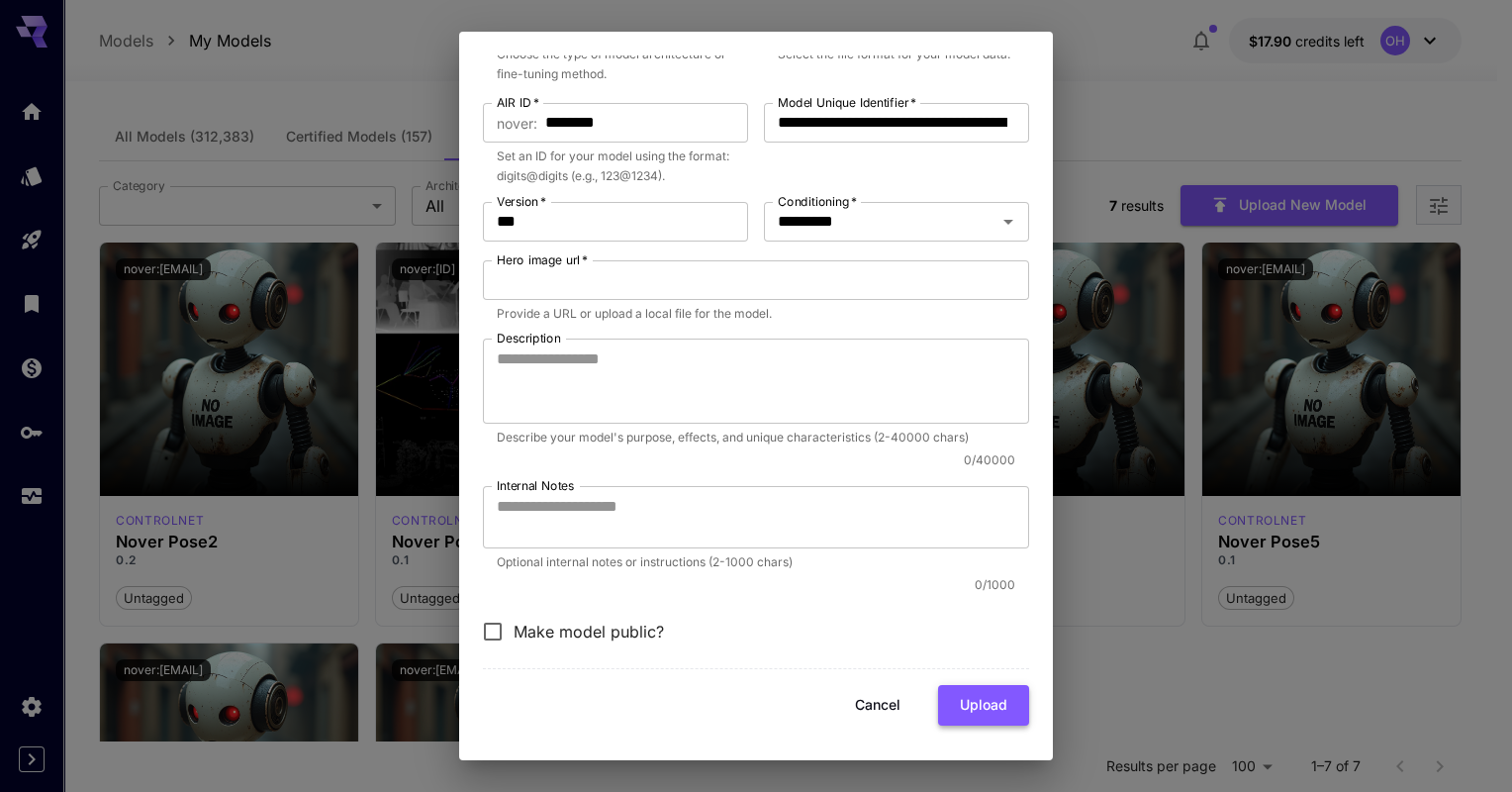 type on "**********" 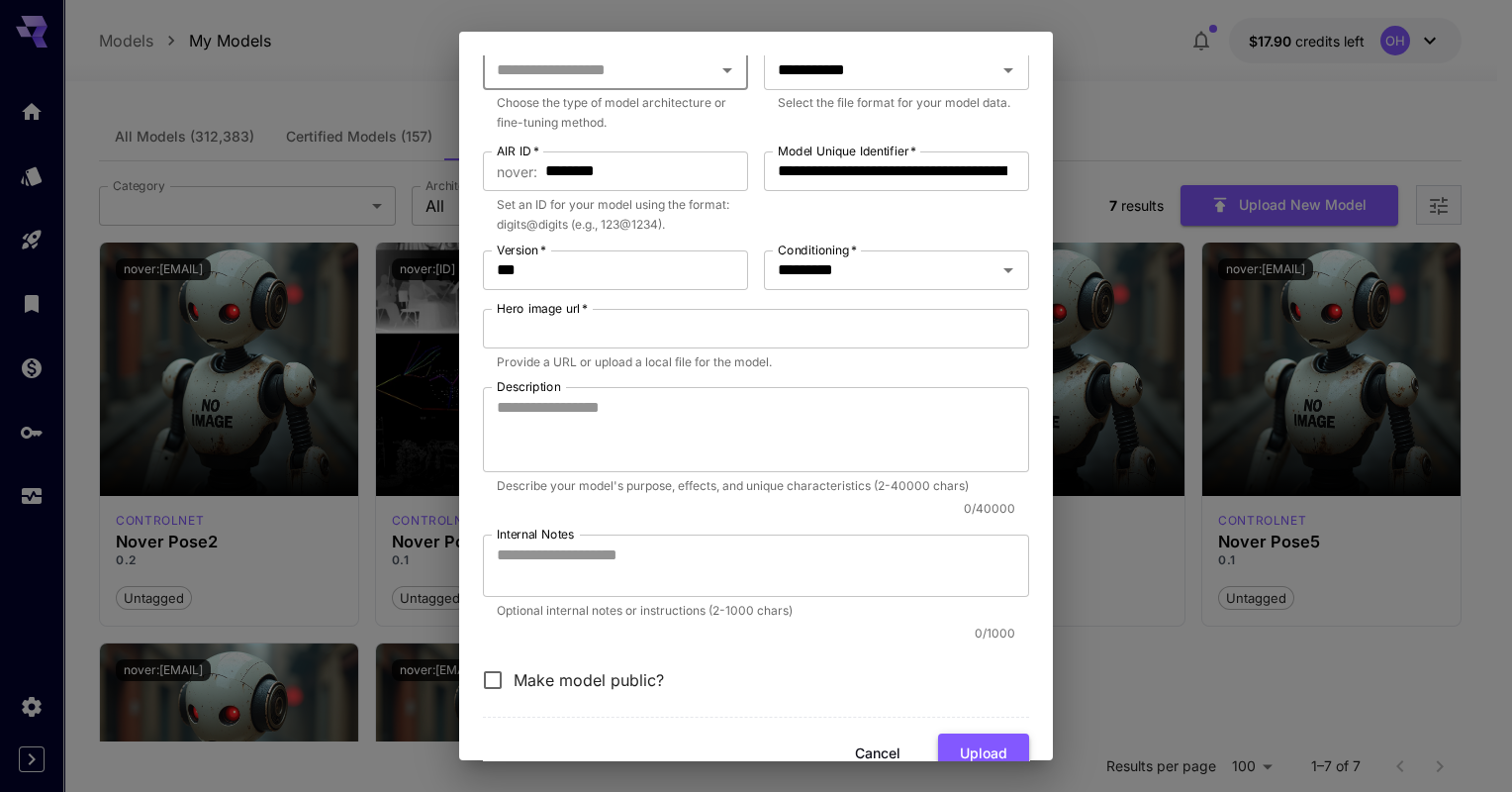 scroll, scrollTop: 0, scrollLeft: 0, axis: both 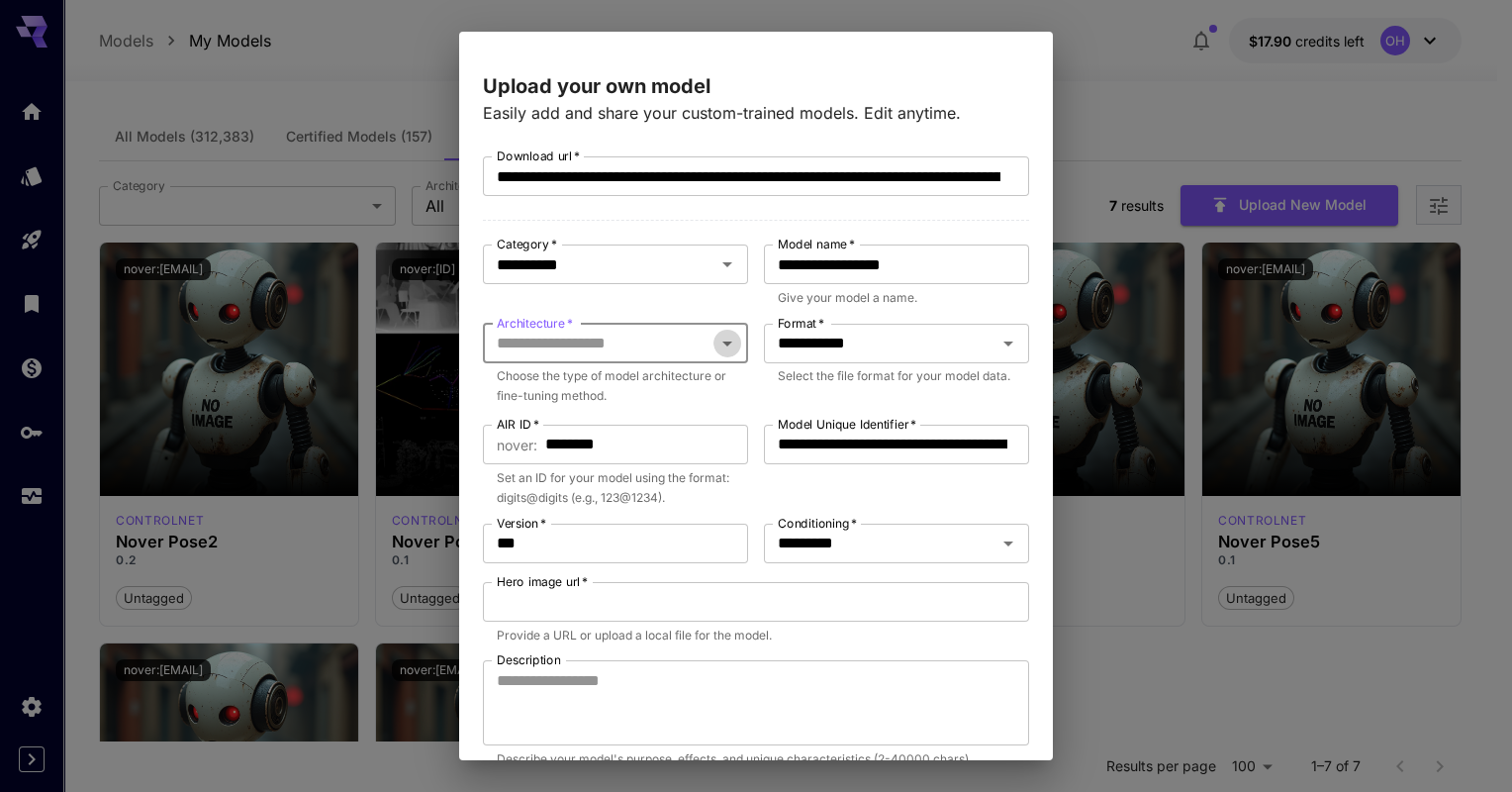 click 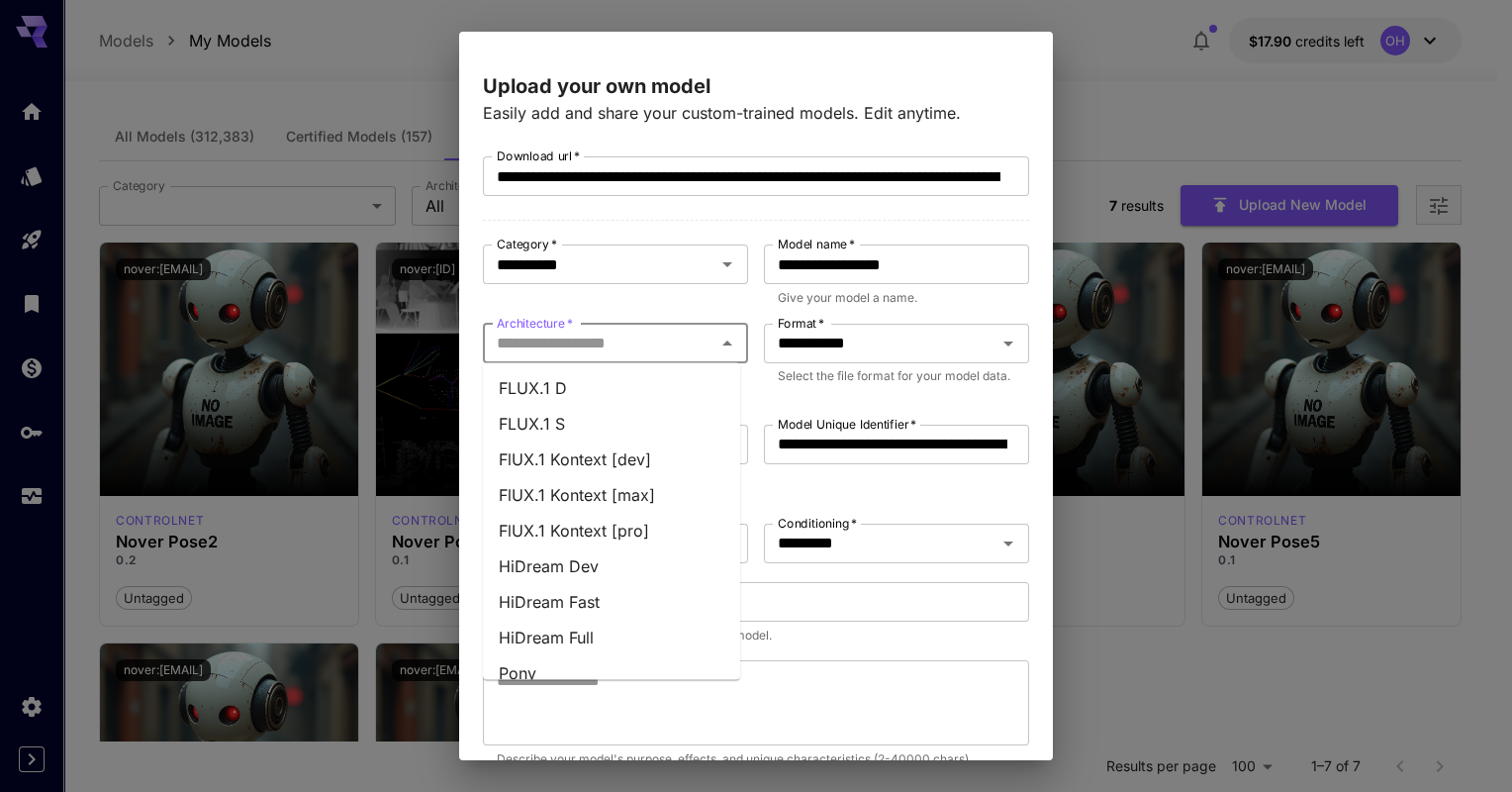 click on "FLUX.1 D" at bounding box center [612, 388] 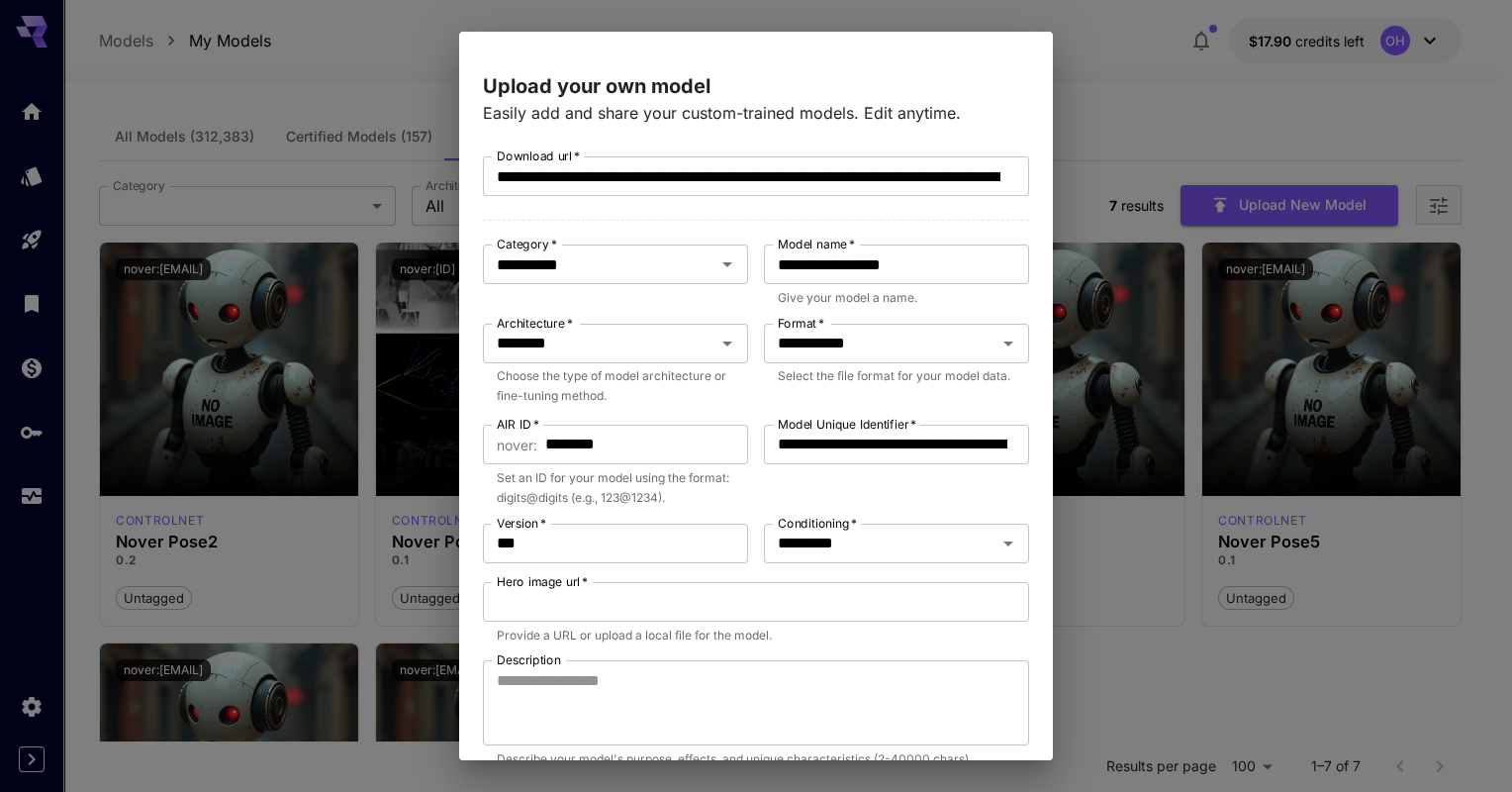 scroll, scrollTop: 322, scrollLeft: 0, axis: vertical 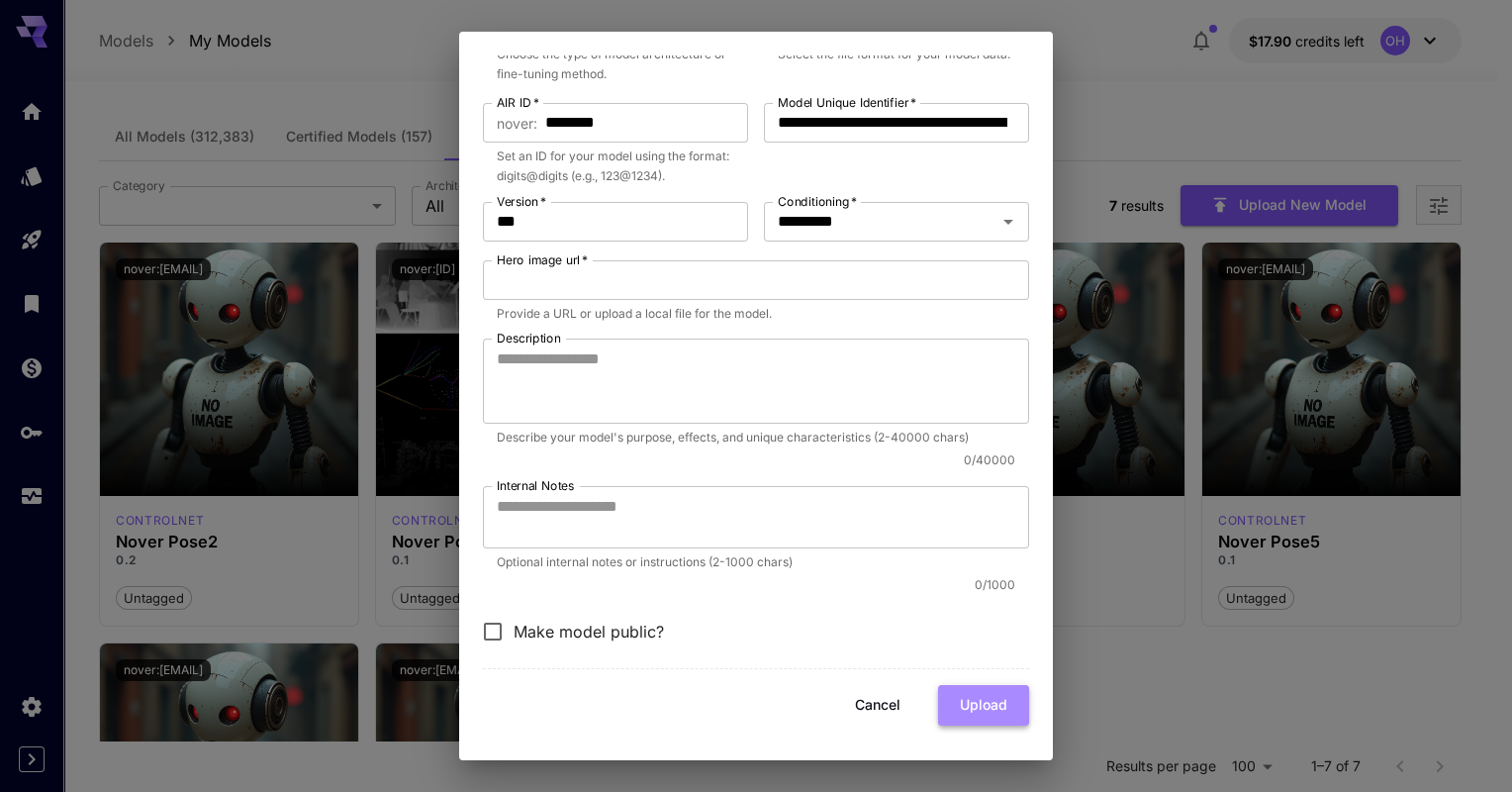 click on "Upload" at bounding box center (984, 705) 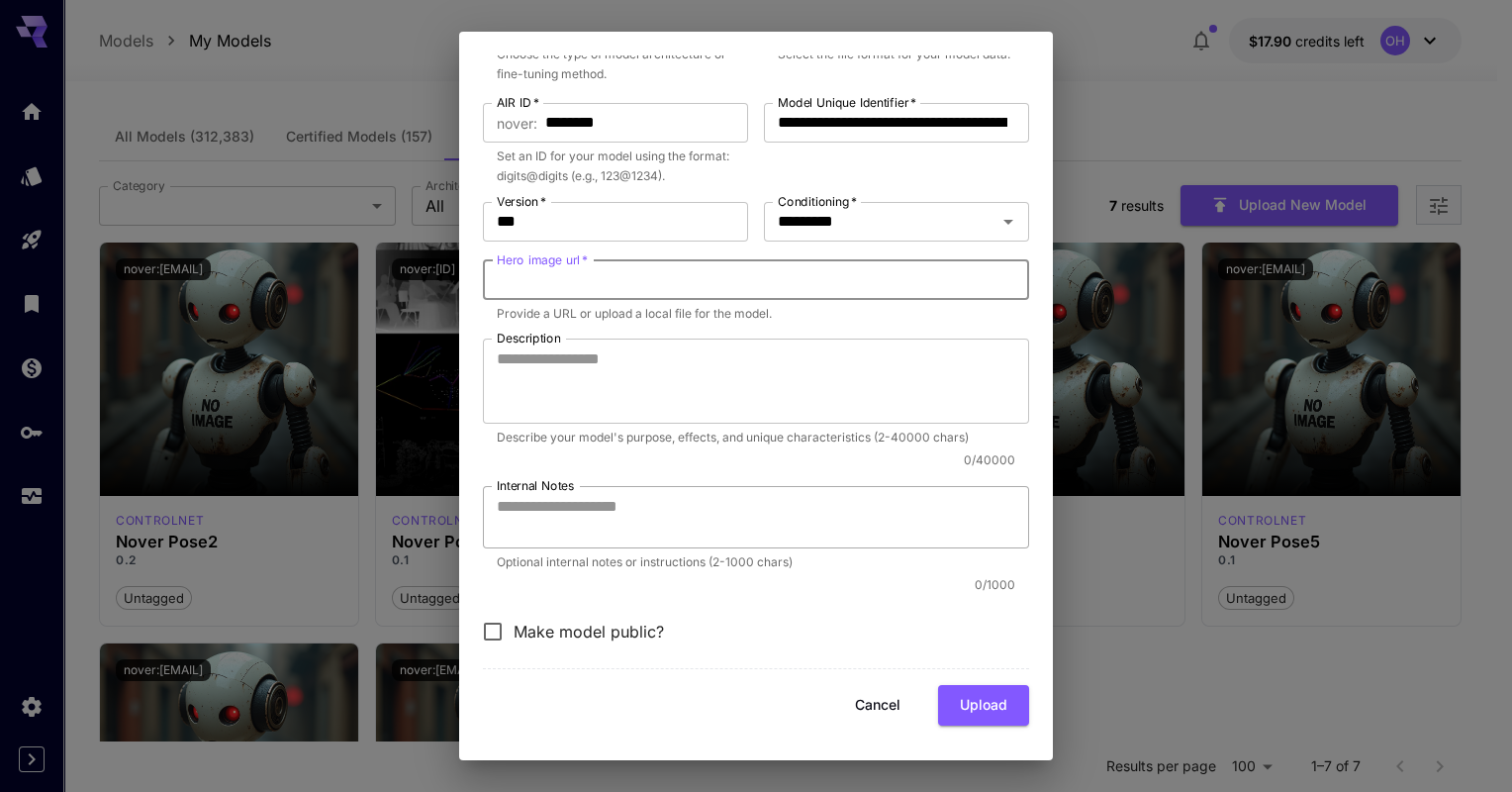 paste on "**********" 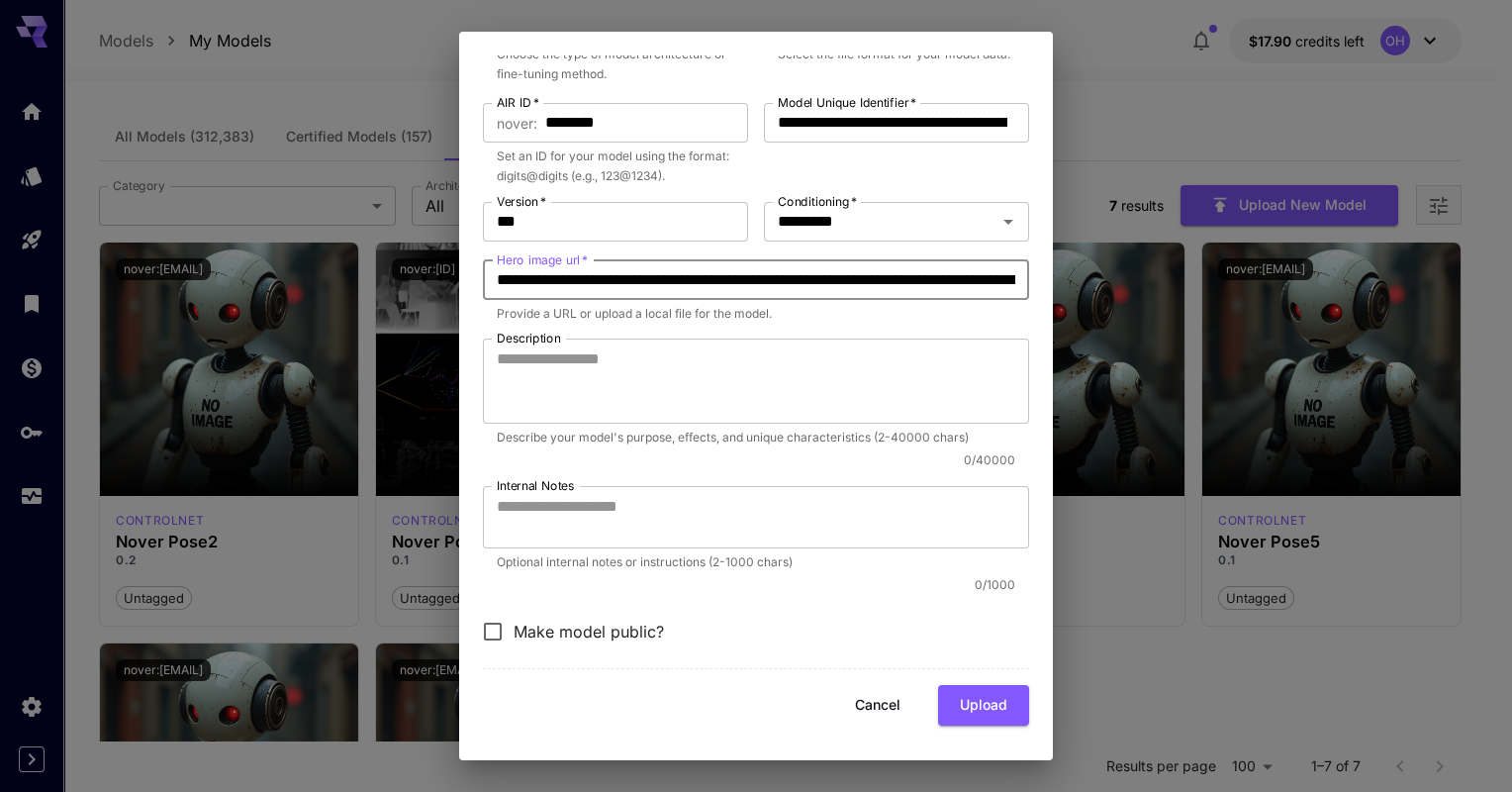 scroll, scrollTop: 0, scrollLeft: 314, axis: horizontal 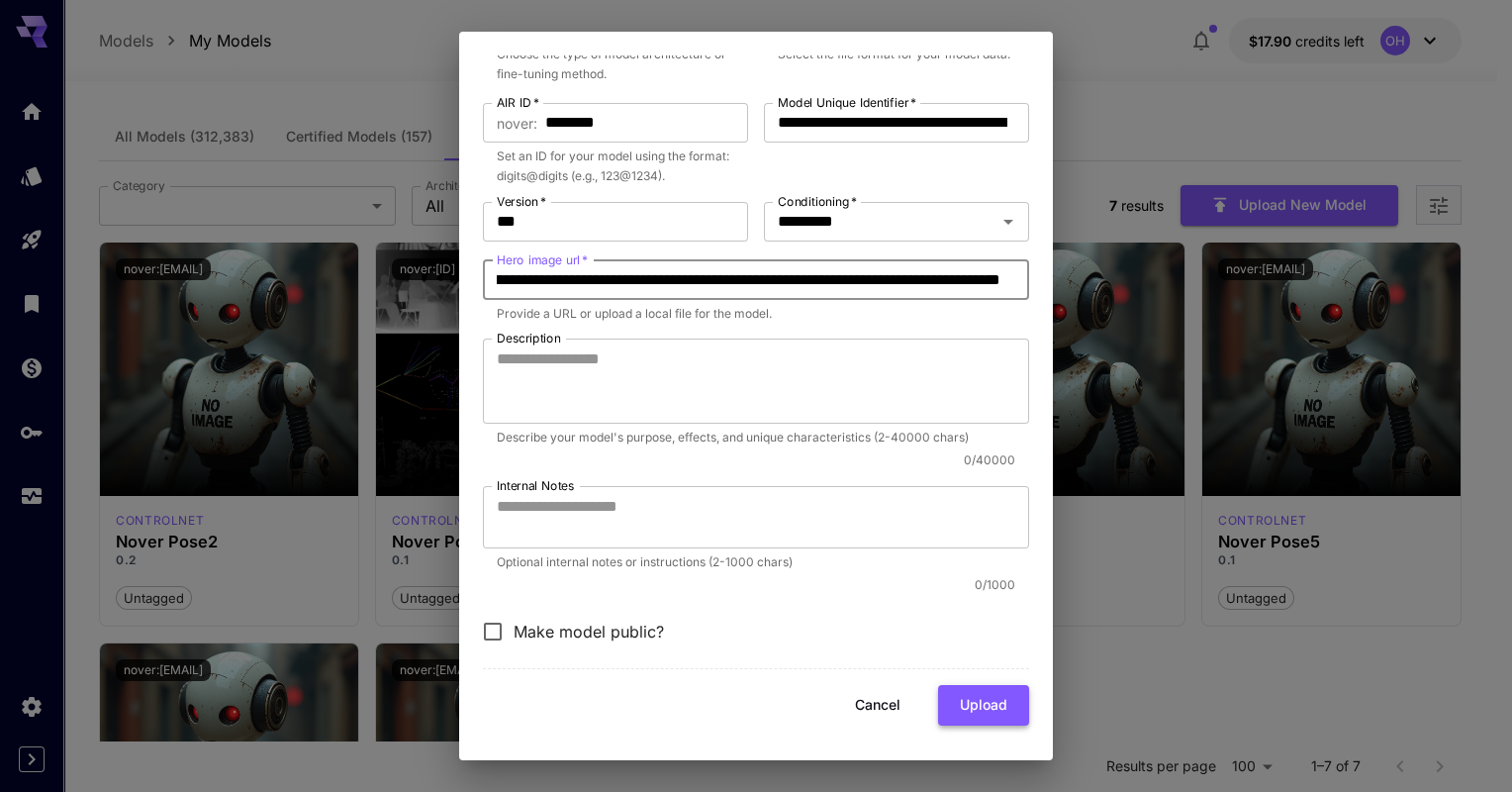 type on "**********" 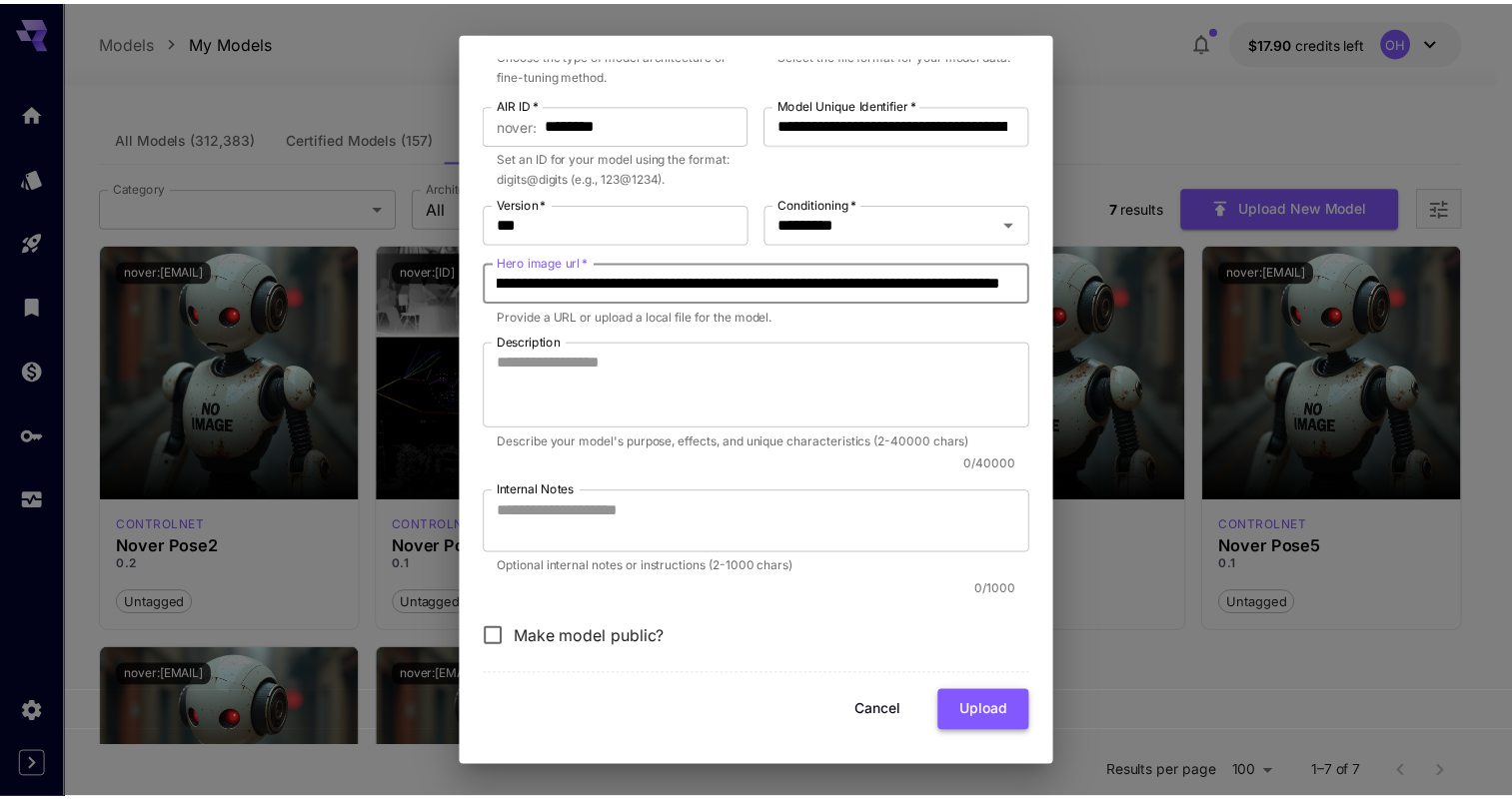 scroll, scrollTop: 0, scrollLeft: 0, axis: both 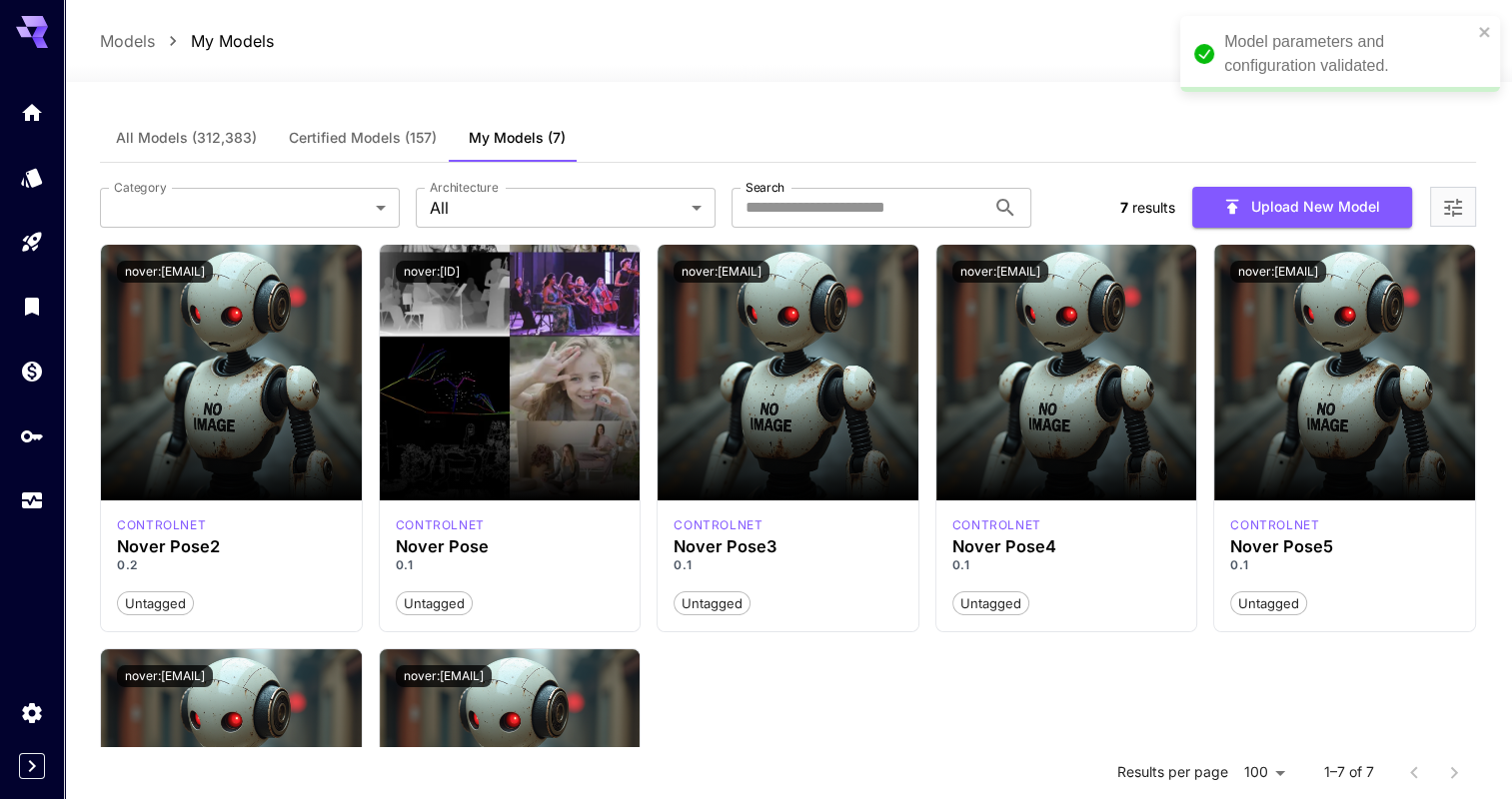 type 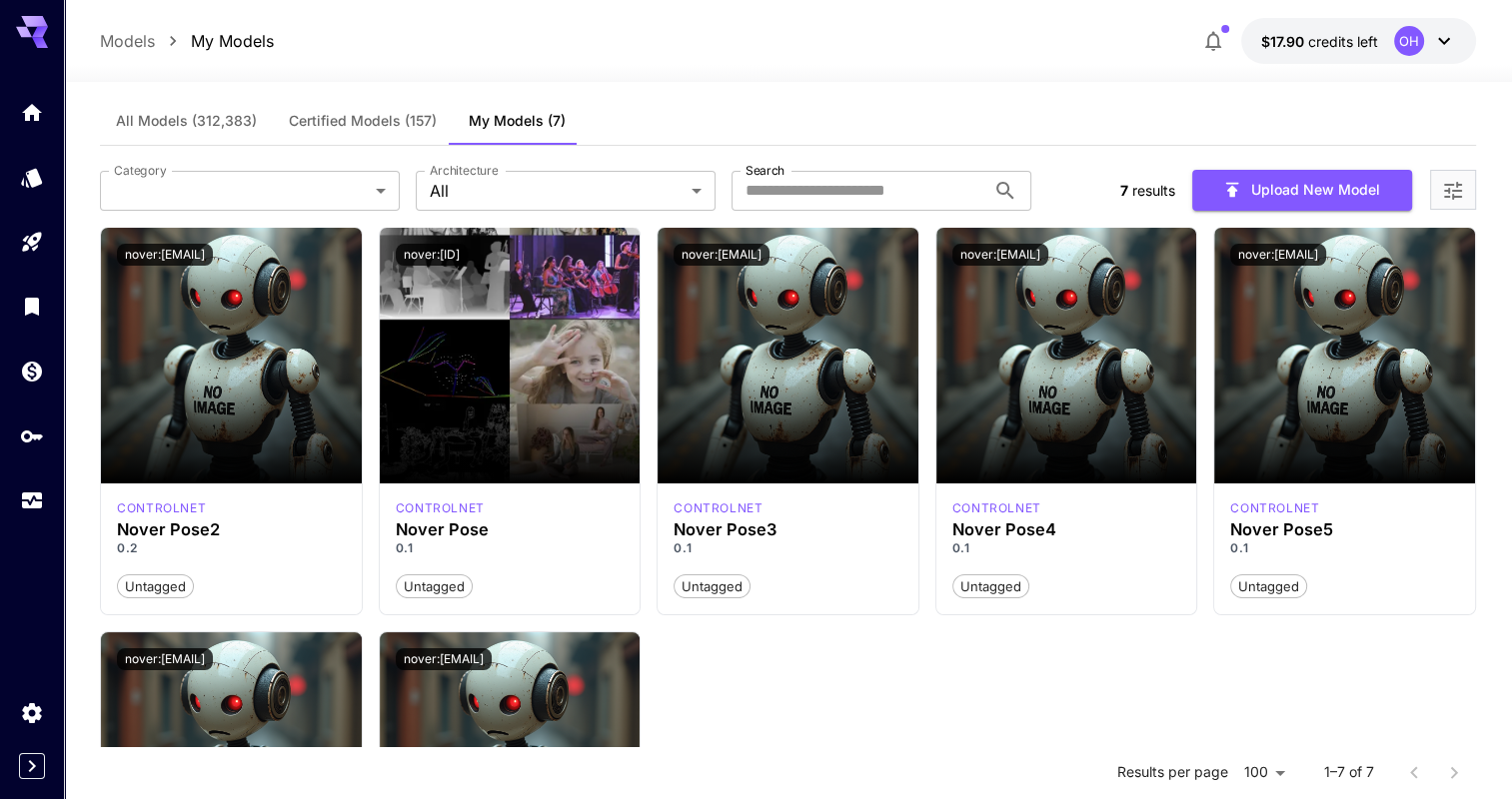 scroll, scrollTop: 0, scrollLeft: 0, axis: both 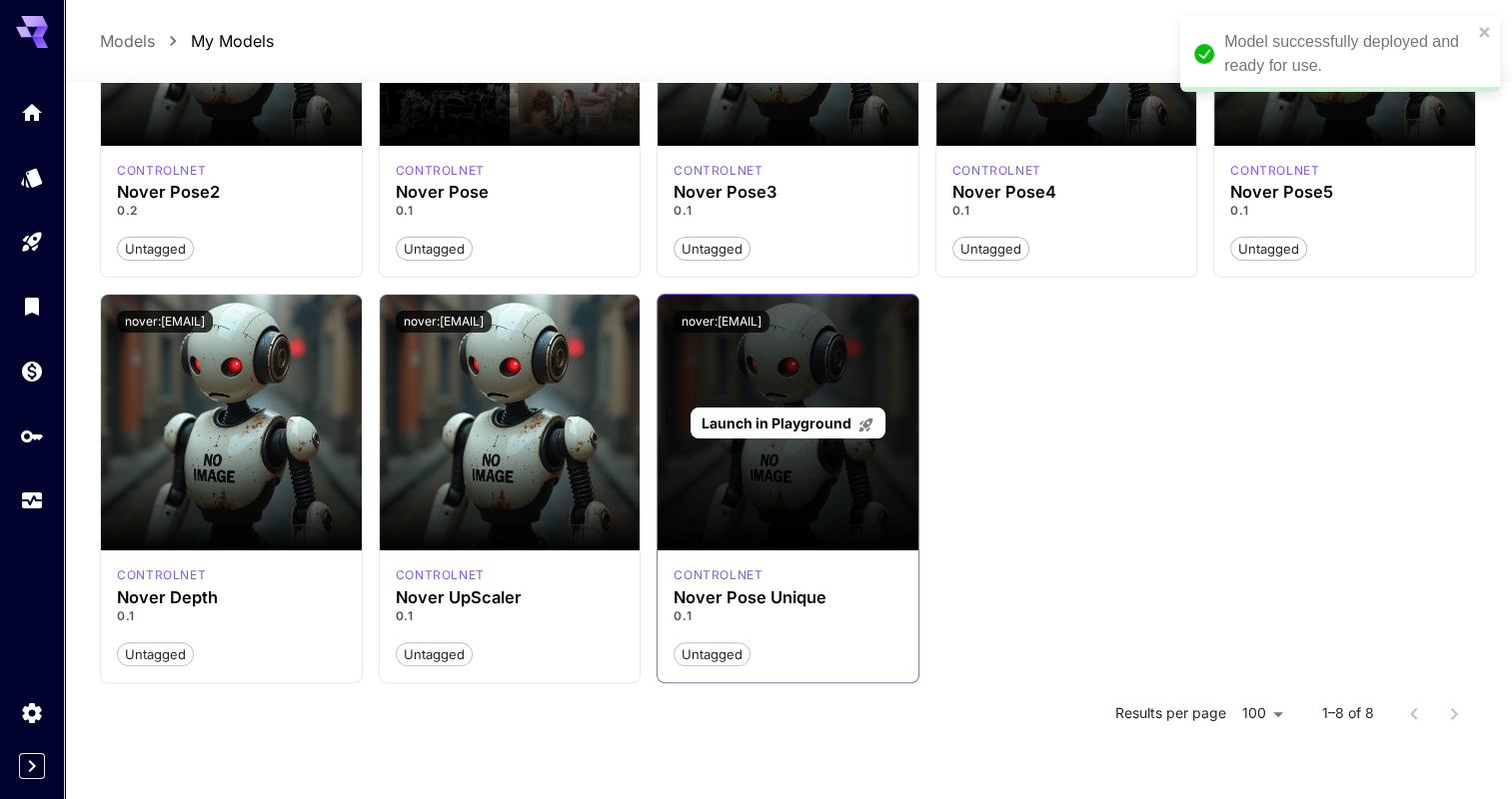 click on "Launch in Playground" at bounding box center (776, 422) 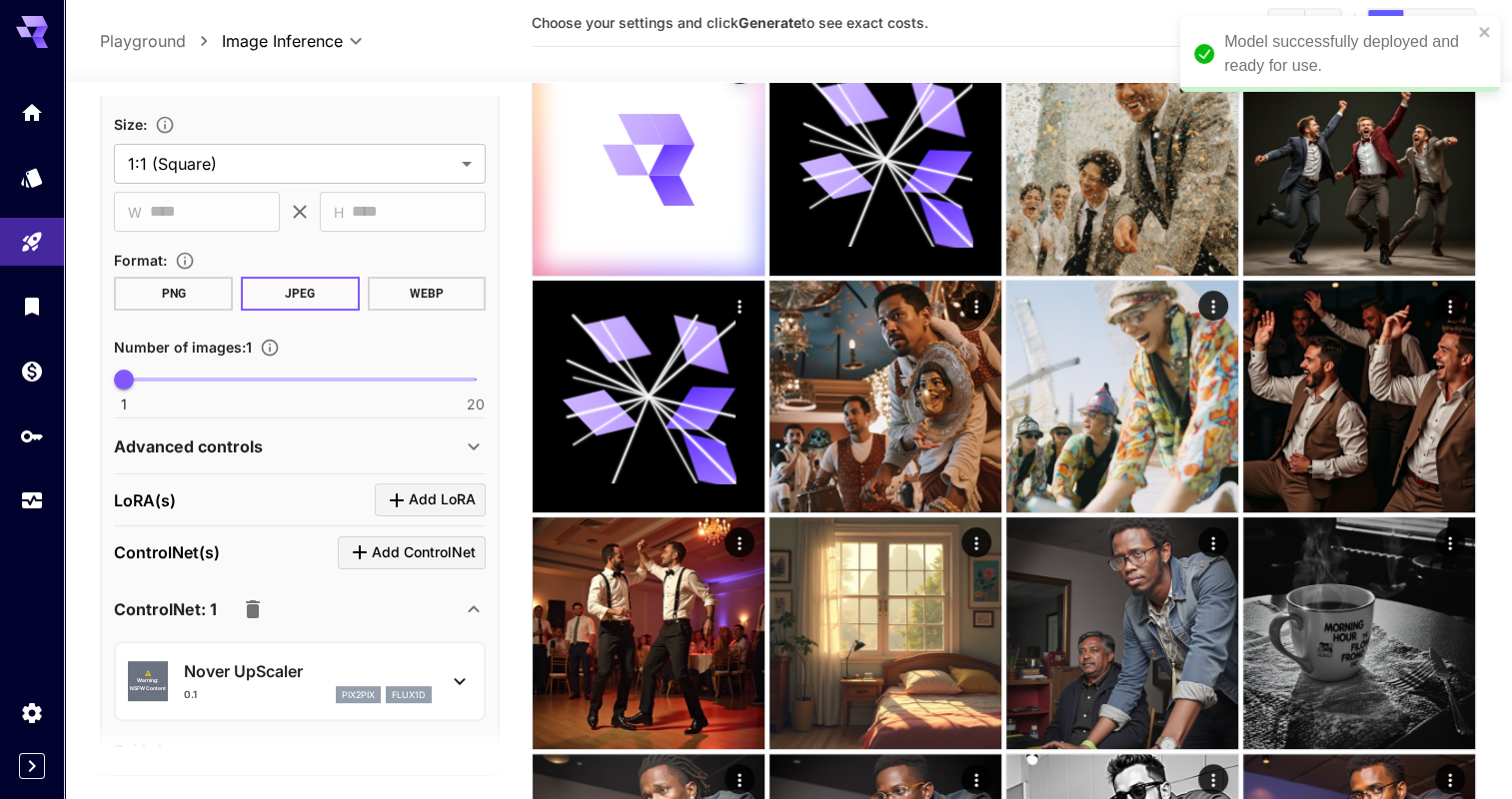 scroll, scrollTop: 466, scrollLeft: 0, axis: vertical 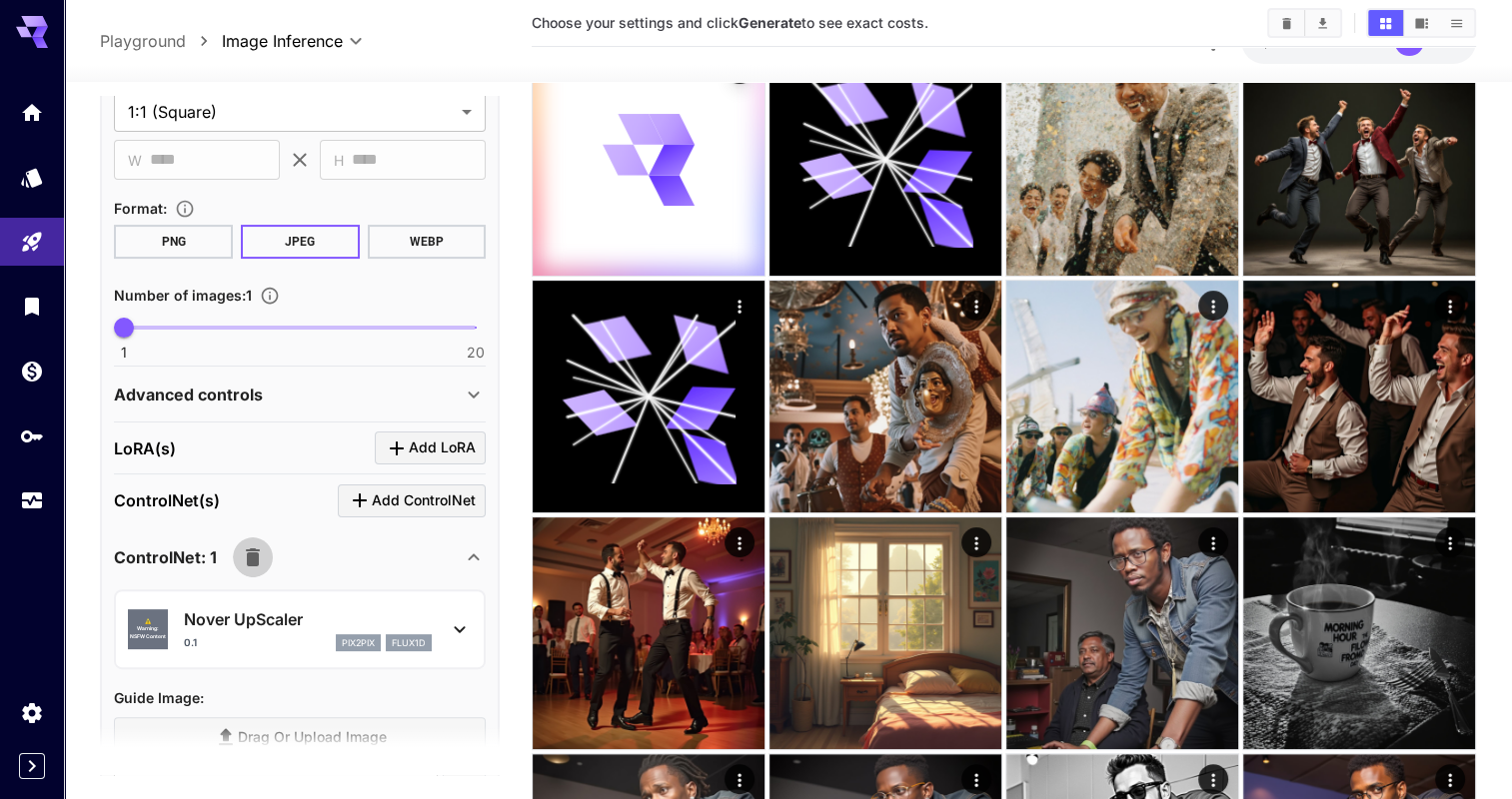 click at bounding box center [253, 557] 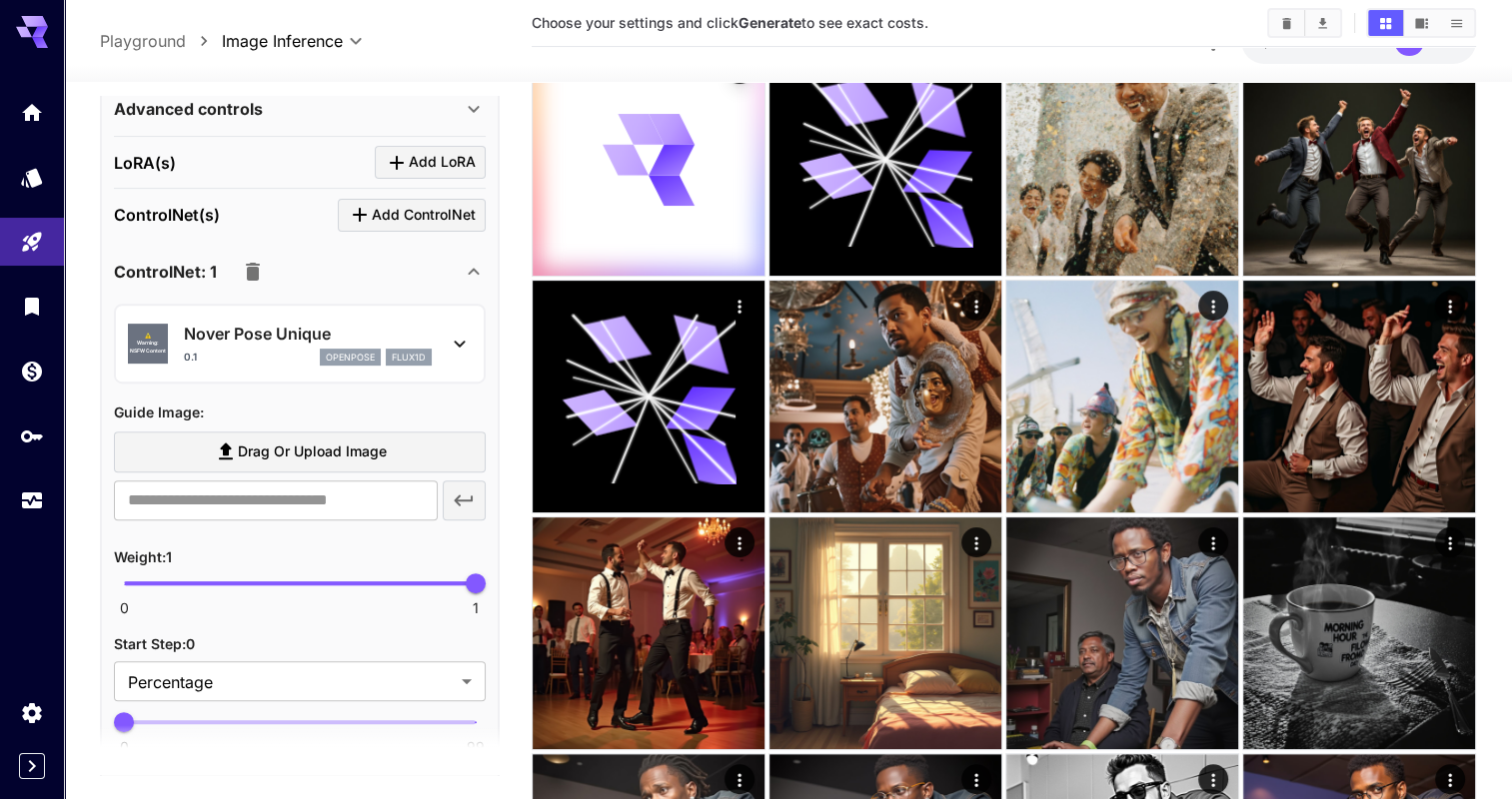 scroll, scrollTop: 754, scrollLeft: 0, axis: vertical 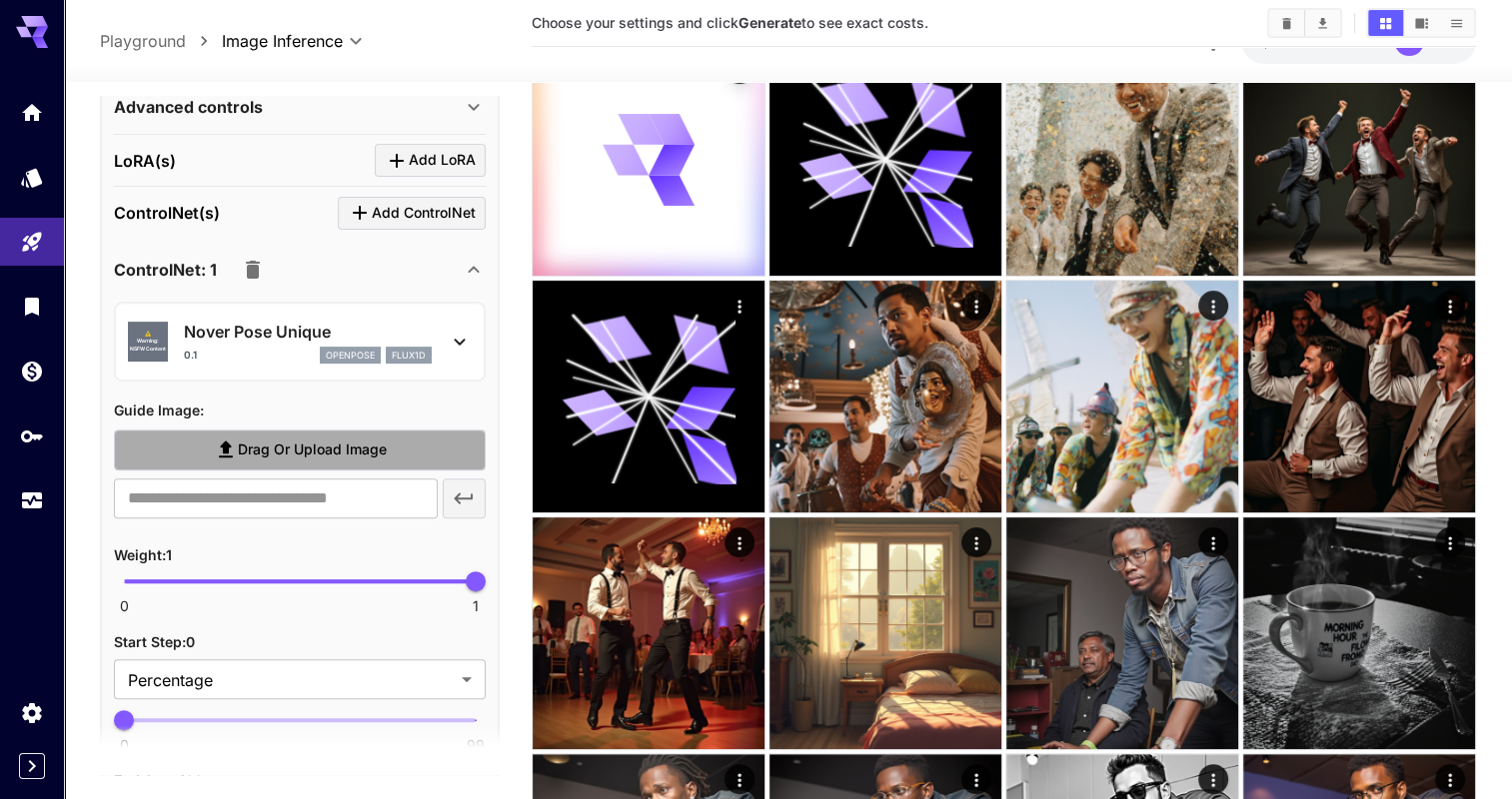 click on "Drag or upload image" at bounding box center [312, 449] 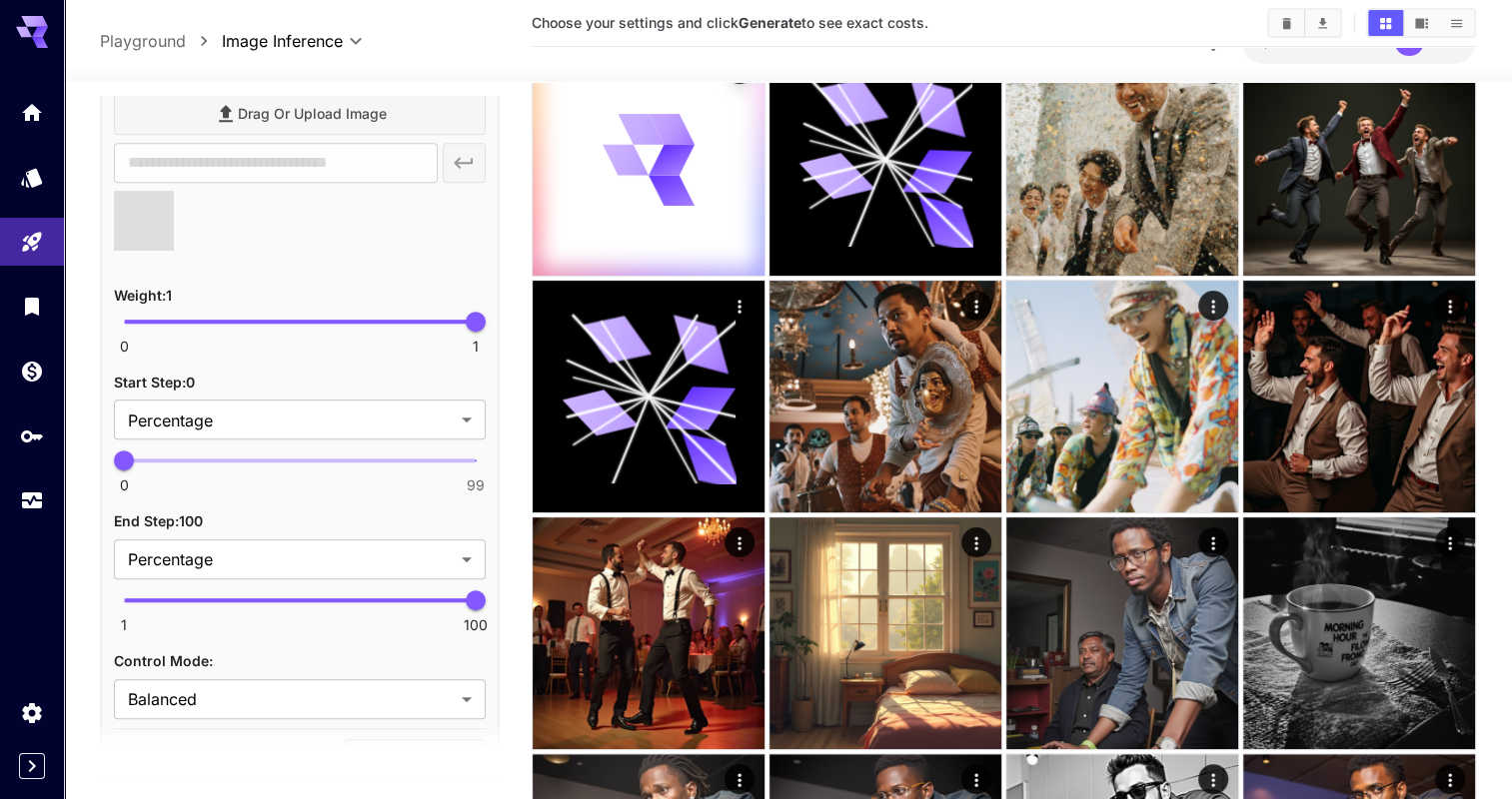 type on "**********" 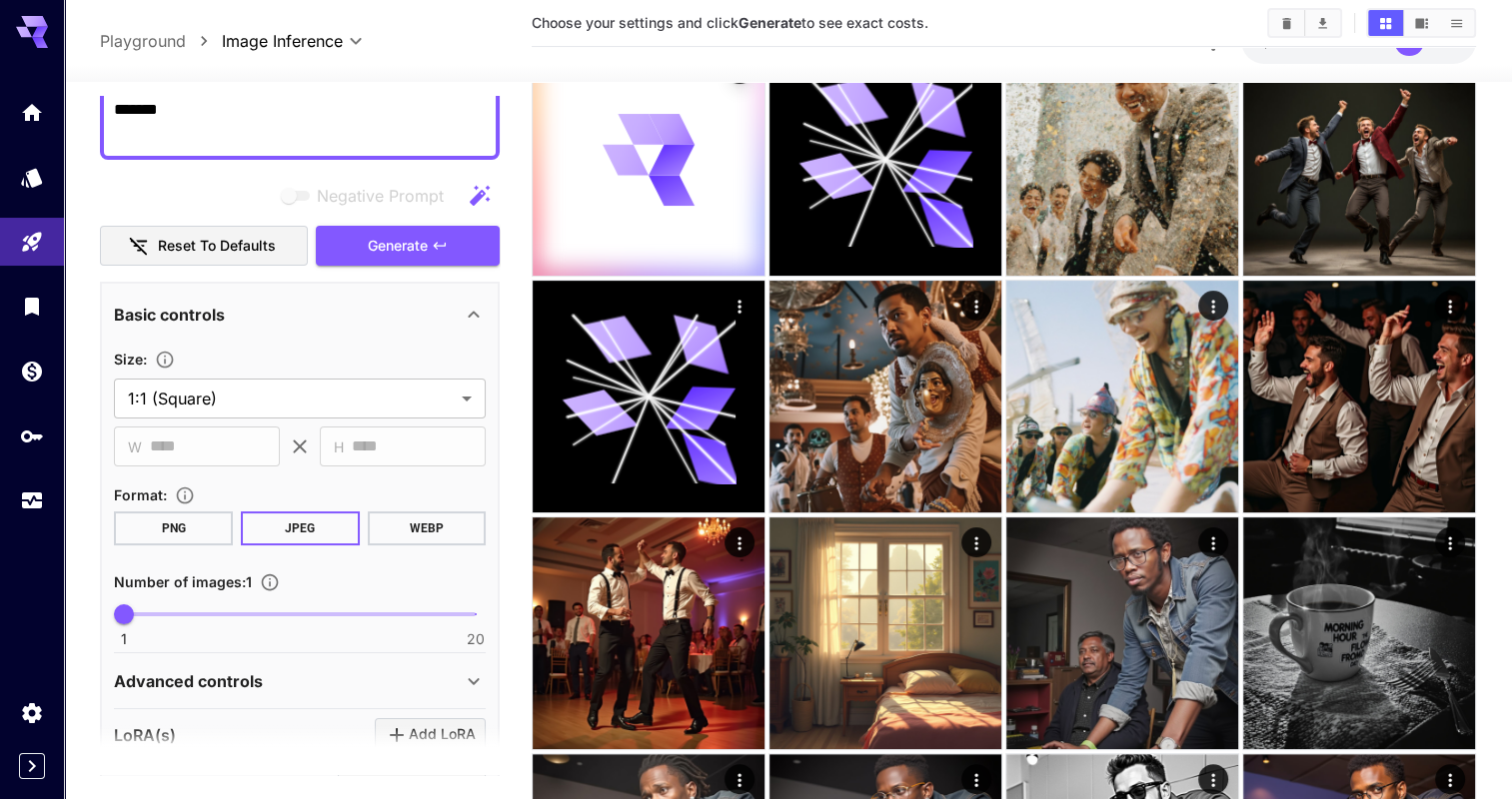 scroll, scrollTop: 0, scrollLeft: 0, axis: both 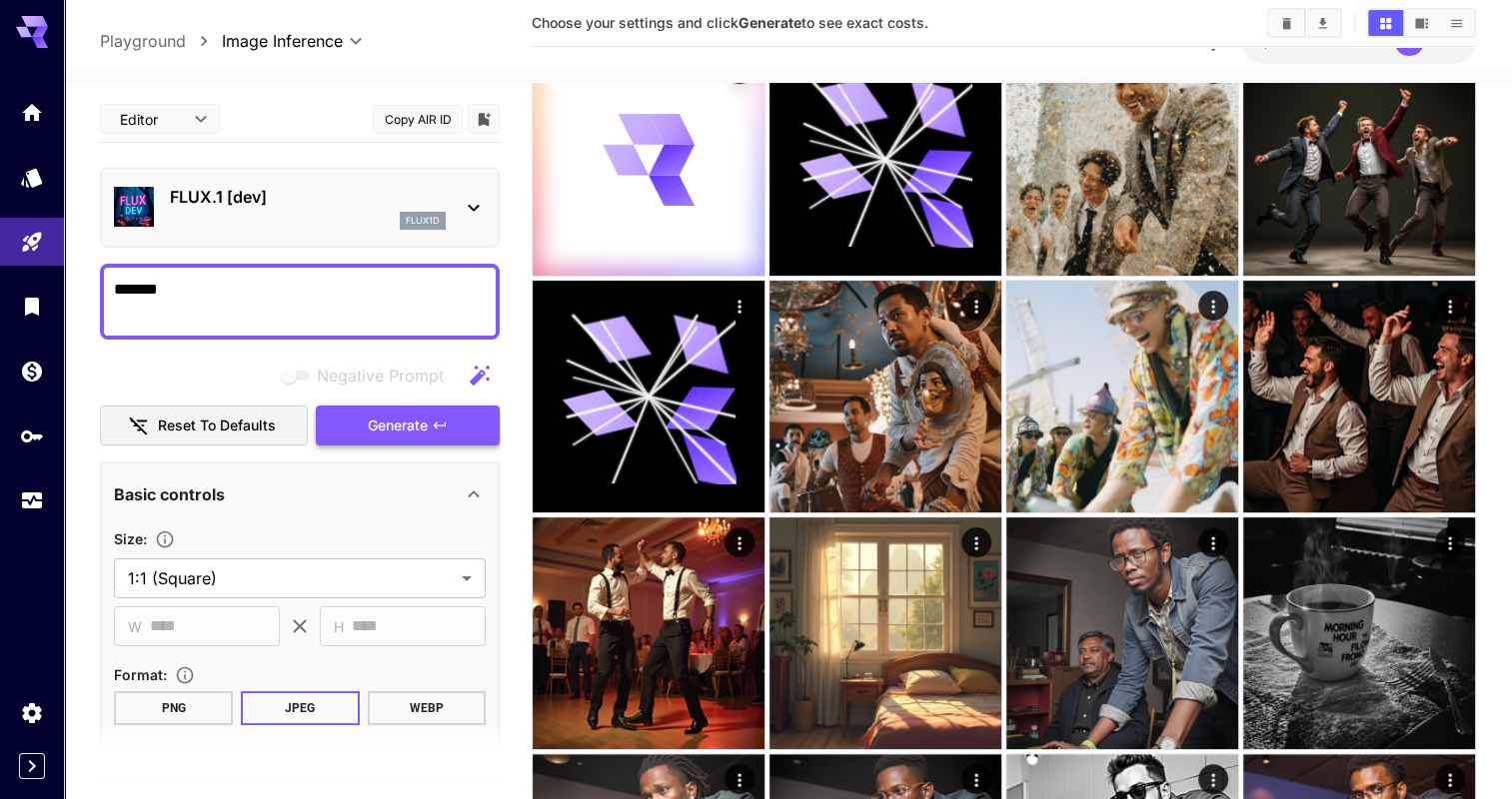 click on "Generate" at bounding box center [398, 425] 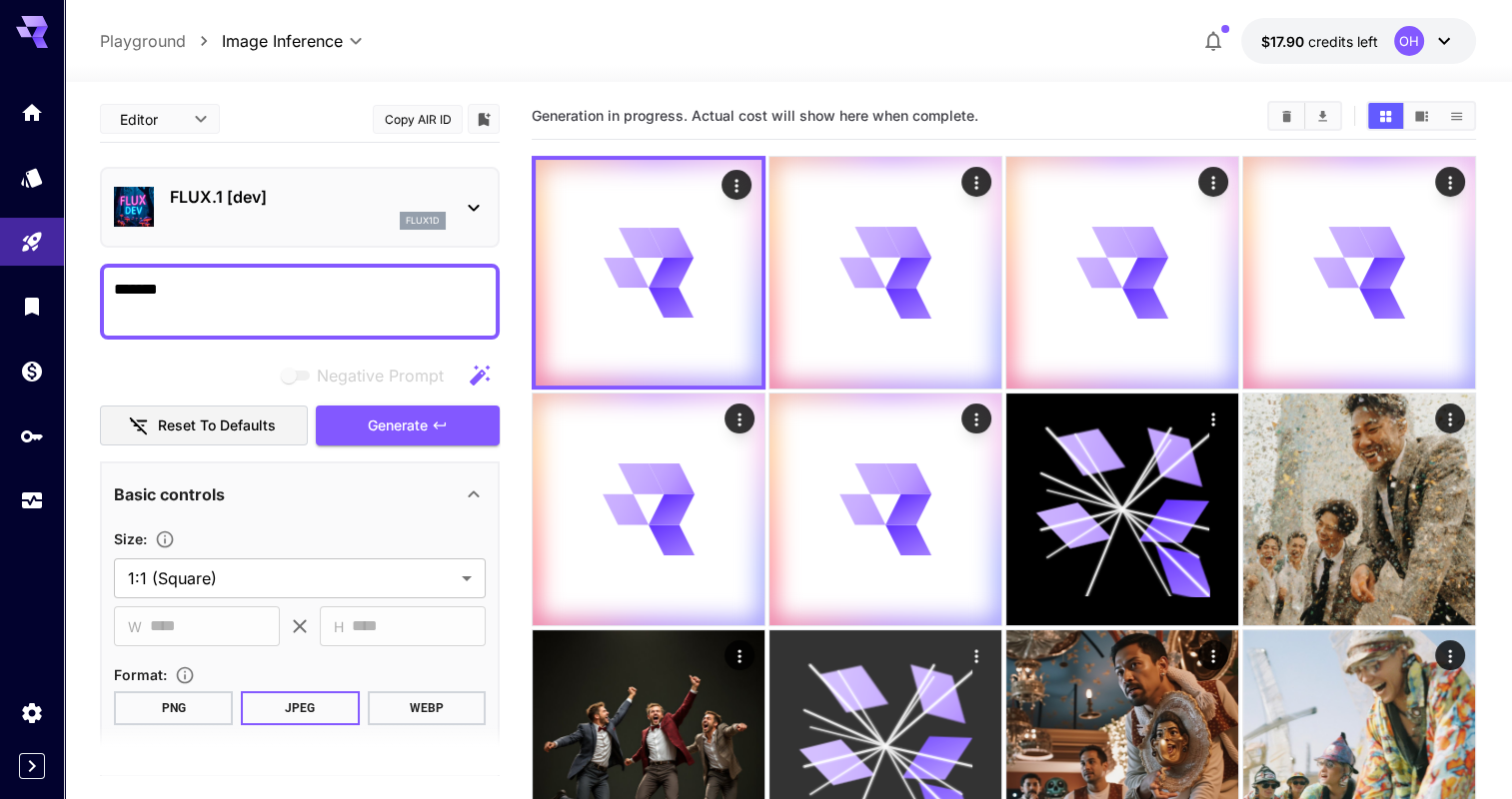 scroll, scrollTop: 0, scrollLeft: 0, axis: both 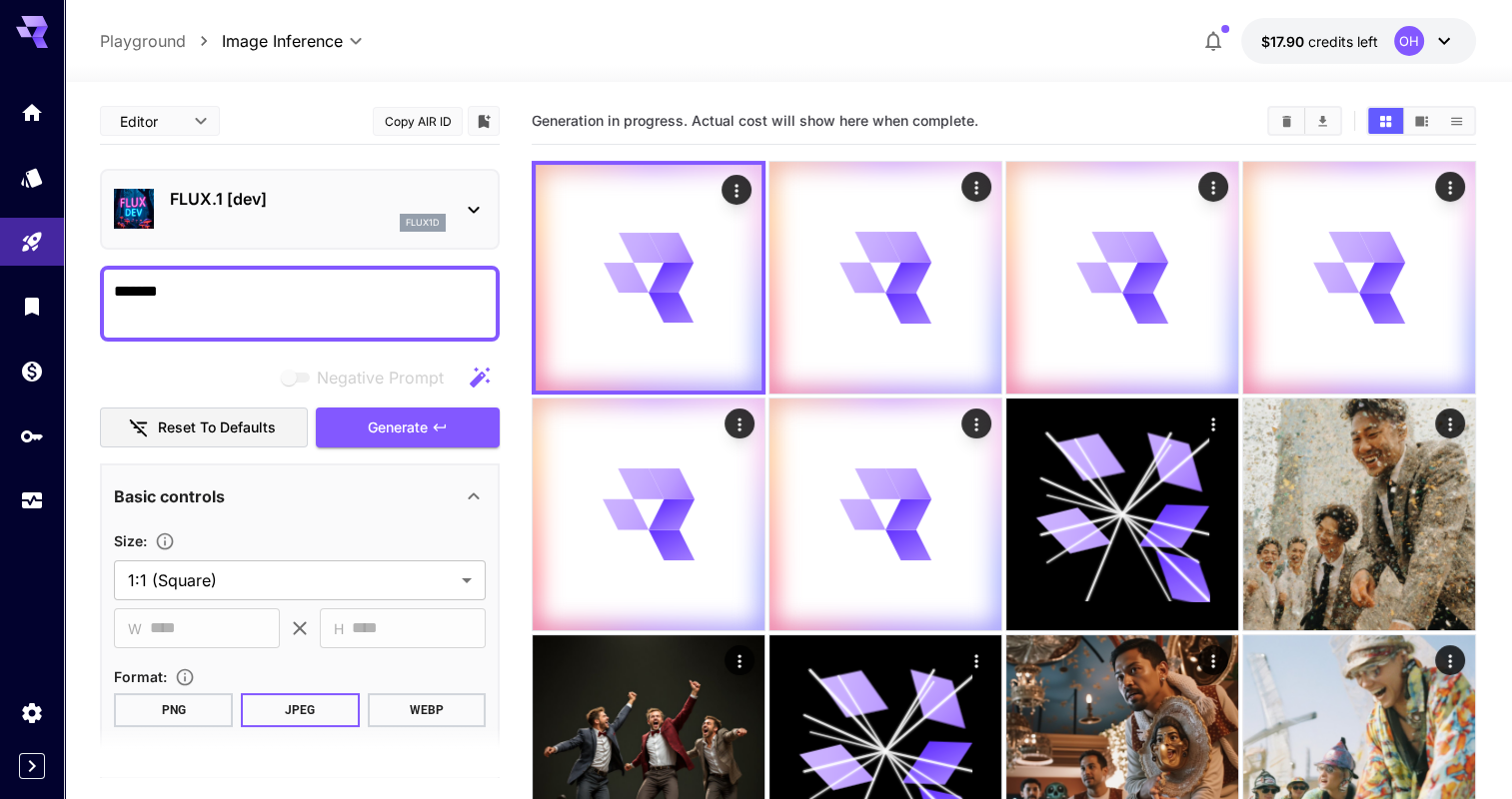 click on "Playground" at bounding box center [143, 41] 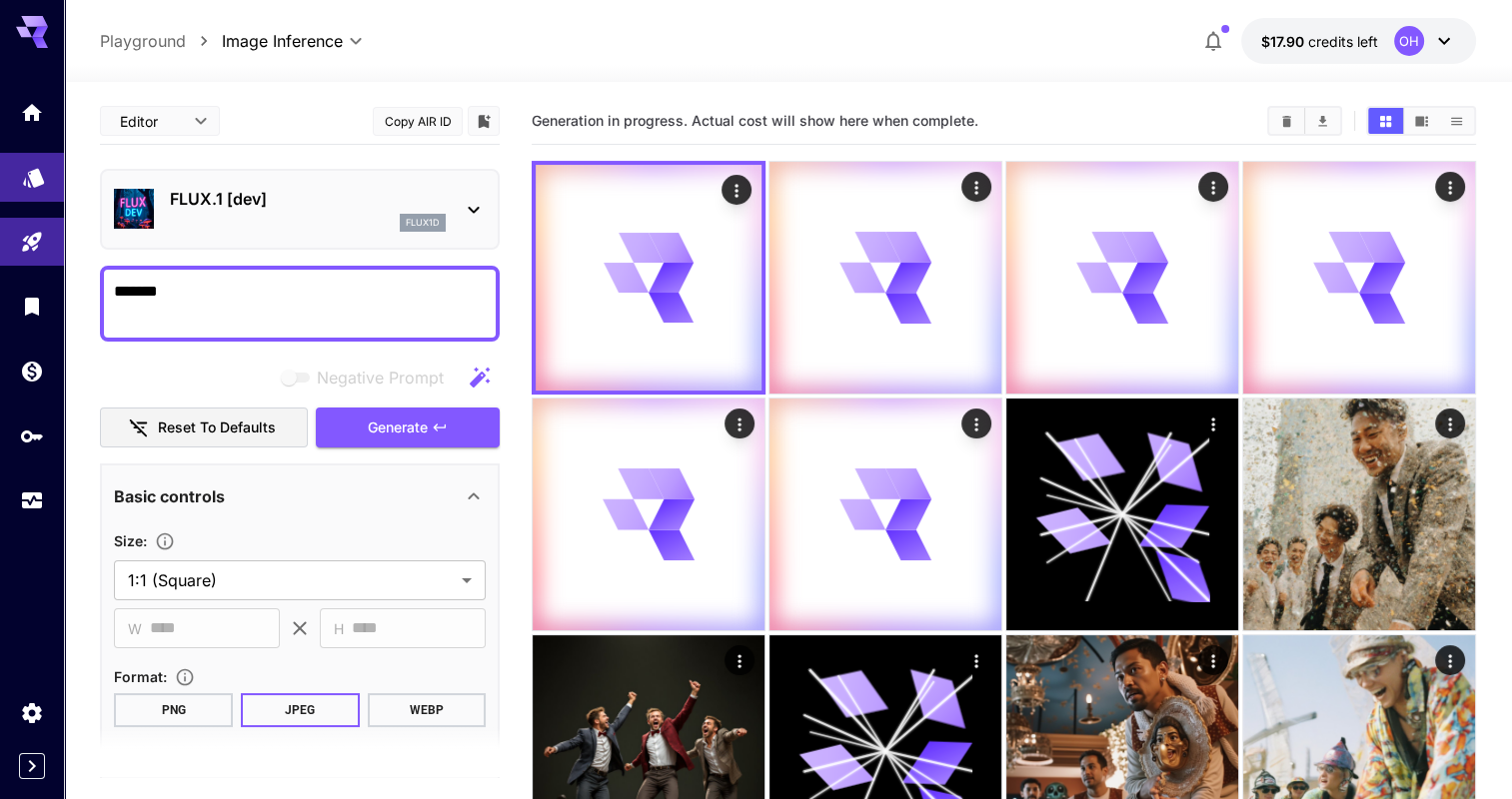 click 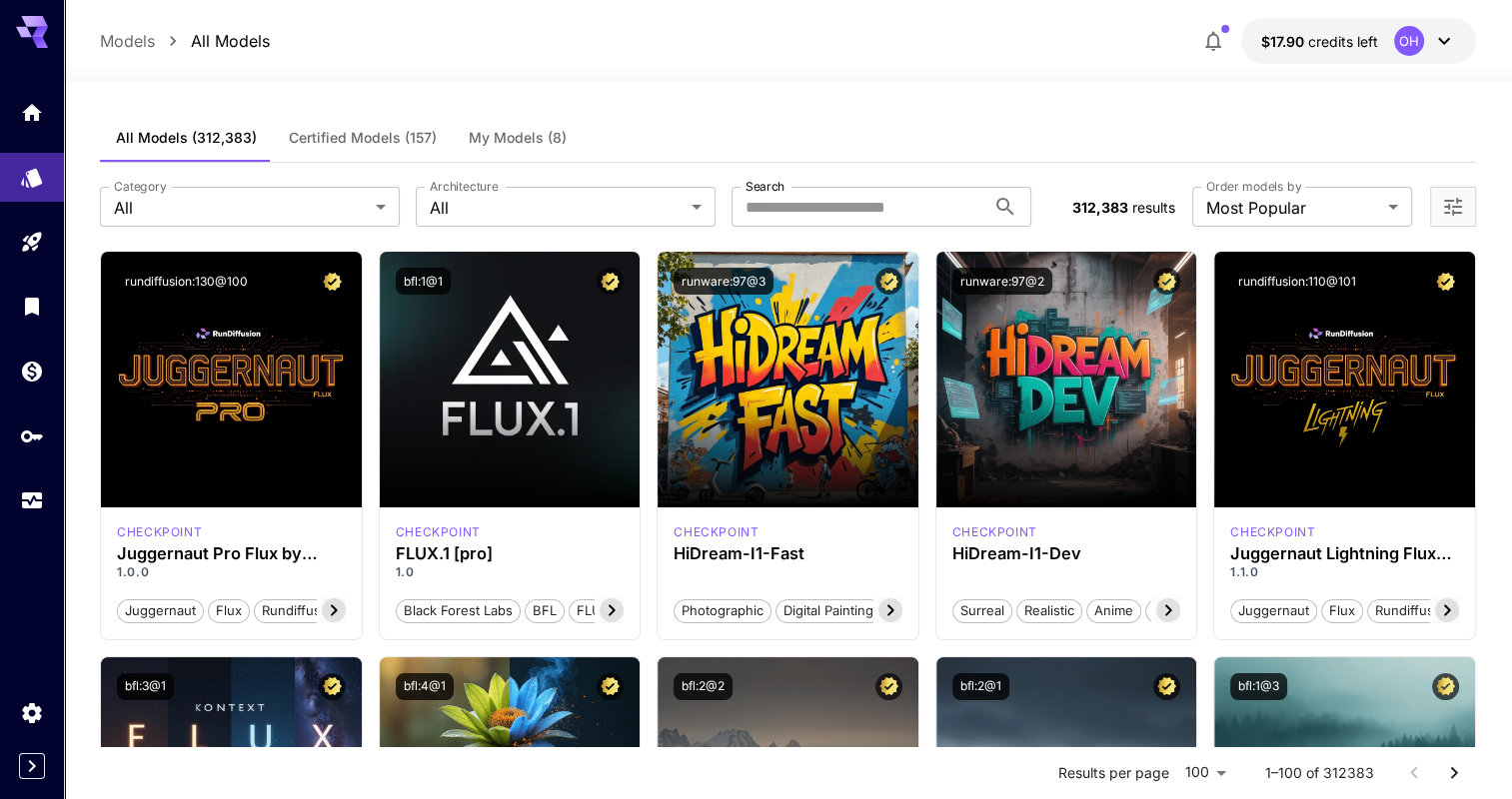 click on "My Models (8)" at bounding box center [518, 138] 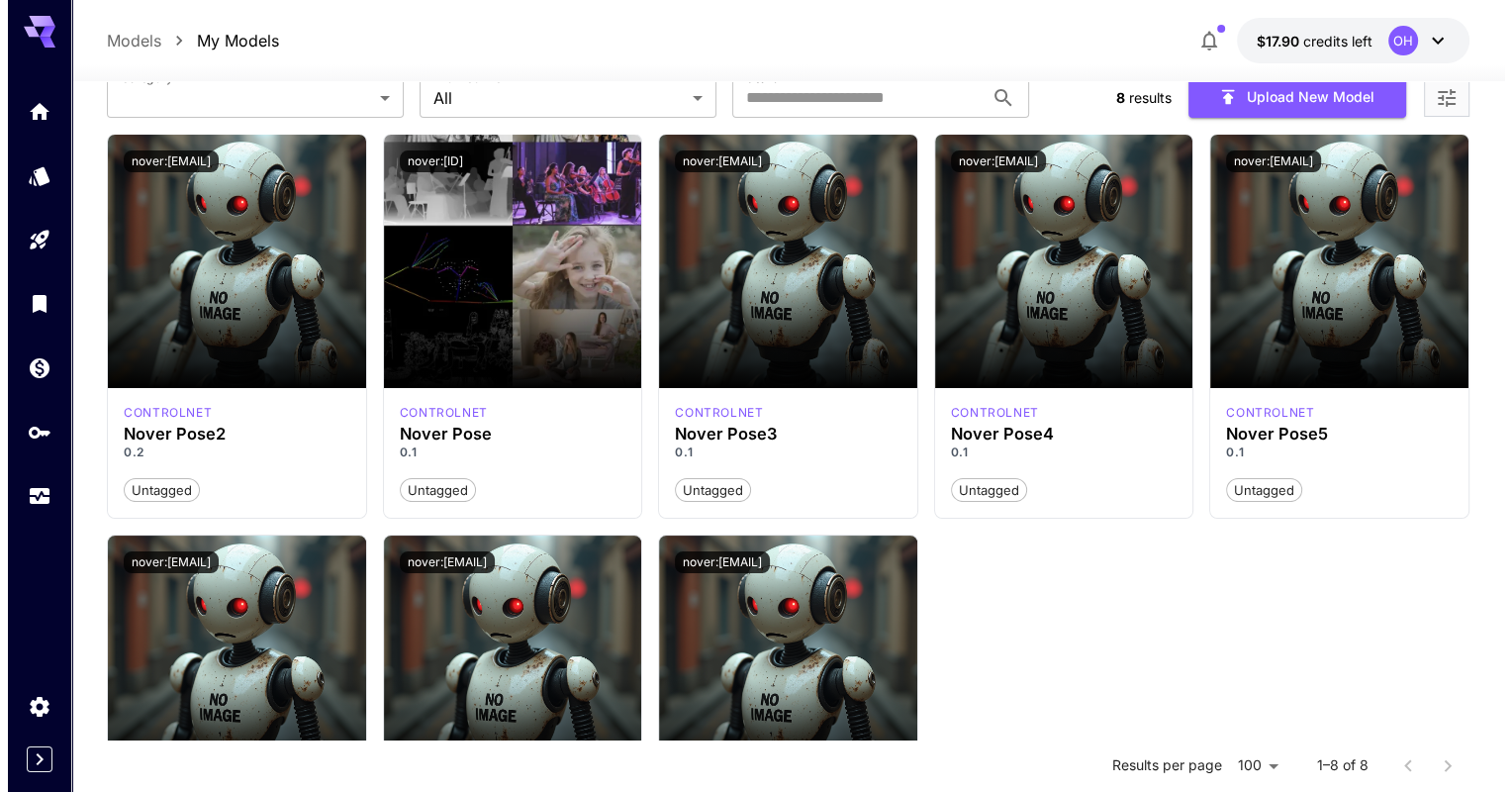 scroll, scrollTop: 0, scrollLeft: 0, axis: both 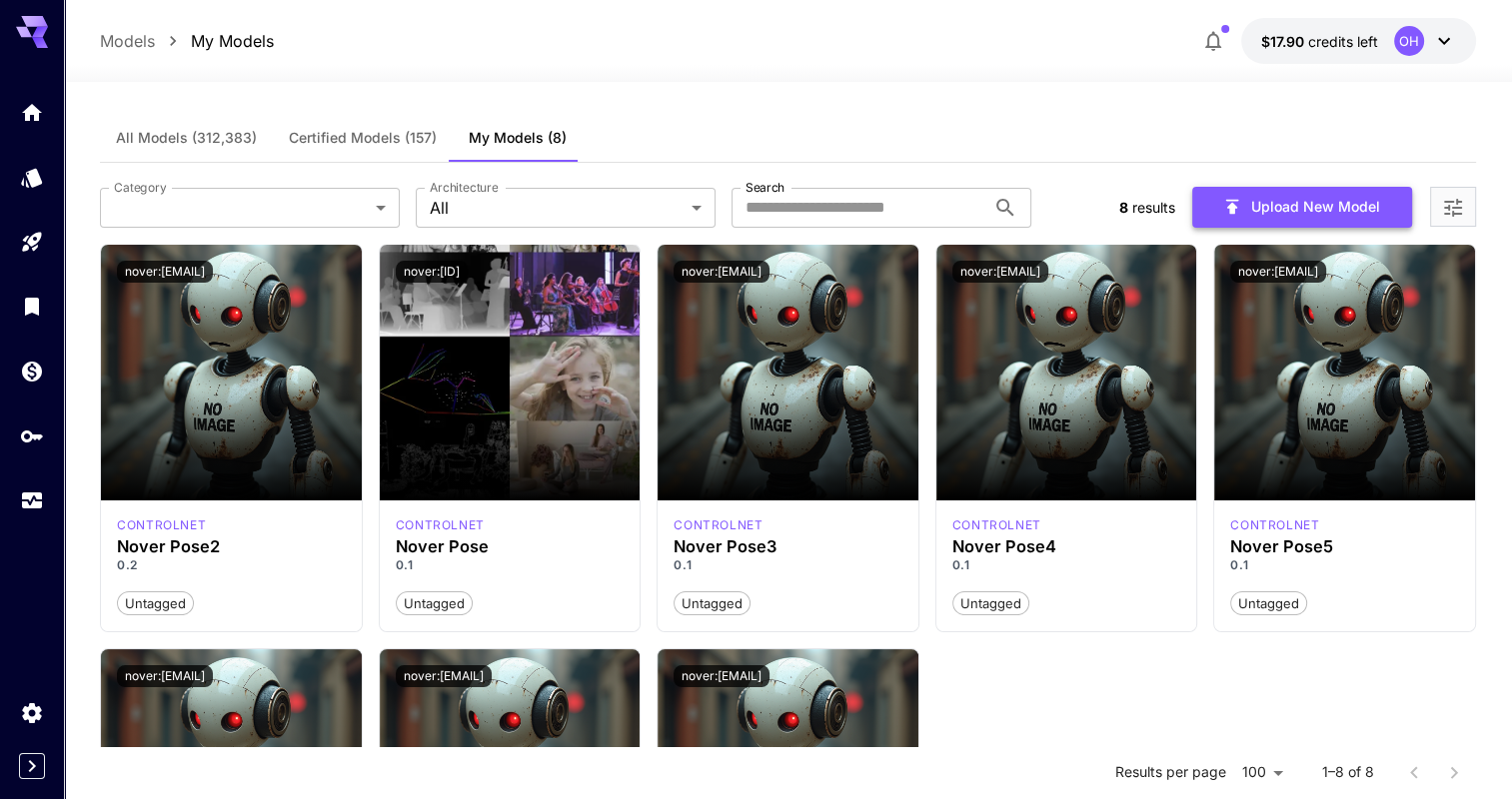 click on "Upload New Model" at bounding box center (1302, 207) 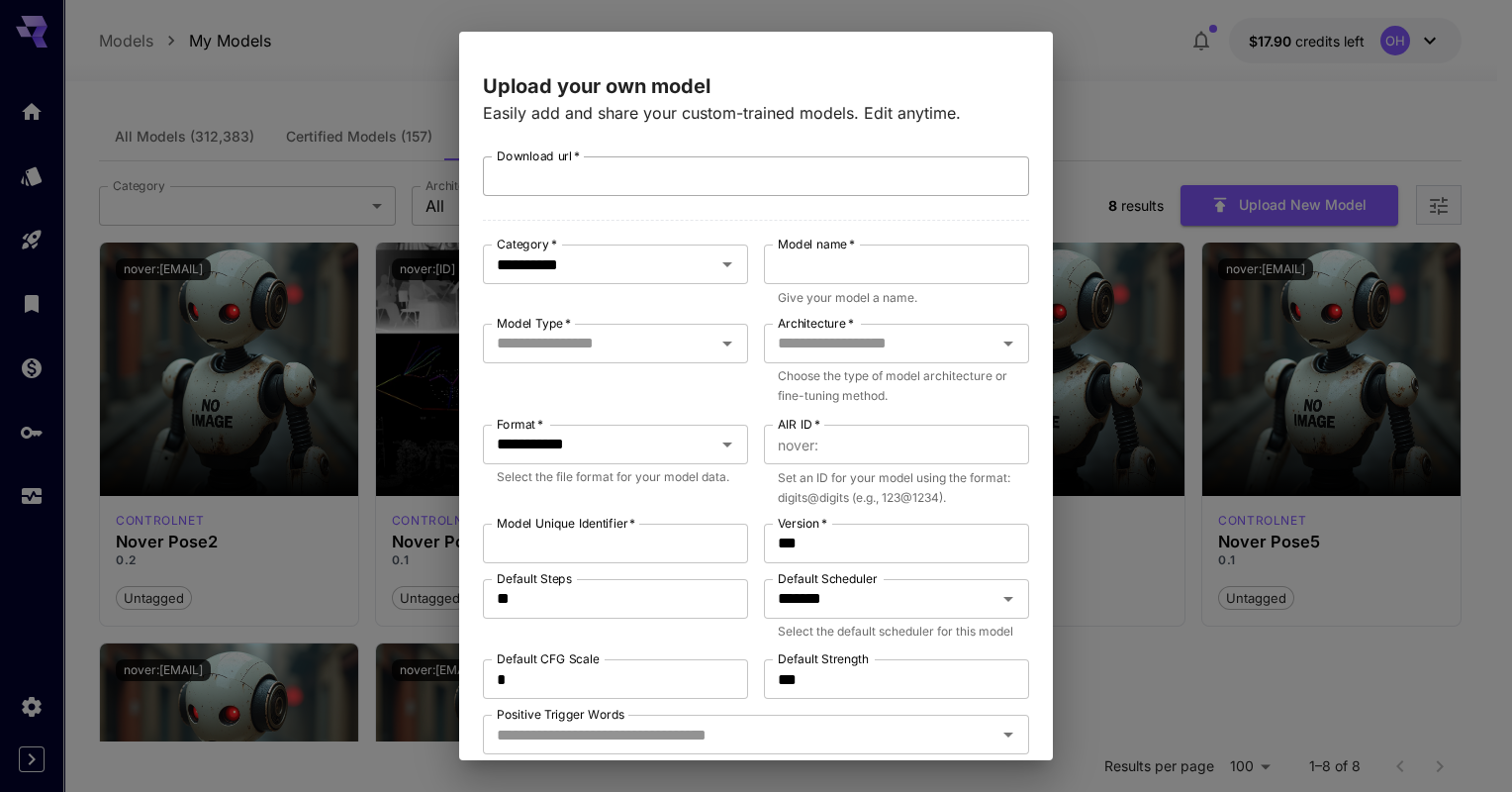 click on "Download url   *" at bounding box center (756, 176) 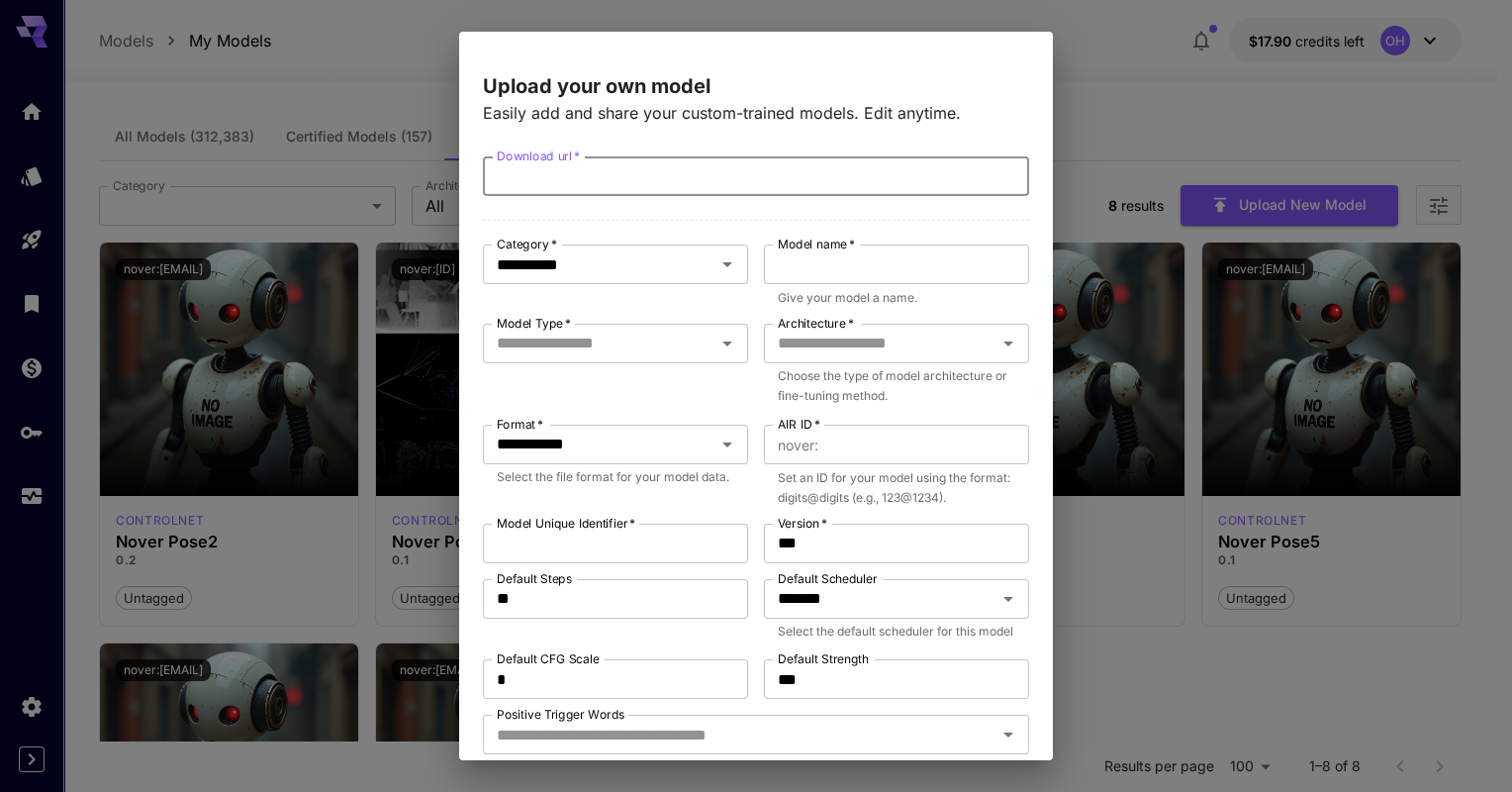paste on "**********" 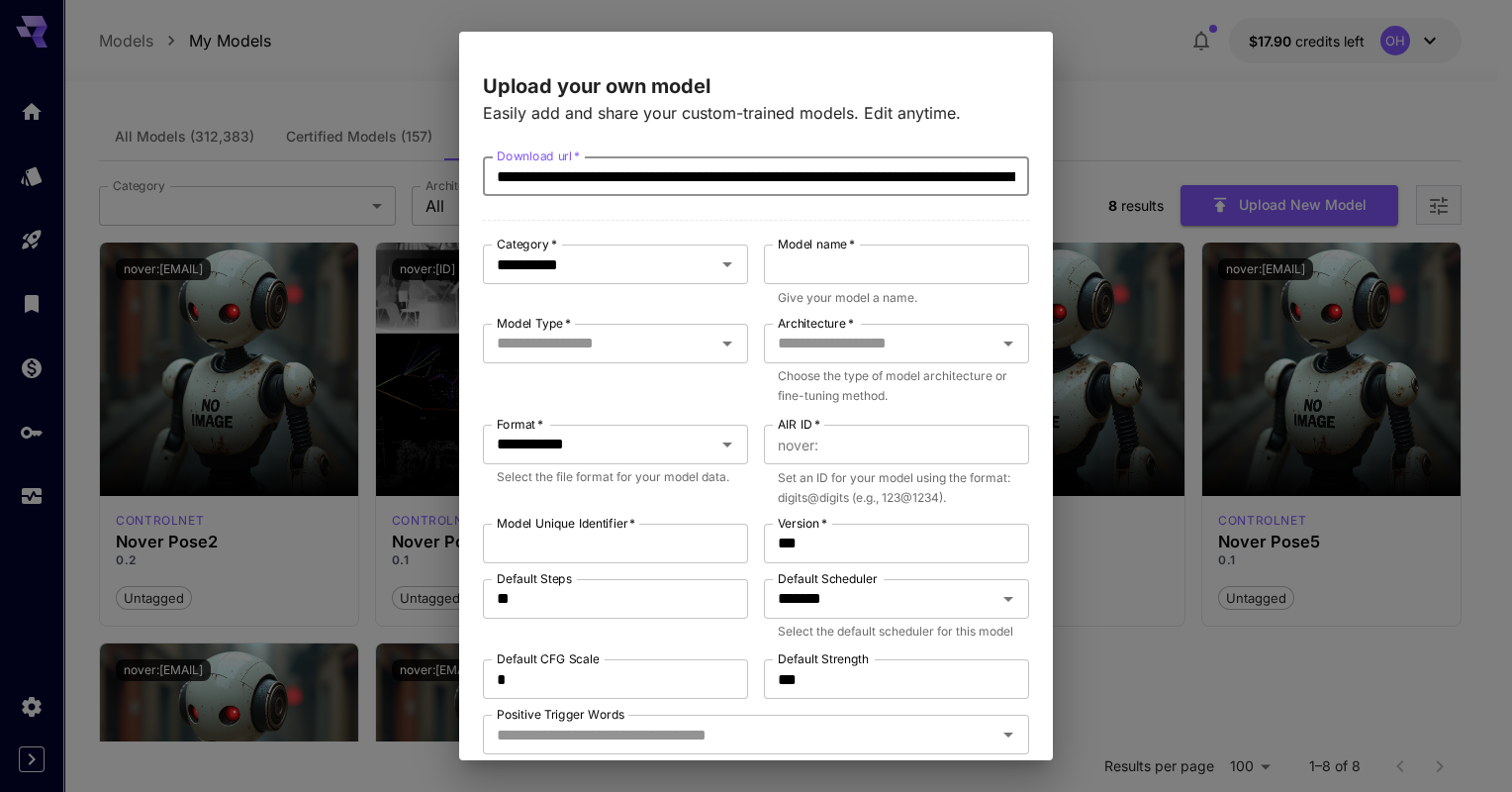 scroll, scrollTop: 0, scrollLeft: 511, axis: horizontal 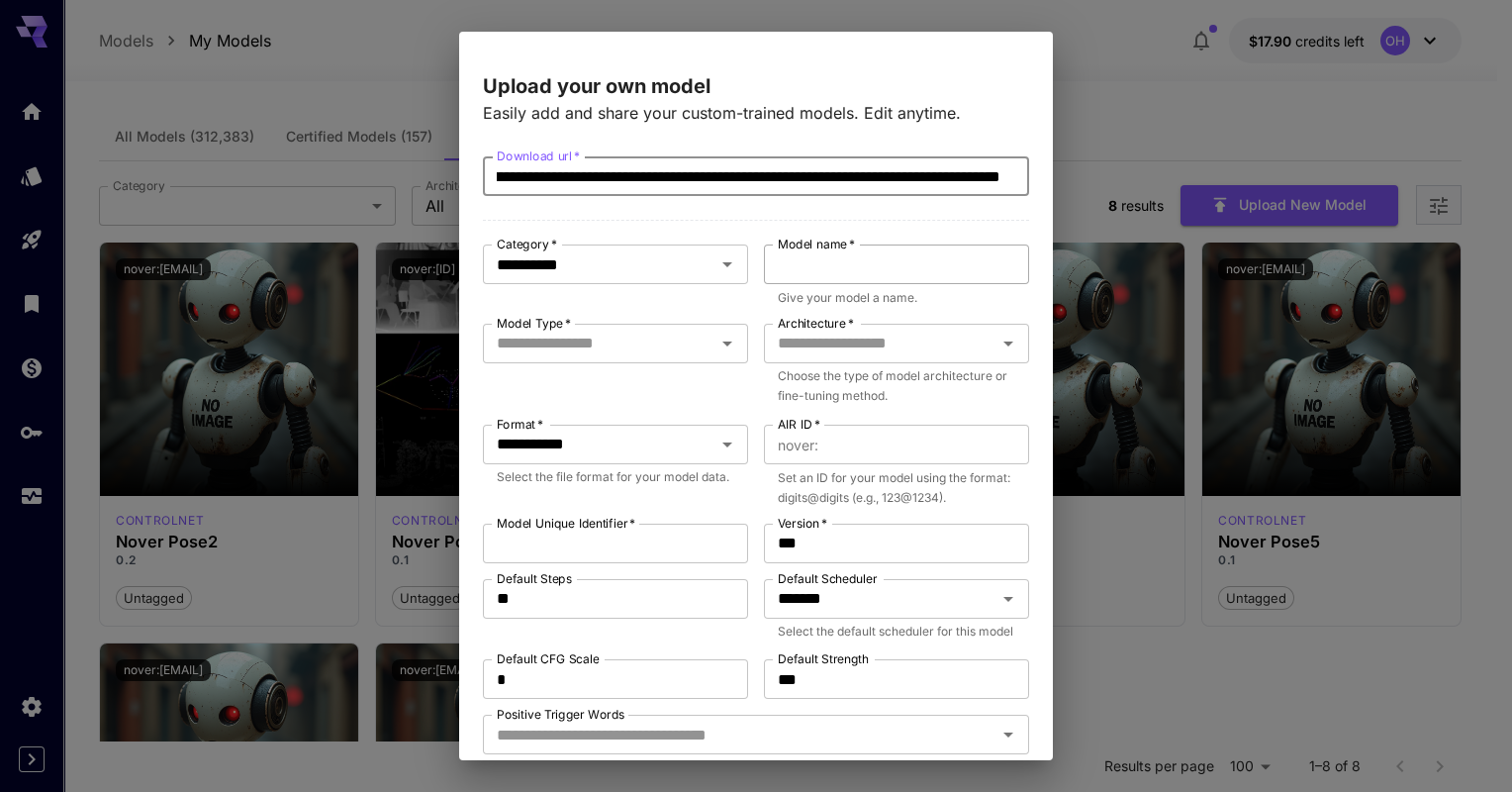 type on "**********" 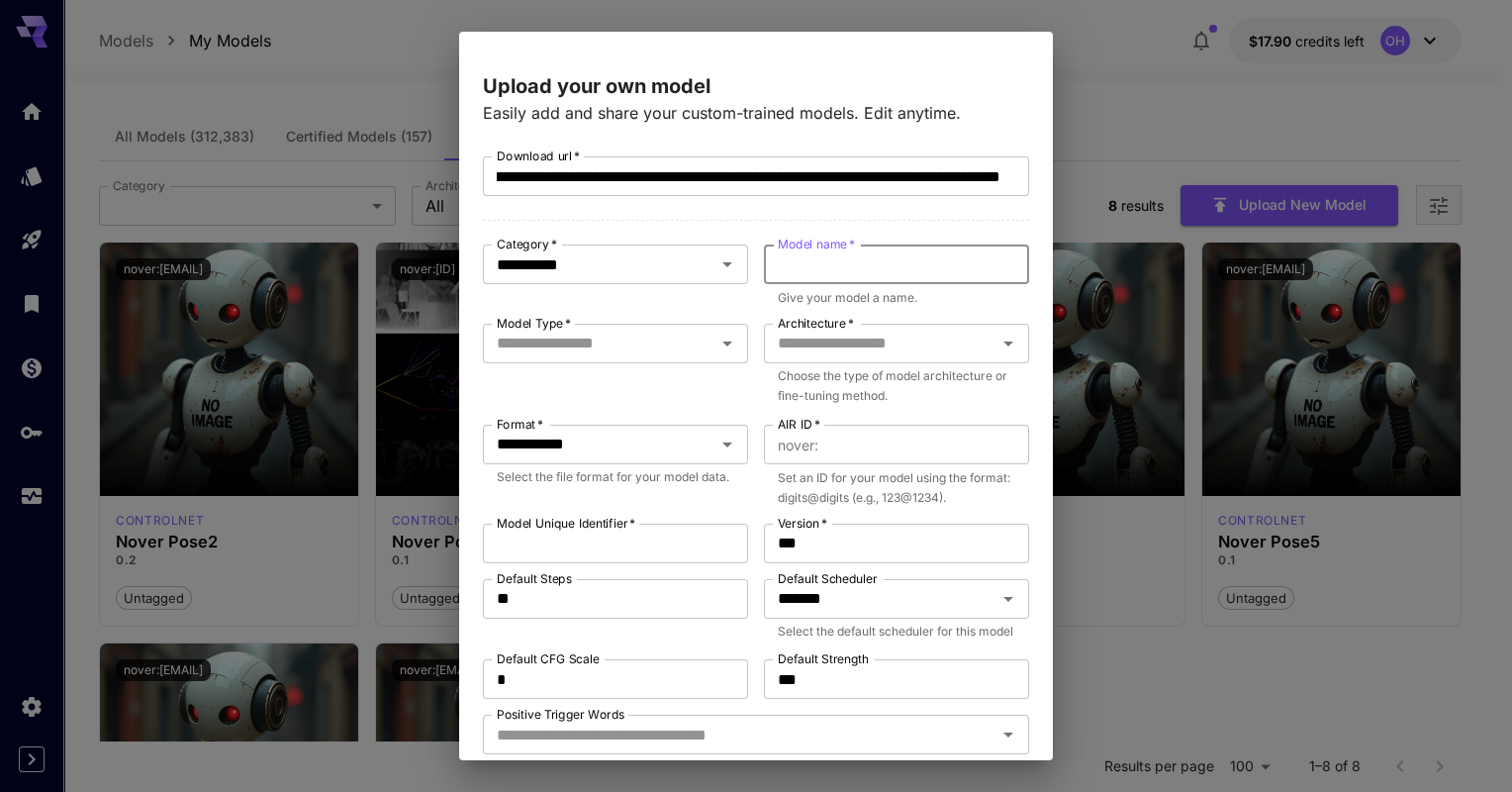 click on "Model name   *" at bounding box center (897, 264) 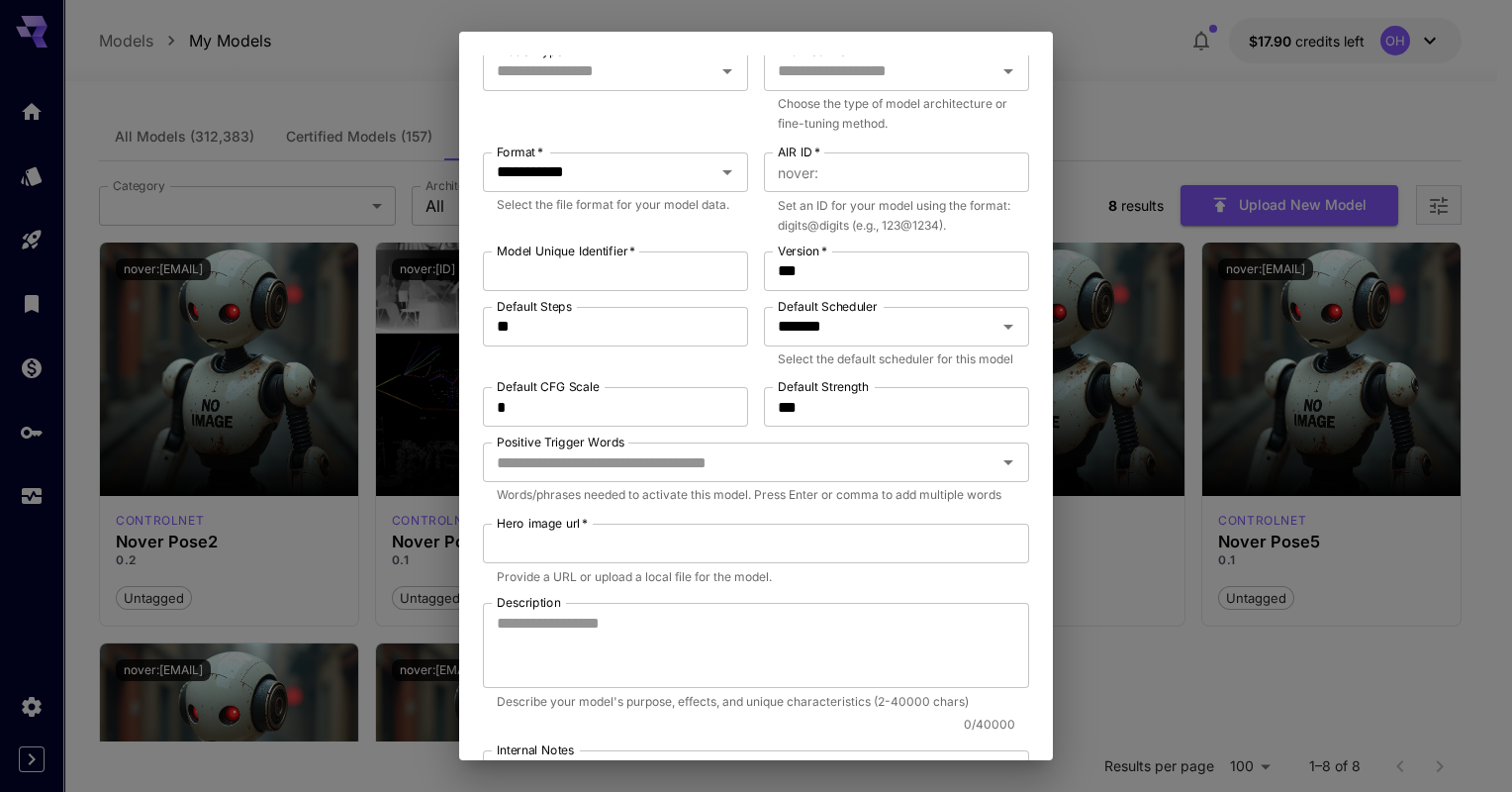 scroll, scrollTop: 0, scrollLeft: 0, axis: both 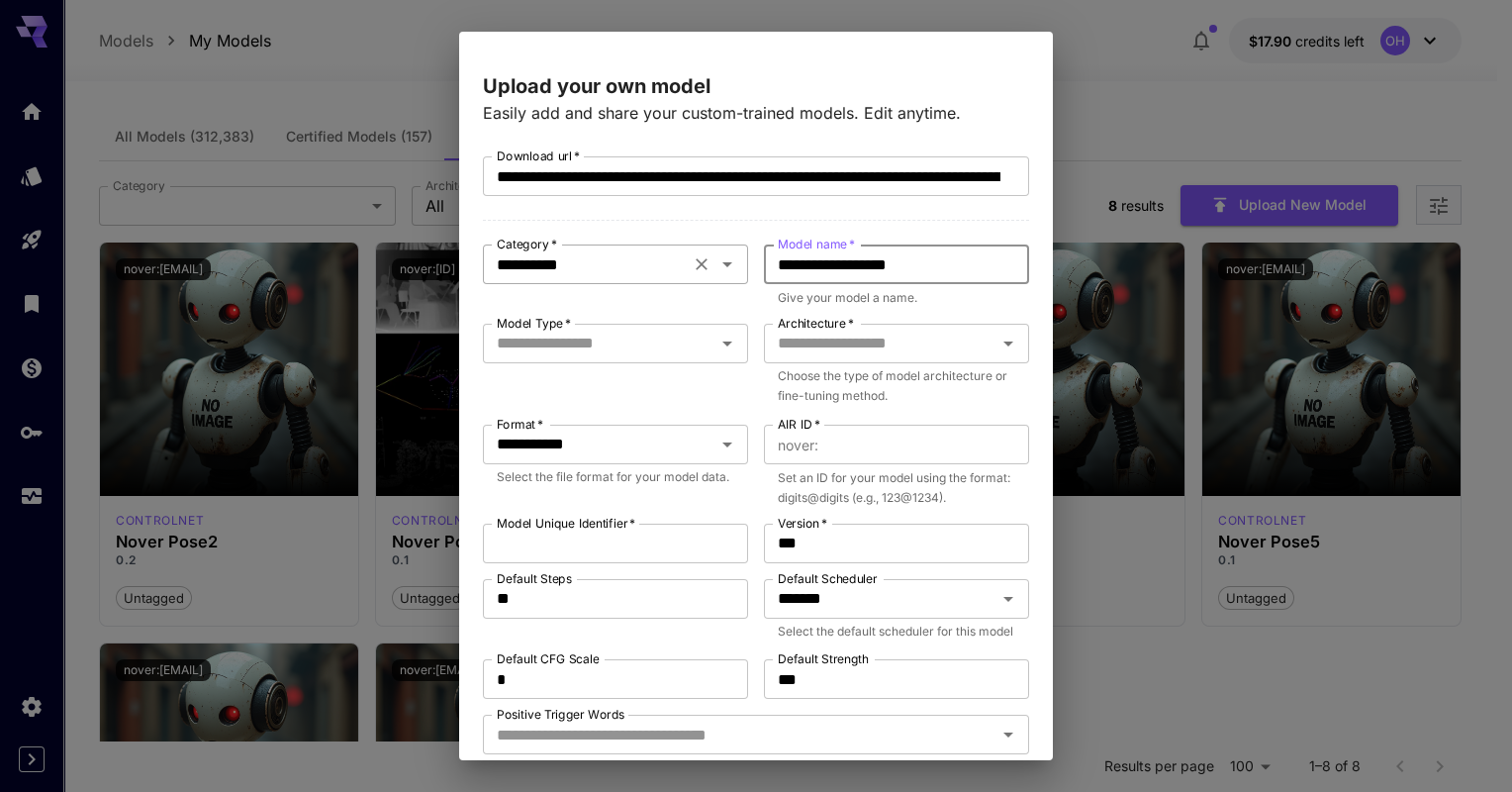 click 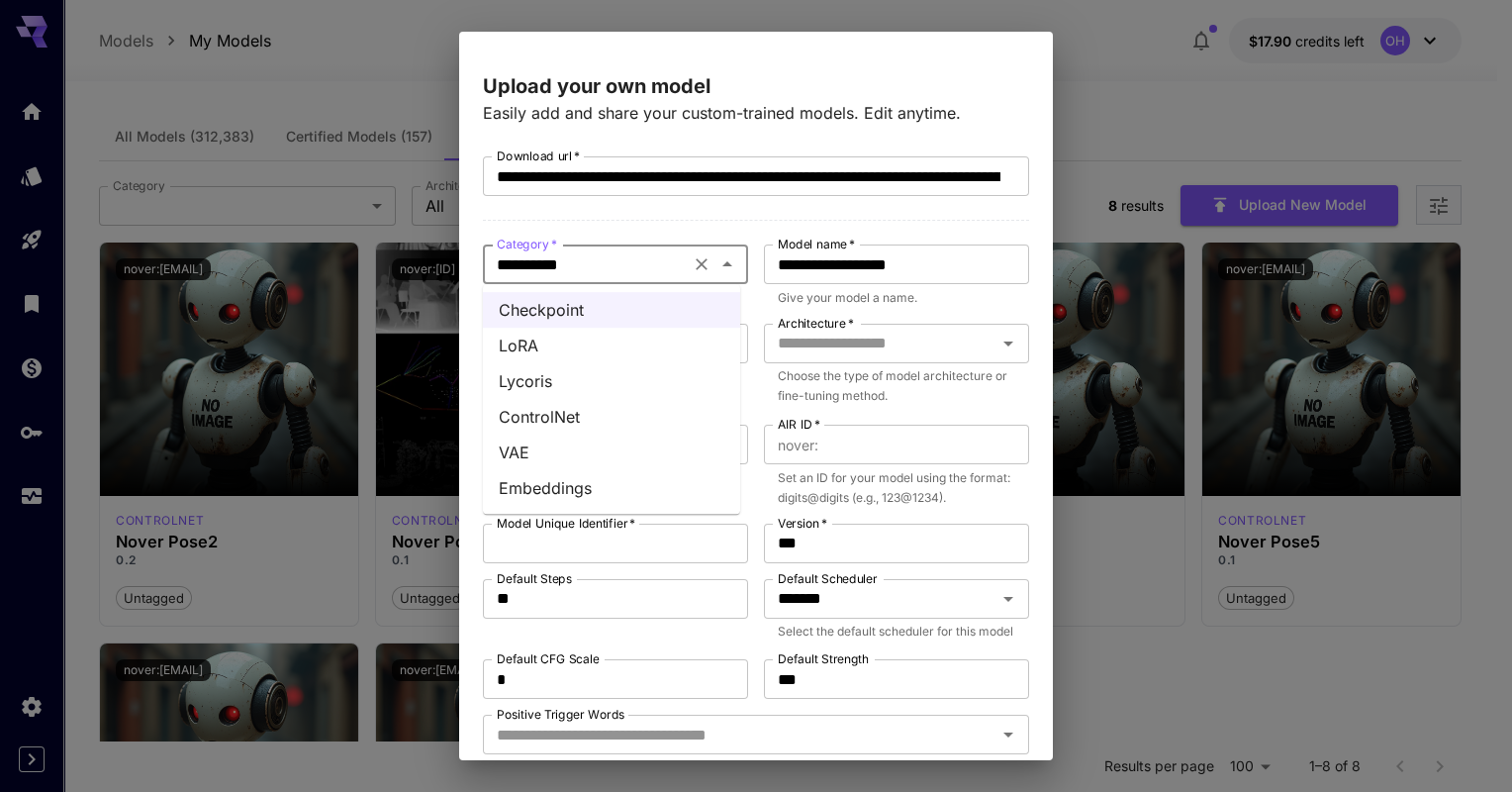click on "ControlNet" at bounding box center (612, 417) 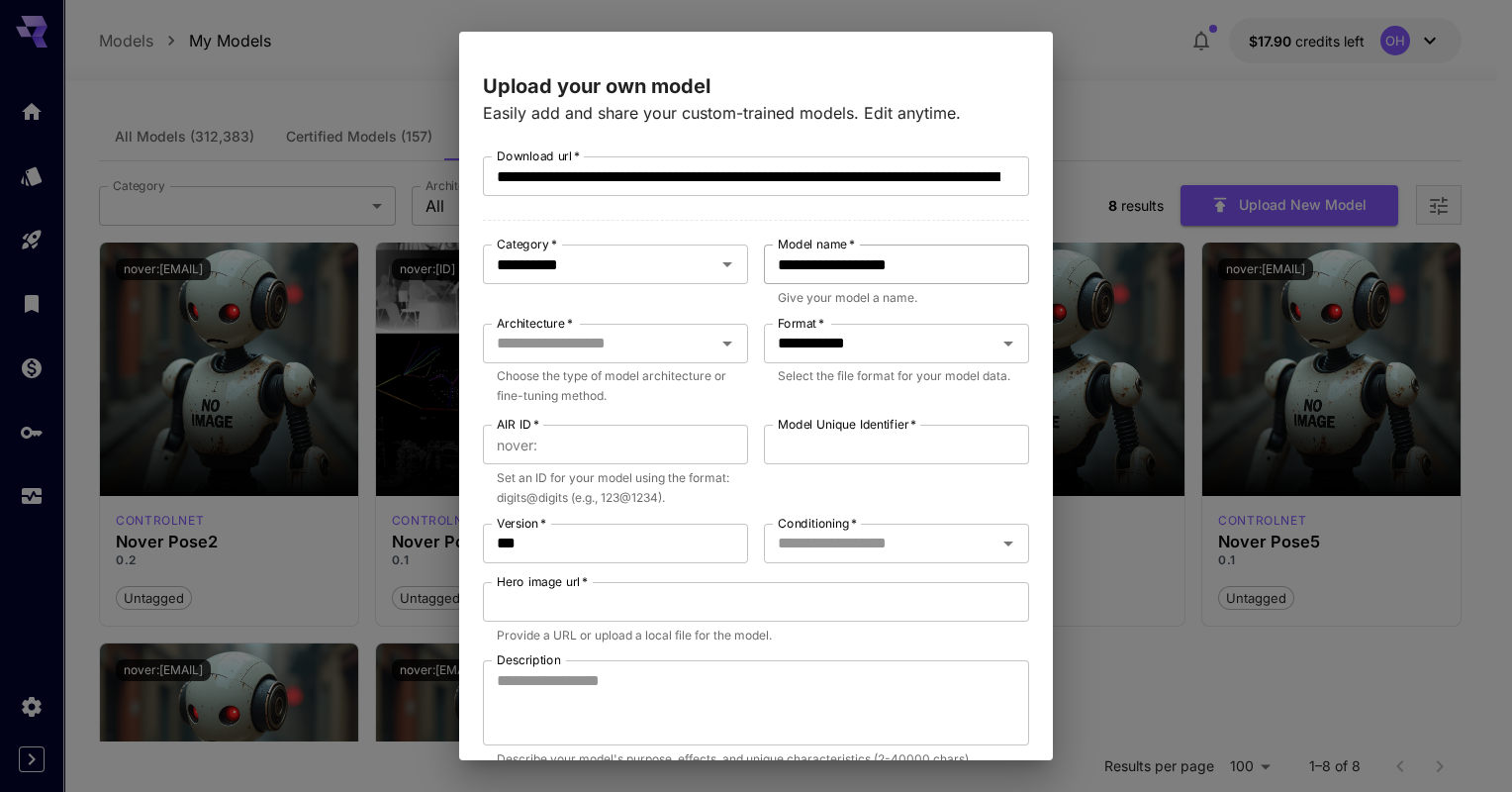 click on "**********" at bounding box center [897, 264] 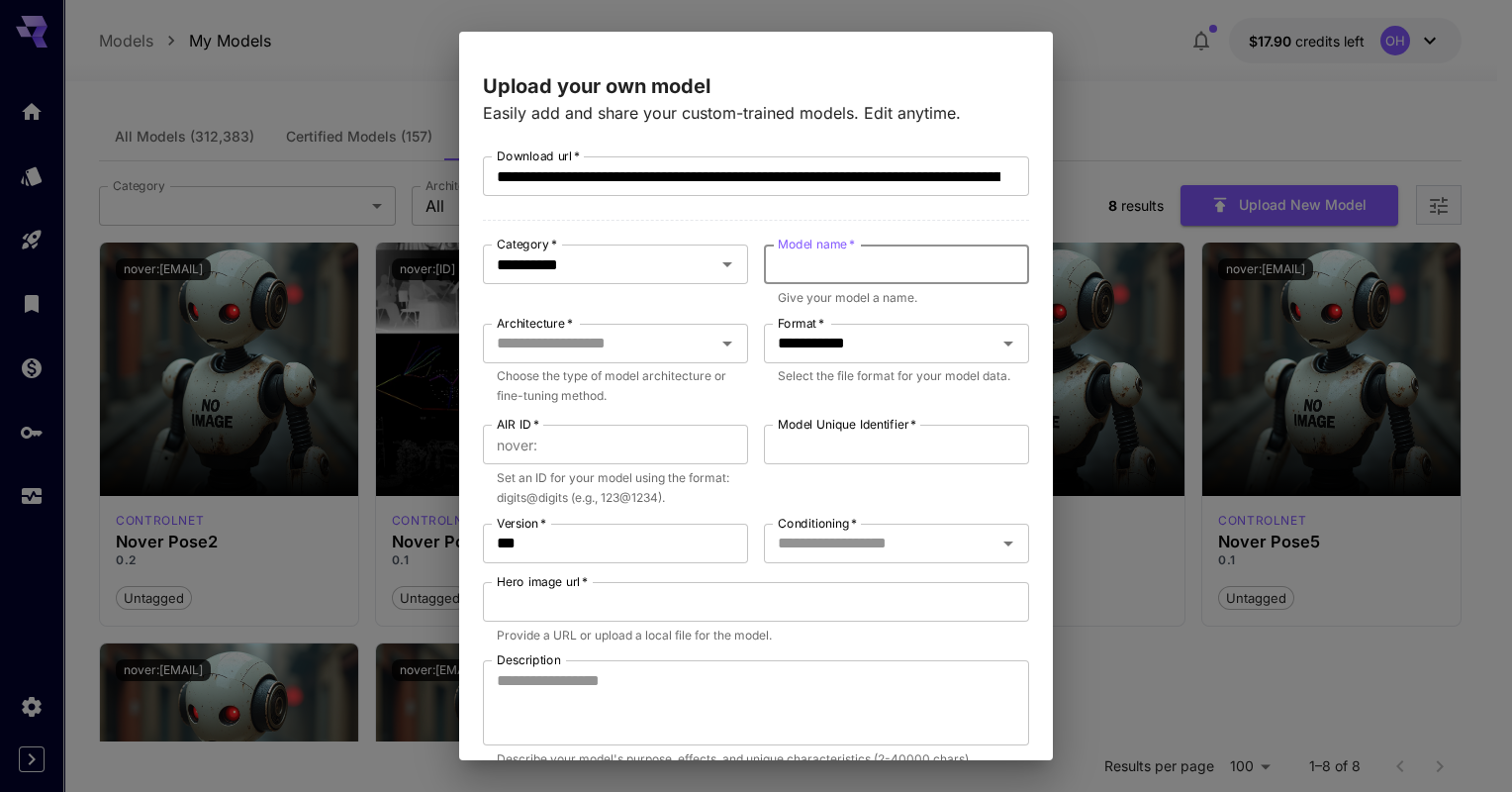 click on "Model name   *" at bounding box center [897, 264] 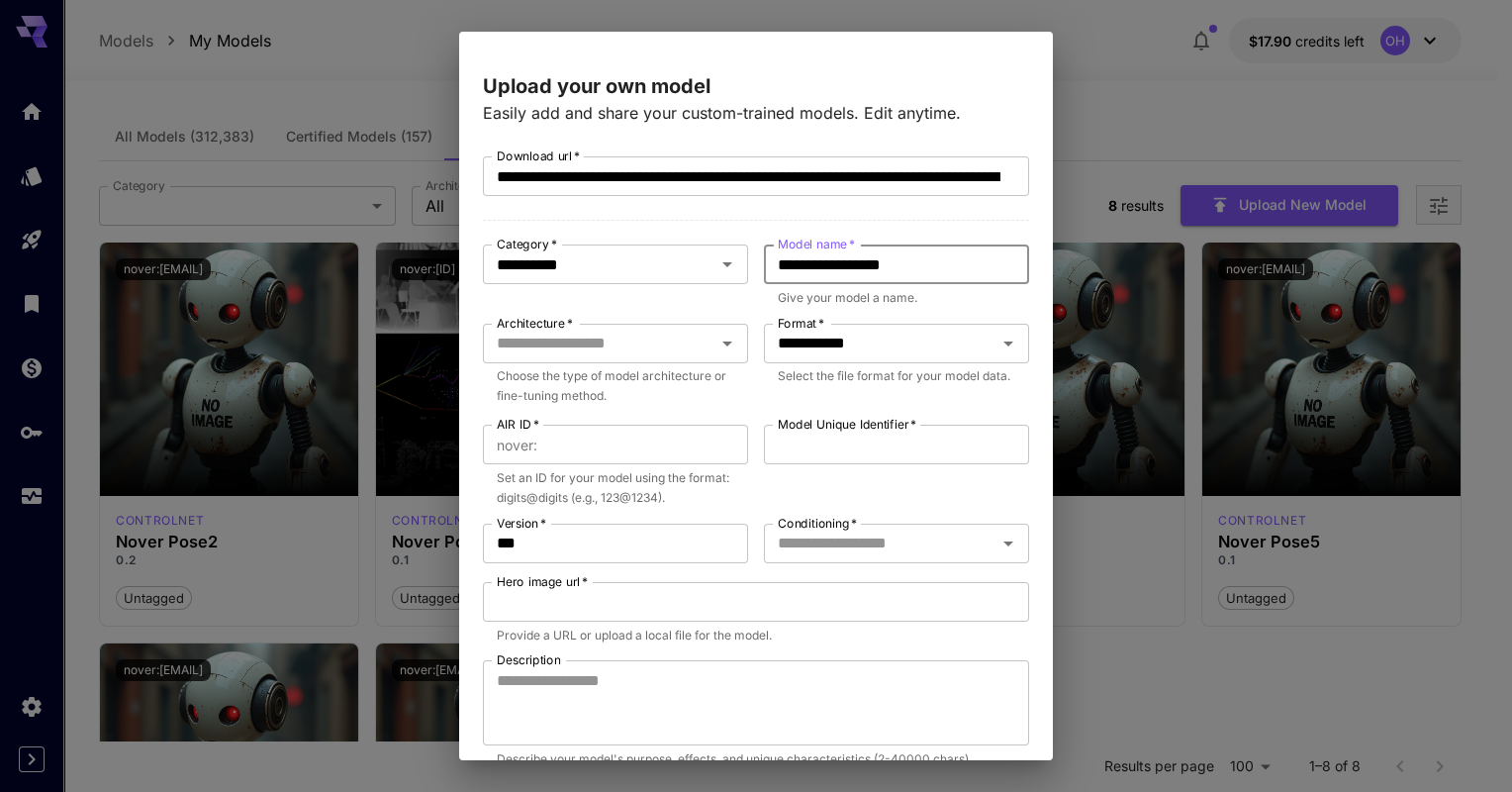 type on "********" 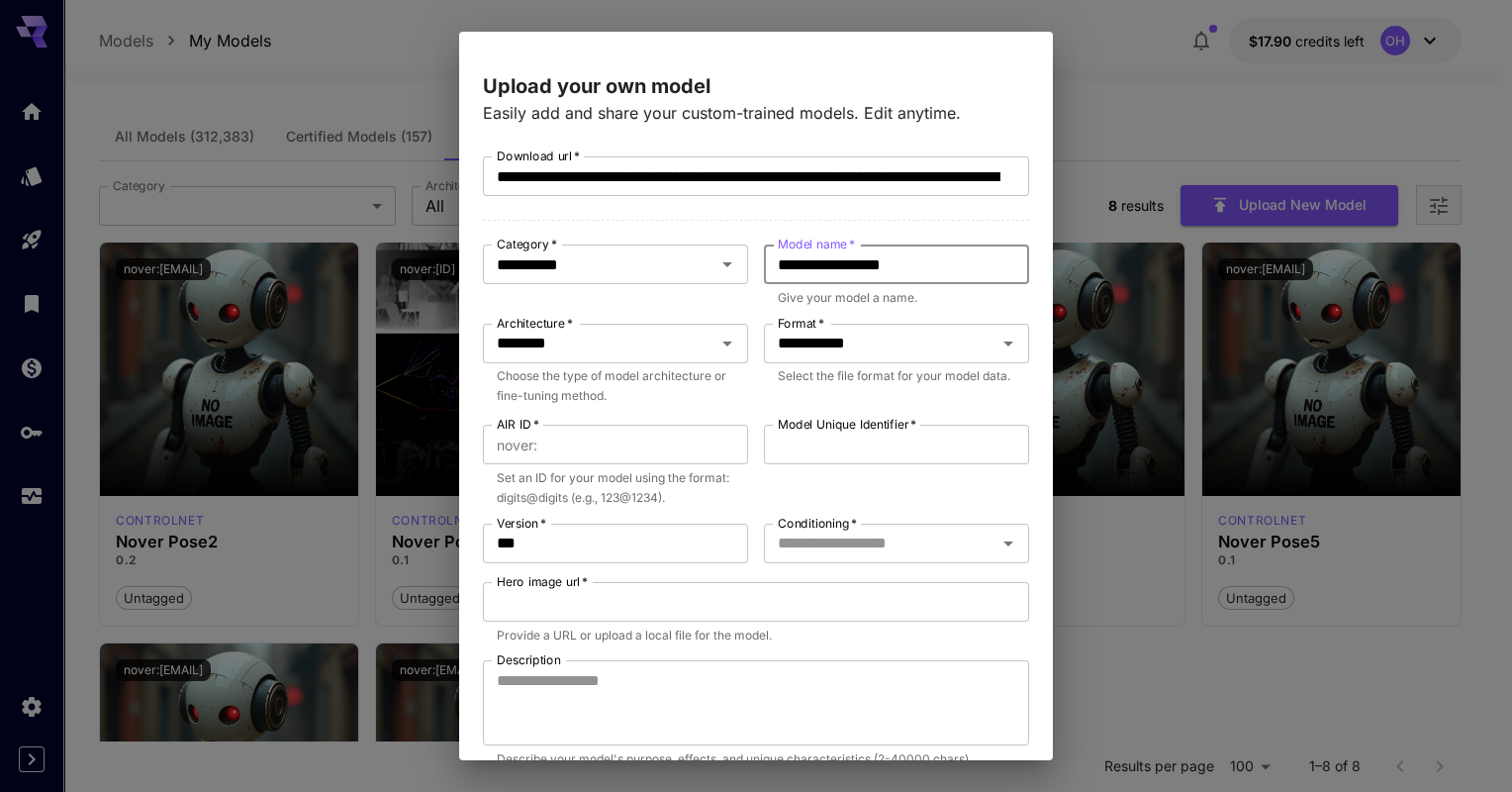 type on "********" 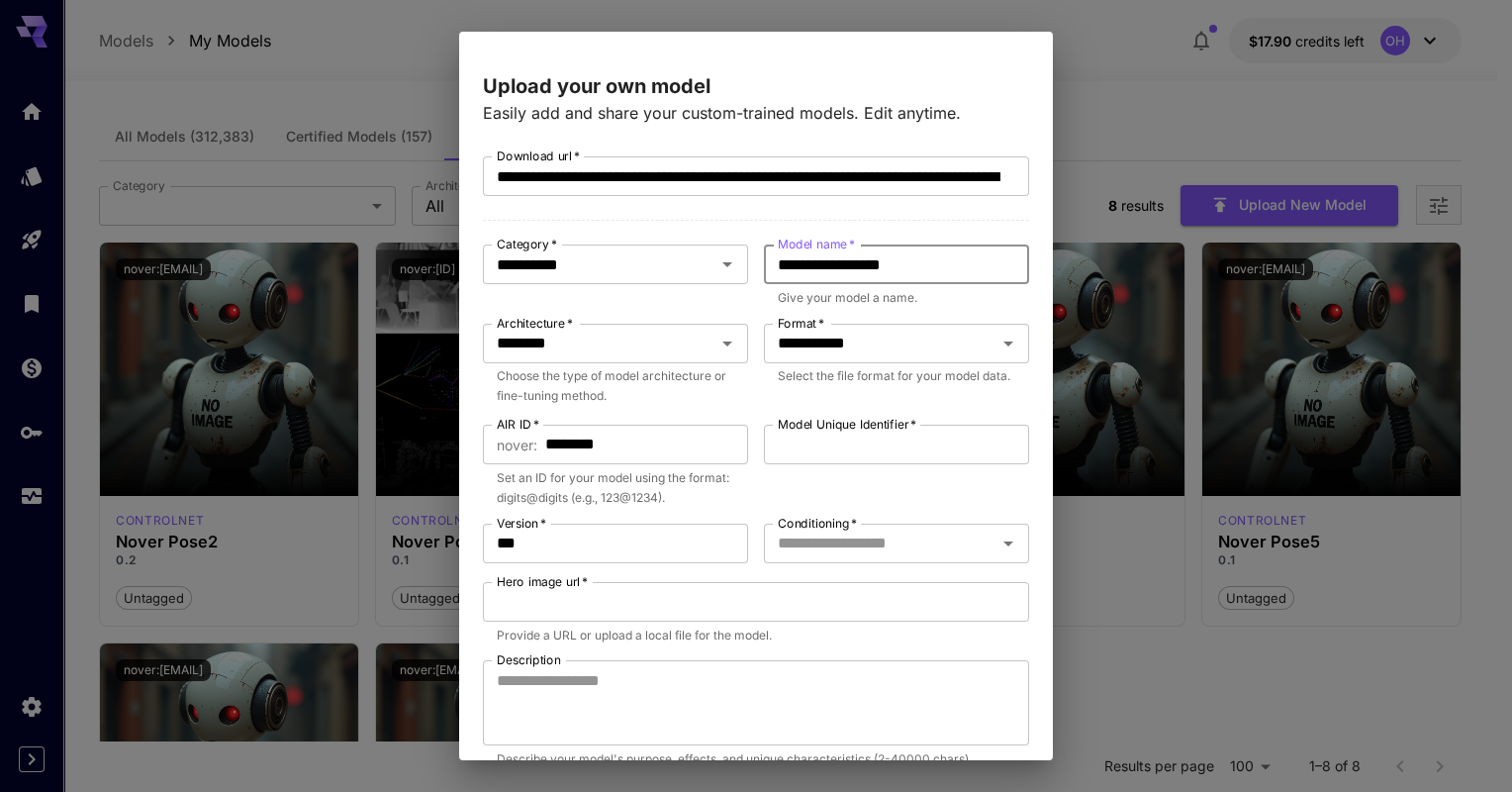 type on "**********" 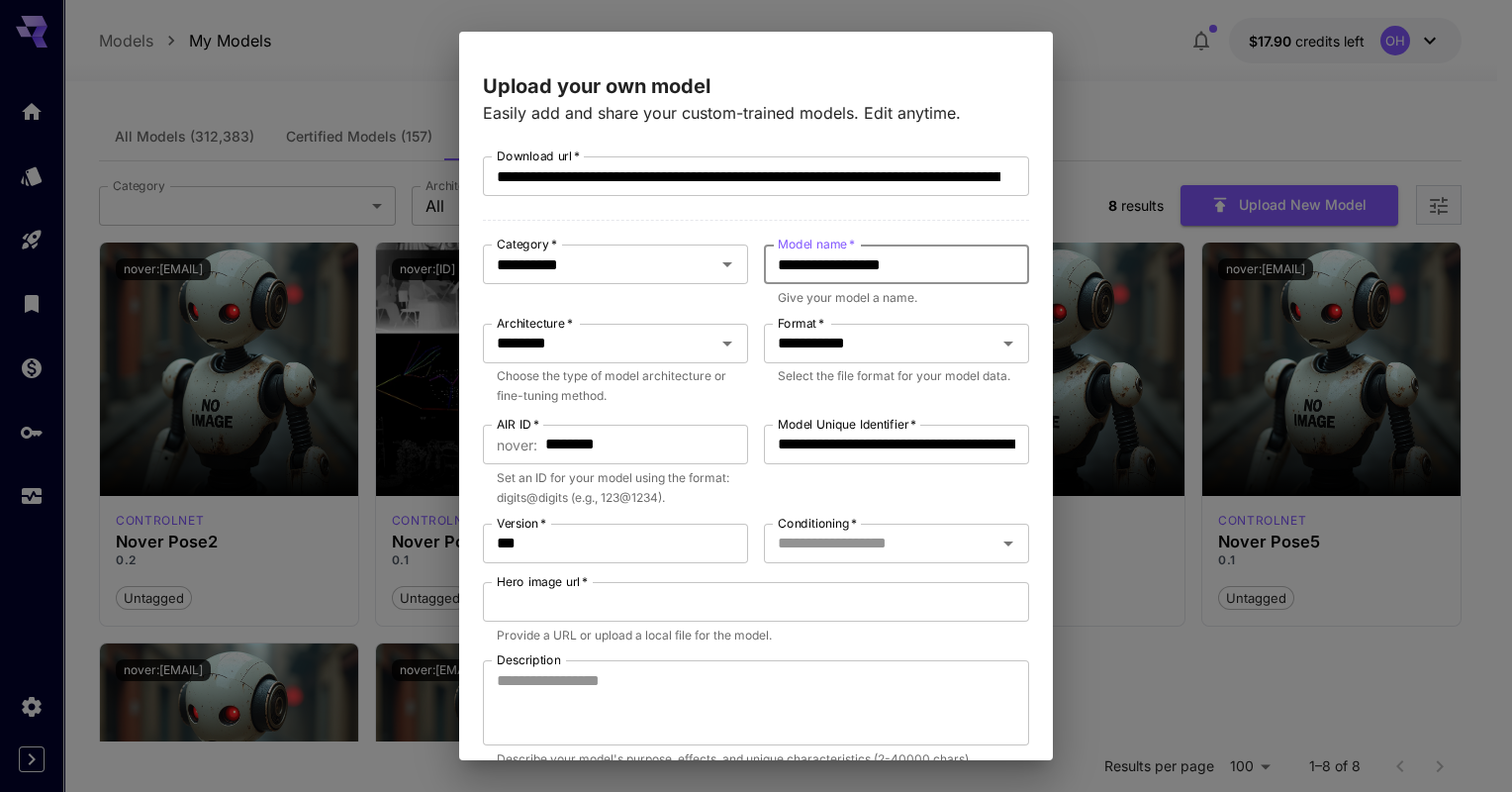 type on "*********" 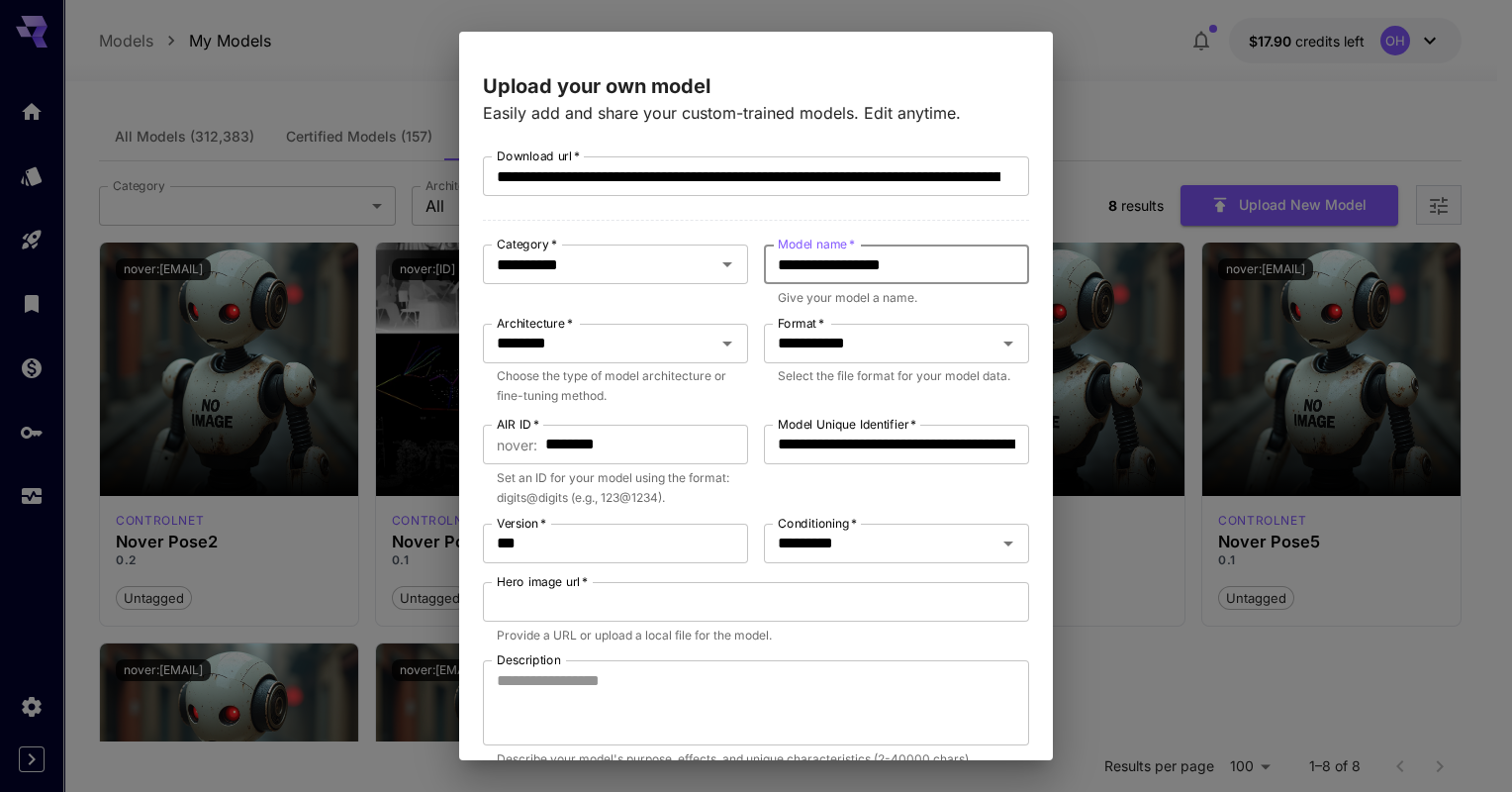 type on "**********" 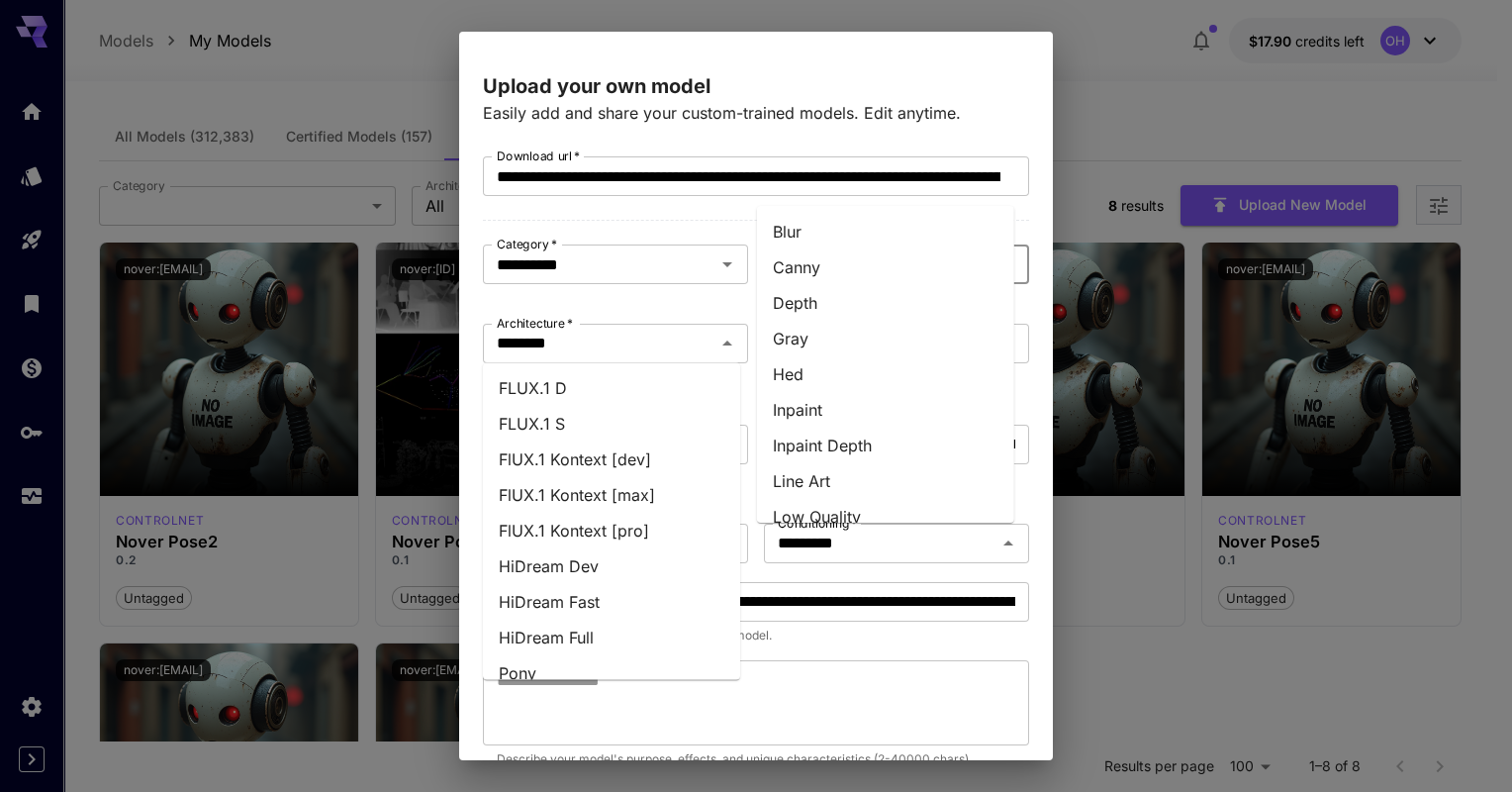 type 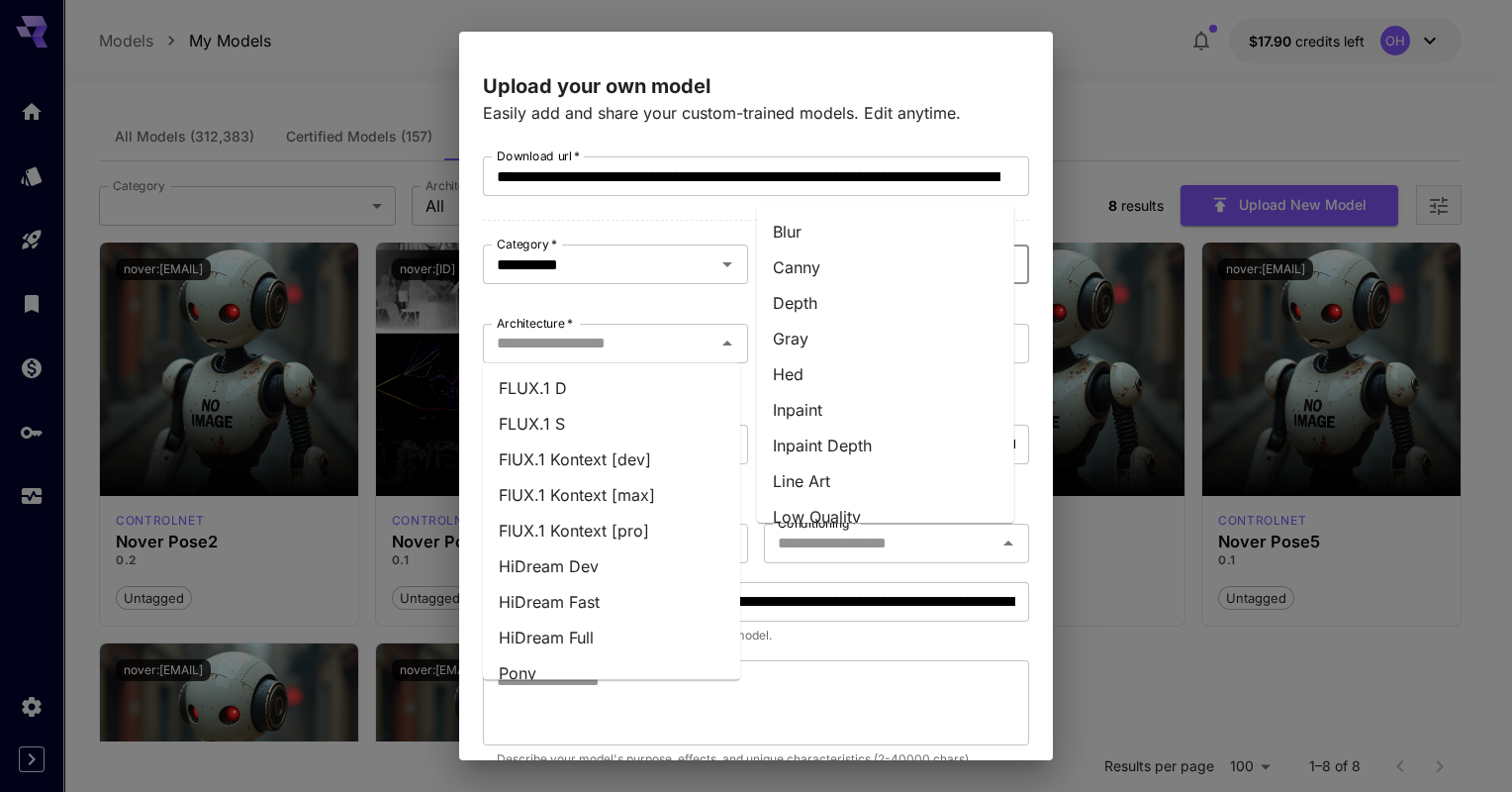 click on "Depth" at bounding box center [886, 303] 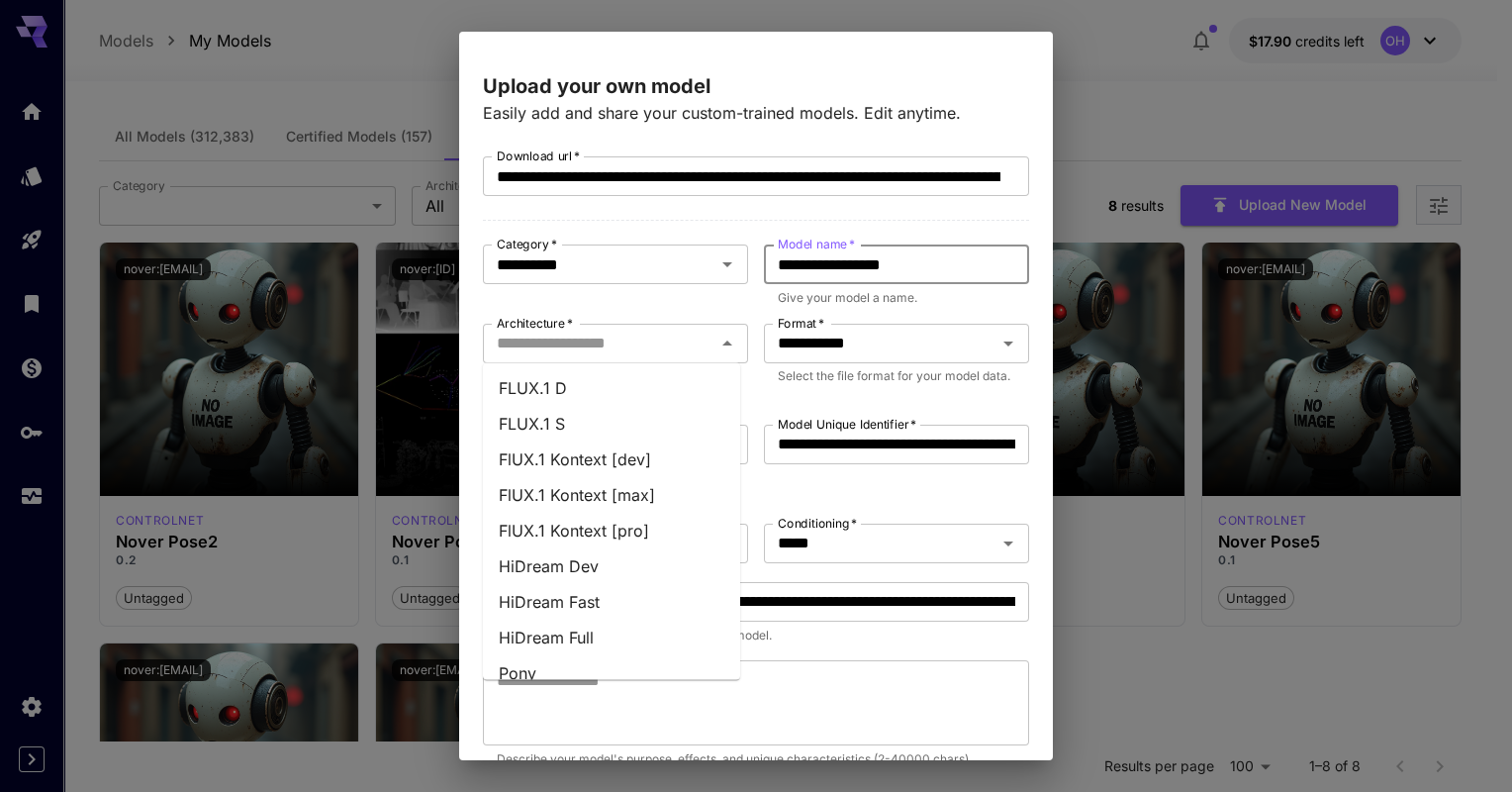 click on "FLUX.1 D" at bounding box center [612, 388] 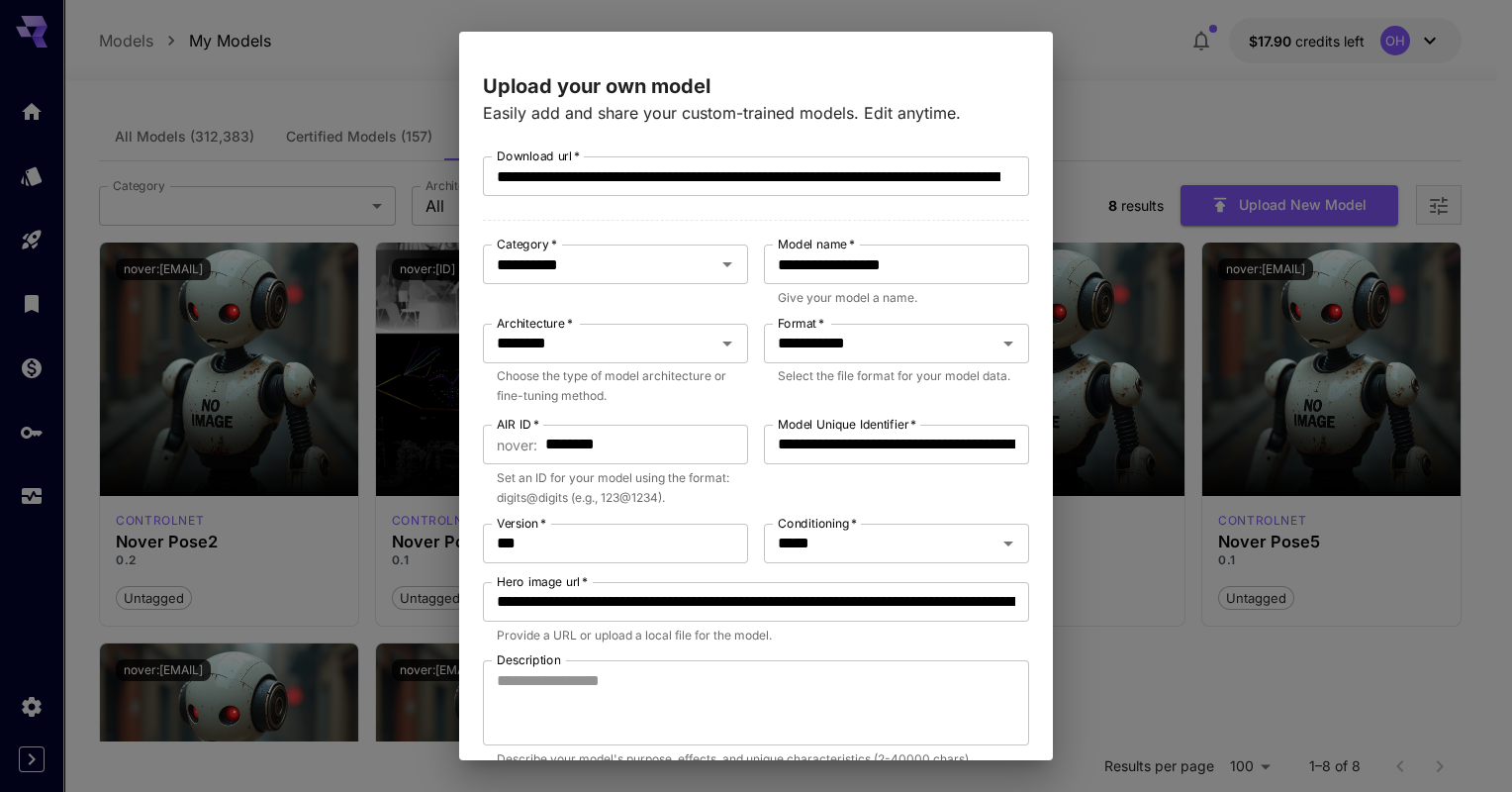 click on "Model name   *" at bounding box center (816, 244) 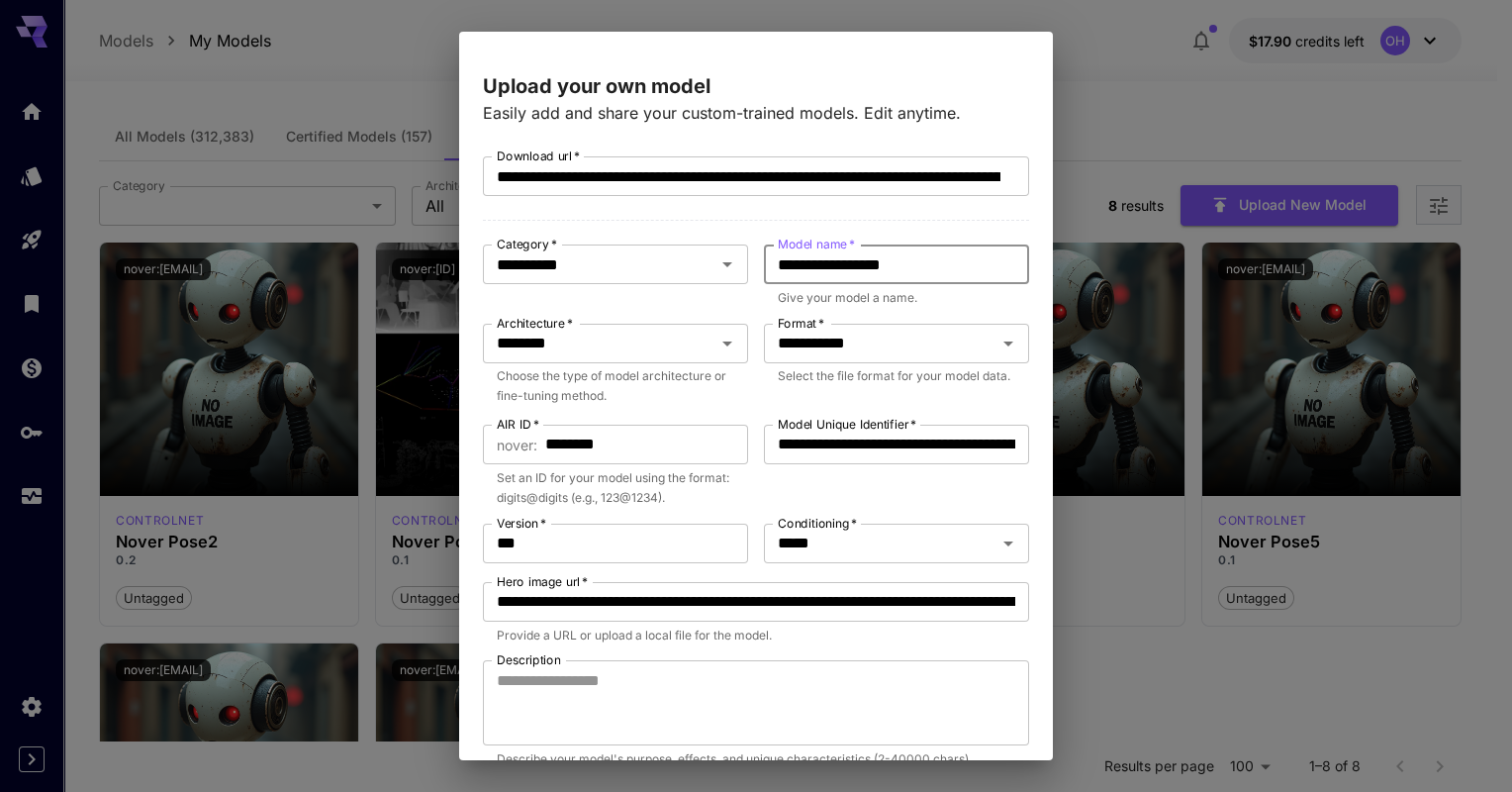 click on "**********" at bounding box center (897, 264) 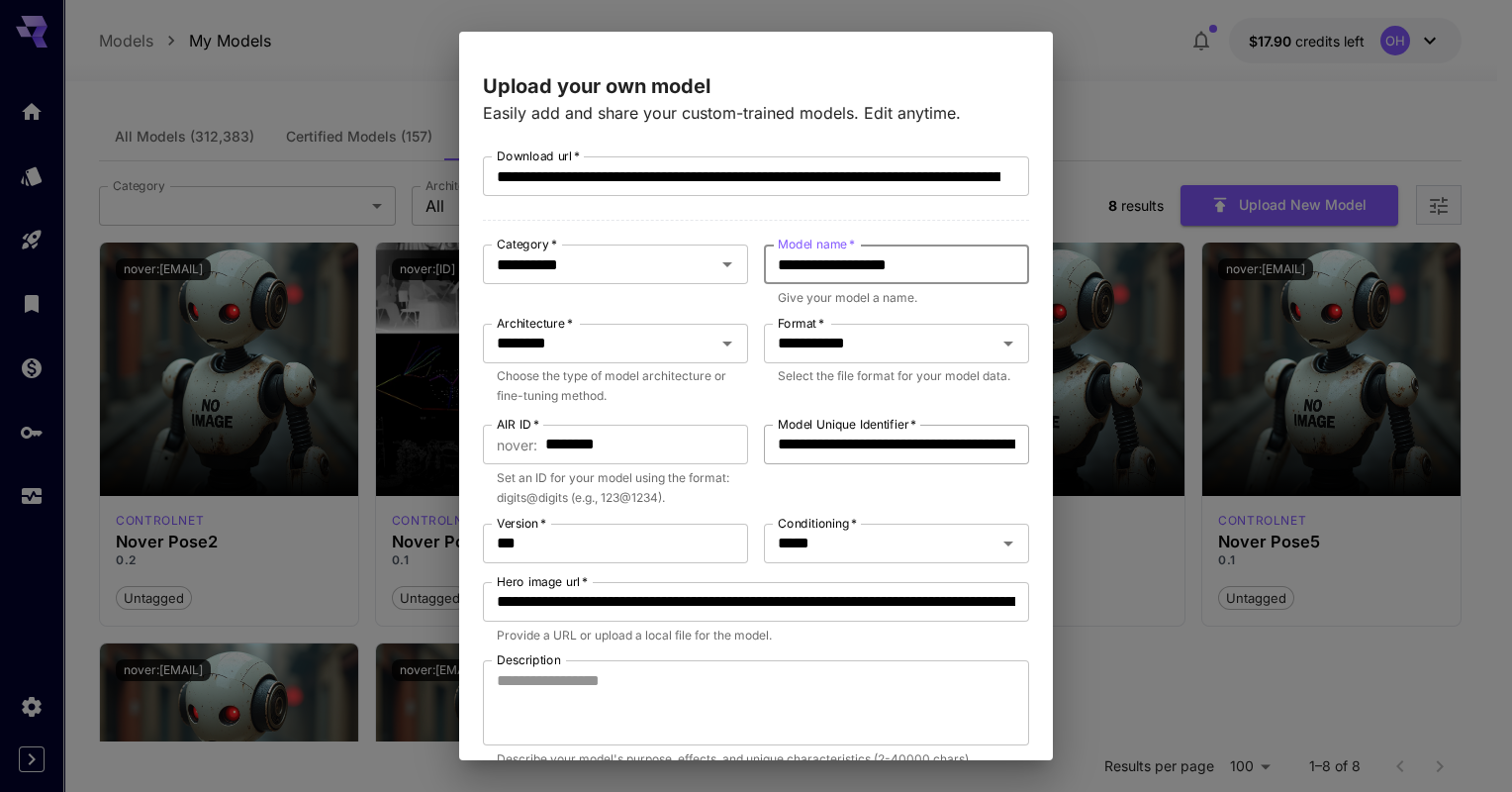 type on "**********" 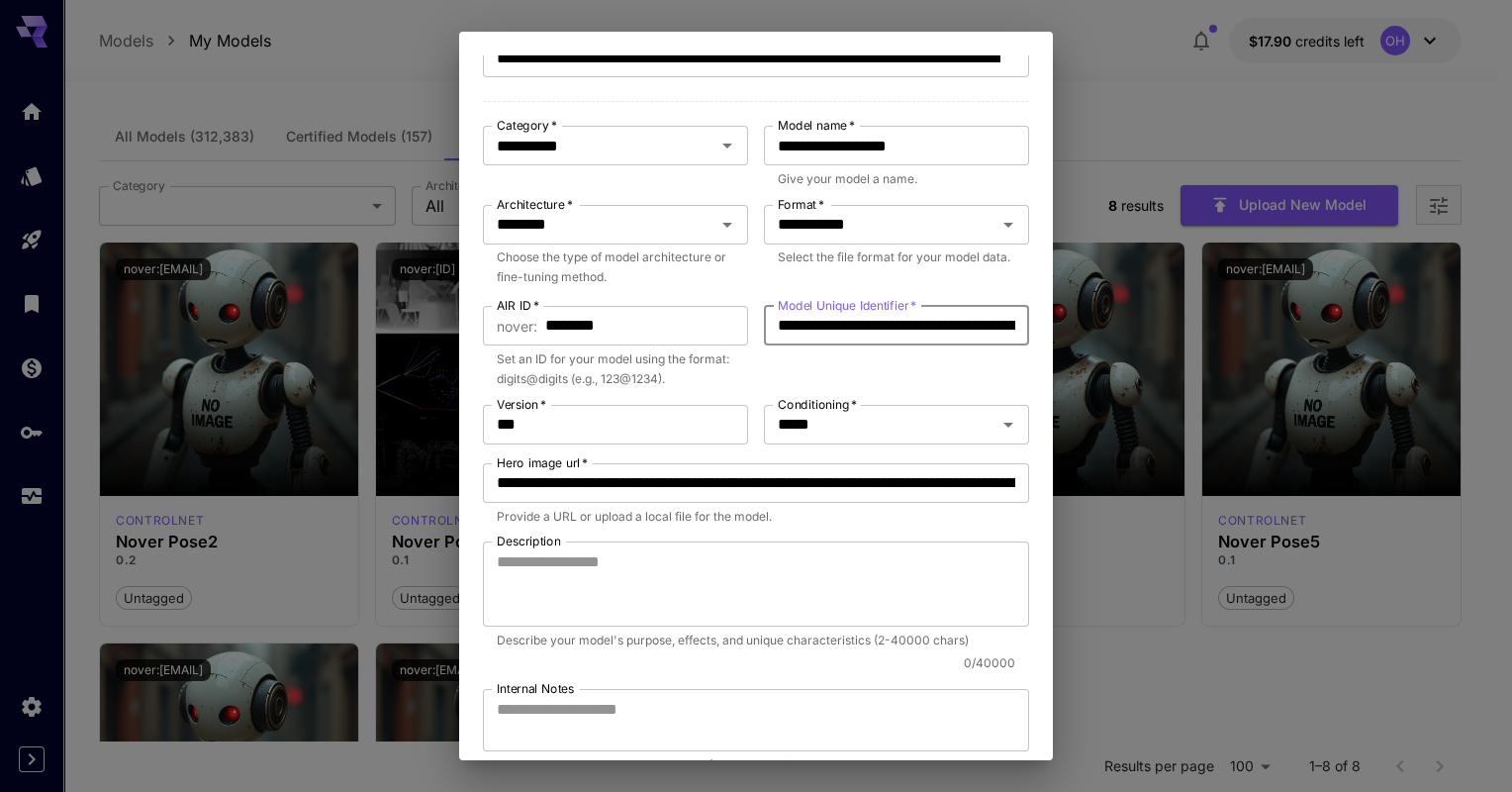 scroll, scrollTop: 122, scrollLeft: 0, axis: vertical 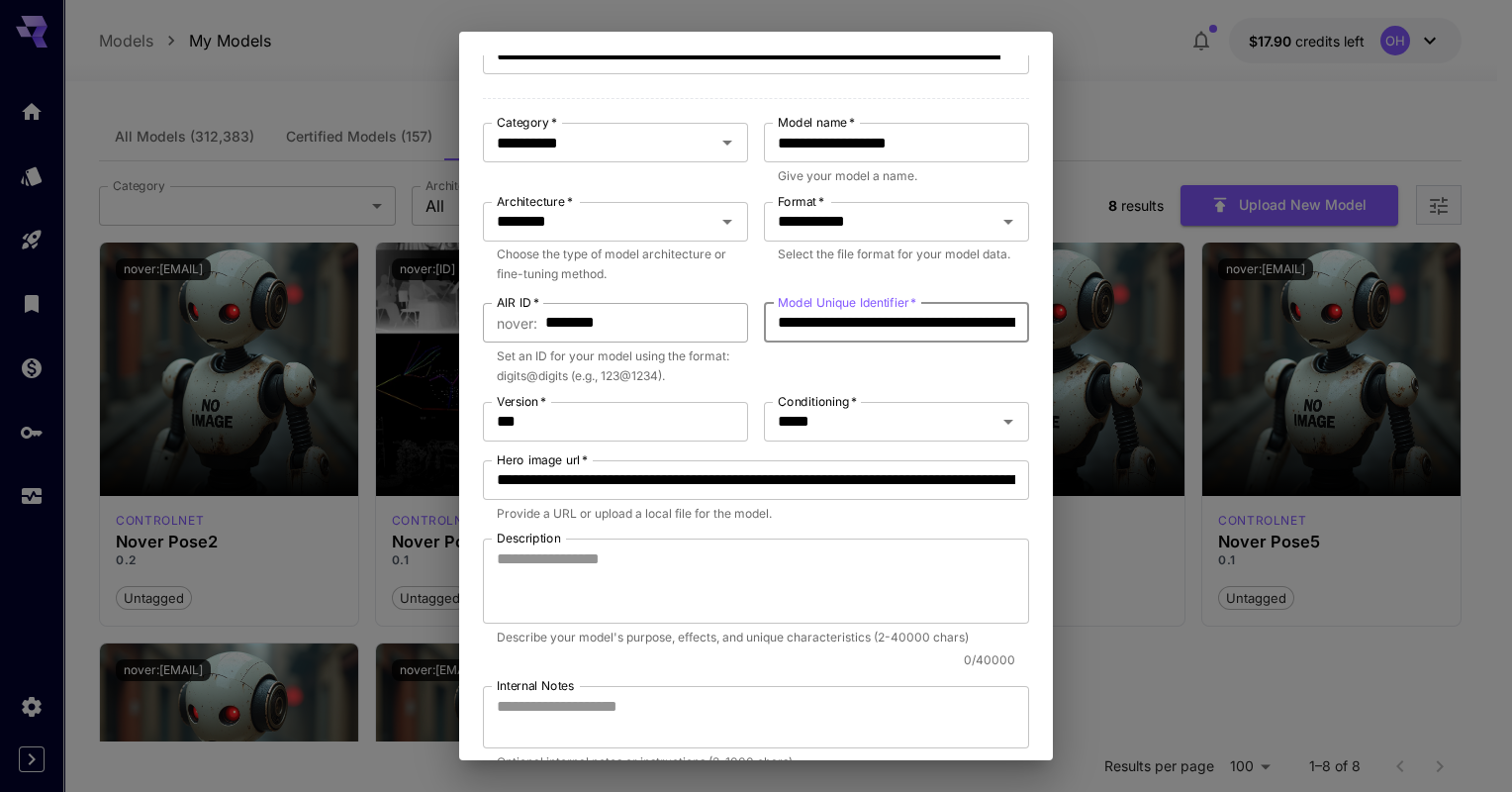 type on "**********" 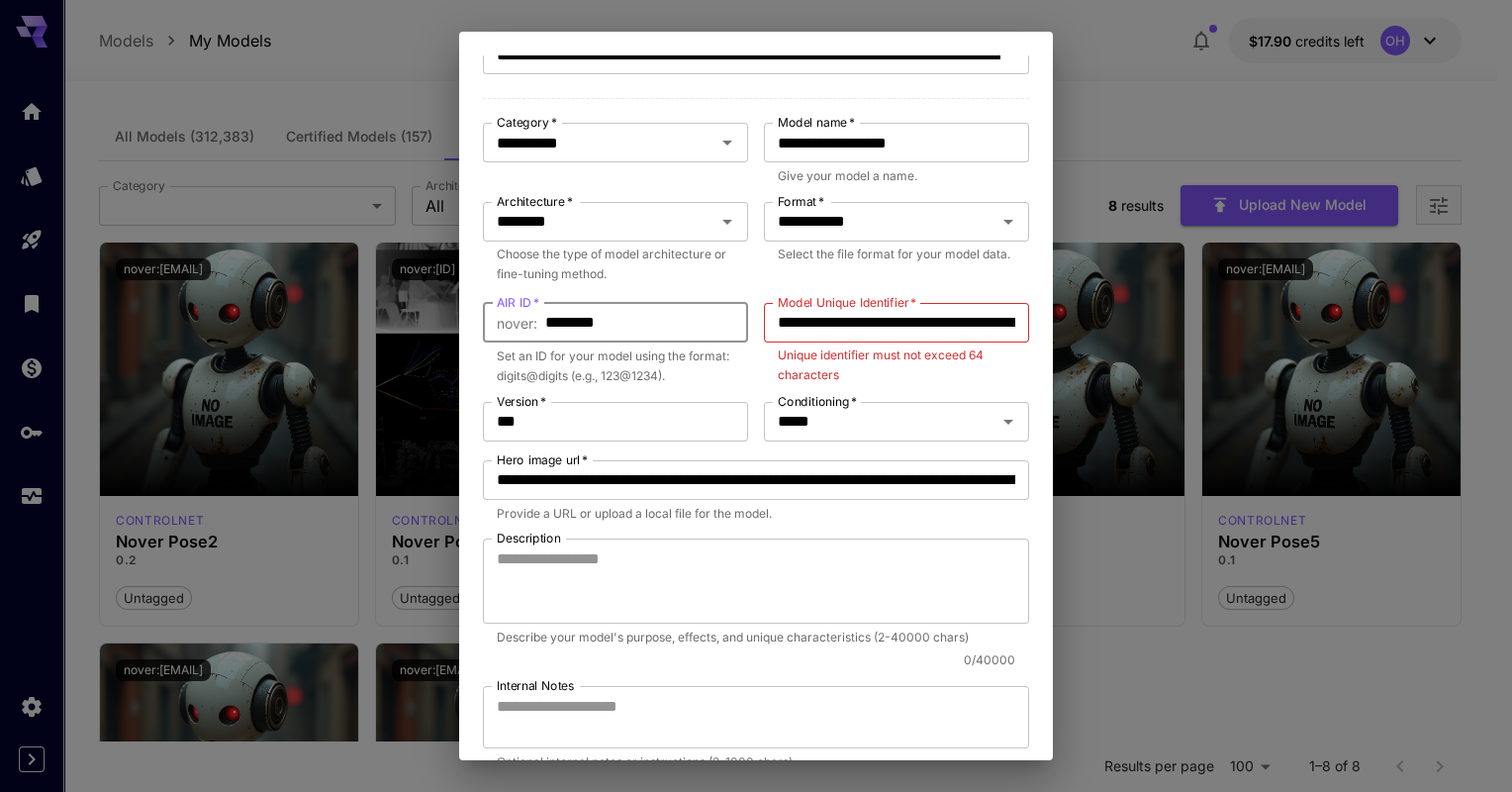click on "********" at bounding box center [646, 323] 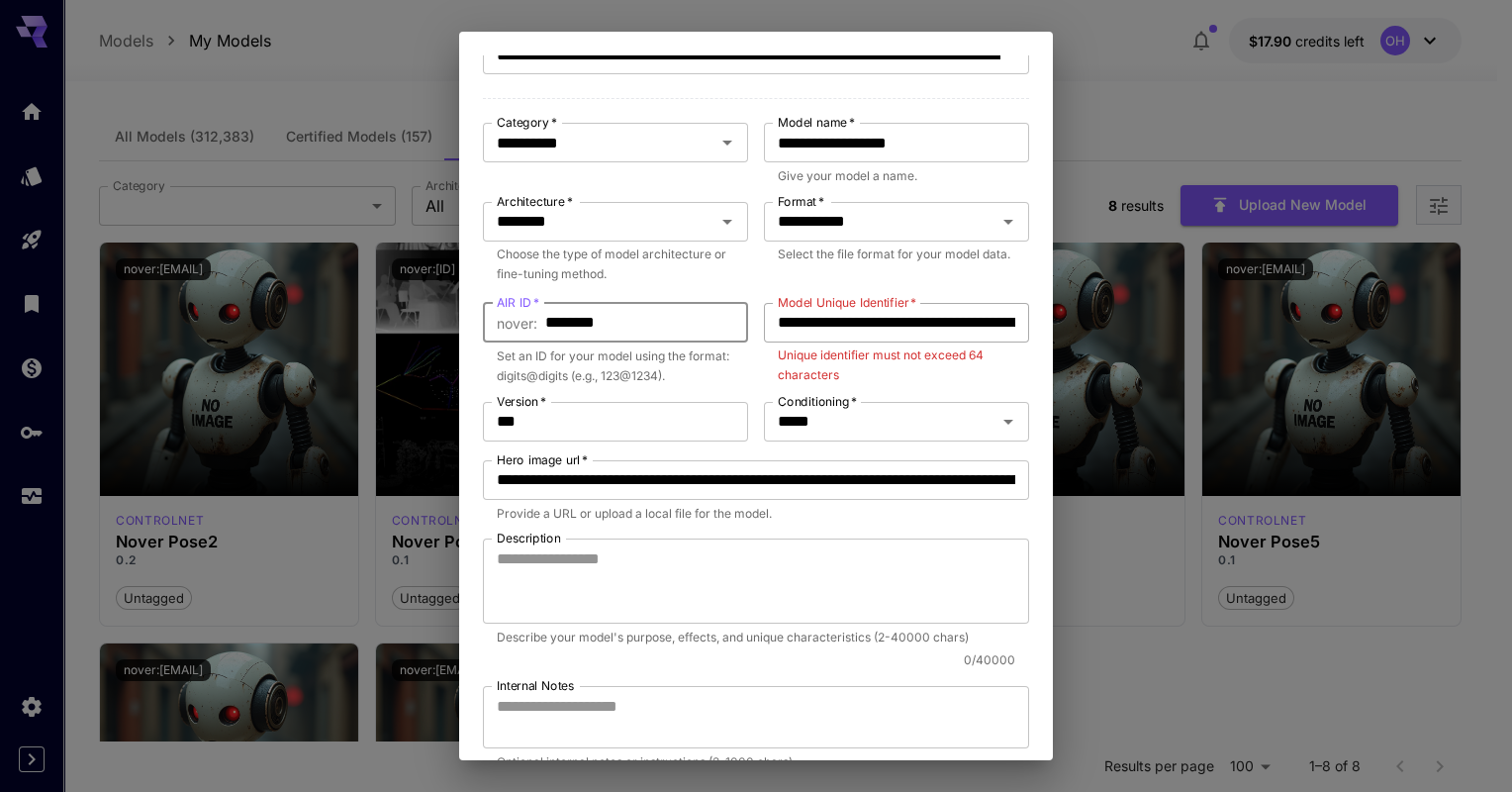 type on "********" 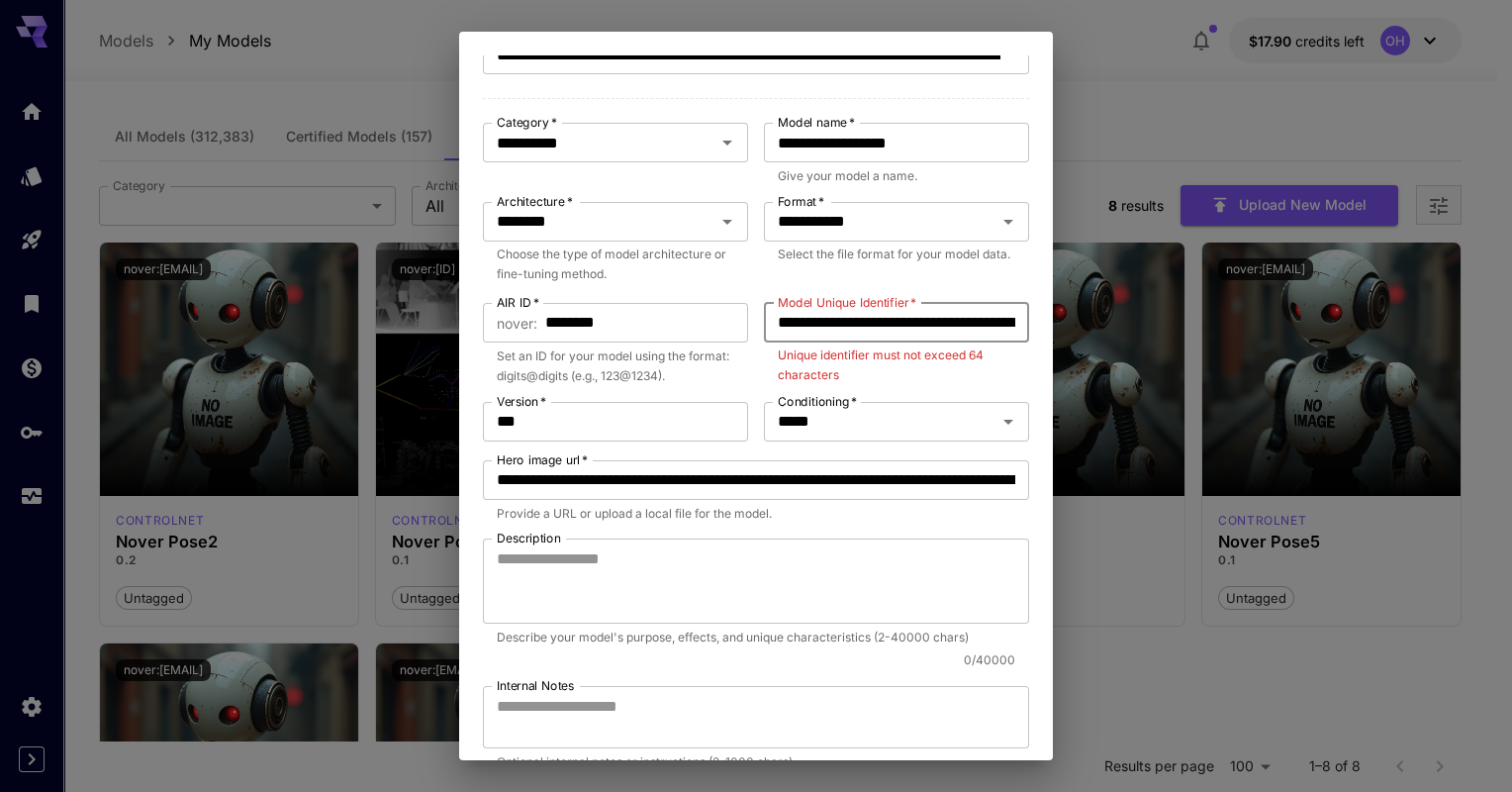 drag, startPoint x: 953, startPoint y: 323, endPoint x: 1033, endPoint y: 328, distance: 80.156098 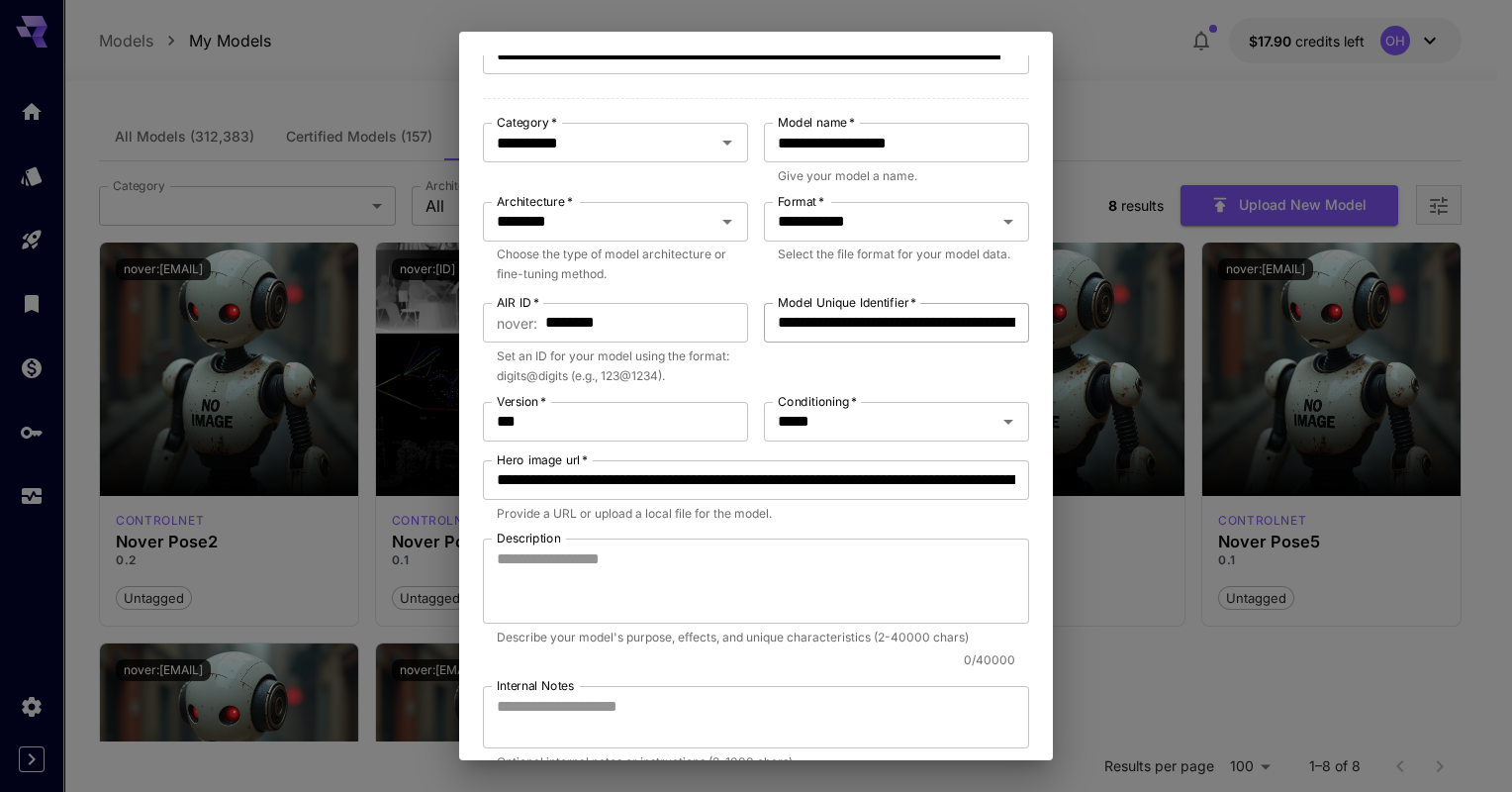 click on "**********" at bounding box center [897, 323] 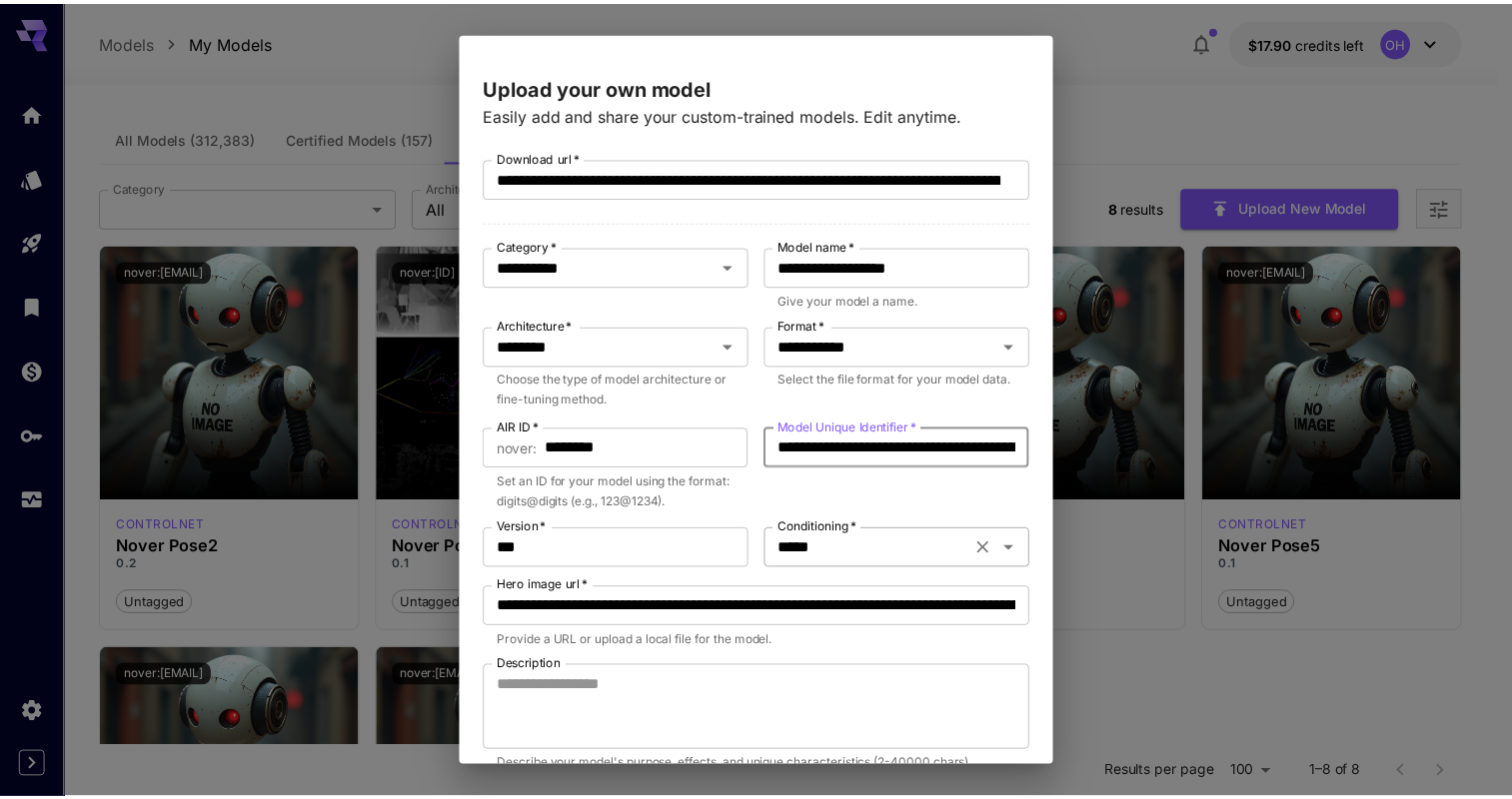 scroll, scrollTop: 325, scrollLeft: 0, axis: vertical 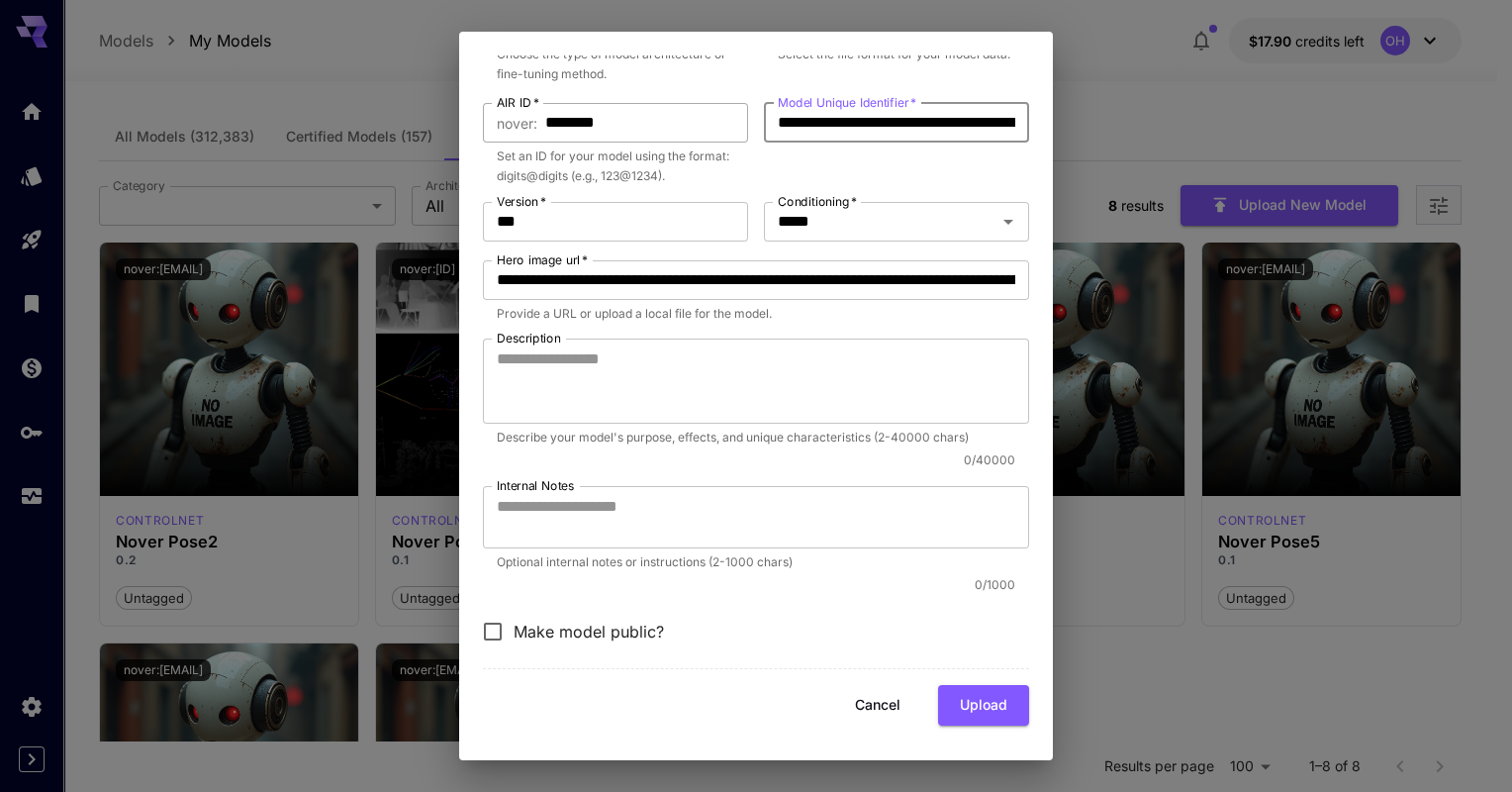 type on "**********" 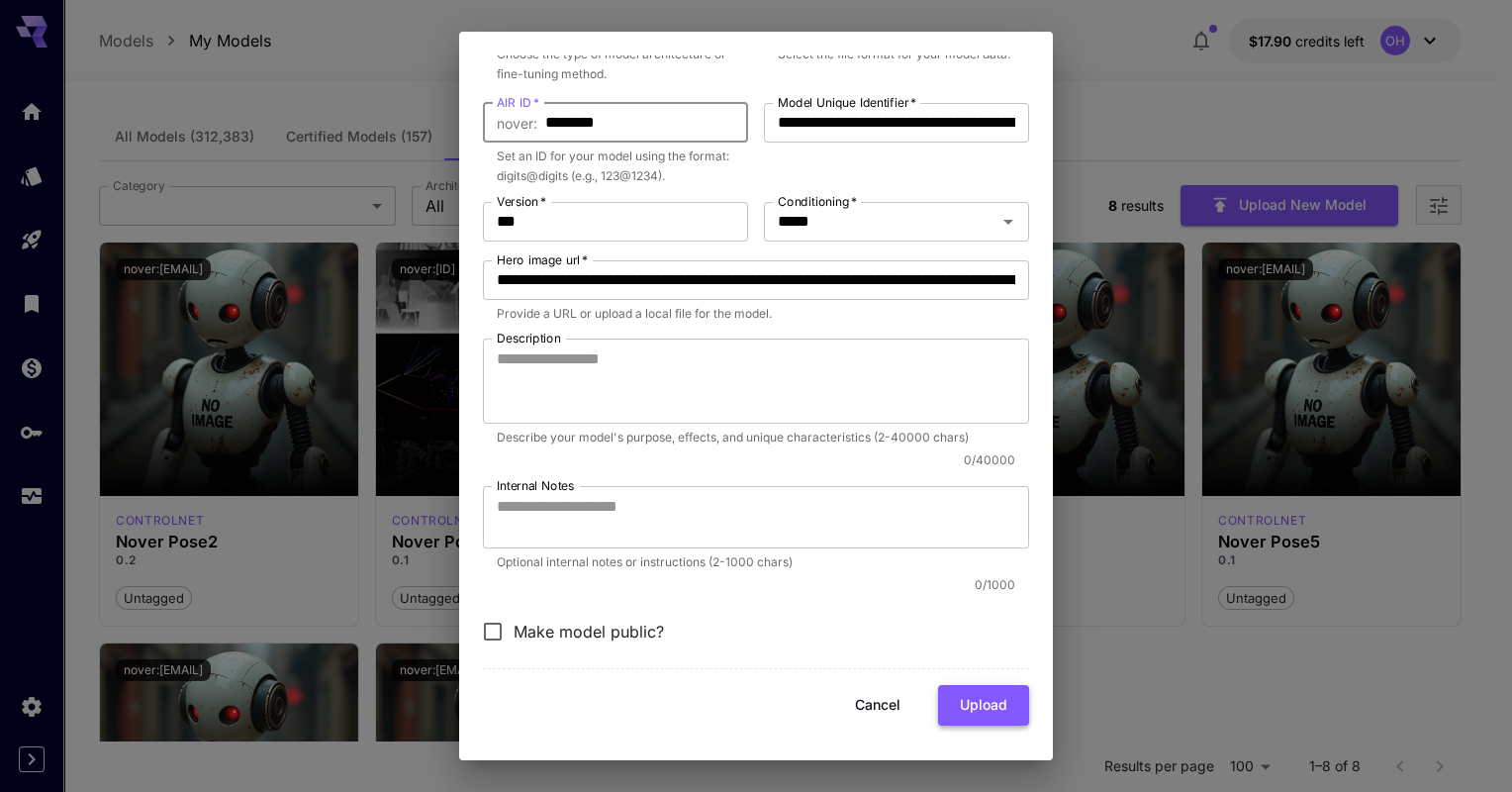 type on "********" 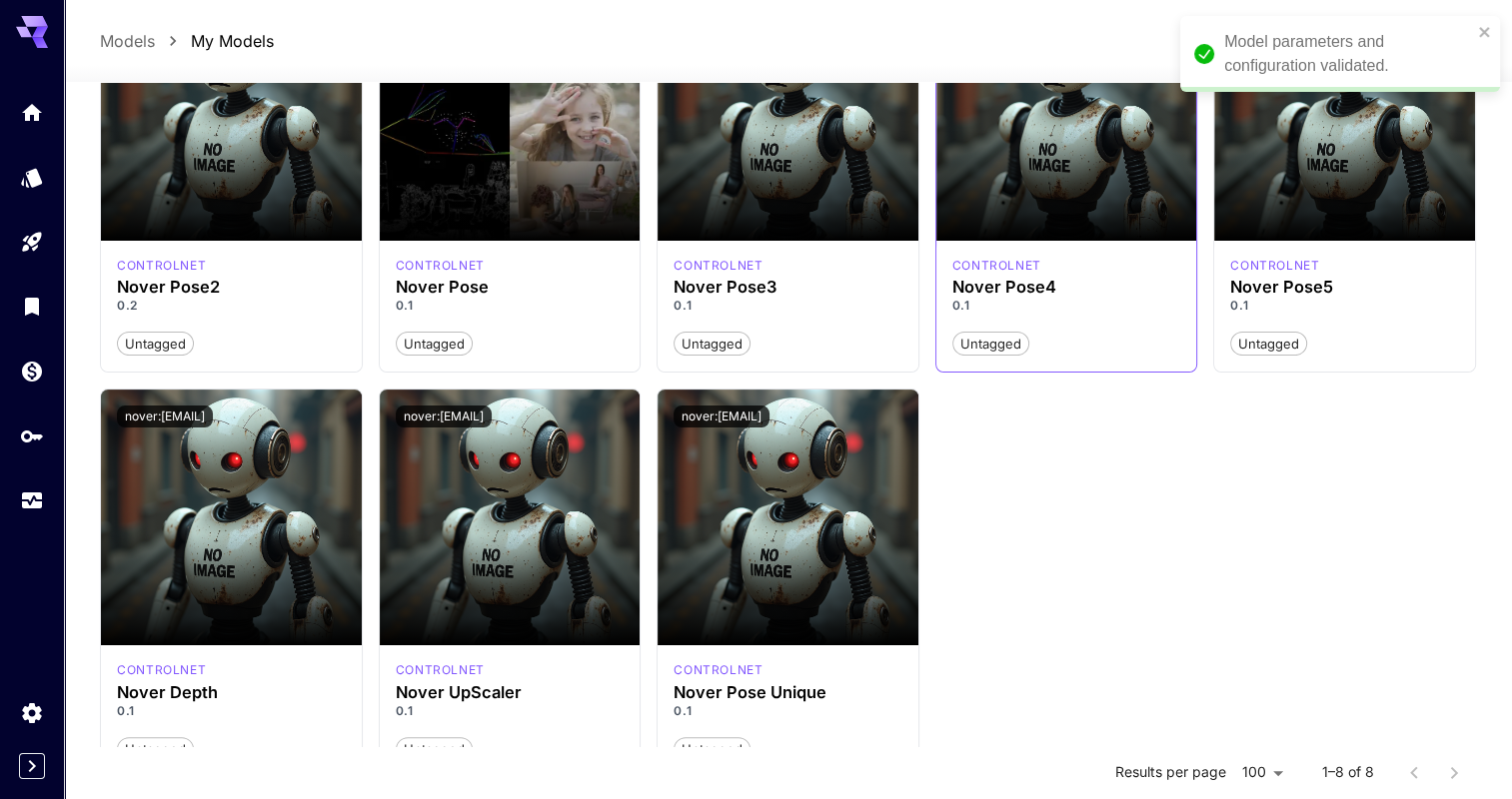 scroll, scrollTop: 355, scrollLeft: 0, axis: vertical 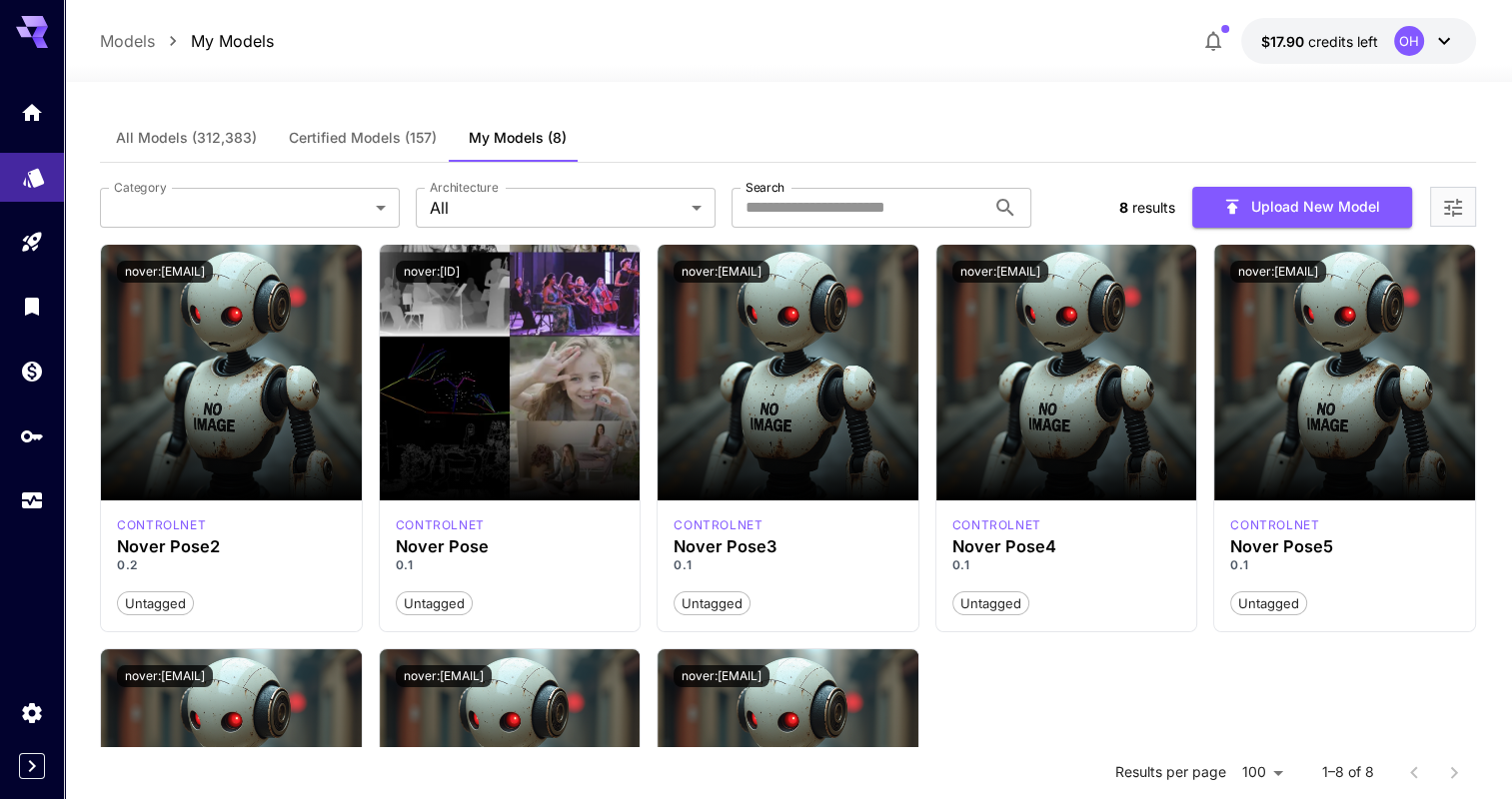 click 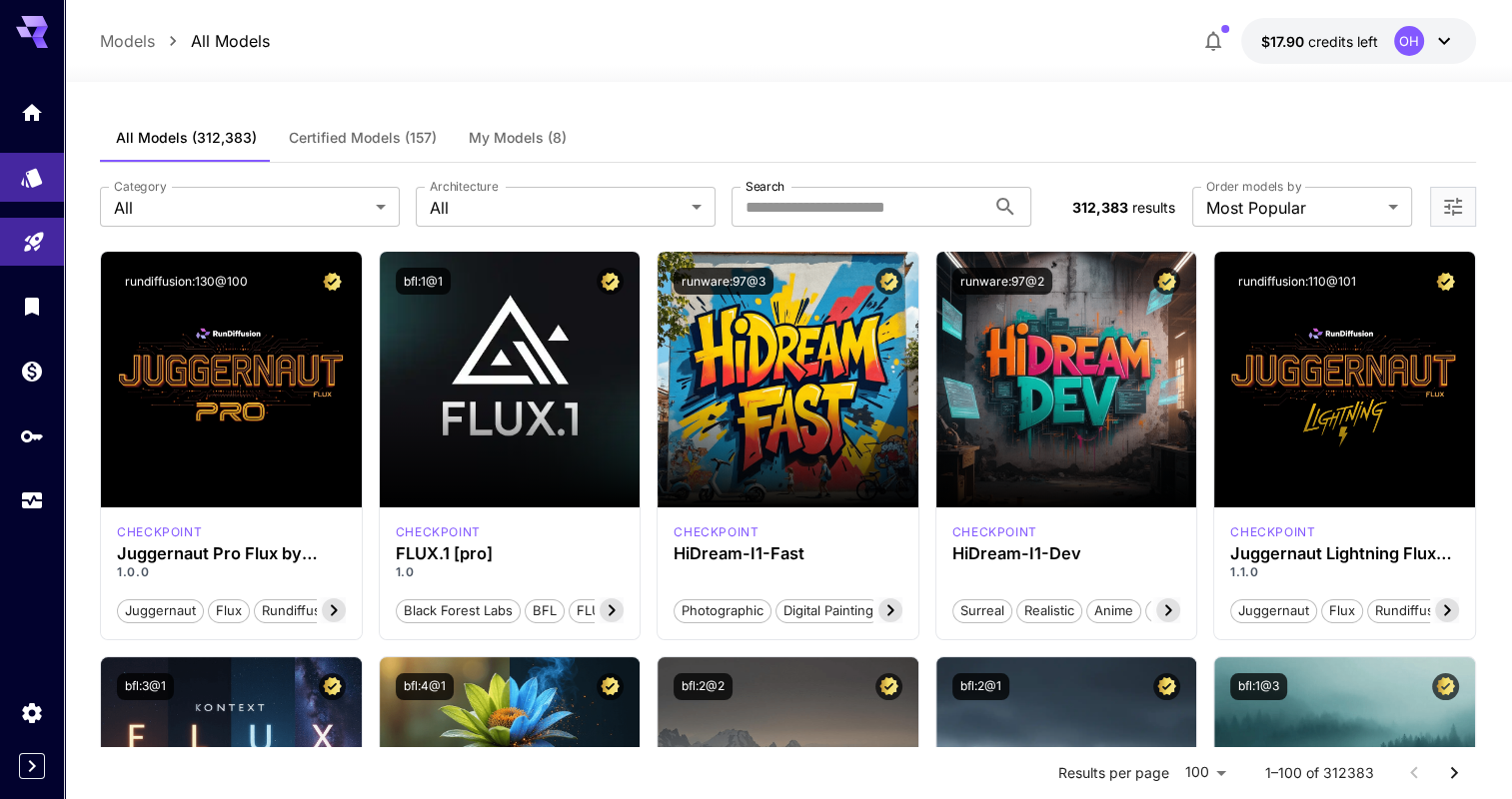 click at bounding box center [32, 242] 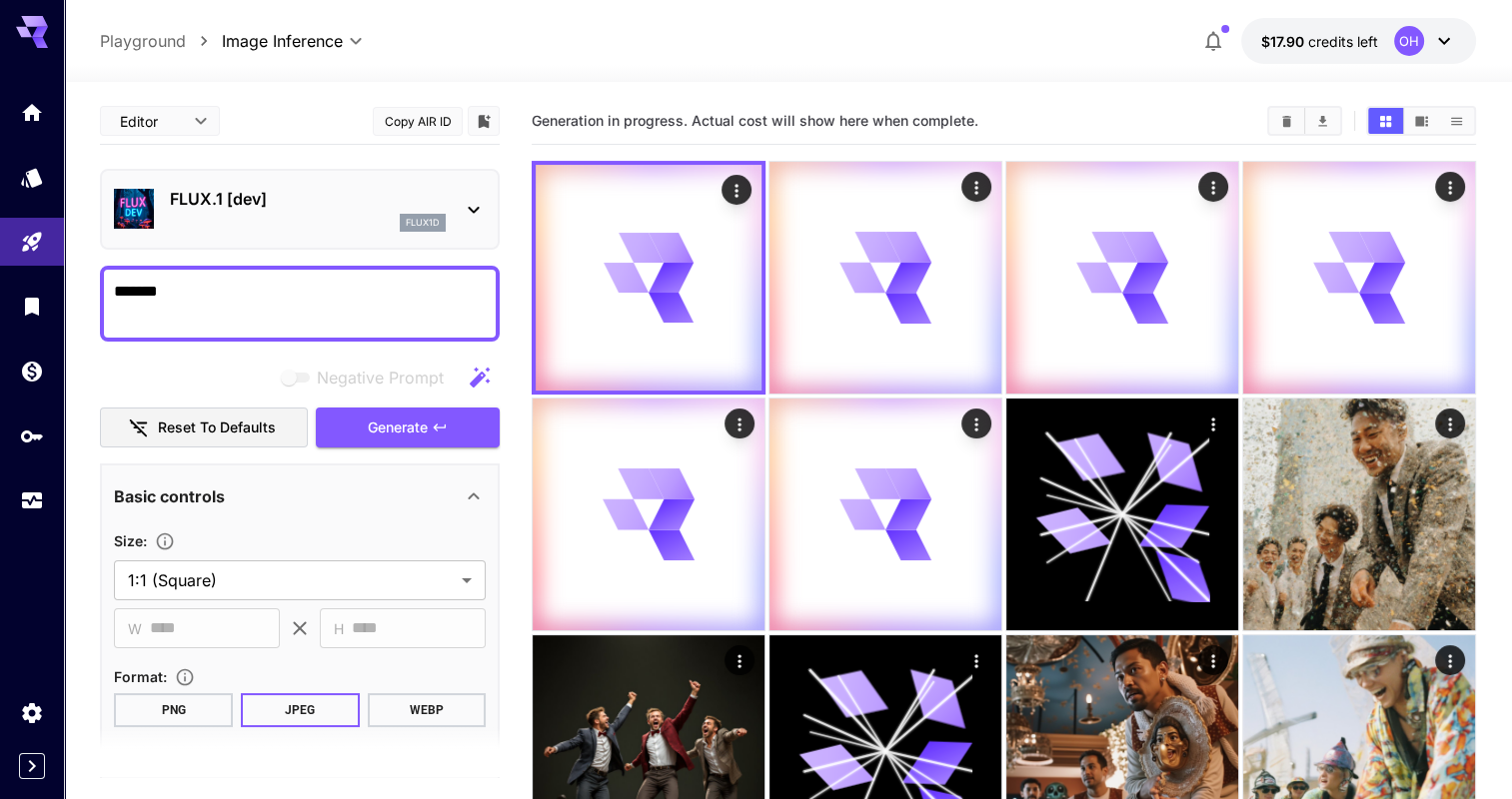 click on "Editor **** ​ Copy AIR ID" at bounding box center [300, 121] 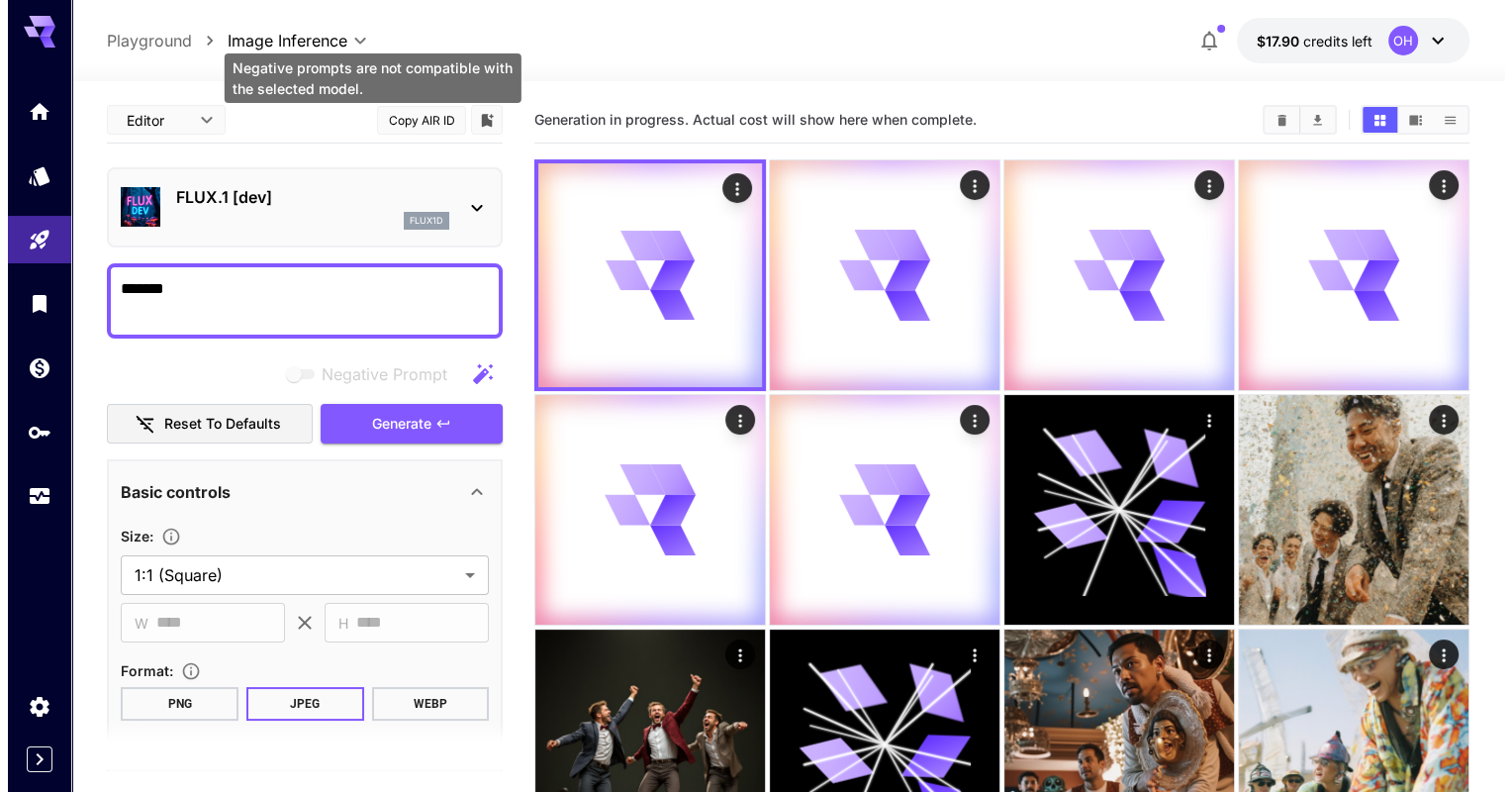 scroll, scrollTop: 483, scrollLeft: 0, axis: vertical 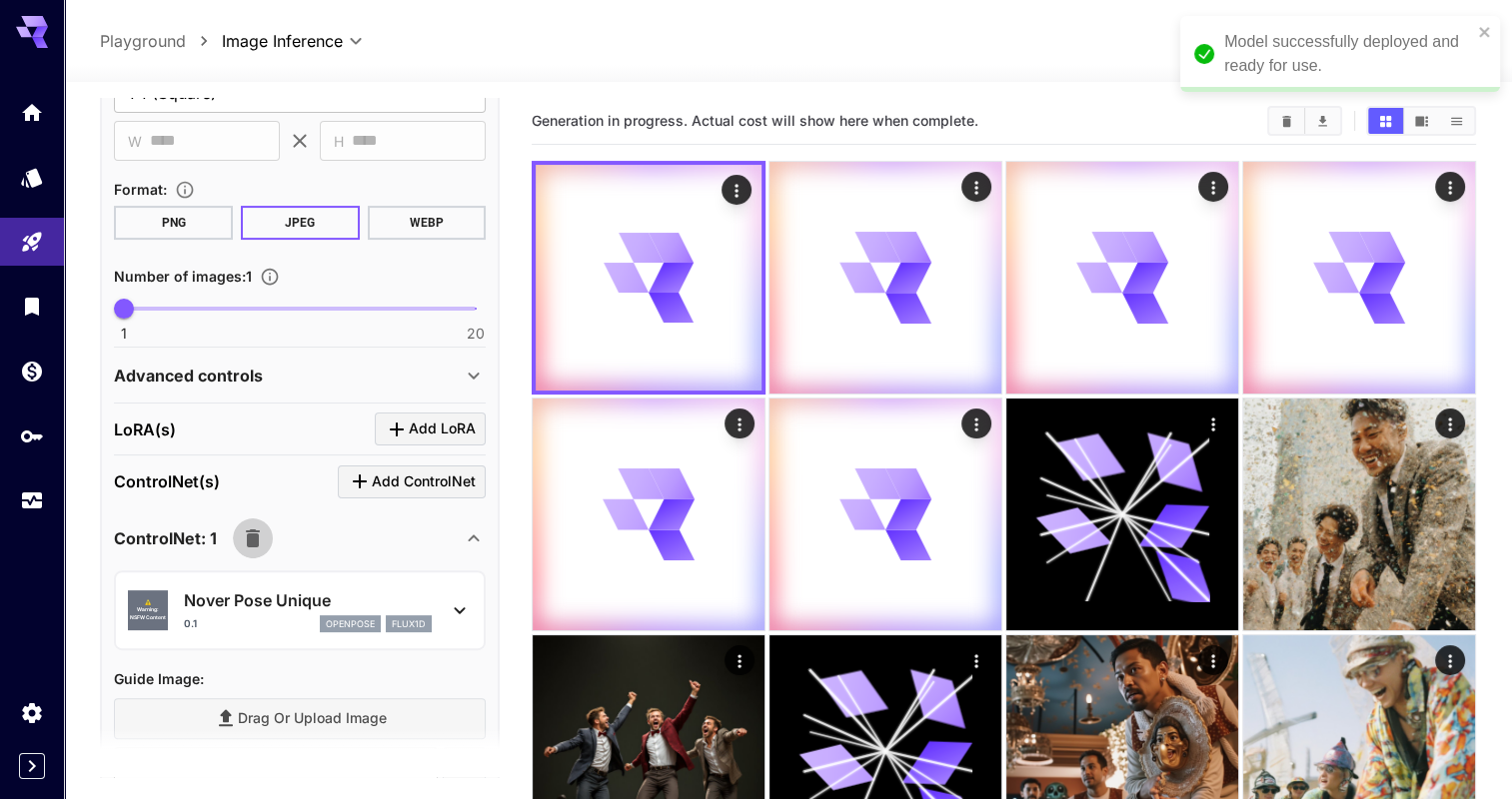 click at bounding box center [253, 538] 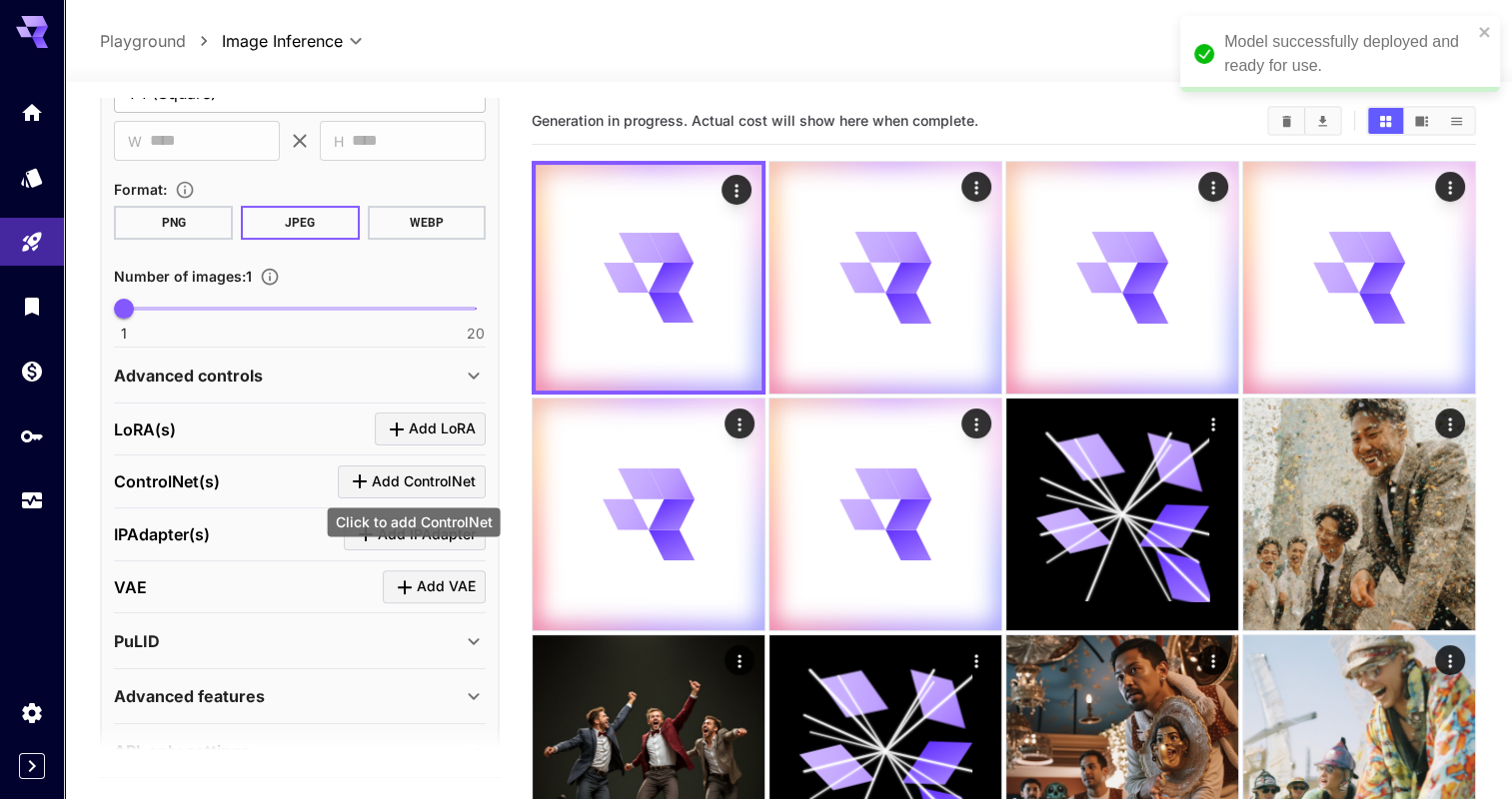 click on "Add ControlNet" at bounding box center [424, 481] 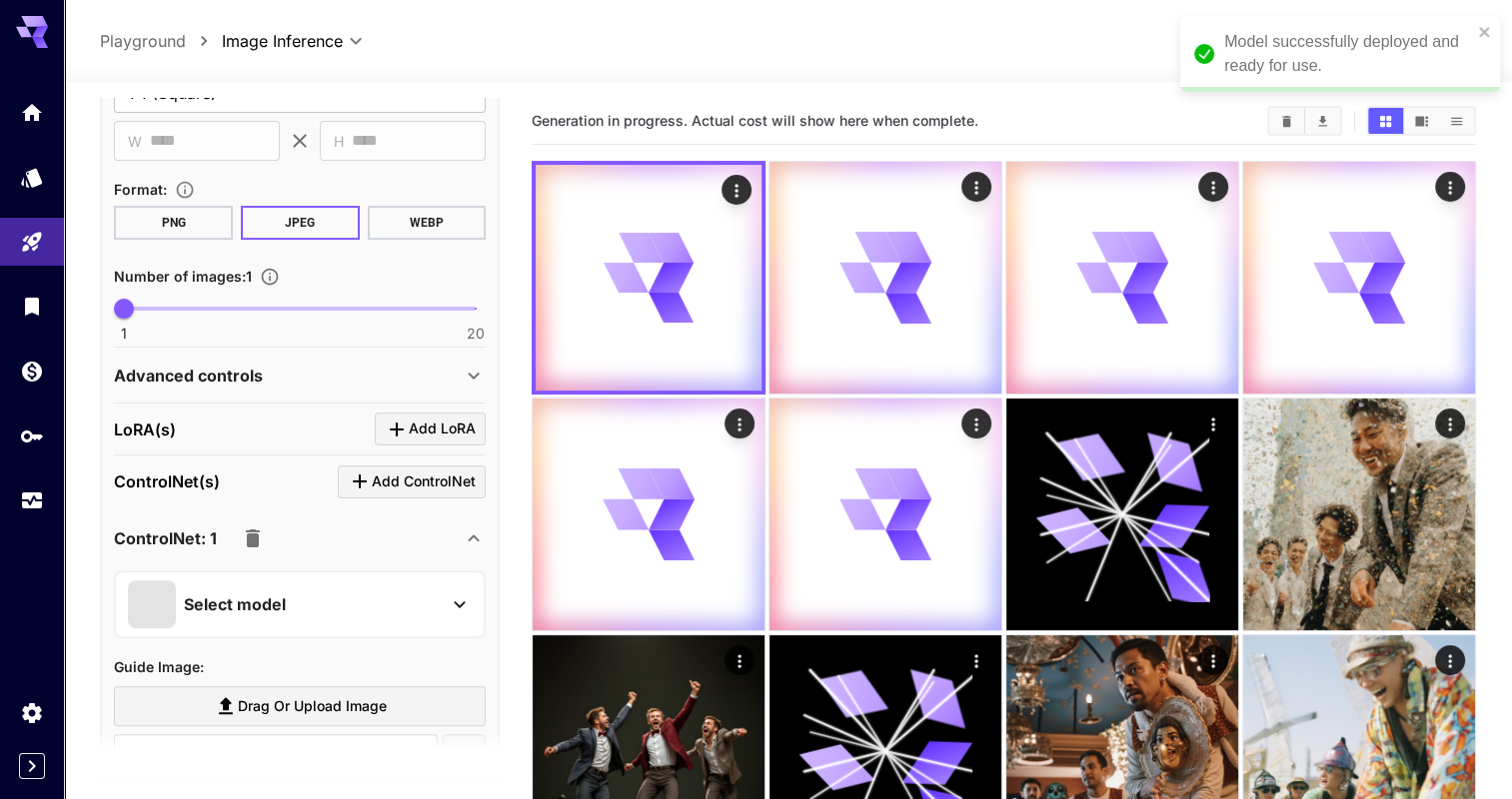 click on "Select model" at bounding box center [284, 604] 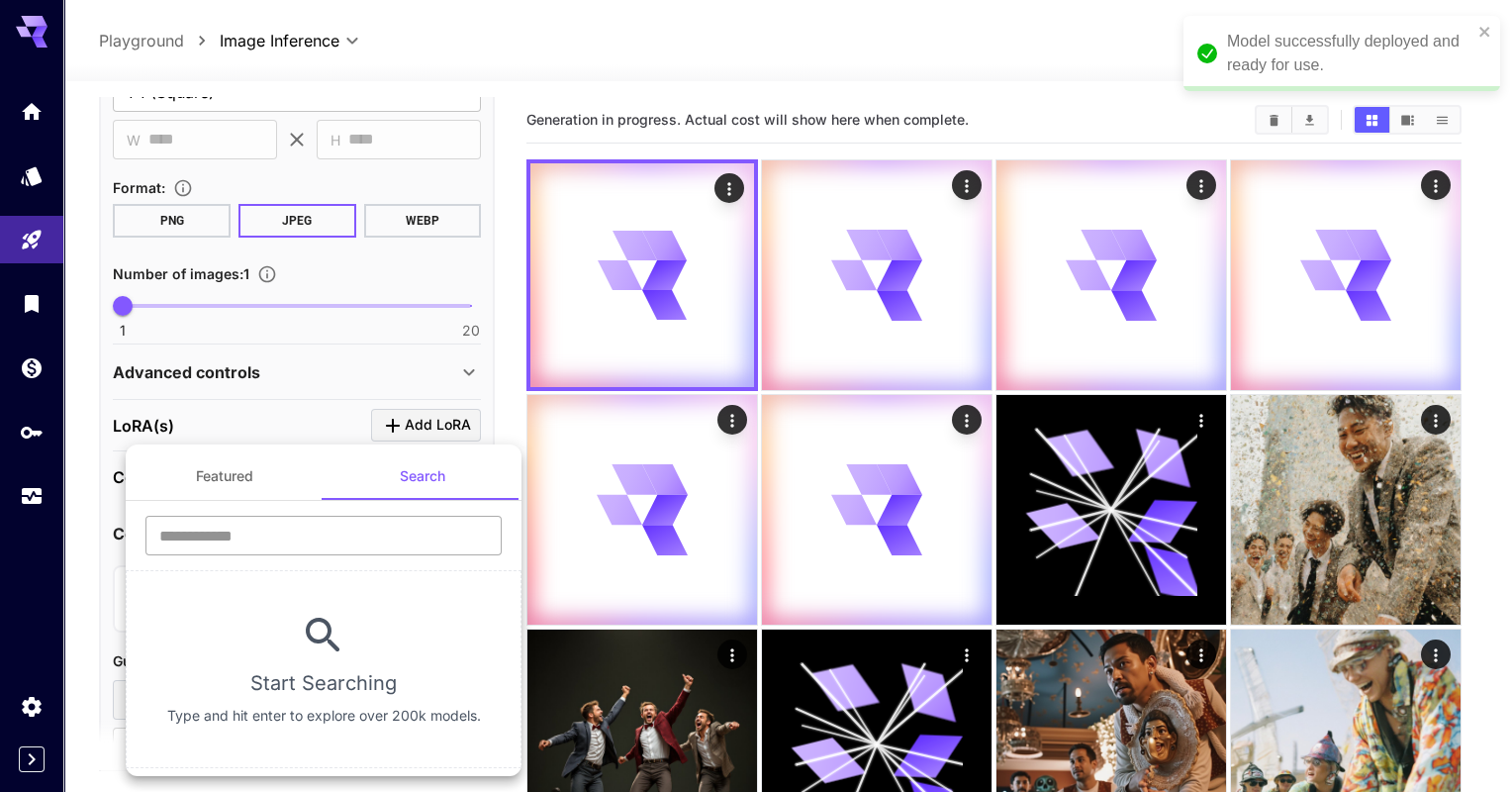 click at bounding box center (324, 536) 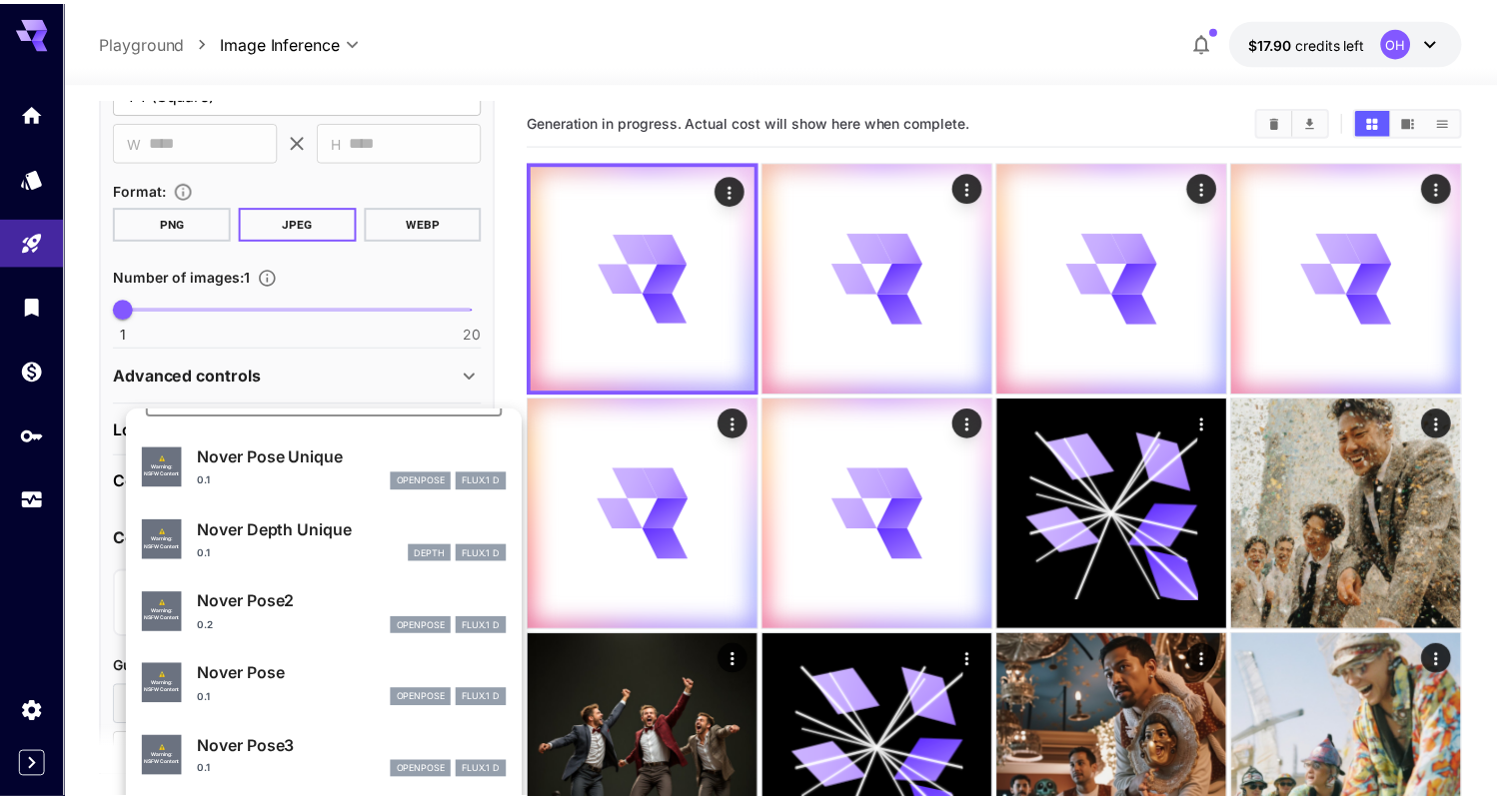 scroll, scrollTop: 100, scrollLeft: 0, axis: vertical 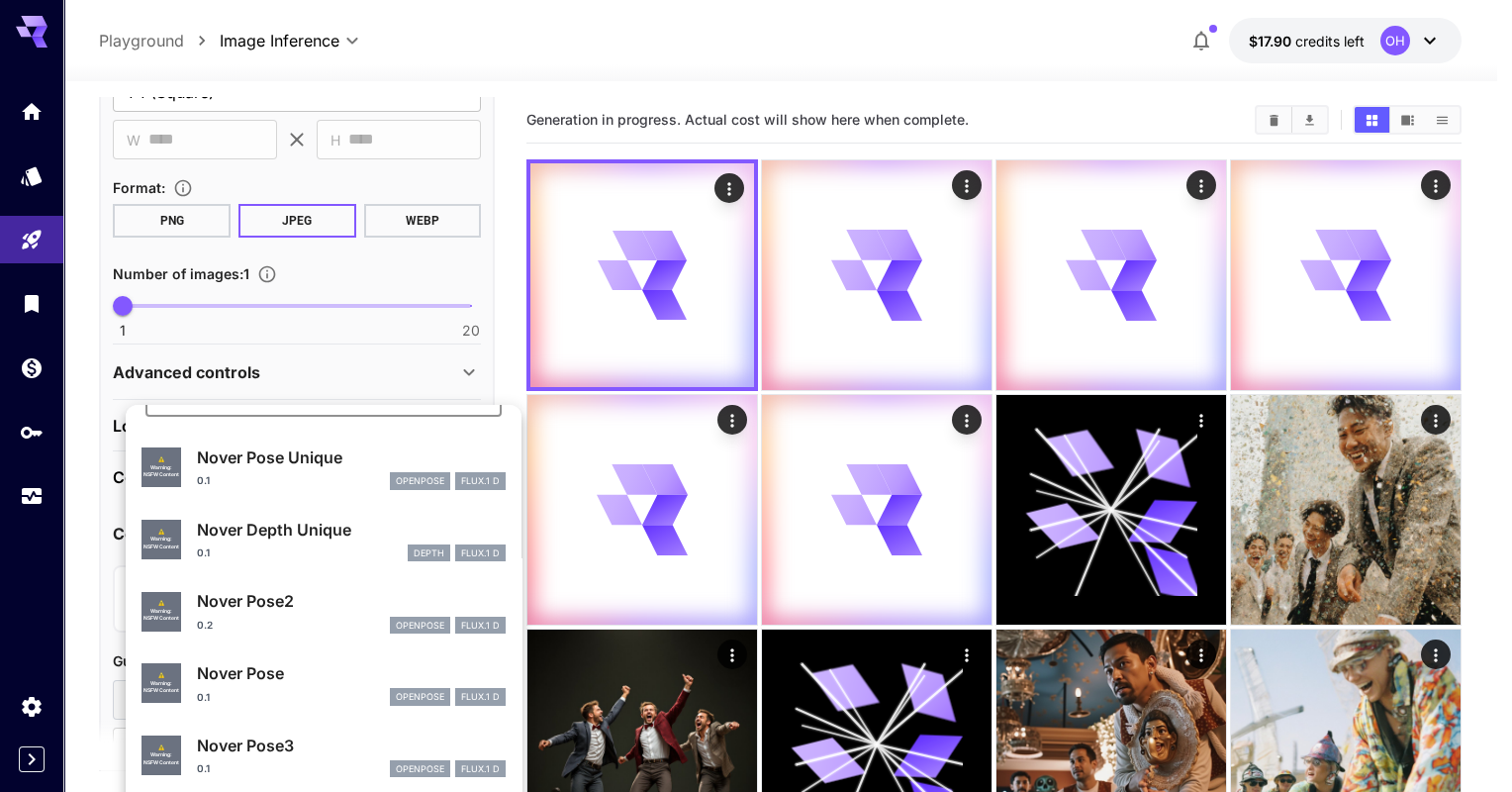 type on "*****" 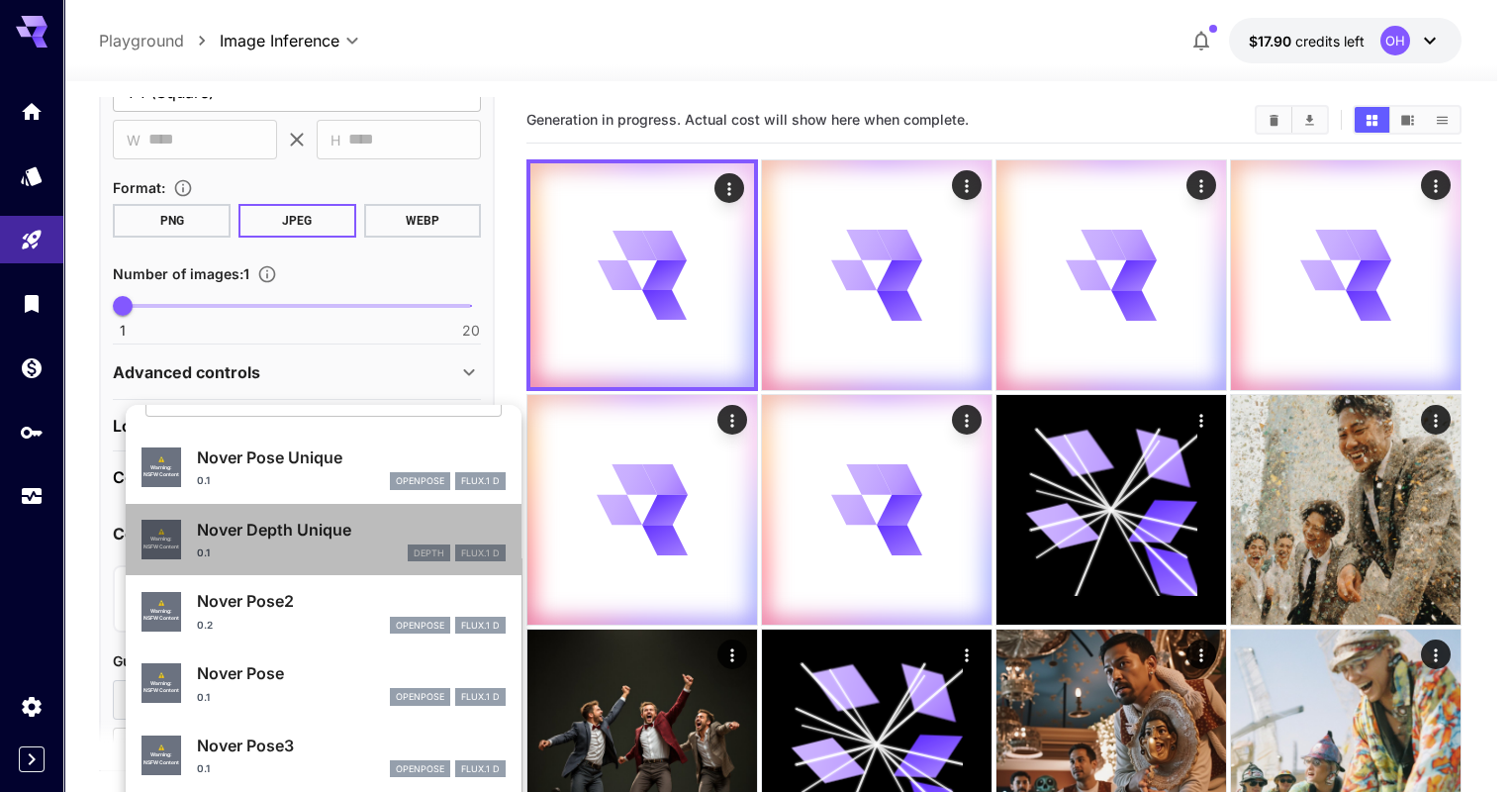 click on "Nover Depth Unique 0.1 depth FLUX.1 D" at bounding box center (351, 540) 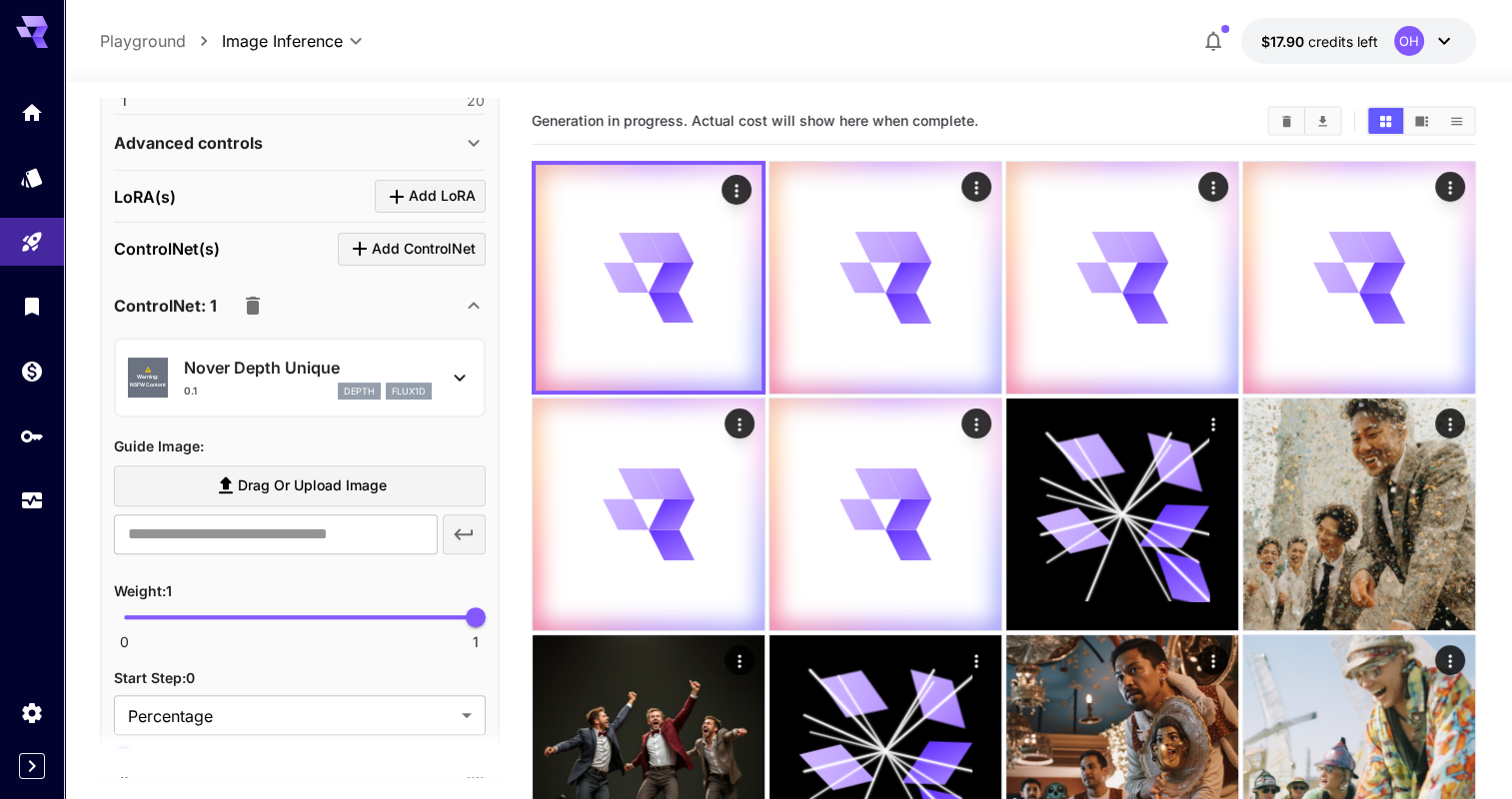 scroll, scrollTop: 723, scrollLeft: 0, axis: vertical 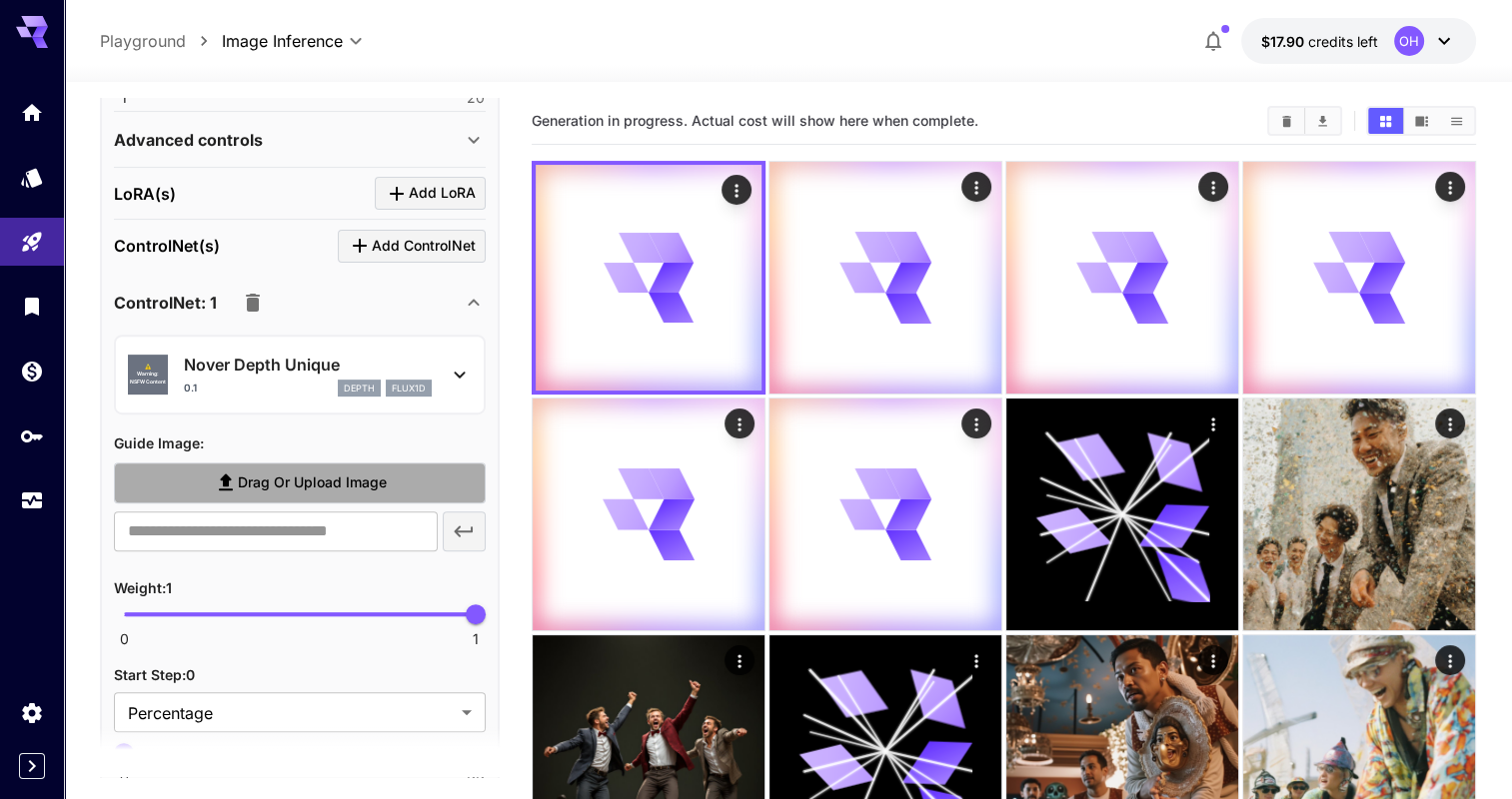 click on "Drag or upload image" at bounding box center [312, 482] 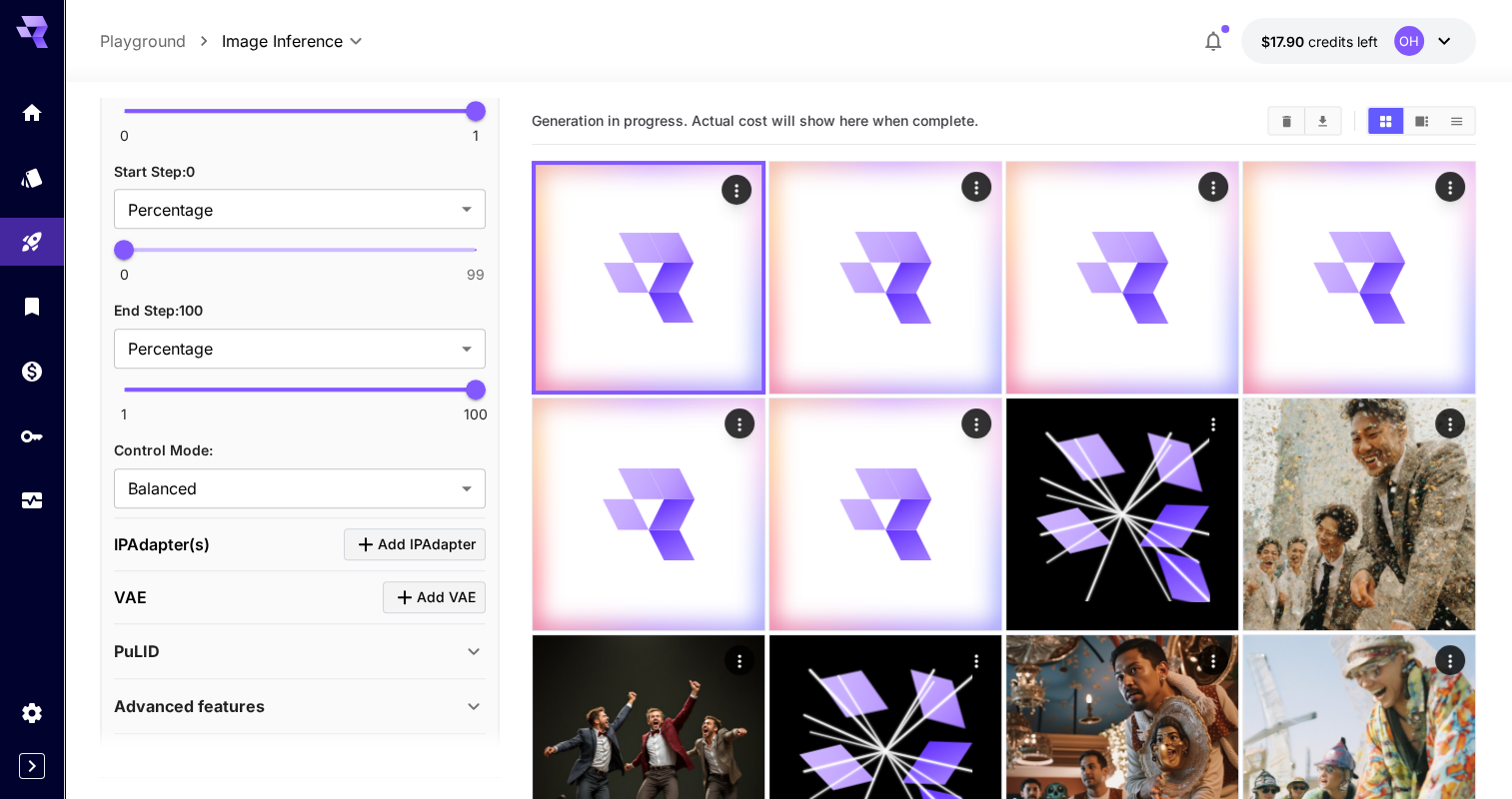 type on "**********" 